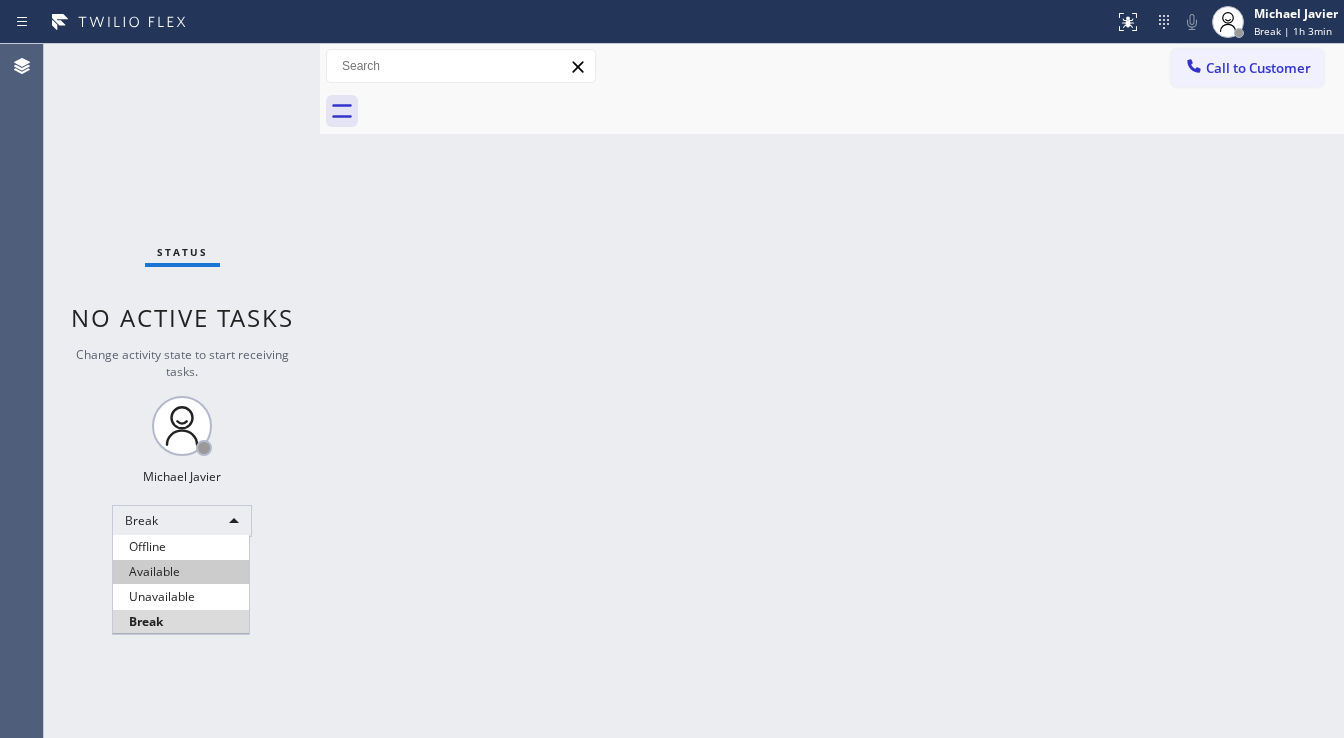 scroll, scrollTop: 0, scrollLeft: 0, axis: both 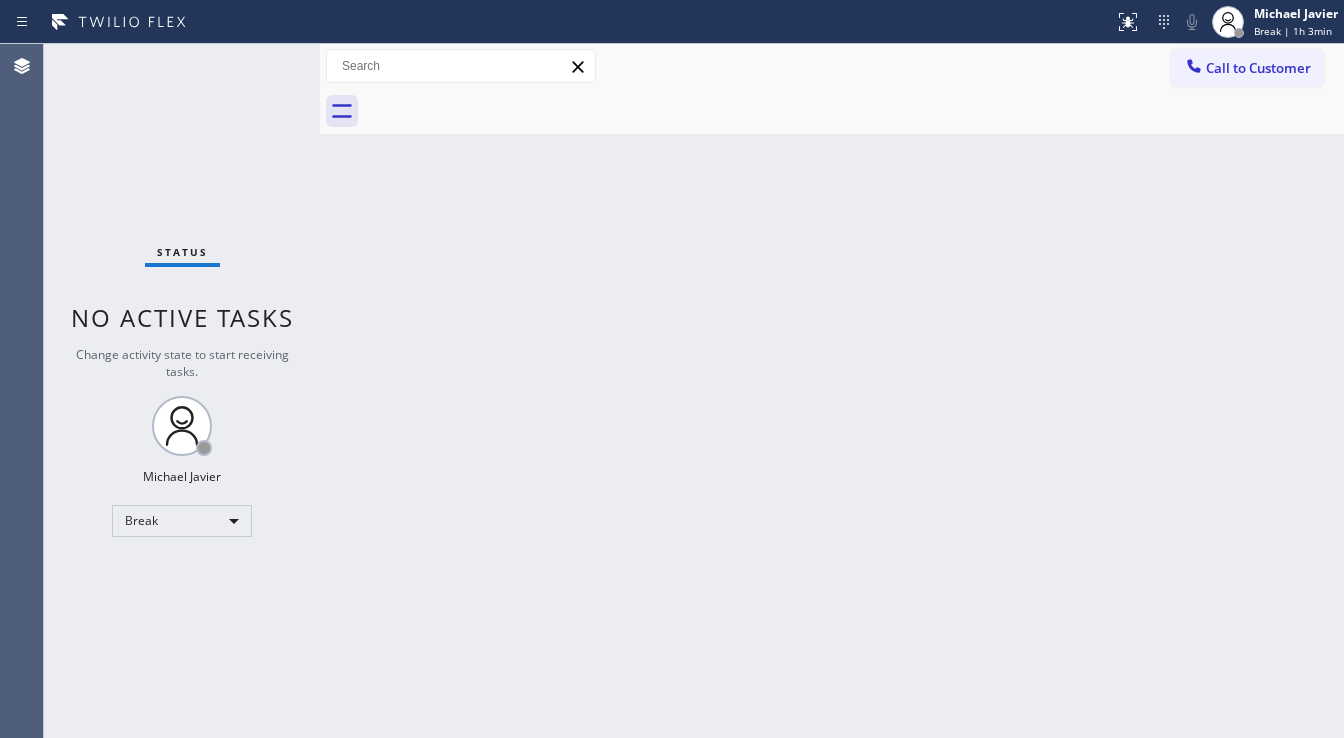 click on "Back to Dashboard Change Sender ID Customers Technicians Select a contact Outbound call Technician Search Technician Your caller id phone number Your caller id phone number Call Technician info Name Phone none Address none Change Sender ID HVAC +[PHONE] 5 Star Appliance +[PHONE] Appliance Repair +[PHONE] Plumbing +[PHONE] Air Duct Cleaning +[PHONE] Electricians +[PHONE] Cancel Change Check personal SMS Reset Change No tabs Call to Customer Outbound call Location Ring Partner PL [CITY] Your caller id phone number [PHONE] Customer number Call Outbound call Technician Search Technician Your caller id phone number Your caller id phone number Call" at bounding box center [832, 391] 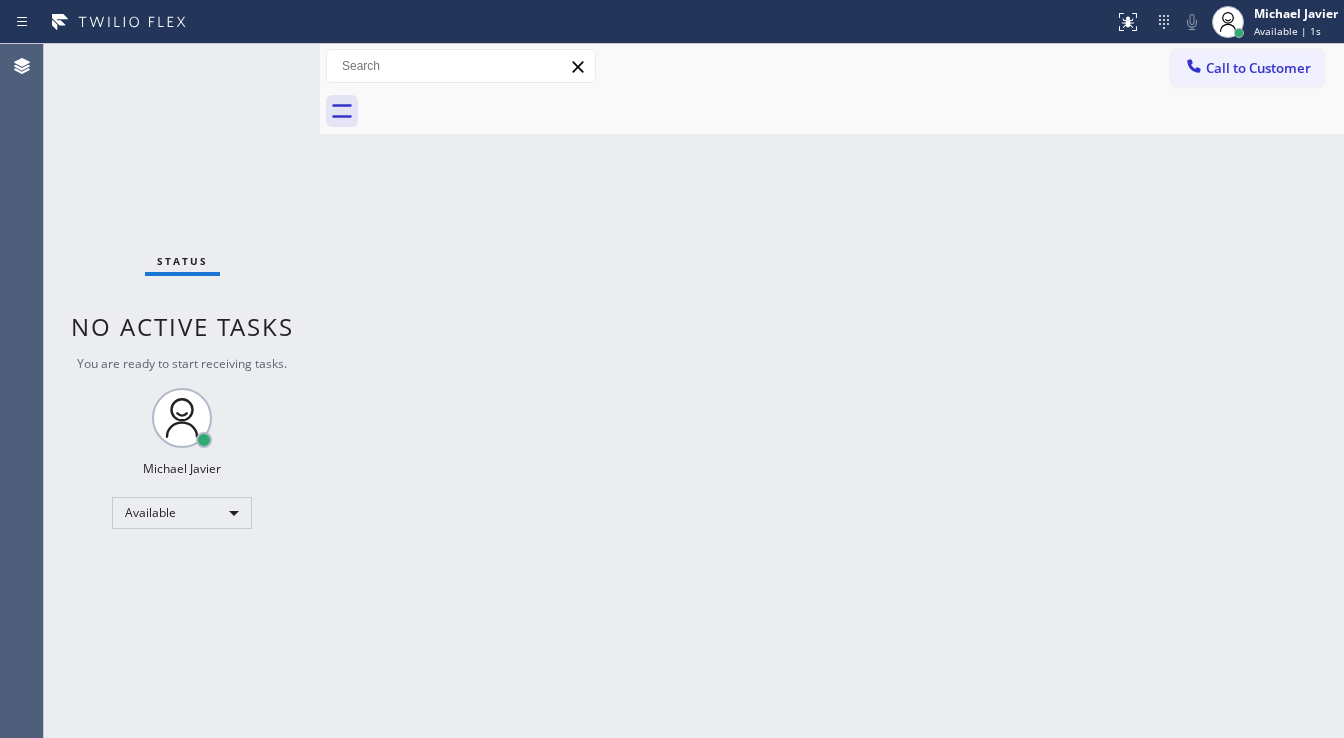 click on "Back to Dashboard Change Sender ID Customers Technicians Select a contact Outbound call Technician Search Technician Your caller id phone number Your caller id phone number Call Technician info Name Phone none Address none Change Sender ID HVAC +[PHONE] 5 Star Appliance +[PHONE] Appliance Repair +[PHONE] Plumbing +[PHONE] Air Duct Cleaning +[PHONE] Electricians +[PHONE] Cancel Change Check personal SMS Reset Change No tabs Call to Customer Outbound call Location Ring Partner PL [CITY] Your caller id phone number [PHONE] Customer number Call Outbound call Technician Search Technician Your caller id phone number Your caller id phone number Call" at bounding box center [832, 391] 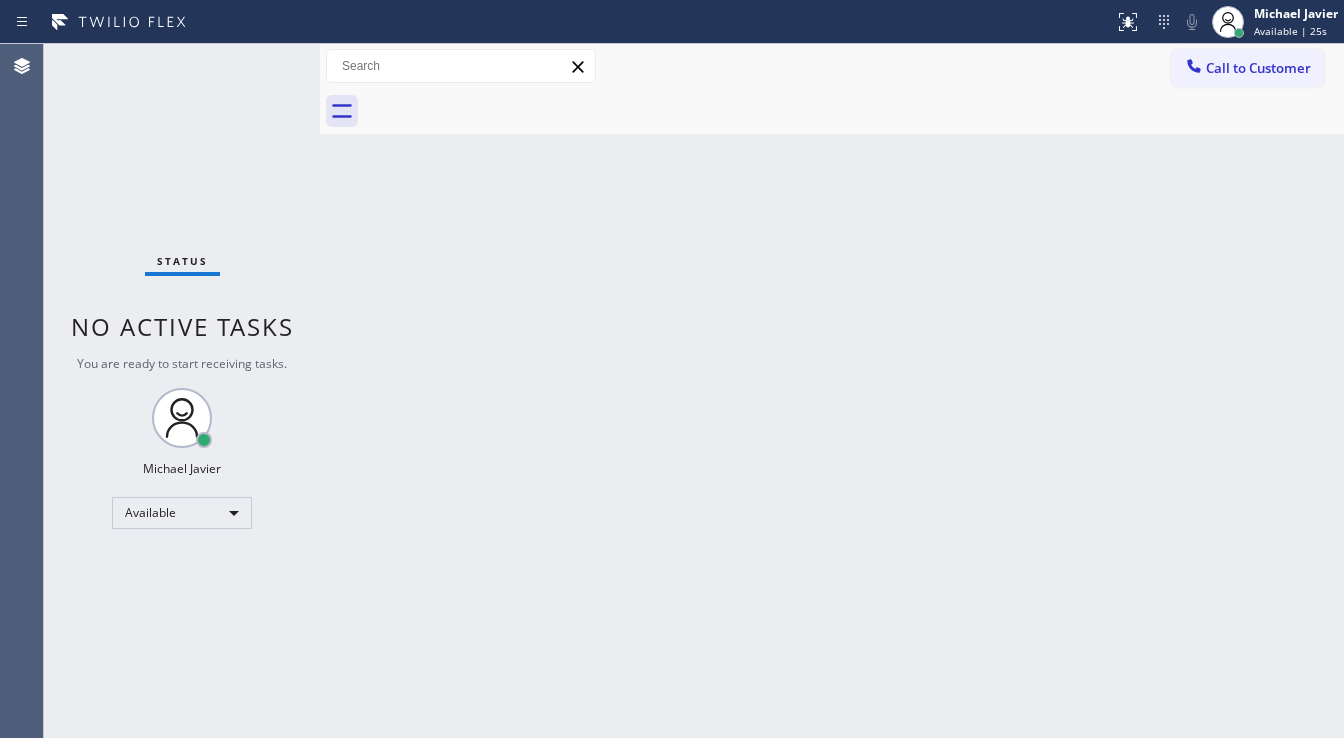 click on "Status   No active tasks     You are ready to start receiving tasks.   Michael Javier Available" at bounding box center [182, 391] 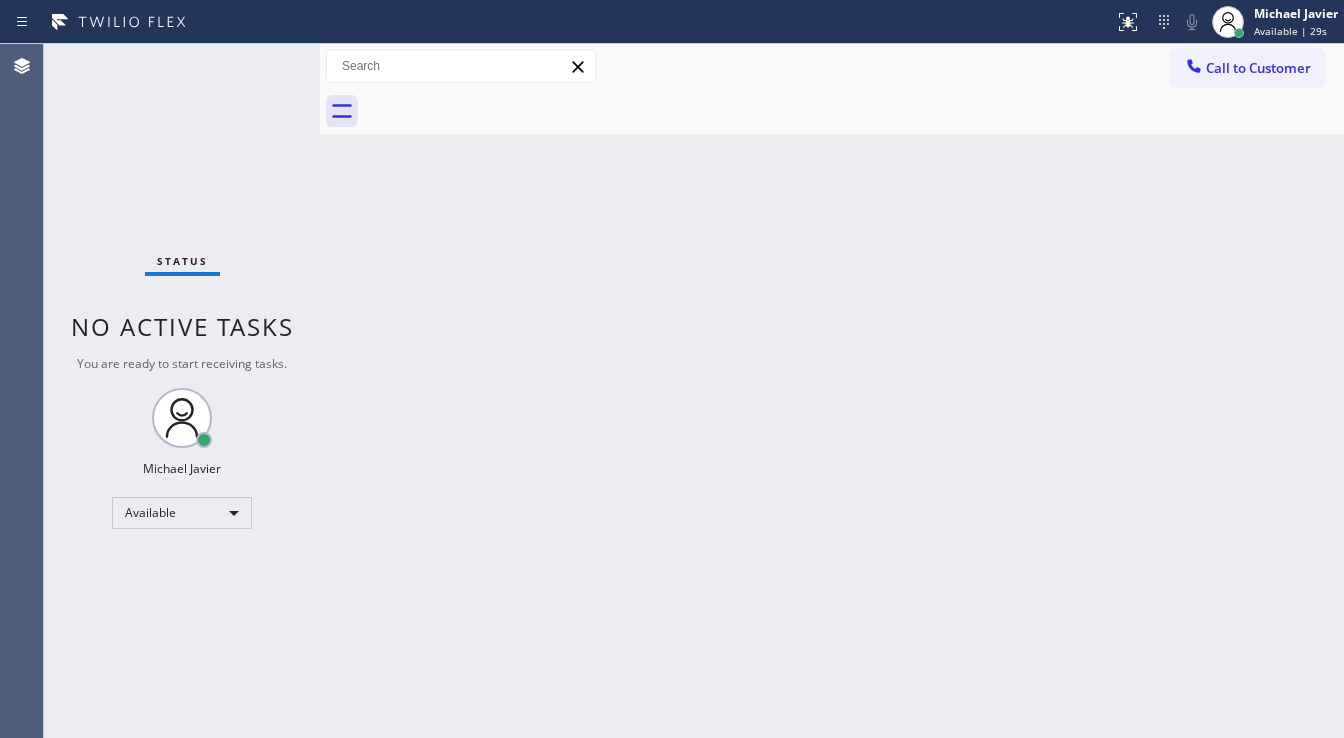 click on "Back to Dashboard Change Sender ID Customers Technicians Select a contact Outbound call Technician Search Technician Your caller id phone number Your caller id phone number Call Technician info Name Phone none Address none Change Sender ID HVAC +[PHONE] 5 Star Appliance +[PHONE] Appliance Repair +[PHONE] Plumbing +[PHONE] Air Duct Cleaning +[PHONE] Electricians +[PHONE] Cancel Change Check personal SMS Reset Change No tabs Call to Customer Outbound call Location Ring Partner PL [CITY] Your caller id phone number [PHONE] Customer number Call Outbound call Technician Search Technician Your caller id phone number Your caller id phone number Call" at bounding box center [832, 391] 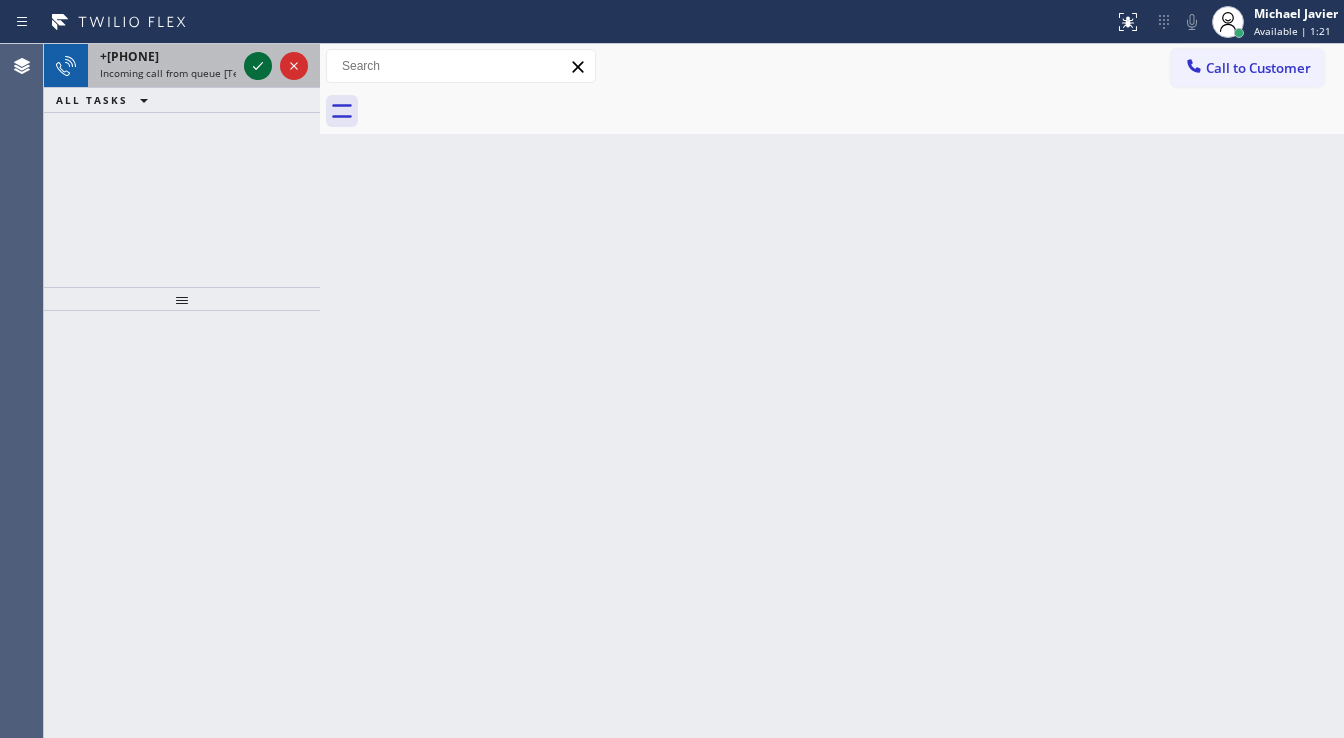 click 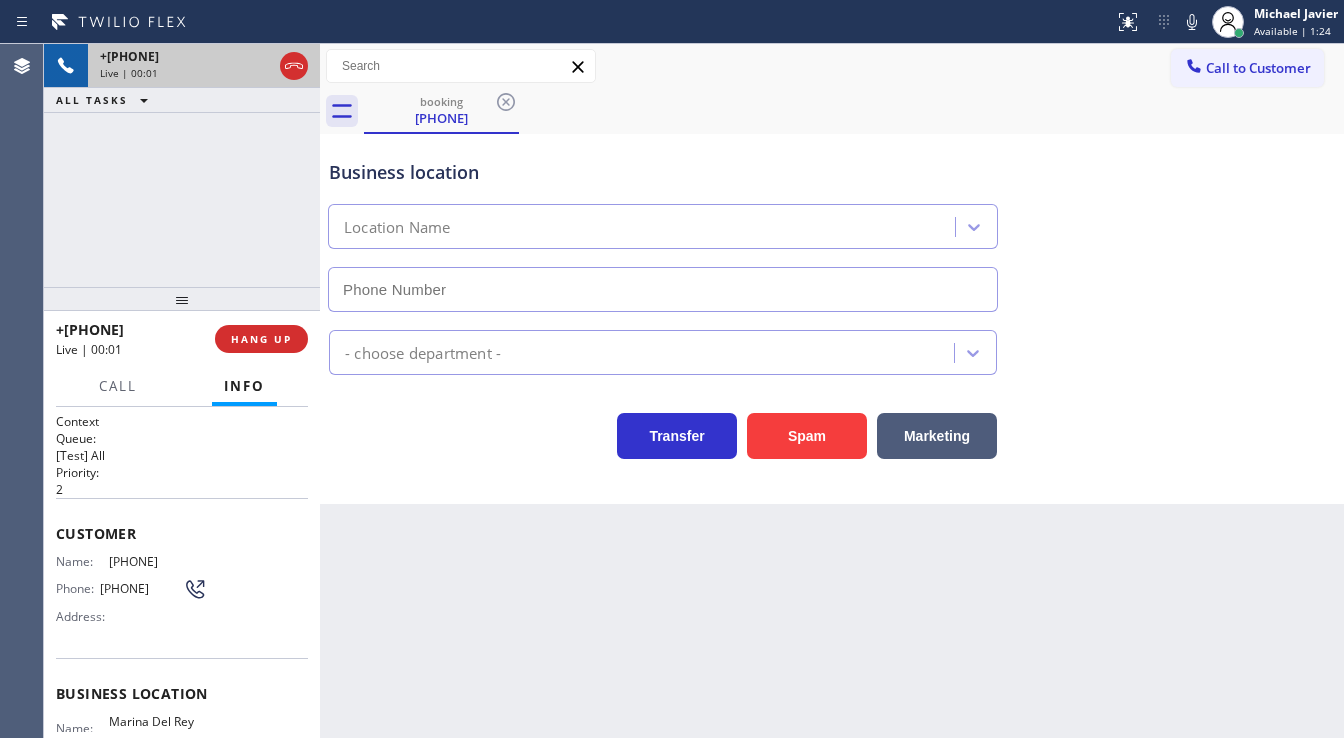 type on "[PHONE]" 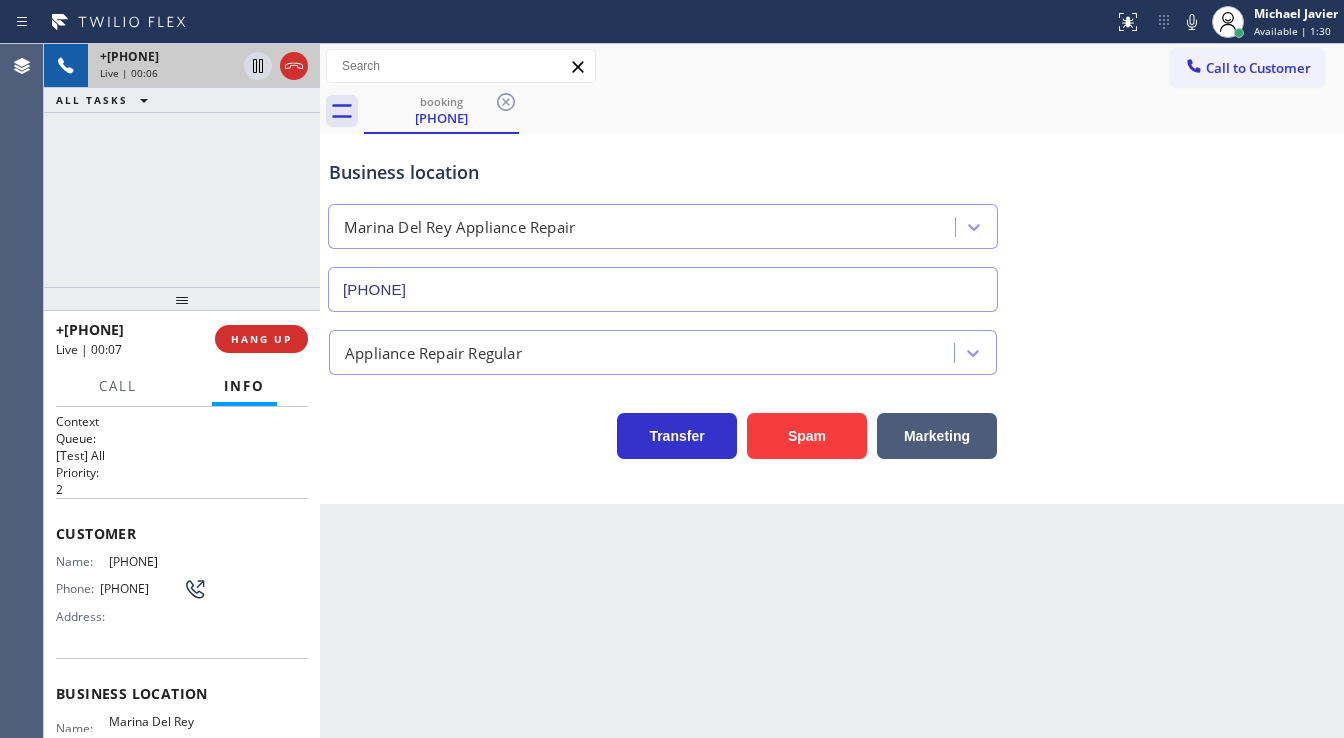 click on "Customer Name: [PHONE] Phone: [PHONE] Address:" at bounding box center [182, 578] 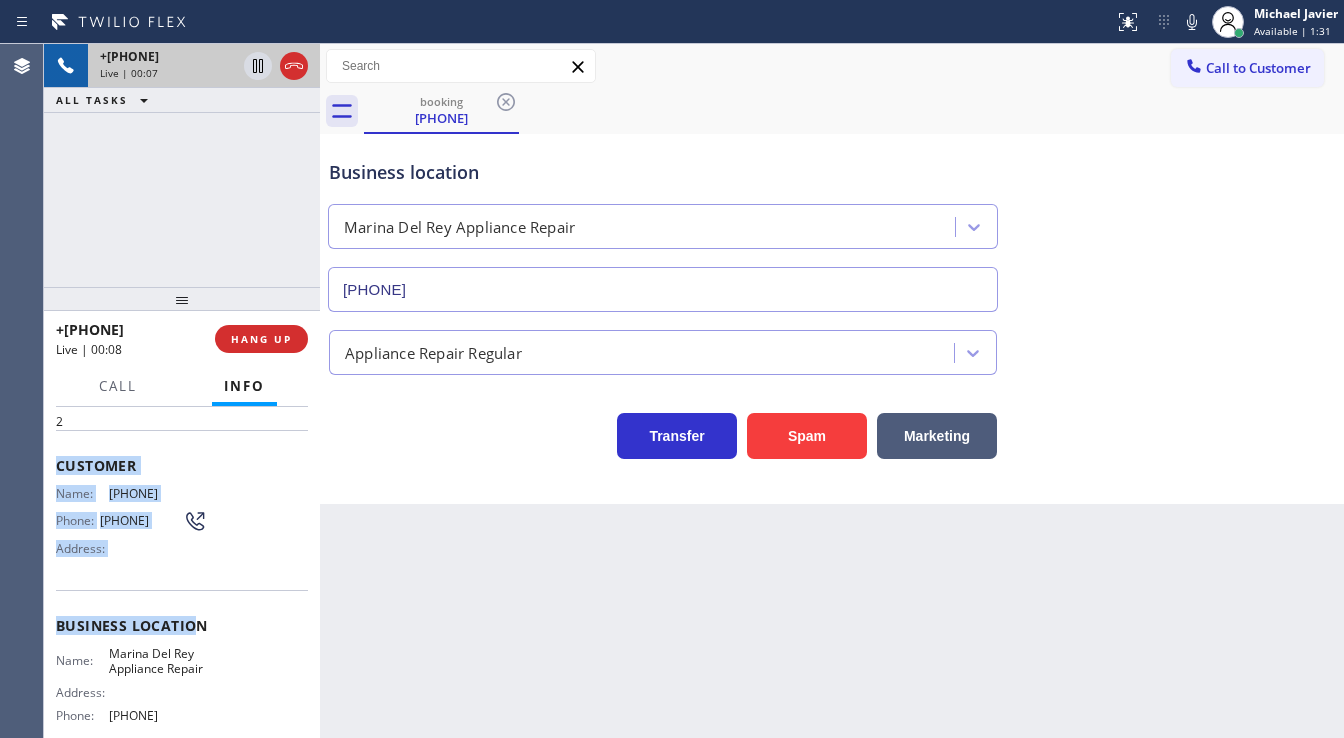 scroll, scrollTop: 160, scrollLeft: 0, axis: vertical 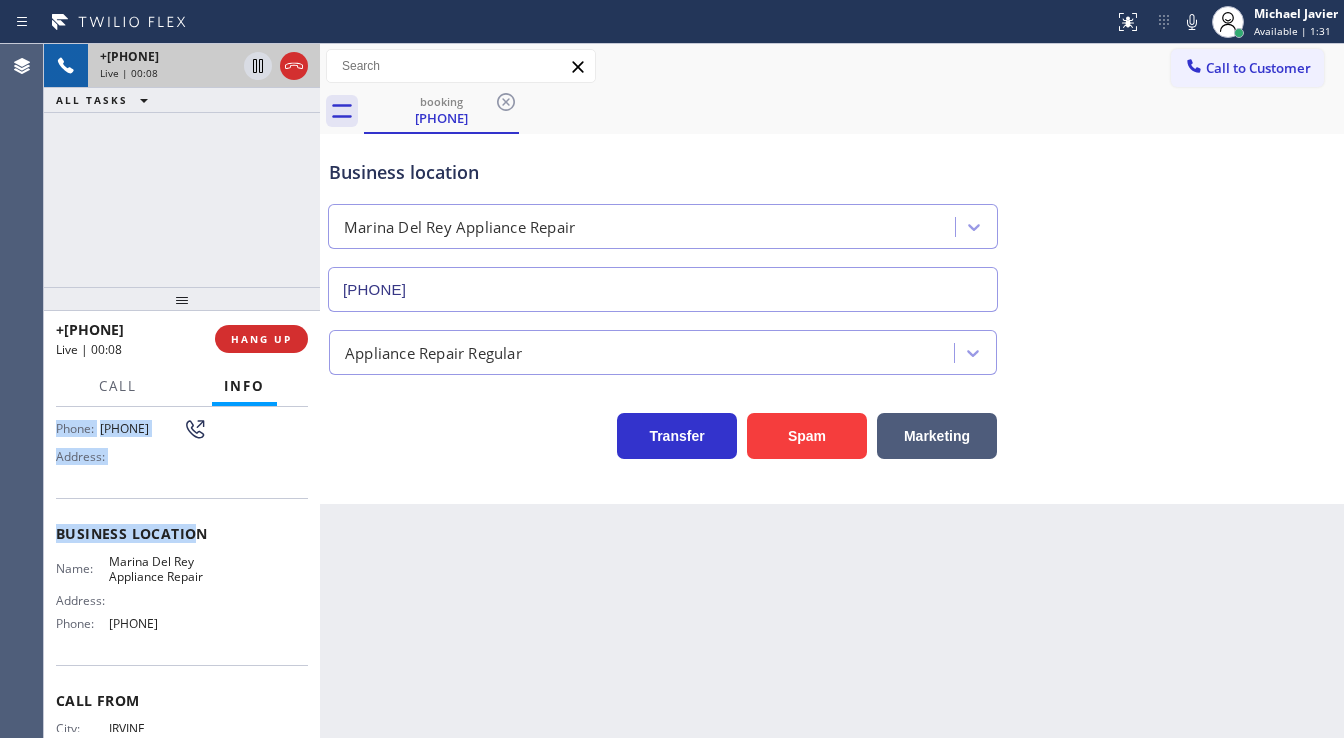 drag, startPoint x: 53, startPoint y: 524, endPoint x: 222, endPoint y: 646, distance: 208.43465 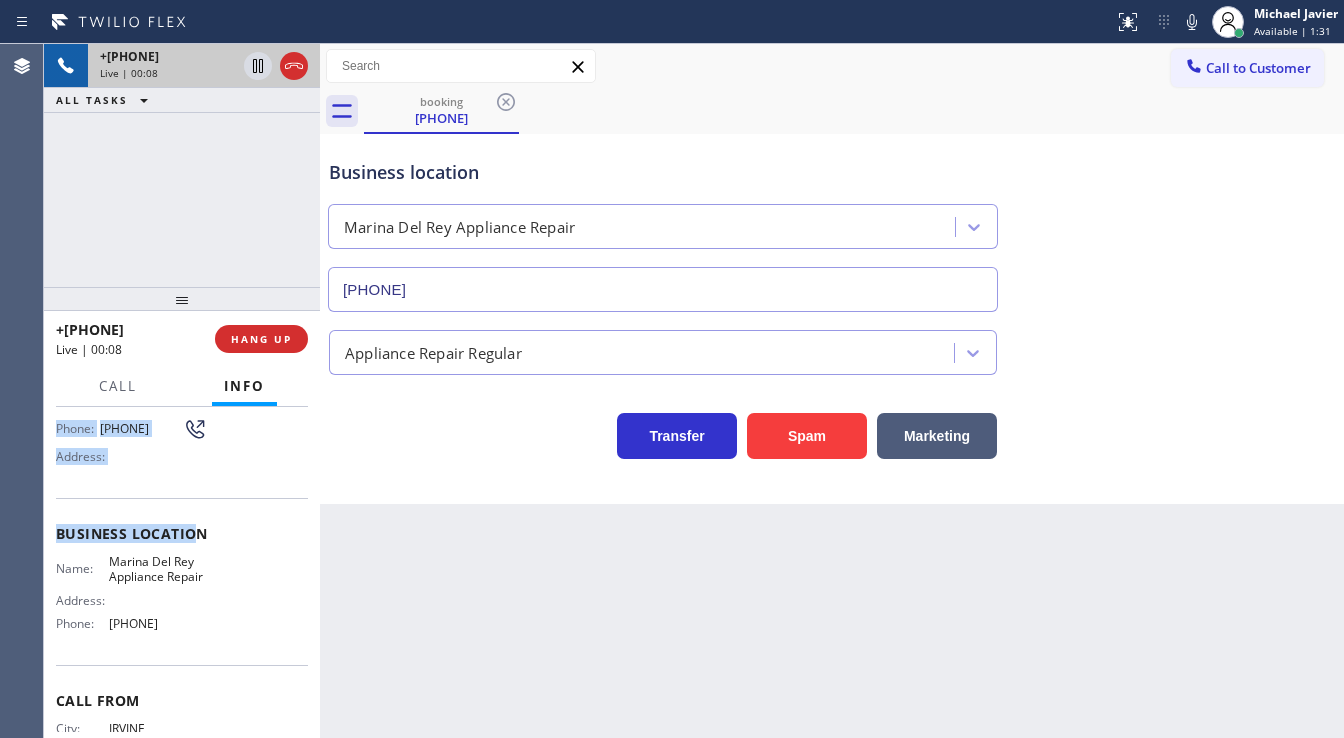 click on "Context Queue: [Test] All Priority: 2 Customer Name: [PHONE] Phone: [PHONE] Address: Business location Name: Marina Del Rey Appliance Repair Address: Phone: [PHONE] Call From City: [CITY] State: [STATE] Zipcode: [ZIP] Outbound call Location Marina Del Rey Appliance Repair Your caller id phone number [PHONE] Customer number [PHONE] Call" at bounding box center (182, 573) 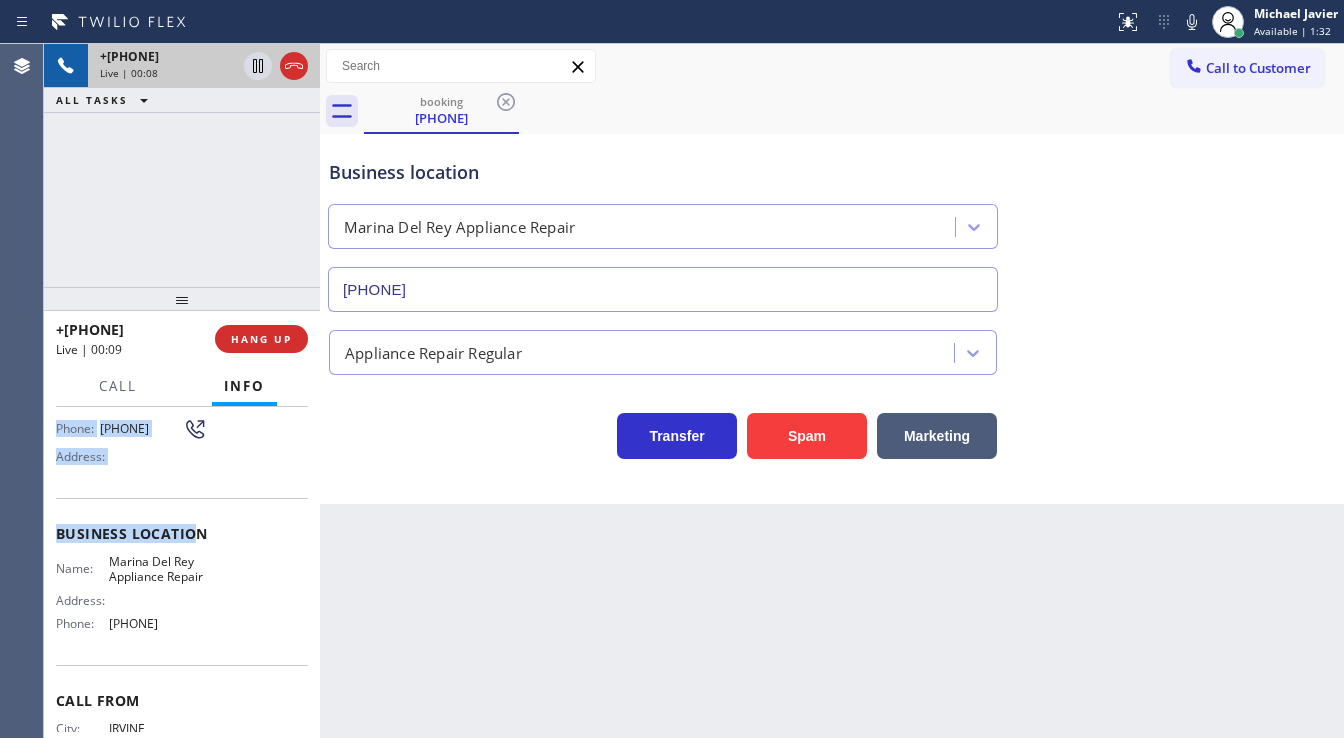 copy on "Customer Name: [PHONE] Phone: [PHONE] Address: Business location Name: Marina Del Rey Appliance Repair Address: Phone: [PHONE]" 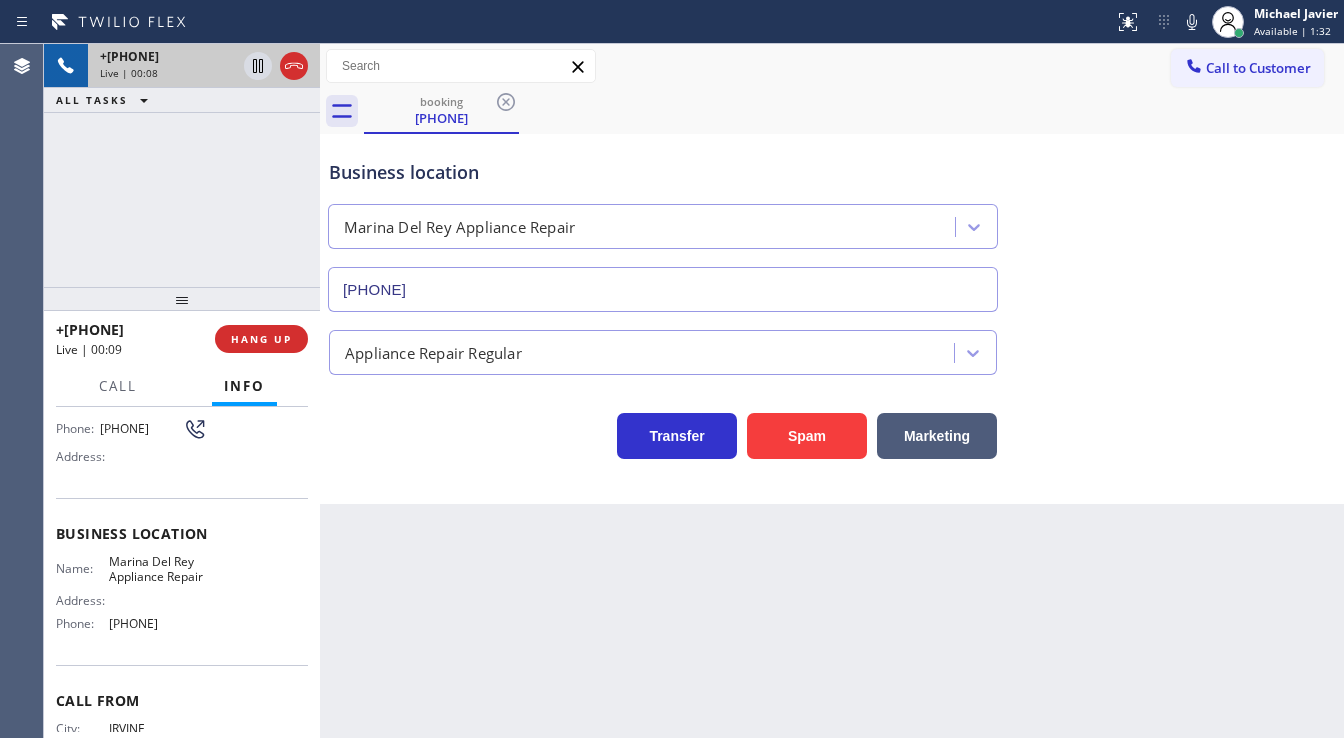 click on "+[PHONE] Live | 00:08 ALL TASKS ALL TASKS ACTIVE TASKS TASKS IN WRAP UP" at bounding box center (182, 165) 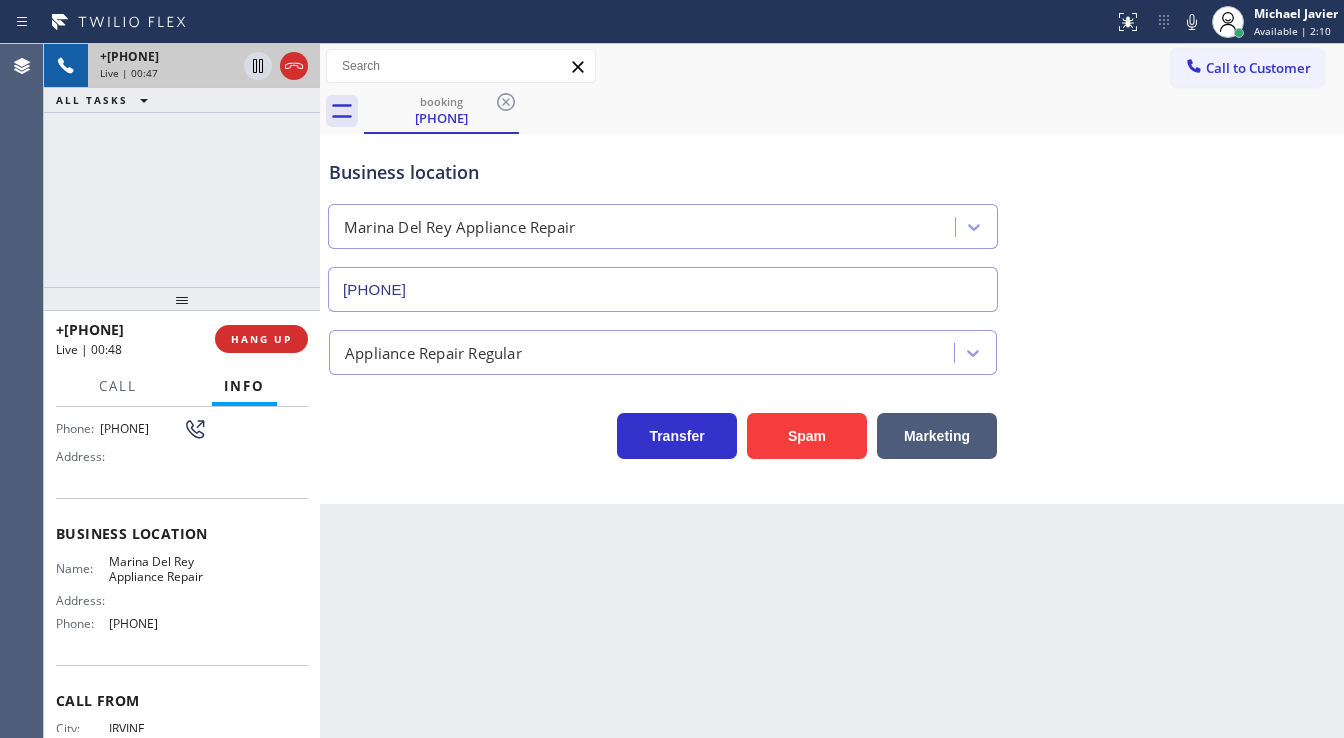 click on "+[PHONE] Live | 00:47 ALL TASKS ALL TASKS ACTIVE TASKS TASKS IN WRAP UP" at bounding box center (182, 165) 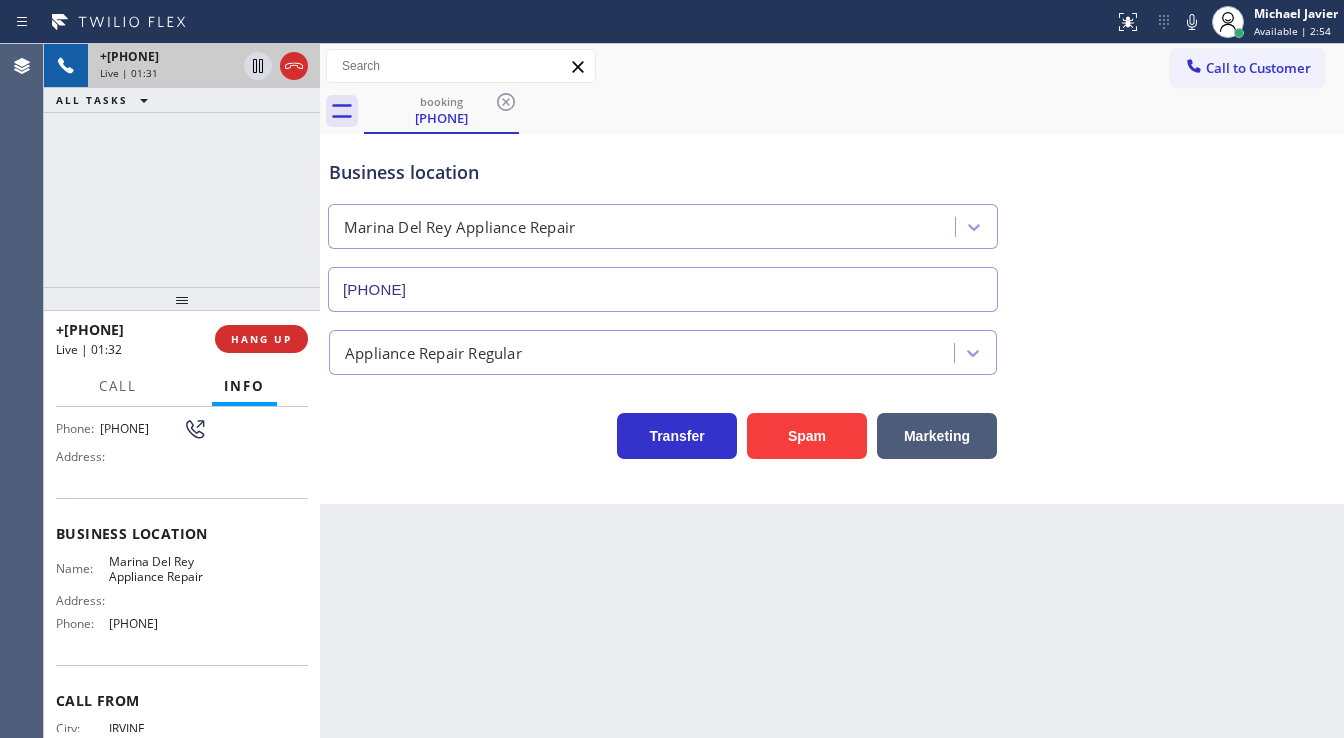 drag, startPoint x: 1212, startPoint y: 208, endPoint x: 1208, endPoint y: 173, distance: 35.22783 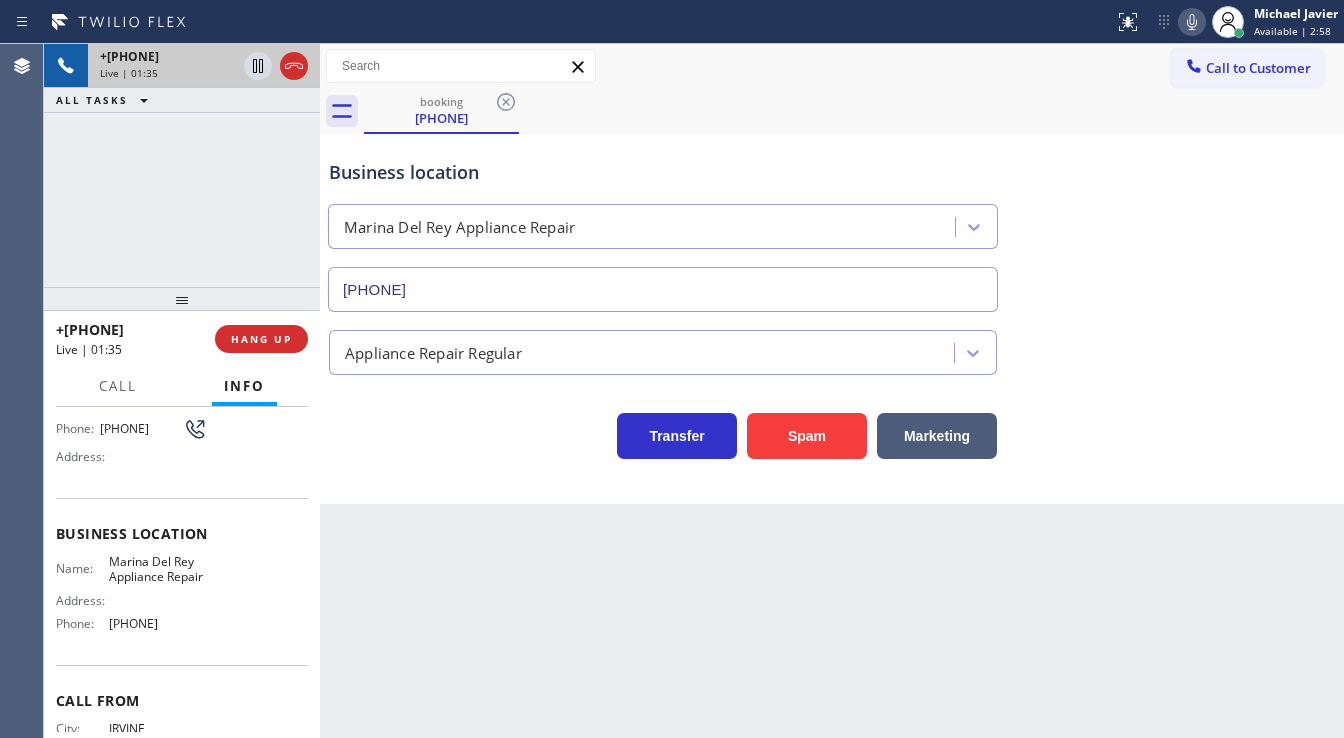 click 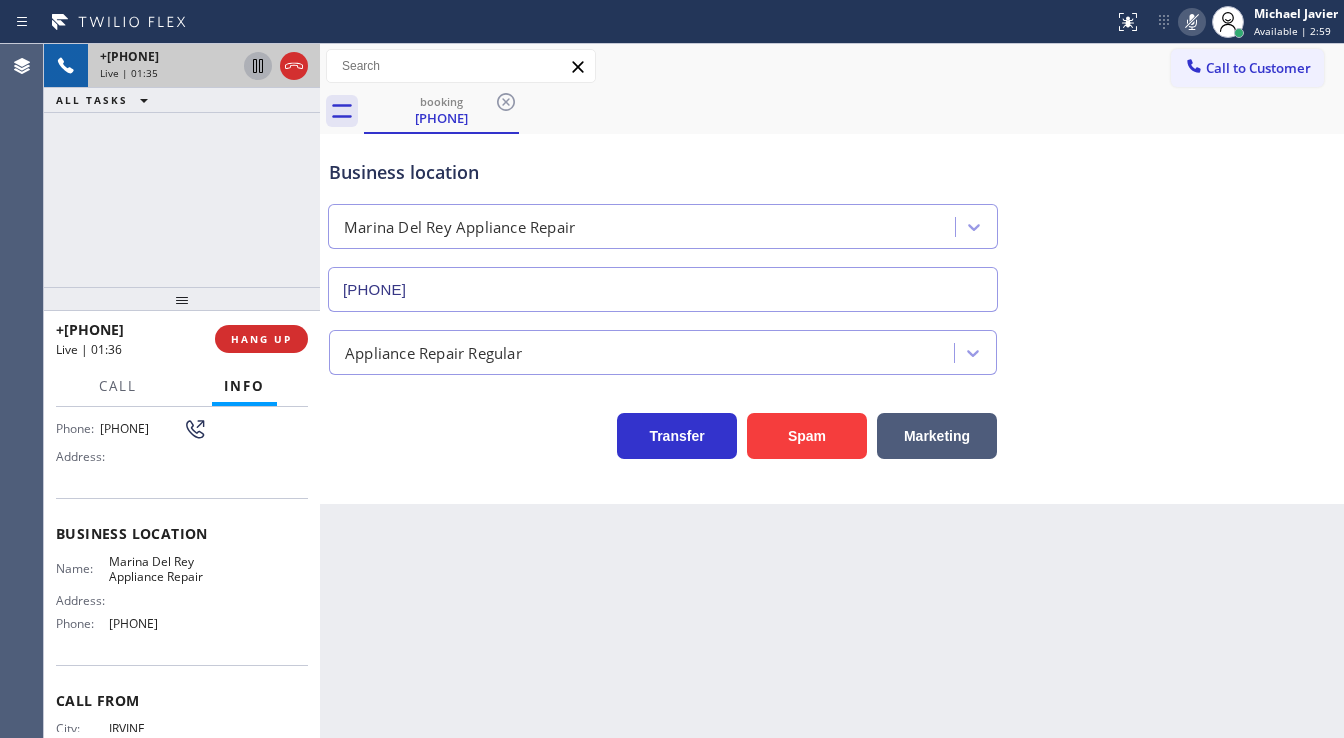 click 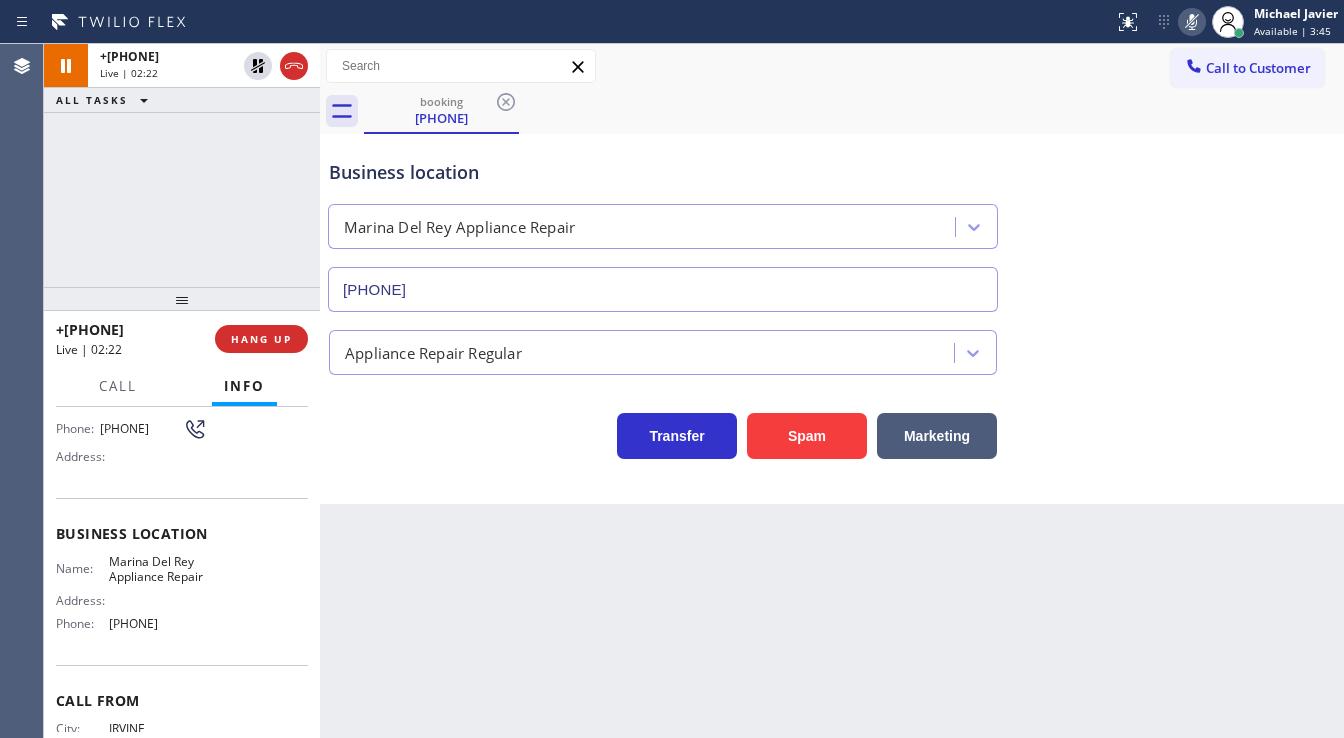 drag, startPoint x: 253, startPoint y: 66, endPoint x: 670, endPoint y: 81, distance: 417.26968 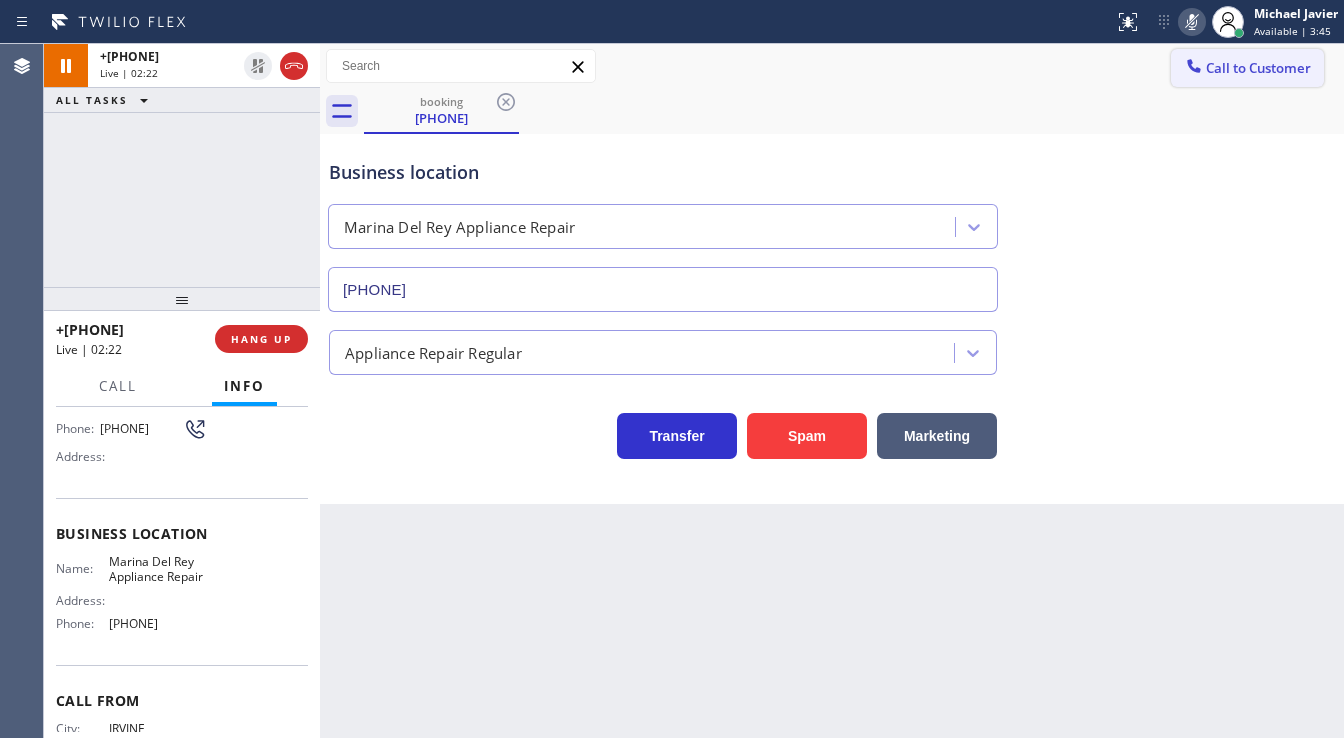click 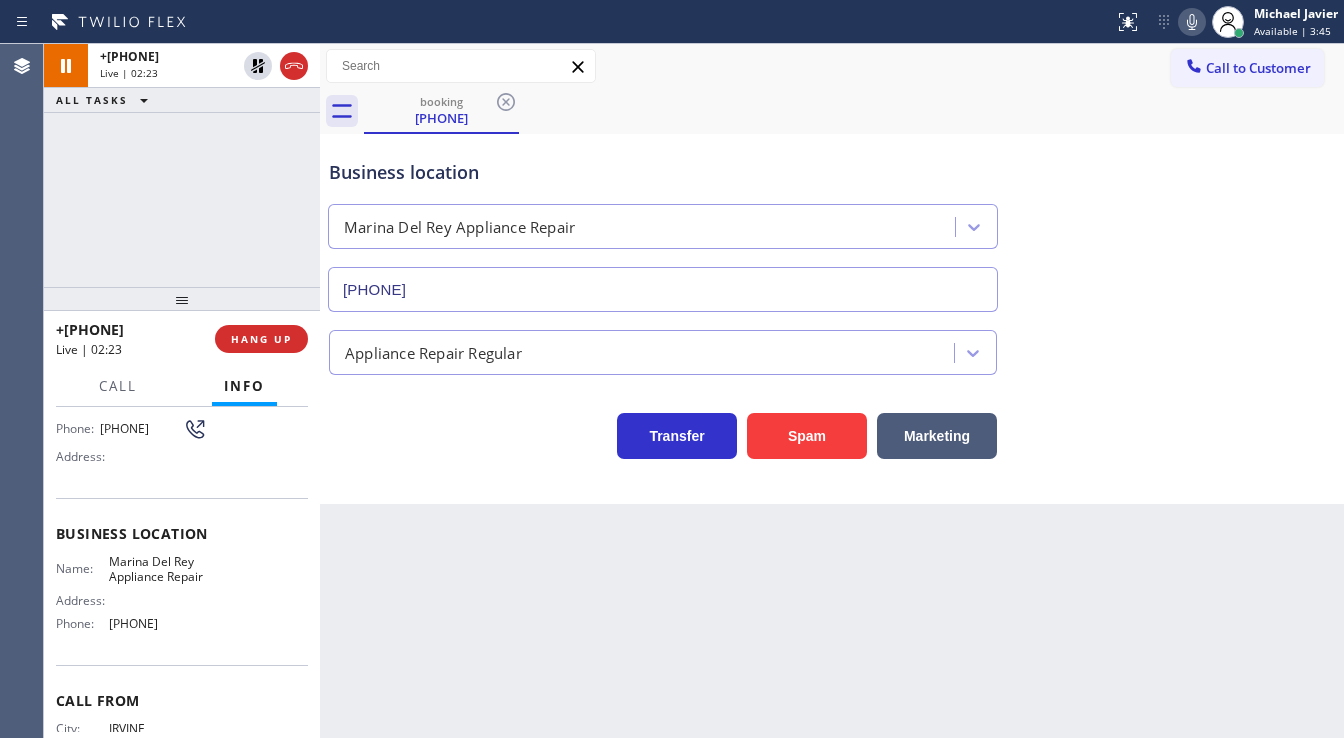 click on "booking (323) 519-4776" at bounding box center (854, 111) 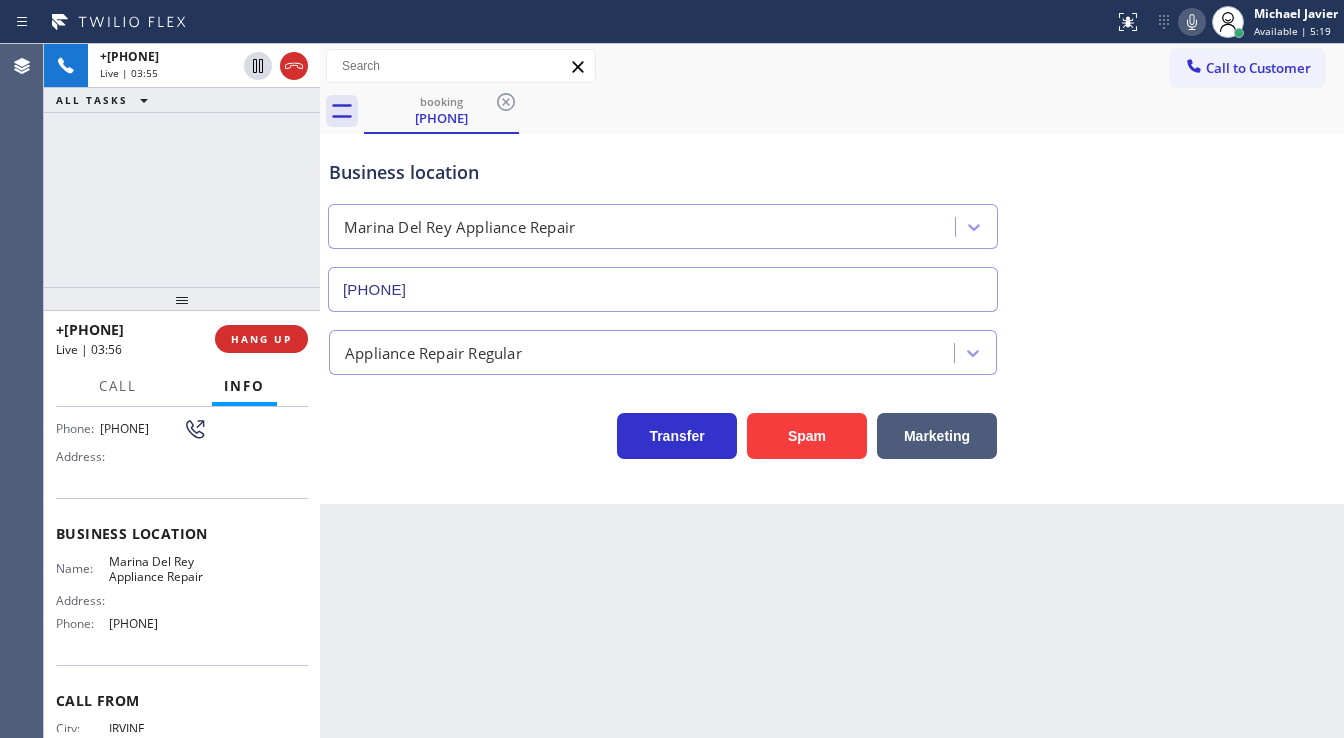 drag, startPoint x: 322, startPoint y: 216, endPoint x: 210, endPoint y: 216, distance: 112 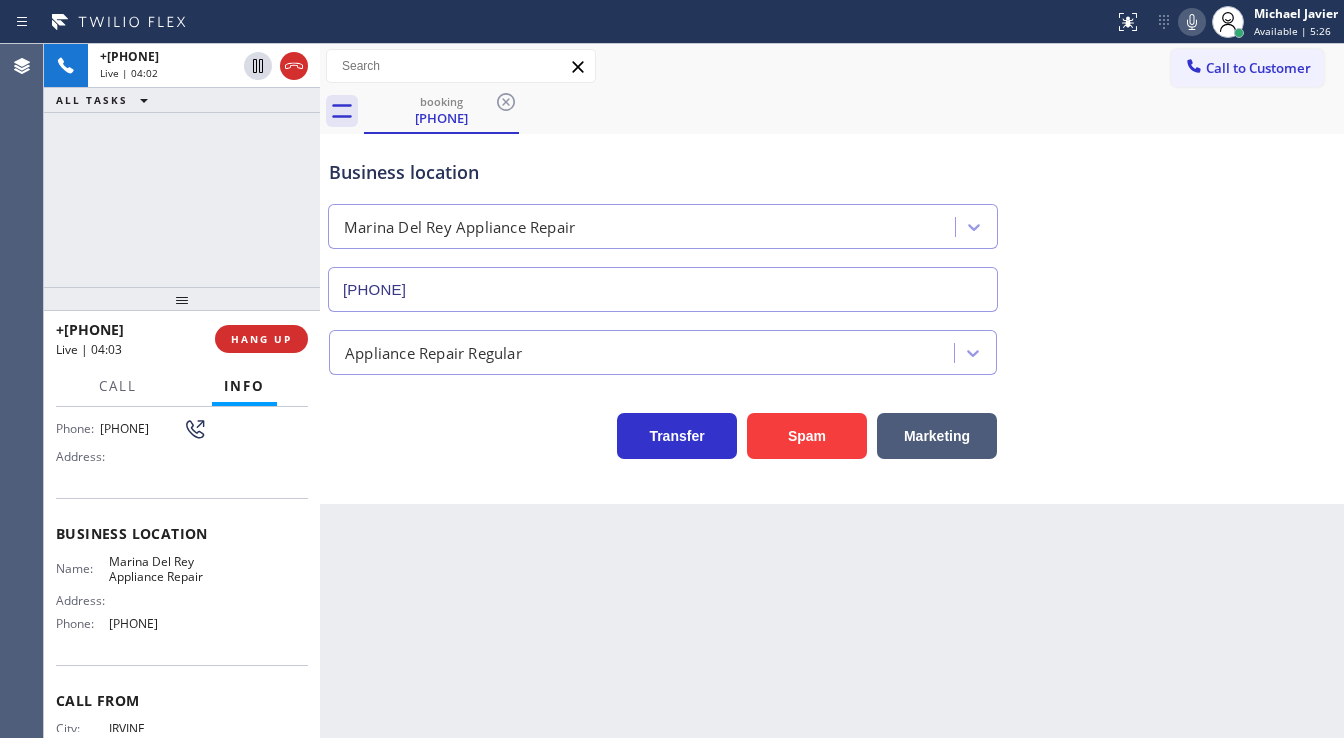 click on "+13235194776 Live | 04:02 ALL TASKS ALL TASKS ACTIVE TASKS TASKS IN WRAP UP" at bounding box center (182, 165) 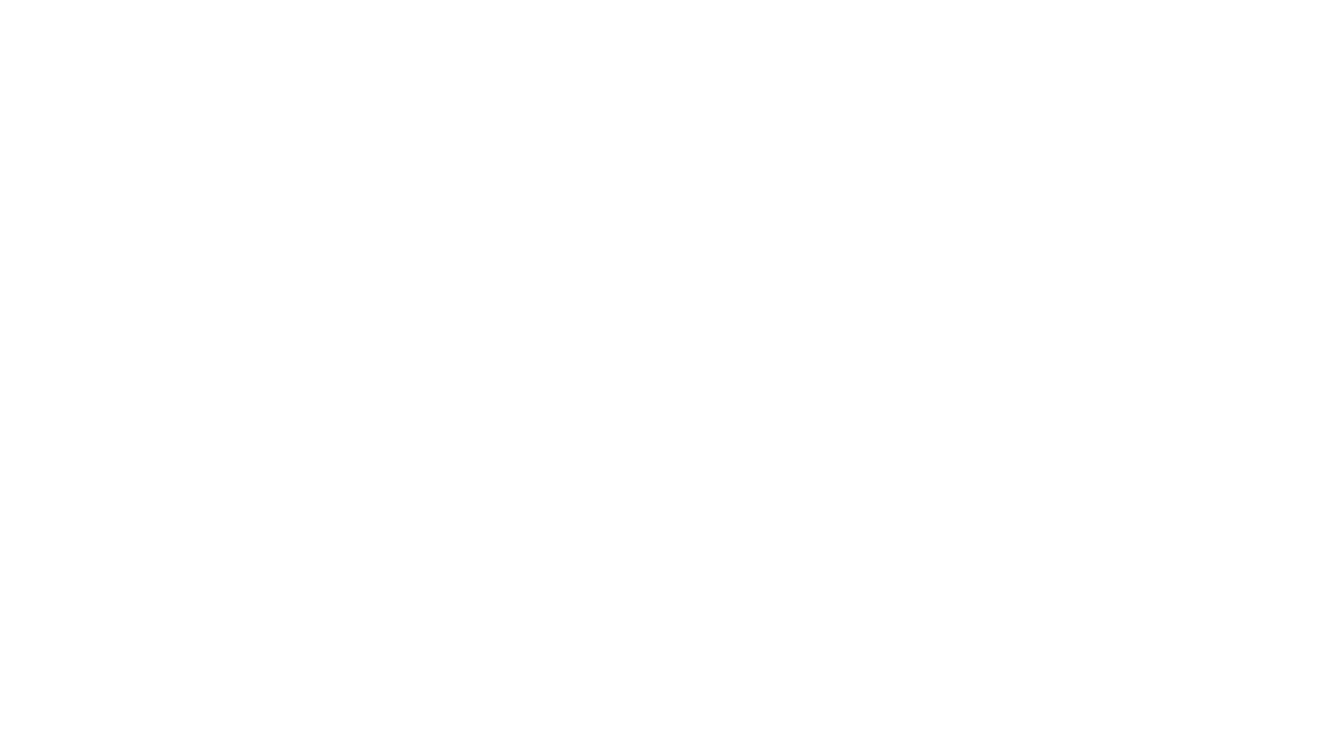 scroll, scrollTop: 0, scrollLeft: 0, axis: both 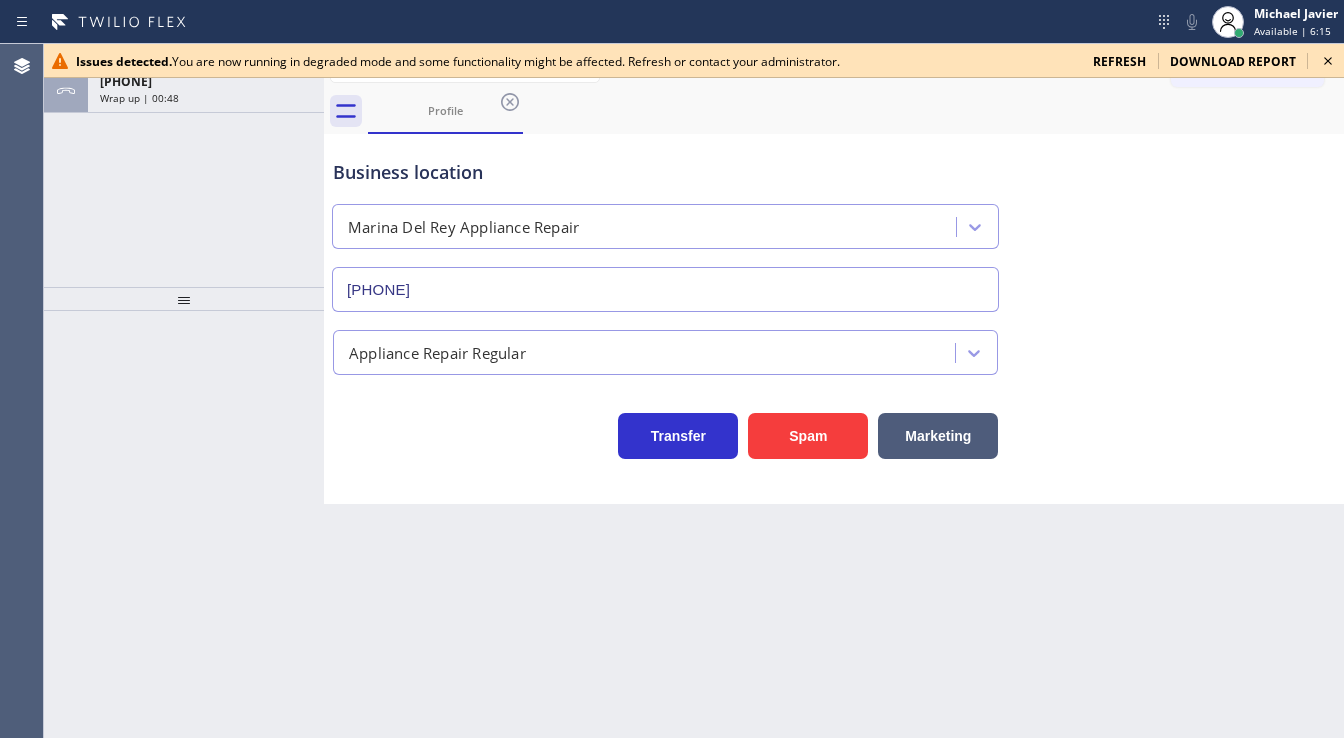click 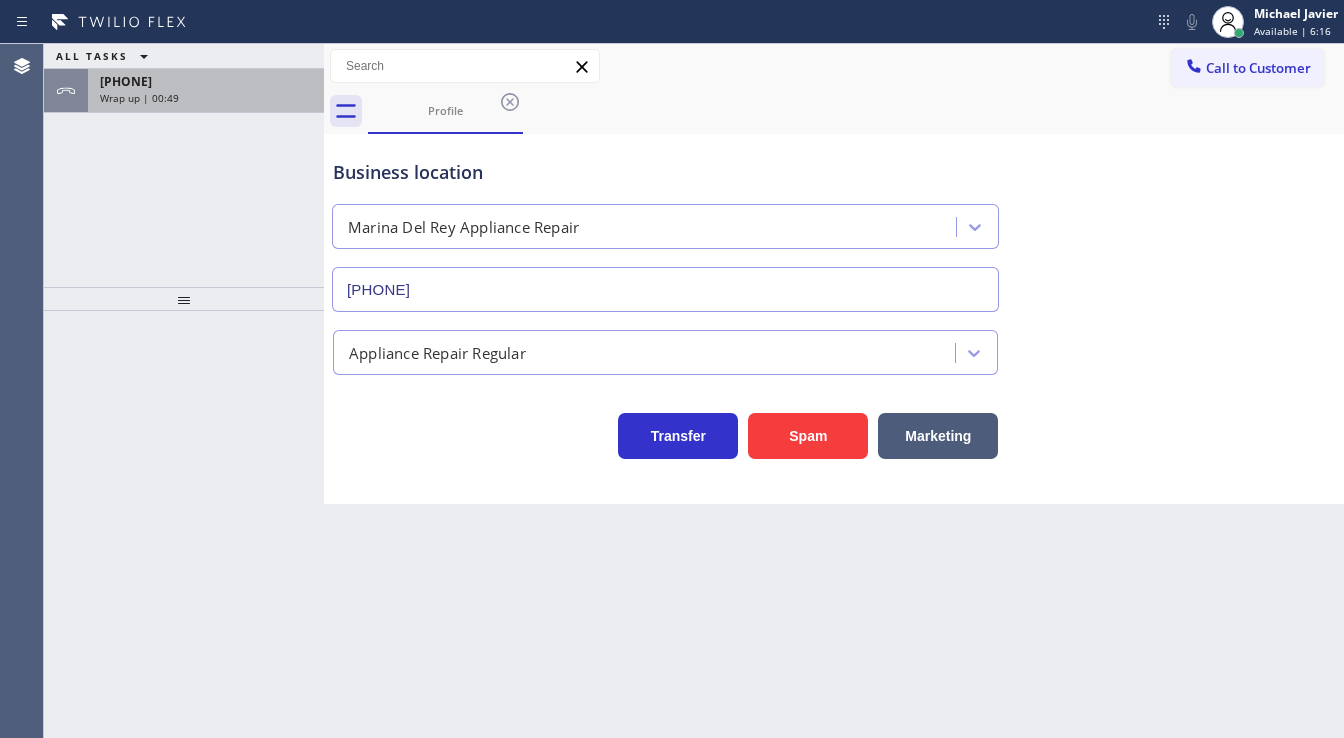 click on "Wrap up | 00:49" at bounding box center [206, 98] 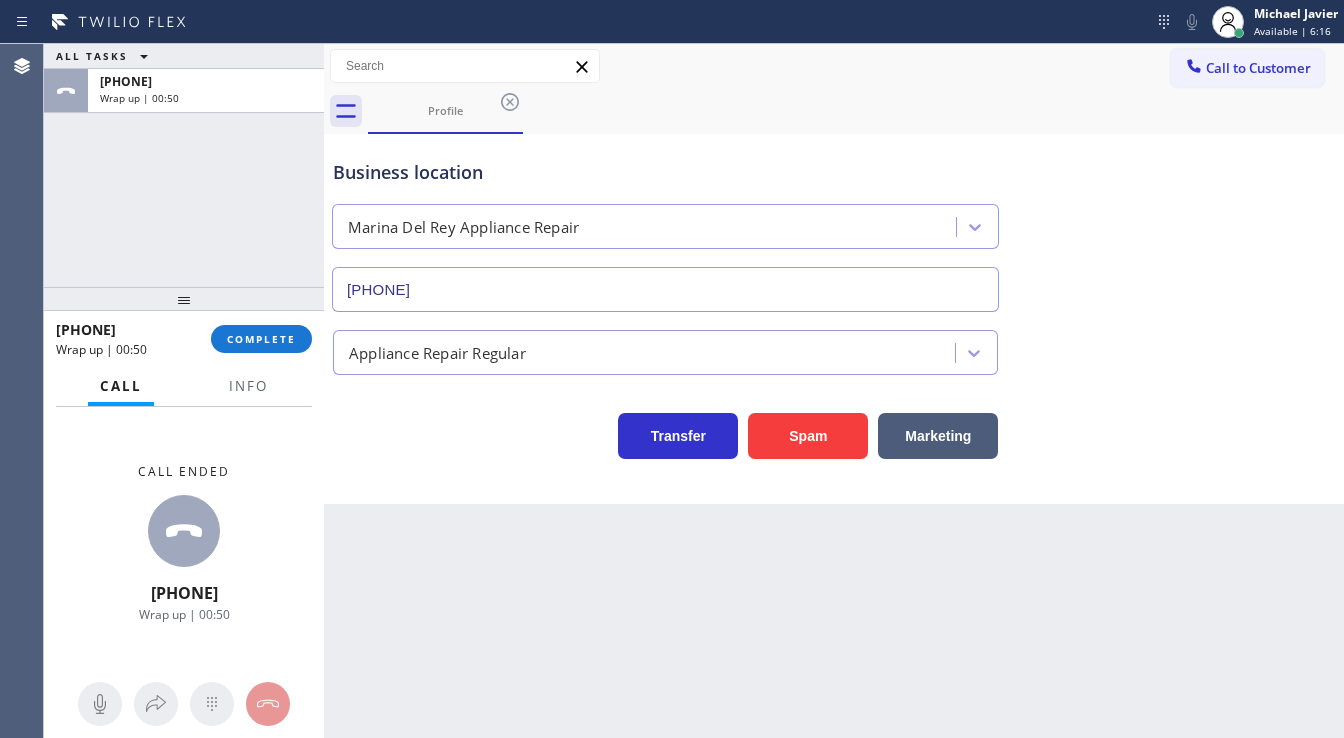 click on "+13235194776 Wrap up | 00:50 COMPLETE" at bounding box center [184, 339] 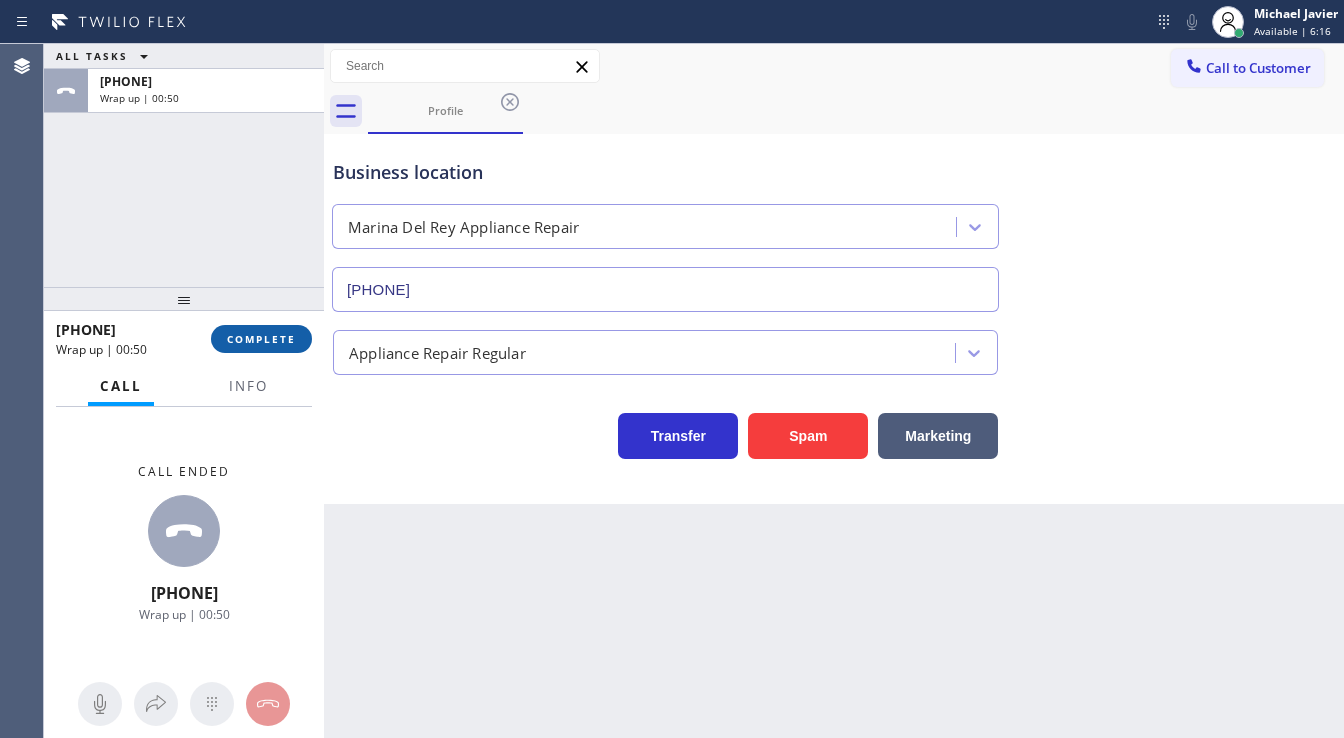 click on "COMPLETE" at bounding box center [261, 339] 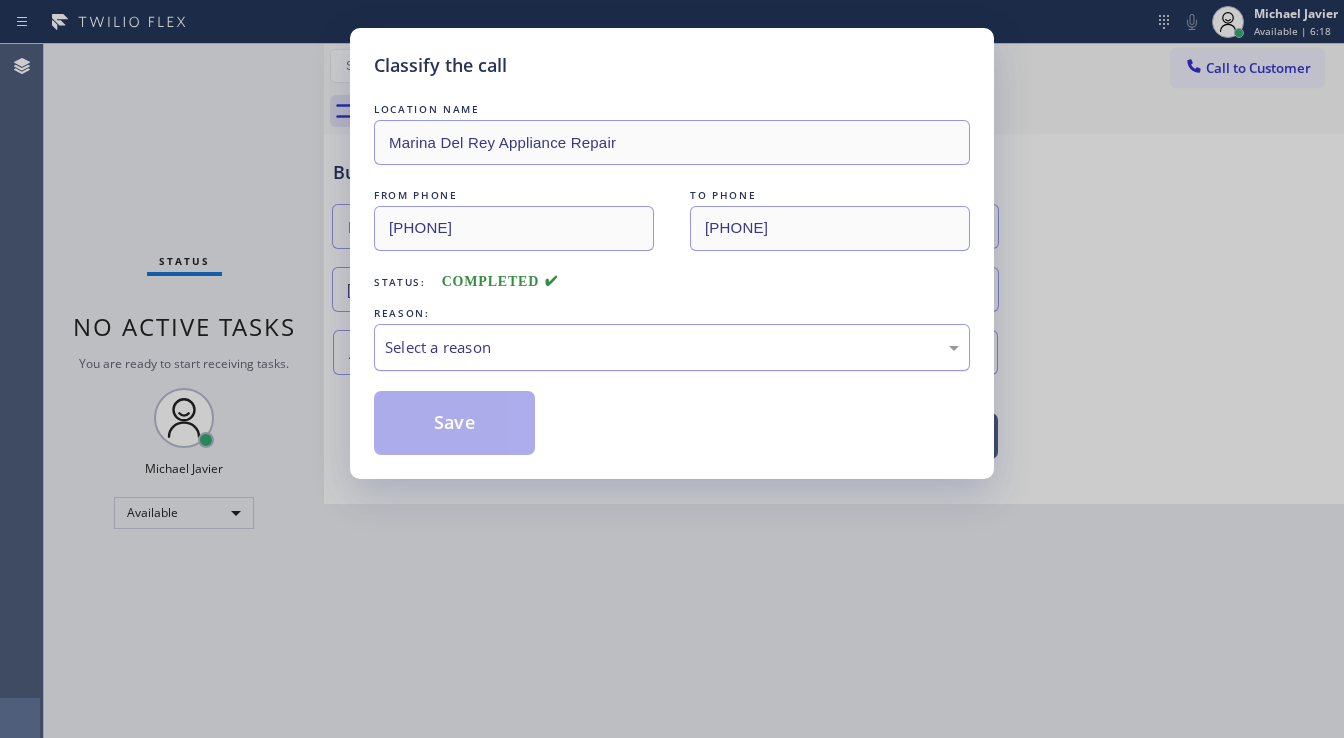 click on "Select a reason" at bounding box center (672, 347) 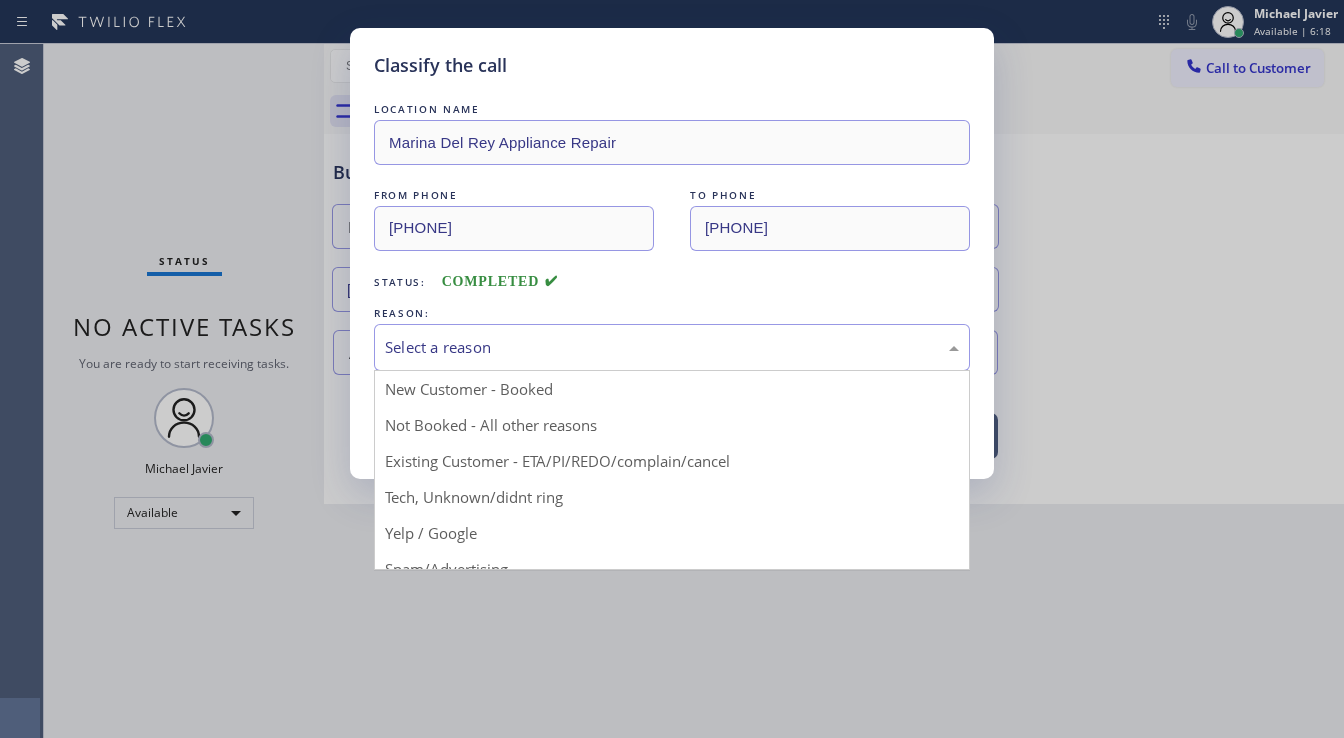 drag, startPoint x: 473, startPoint y: 437, endPoint x: 443, endPoint y: 416, distance: 36.619667 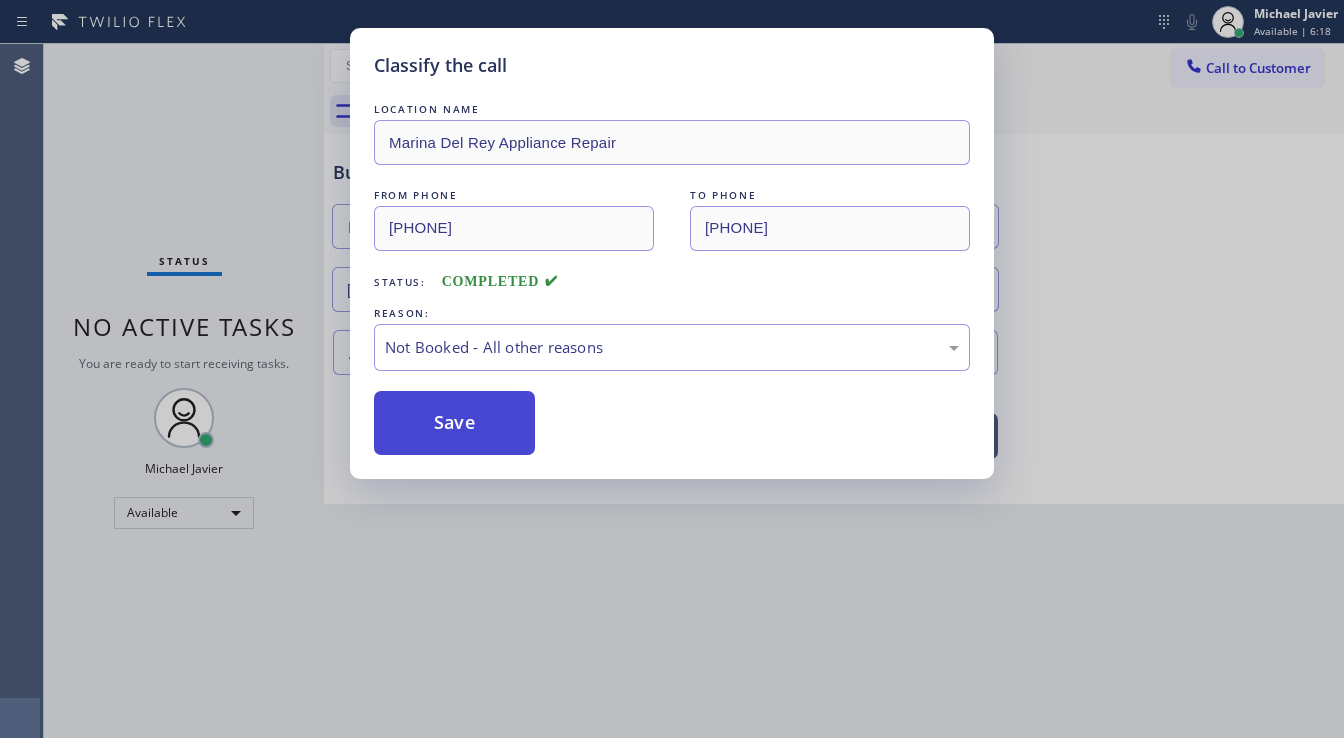click on "Save" at bounding box center (454, 423) 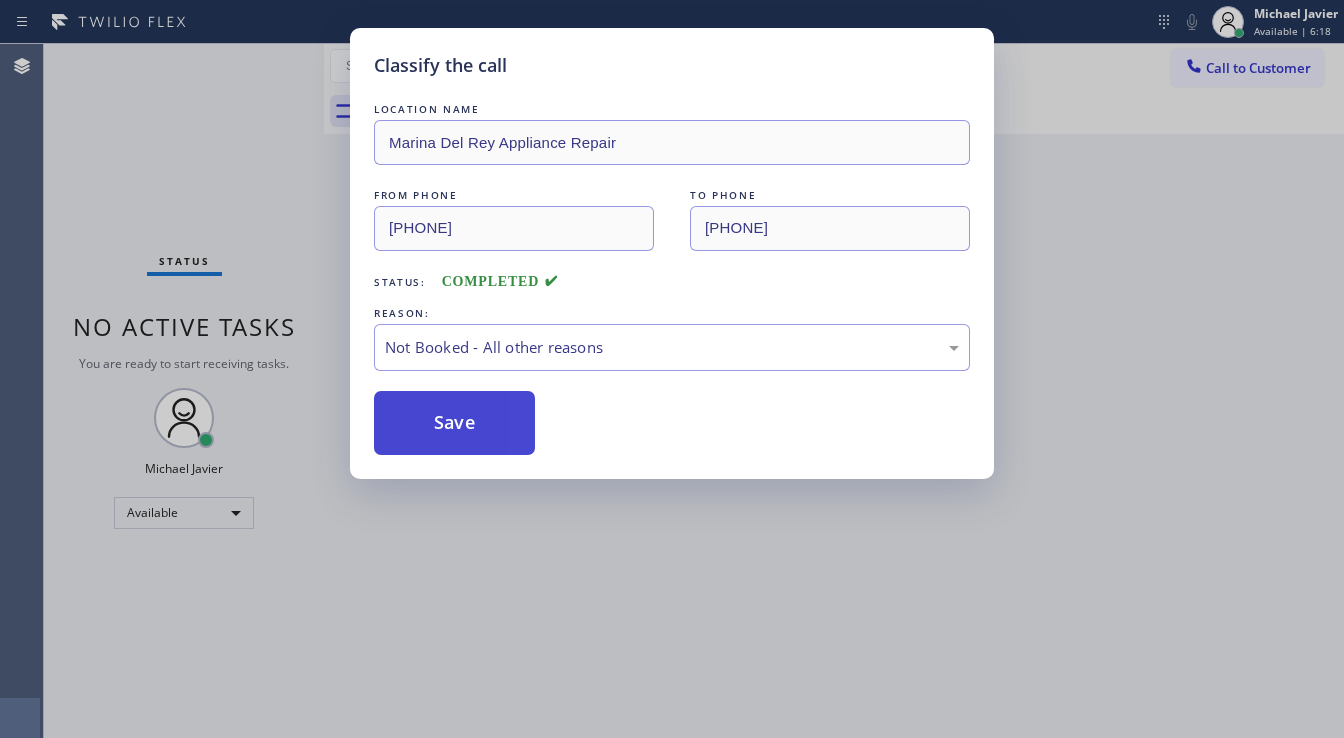 click on "Save" at bounding box center (454, 423) 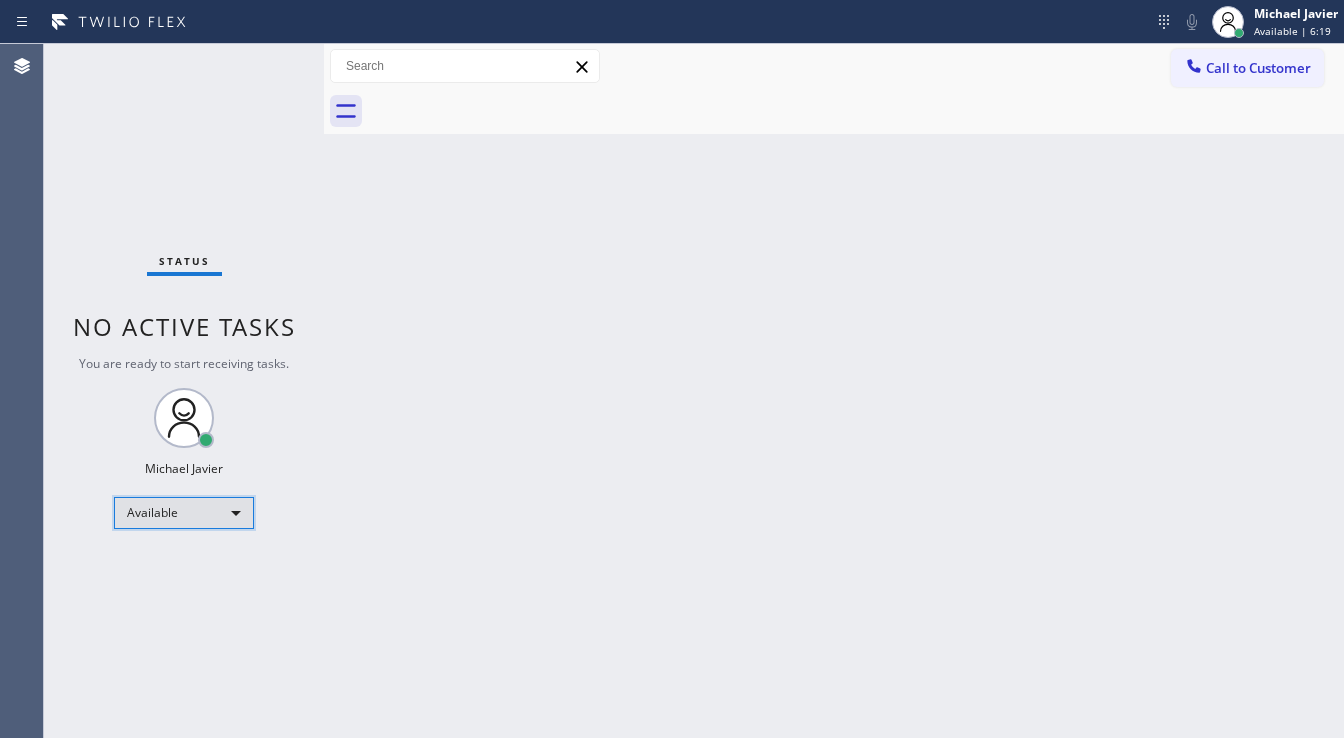 click on "Available" at bounding box center [184, 513] 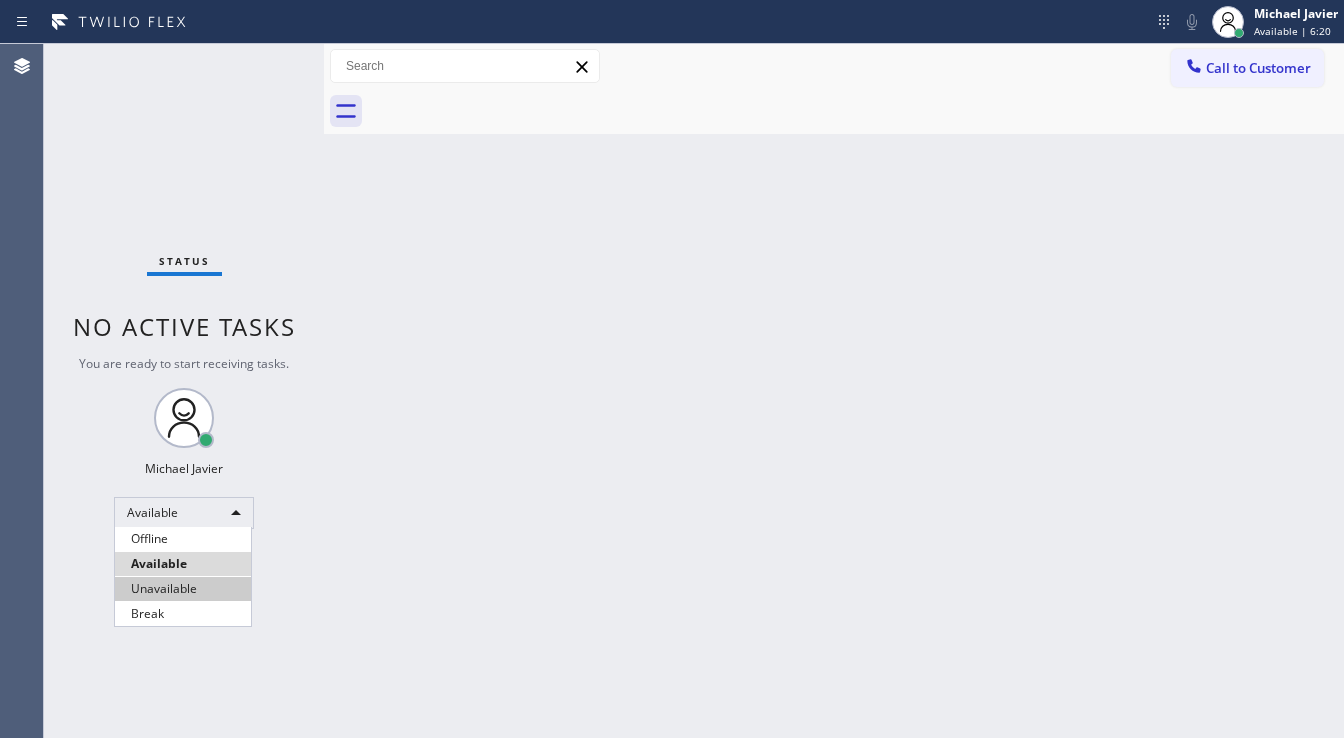 click on "Unavailable" at bounding box center [183, 589] 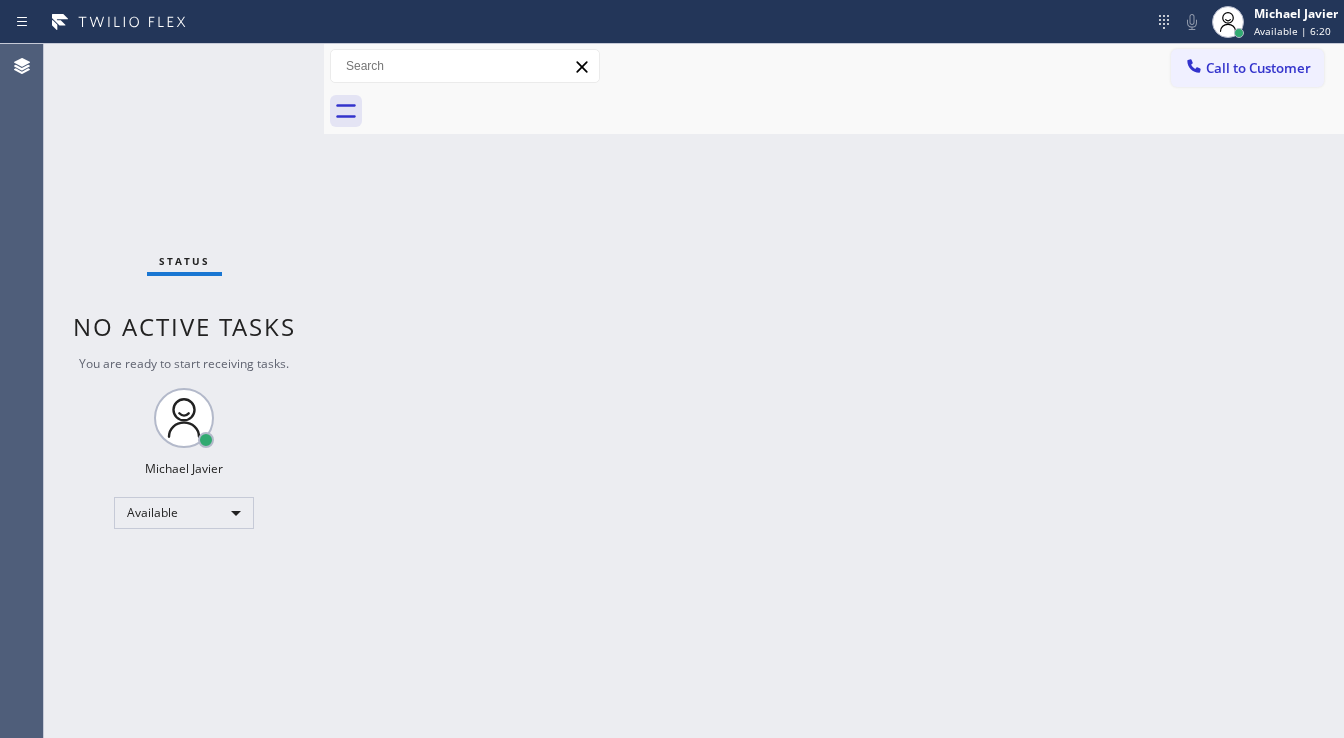 drag, startPoint x: 219, startPoint y: 352, endPoint x: 220, endPoint y: 324, distance: 28.01785 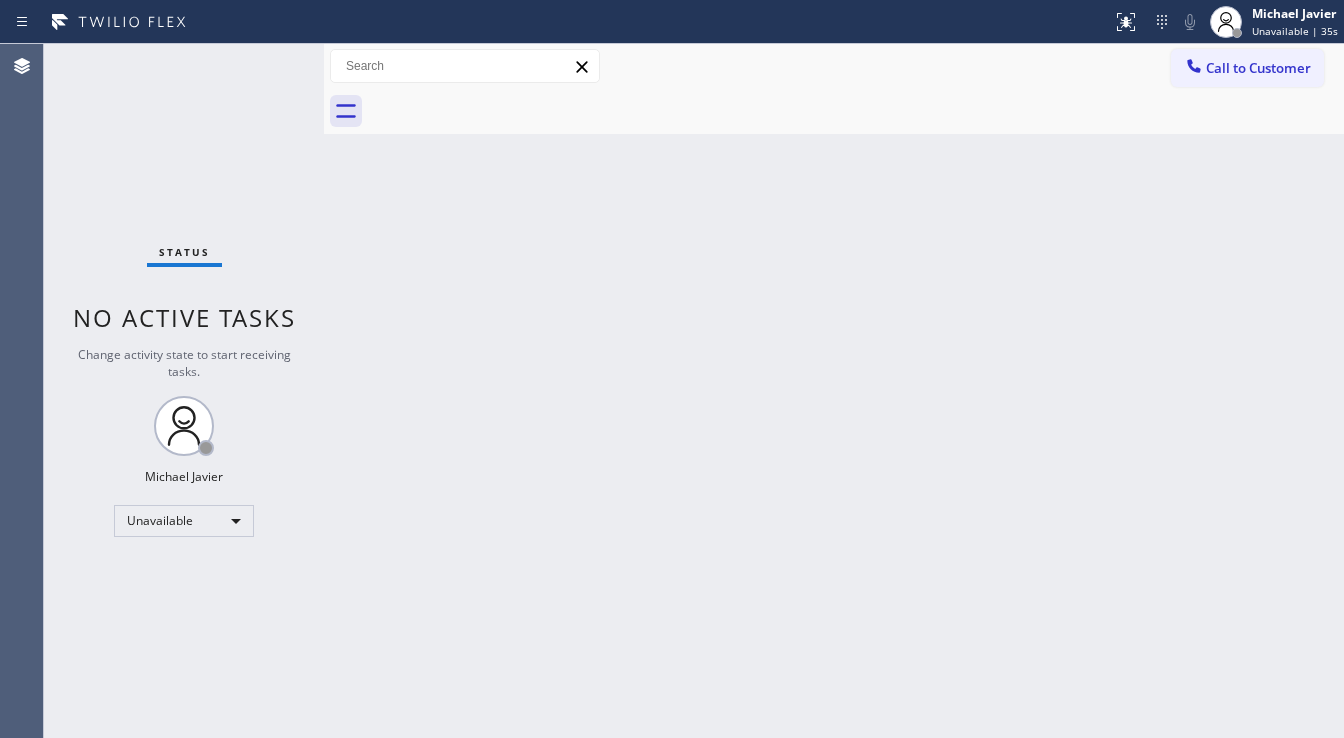 scroll, scrollTop: 0, scrollLeft: 0, axis: both 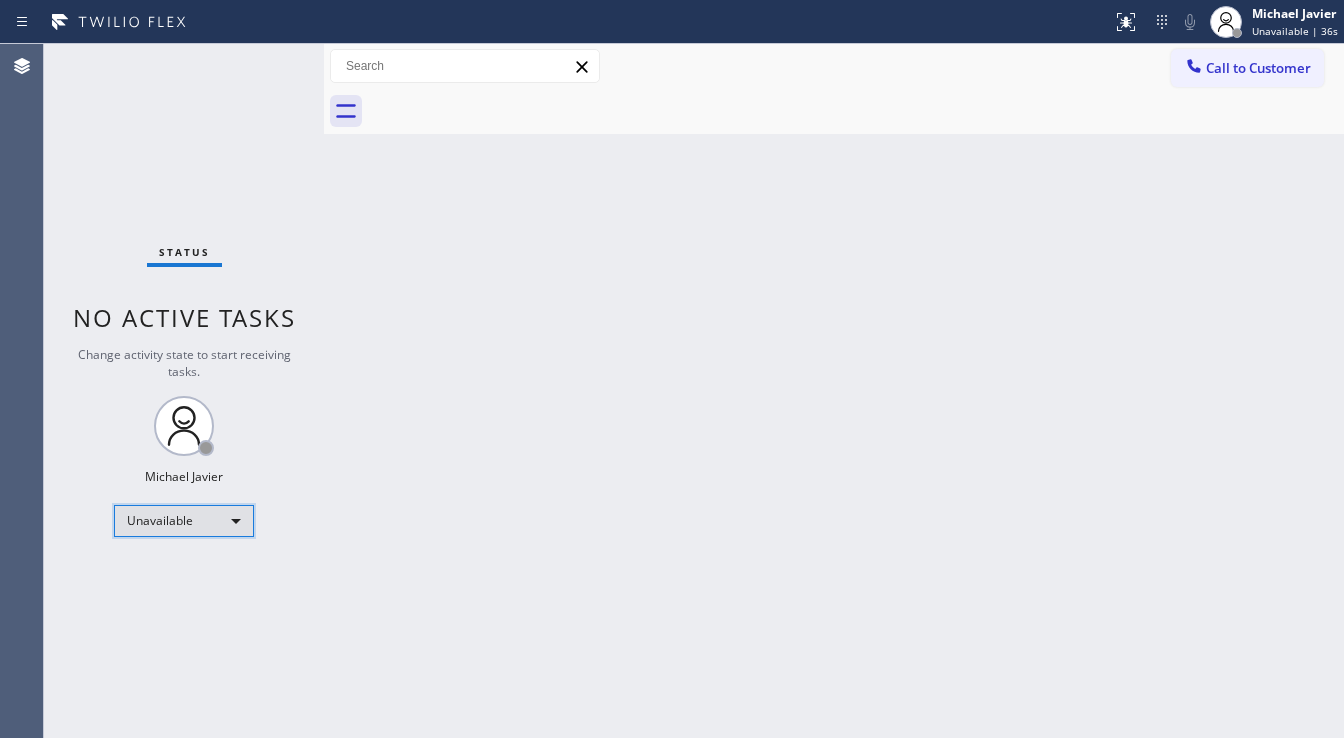 click on "Unavailable" at bounding box center (184, 521) 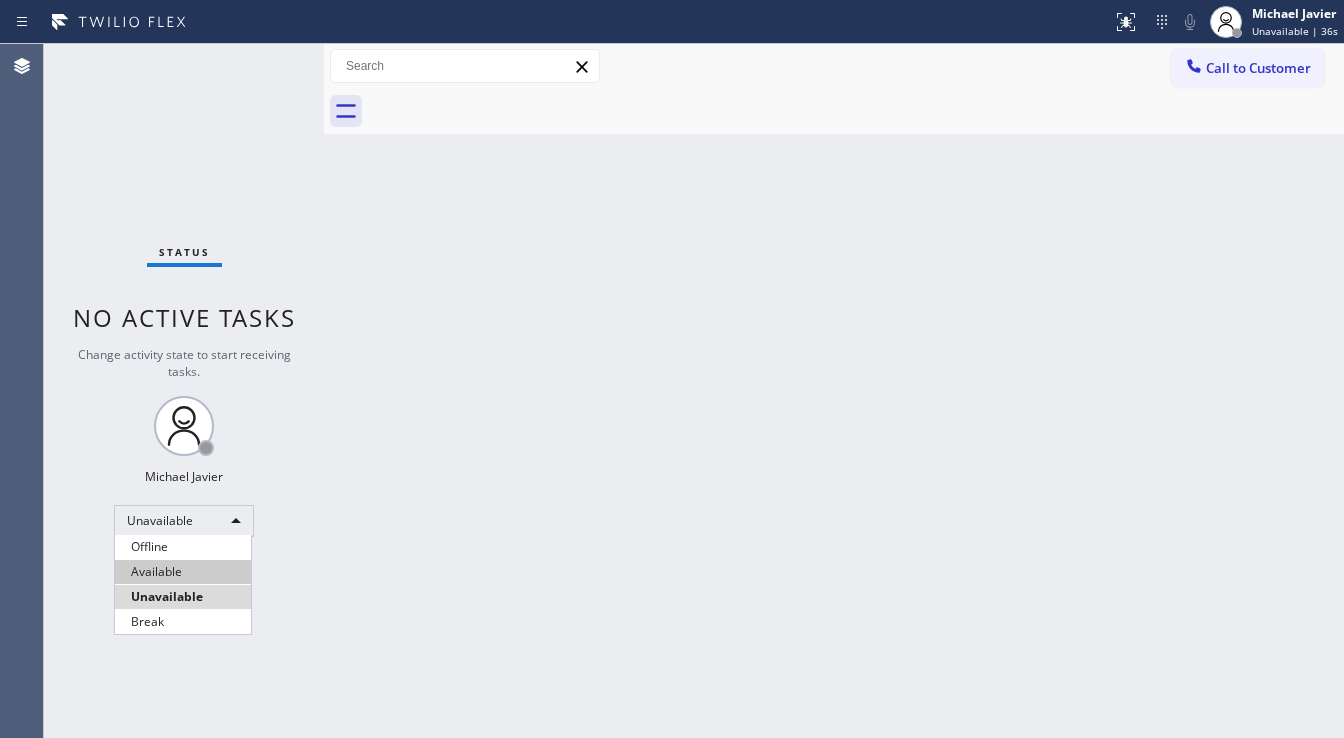 click on "Available" at bounding box center (183, 572) 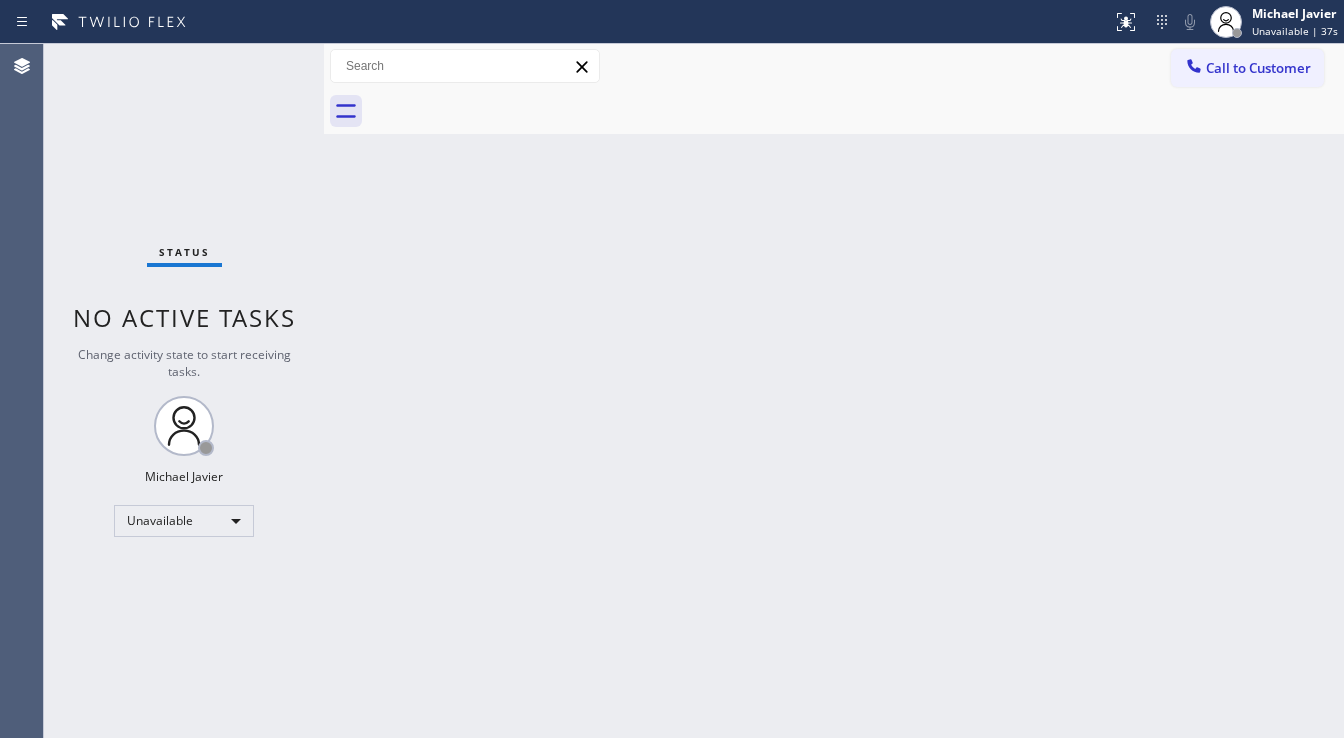 drag, startPoint x: 423, startPoint y: 548, endPoint x: 514, endPoint y: 712, distance: 187.55533 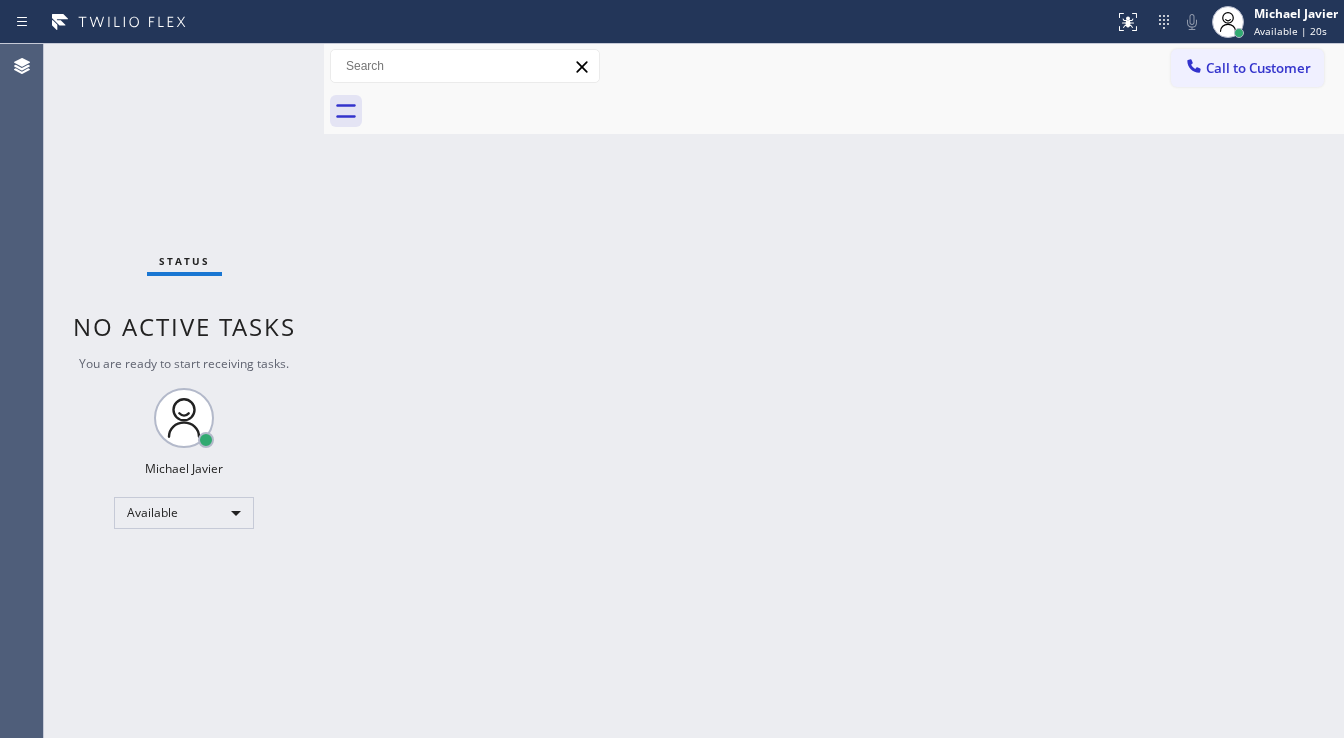 click on "Status   No active tasks     You are ready to start receiving tasks.   Michael Javier Available" at bounding box center [184, 391] 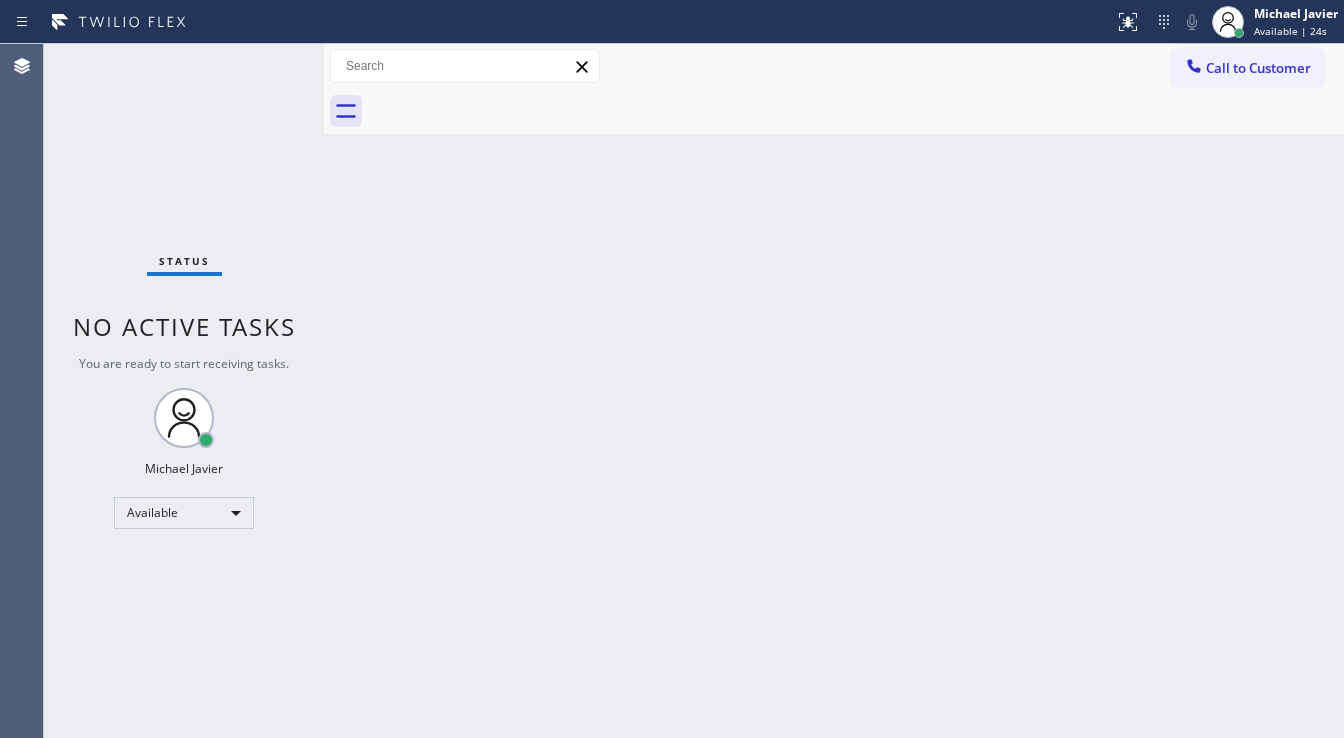 click on "Status   No active tasks     You are ready to start receiving tasks.   Michael Javier Available" at bounding box center [184, 391] 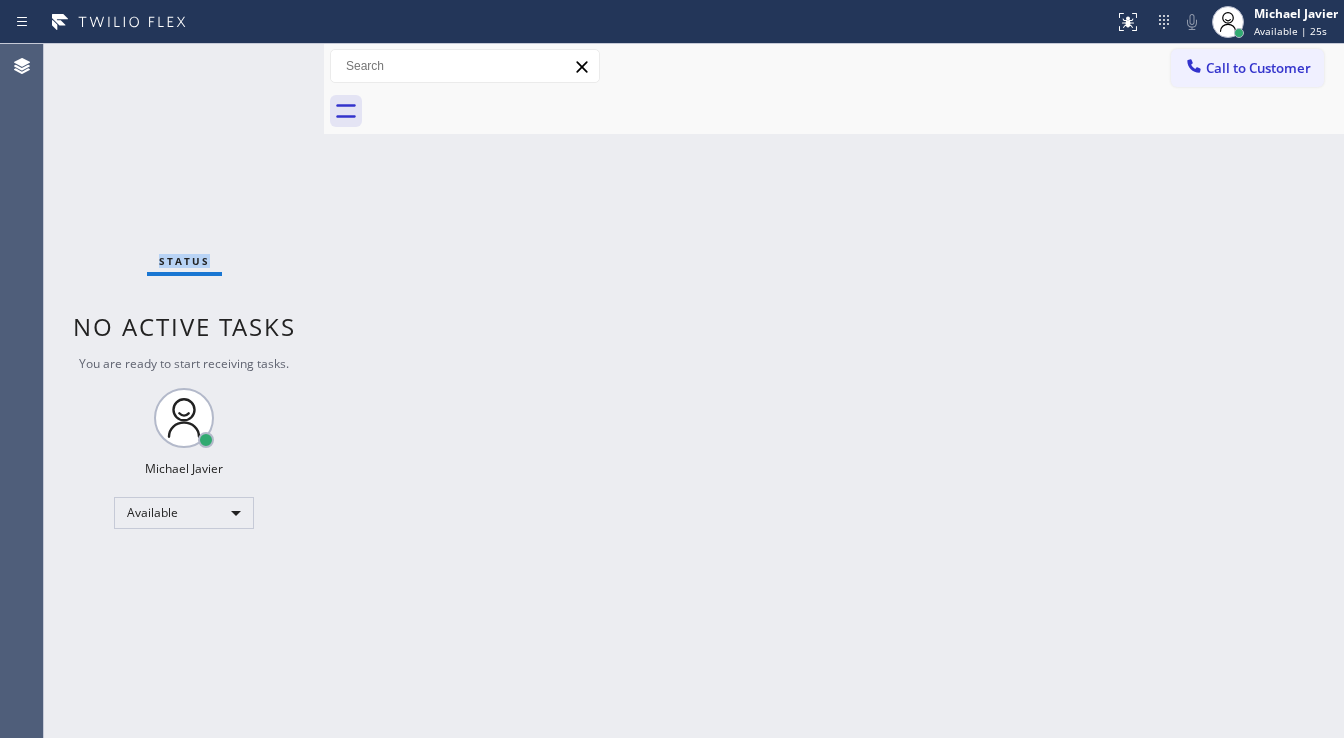 click on "Status   No active tasks     You are ready to start receiving tasks.   Michael Javier Available" at bounding box center [184, 391] 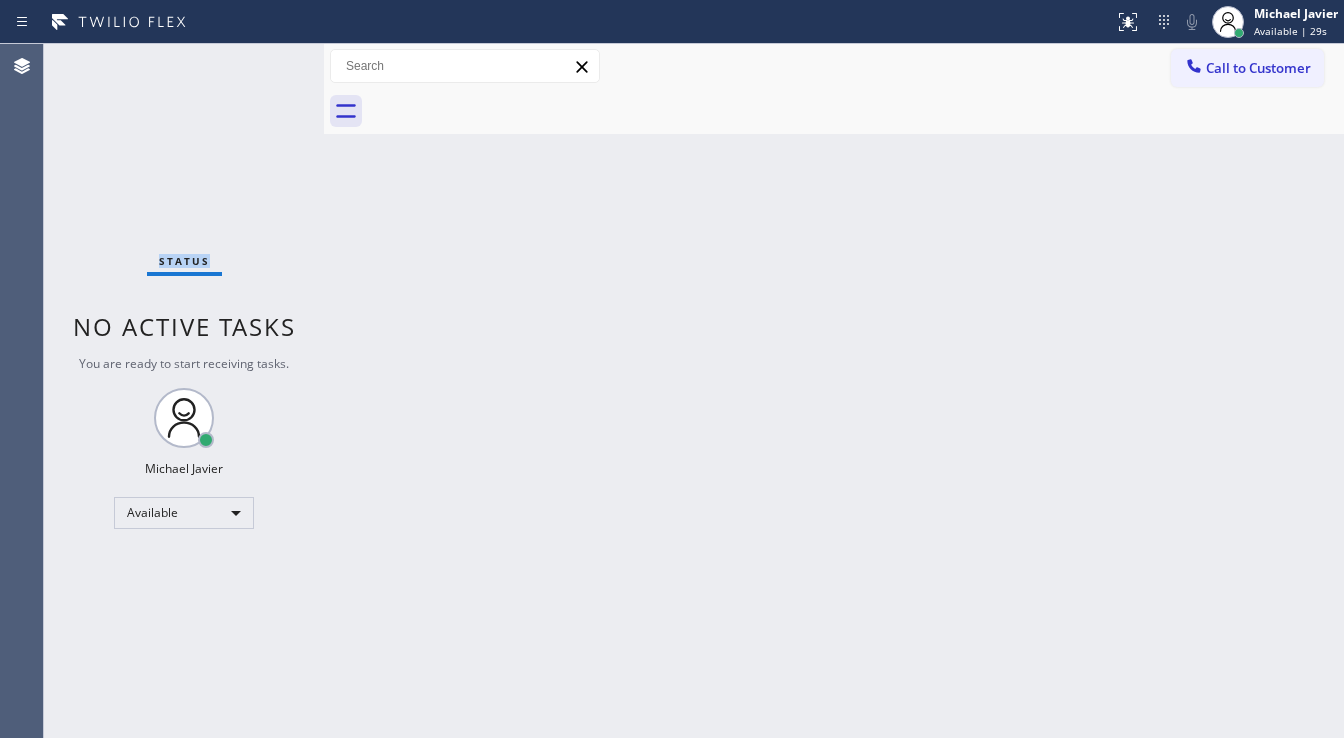 click on "Status   No active tasks     You are ready to start receiving tasks.   Michael Javier Available" at bounding box center (184, 391) 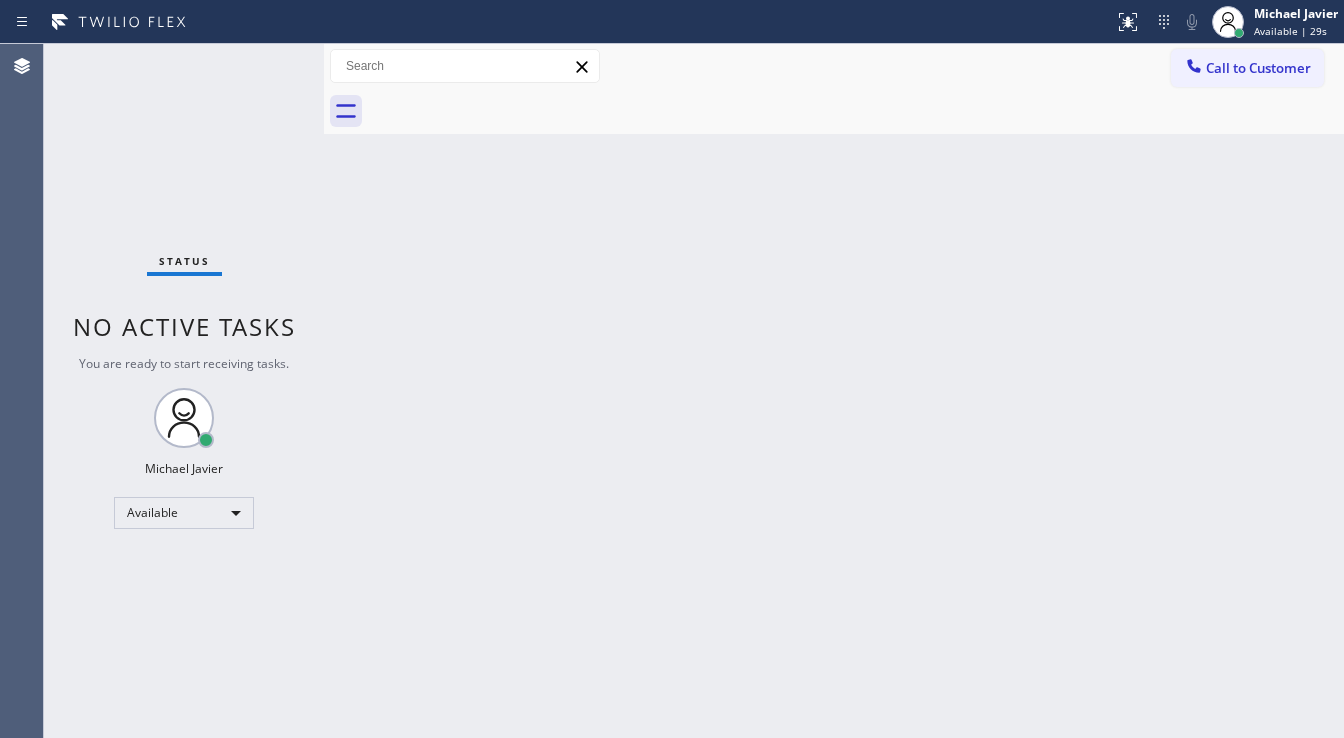 click on "Status   No active tasks     You are ready to start receiving tasks.   Michael Javier Available" at bounding box center (184, 391) 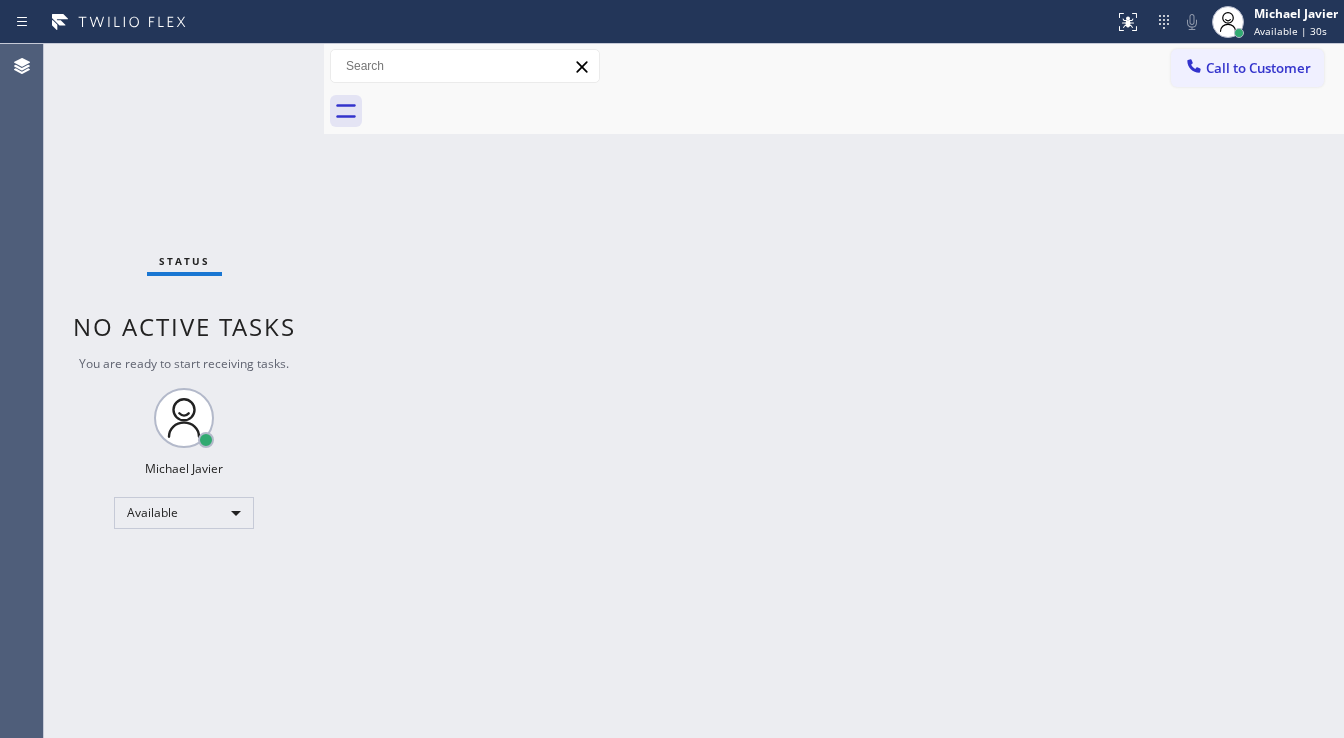 click on "Status   No active tasks     You are ready to start receiving tasks.   Michael Javier Available" at bounding box center (184, 391) 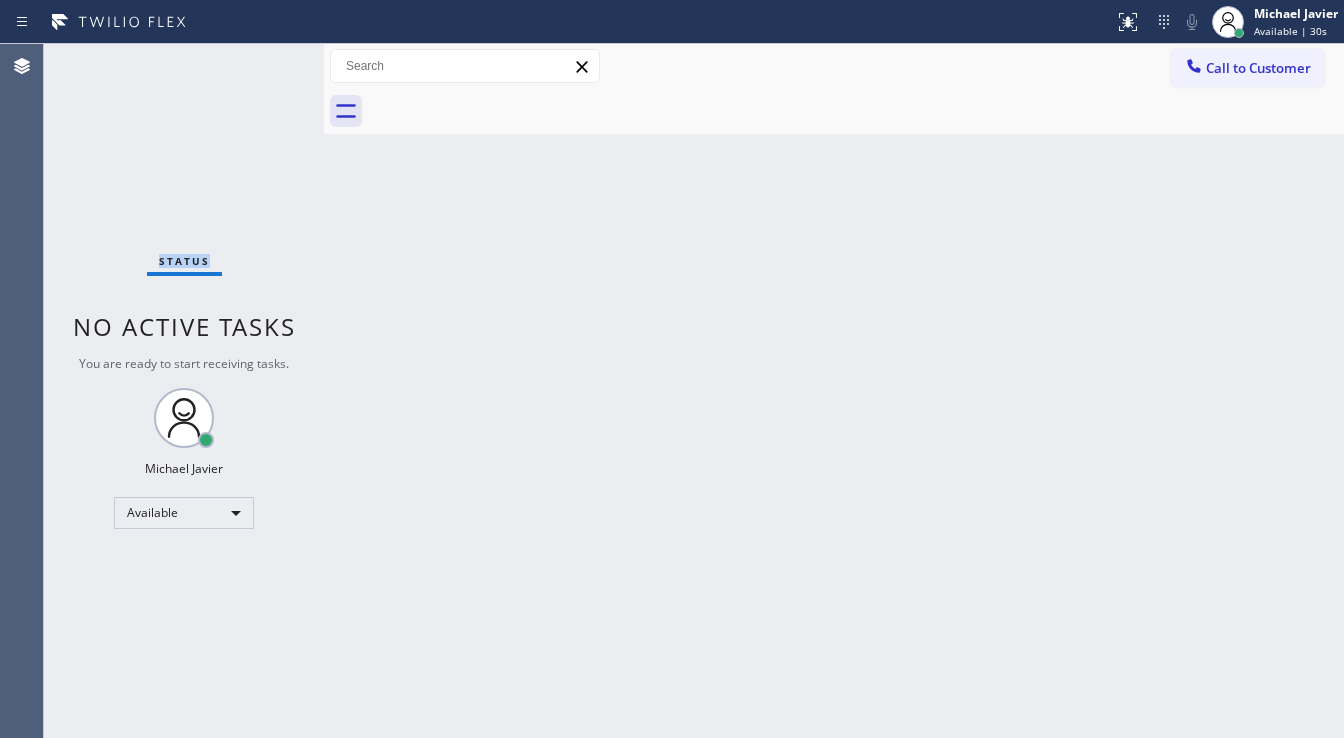 click on "Status   No active tasks     You are ready to start receiving tasks.   Michael Javier Available" at bounding box center (184, 391) 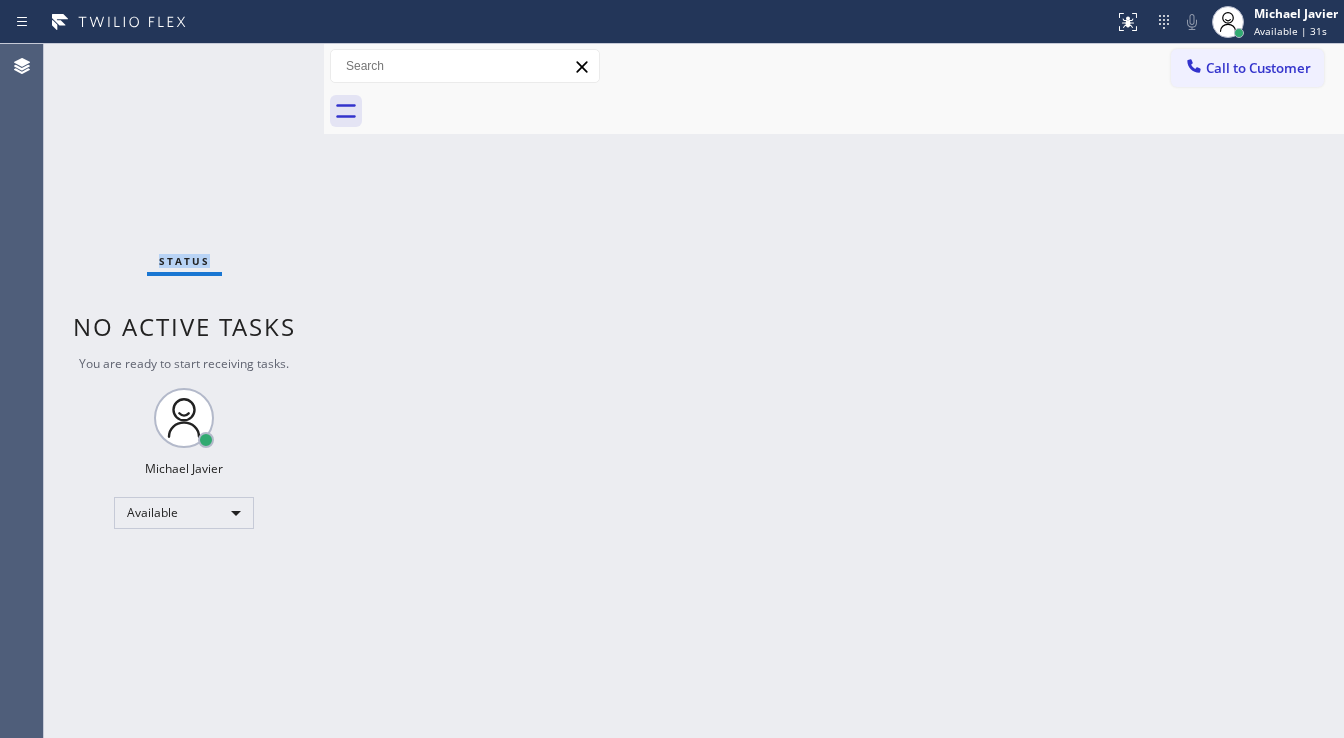 click on "Status   No active tasks     You are ready to start receiving tasks.   Michael Javier Available" at bounding box center [184, 391] 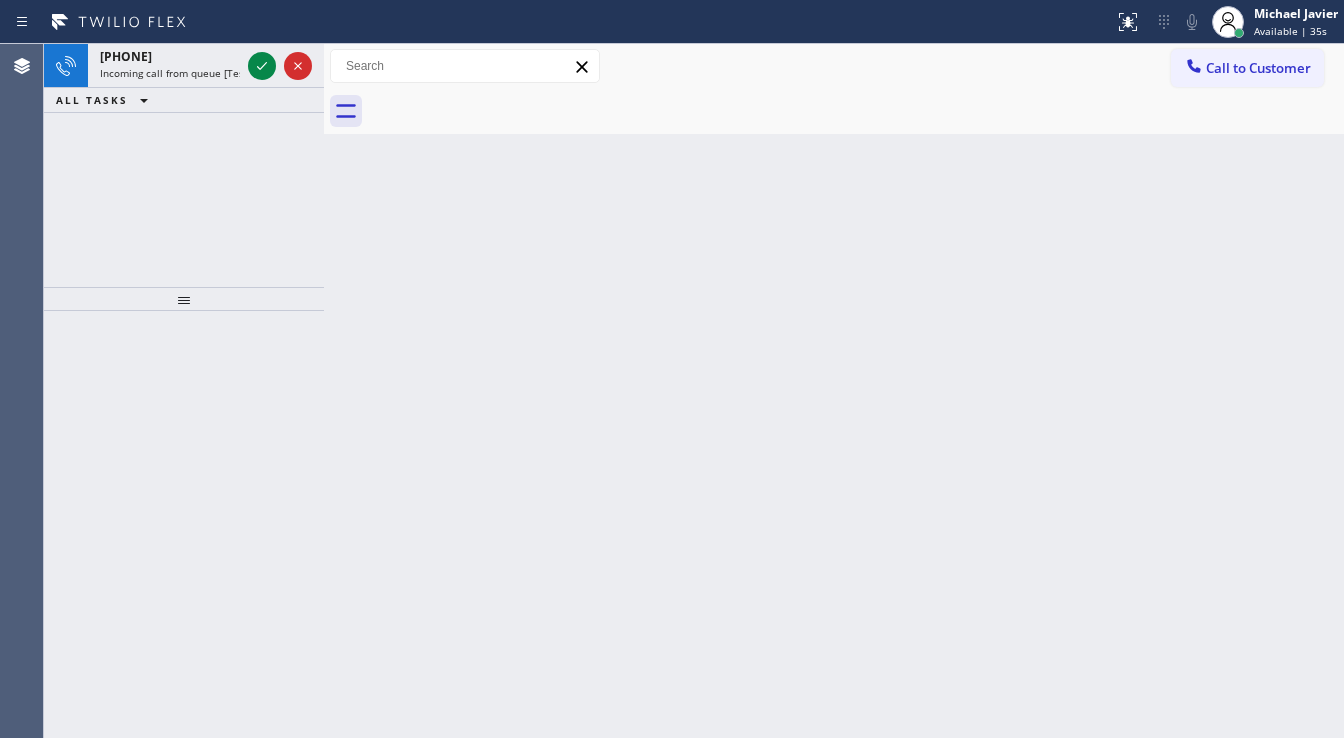 click 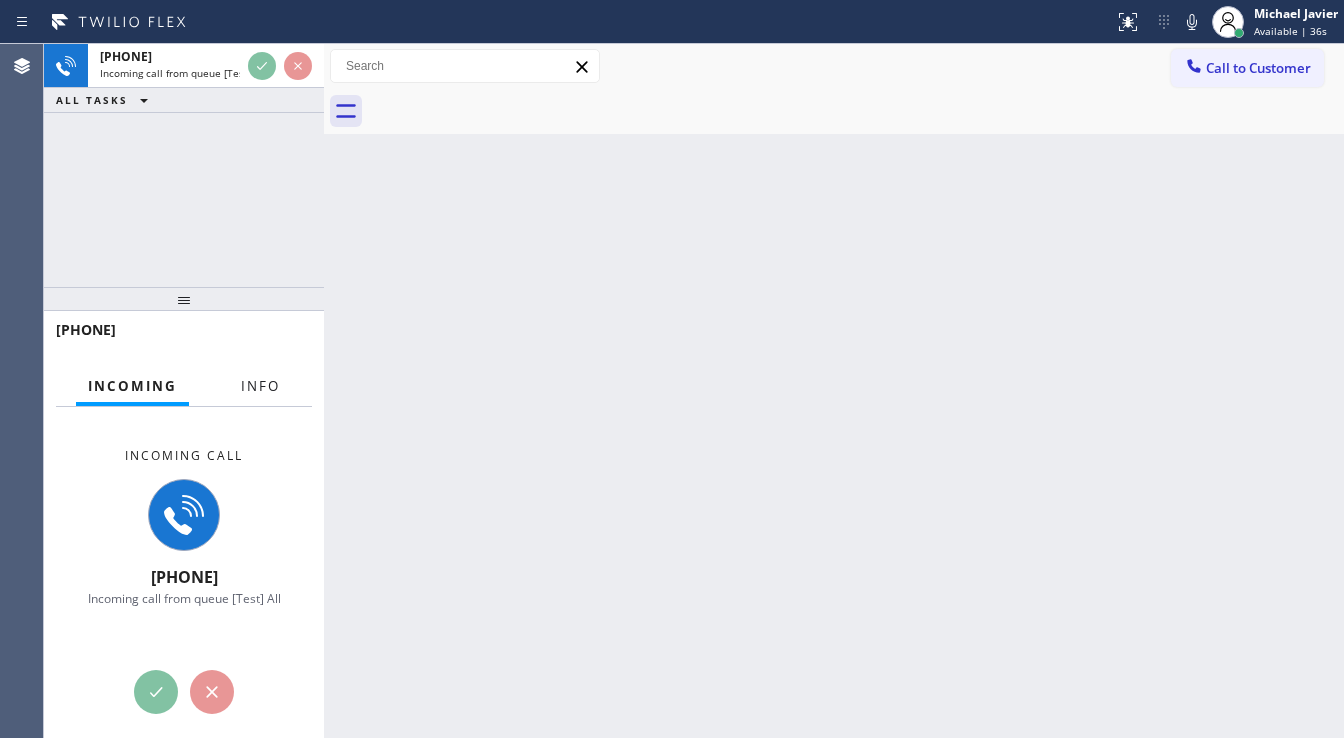 click on "Info" at bounding box center [260, 386] 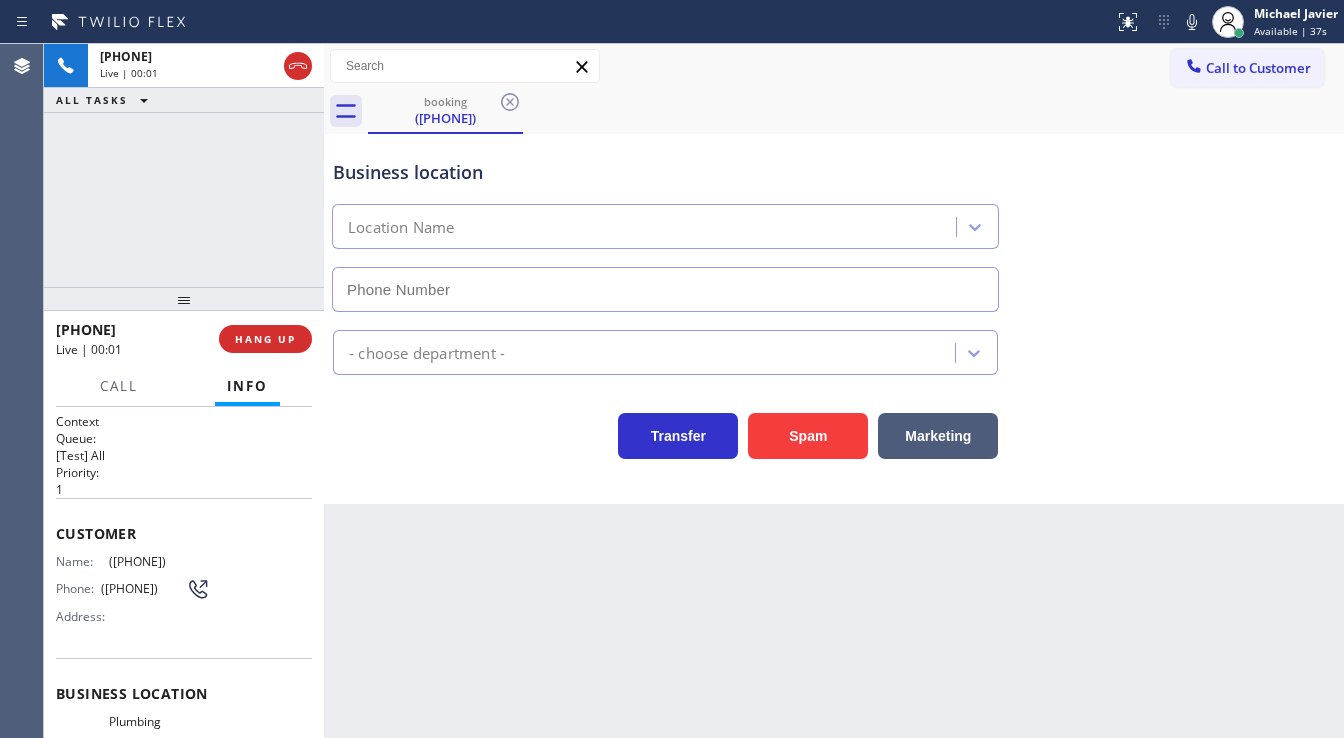type on "([PHONE])" 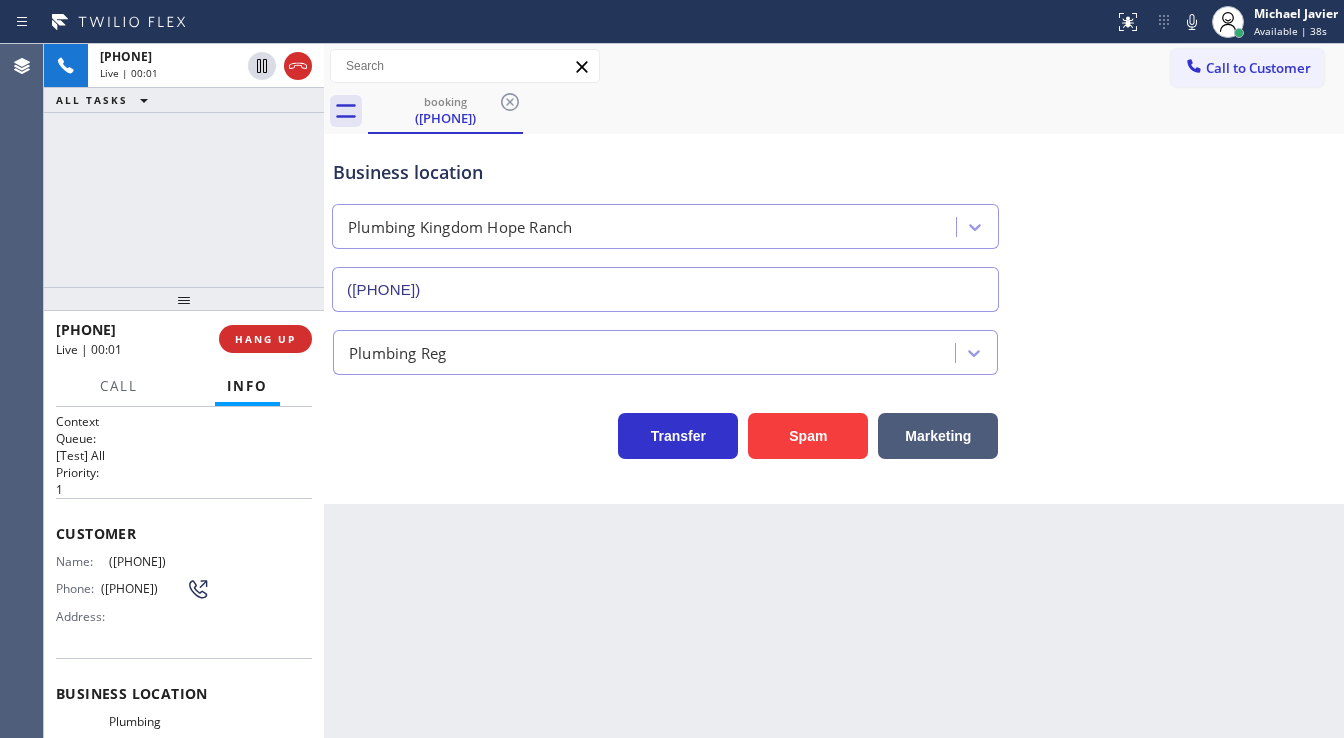 click on "Spam" at bounding box center (808, 436) 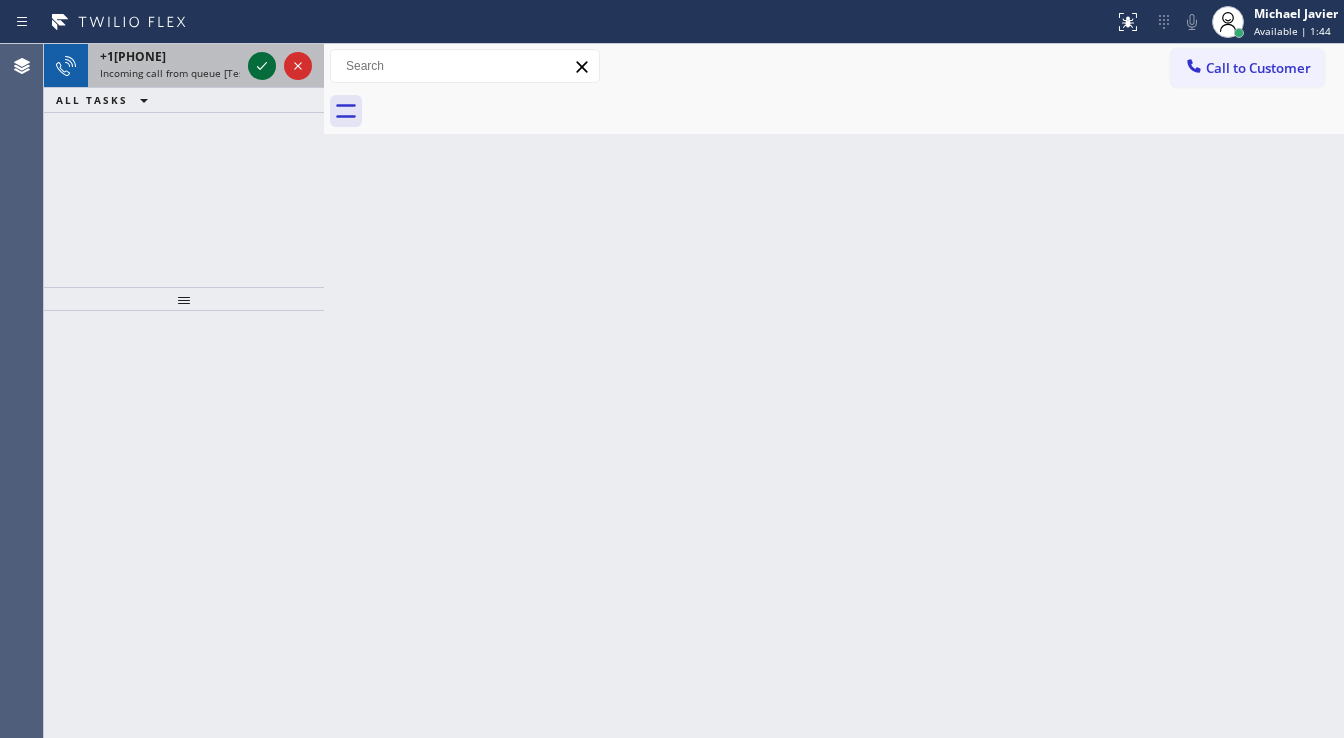 click 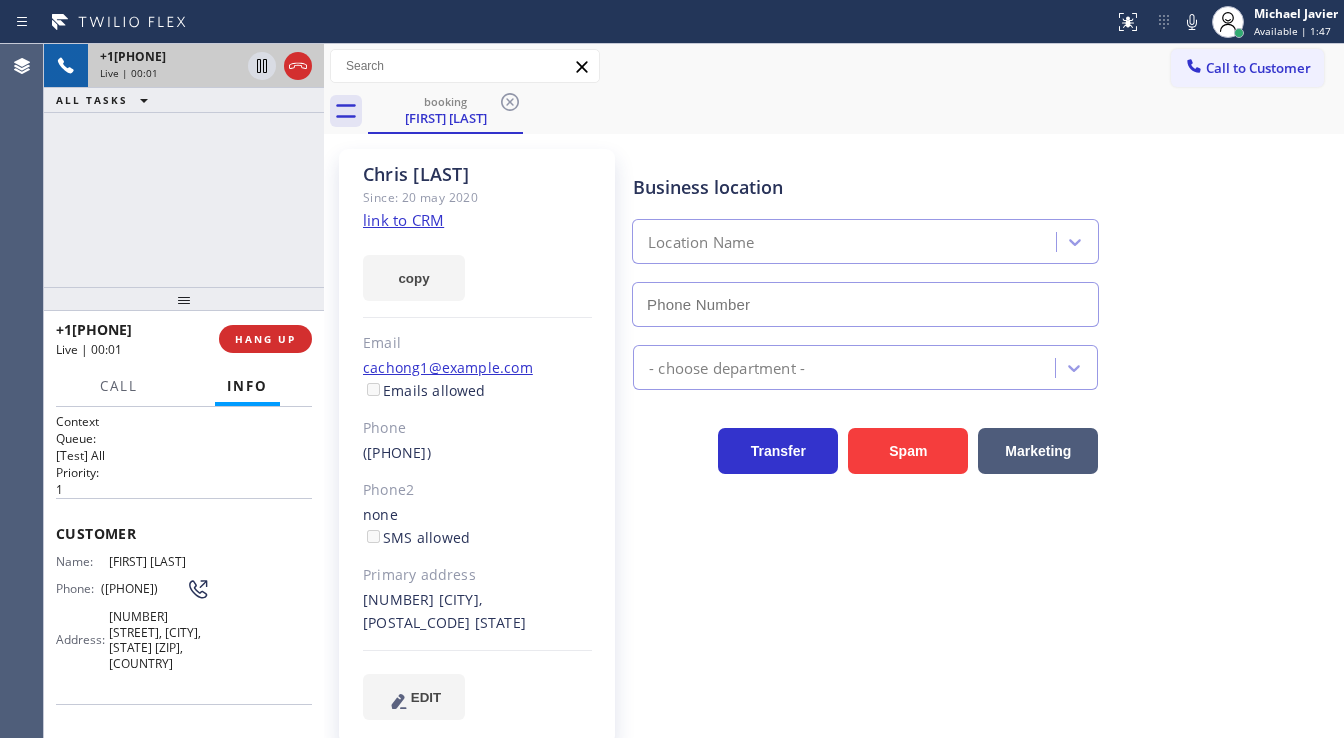 type on "([PHONE])" 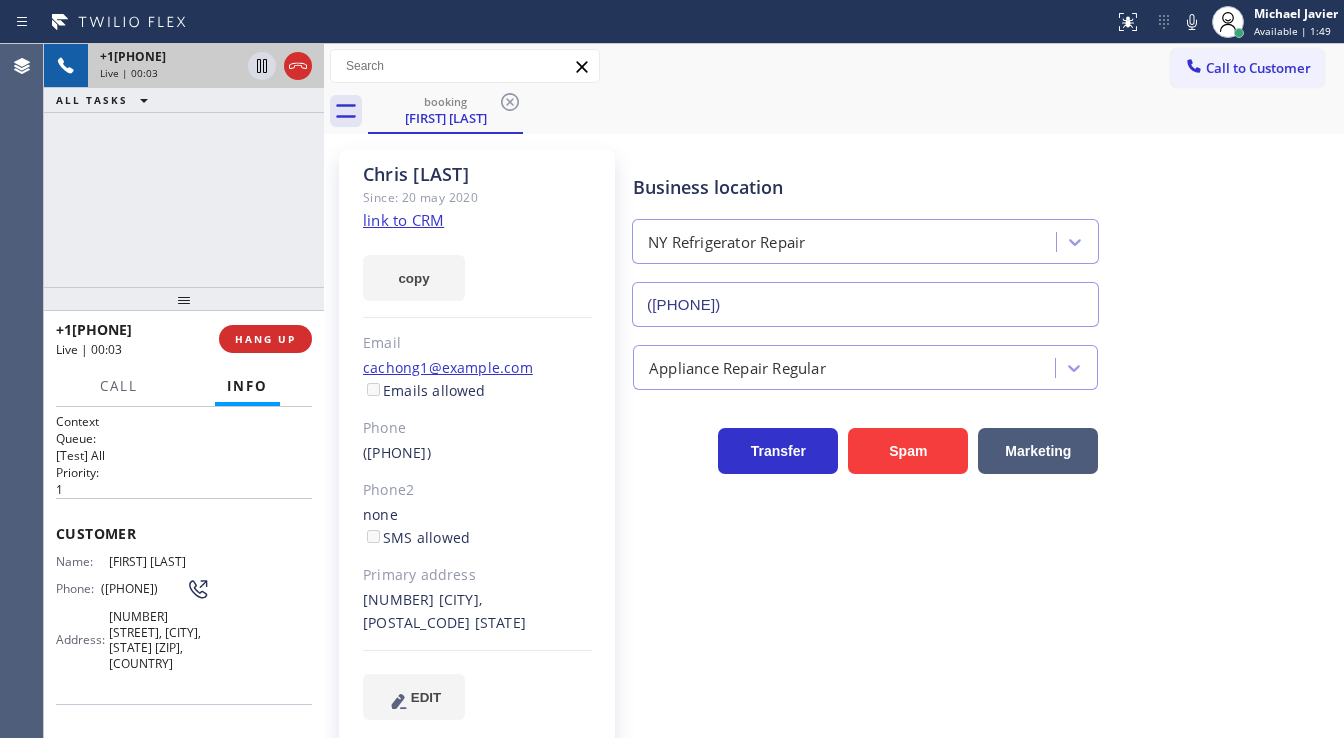 click on "link to CRM" 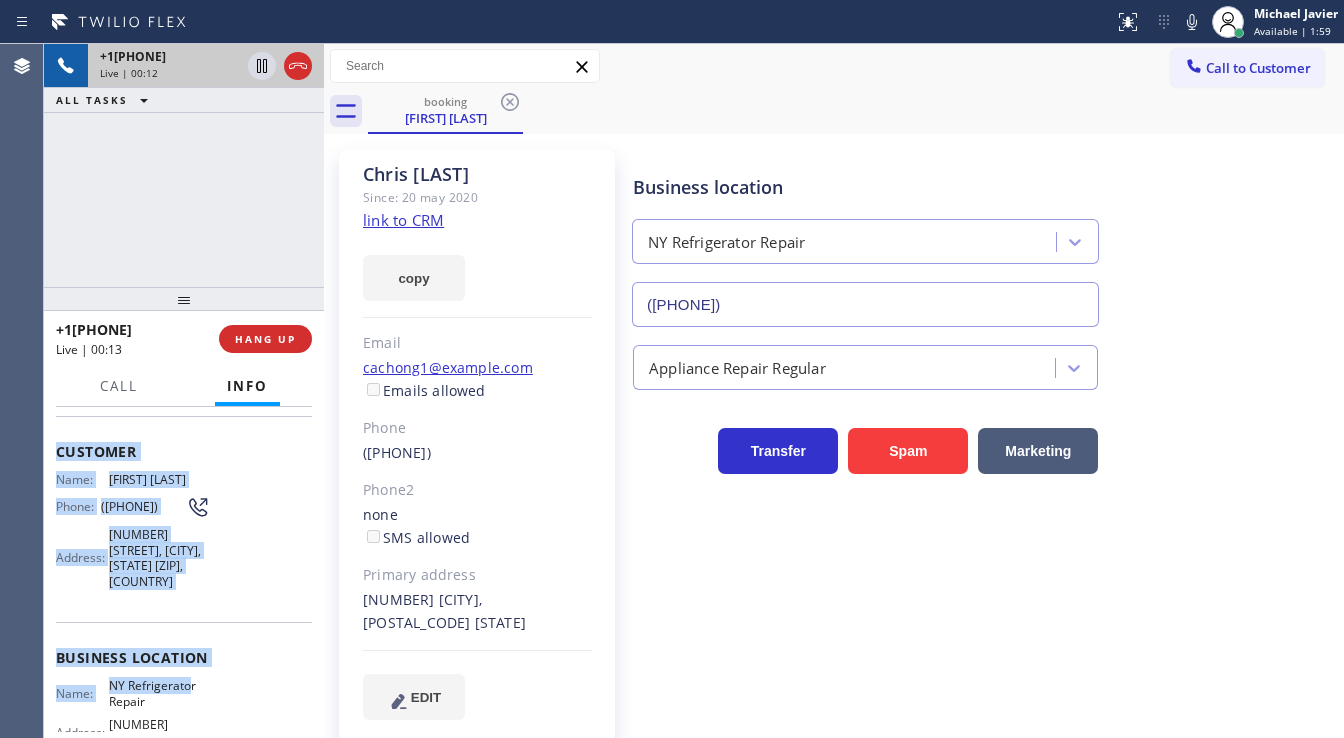 scroll, scrollTop: 276, scrollLeft: 0, axis: vertical 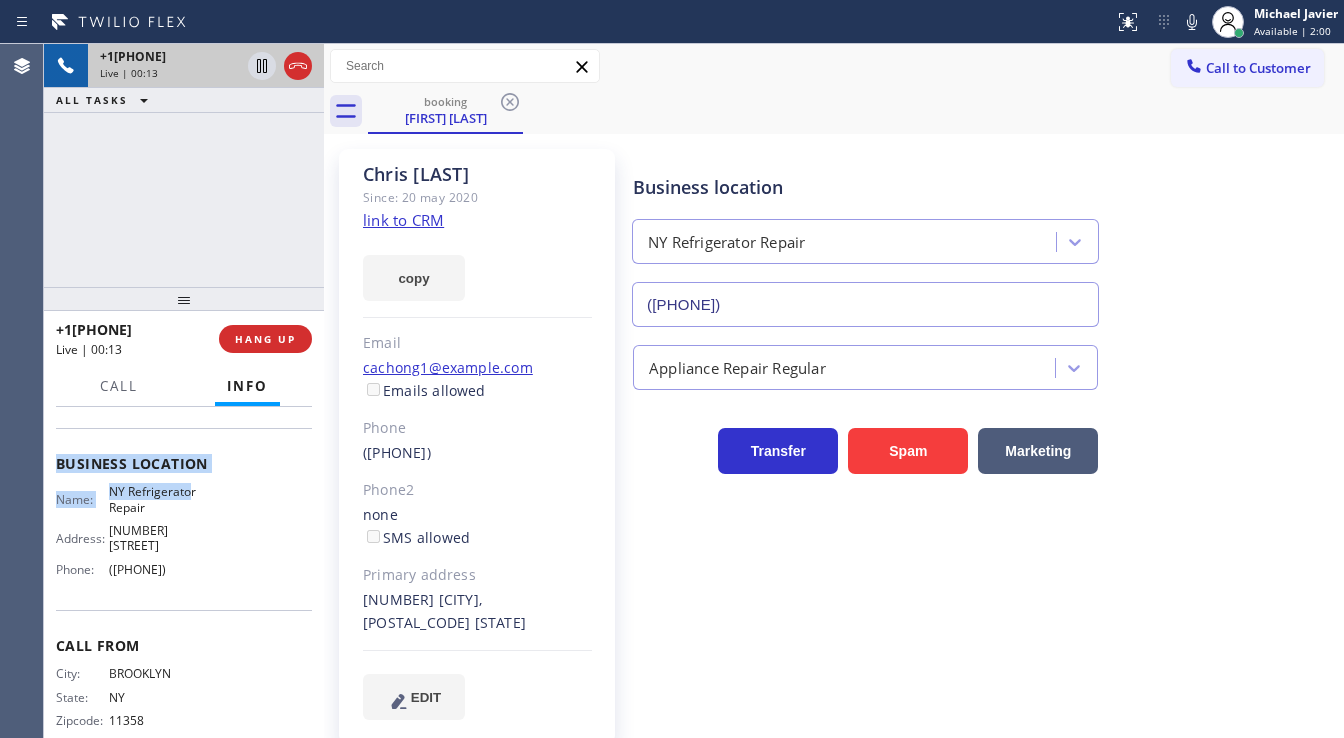 drag, startPoint x: 52, startPoint y: 526, endPoint x: 202, endPoint y: 568, distance: 155.76906 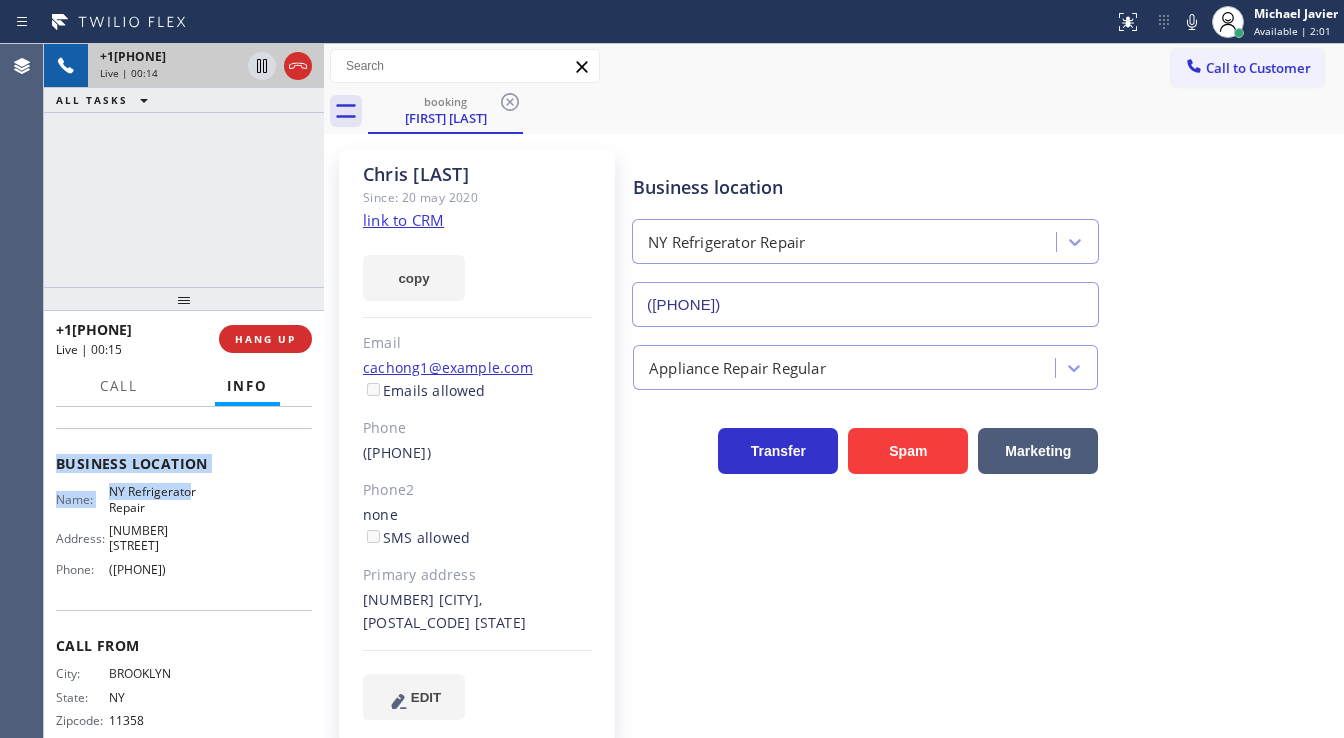 copy on "Customer Name: [FIRST] [LAST] Phone: [PHONE] Address: [NUMBER] [STREET], [CITY], [STATE] [ZIP], [COUNTRY] Business location Name: NY Refrigerator Repair Address: [NUMBER] [STREET]  Phone: [PHONE]" 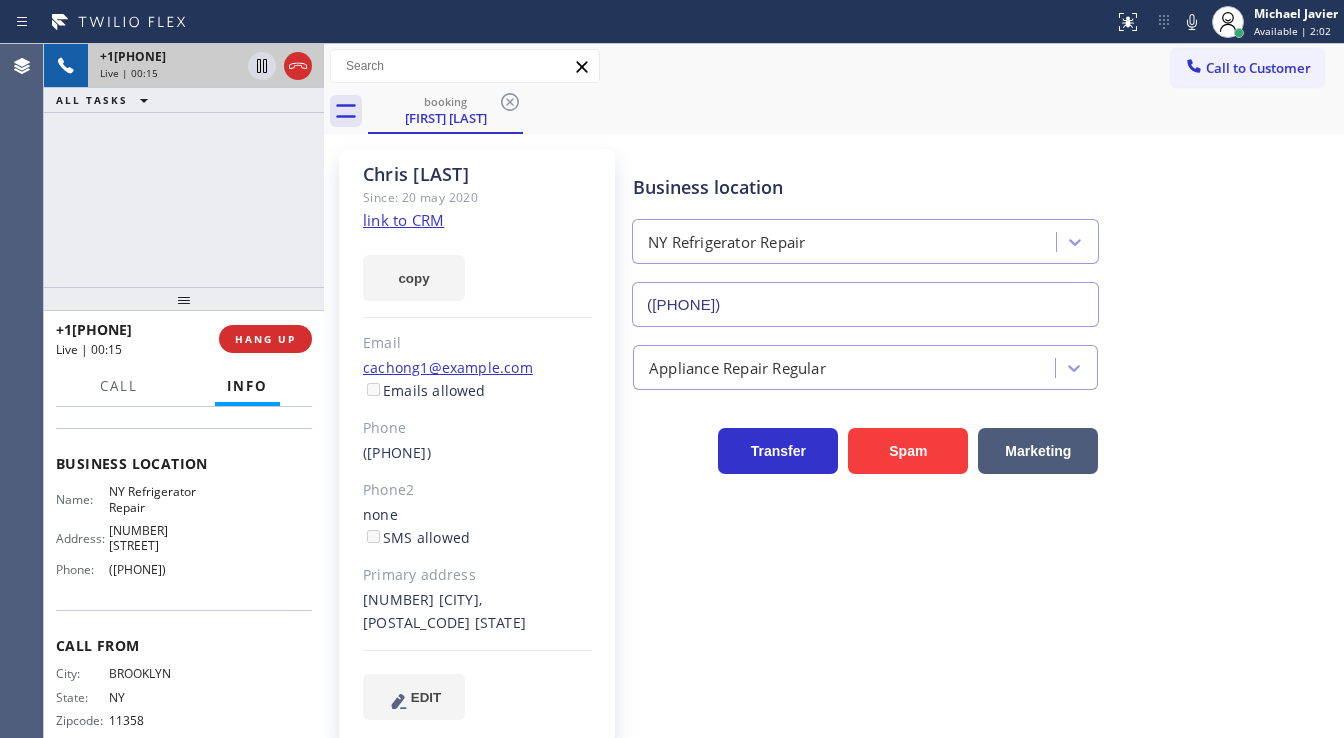 click on "+1[PHONE] Live | 00:15 ALL TASKS ALL TASKS ACTIVE TASKS TASKS IN WRAP UP" at bounding box center [184, 165] 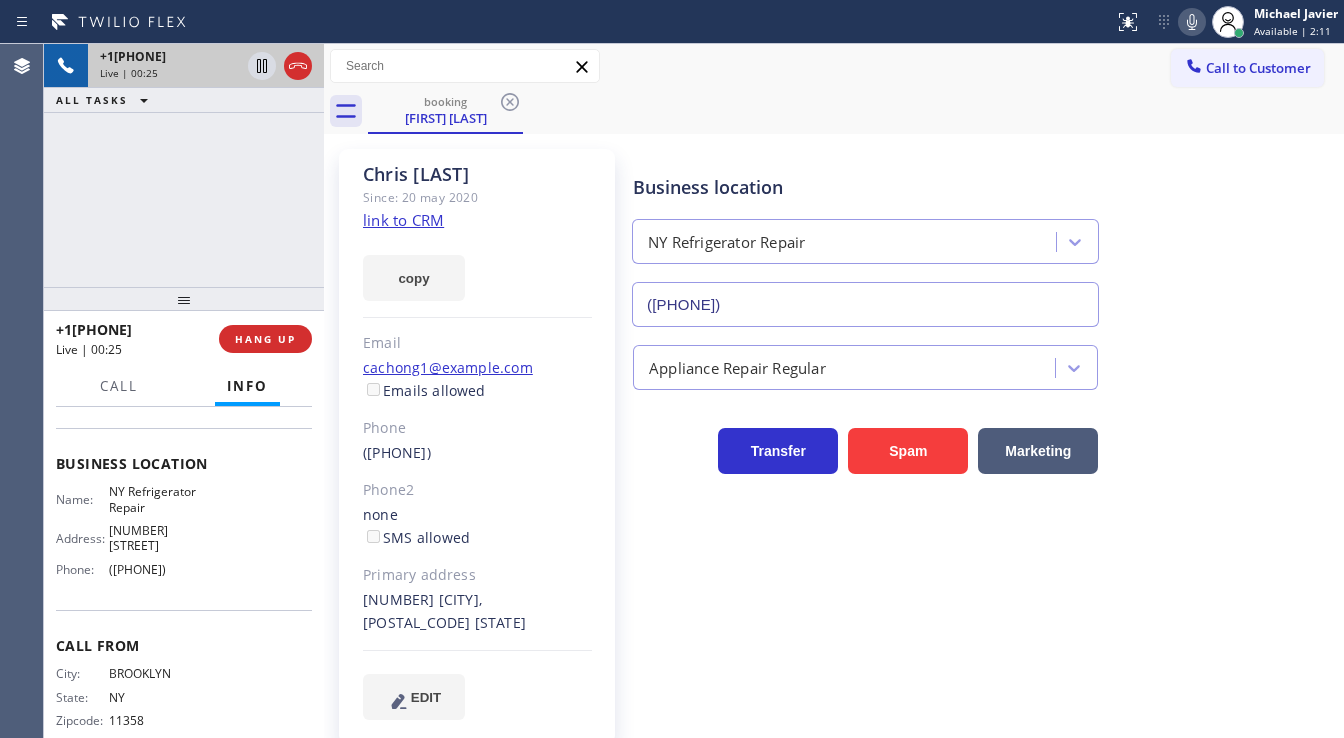click 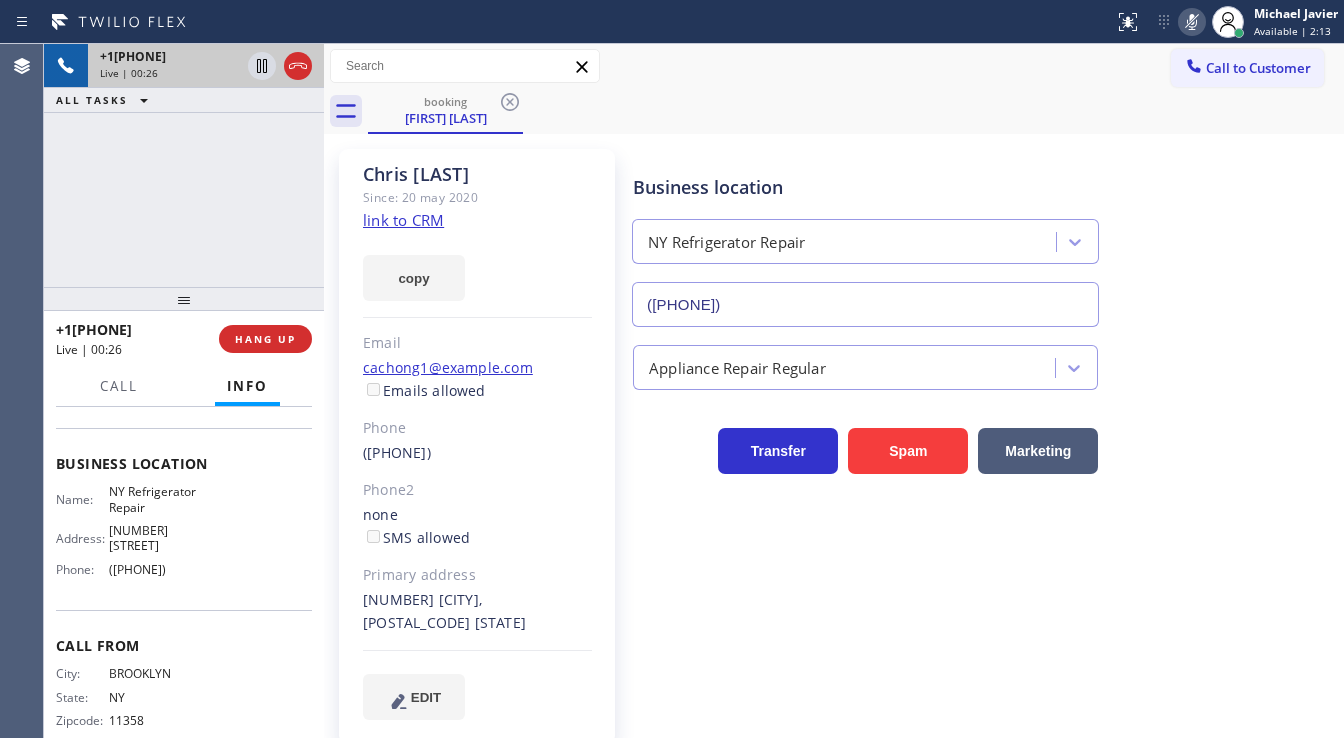 click 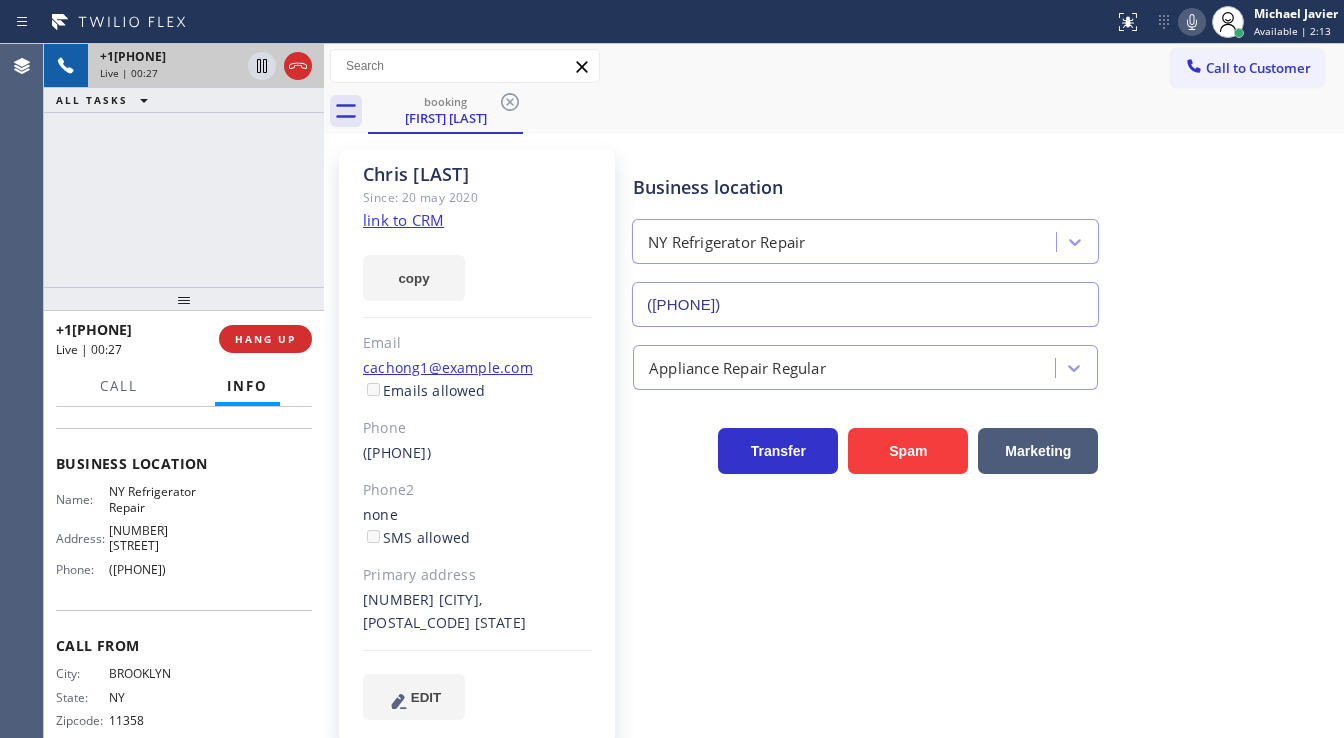 type 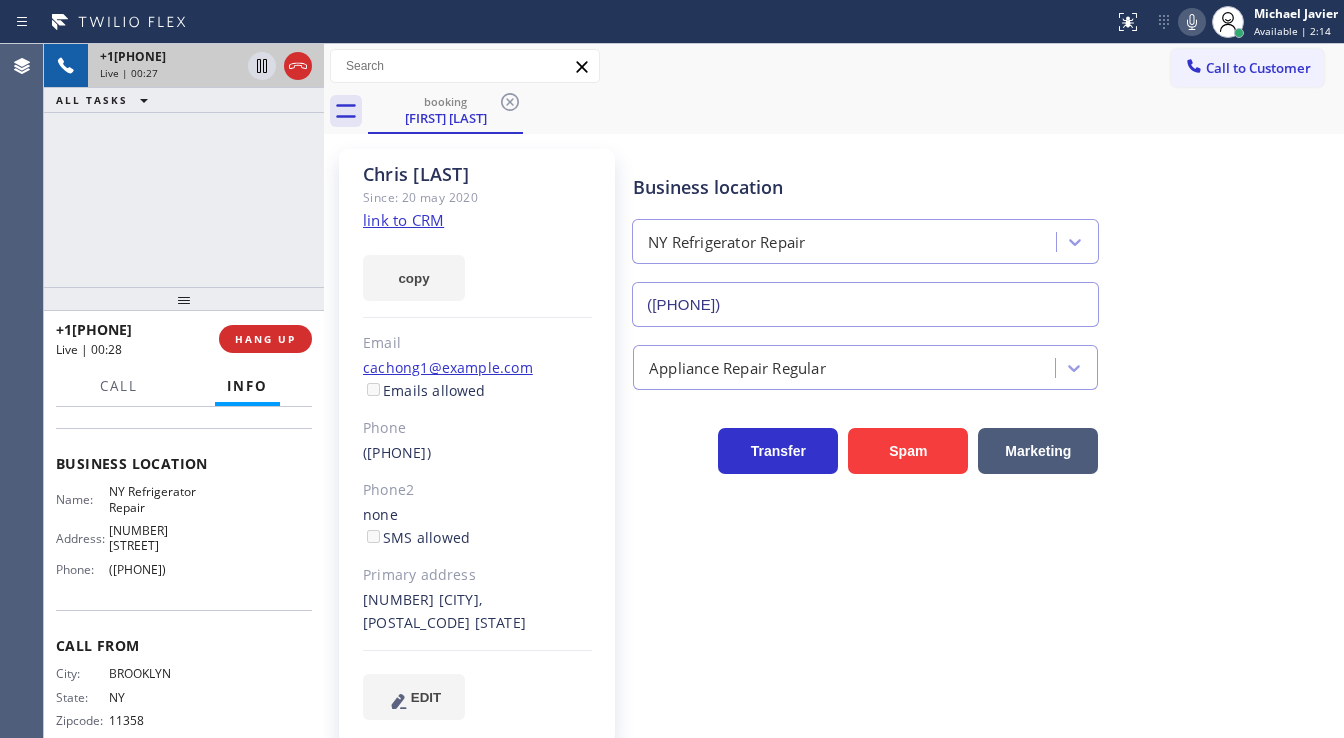 click on "[PHONE] Live | 00:27 ALL TASKS ALL TASKS ACTIVE TASKS TASKS IN WRAP UP" at bounding box center [184, 165] 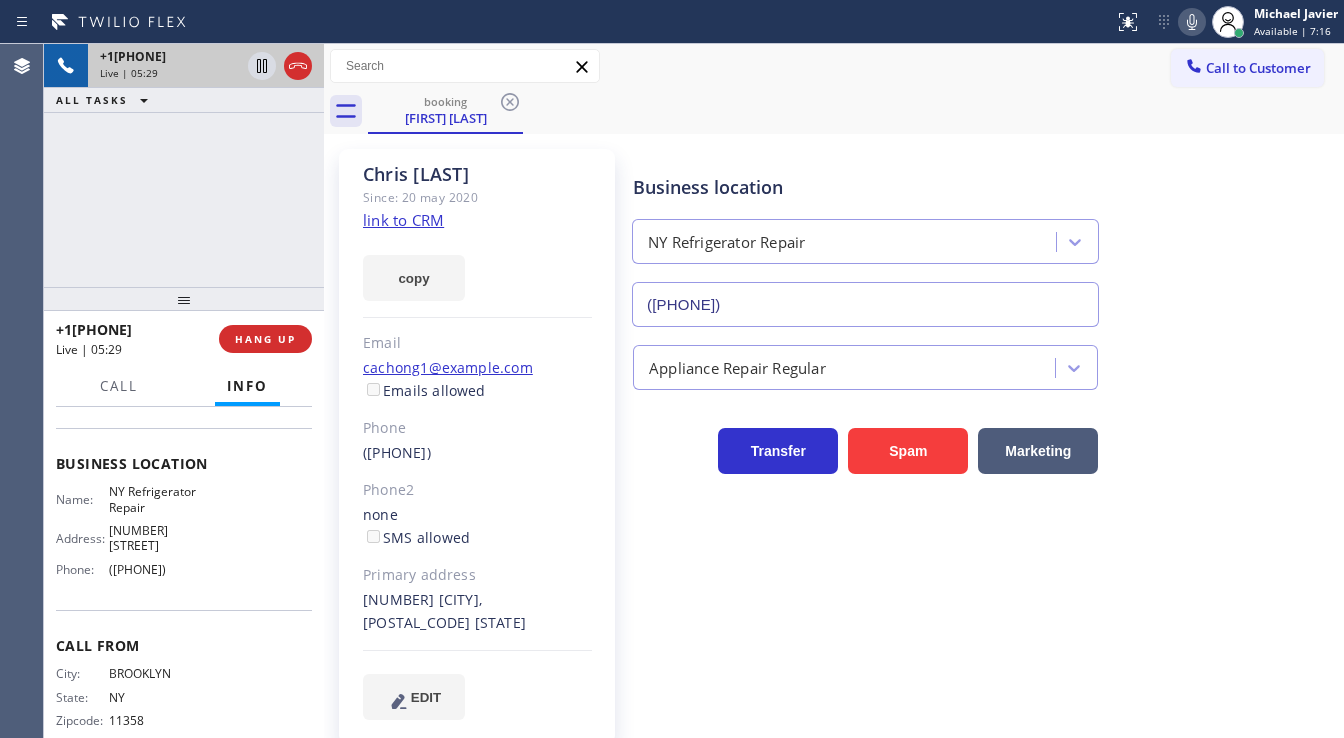 click on "[PHONE] Live | 05:29 ALL TASKS ALL TASKS ACTIVE TASKS TASKS IN WRAP UP" at bounding box center (184, 165) 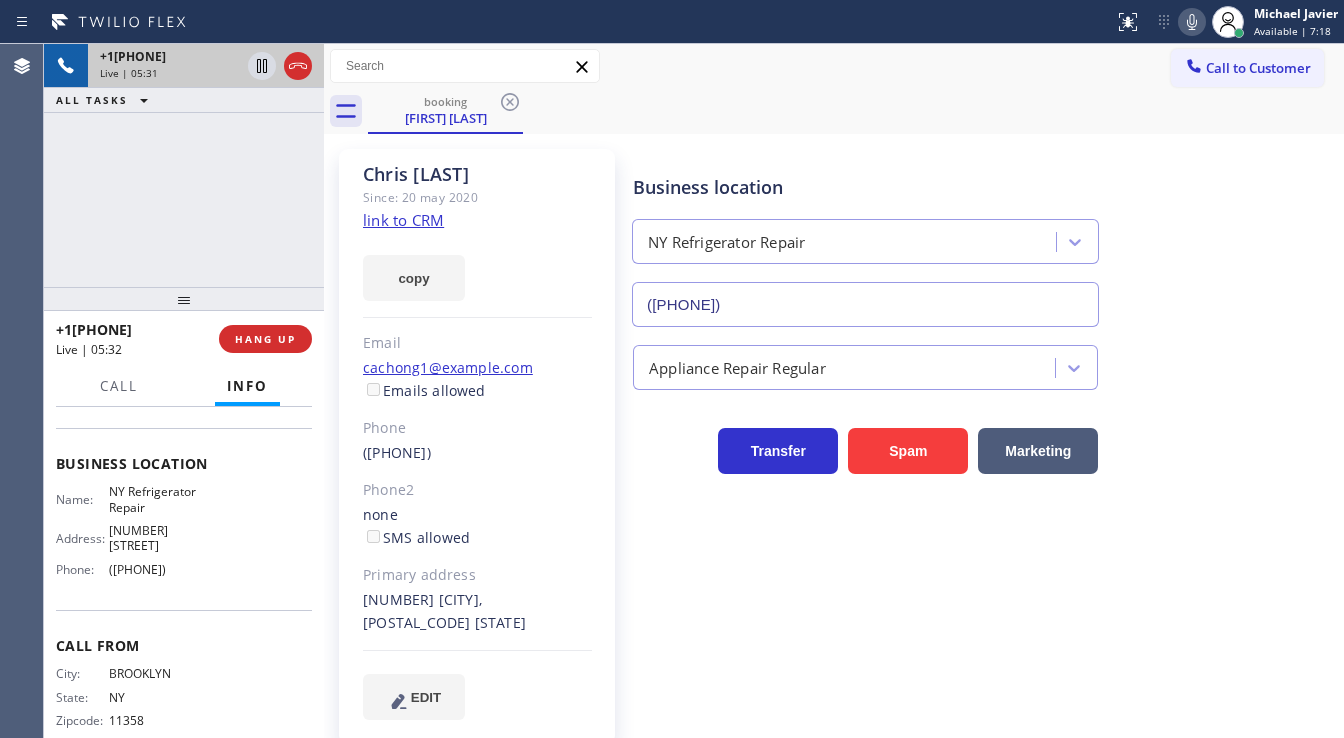 click 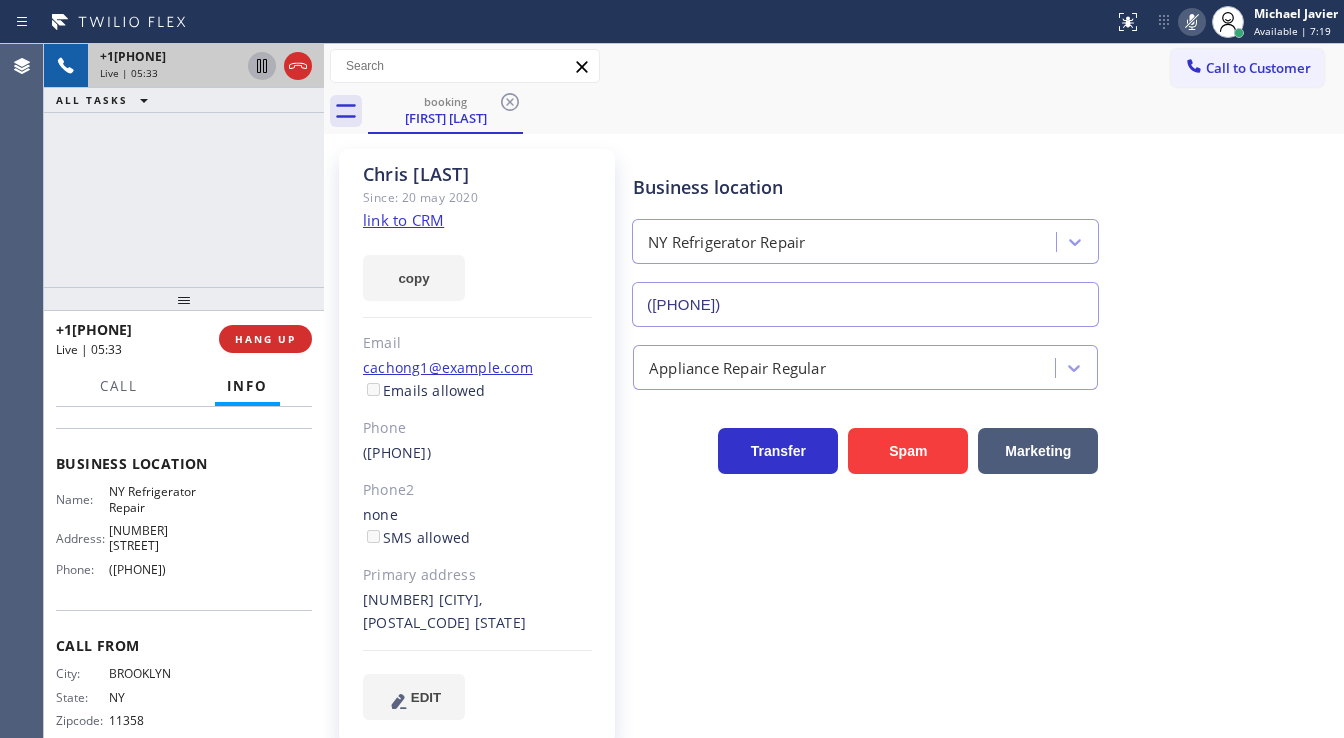 click 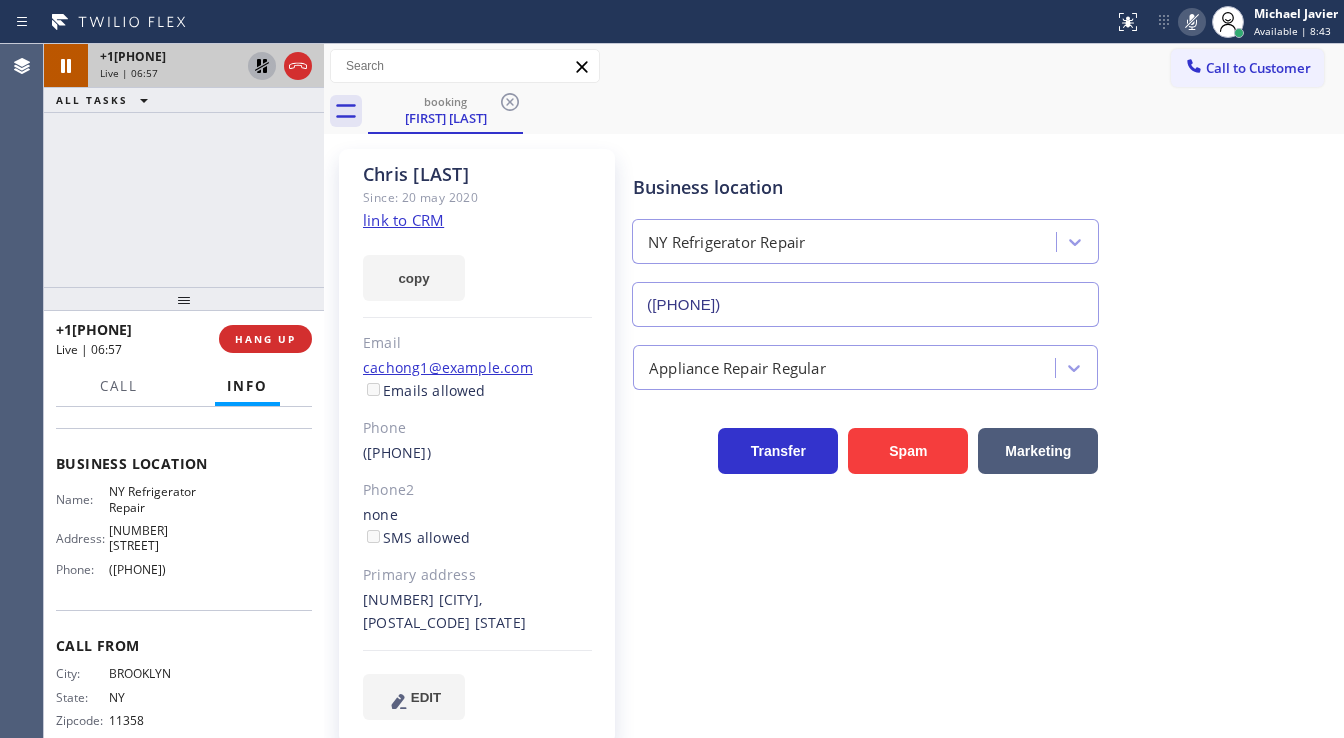 click 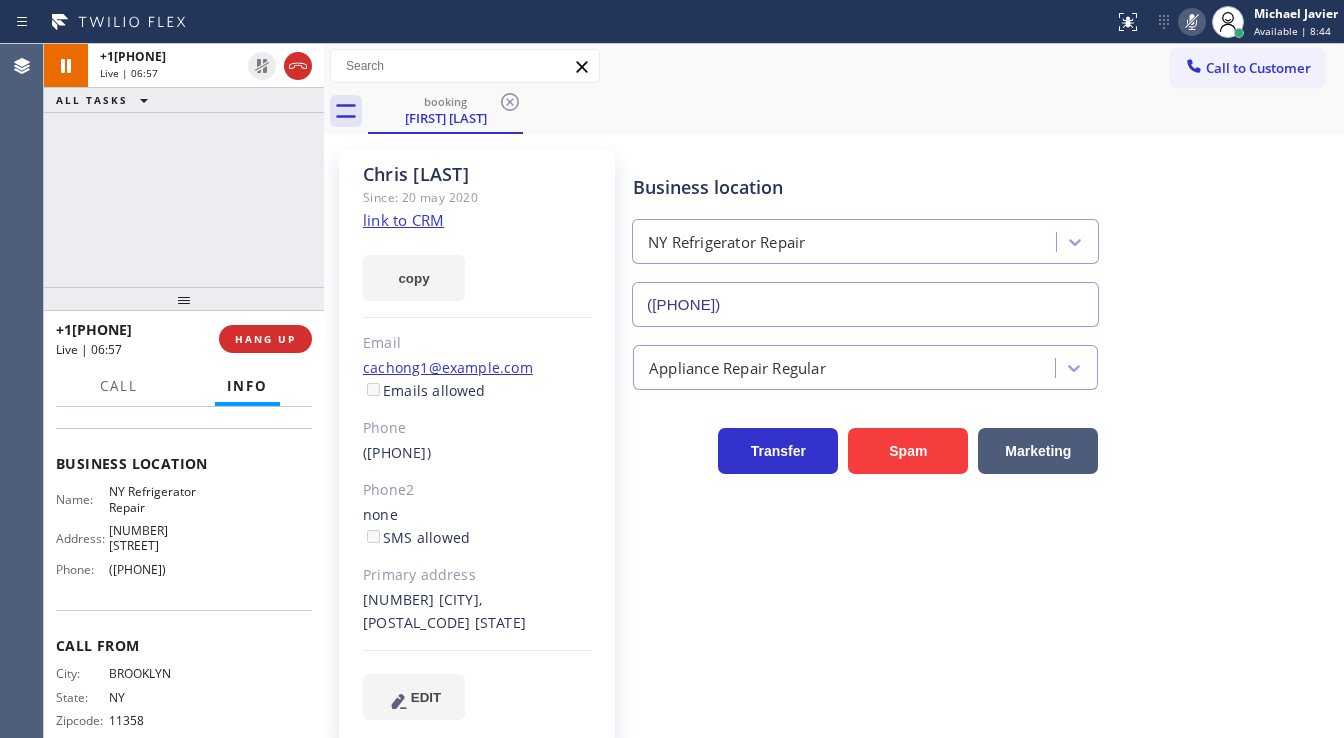 click at bounding box center (1192, 22) 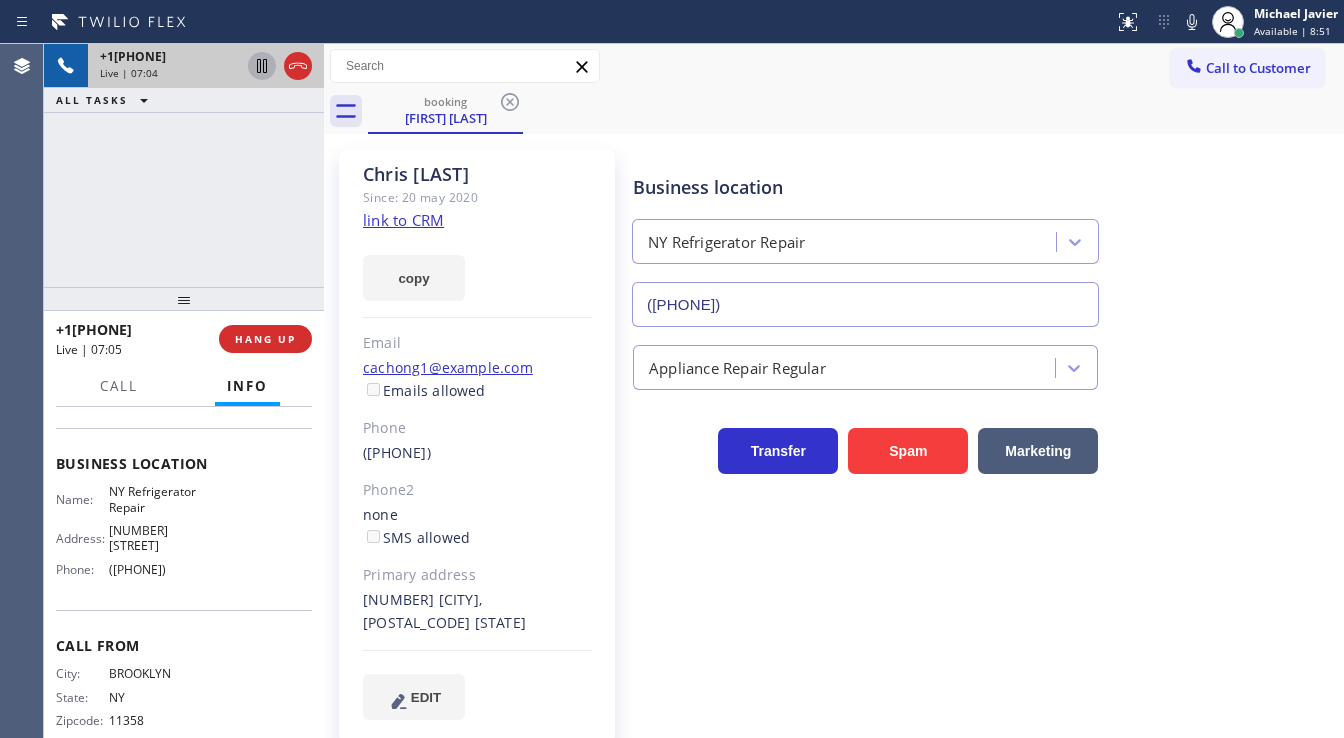 drag, startPoint x: 74, startPoint y: 152, endPoint x: 253, endPoint y: 60, distance: 201.25854 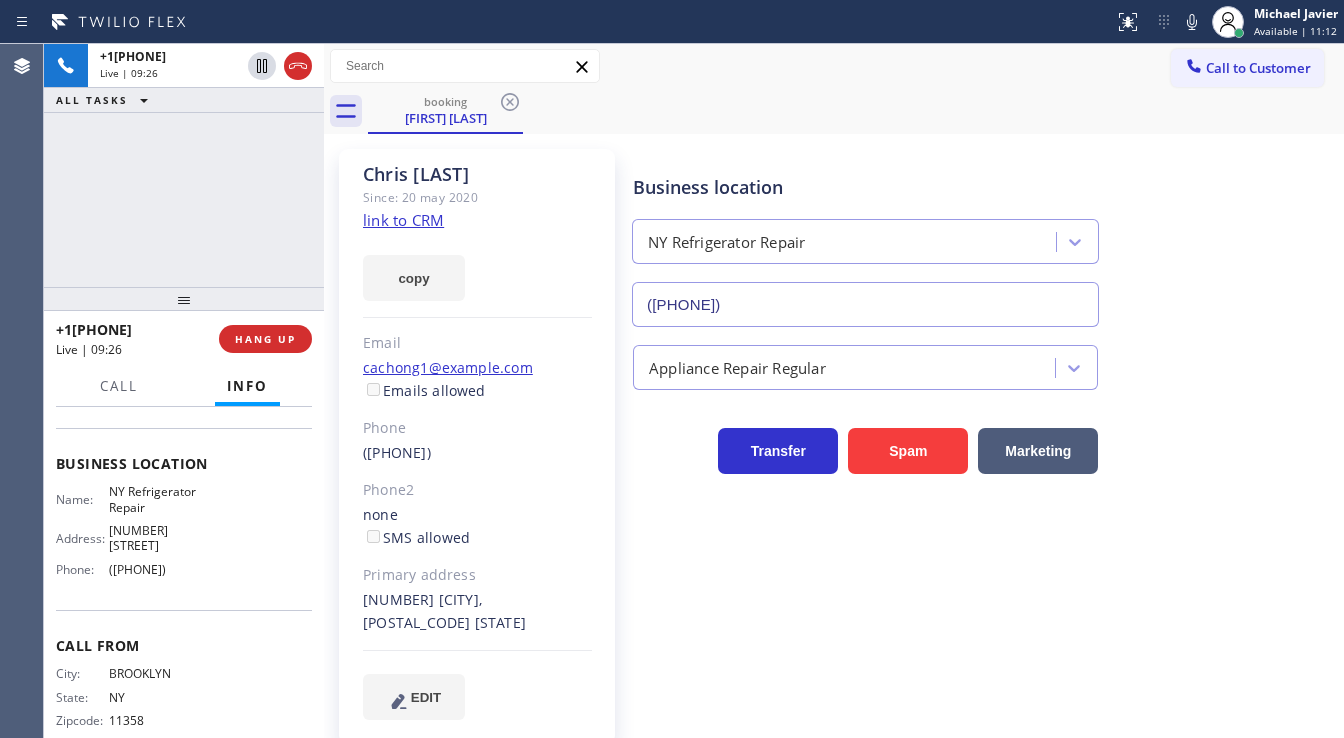 click on "[PHONE] Live | 09:26 ALL TASKS ALL TASKS ACTIVE TASKS TASKS IN WRAP UP" at bounding box center [184, 165] 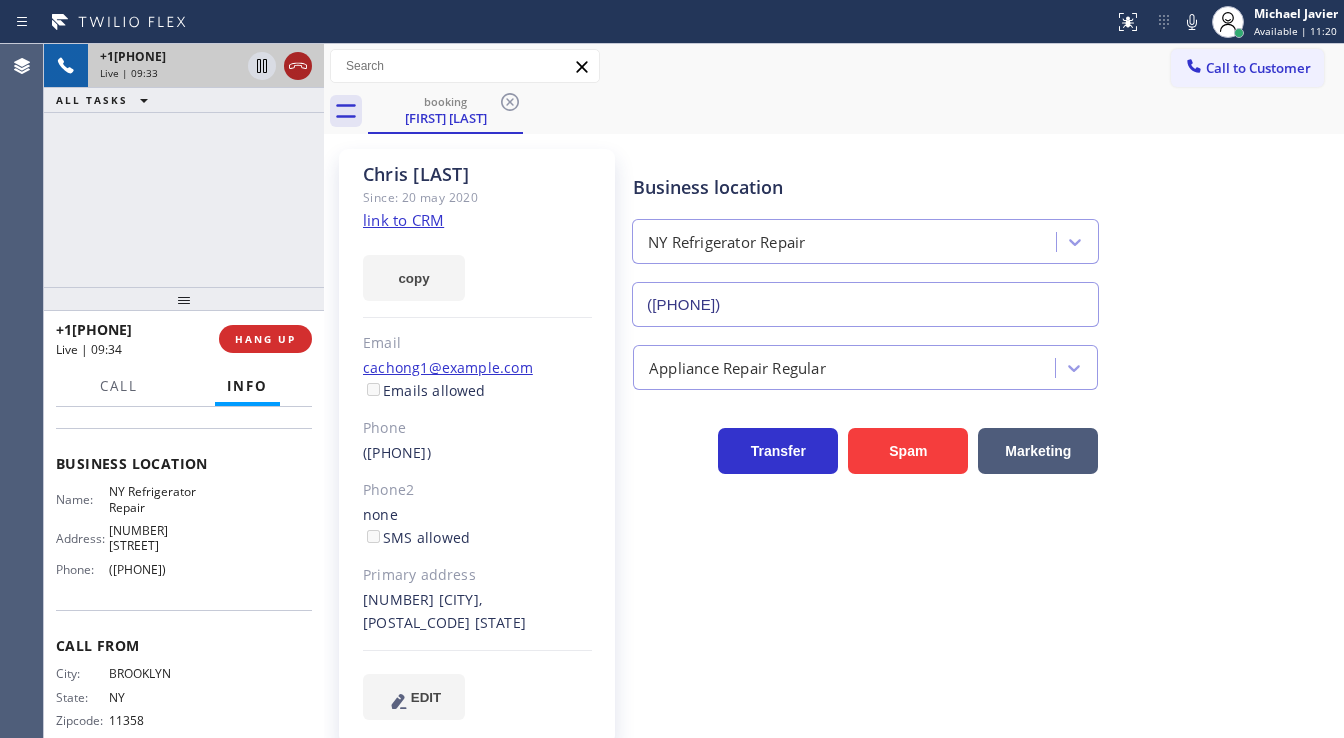 click 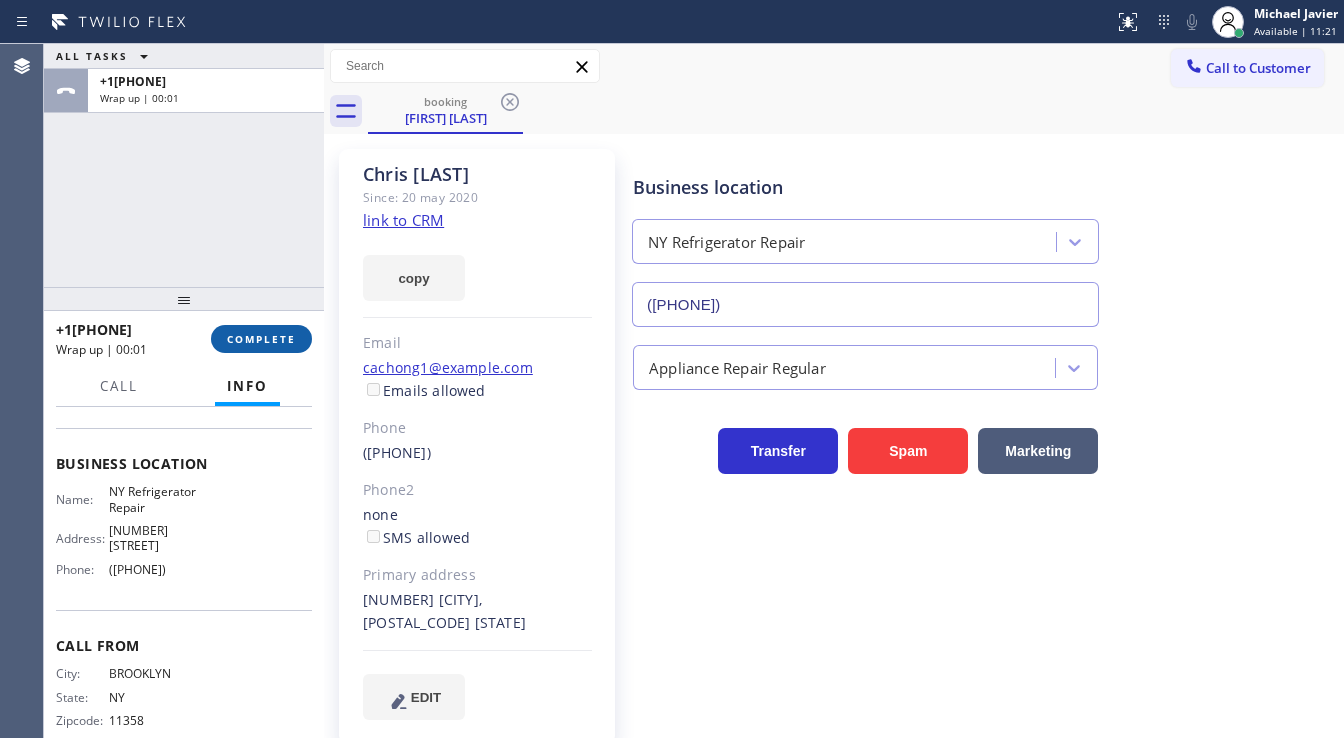 click on "COMPLETE" at bounding box center [261, 339] 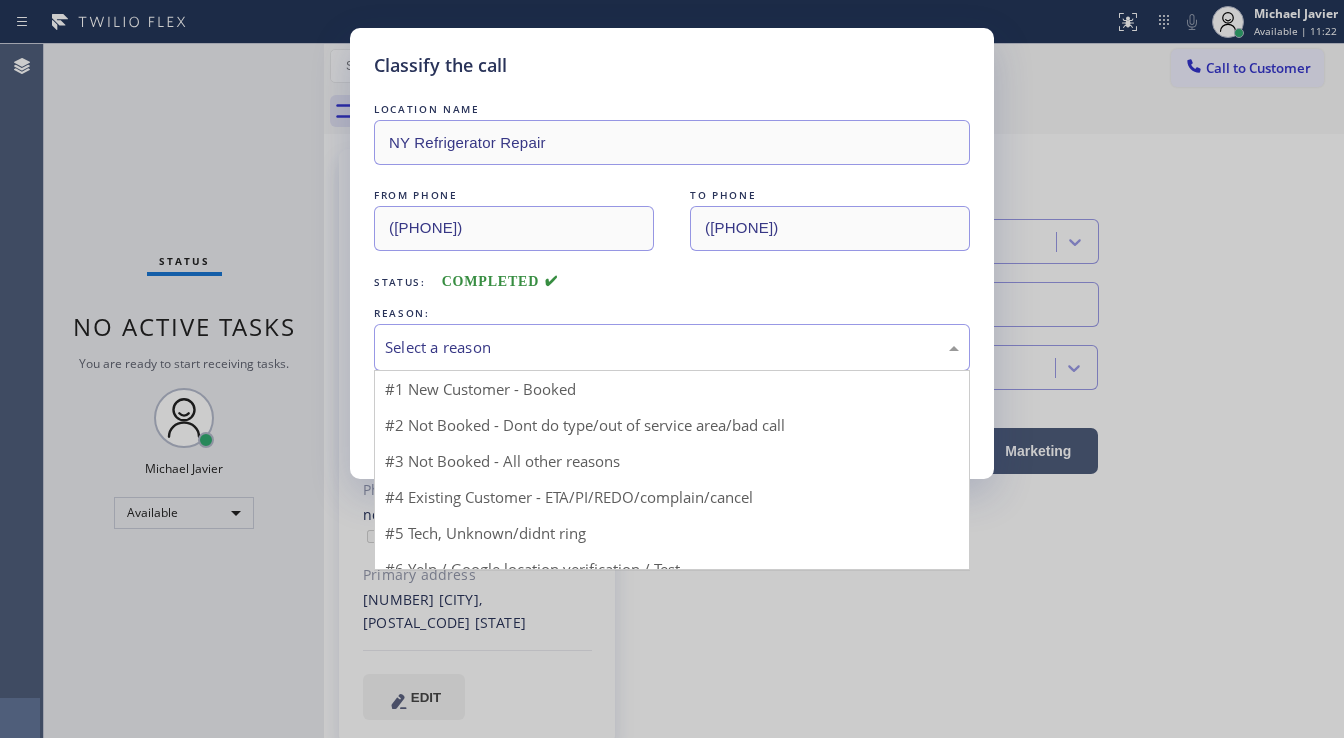 click on "Select a reason" at bounding box center [672, 347] 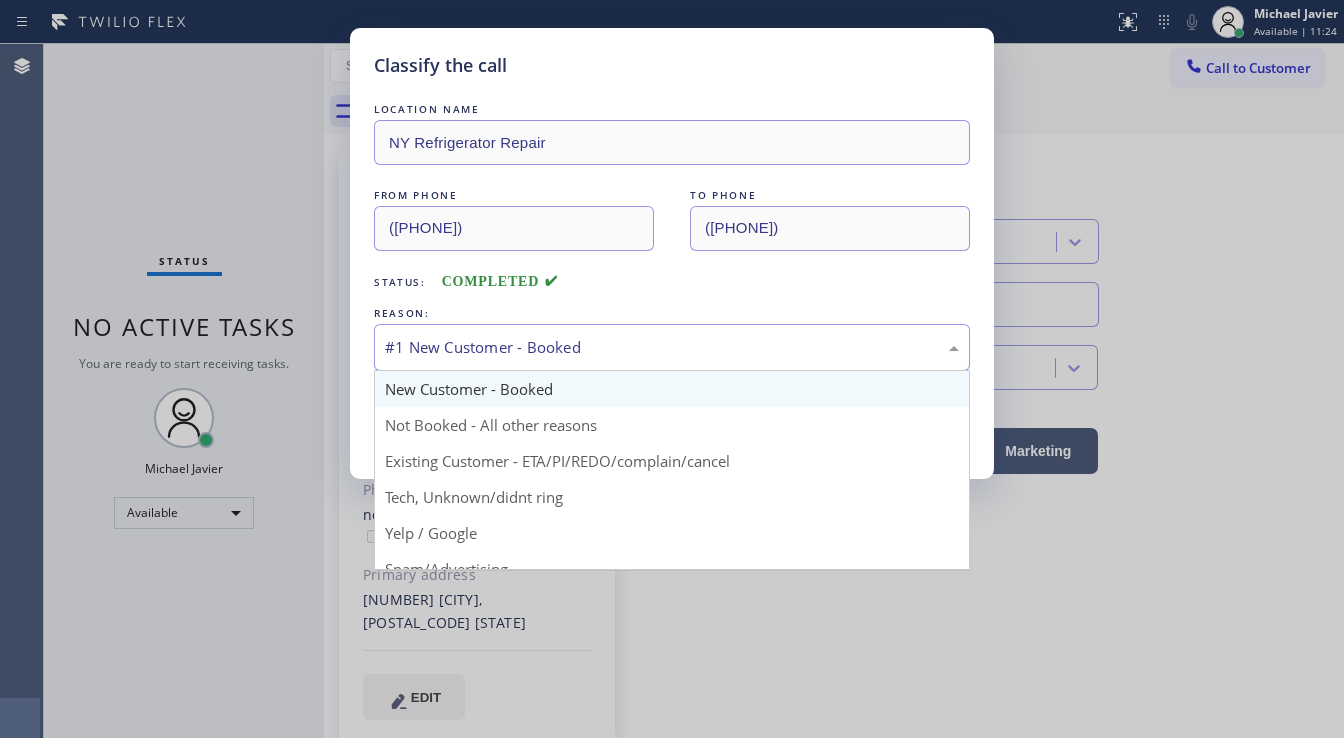 click on "#1 New Customer - Booked" at bounding box center (672, 347) 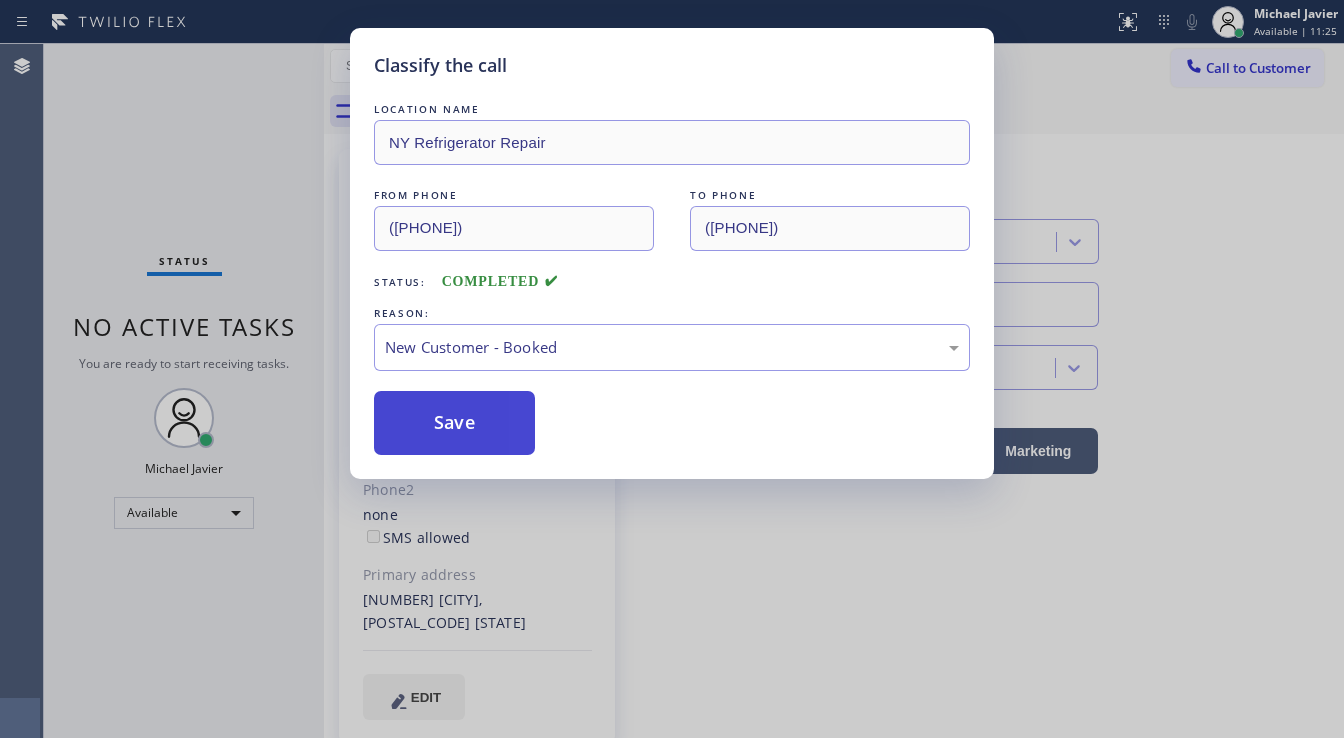 click on "Save" at bounding box center (454, 423) 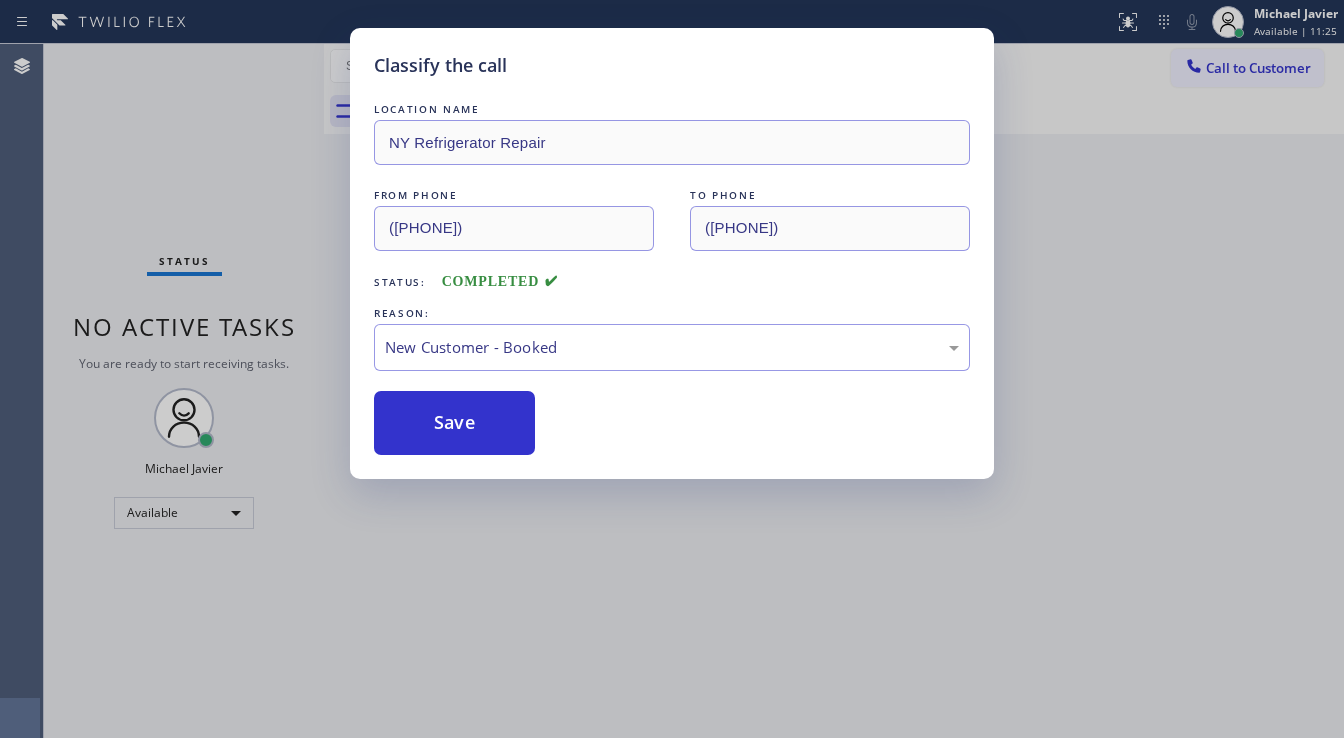 type 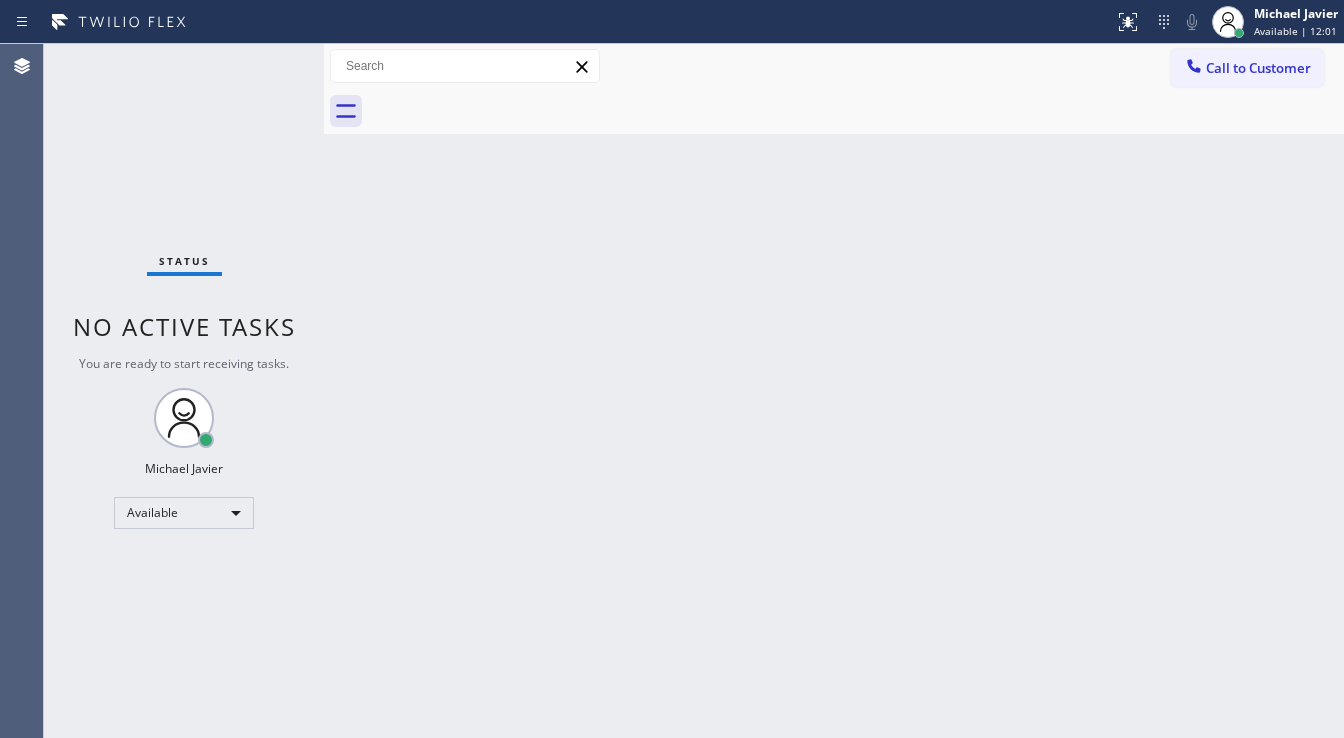 click on "Agent Desktop" at bounding box center (21, 391) 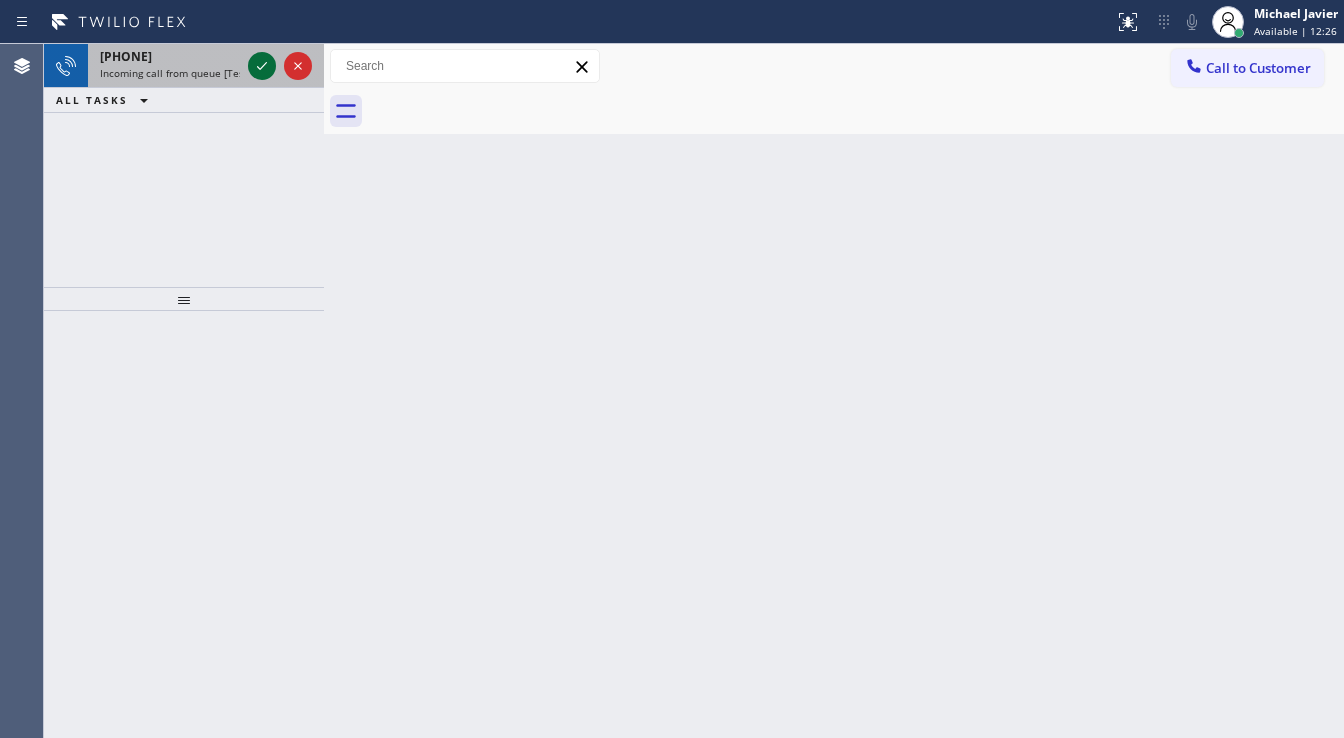 click at bounding box center [262, 66] 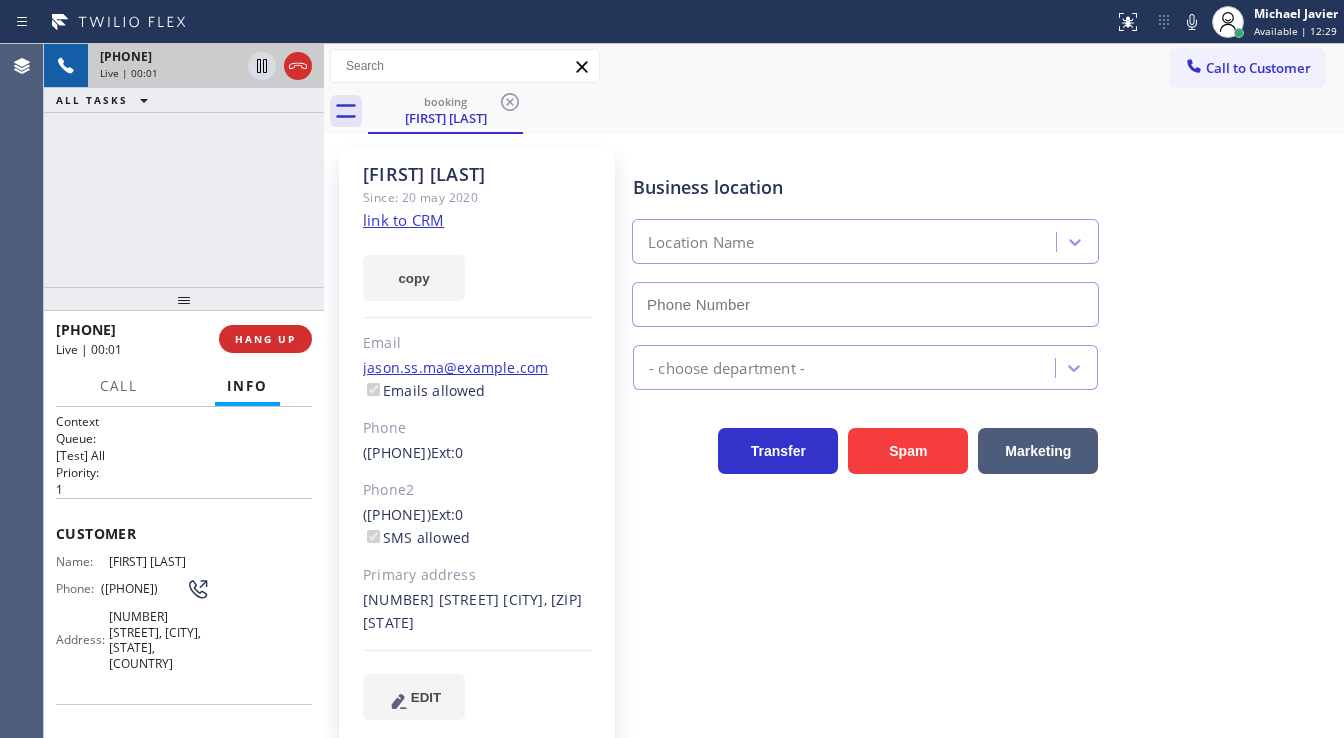 type on "([PHONE])" 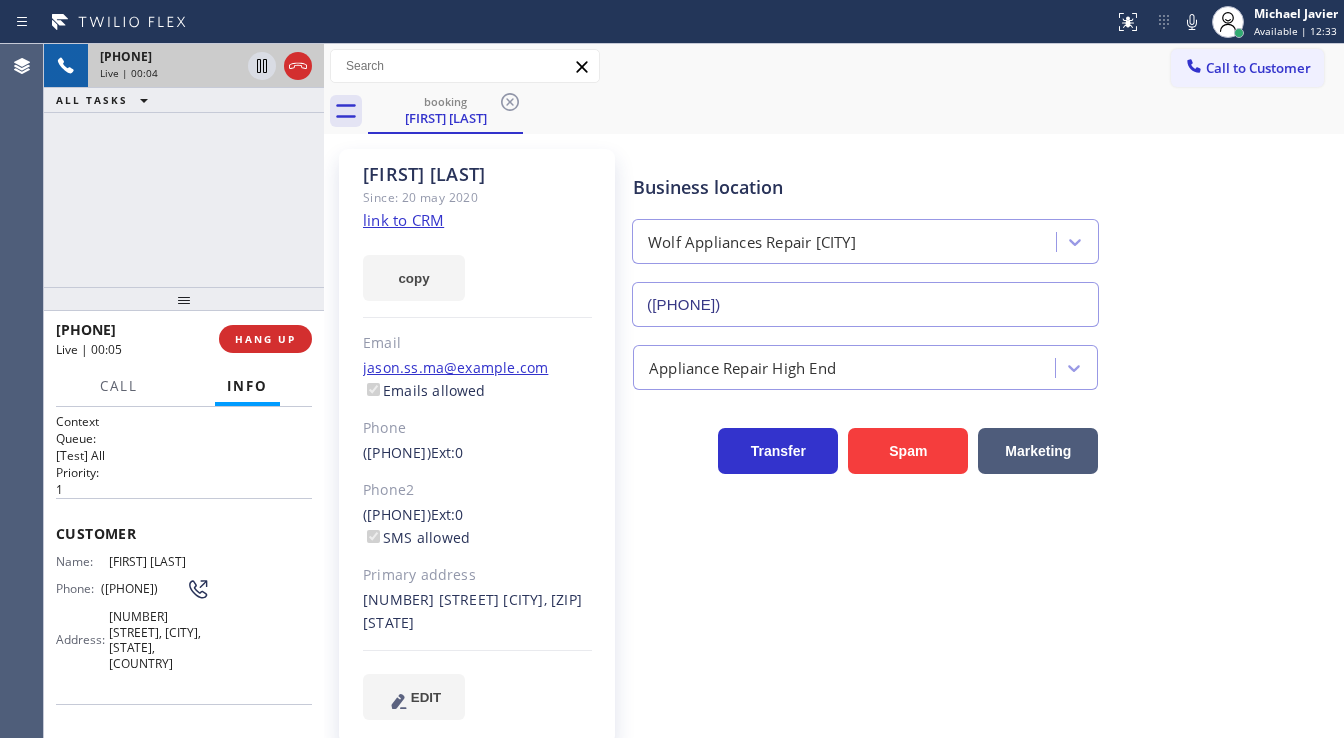 click on "link to CRM" 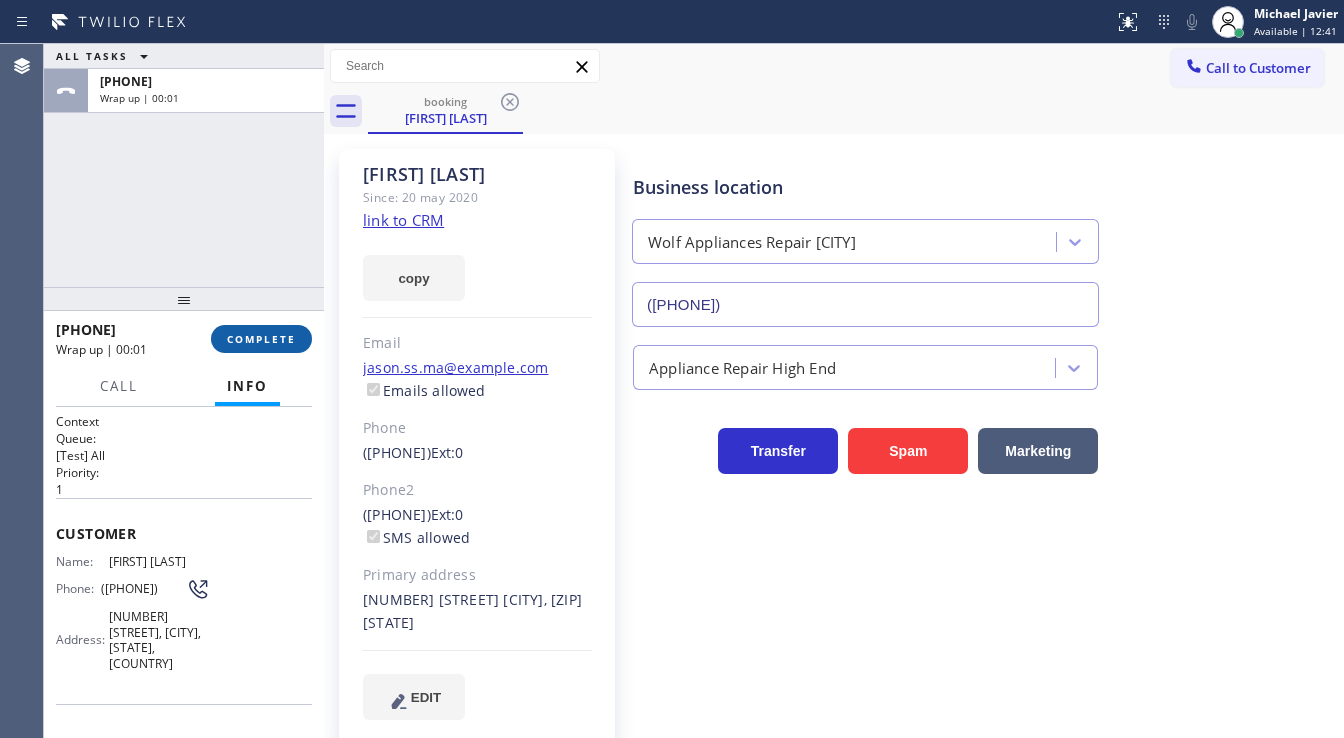 click on "COMPLETE" at bounding box center (261, 339) 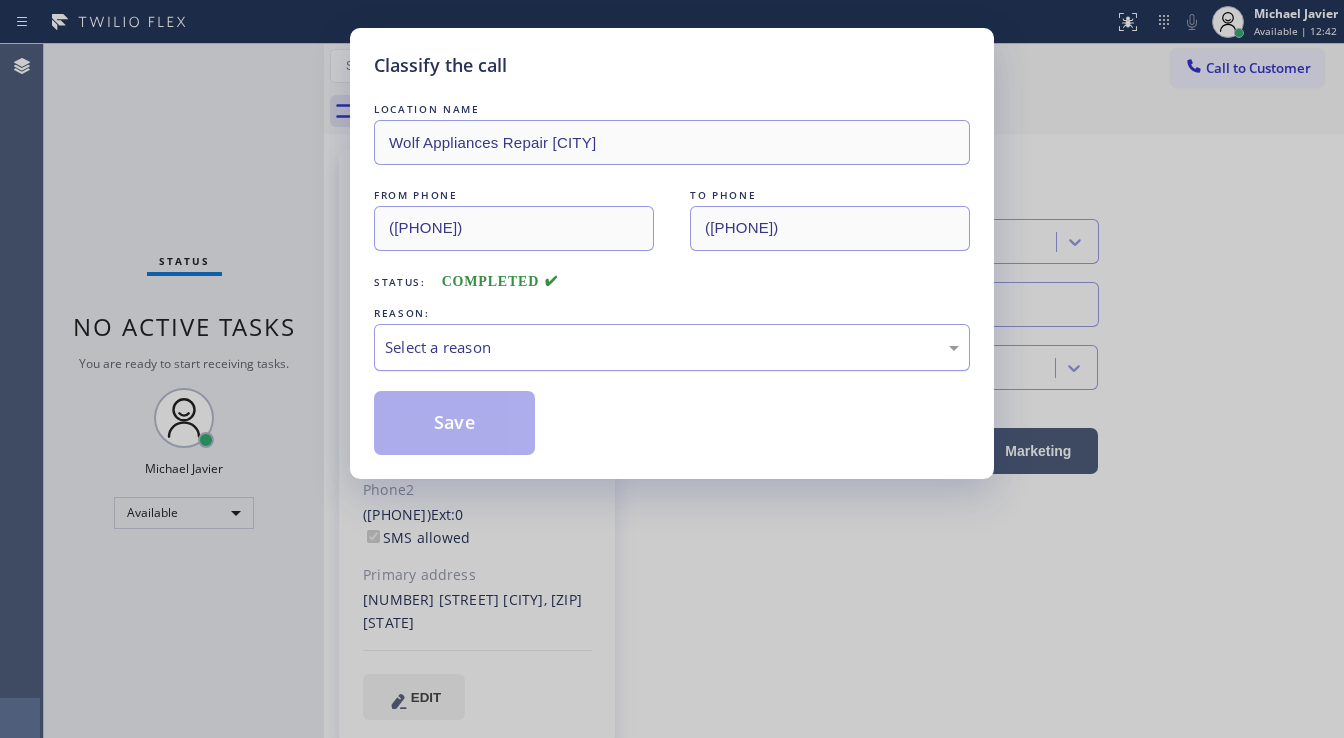 click on "Select a reason" at bounding box center (672, 347) 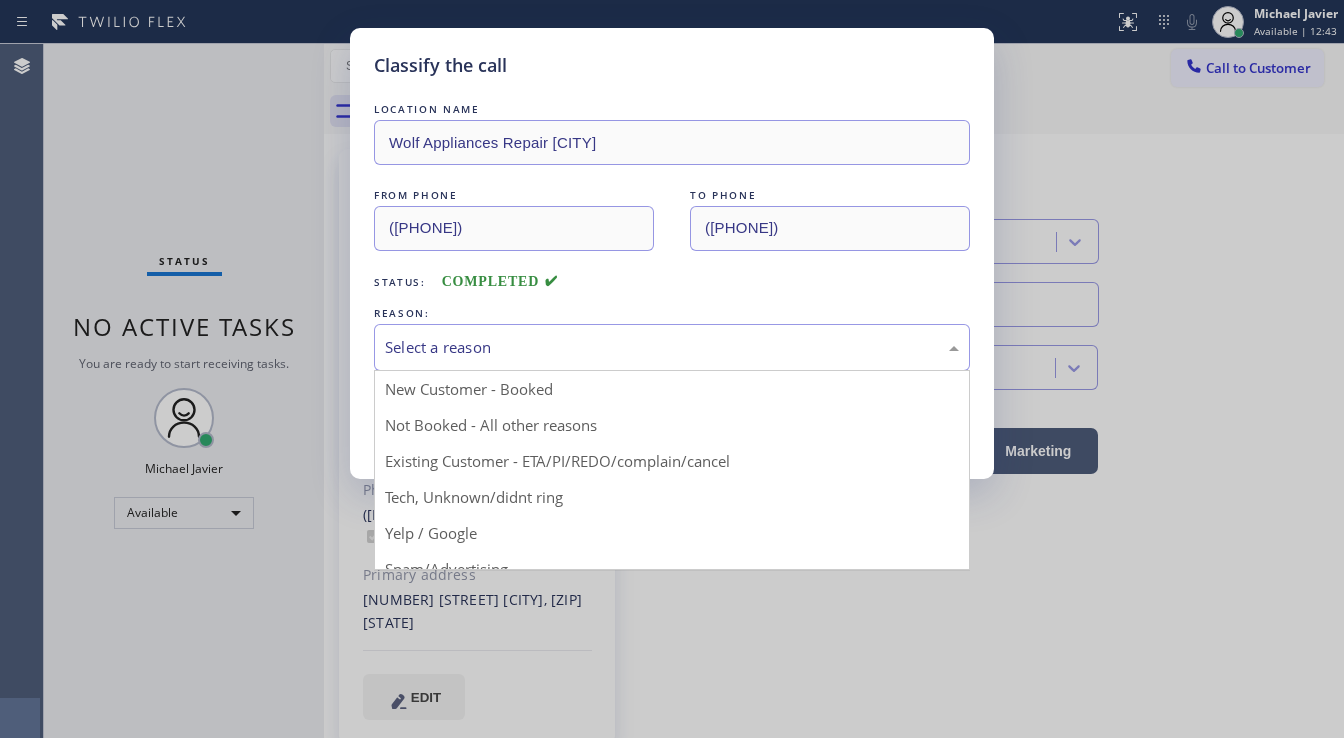 drag, startPoint x: 471, startPoint y: 487, endPoint x: 468, endPoint y: 440, distance: 47.095646 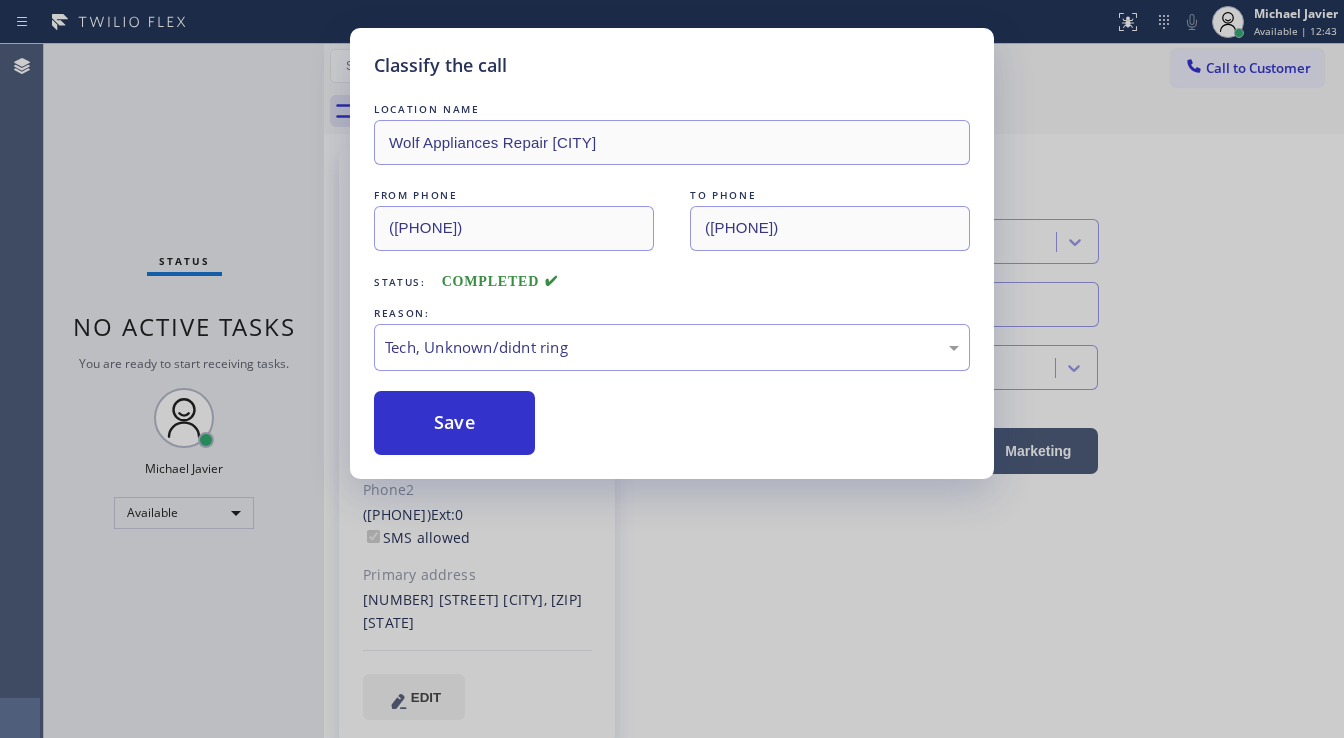 click on "Save" at bounding box center (454, 423) 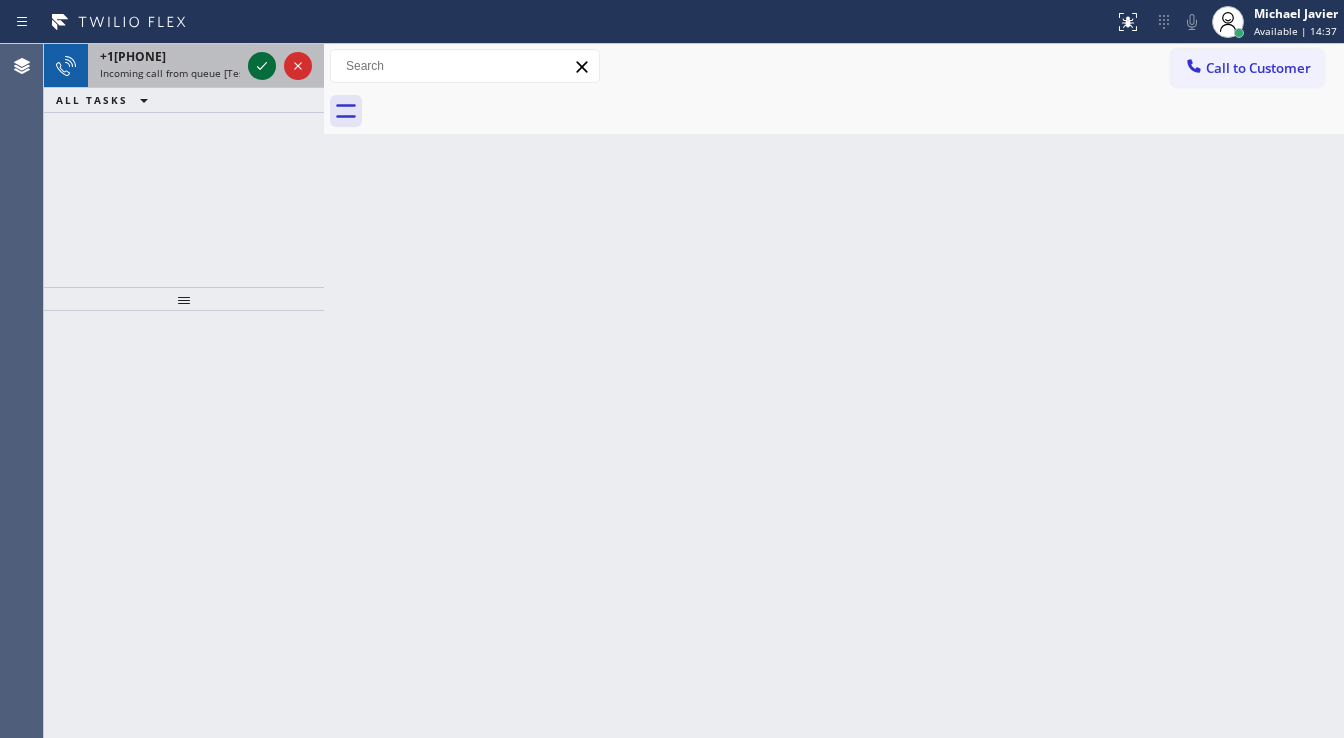 click 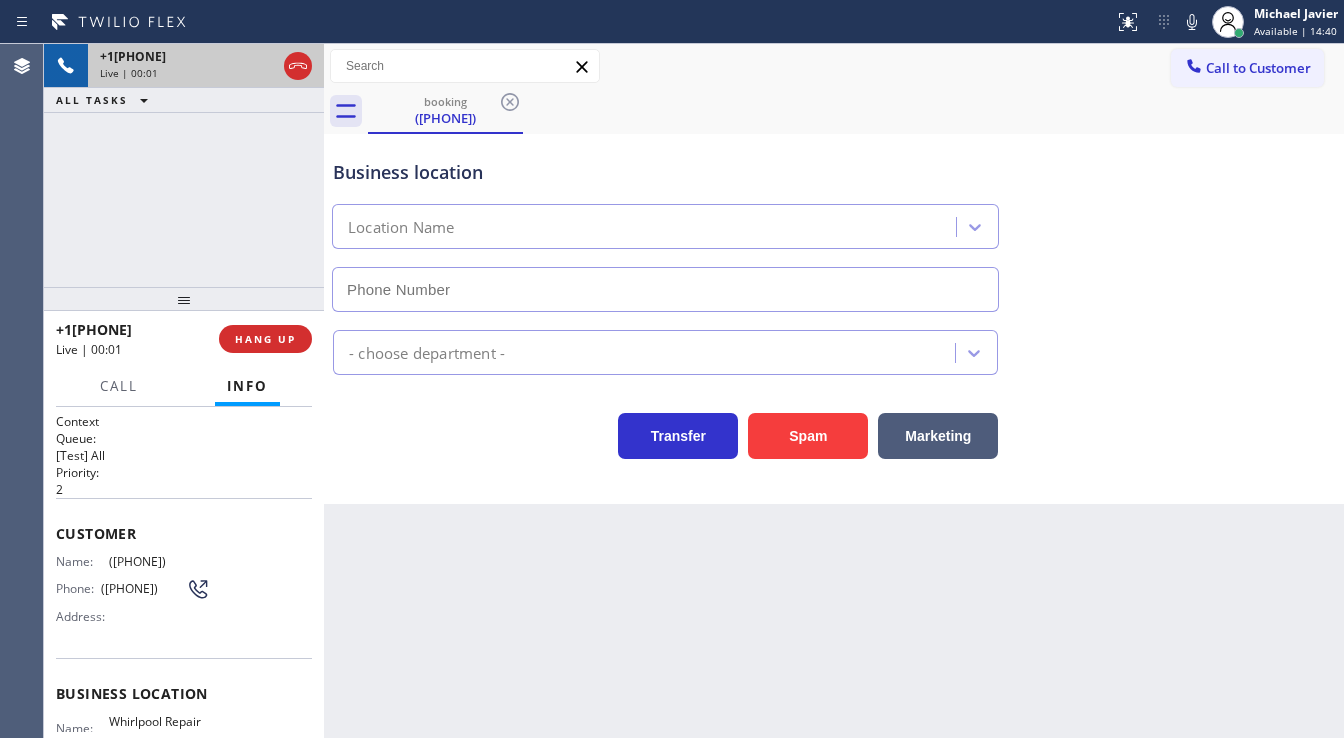 type on "[PHONE]" 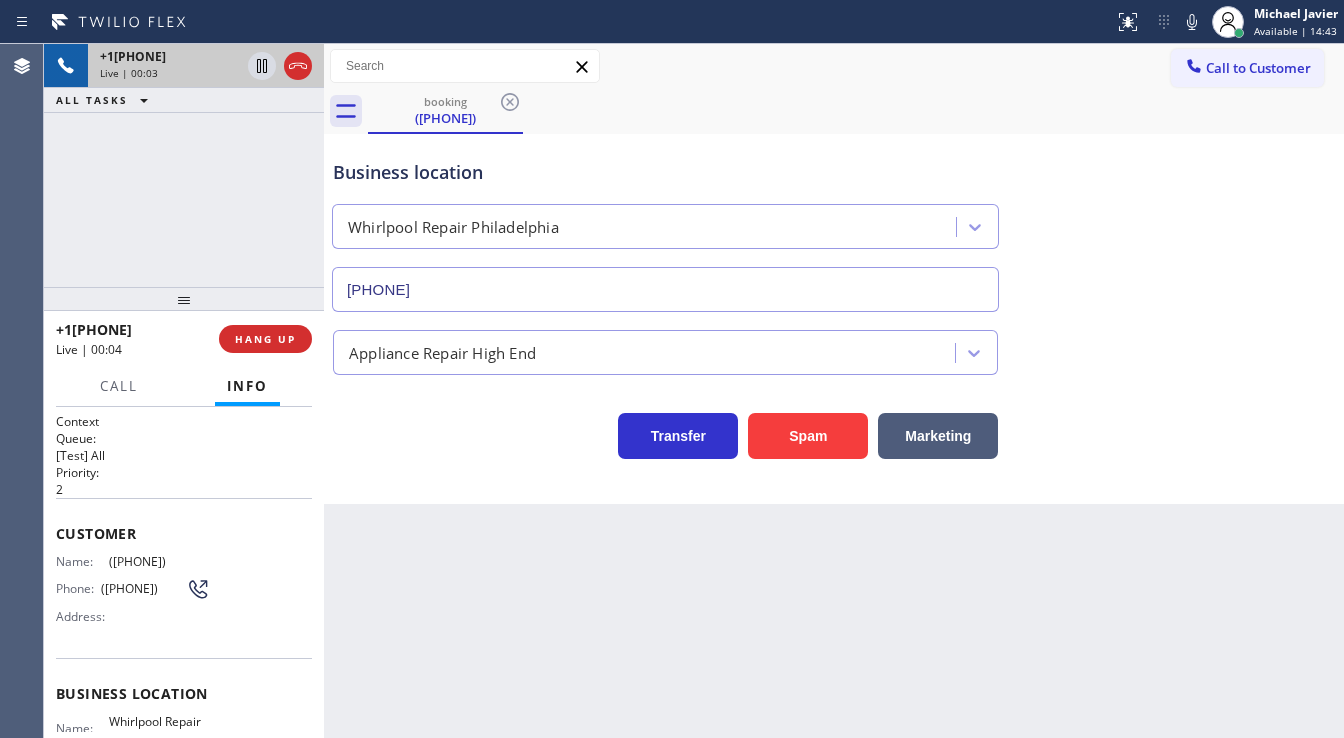 click on "[PHONE] Live | 00:03 ALL TASKS ALL TASKS ACTIVE TASKS TASKS IN WRAP UP" at bounding box center [184, 165] 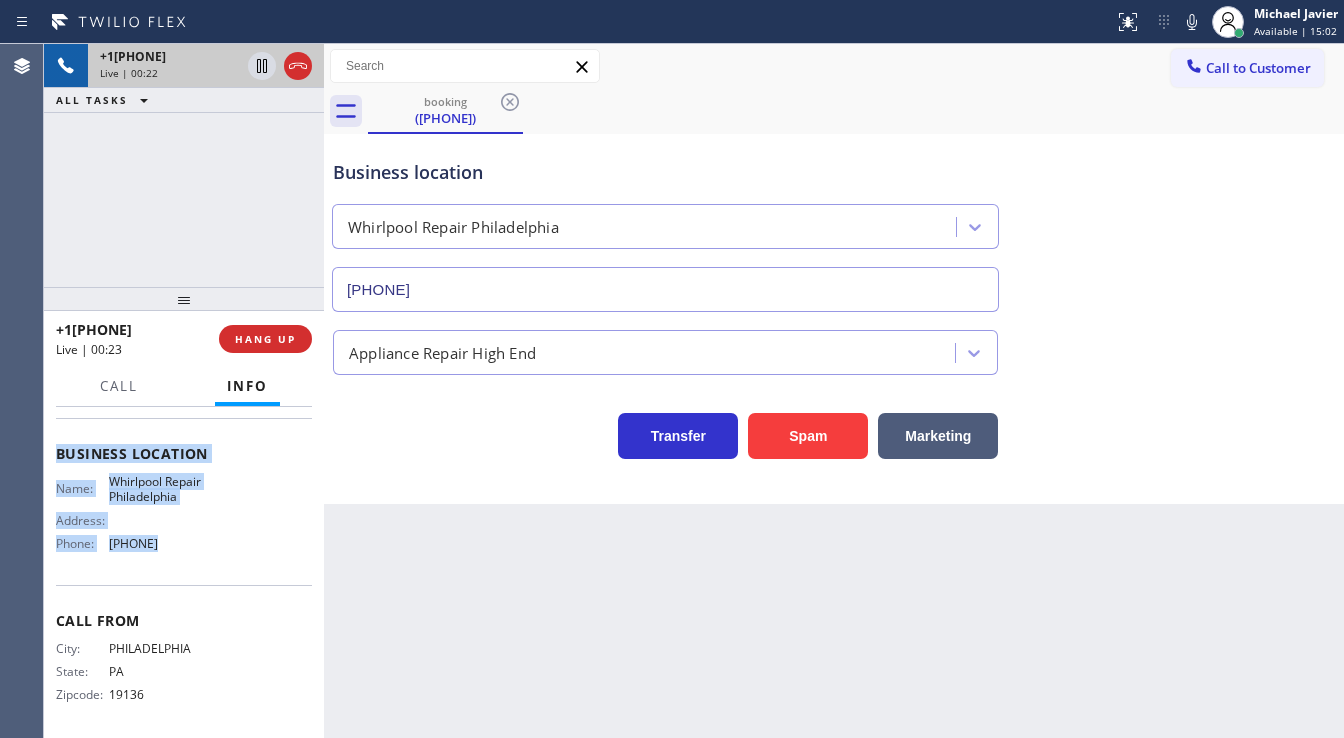 scroll, scrollTop: 245, scrollLeft: 0, axis: vertical 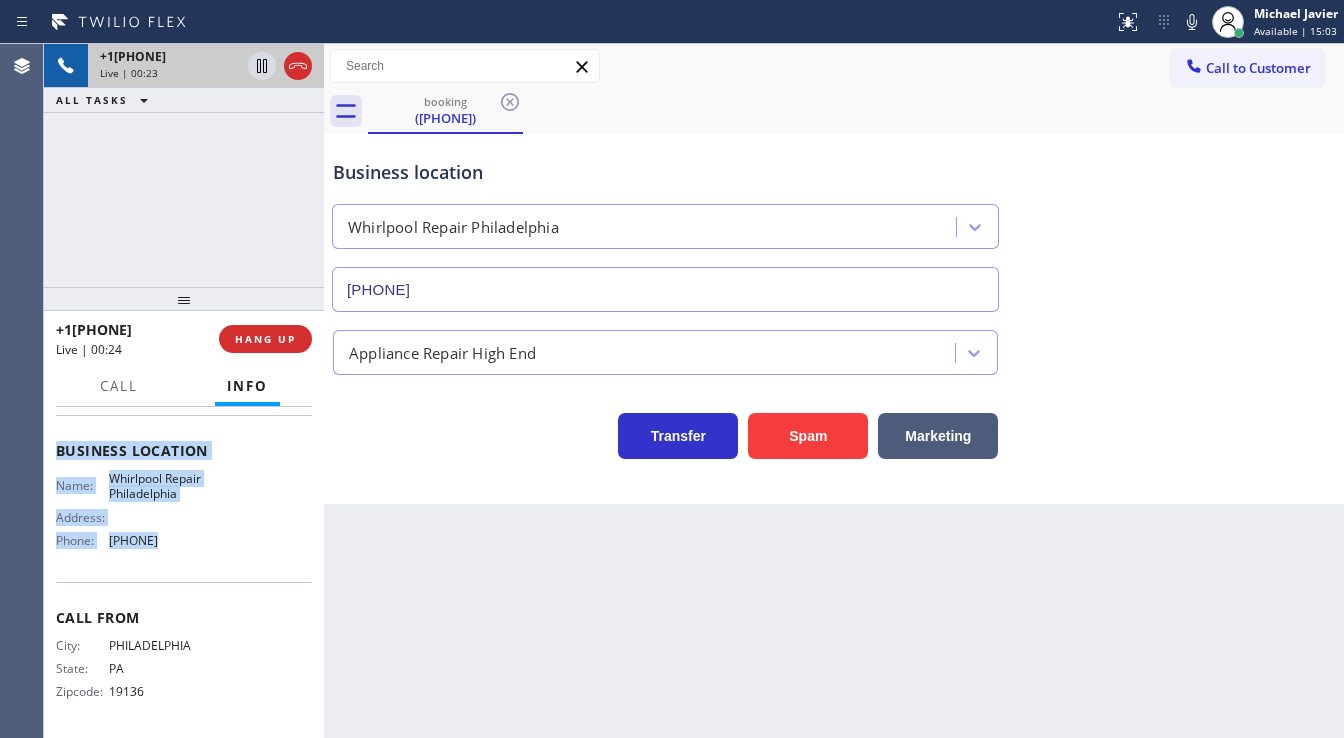 drag, startPoint x: 49, startPoint y: 523, endPoint x: 216, endPoint y: 556, distance: 170.22926 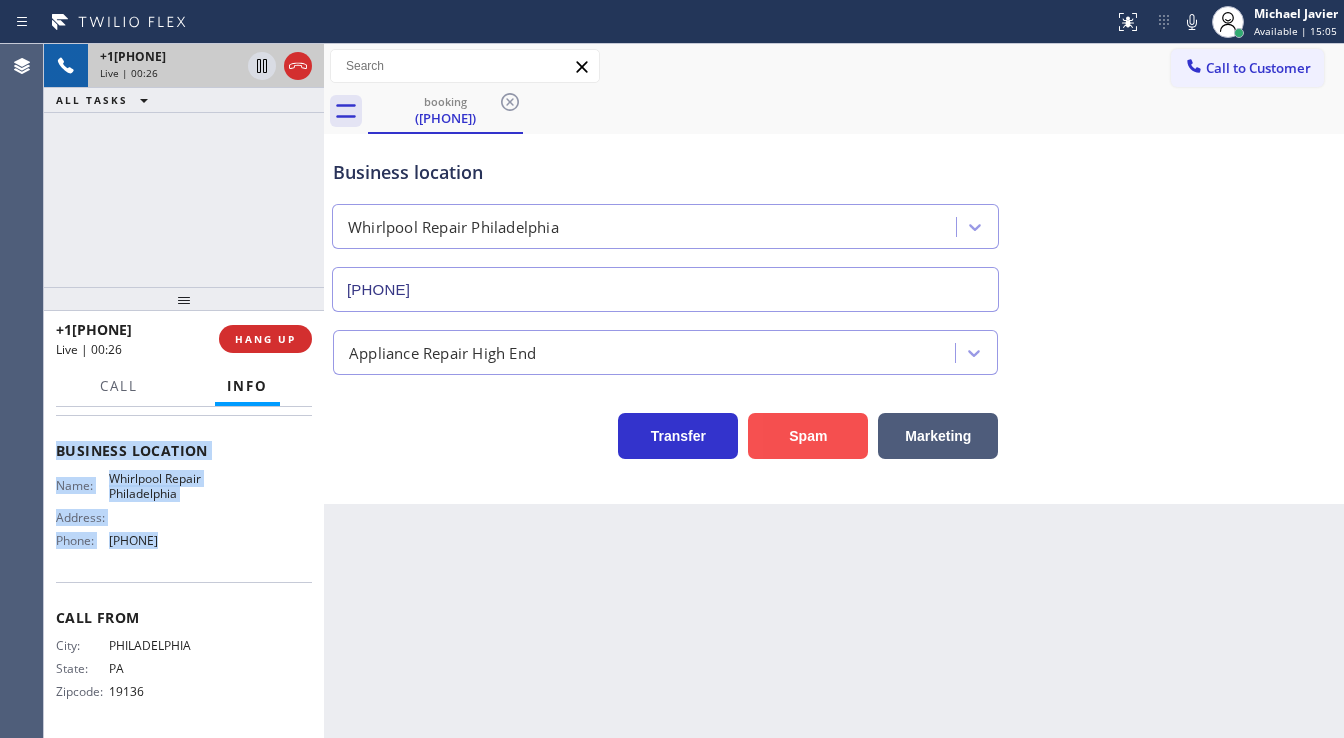 click on "Spam" at bounding box center (808, 436) 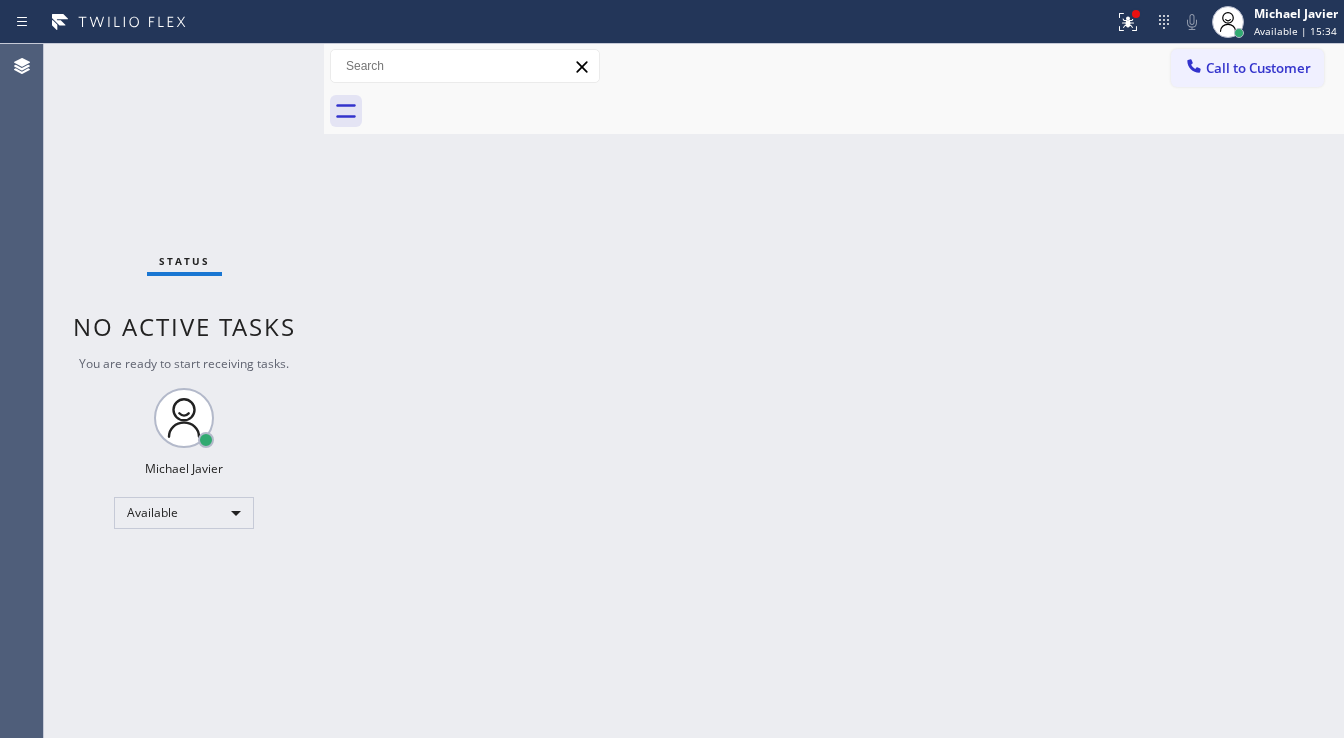 drag, startPoint x: 1120, startPoint y: 18, endPoint x: 1116, endPoint y: 61, distance: 43.185646 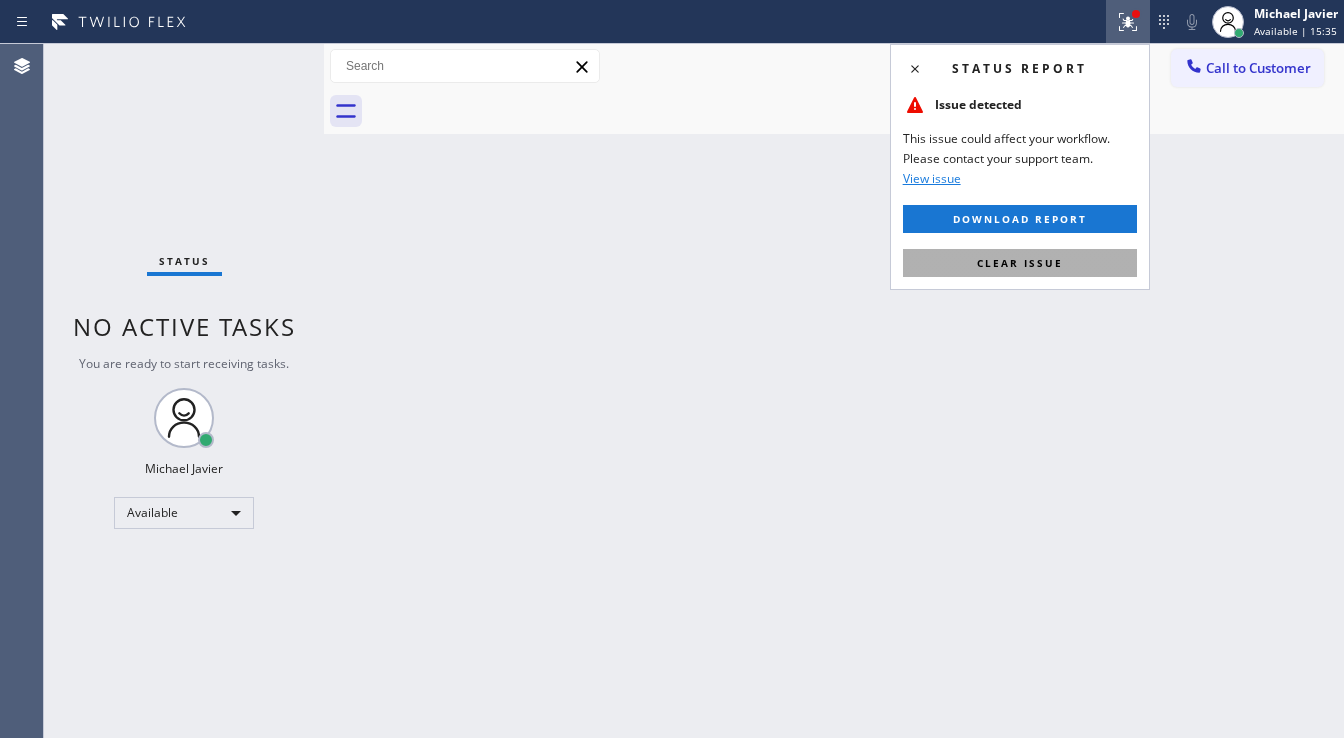 click on "Clear issue" at bounding box center [1020, 263] 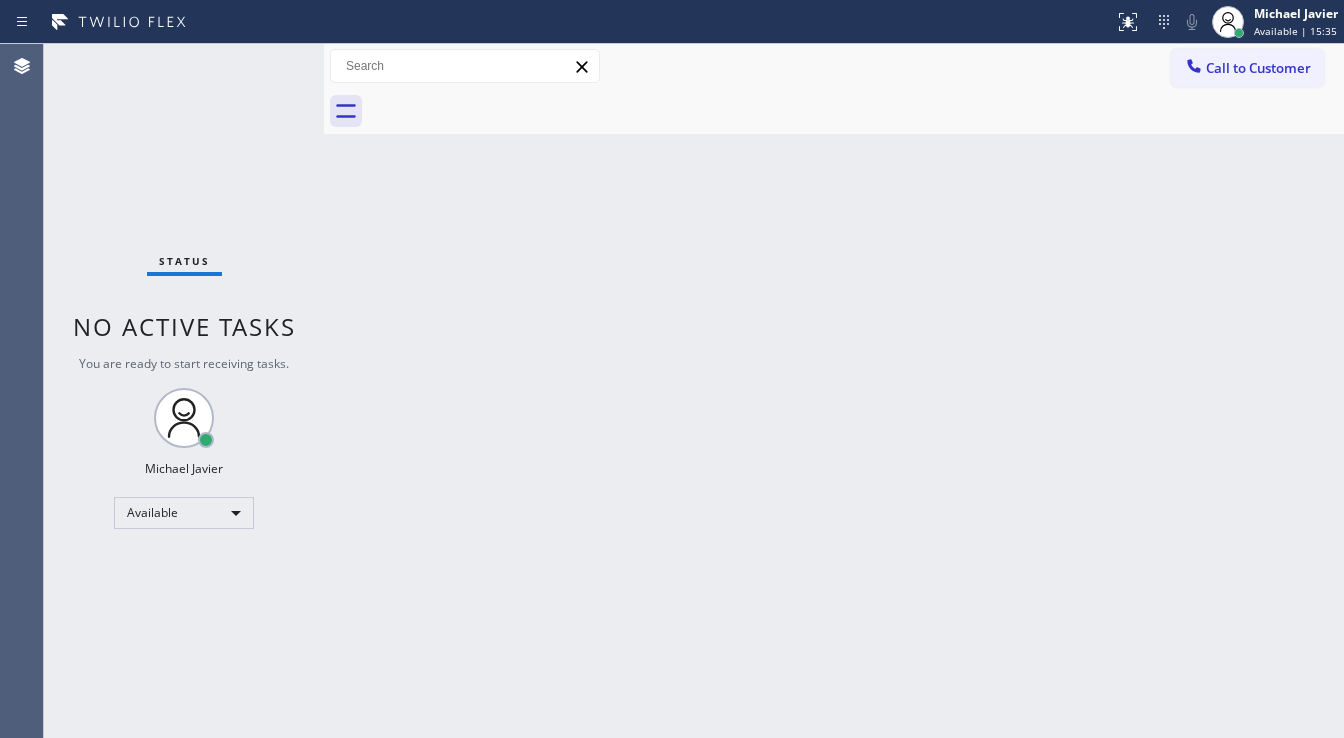 click on "Back to Dashboard Change Sender ID Customers Technicians Select a contact Outbound call Technician Search Technician Your caller id phone number Your caller id phone number Call Technician info Name   Phone none Address none Change Sender ID HVAC +18559994417 5 Star Appliance +18557314952 Appliance Repair +18554611149 Plumbing +18889090120 Air Duct Cleaning +18006865038  Electricians +18005688664 Cancel Change Check personal SMS Reset Change No tabs Call to Customer Outbound call Location Search location Your caller id phone number Customer number Call Outbound call Technician Search Technician Your caller id phone number Your caller id phone number Call" at bounding box center [834, 391] 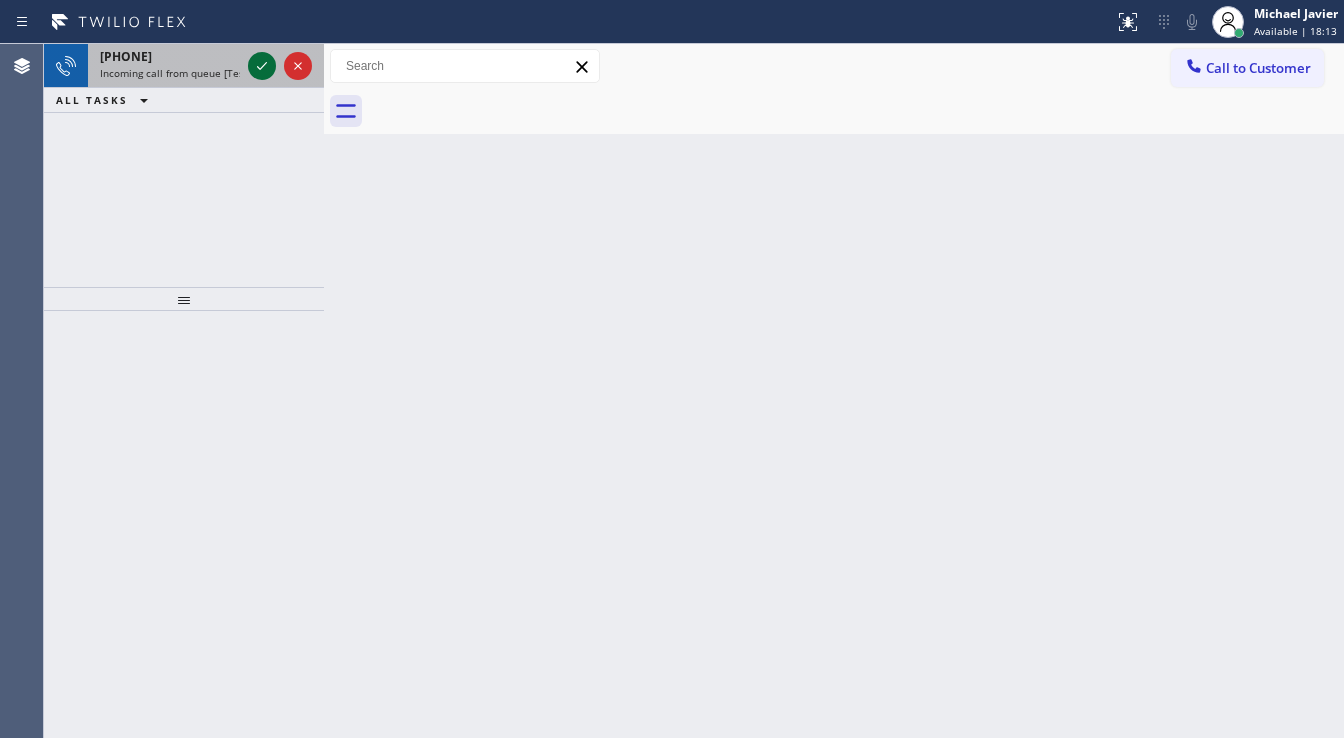 click 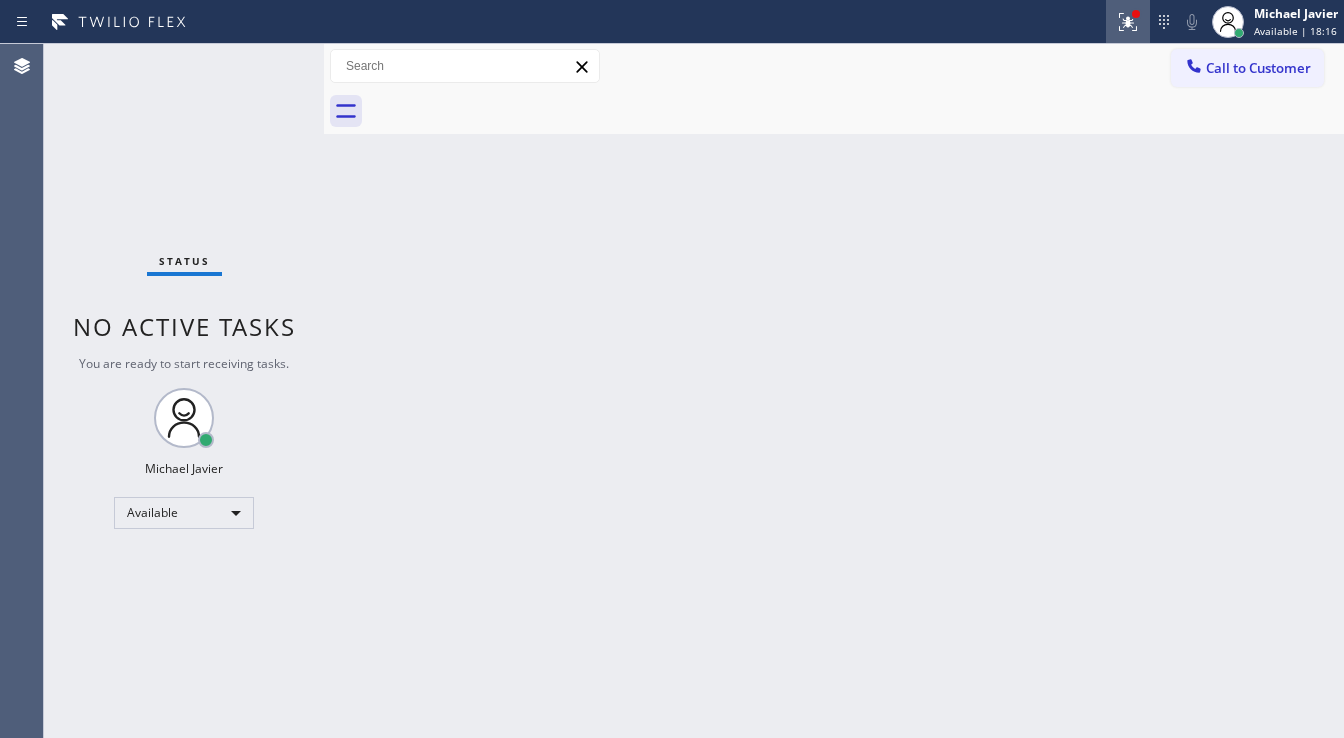 click at bounding box center [1128, 22] 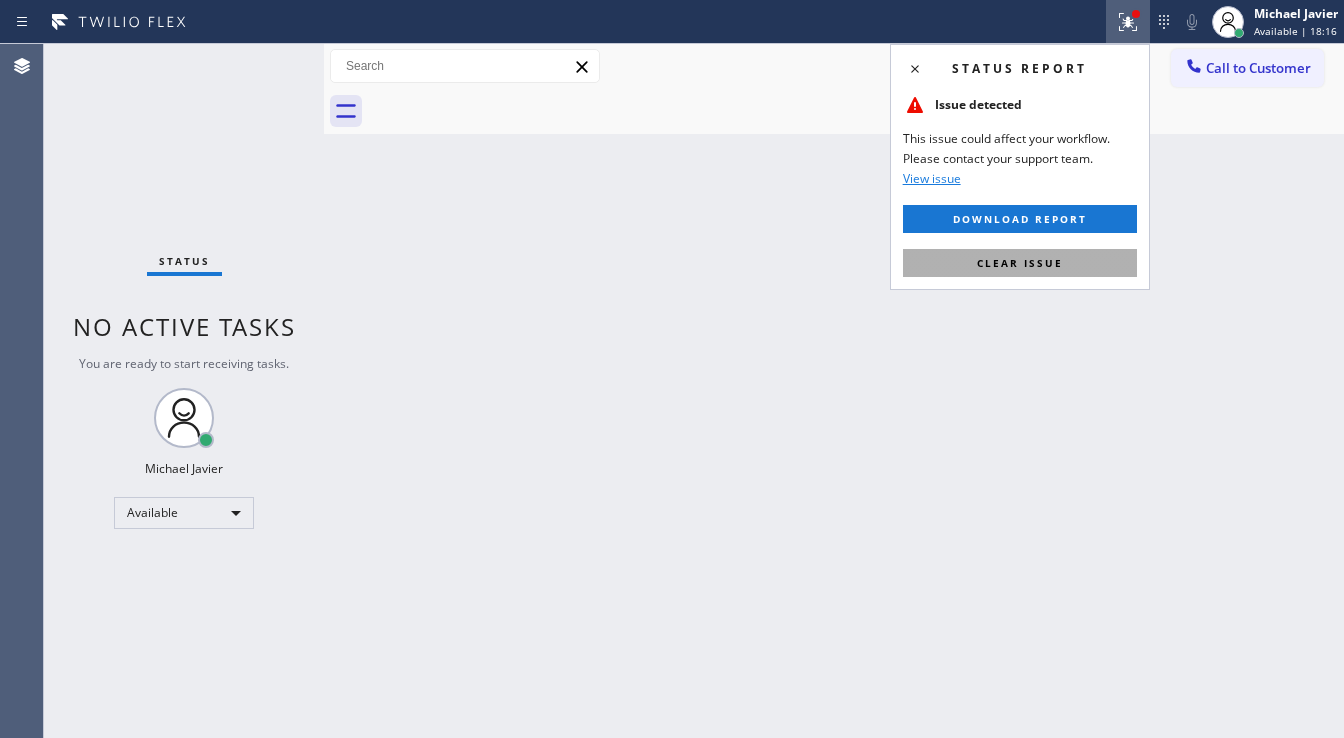 drag, startPoint x: 1059, startPoint y: 269, endPoint x: 1031, endPoint y: 242, distance: 38.8973 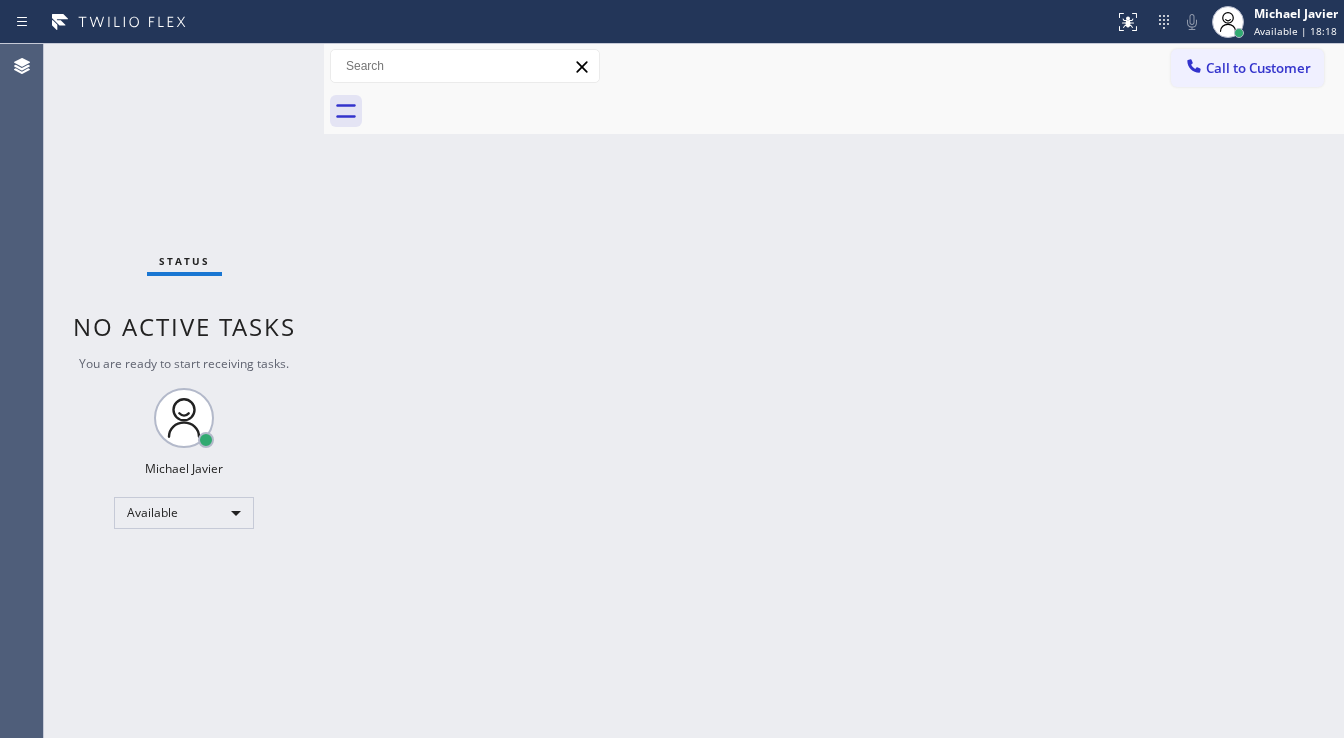 click on "Status   No active tasks     You are ready to start receiving tasks.   Michael Javier Available" at bounding box center [184, 391] 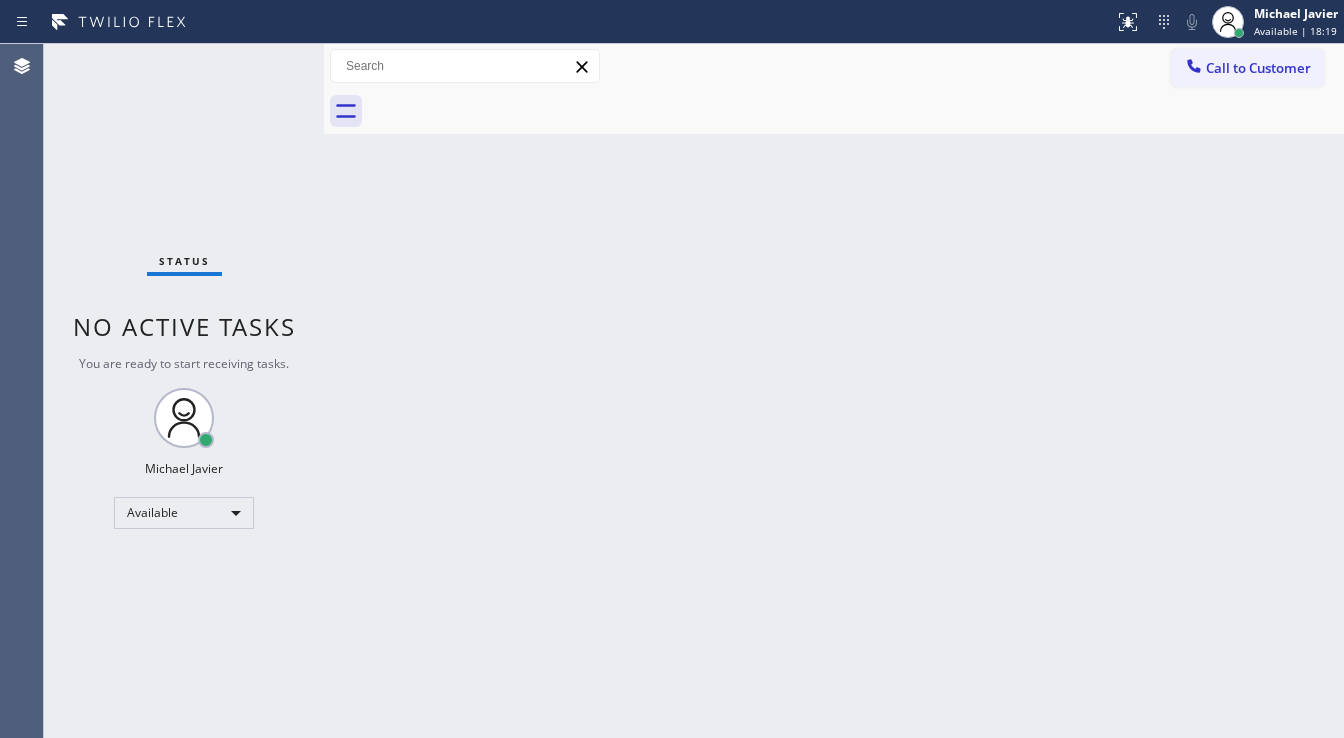 click on "Status   No active tasks     You are ready to start receiving tasks.   Michael Javier Available" at bounding box center (184, 391) 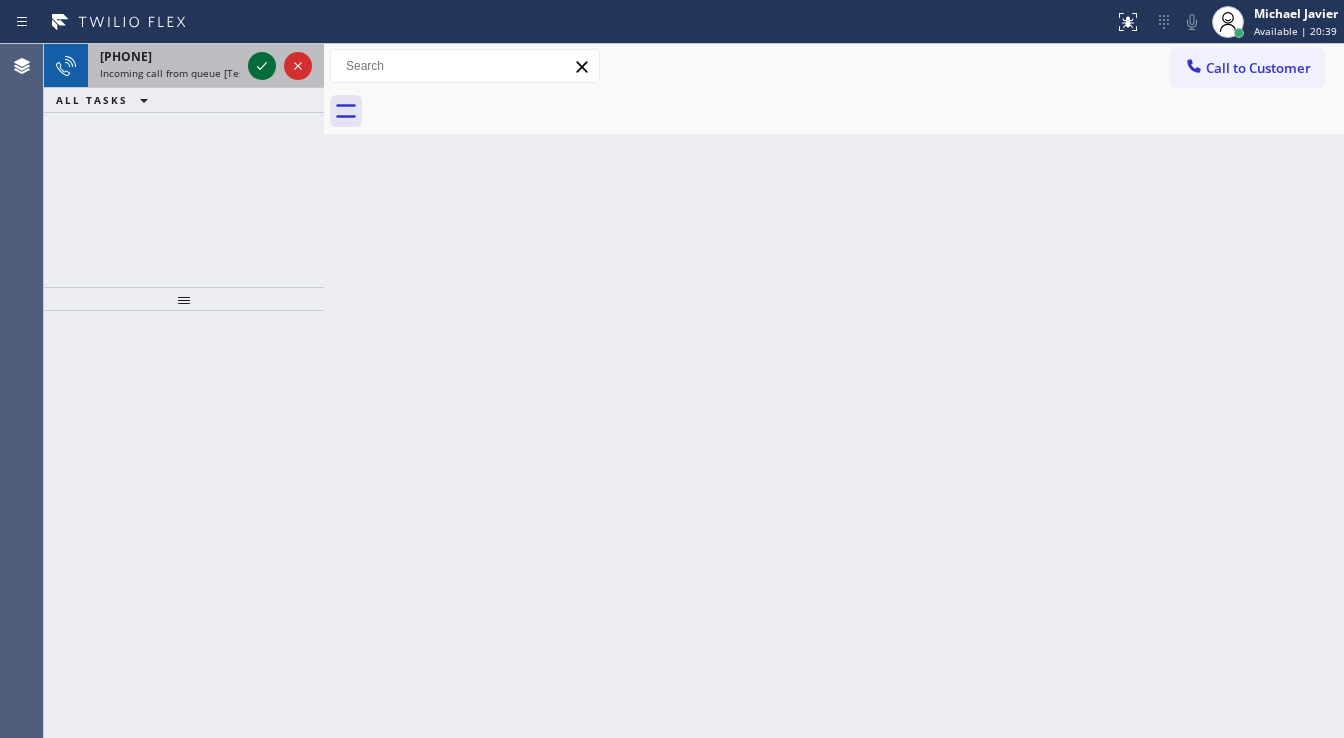 click 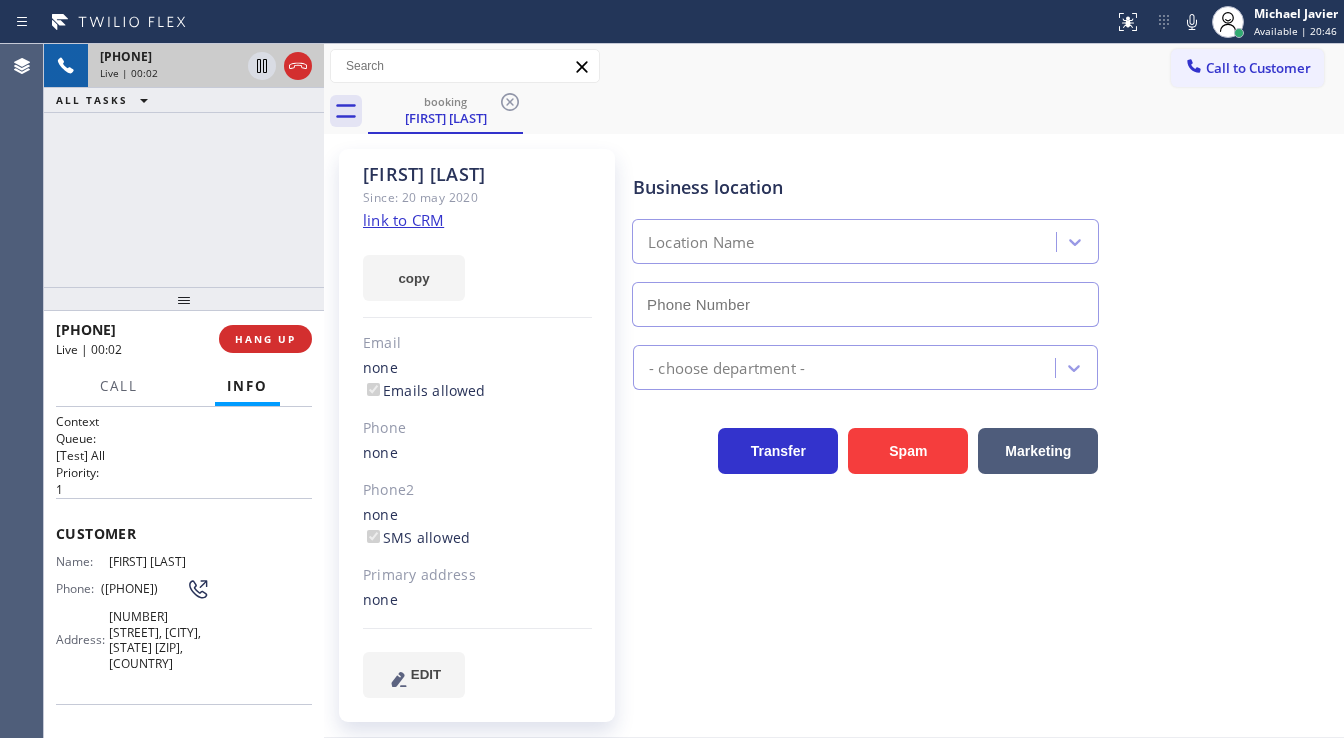 type on "[PHONE]" 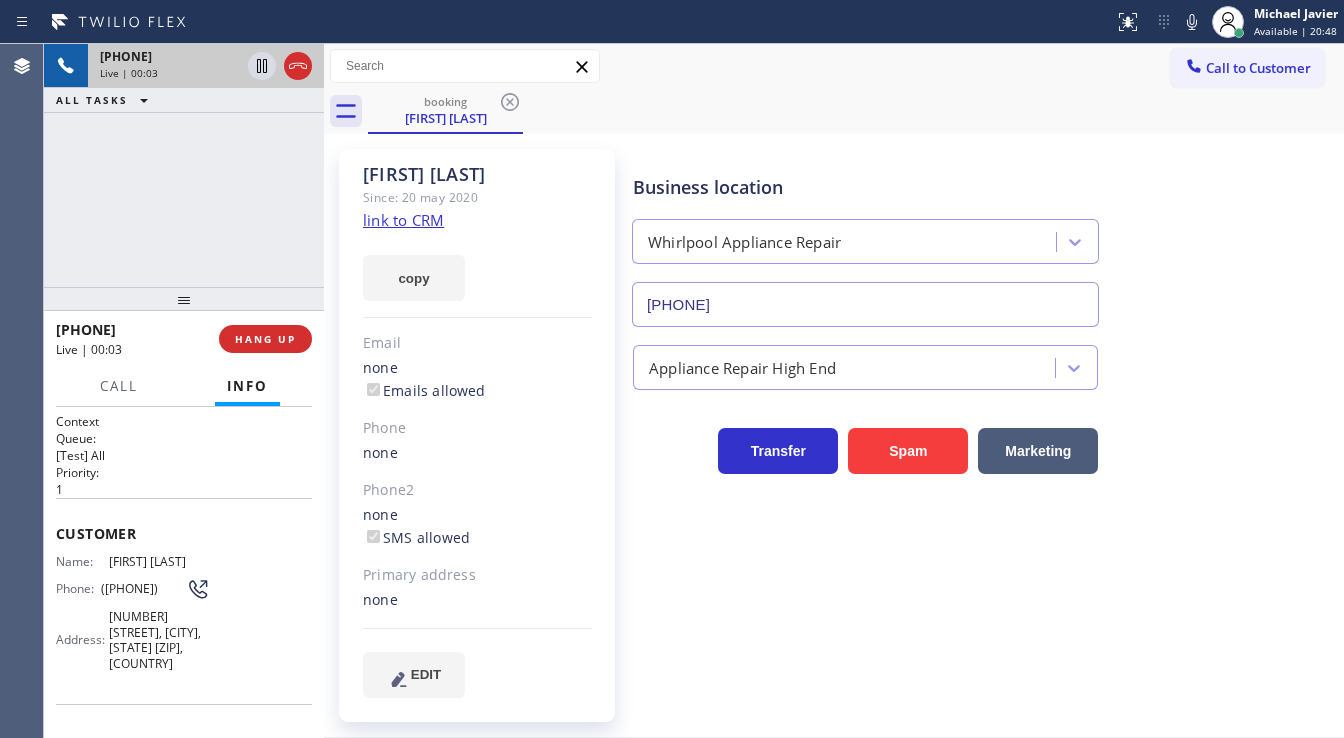 click on "link to CRM" 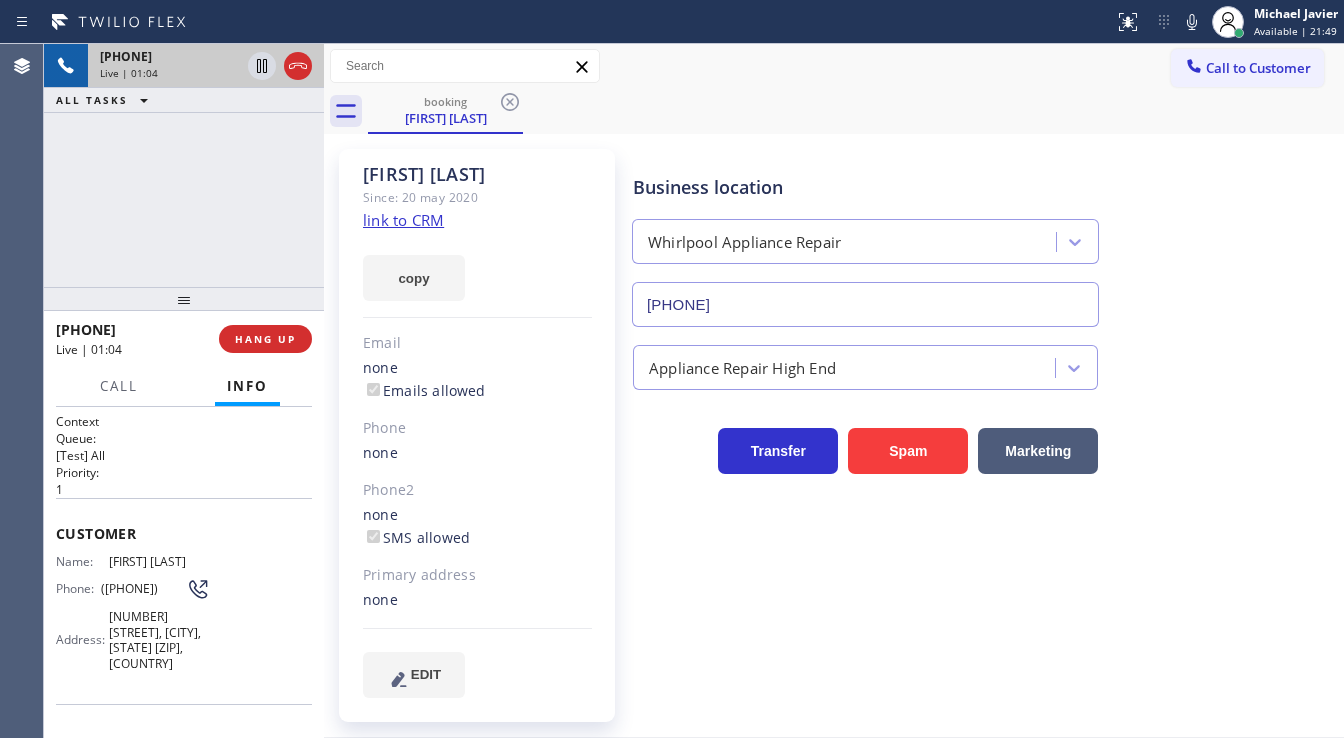click on "[PHONE] Live | 01:04 ALL TASKS ALL TASKS ACTIVE TASKS TASKS IN WRAP UP" at bounding box center (184, 165) 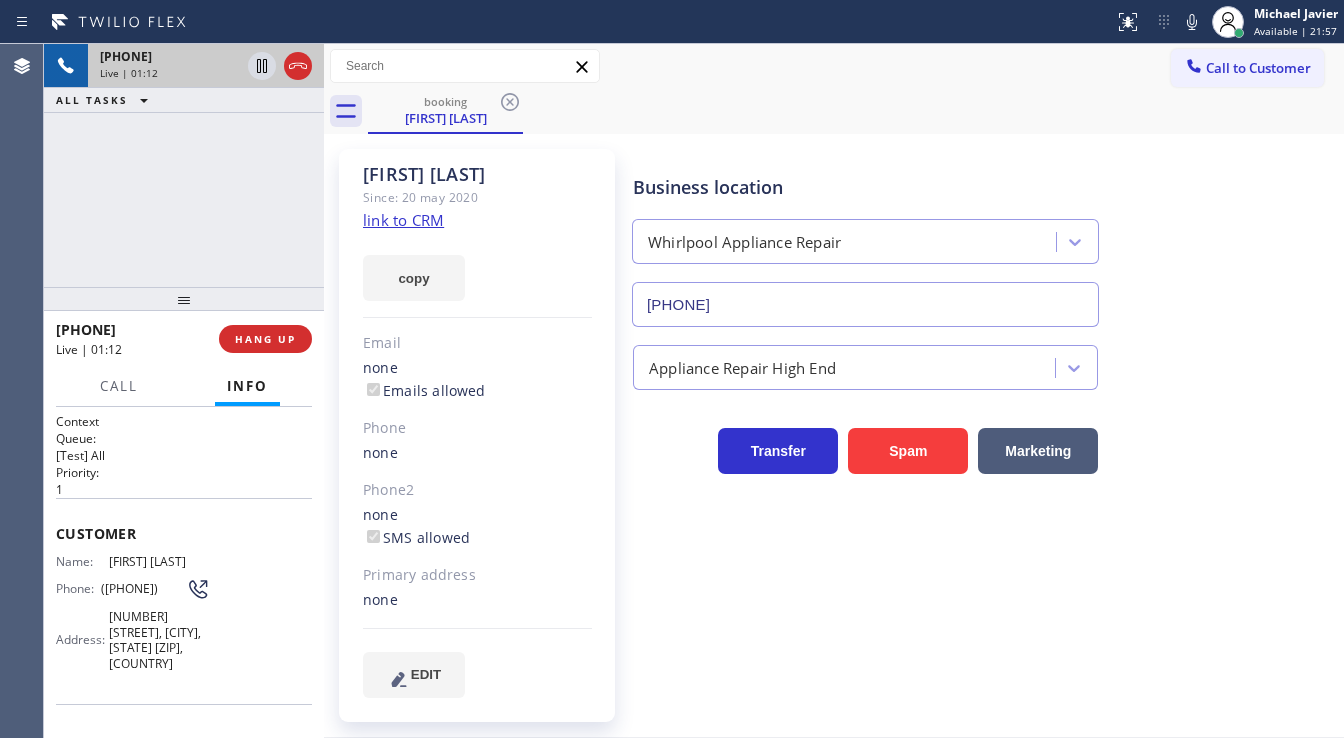 click on "[PHONE] Live | 01:12 ALL TASKS ALL TASKS ACTIVE TASKS TASKS IN WRAP UP" at bounding box center (184, 165) 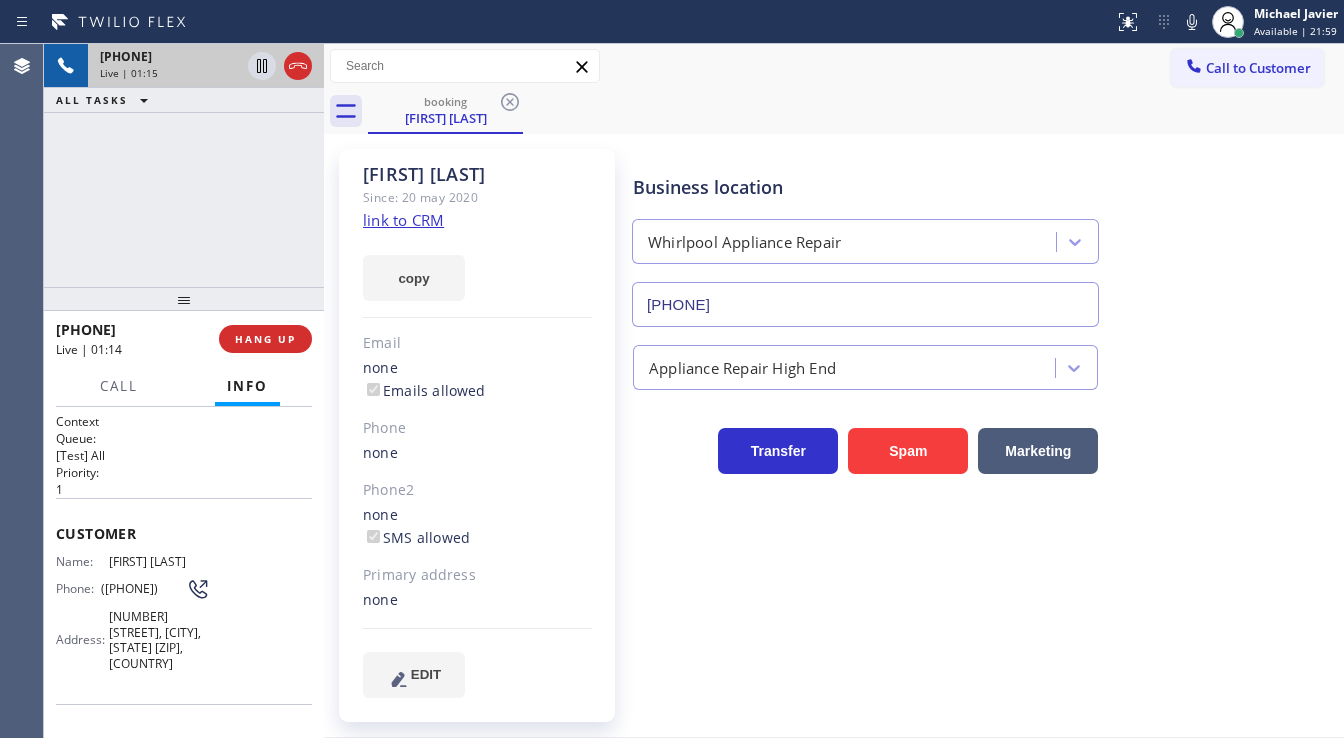 click on "+1[PHONE] Live | 01:15 ALL TASKS ALL TASKS ACTIVE TASKS TASKS IN WRAP UP" at bounding box center (184, 165) 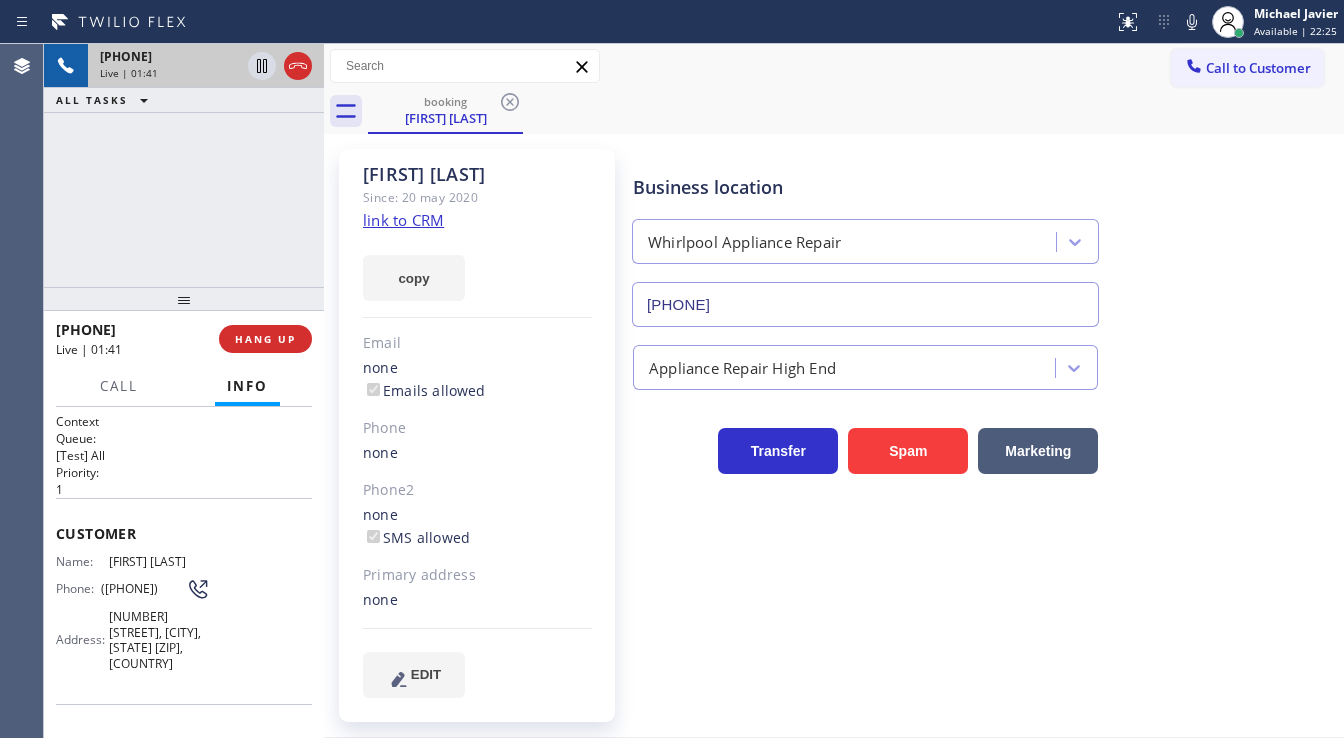 click at bounding box center [184, 299] 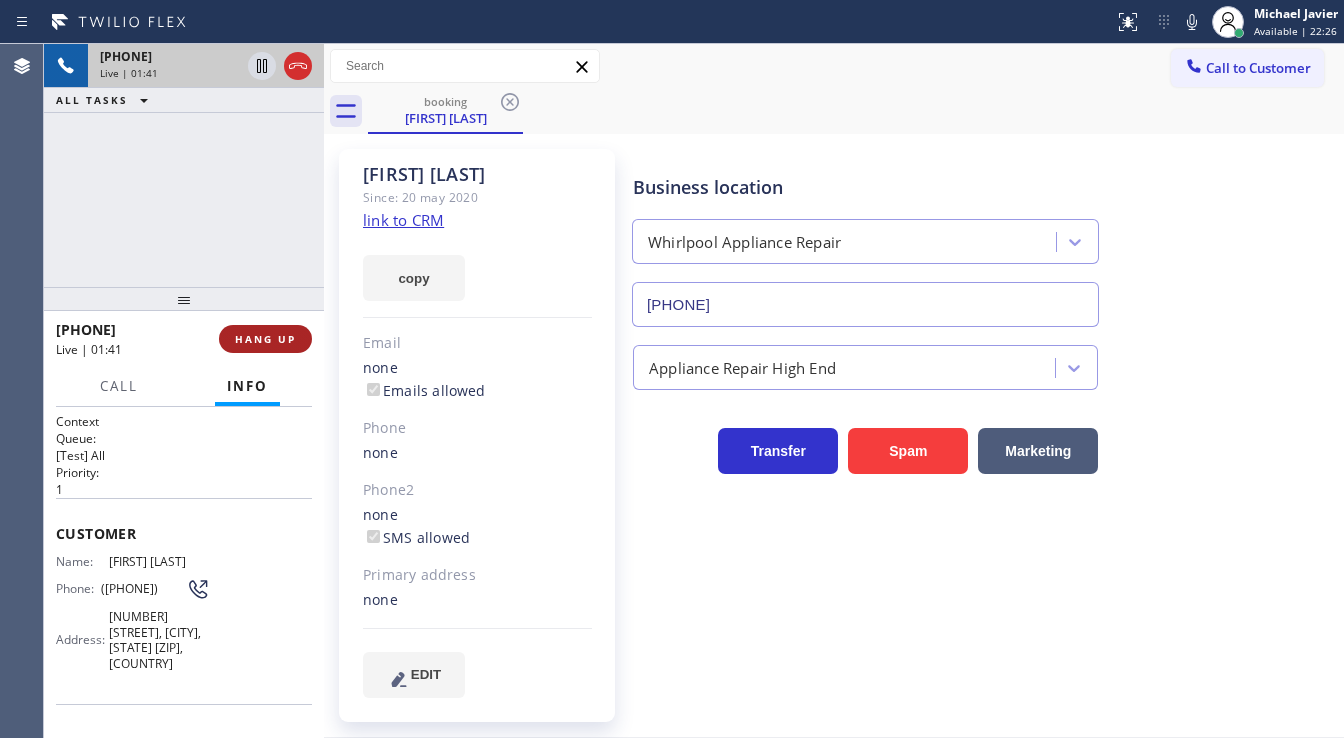 click on "HANG UP" at bounding box center [265, 339] 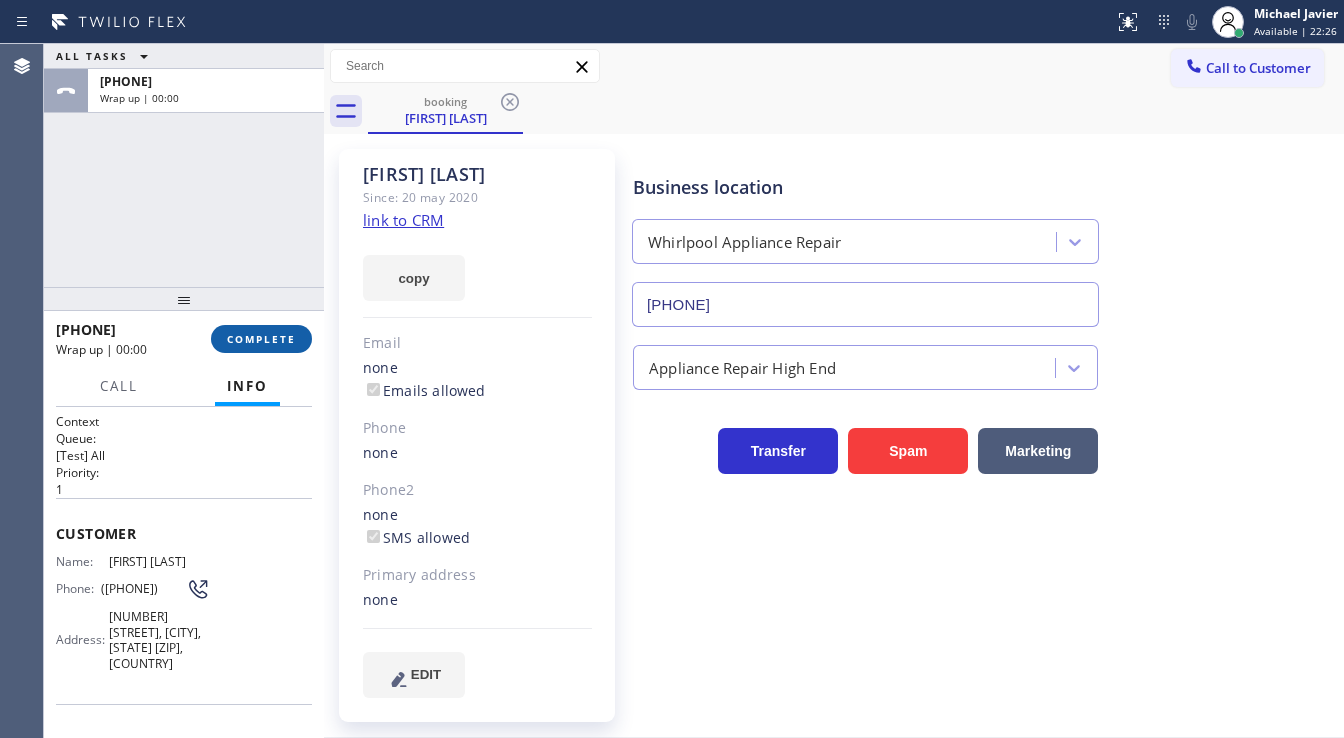 click on "COMPLETE" at bounding box center [261, 339] 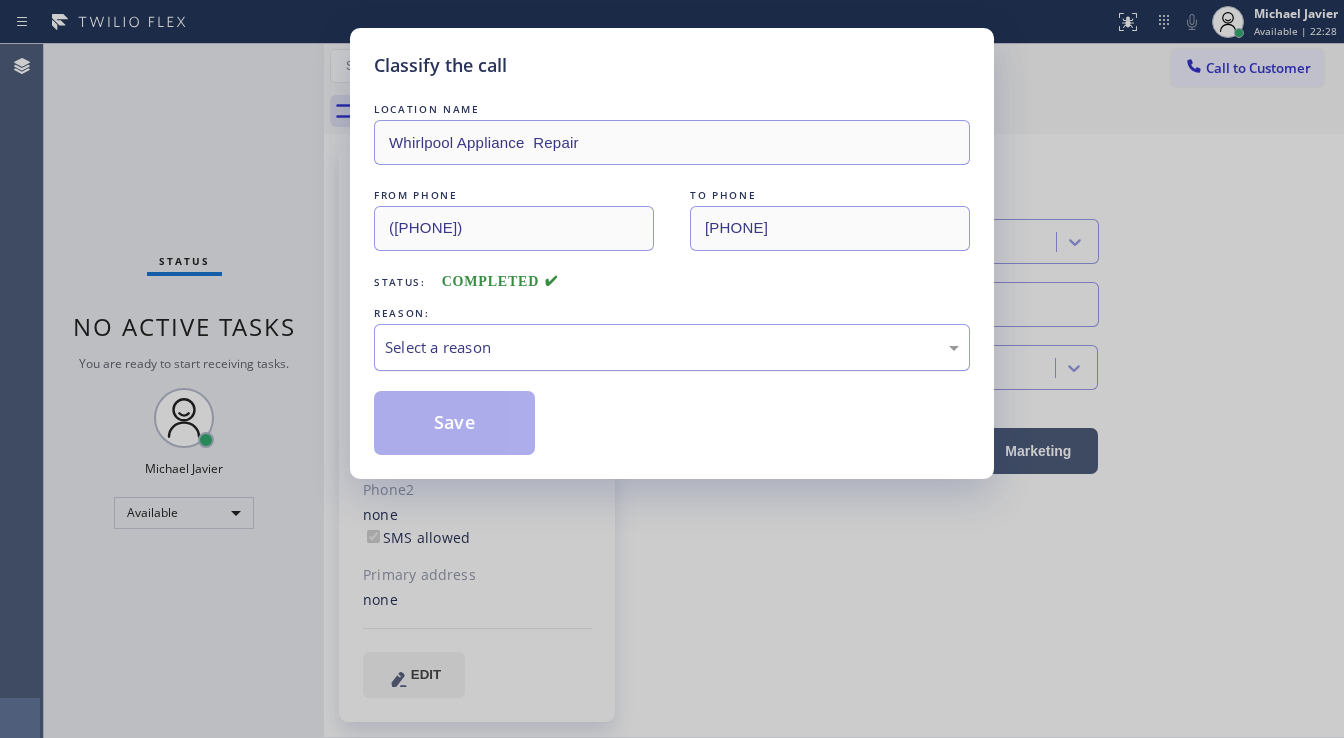 click on "Select a reason" at bounding box center (672, 347) 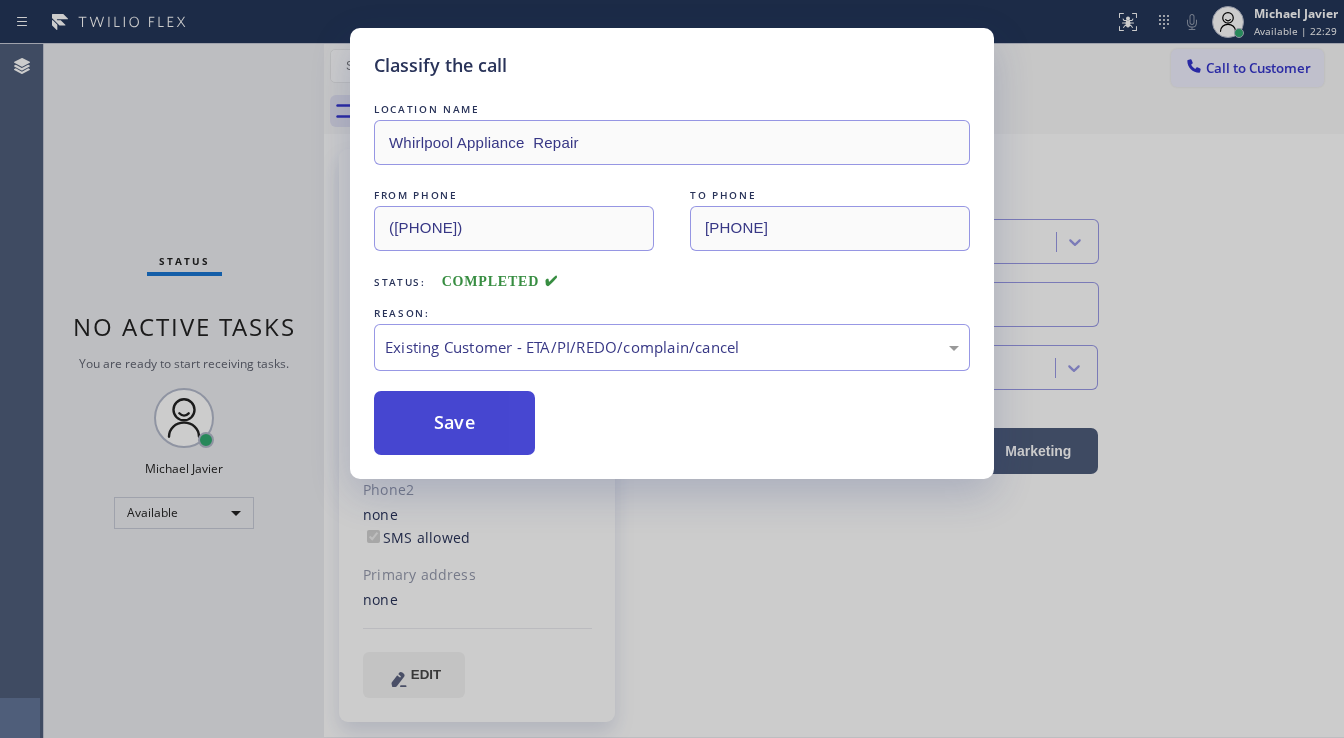 click on "Save" at bounding box center (454, 423) 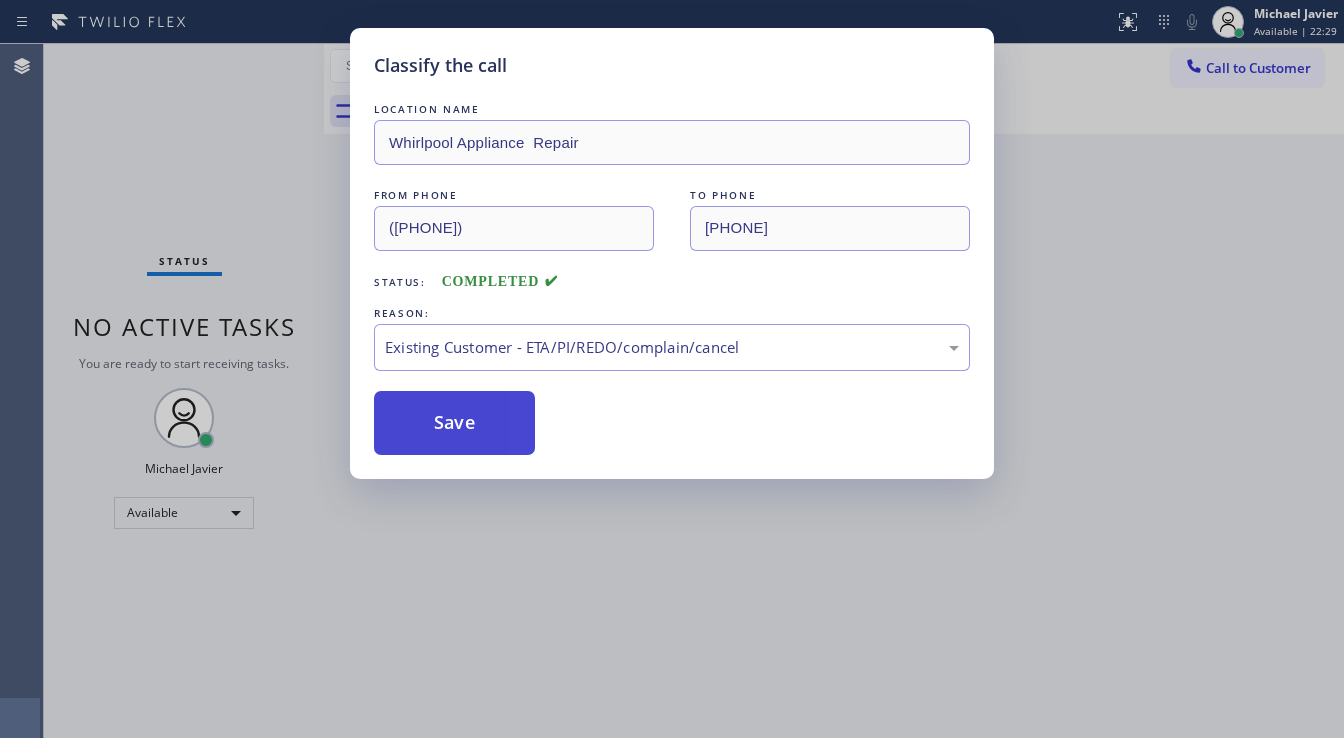 click on "Save" at bounding box center [454, 423] 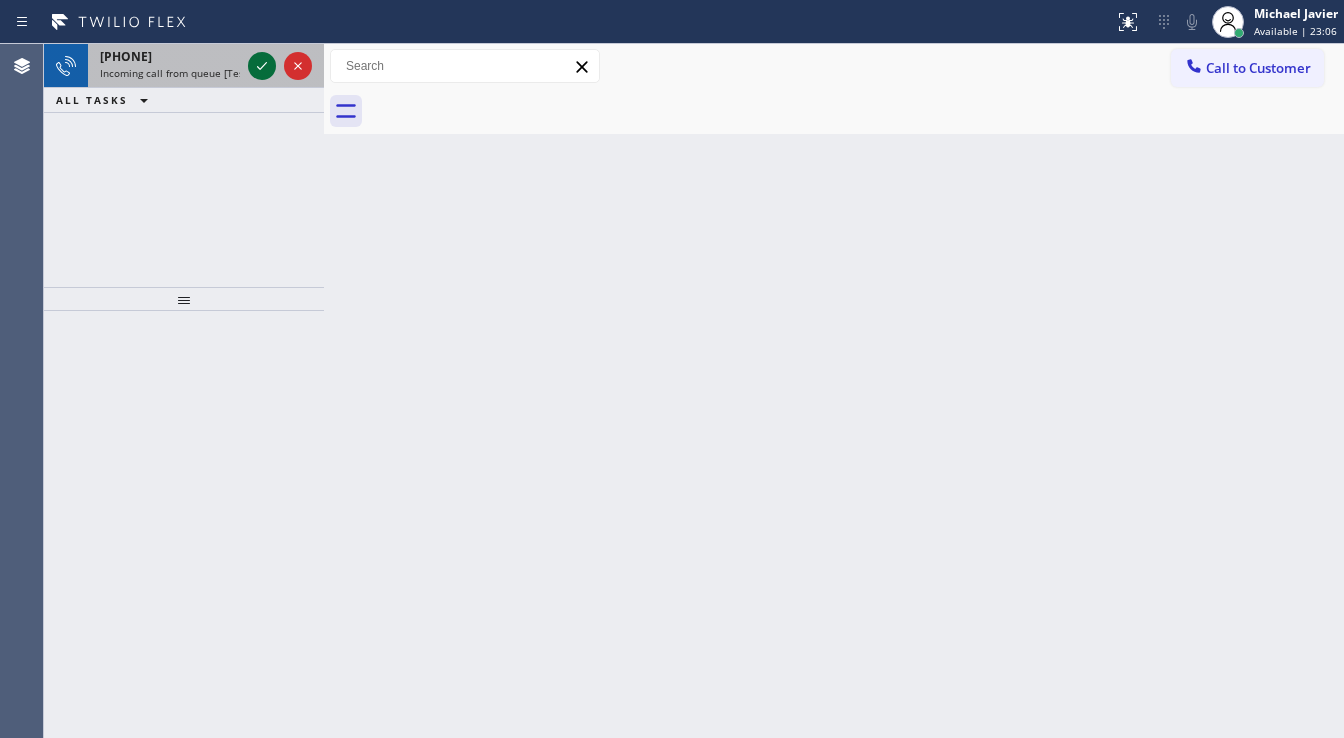 click 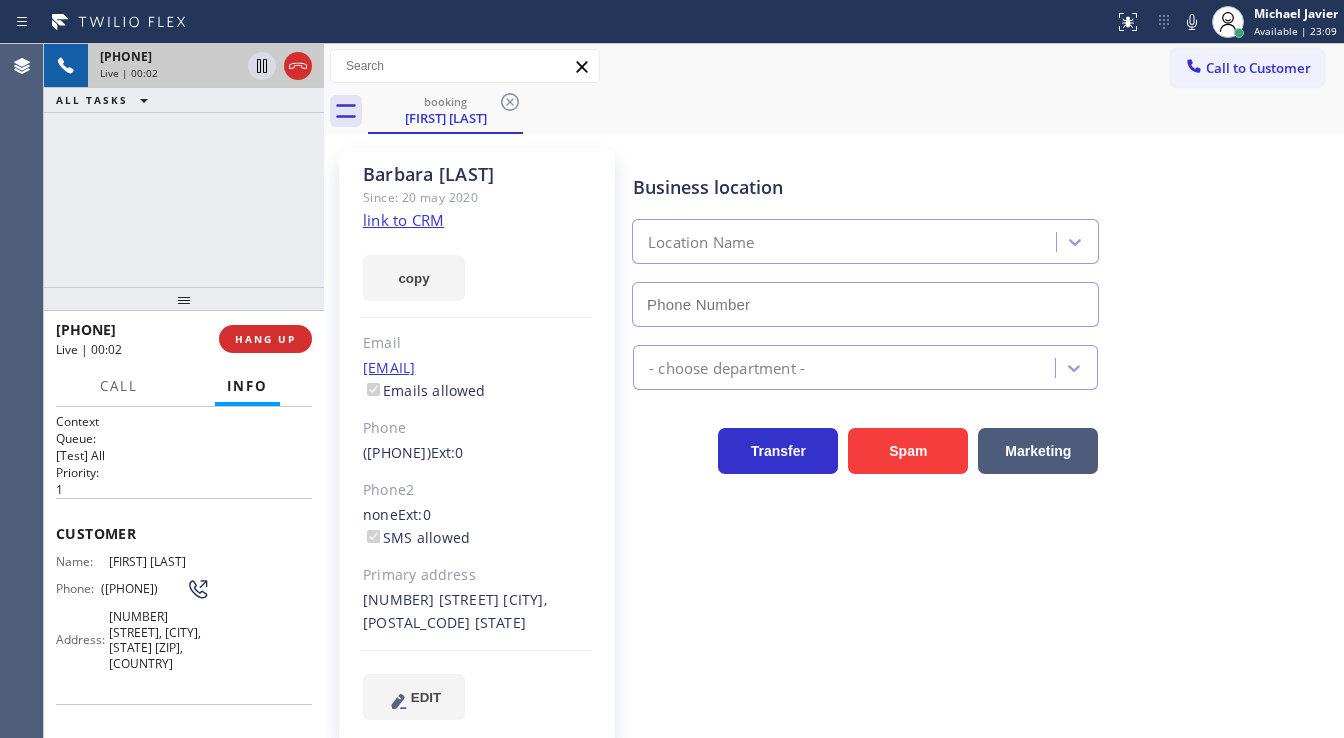 type on "([PHONE])" 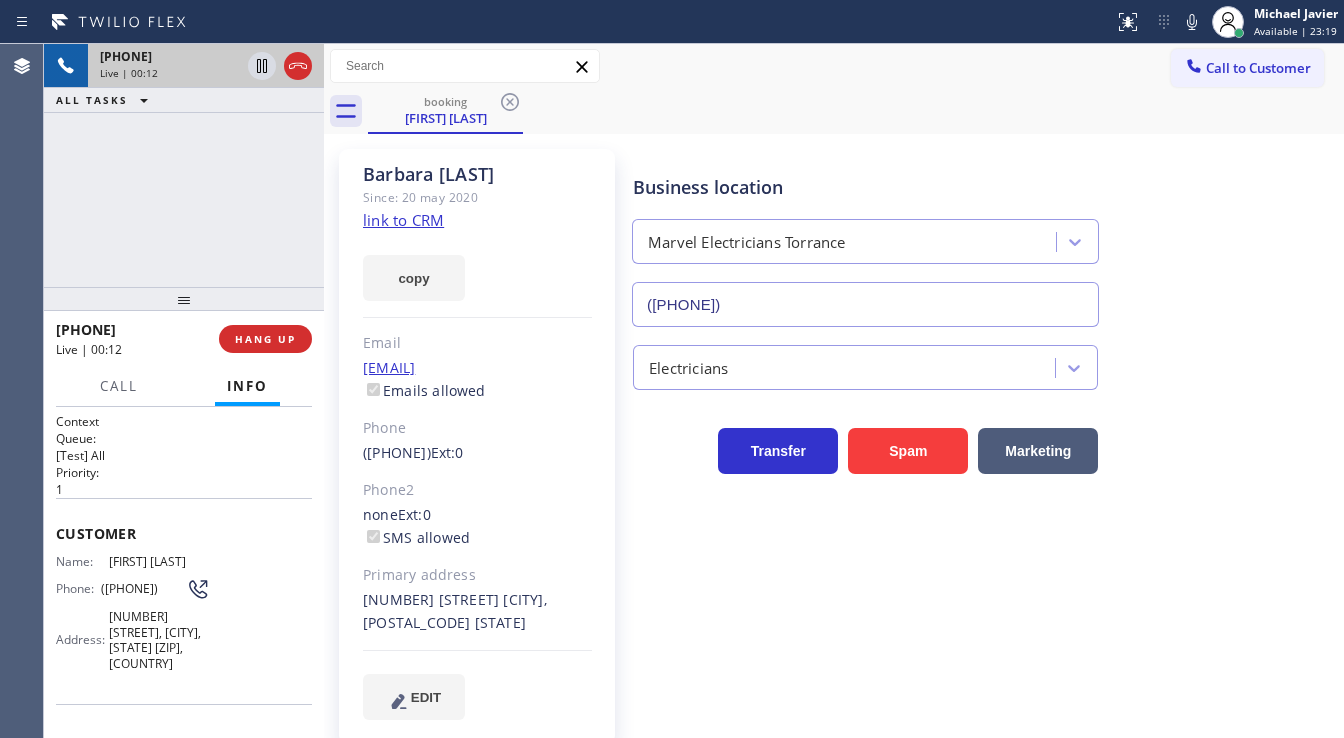 click on "link to CRM" 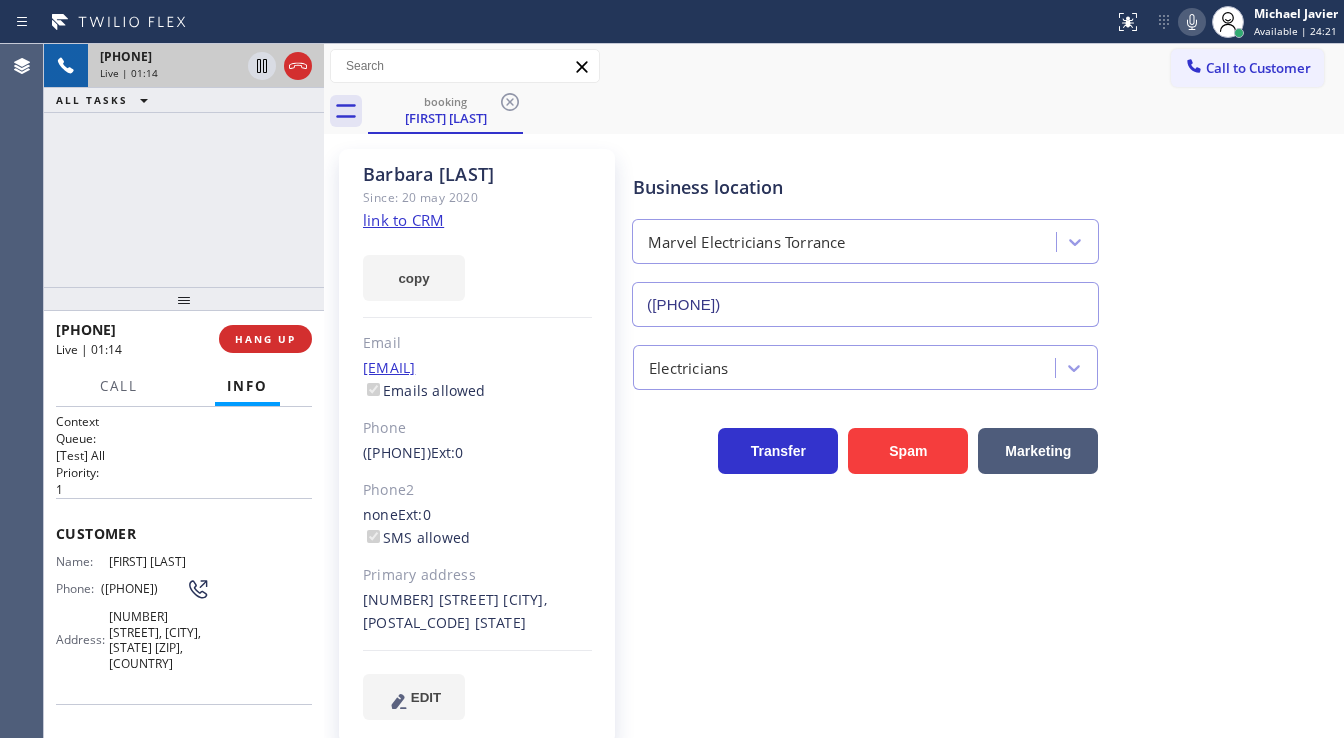 click 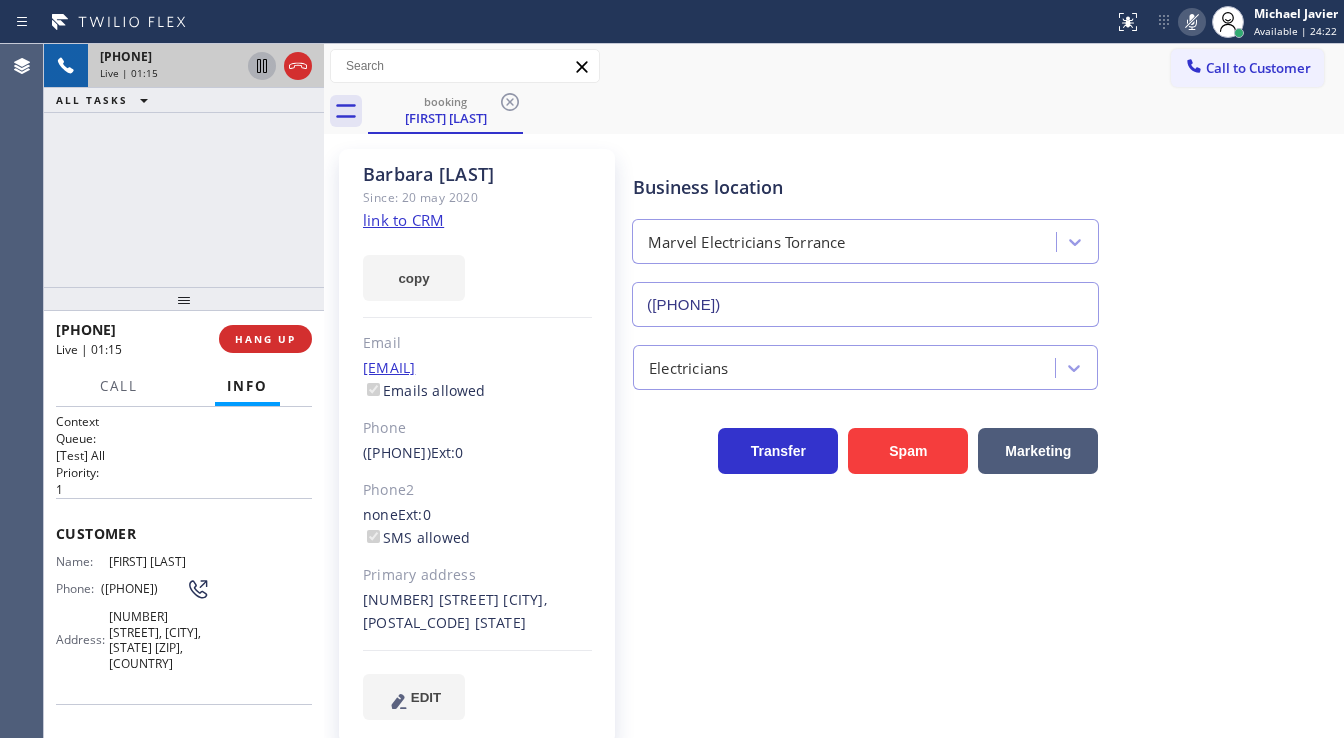 click 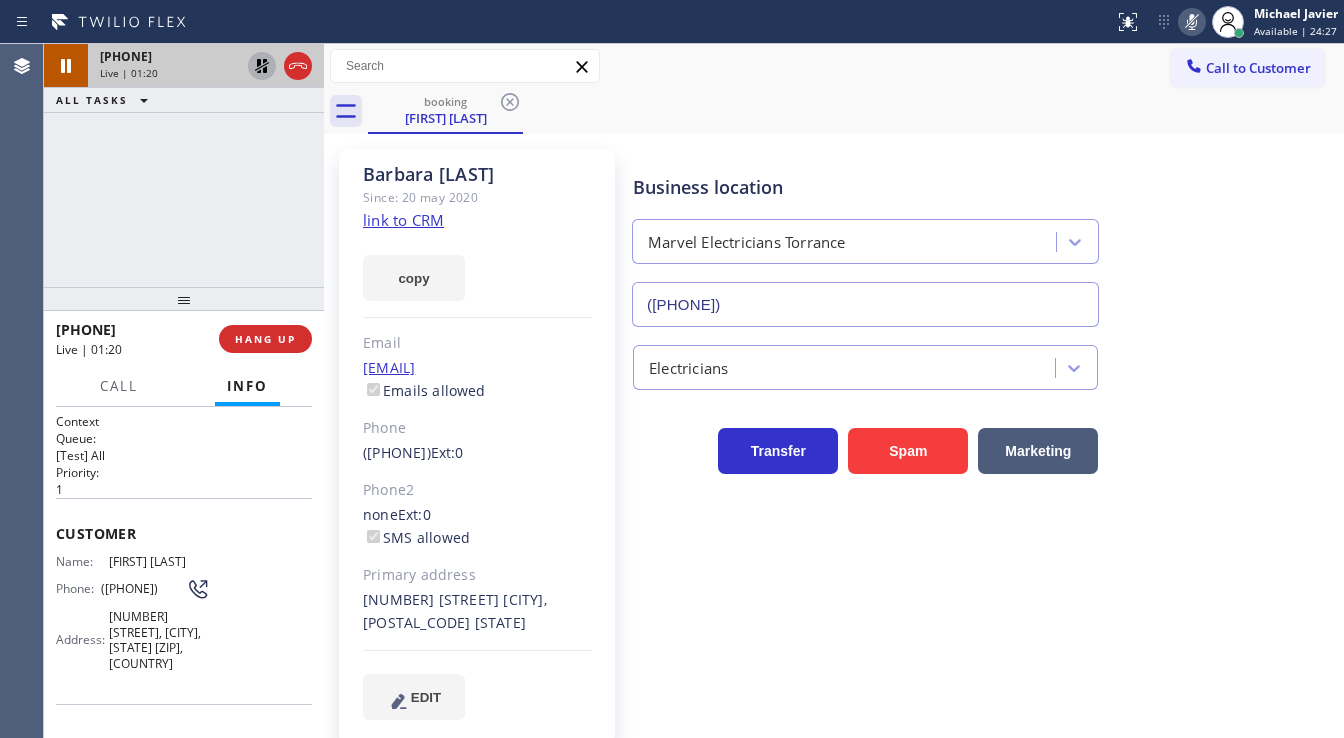 click on "+1[PHONE] Live | 01:20 ALL TASKS ALL TASKS ACTIVE TASKS TASKS IN WRAP UP" at bounding box center [184, 165] 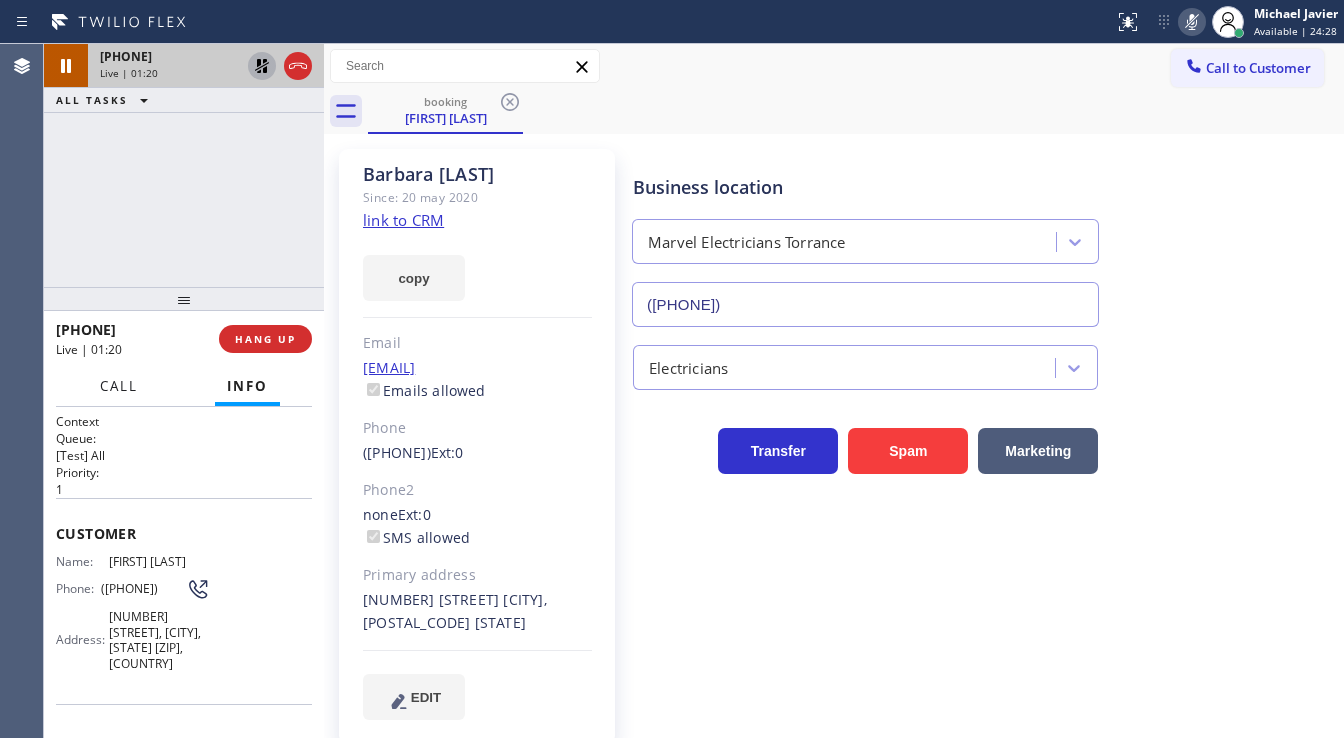 click on "Call" at bounding box center (119, 386) 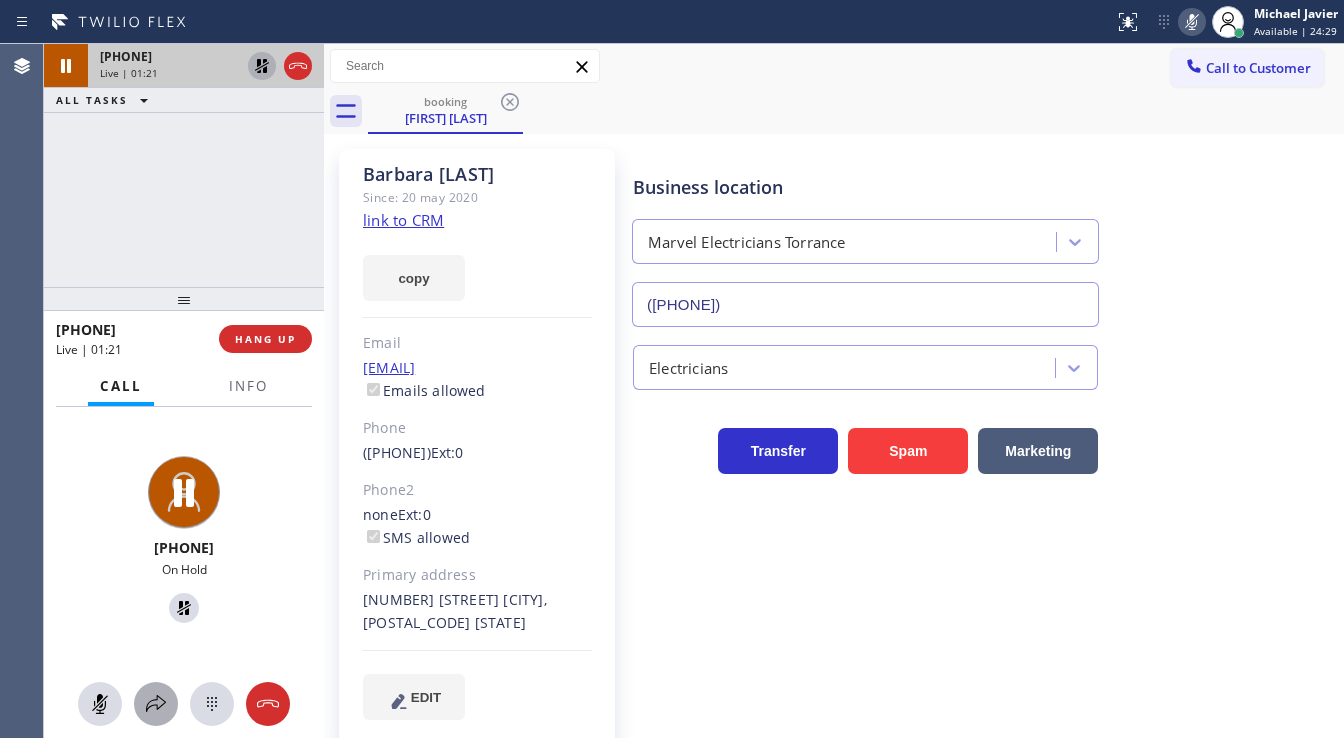 click at bounding box center [156, 704] 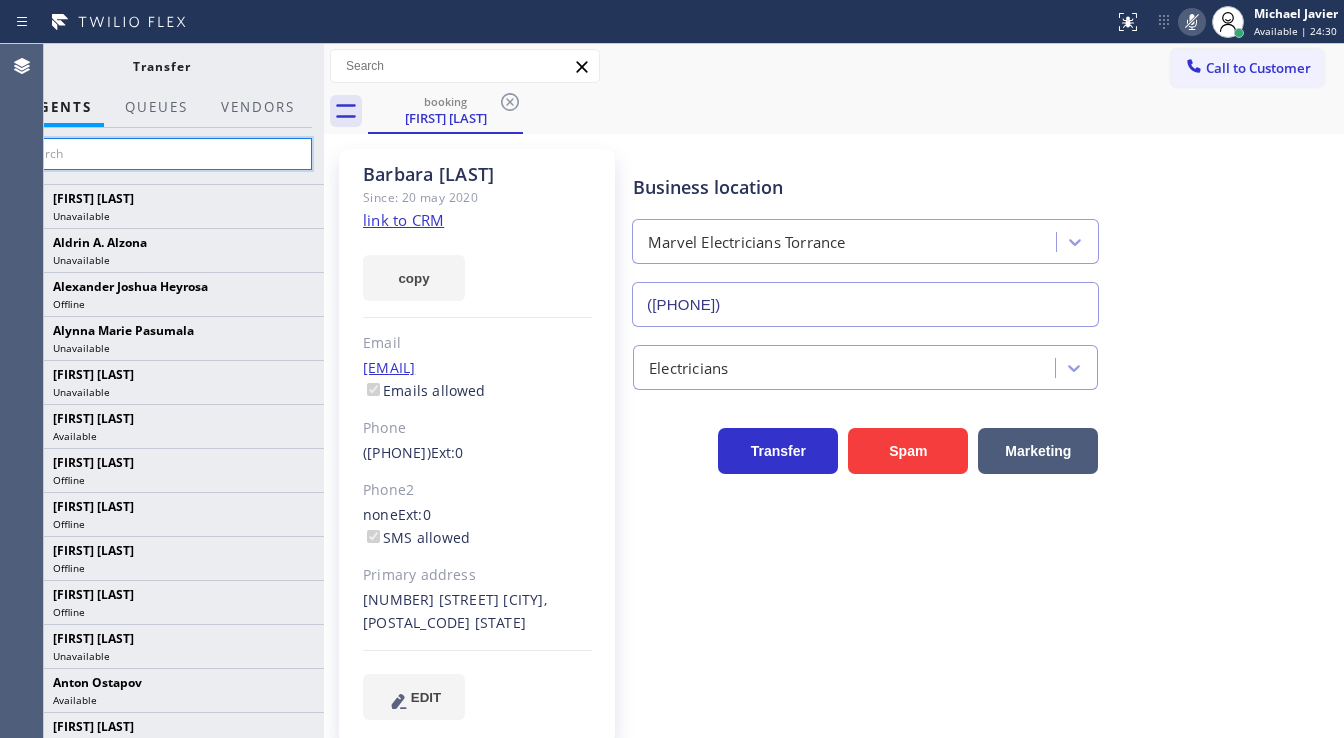 click at bounding box center (161, 154) 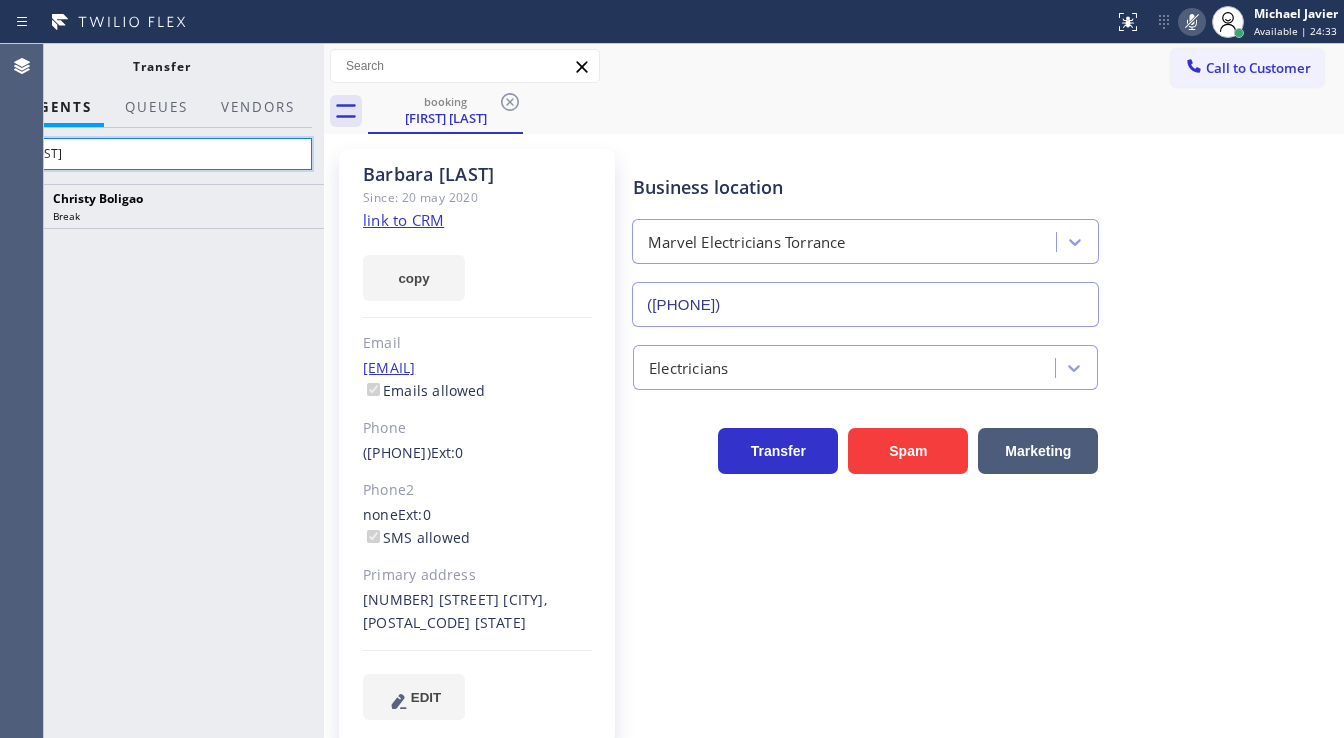 type on "[FIRST]" 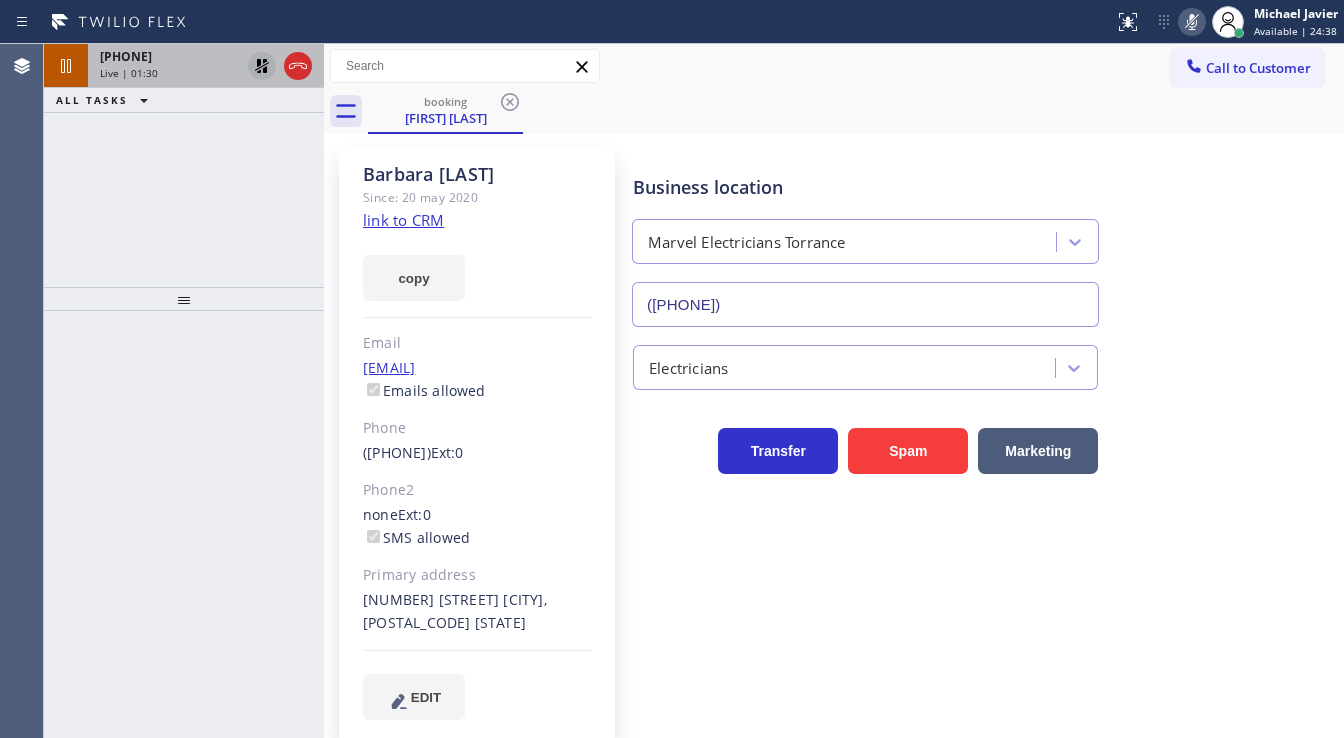 click 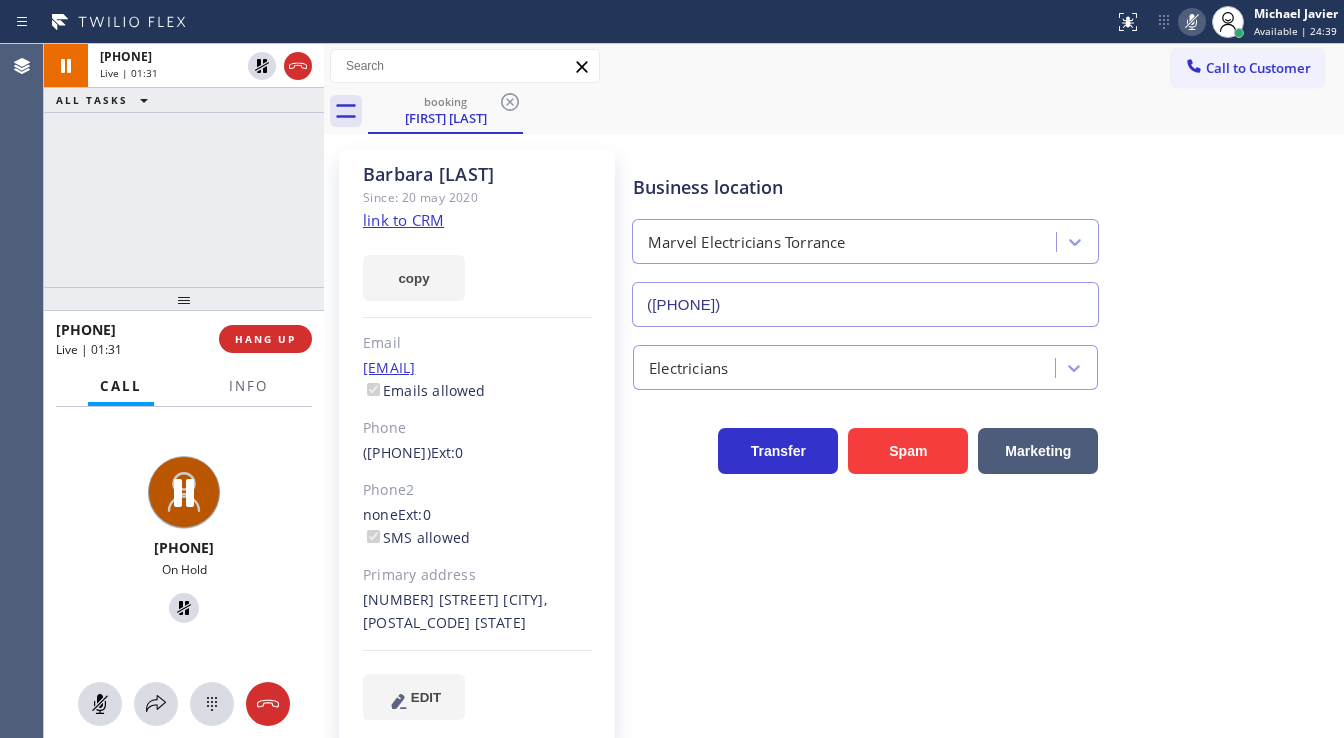 click 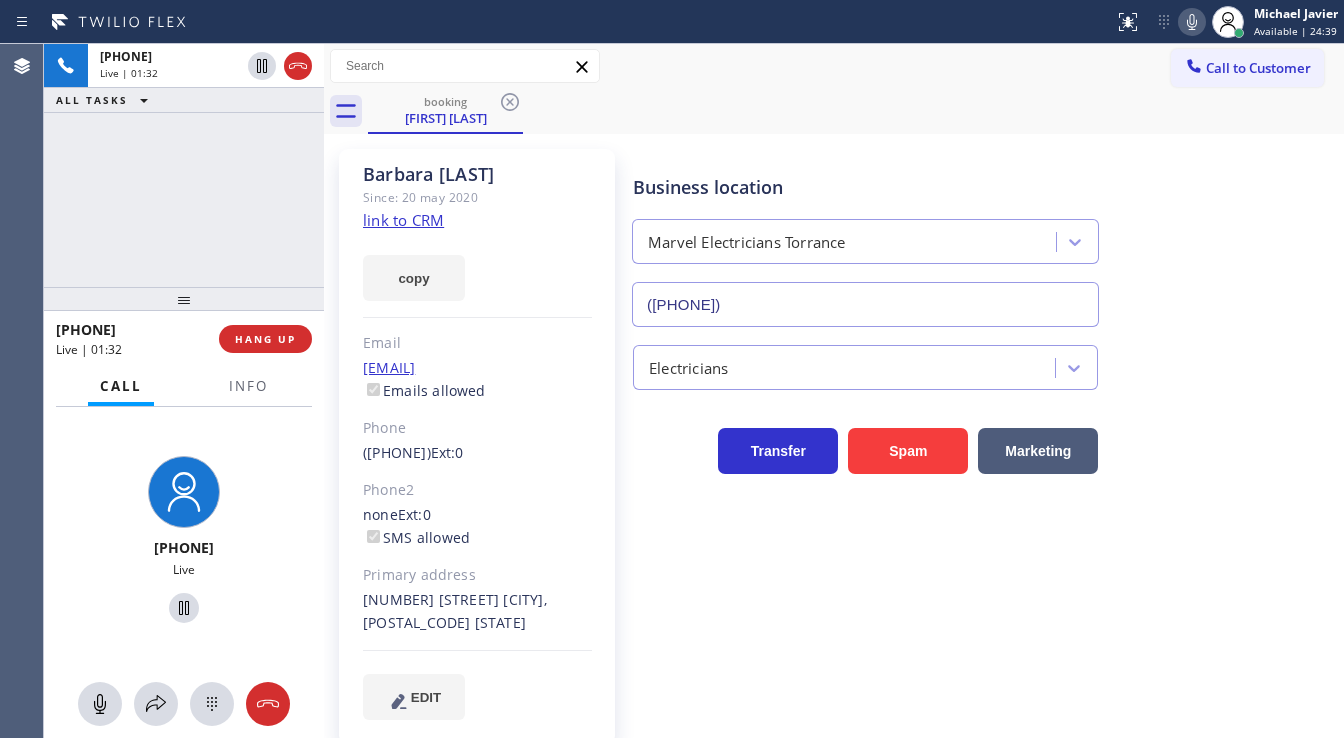 click on "[PHONE] Live | 01:32 ALL TASKS ALL TASKS ACTIVE TASKS TASKS IN WRAP UP" at bounding box center (184, 165) 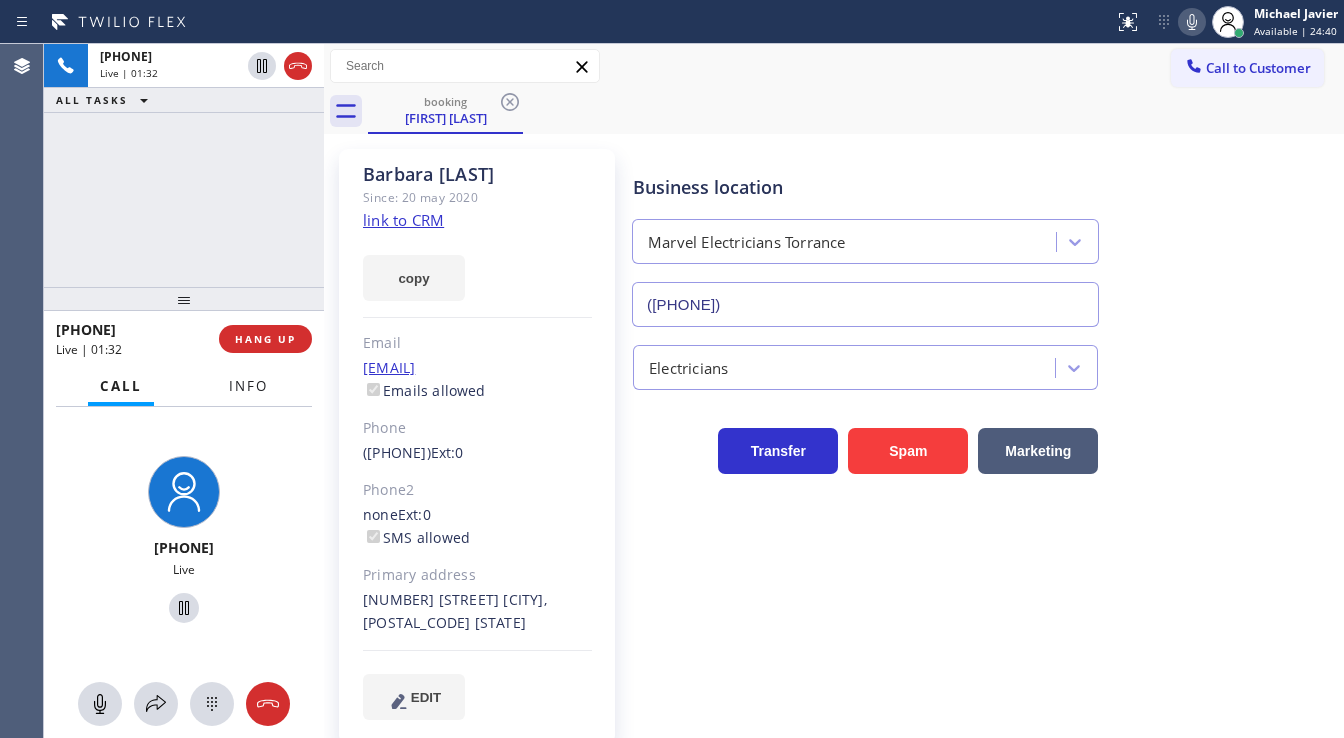 click on "Info" at bounding box center [248, 386] 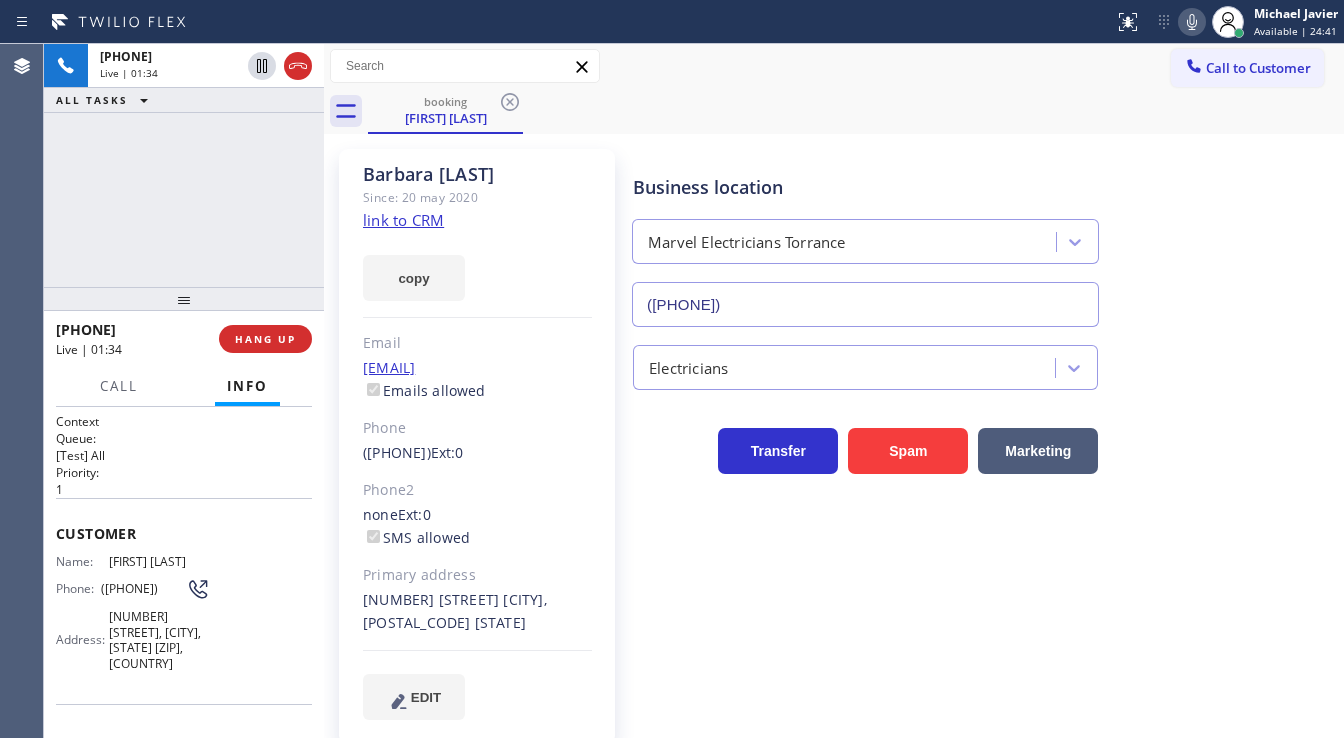 drag, startPoint x: 129, startPoint y: 600, endPoint x: 96, endPoint y: 583, distance: 37.12142 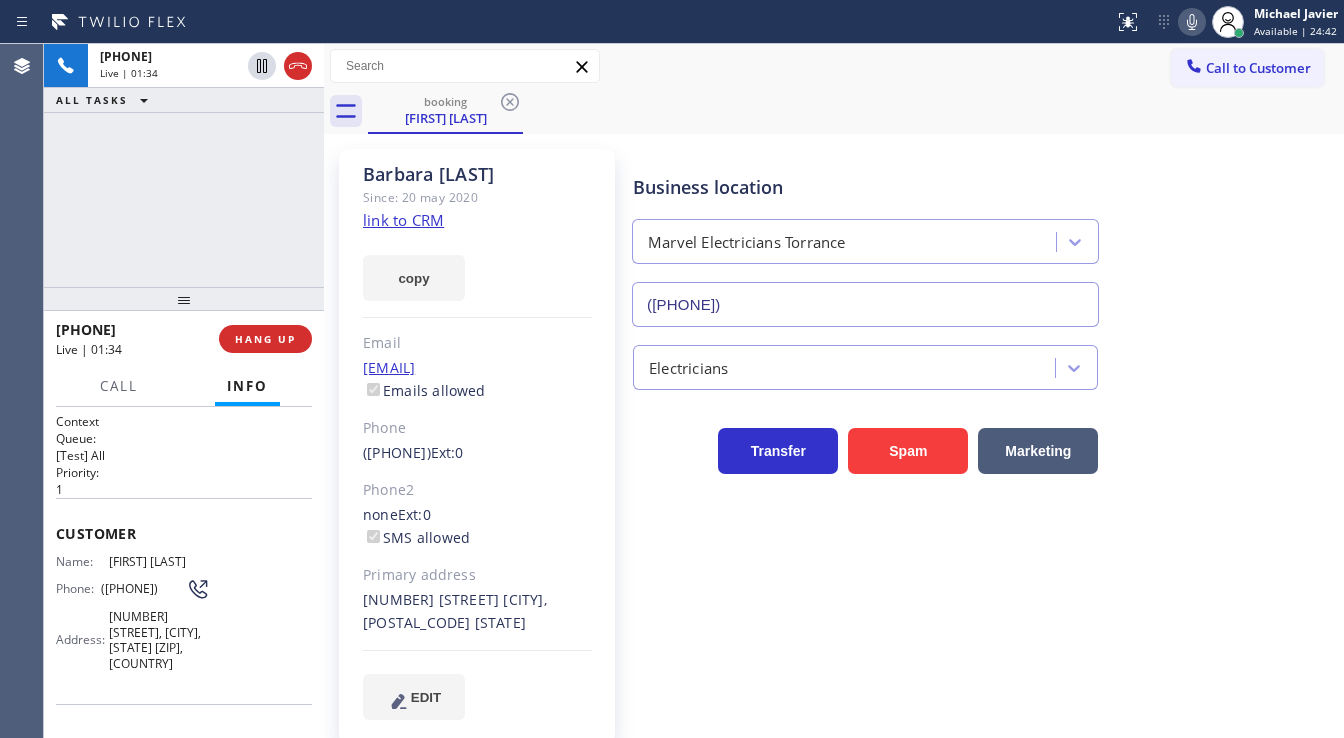 copy on "([PHONE])" 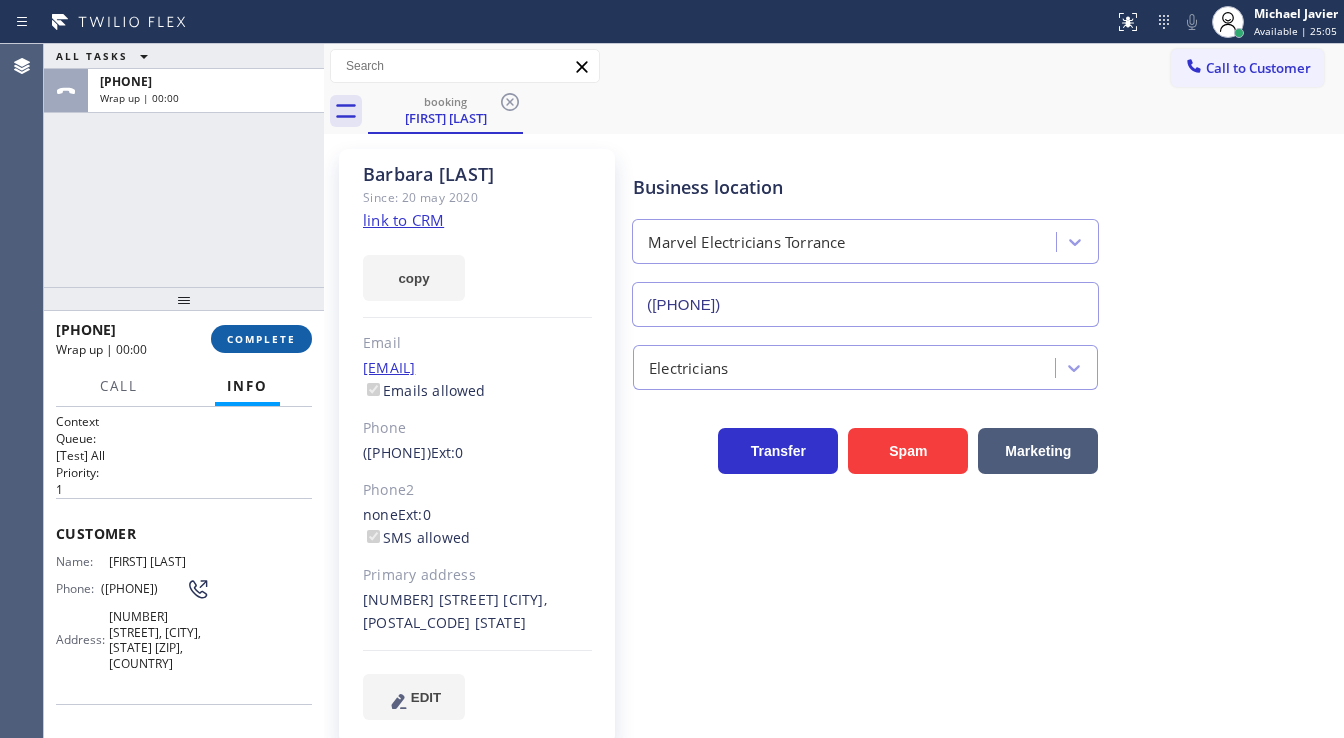 click on "COMPLETE" at bounding box center (261, 339) 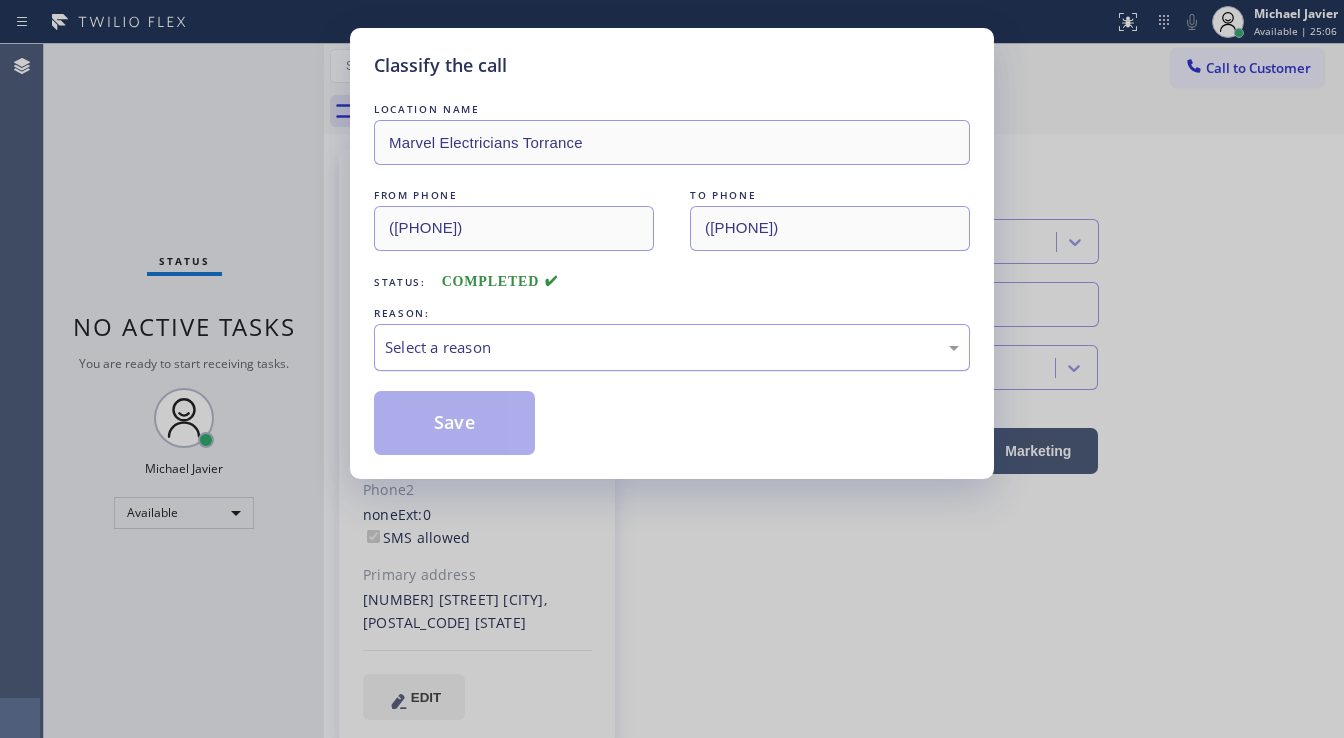 click on "Select a reason" at bounding box center (672, 347) 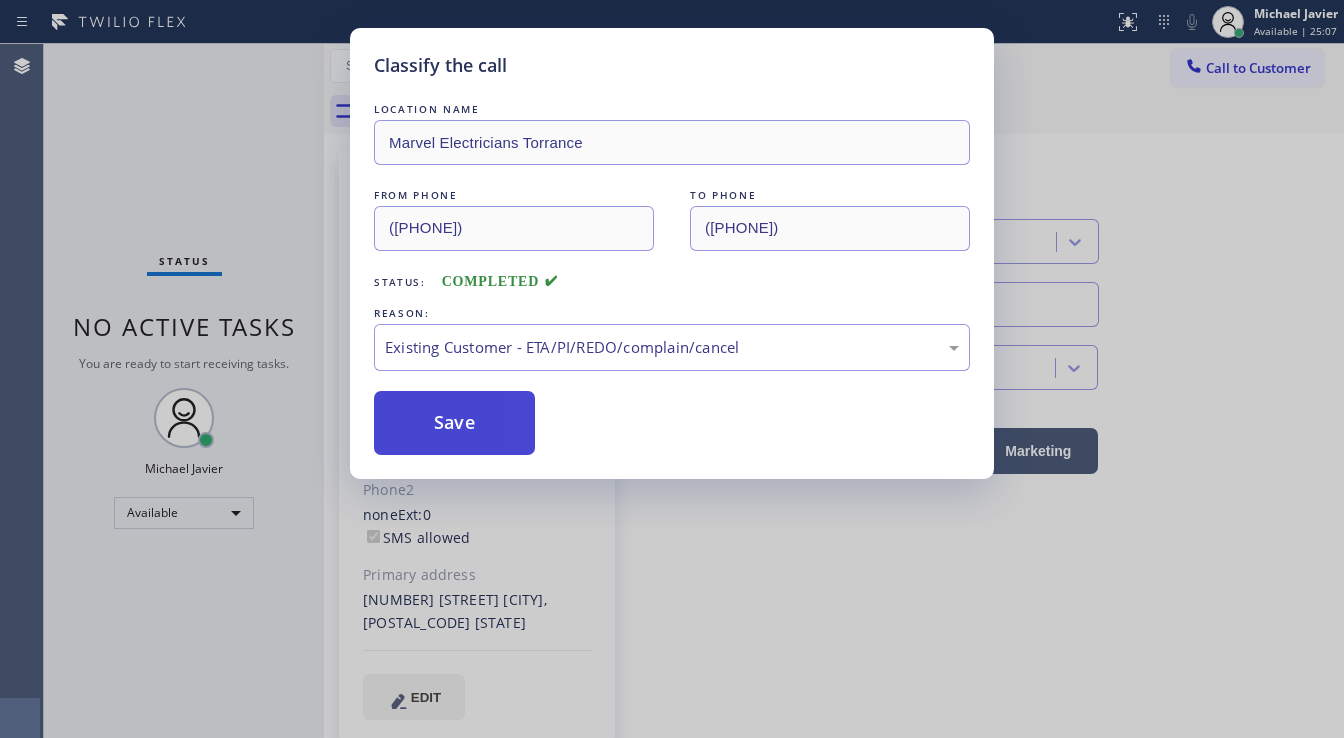 click on "Save" at bounding box center (454, 423) 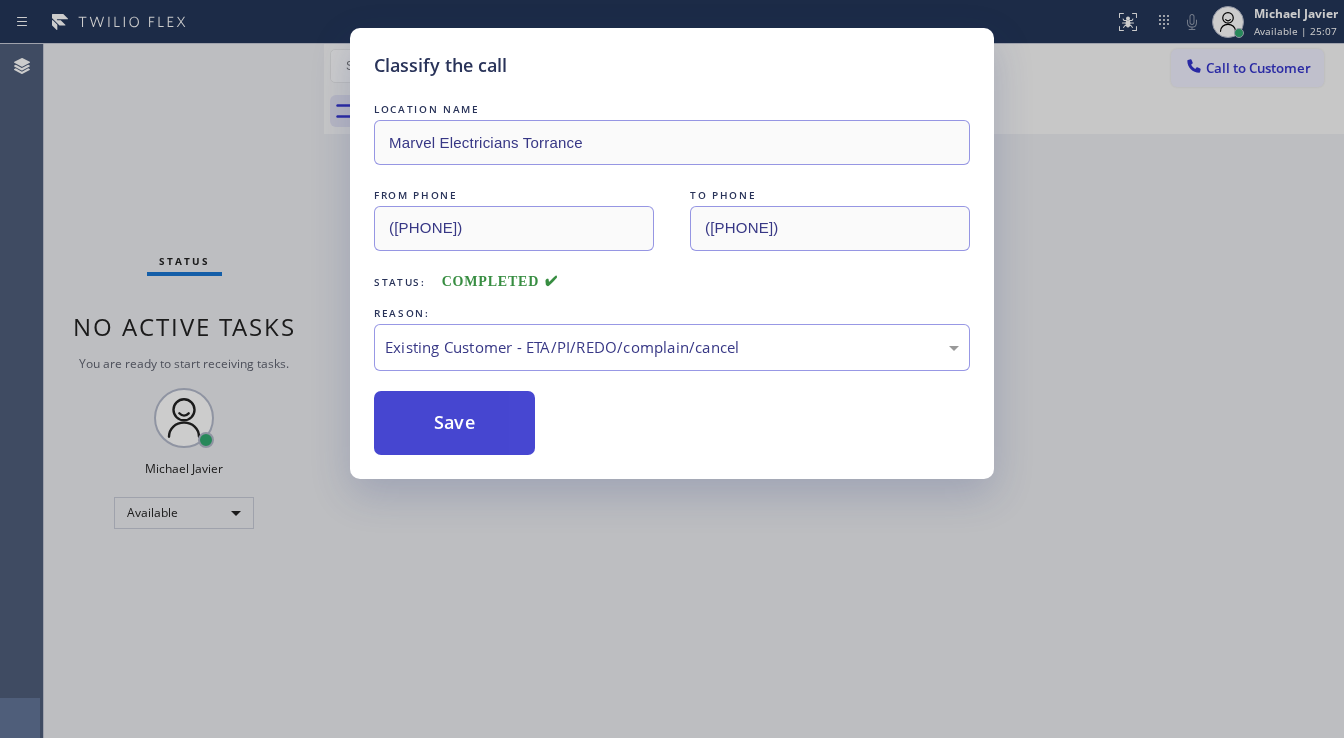 click on "Save" at bounding box center [454, 423] 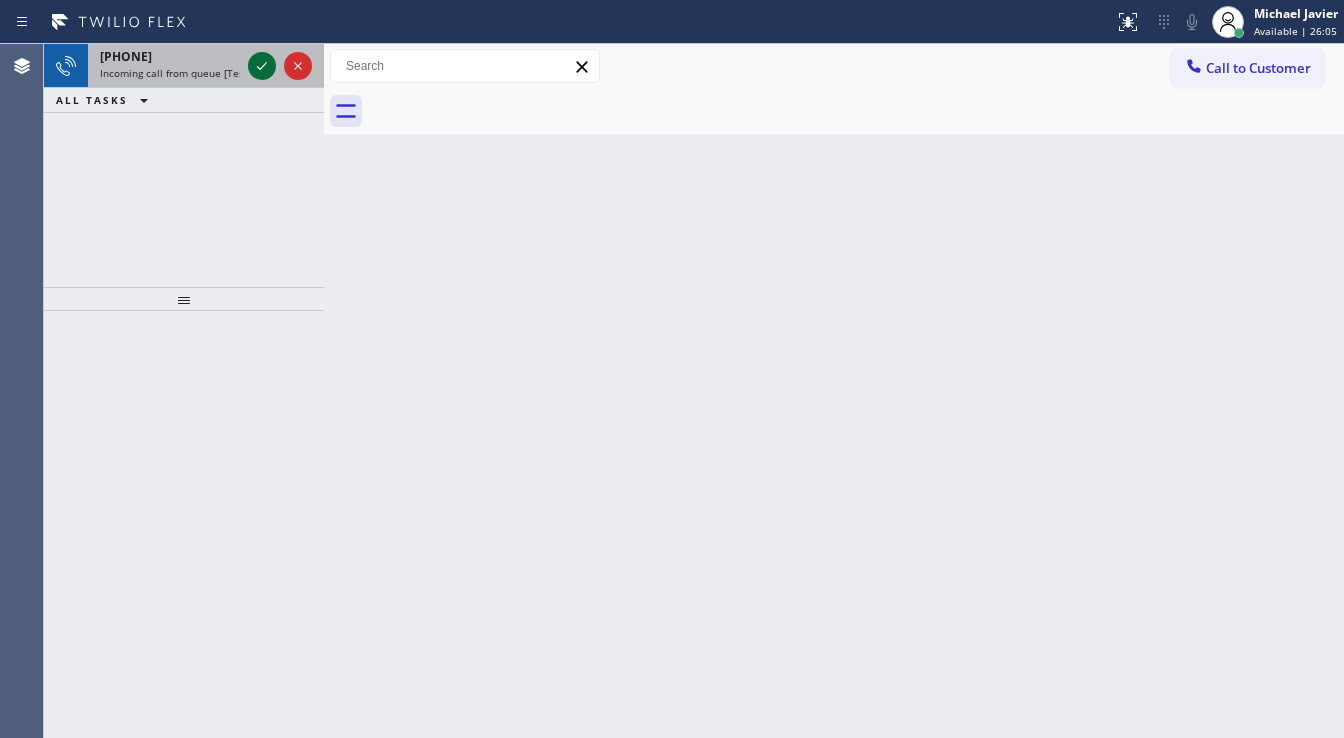 click 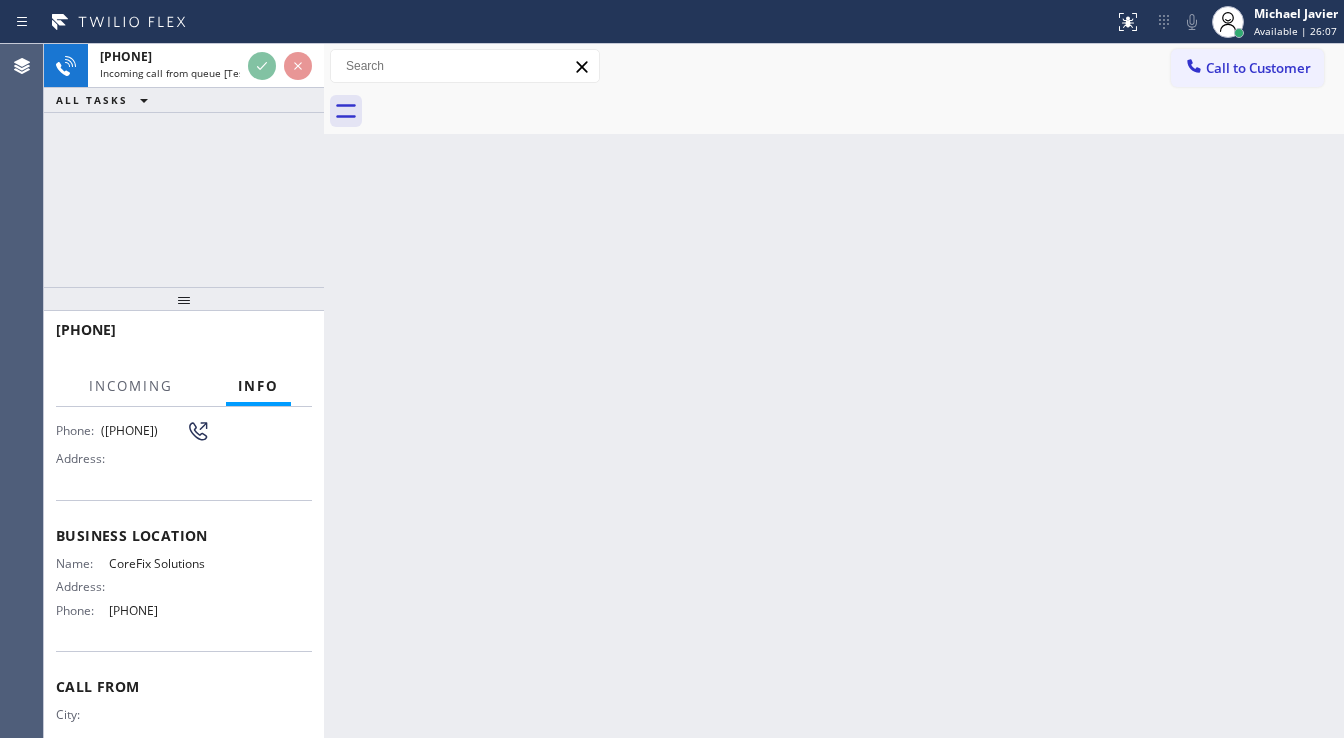 scroll, scrollTop: 160, scrollLeft: 0, axis: vertical 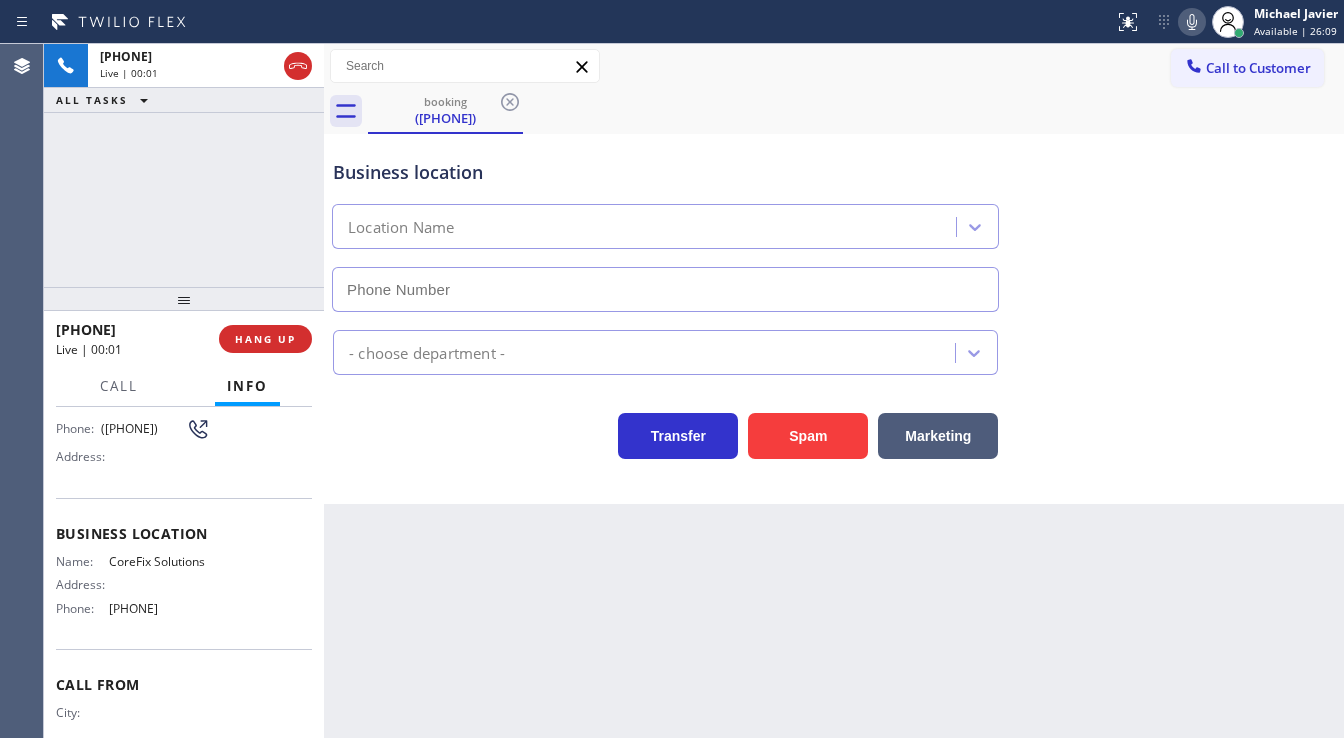 type on "[PHONE]" 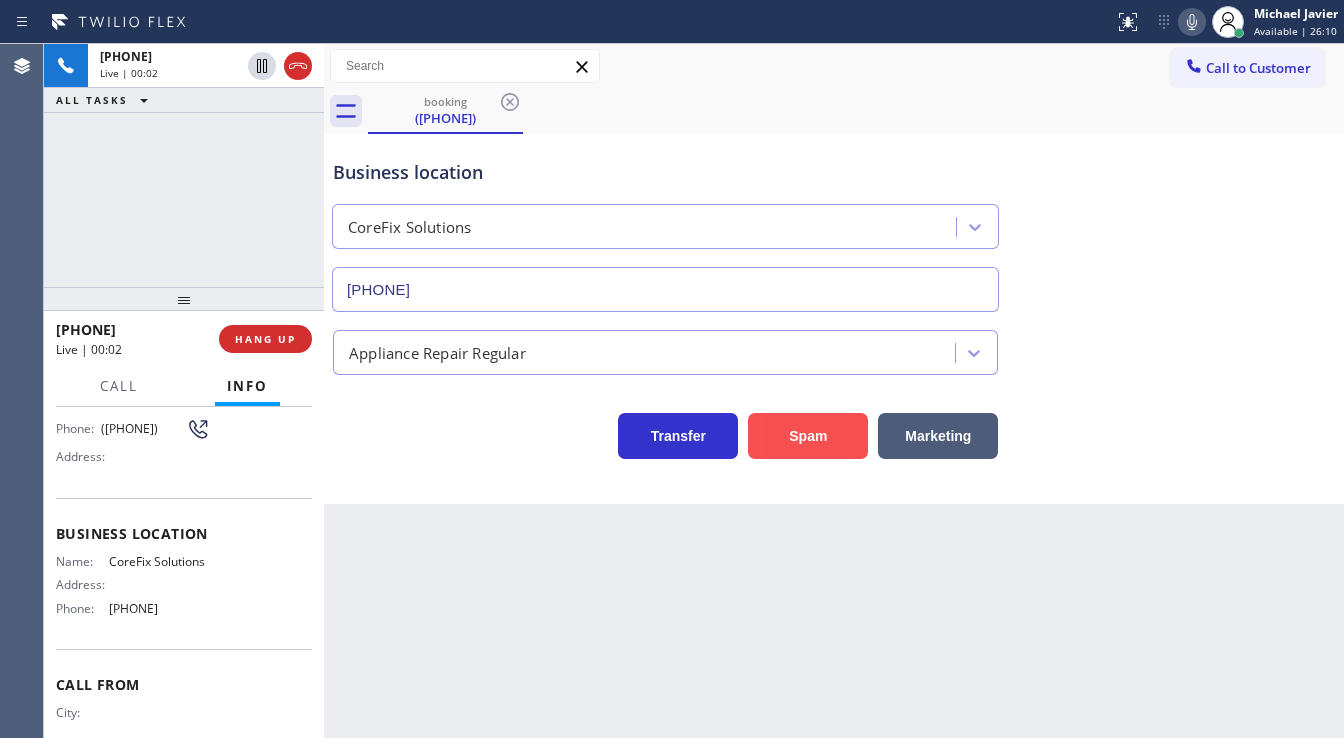 click on "Spam" at bounding box center (808, 436) 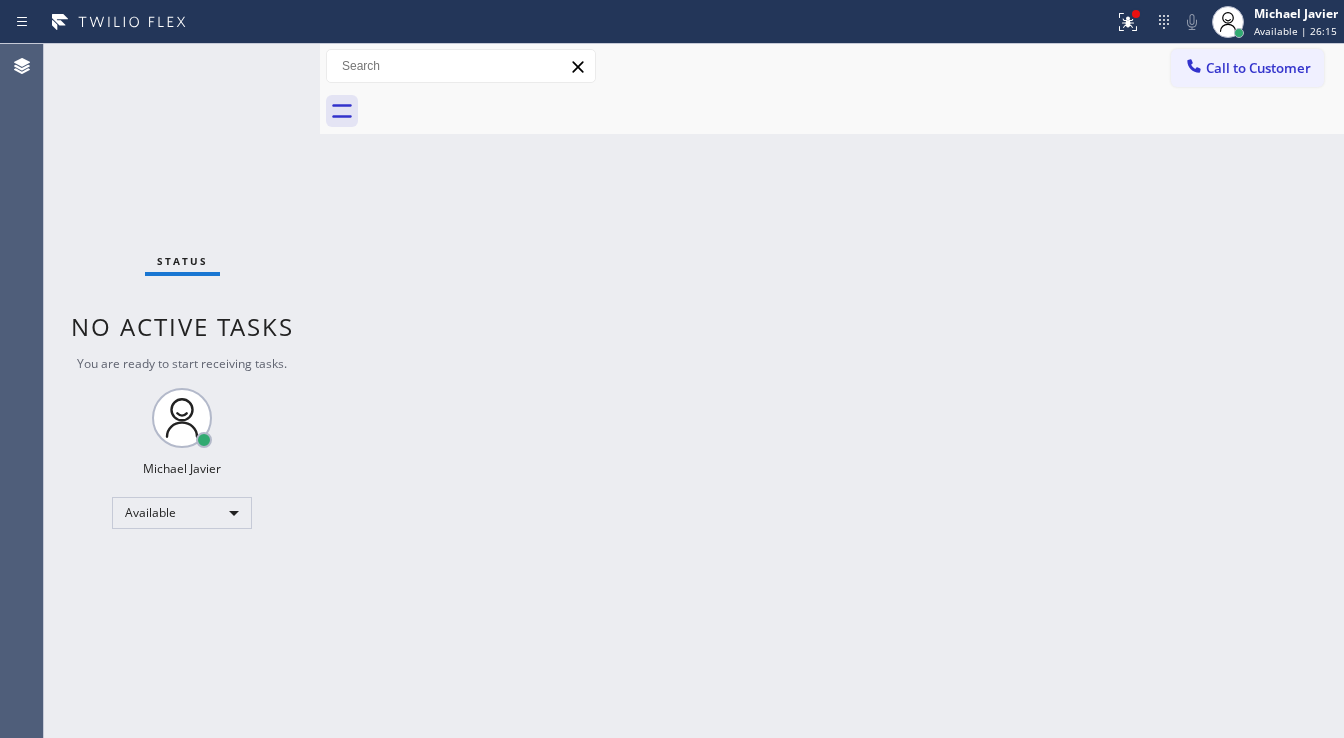 drag, startPoint x: 324, startPoint y: 59, endPoint x: 268, endPoint y: 60, distance: 56.008926 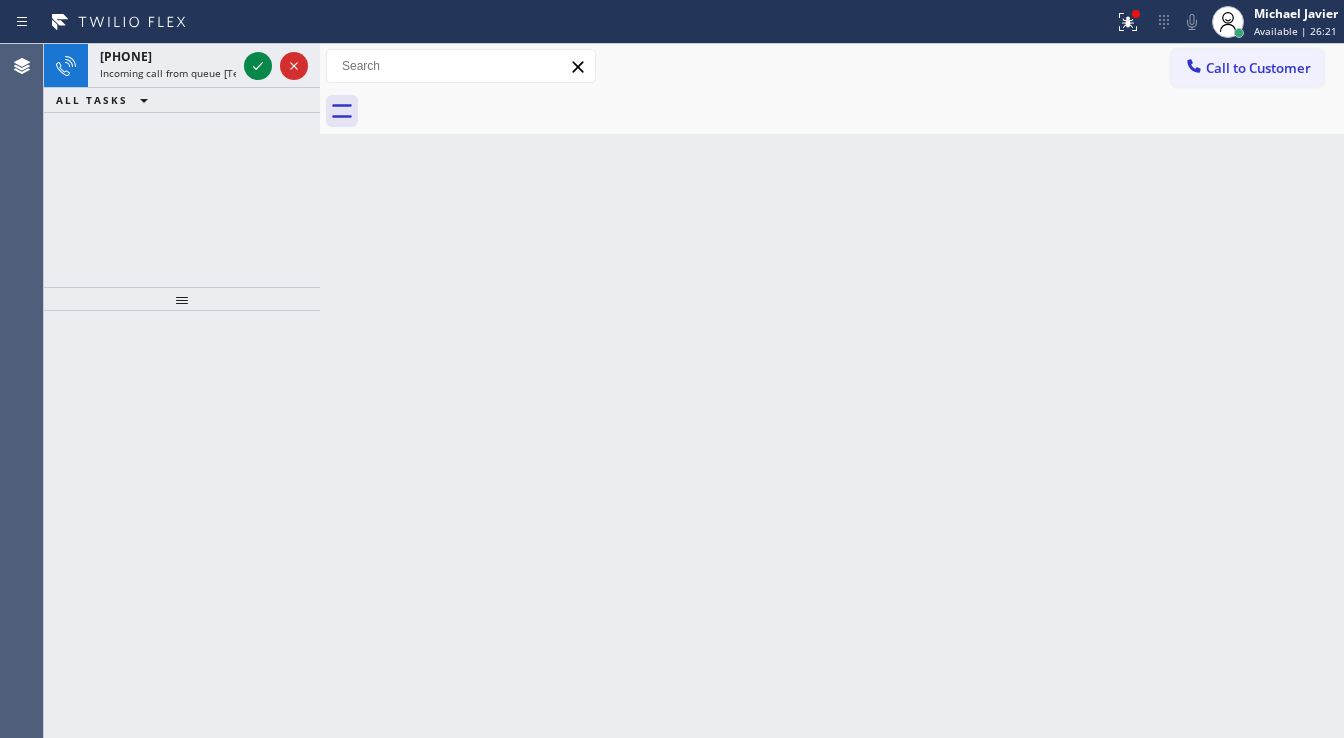 click 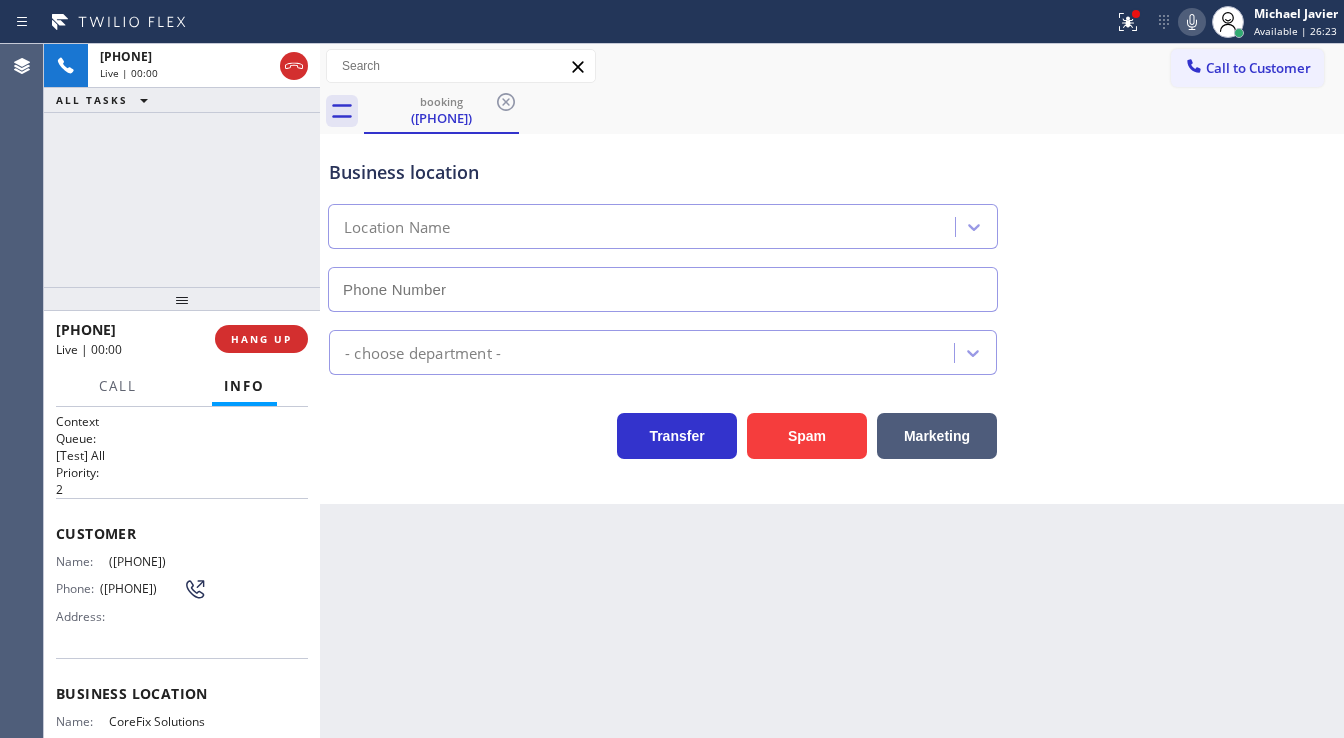 type on "[PHONE]" 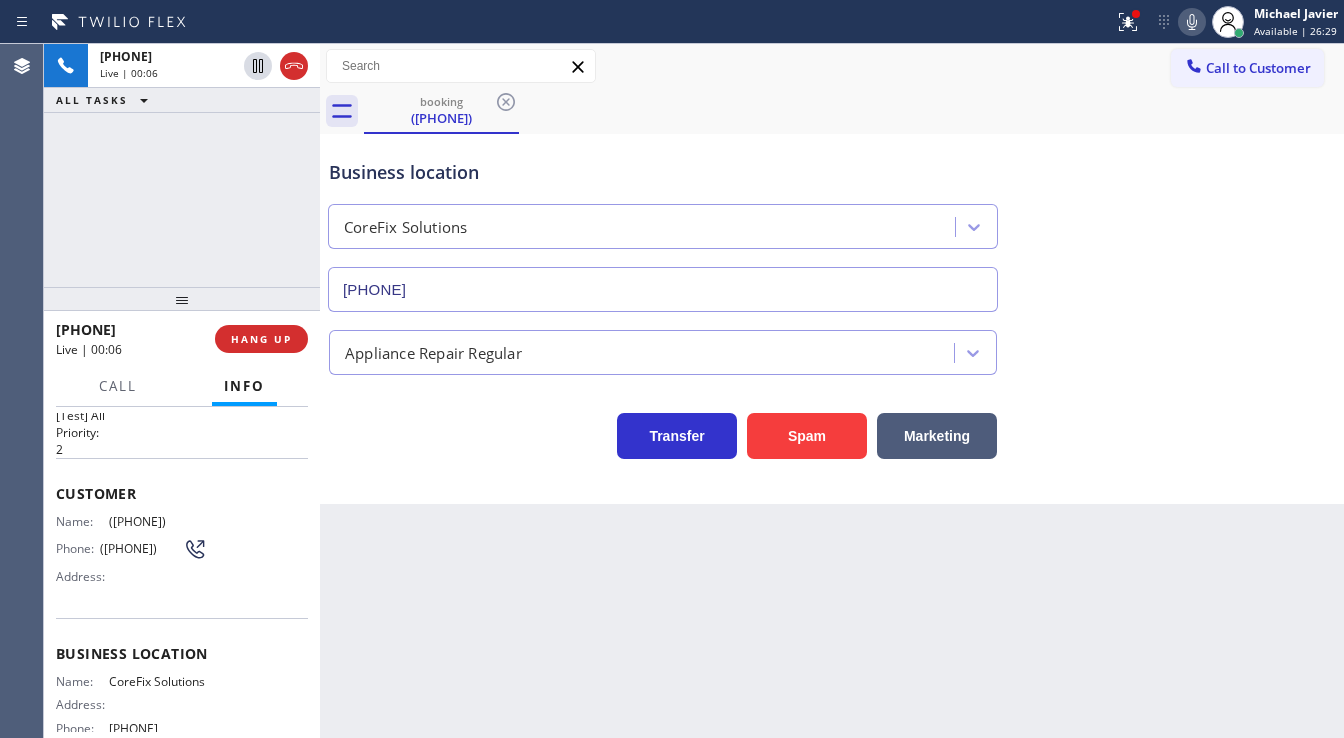 scroll, scrollTop: 41, scrollLeft: 0, axis: vertical 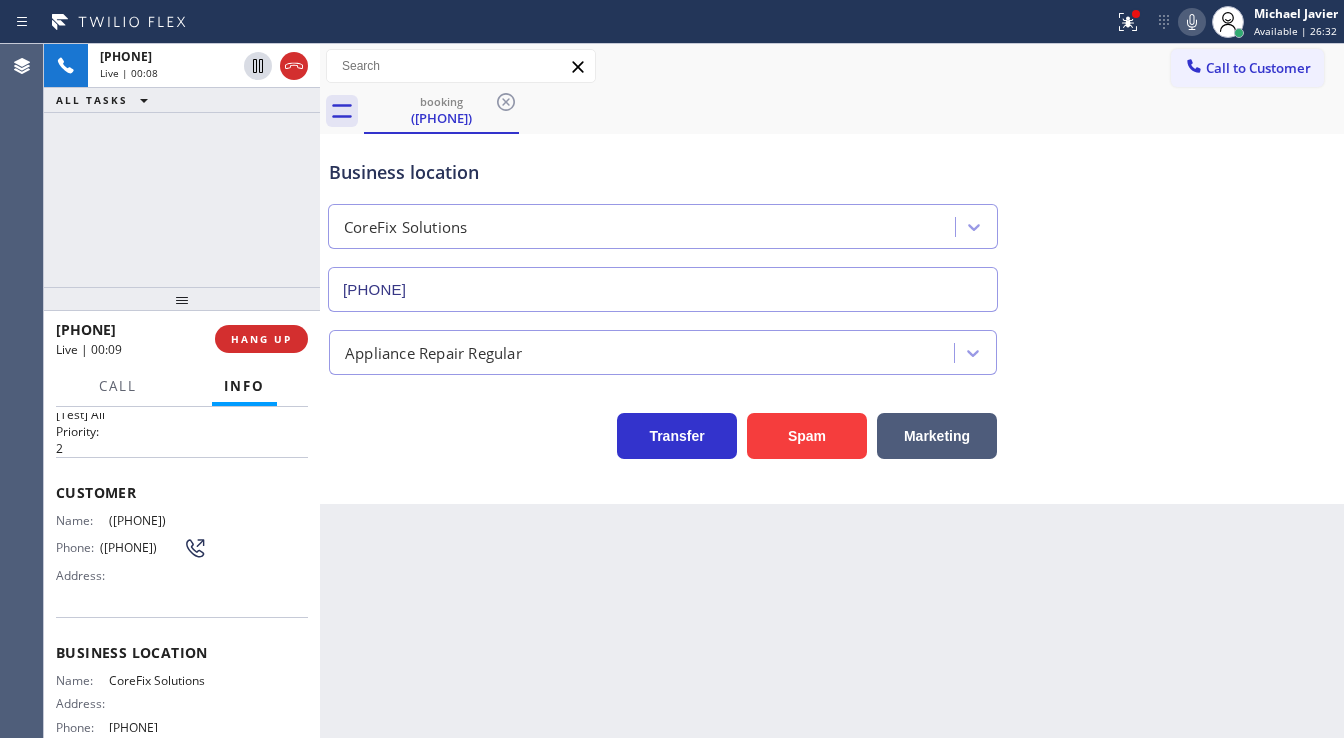 drag, startPoint x: 1137, startPoint y: 32, endPoint x: 1126, endPoint y: 139, distance: 107.563934 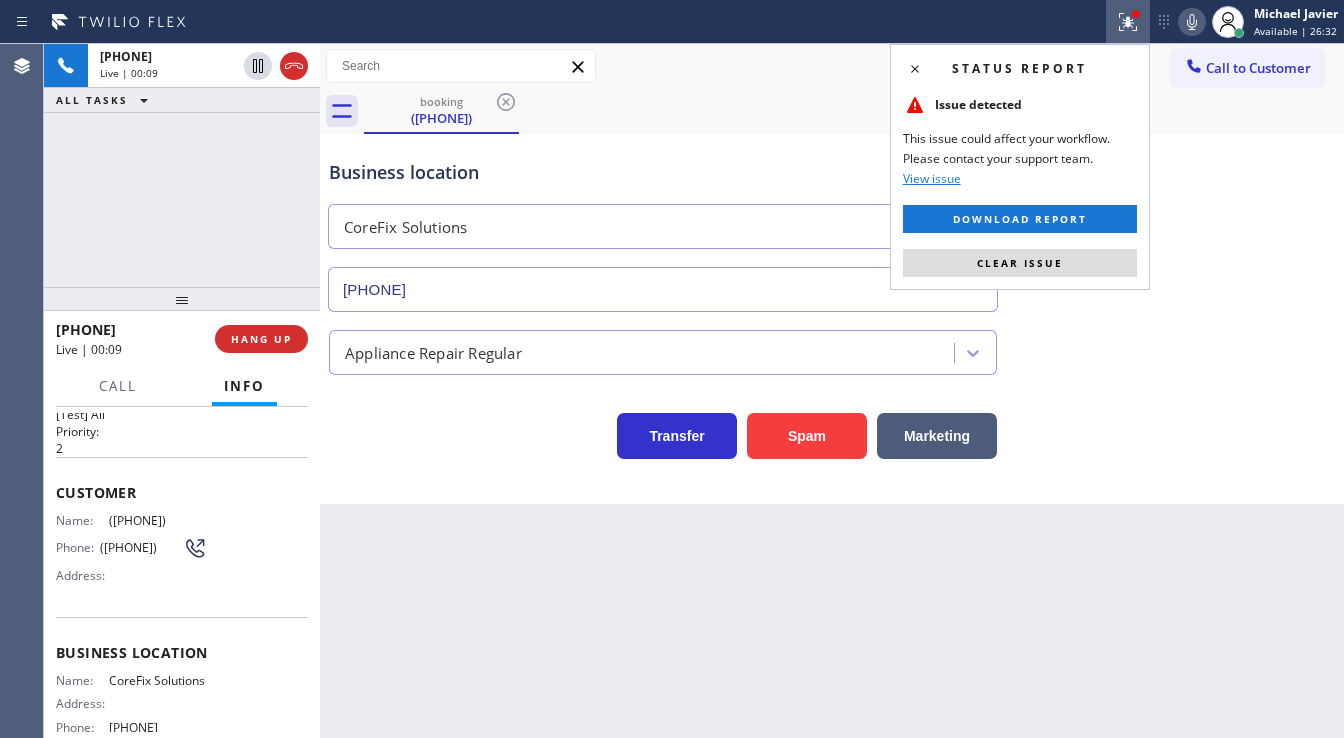 click on "Clear issue" at bounding box center (1020, 263) 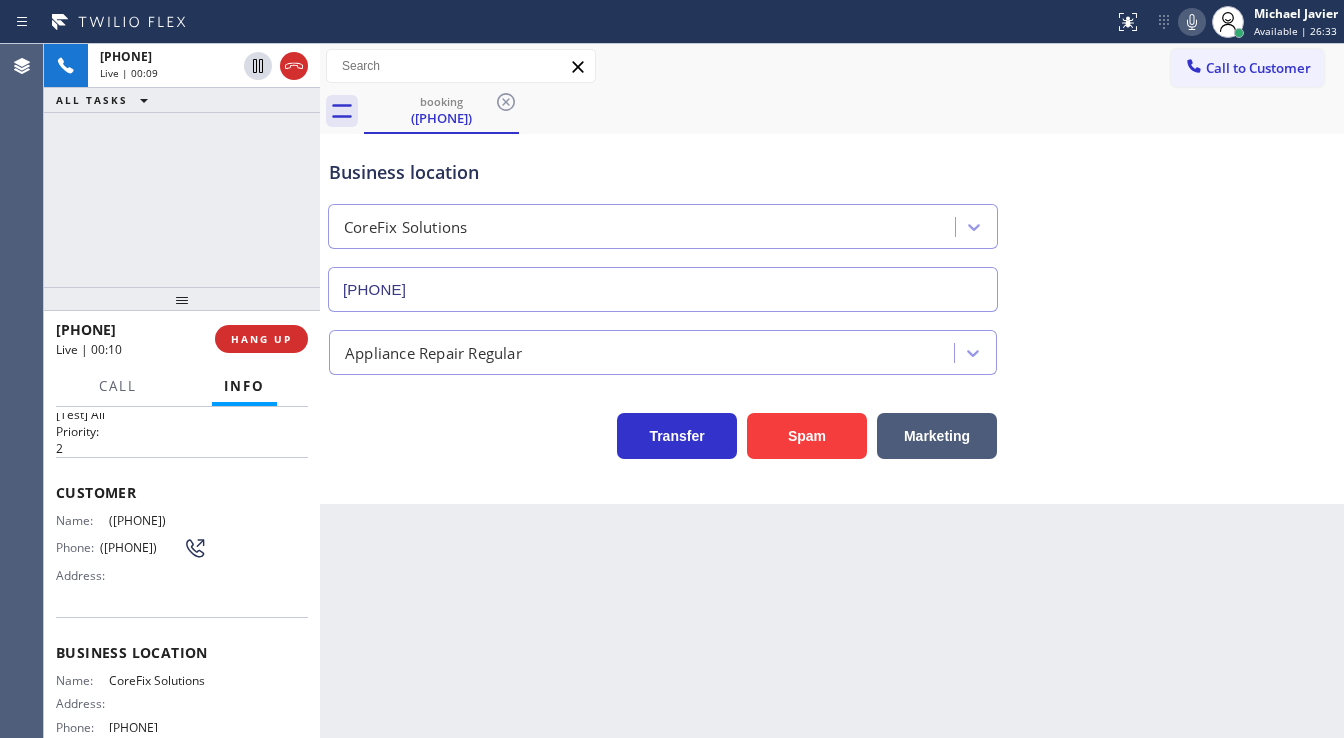 click on "Business location CoreFix Solutions [PHONE] Appliance Repair Regular Transfer Spam Marketing" at bounding box center (832, 319) 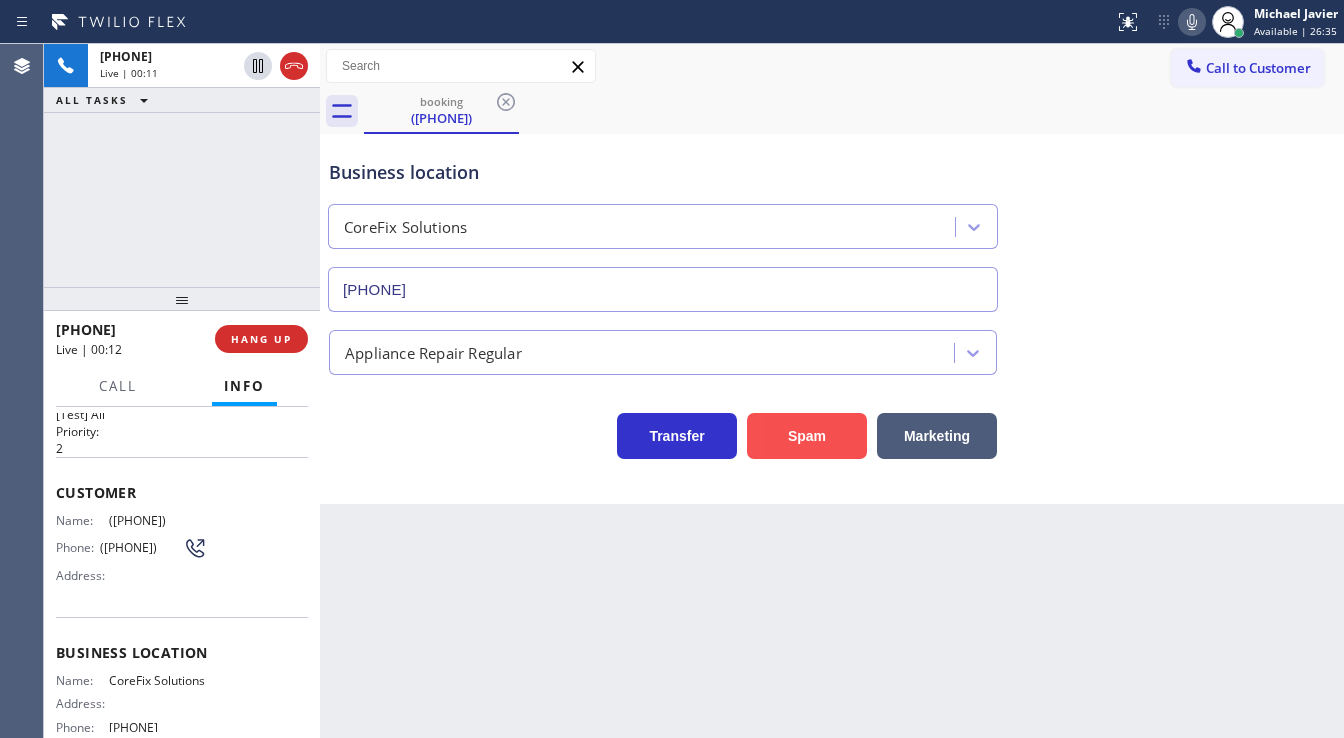 click on "Spam" at bounding box center [807, 436] 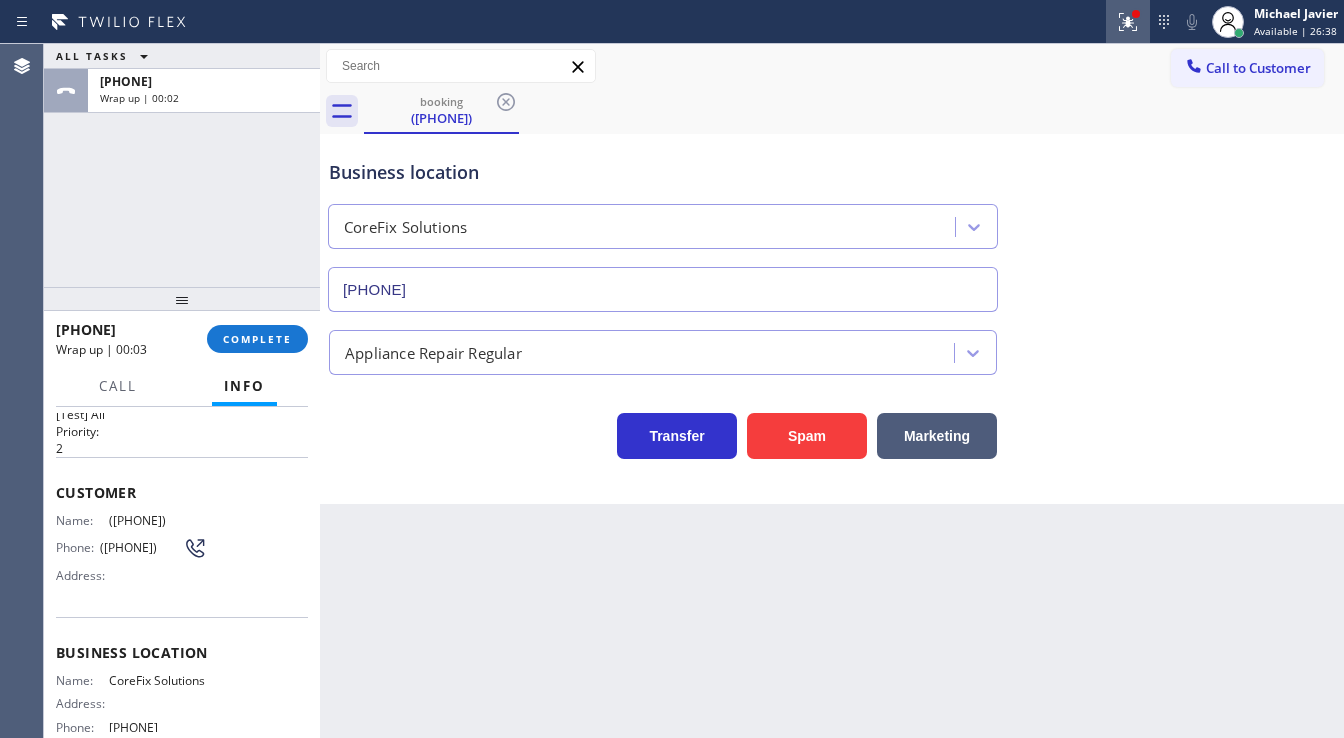 click on "Status report Issue detected This issue could affect your workflow. Please contact your support team. View issue Download report Clear issue [FIRST] [LAST] Available | 26:38 Set your status Offline Available Unavailable Break Log out" at bounding box center [672, 22] 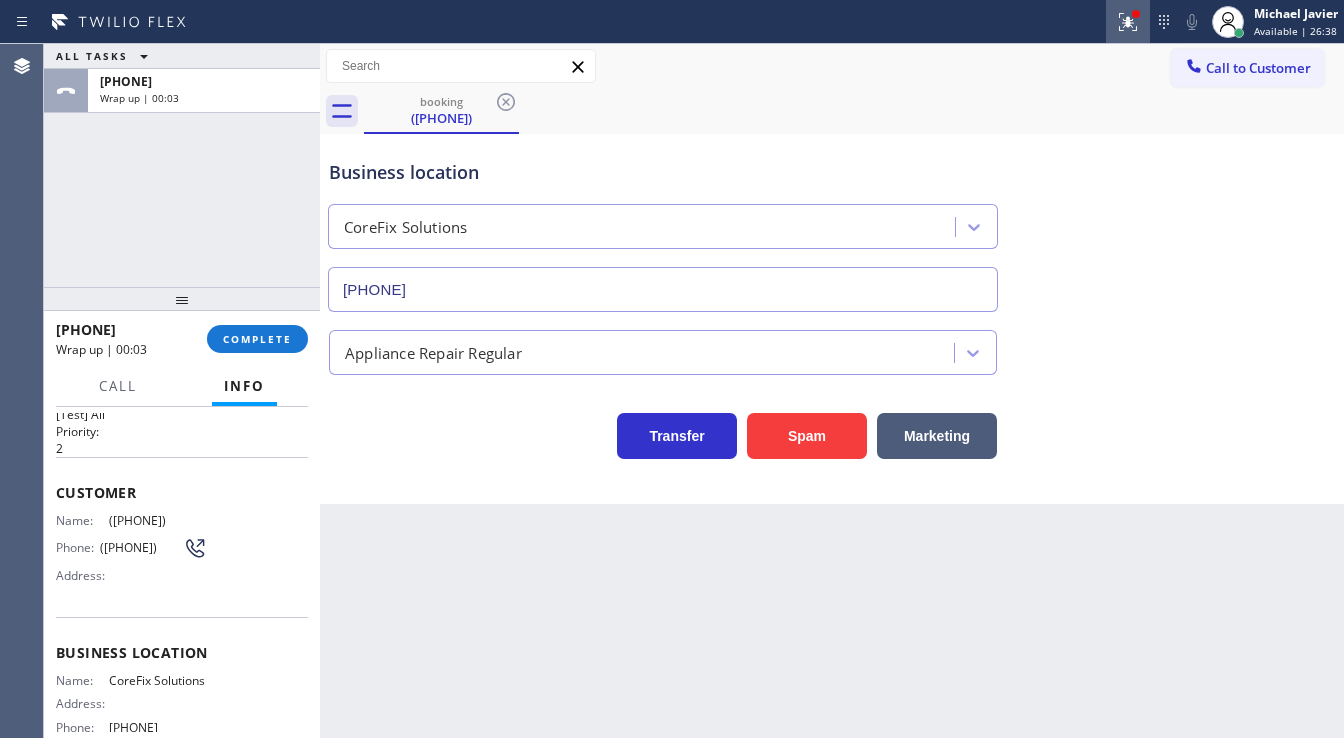 click 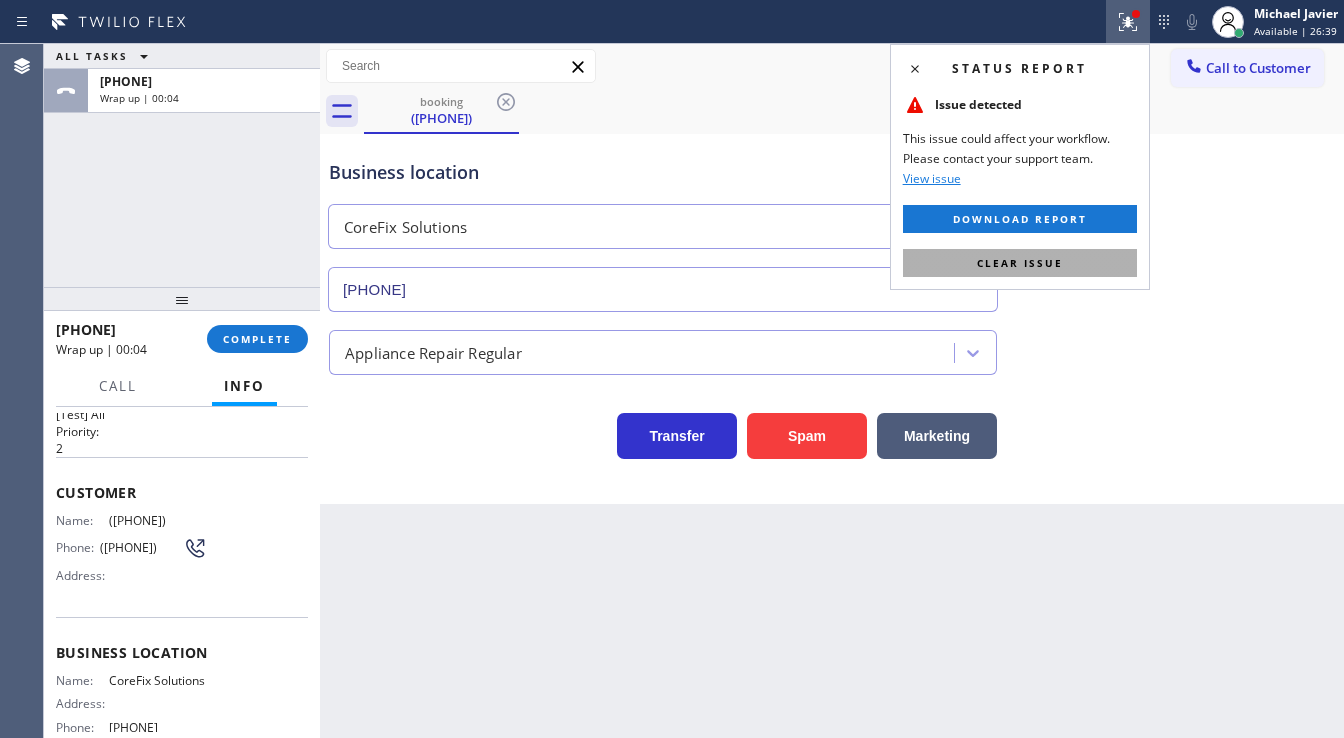 click on "Clear issue" at bounding box center [1020, 263] 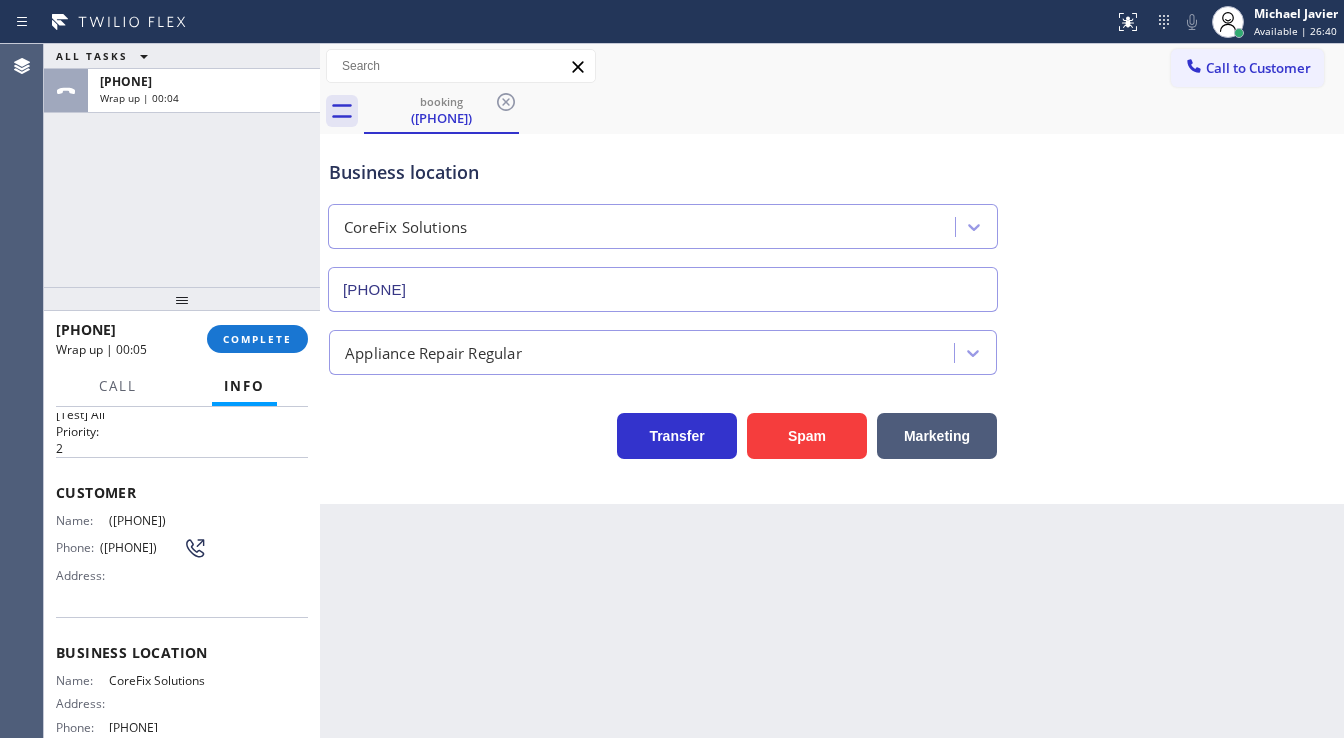 click on "Wrap up | 00:05" at bounding box center (124, 349) 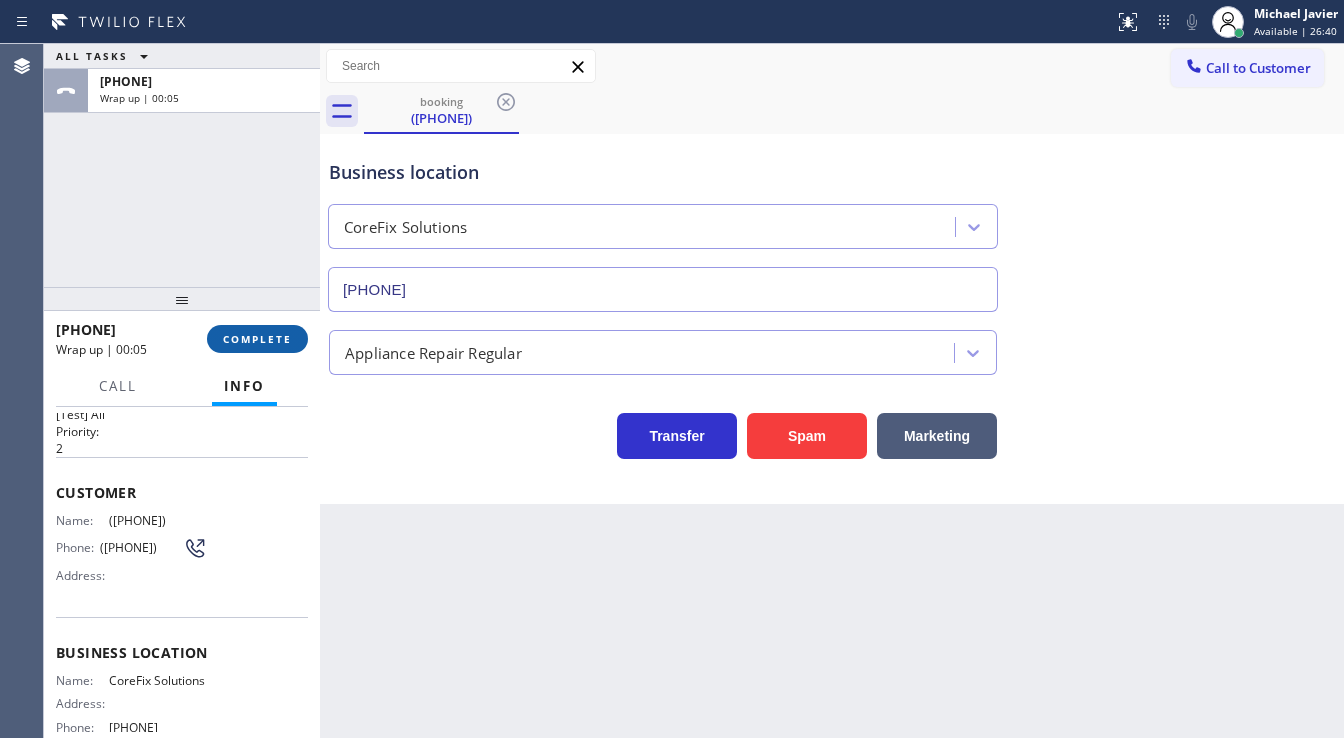 click on "COMPLETE" at bounding box center (257, 339) 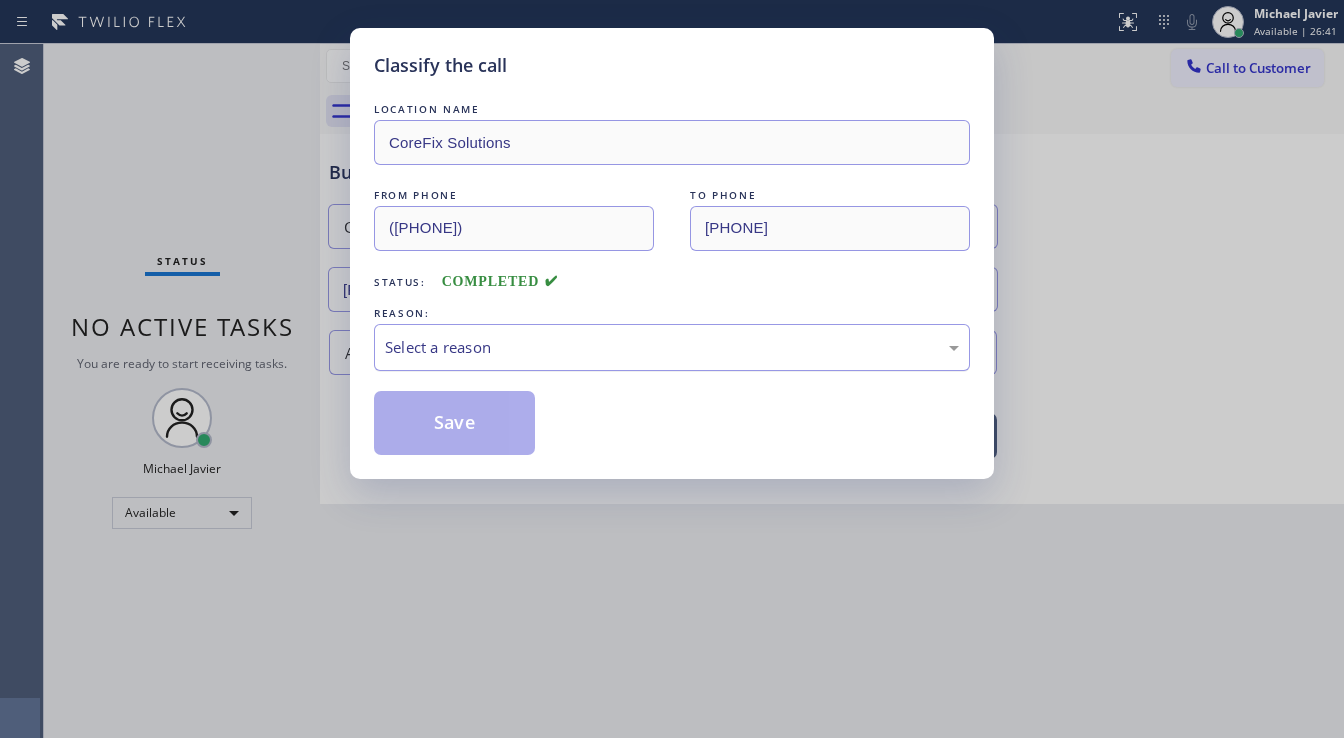 click on "Select a reason" at bounding box center [672, 347] 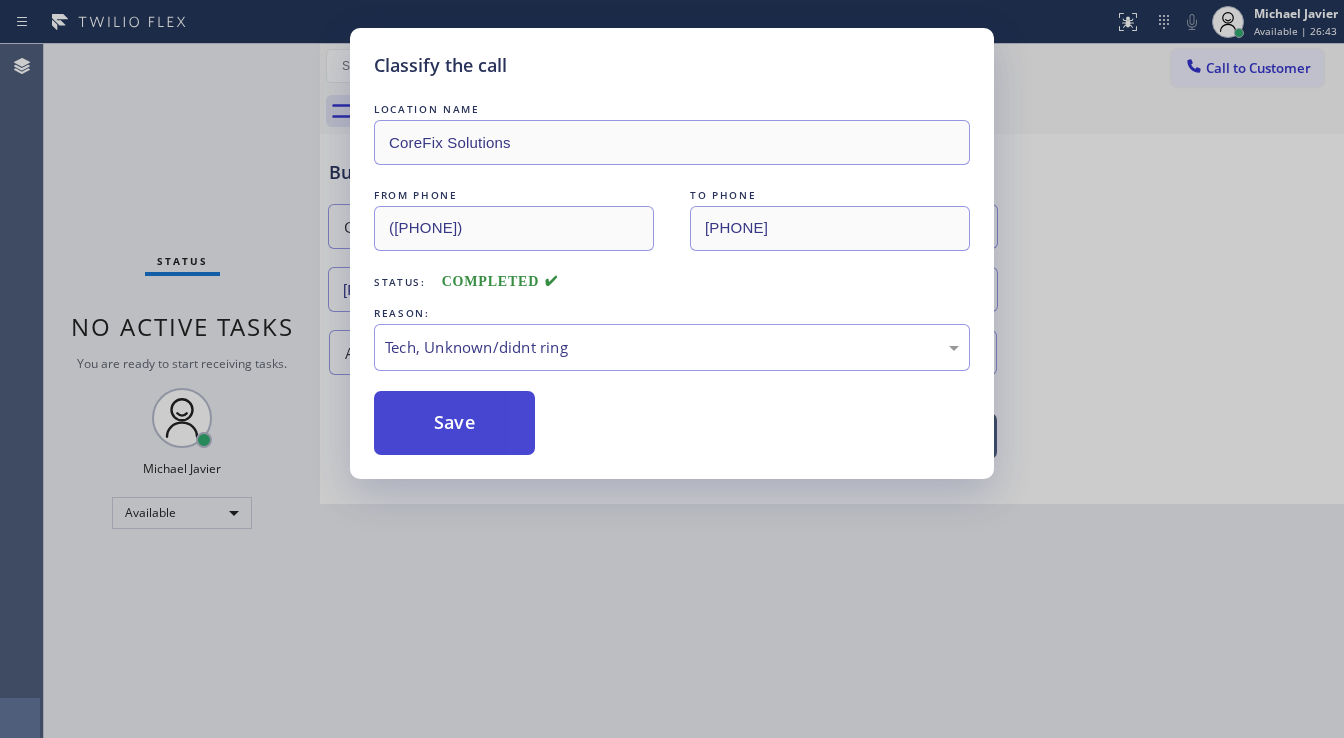 drag, startPoint x: 452, startPoint y: 429, endPoint x: 269, endPoint y: 73, distance: 400.28116 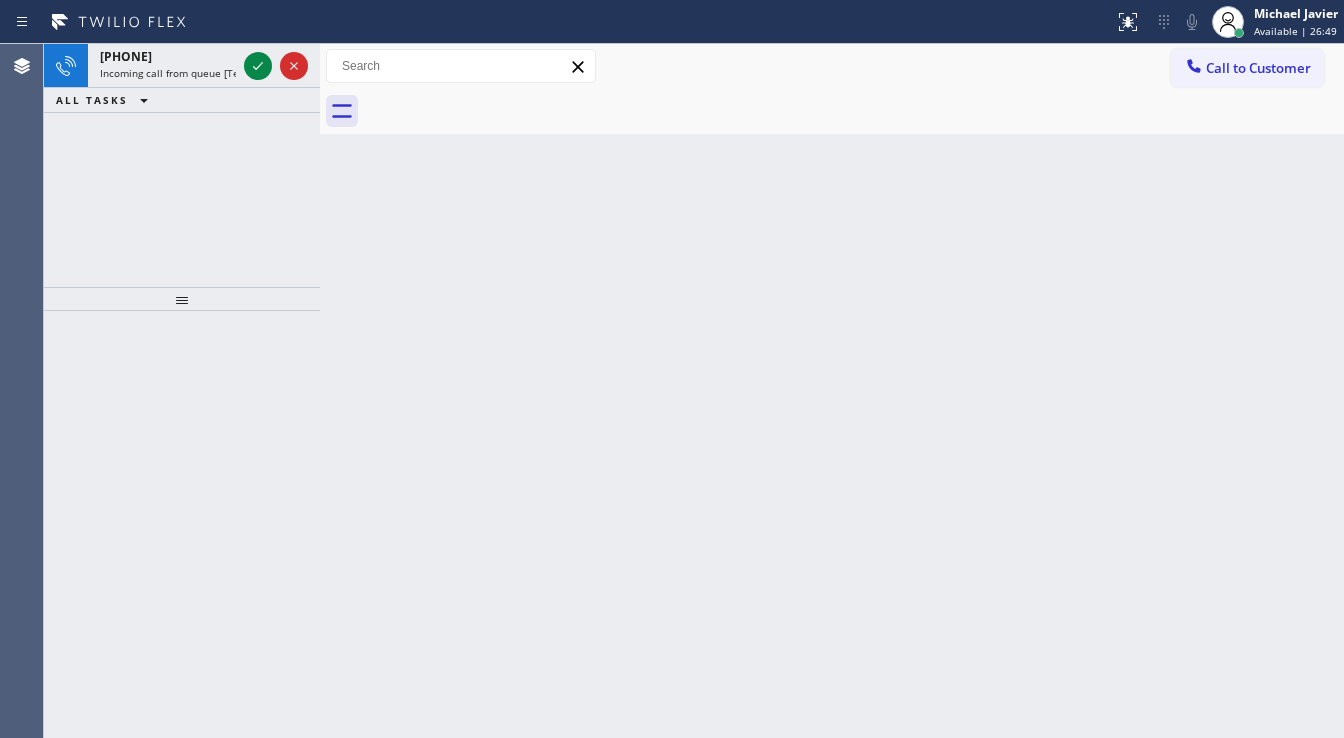 click on "[PHONE] Incoming call from queue [Test] All ALL TASKS ALL TASKS ACTIVE TASKS TASKS IN WRAP UP" at bounding box center [182, 165] 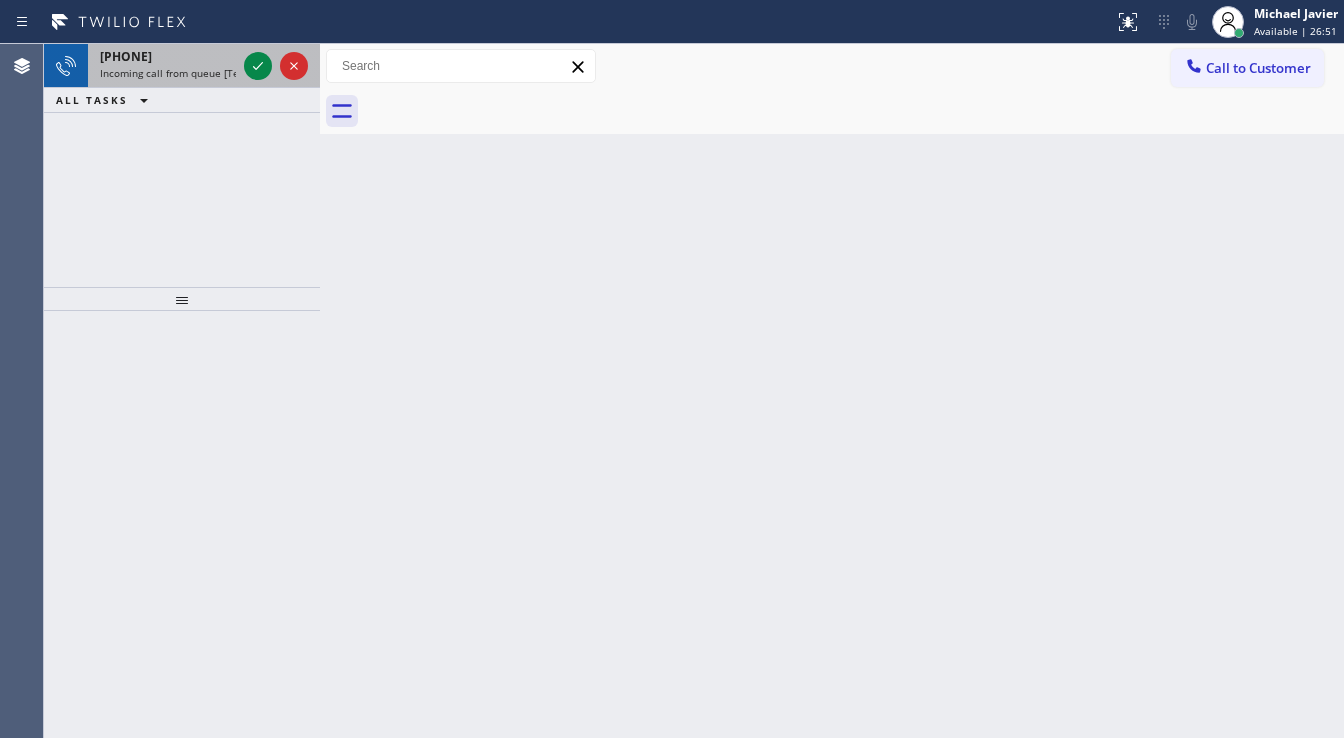 click on "Incoming call from queue [Test] All" at bounding box center [183, 73] 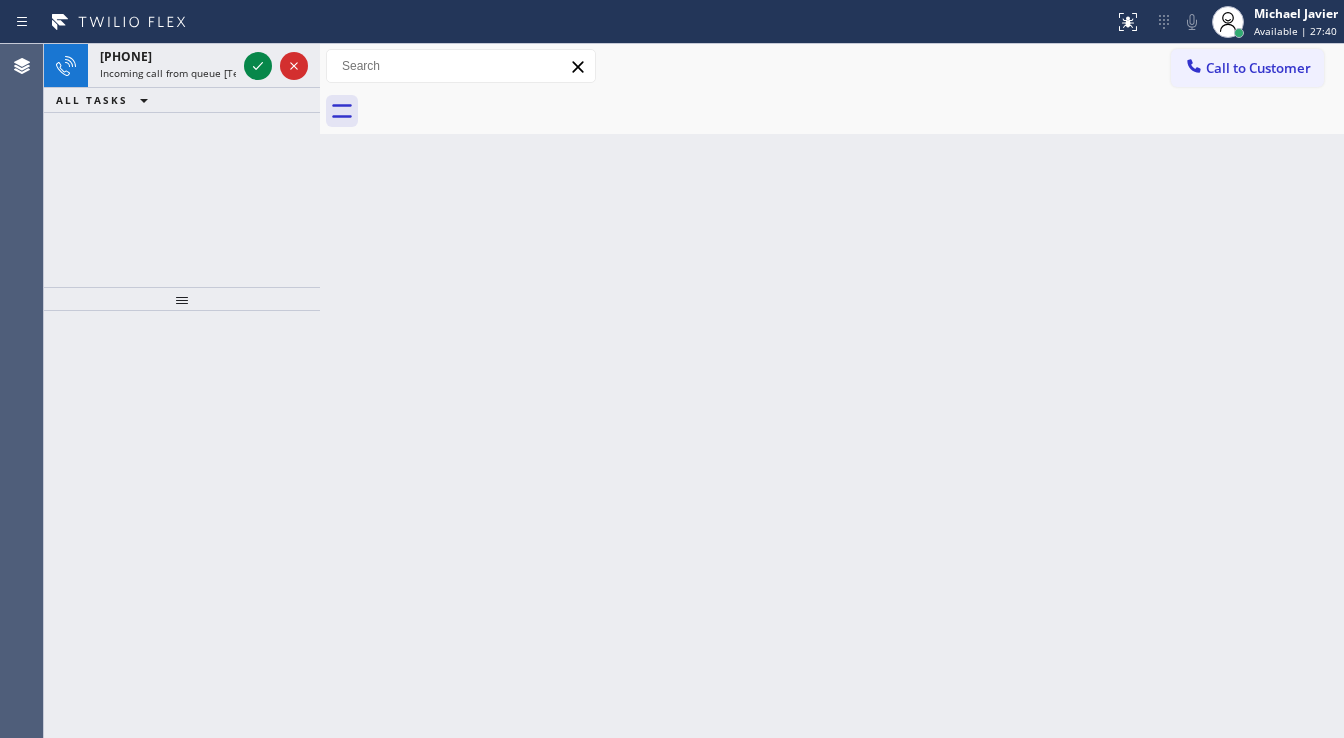 click on "ALL TASKS ALL TASKS ACTIVE TASKS TASKS IN WRAP UP" at bounding box center (182, 100) 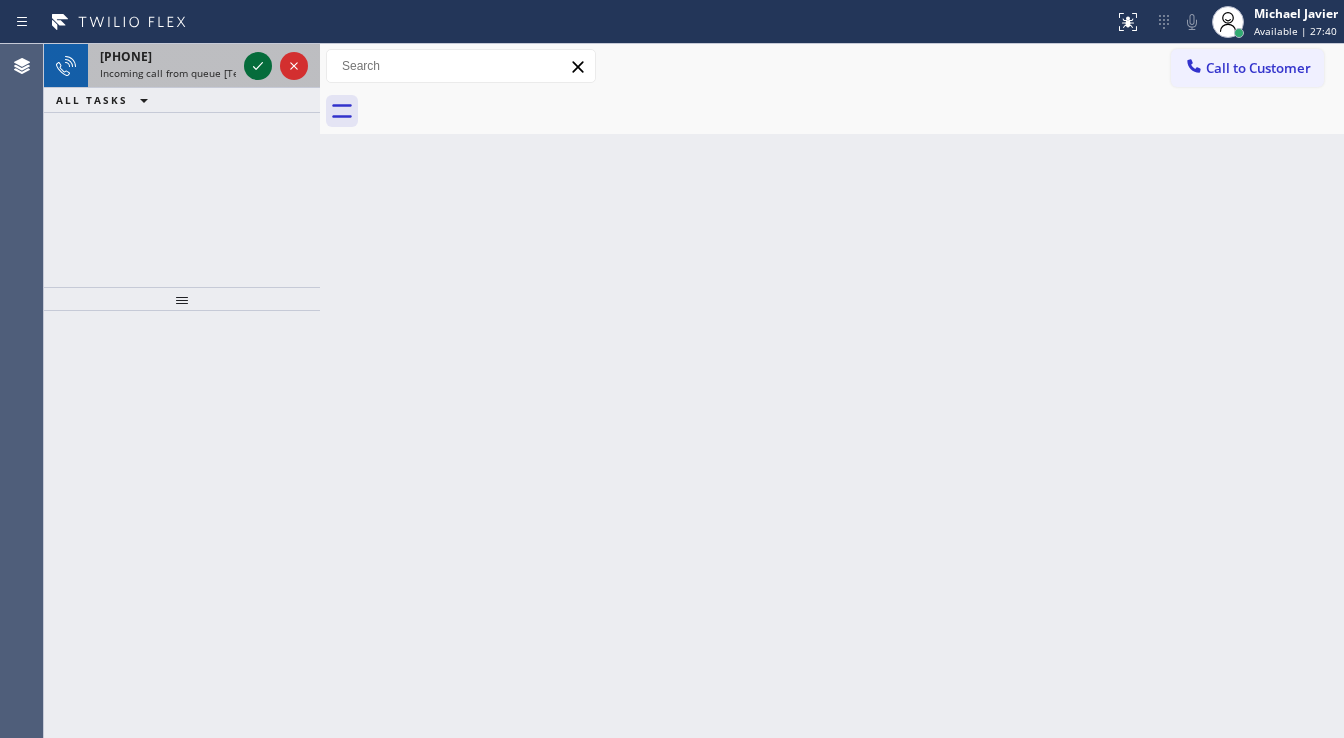 click 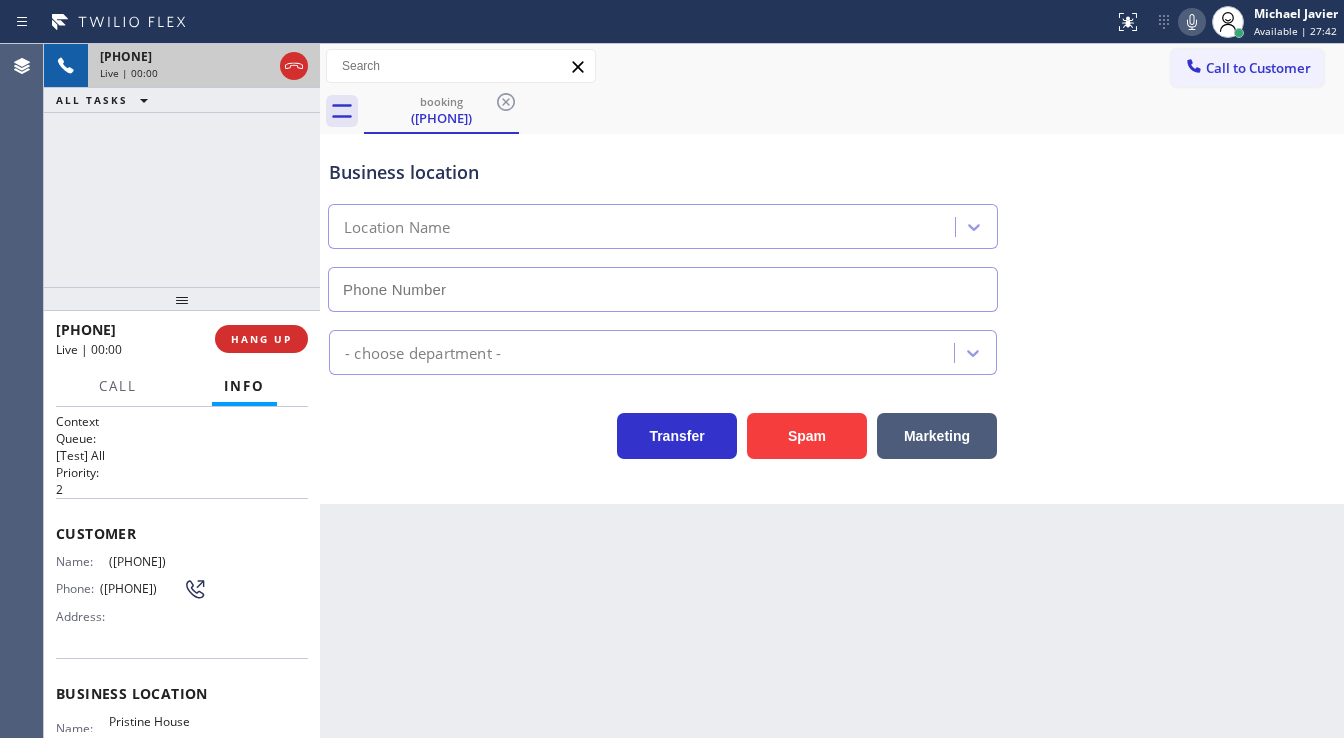 type on "([PHONE])" 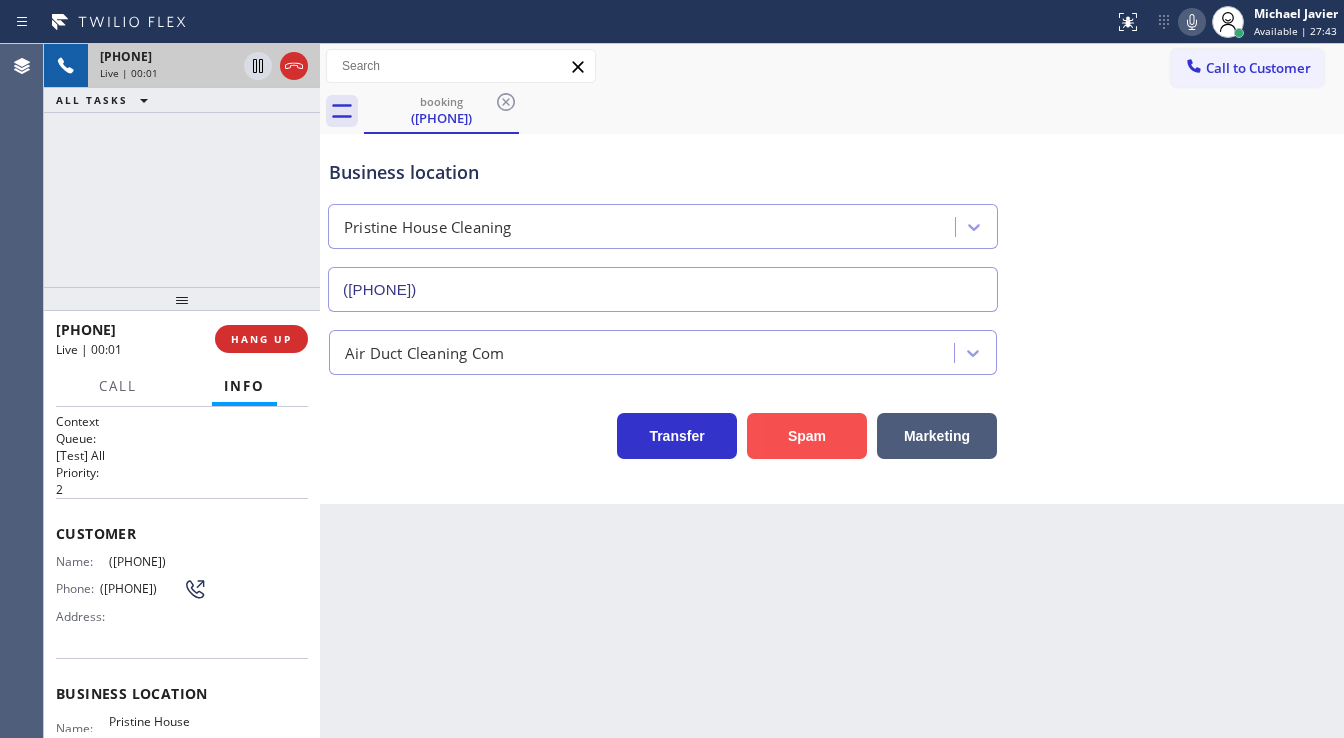 click on "Spam" at bounding box center (807, 436) 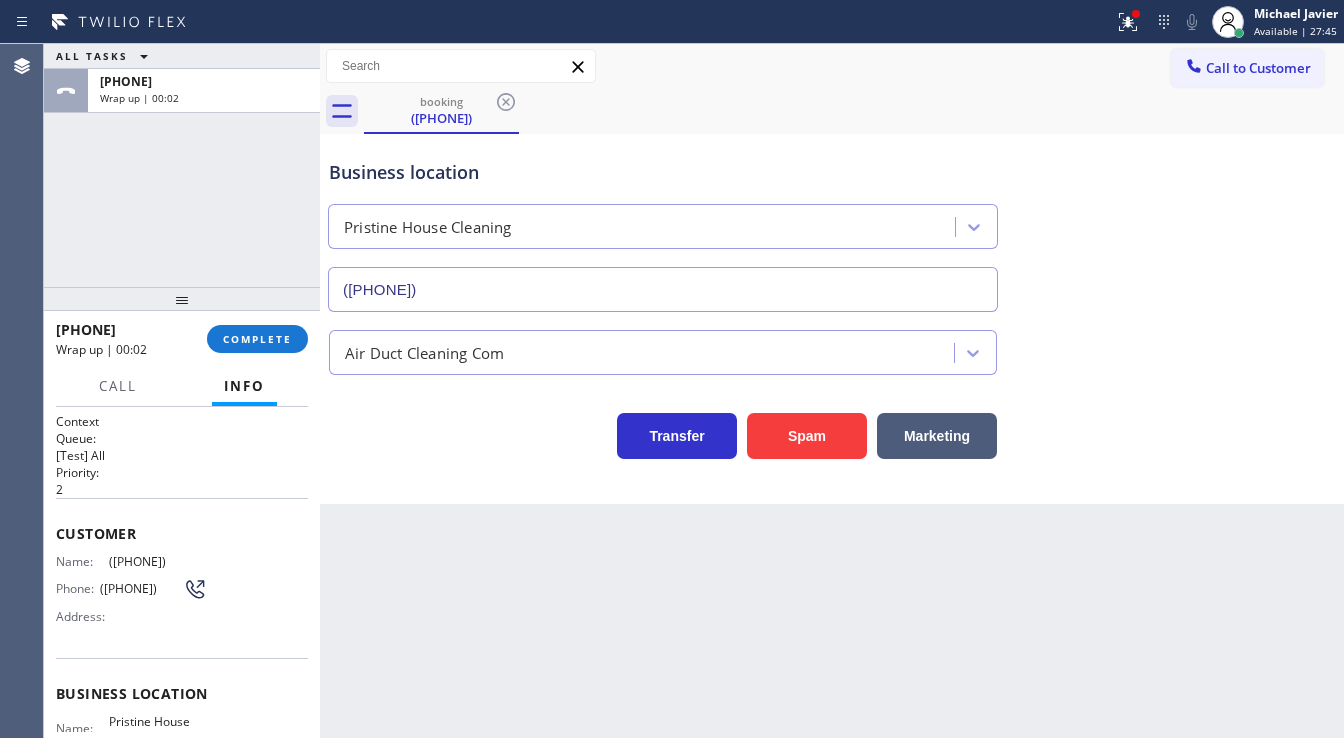 click on "+1[PHONE] Wrap up | 00:02 COMPLETE" at bounding box center [182, 339] 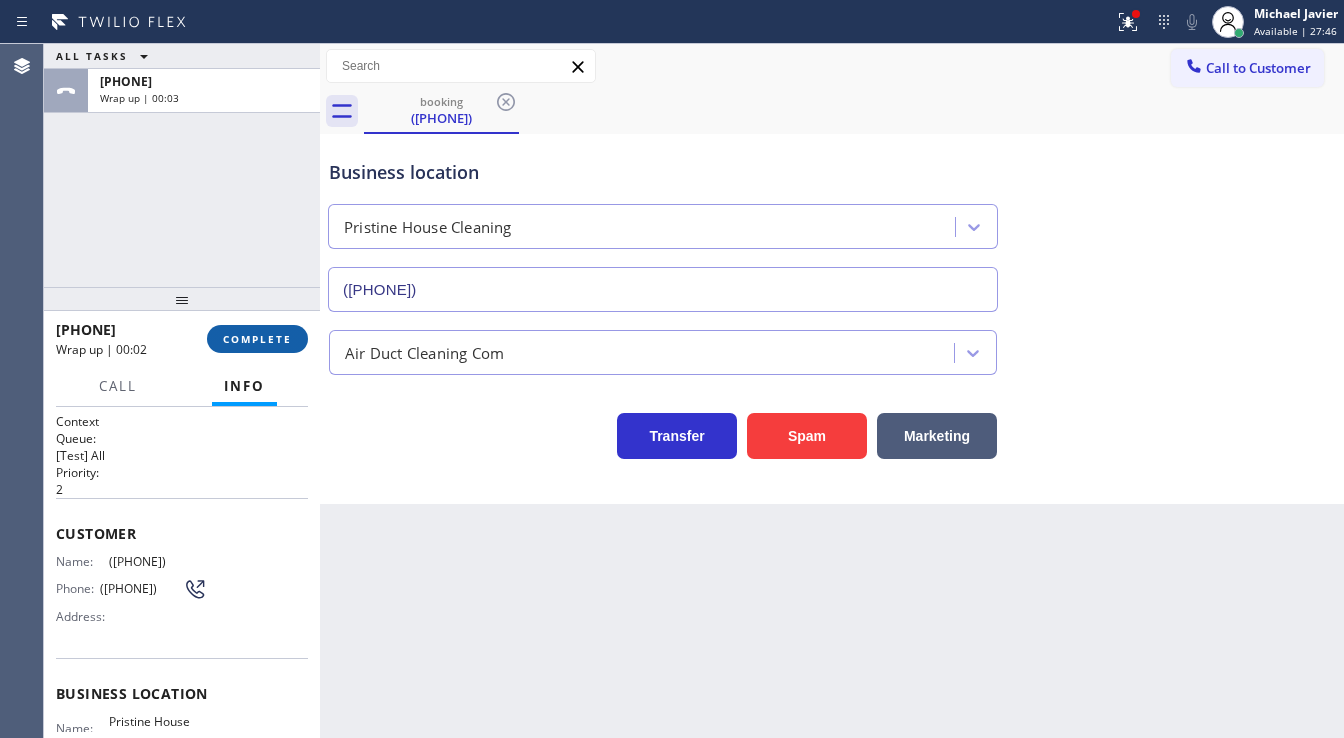 click on "COMPLETE" at bounding box center [257, 339] 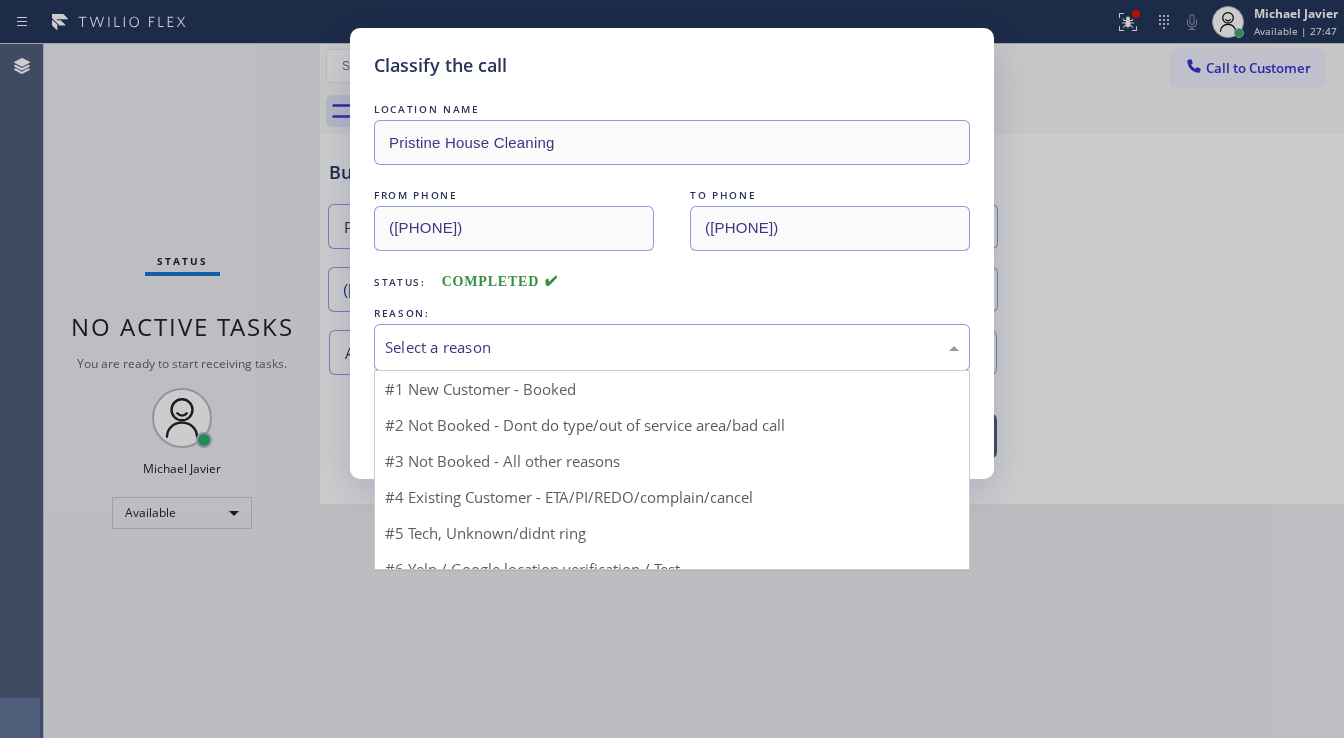 click on "Select a reason" at bounding box center (672, 347) 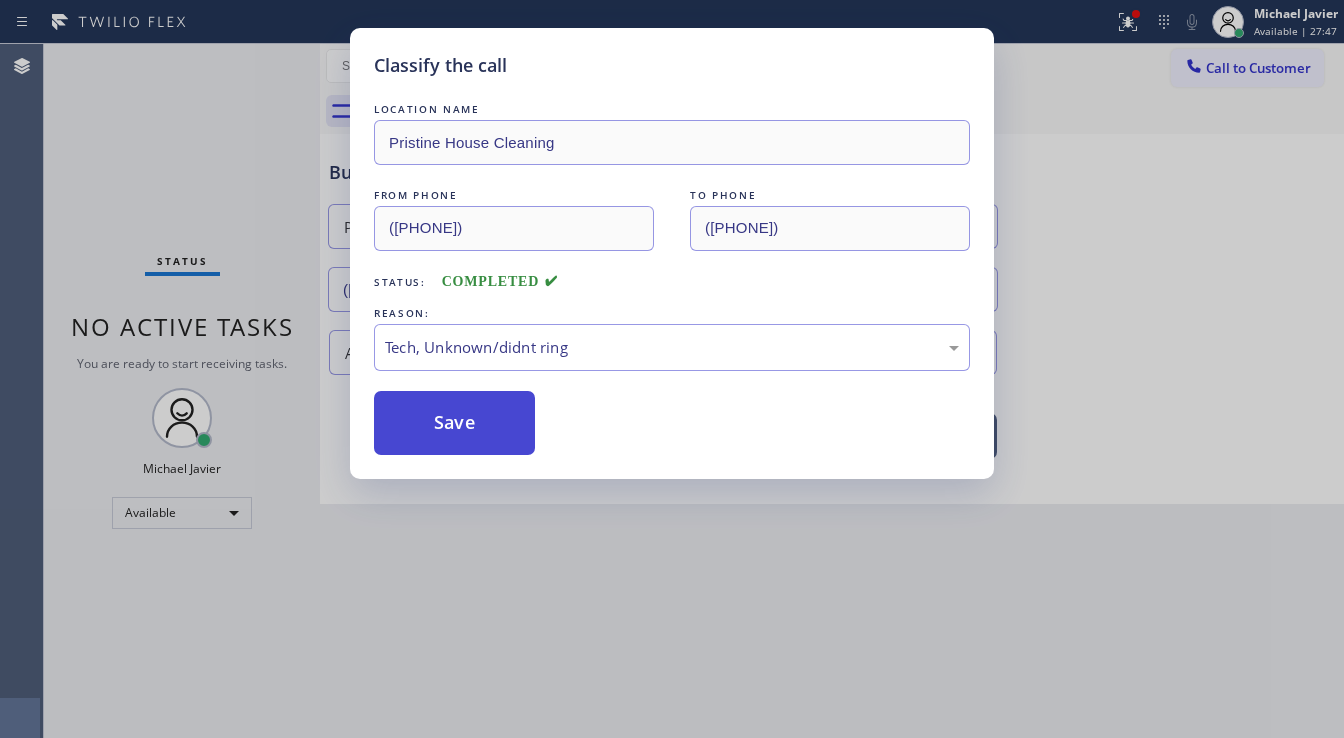 click on "Save" at bounding box center [454, 423] 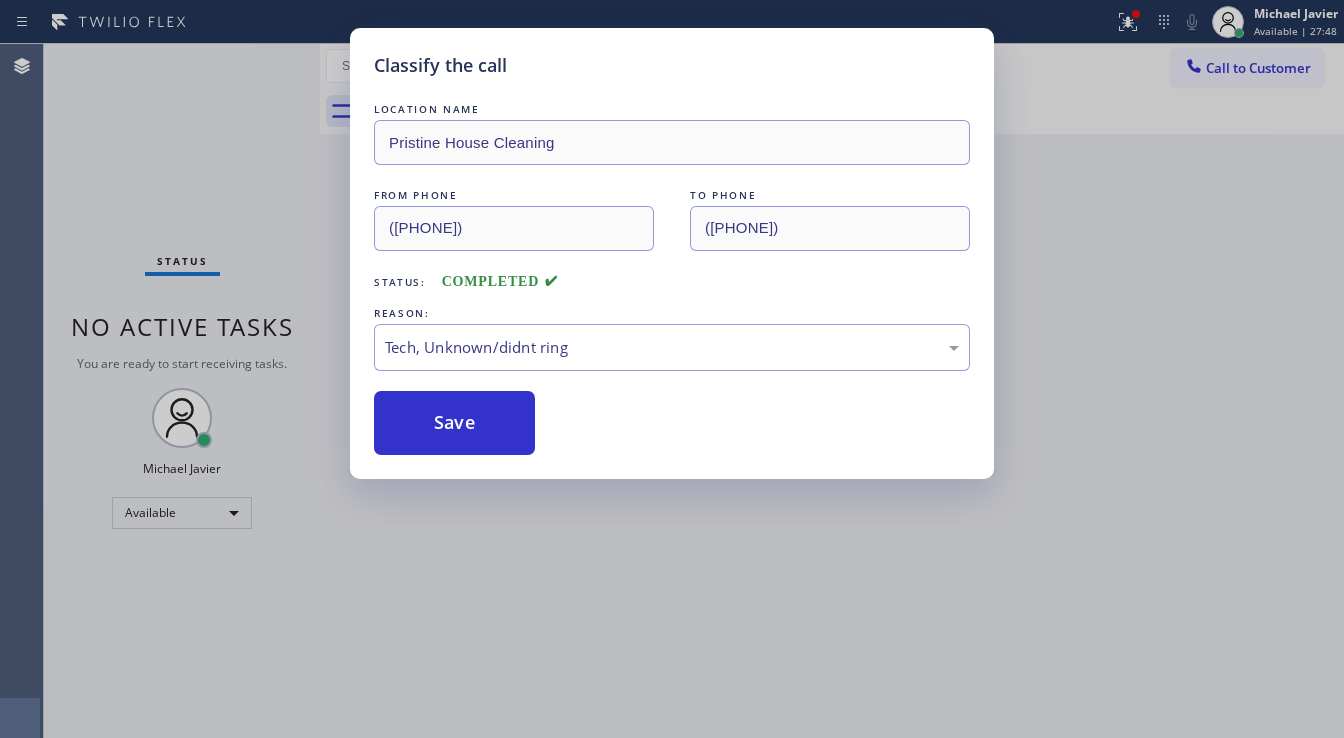 click on "Status report Issue detected This issue could affect your workflow. Please contact your support team. View issue Download report Clear issue [FIRST] [LAST] Available | 27:48 Set your status Offline Available Unavailable Break Log out Agent Desktop Classify the call LOCATION NAME NY Refrigerator Repair FROM PHONE [PHONE] TO PHONE [PHONE] Status: COMPLETED REASON: New Customer - Booked Save Classify the call LOCATION NAME Wolf Appliances Repair San Francisco FROM PHONE [PHONE] TO PHONE [PHONE] Status: COMPLETED REASON: Tech, Unknown/didnt ring Save Classify the call LOCATION NAME Whirlpool Appliance  Repair FROM PHONE [PHONE] TO PHONE [PHONE] Status: COMPLETED REASON: Existing Customer - ETA/PI/REDO/complain/cancel Save Classify the call LOCATION NAME Marvel Electricians Torrance FROM PHONE [PHONE] TO PHONE [PHONE] Status: COMPLETED REASON: Existing Customer - ETA/PI/REDO/complain/cancel Save Classify the call LOCATION NAME CoreFix Solutions FROM PHONE" at bounding box center [672, 369] 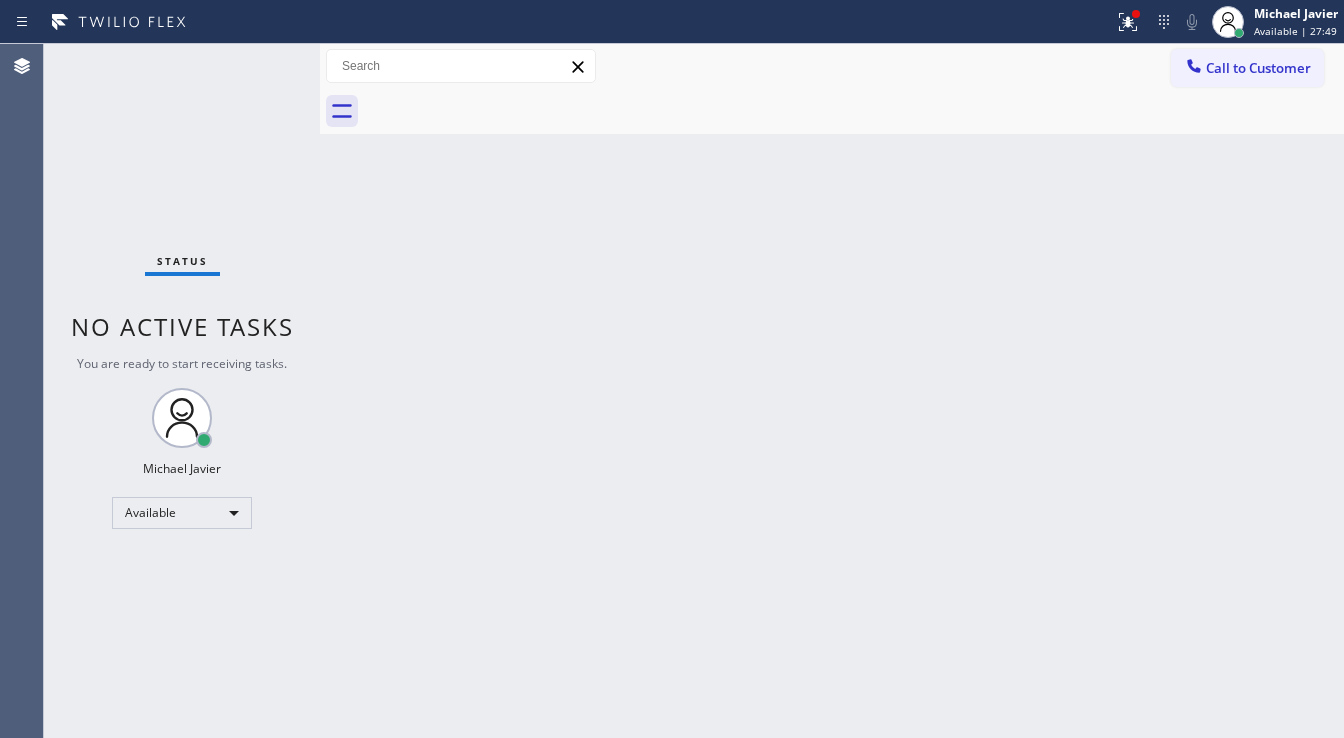 click 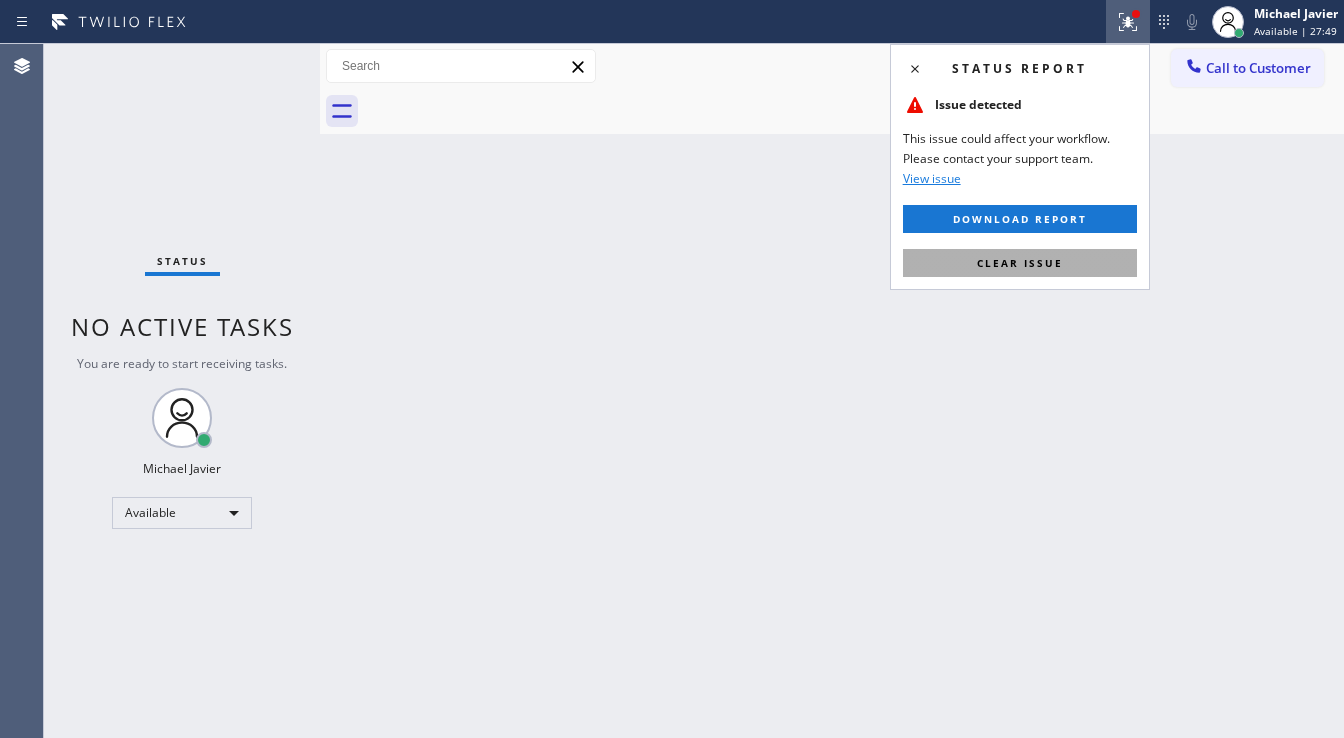 click on "Clear issue" at bounding box center [1020, 263] 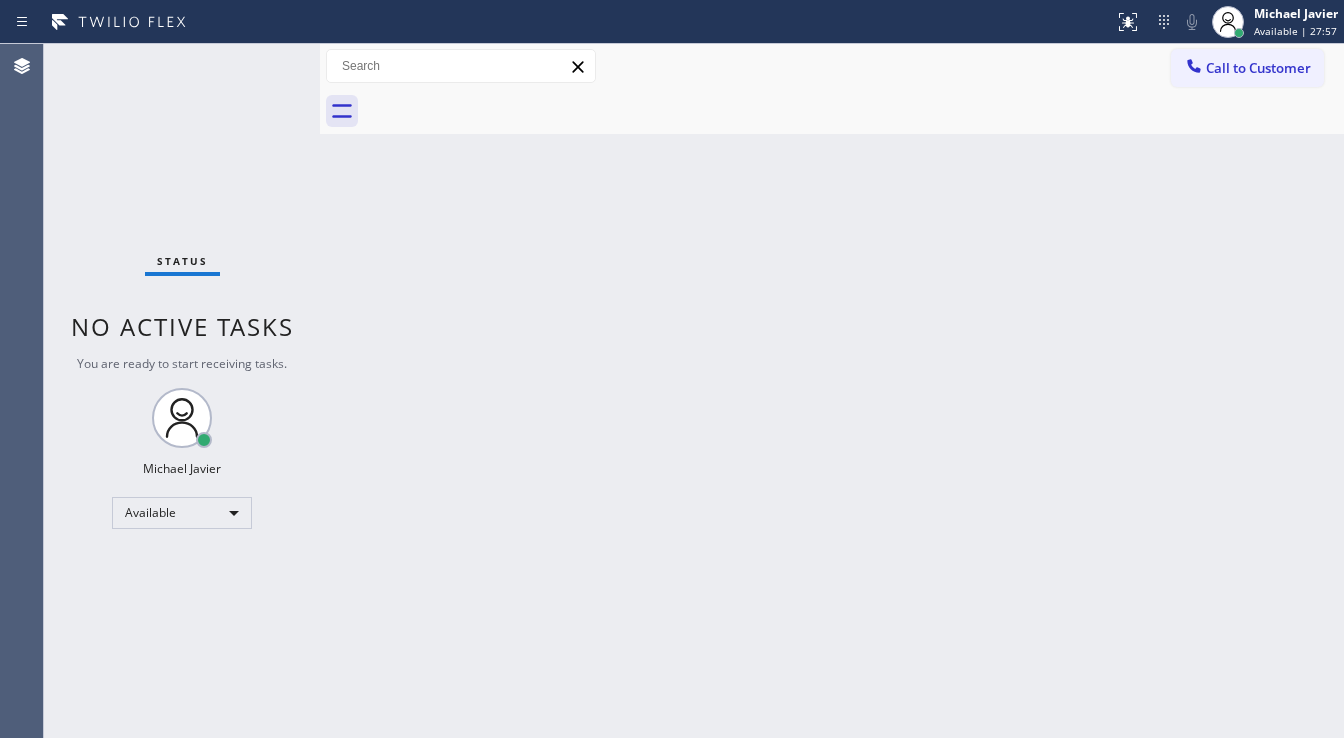 click on "Status   No active tasks     You are ready to start receiving tasks.   Michael Javier Available" at bounding box center [182, 391] 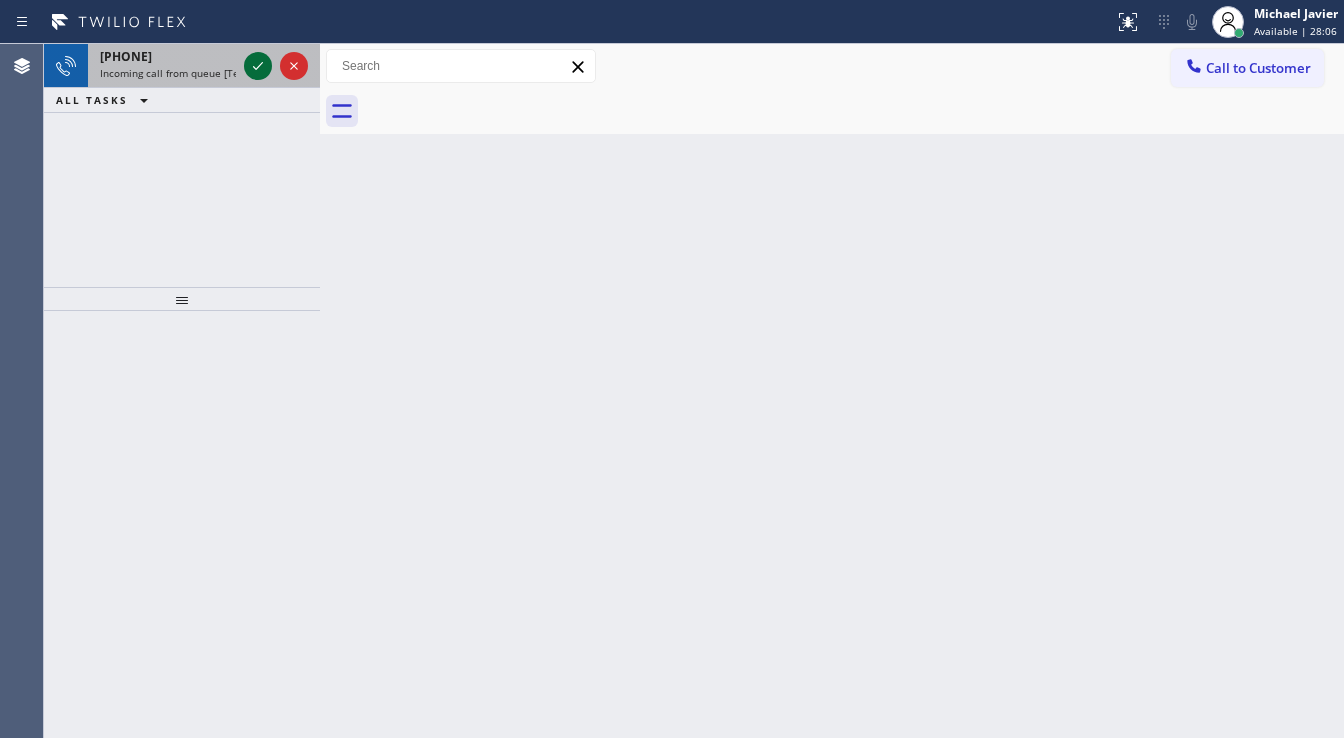 click at bounding box center [258, 66] 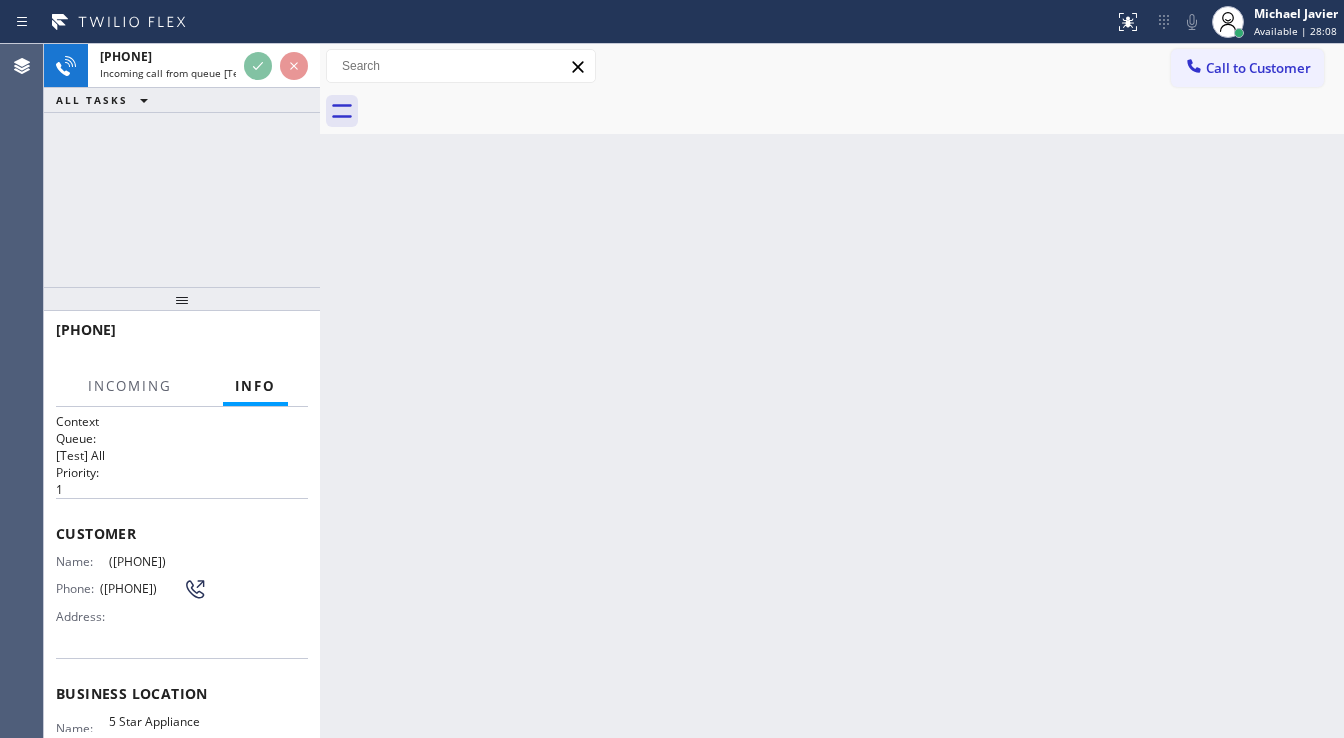 scroll, scrollTop: 160, scrollLeft: 0, axis: vertical 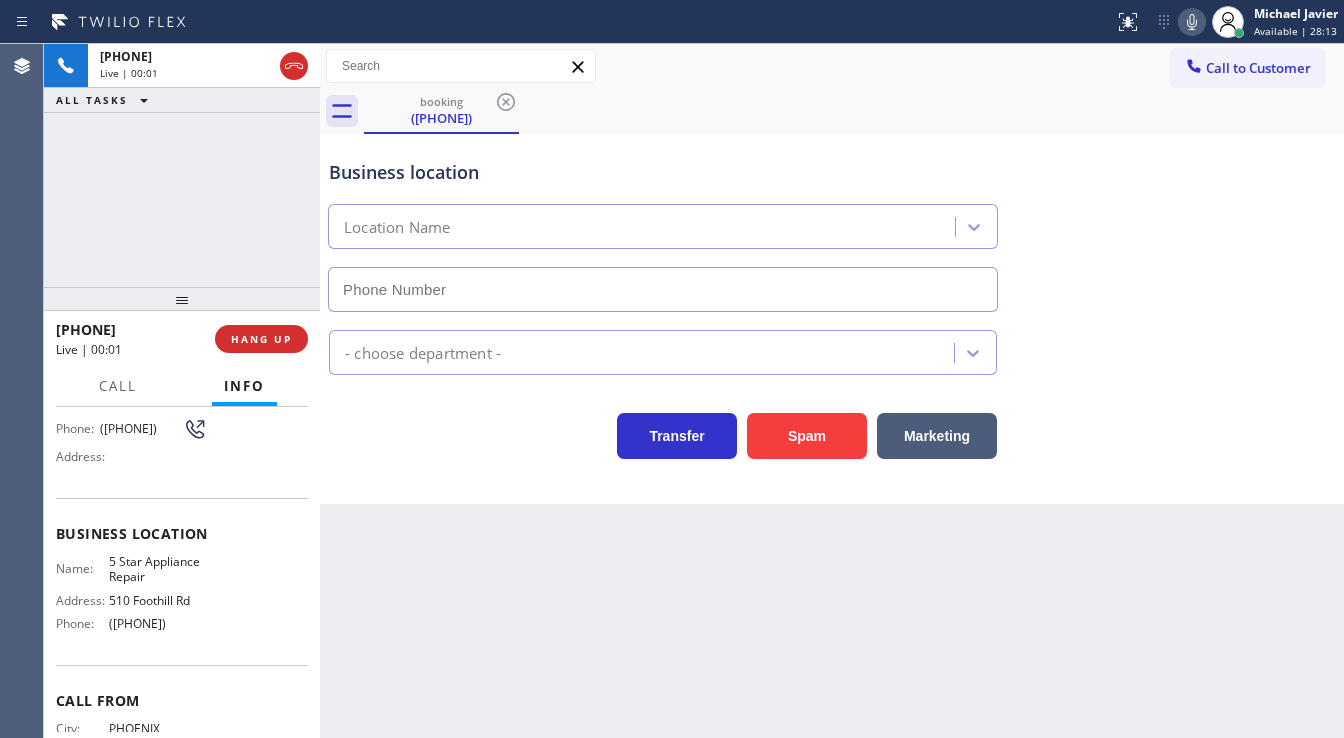 type on "([PHONE])" 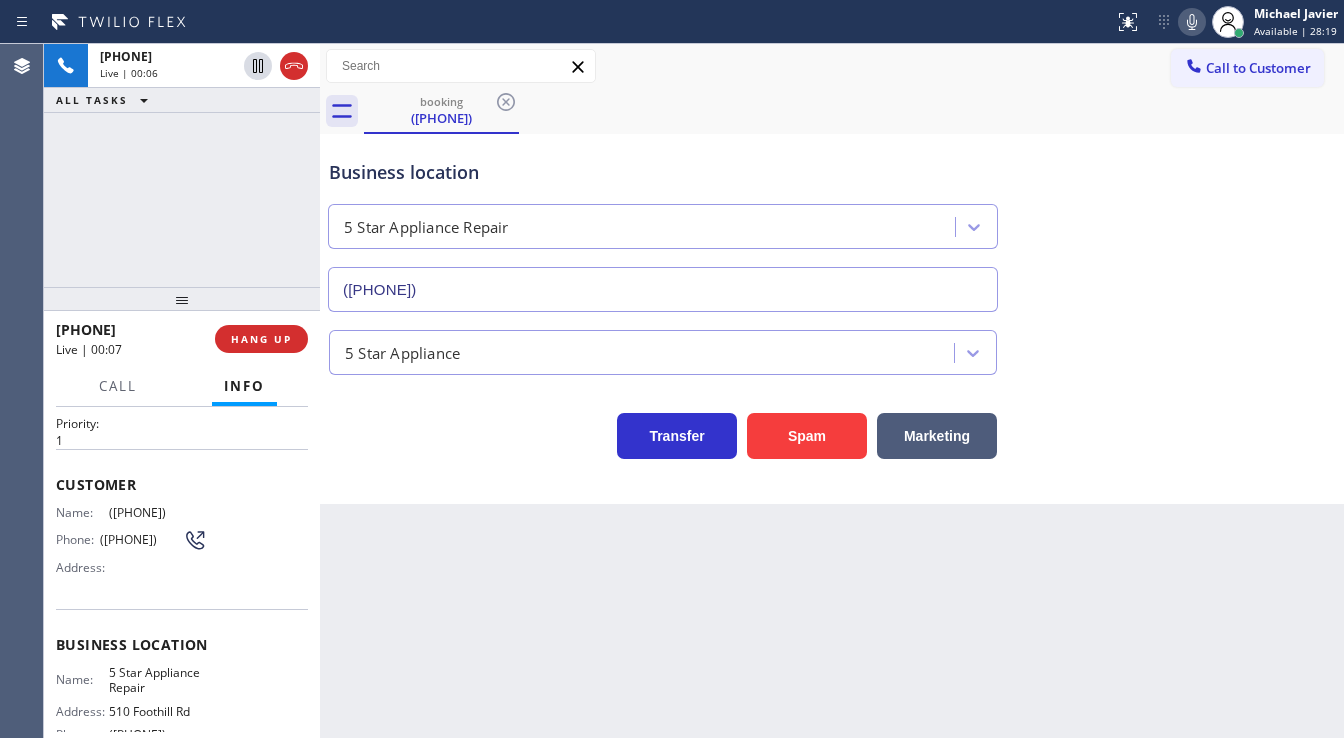 scroll, scrollTop: 46, scrollLeft: 0, axis: vertical 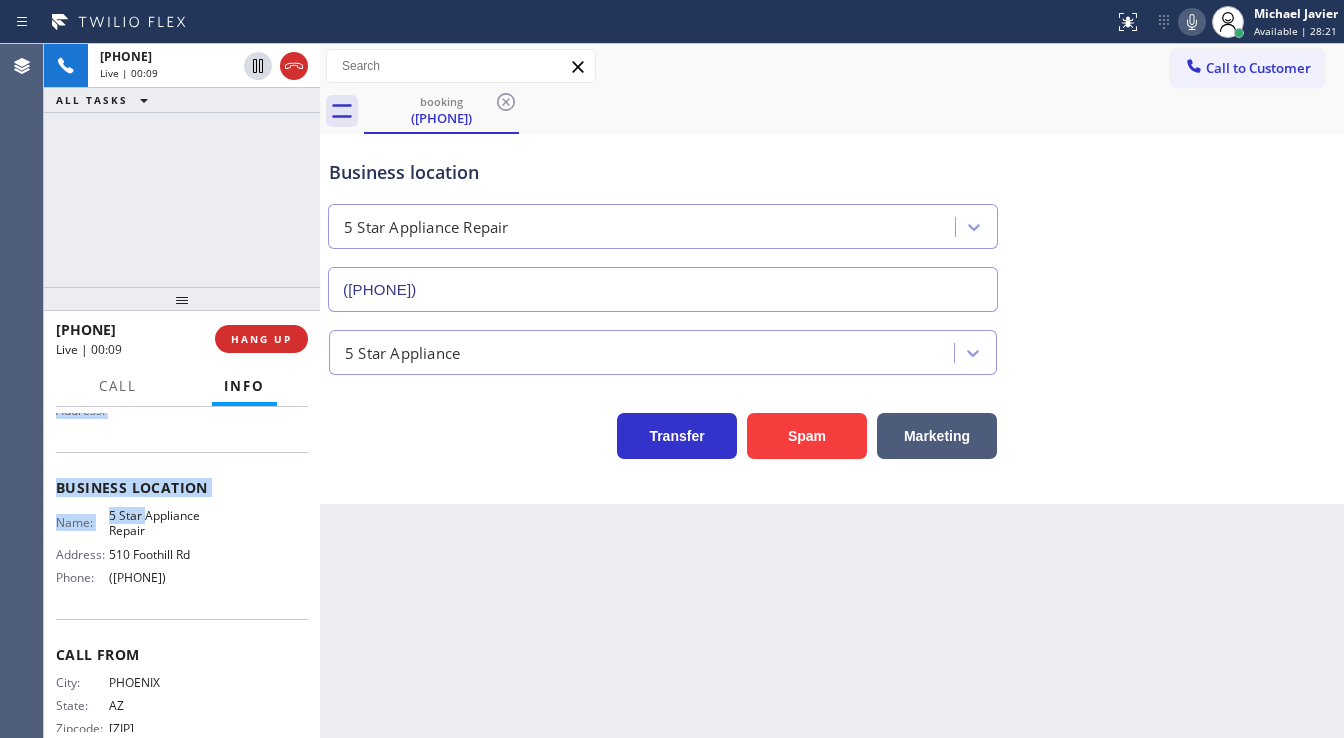 drag, startPoint x: 52, startPoint y: 481, endPoint x: 238, endPoint y: 596, distance: 218.68013 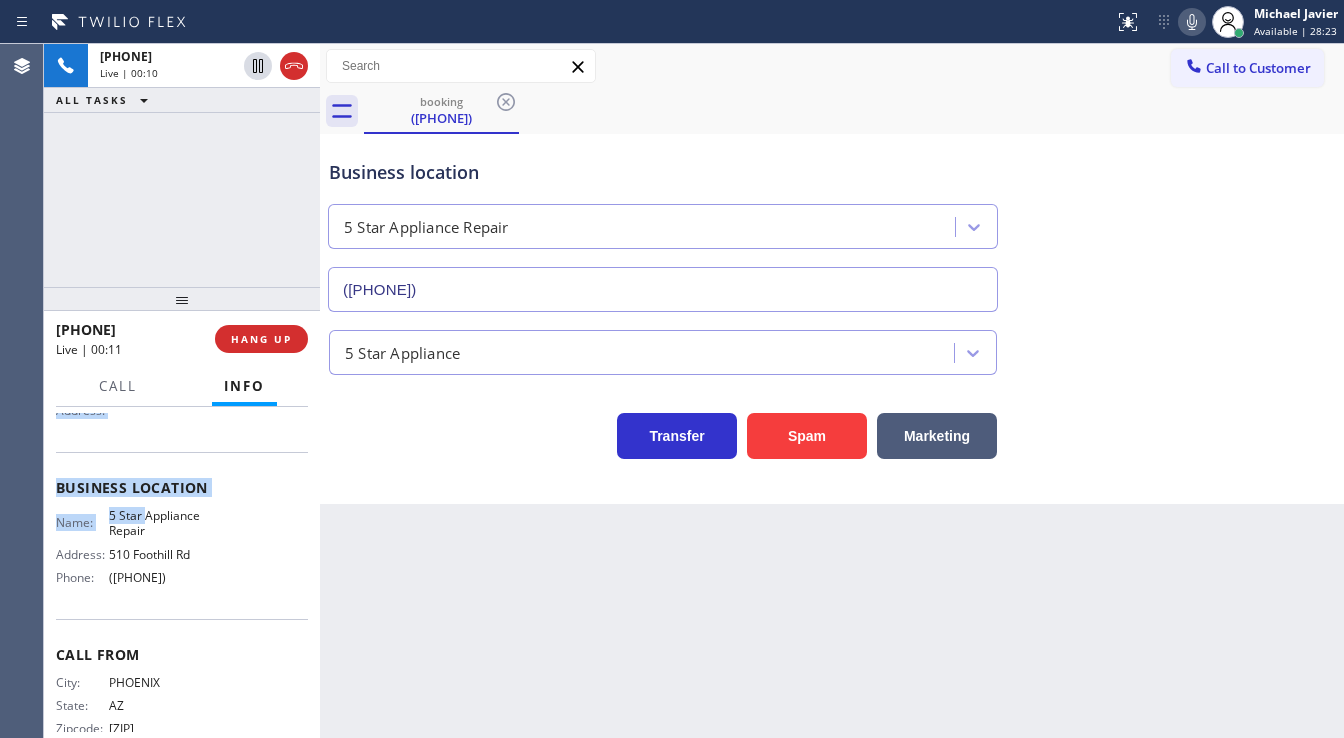 copy on "Customer Name: [PHONE] Phone: [PHONE] Address: Business location Name: 5 Star Appliance Repair Address: [NUMBER] [STREET]  Phone: [PHONE]" 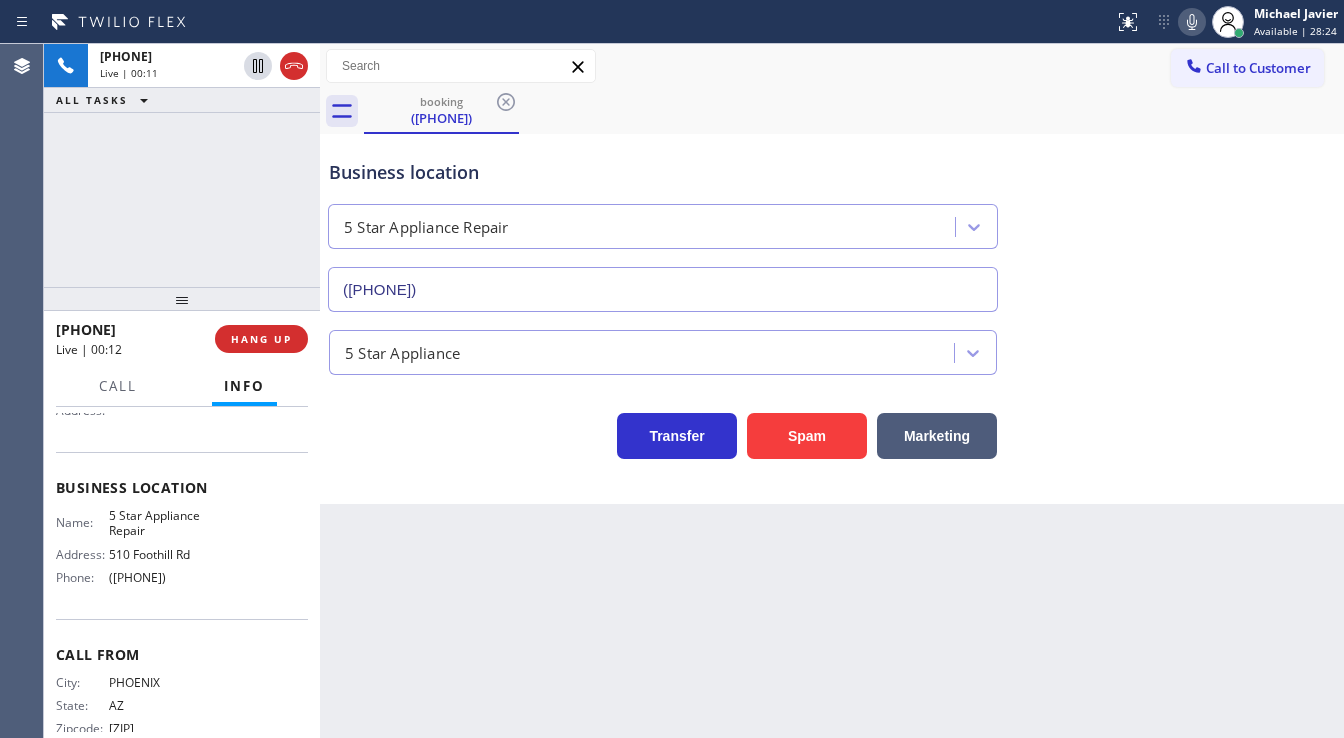 click on "[PHONE] Live | 00:11 ALL TASKS ALL TASKS ACTIVE TASKS TASKS IN WRAP UP" at bounding box center (182, 165) 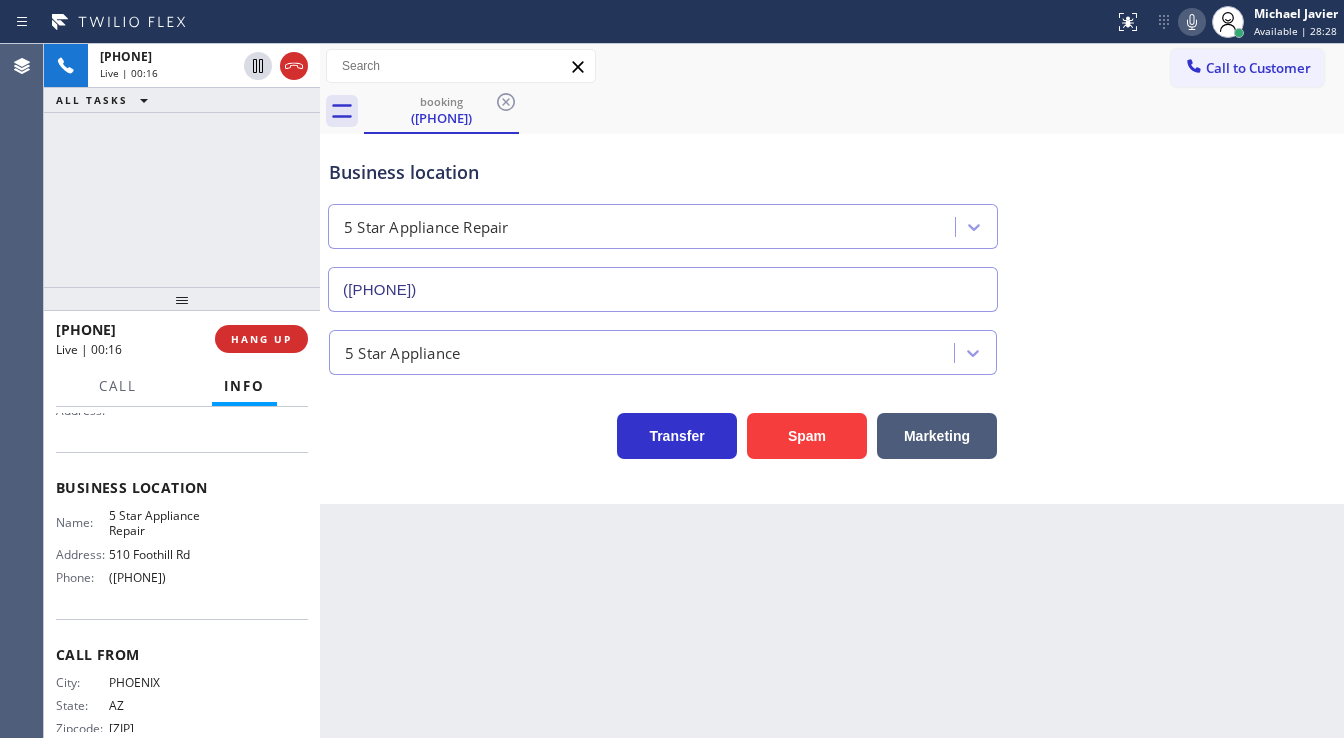 click on "+1[PHONE] Live | 00:16 ALL TASKS ALL TASKS ACTIVE TASKS TASKS IN WRAP UP" at bounding box center (182, 165) 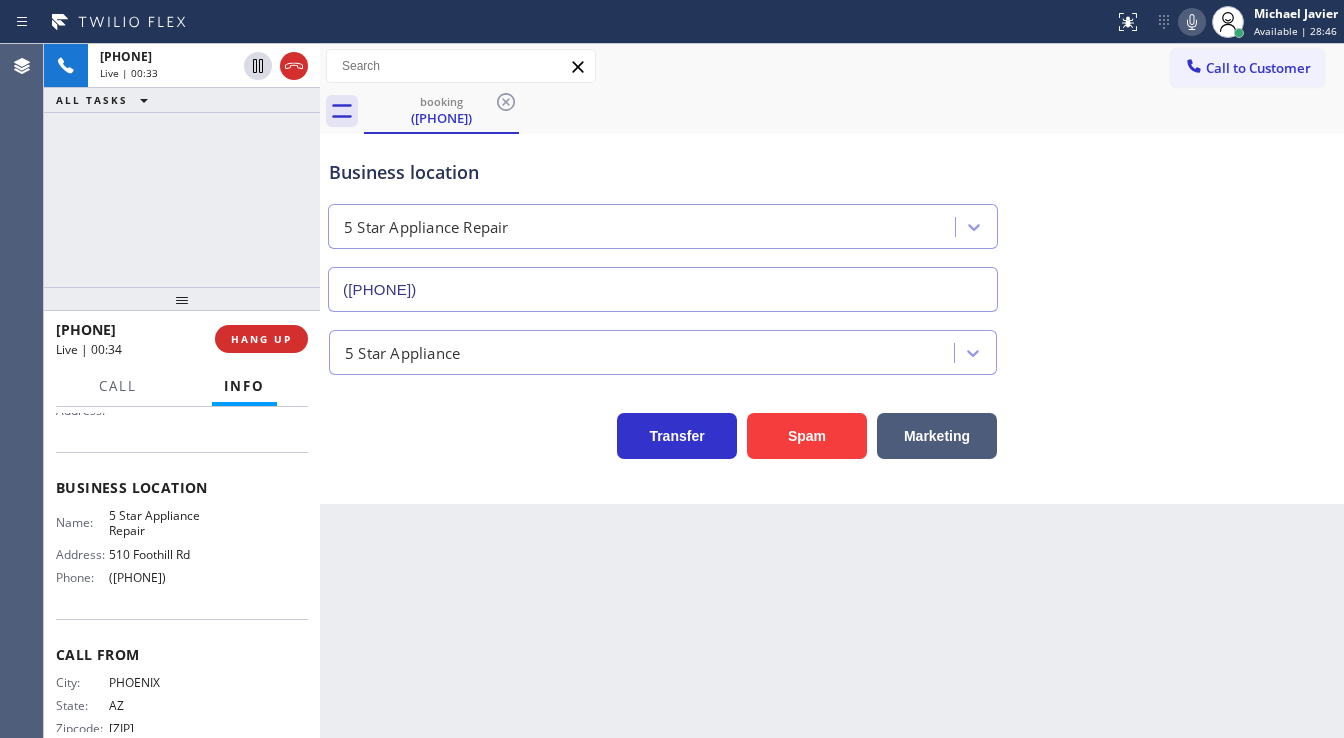 click on "Call to Customer Outbound call Location Search location Your caller id phone number Customer number Call Outbound call Technician Search Technician Your caller id phone number Your caller id phone number Call" at bounding box center (832, 66) 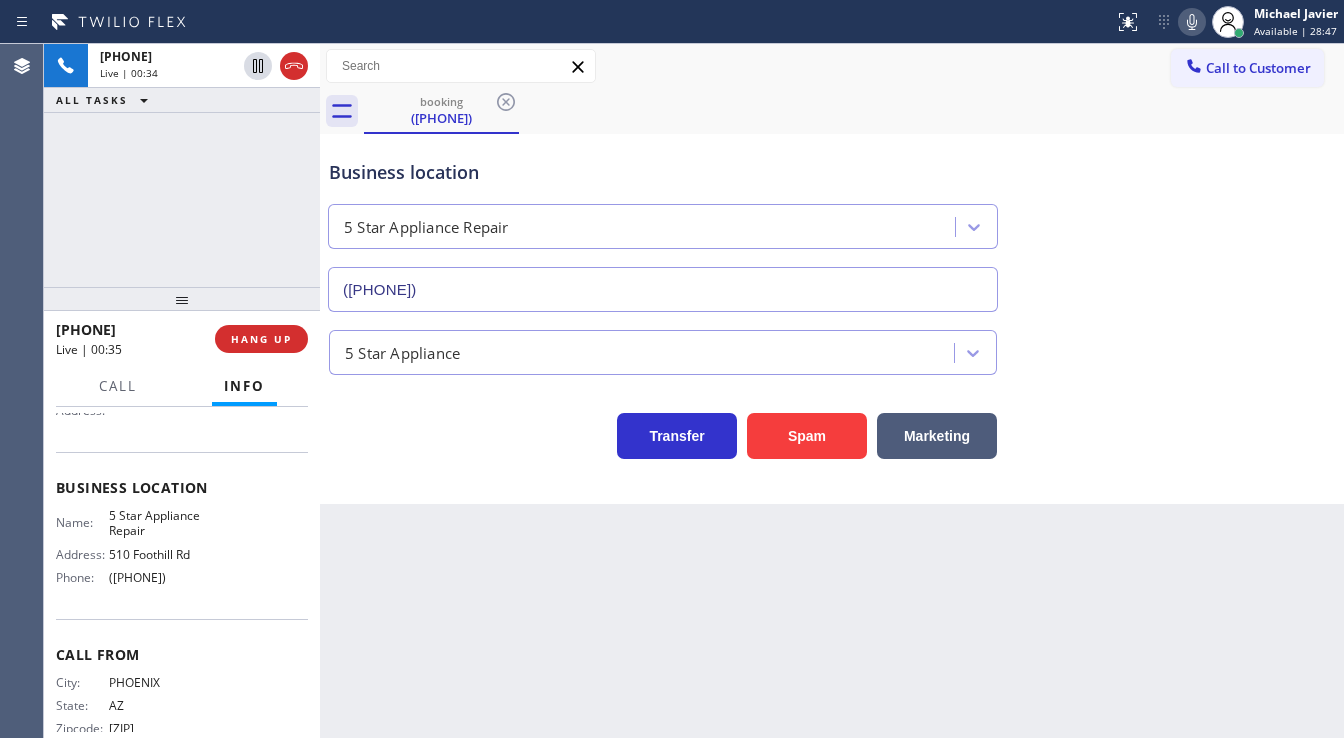 click 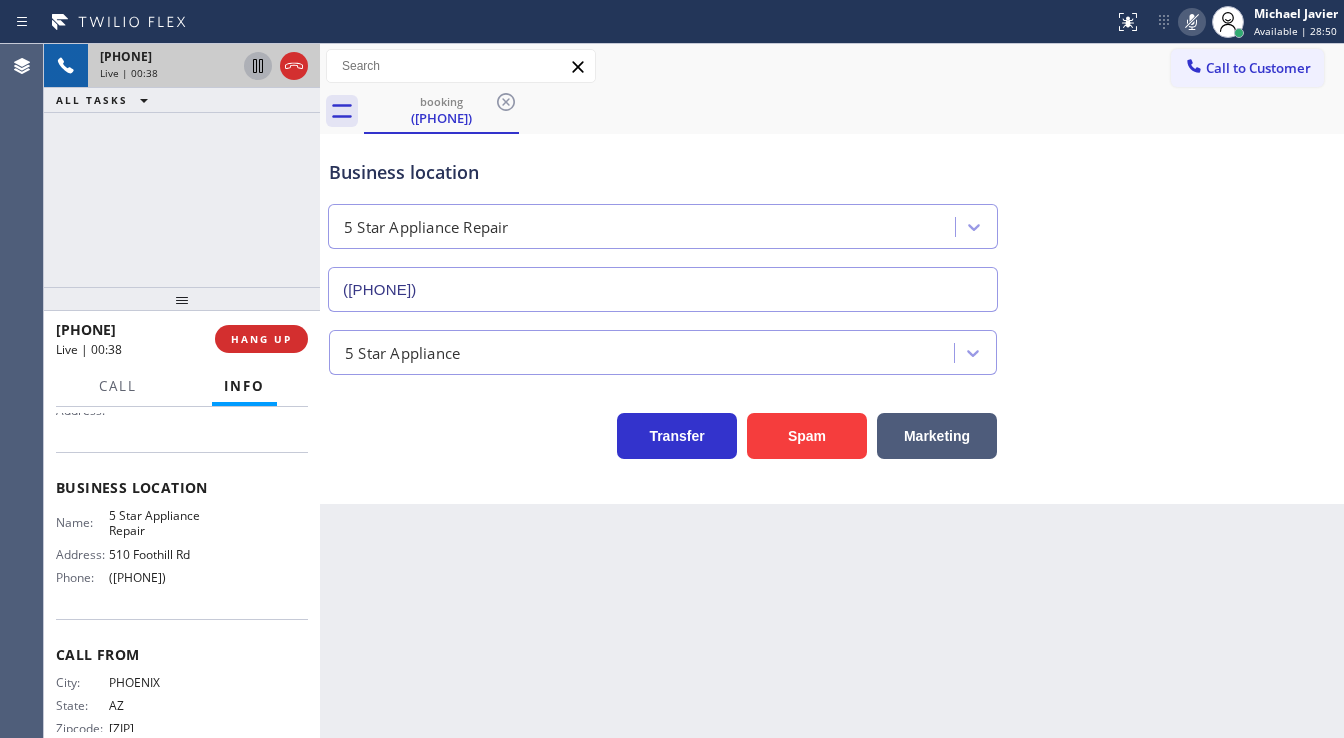 click 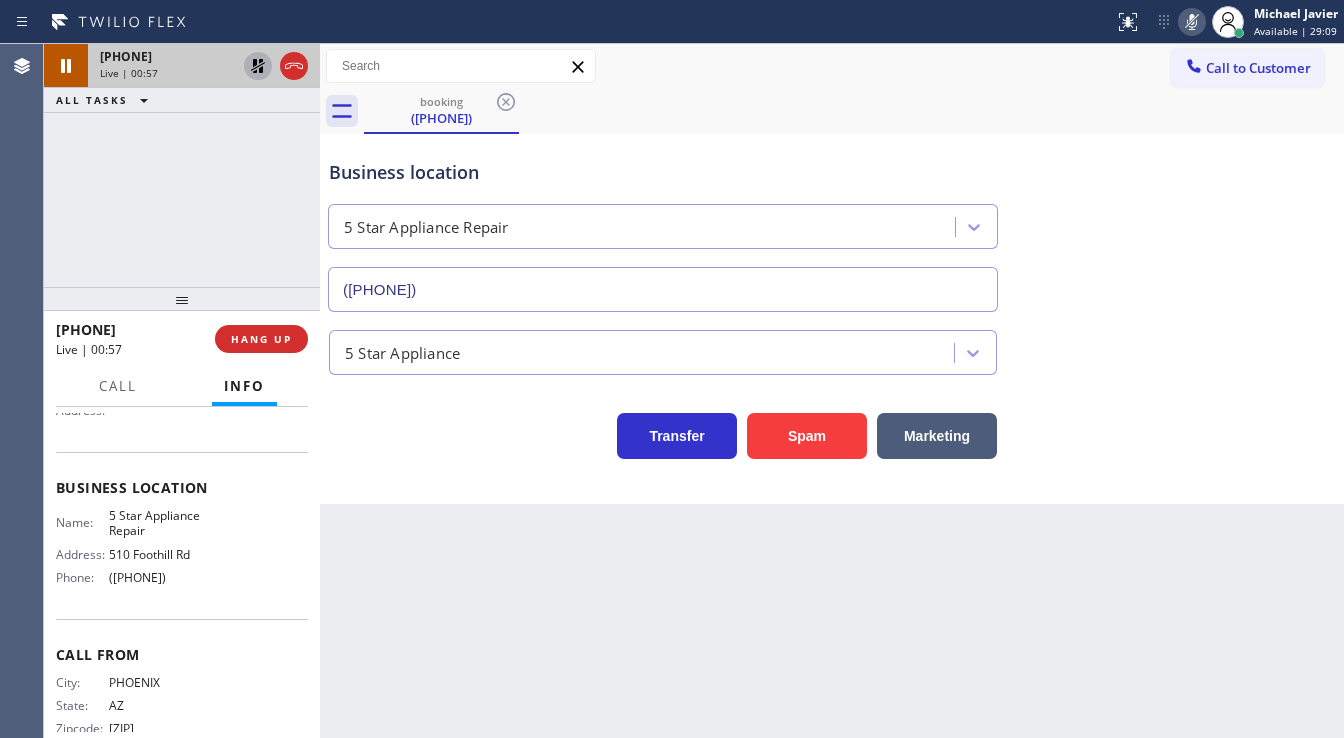 click 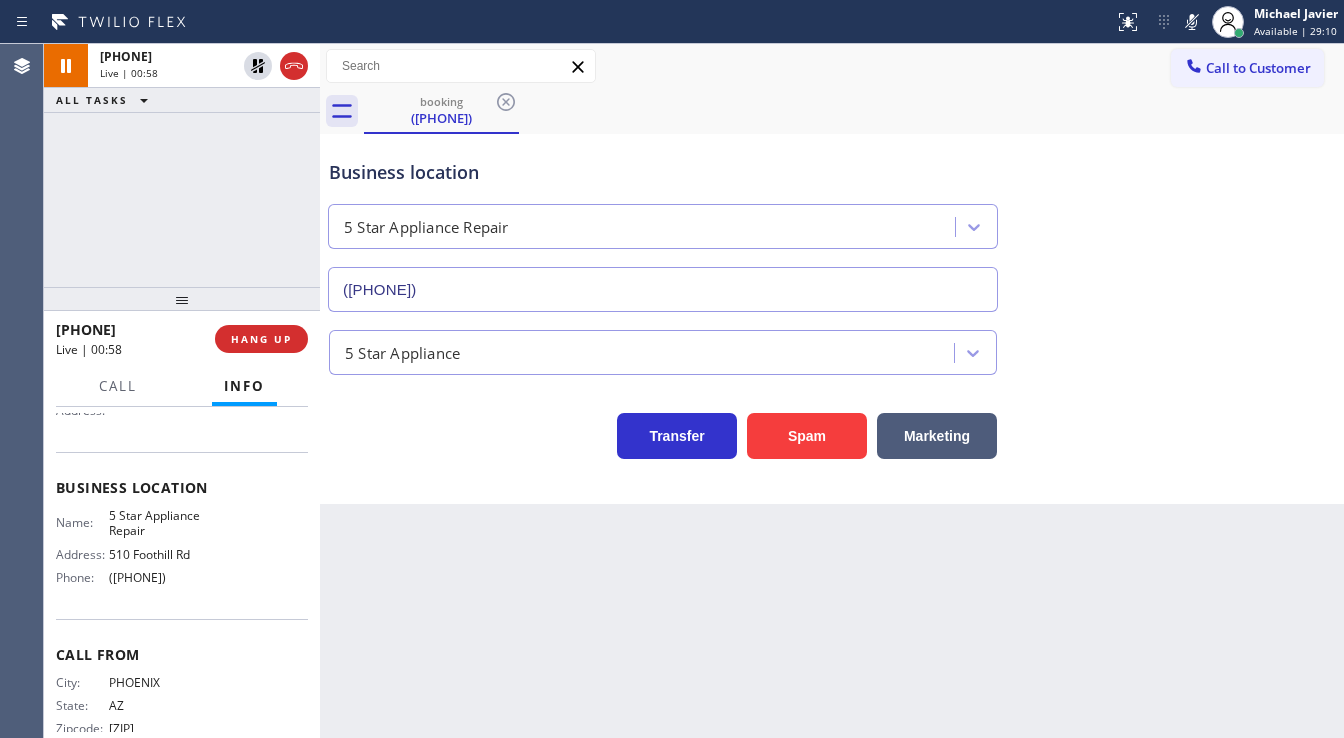 drag, startPoint x: 1187, startPoint y: 28, endPoint x: 812, endPoint y: 122, distance: 386.60187 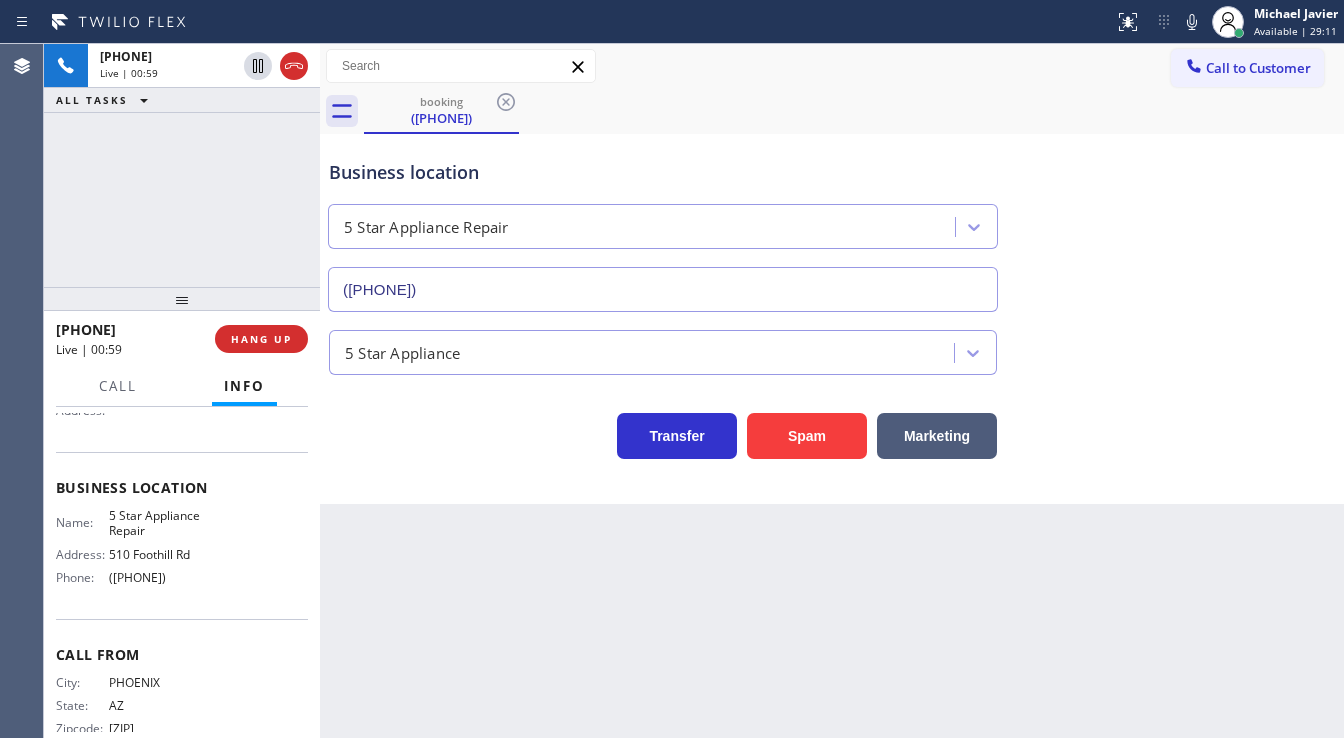 drag, startPoint x: 224, startPoint y: 171, endPoint x: 357, endPoint y: 3, distance: 214.2732 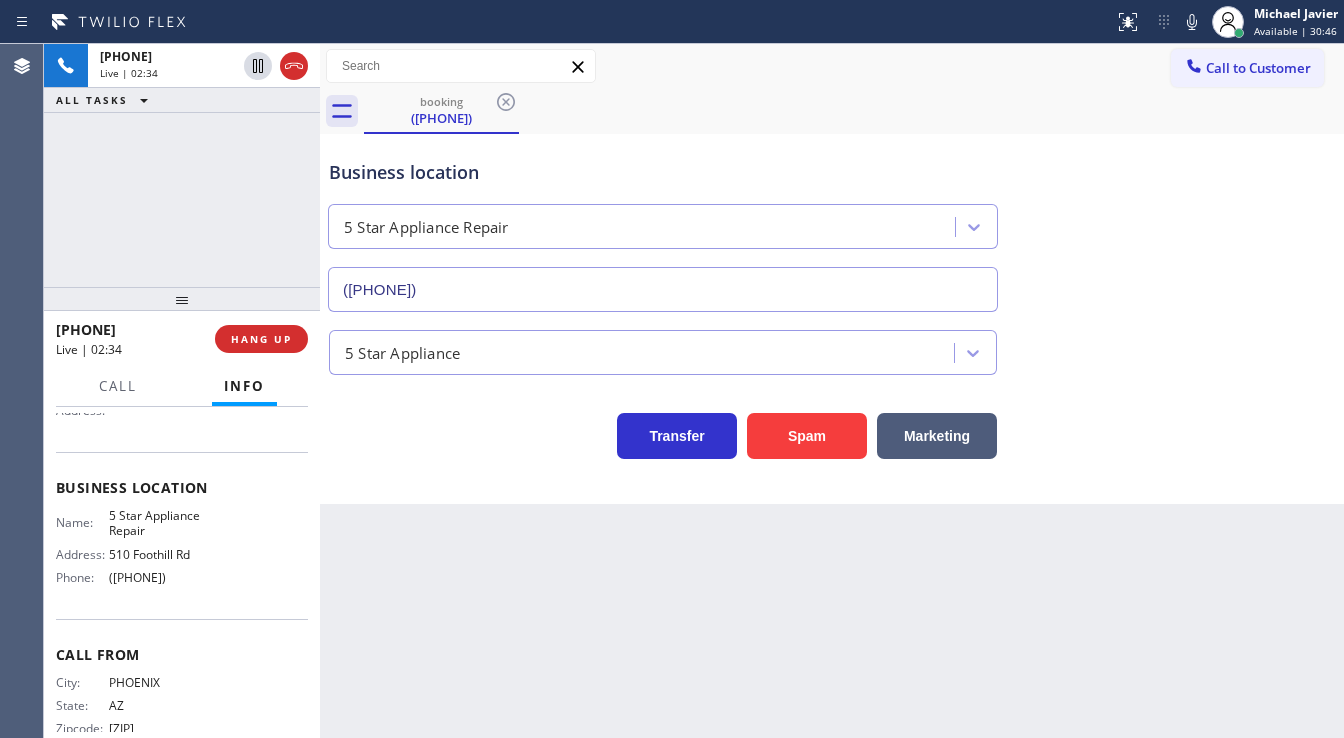 click on "[PHONE] Live | 02:34 ALL TASKS ALL TASKS ACTIVE TASKS TASKS IN WRAP UP" at bounding box center (182, 165) 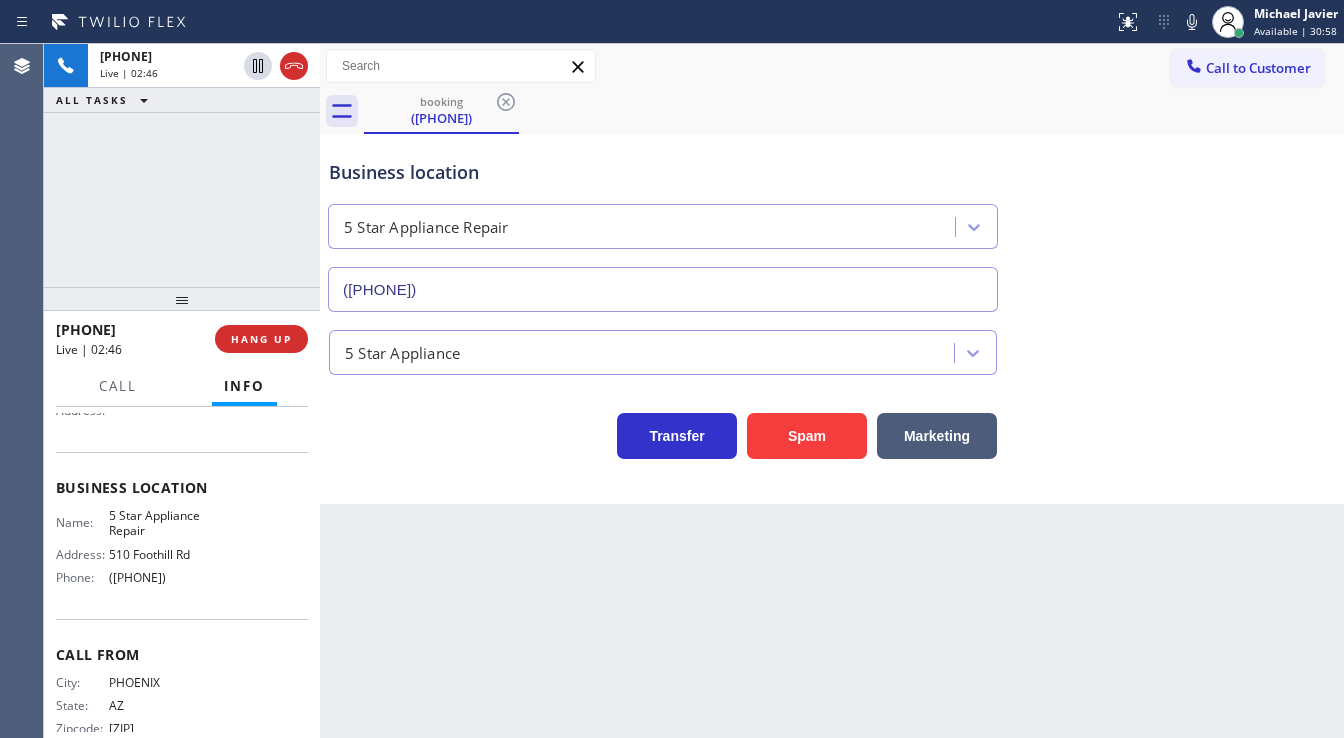 click on "Call to Customer Outbound call Location Search location Your caller id phone number Customer number Call Outbound call Technician Search Technician Your caller id phone number Your caller id phone number Call" at bounding box center [832, 66] 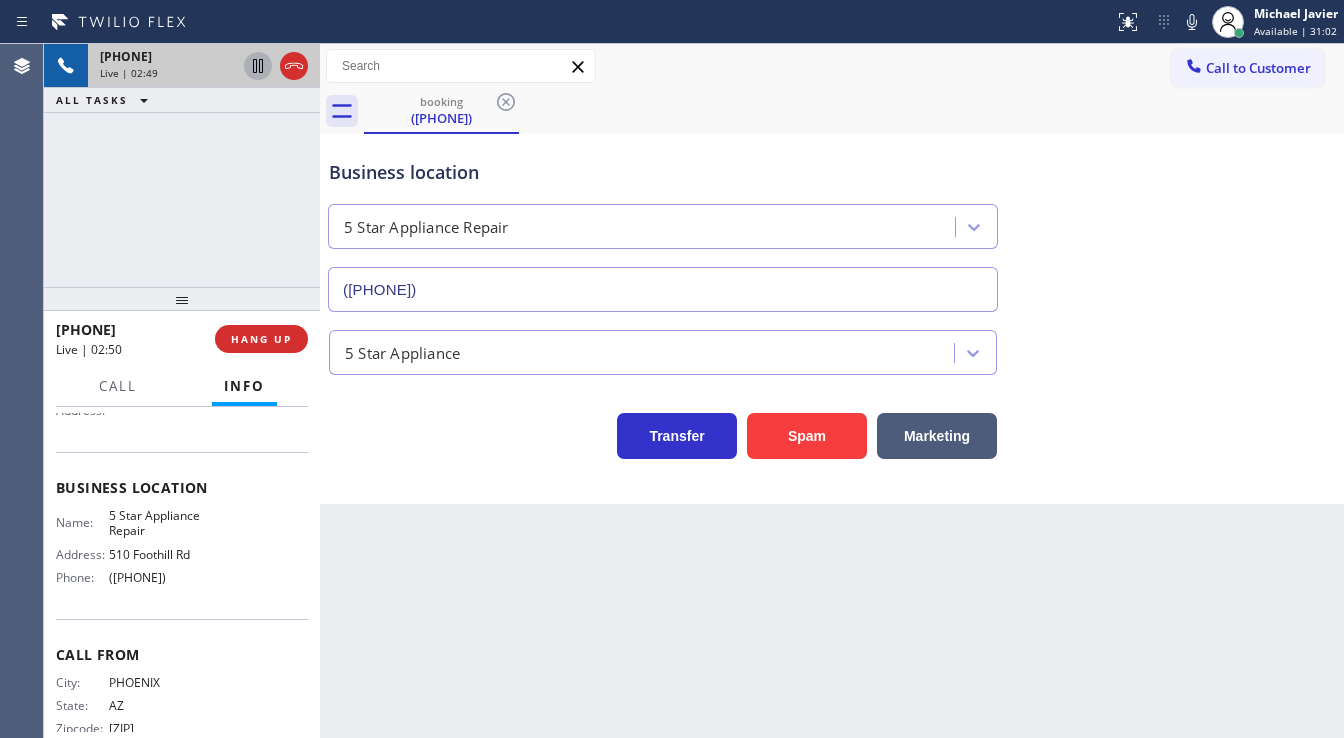 click 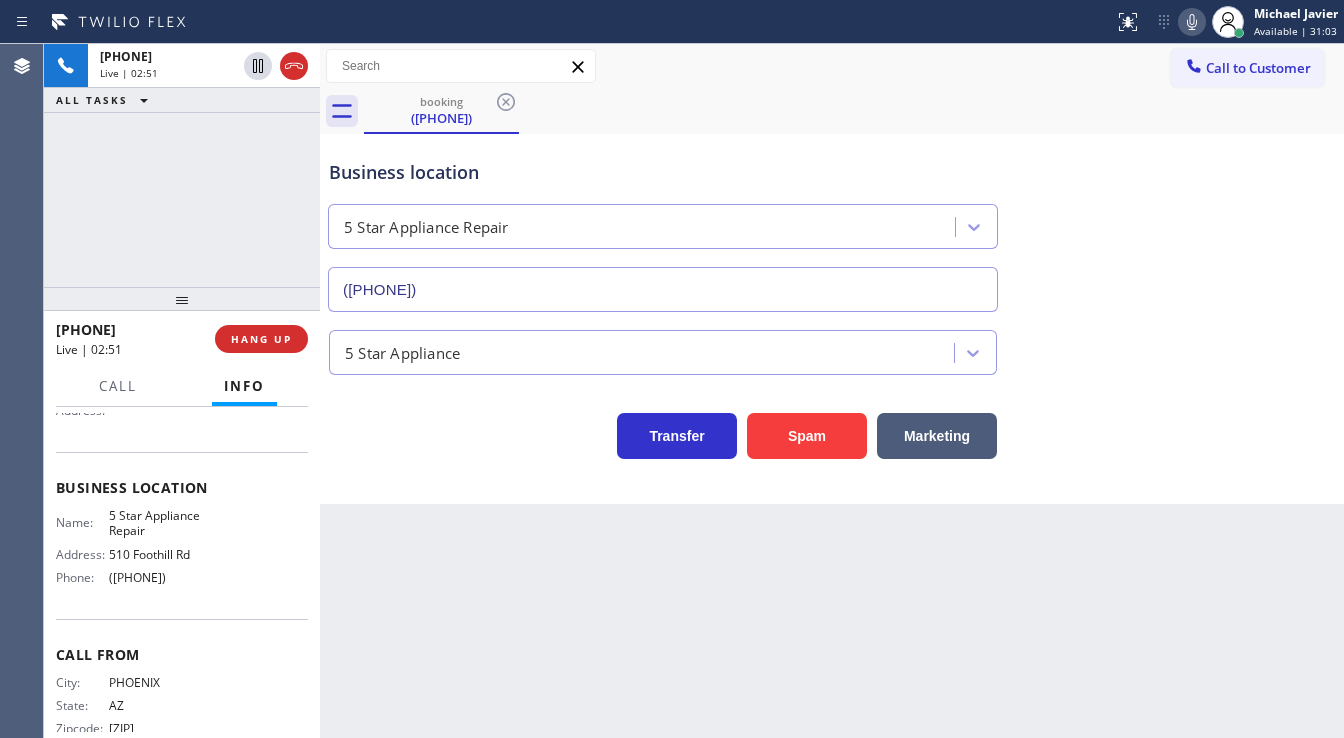 click 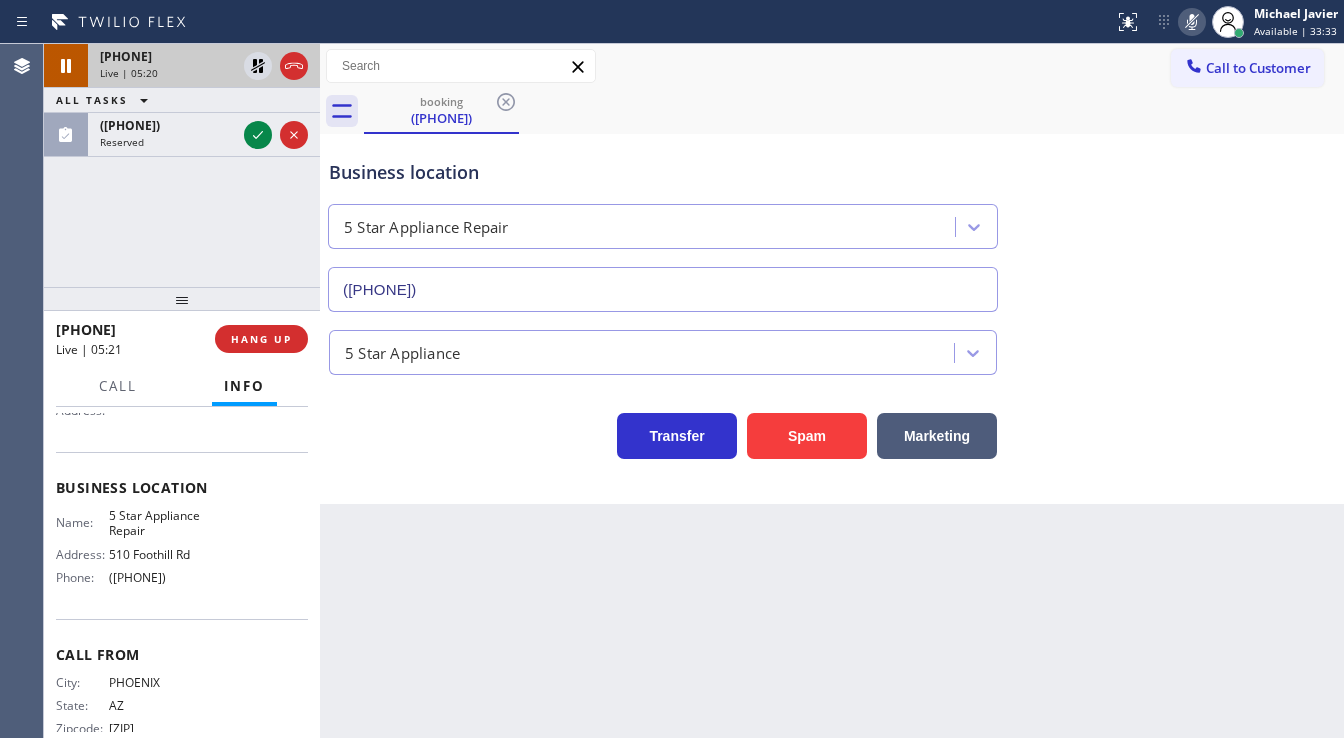 drag, startPoint x: 256, startPoint y: 60, endPoint x: 277, endPoint y: 62, distance: 21.095022 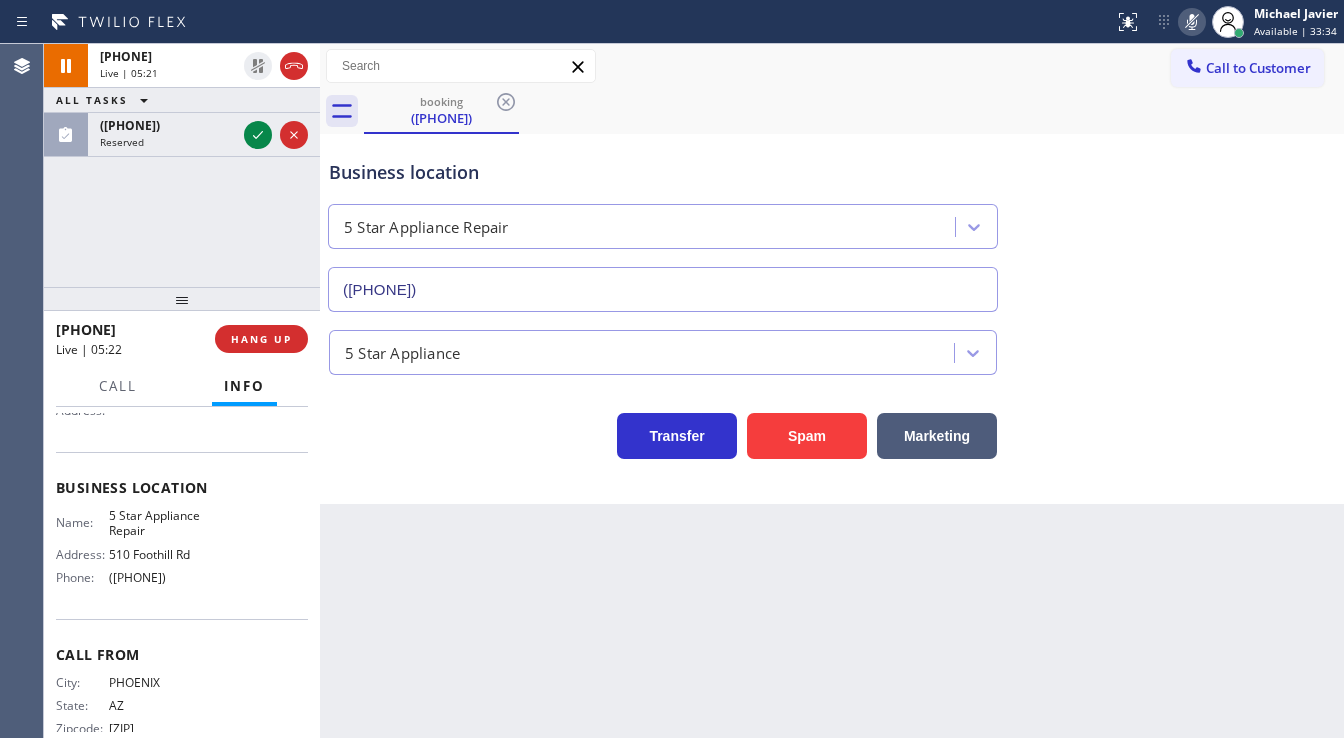 click 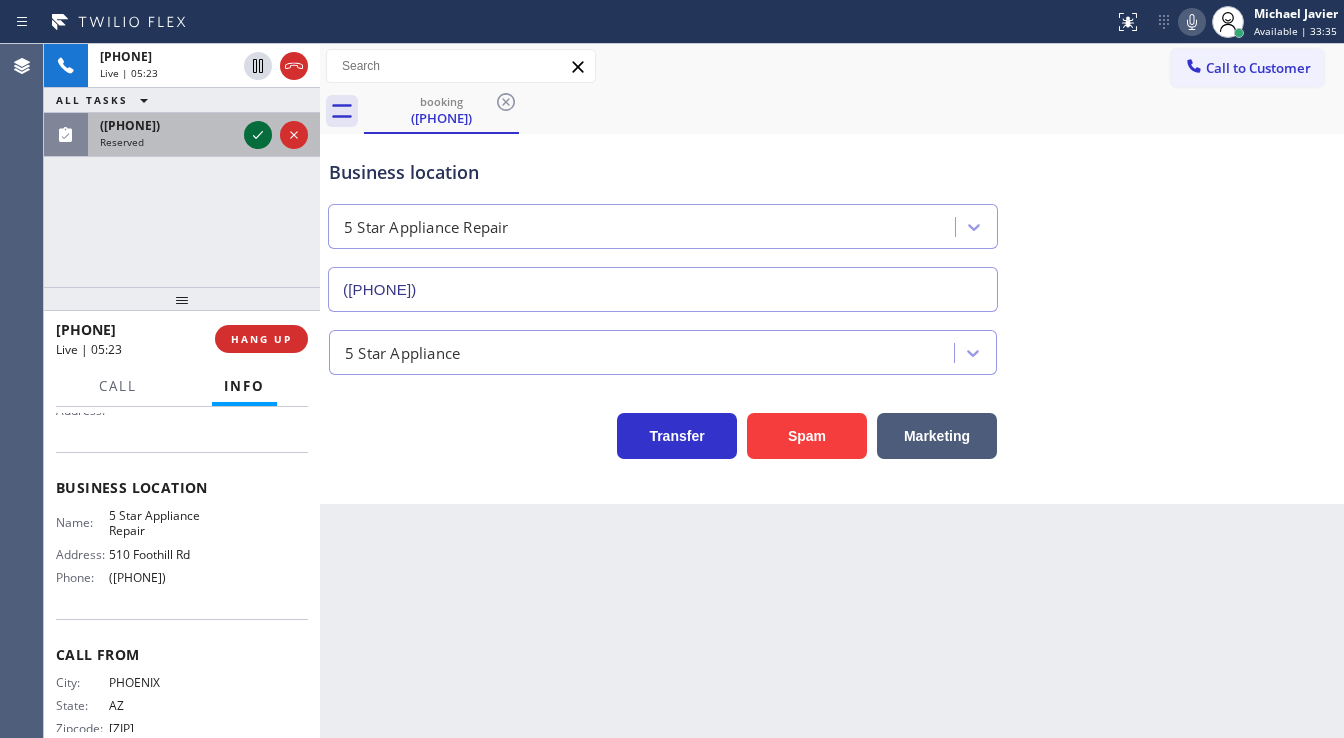 click 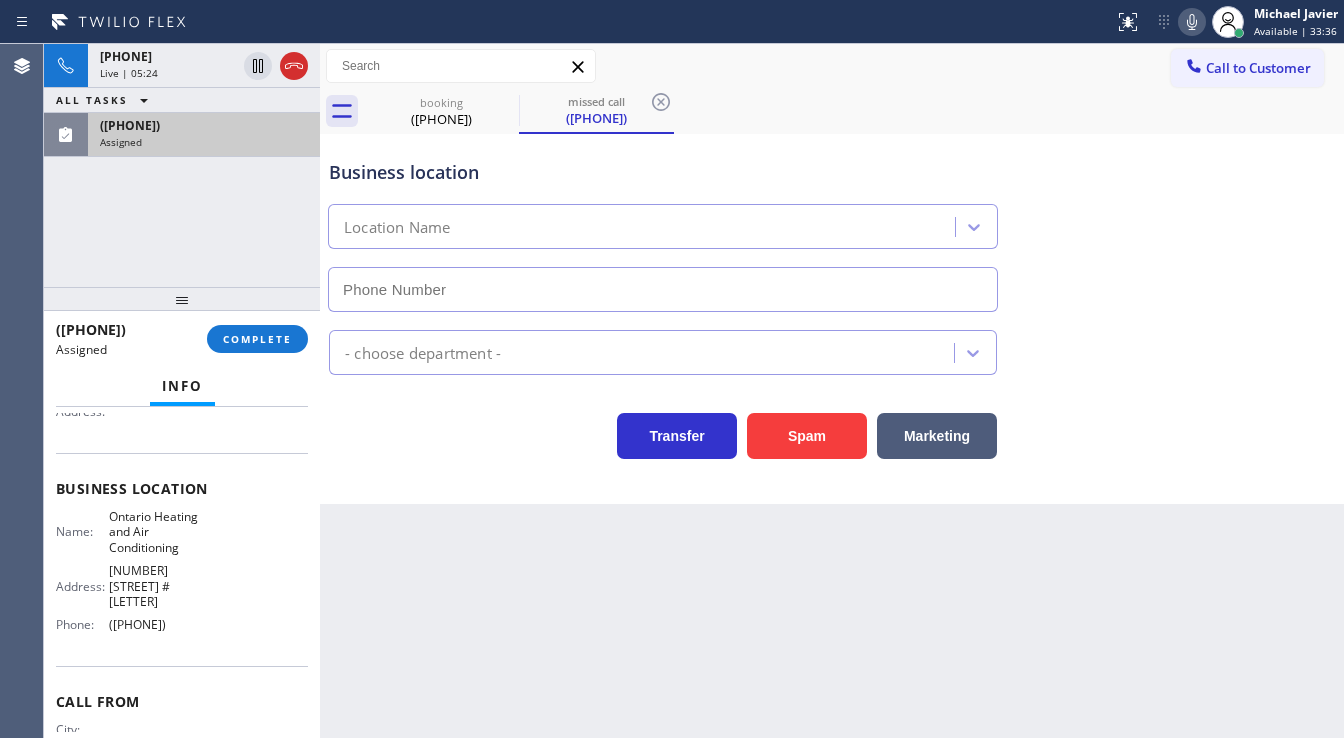 type on "([PHONE])" 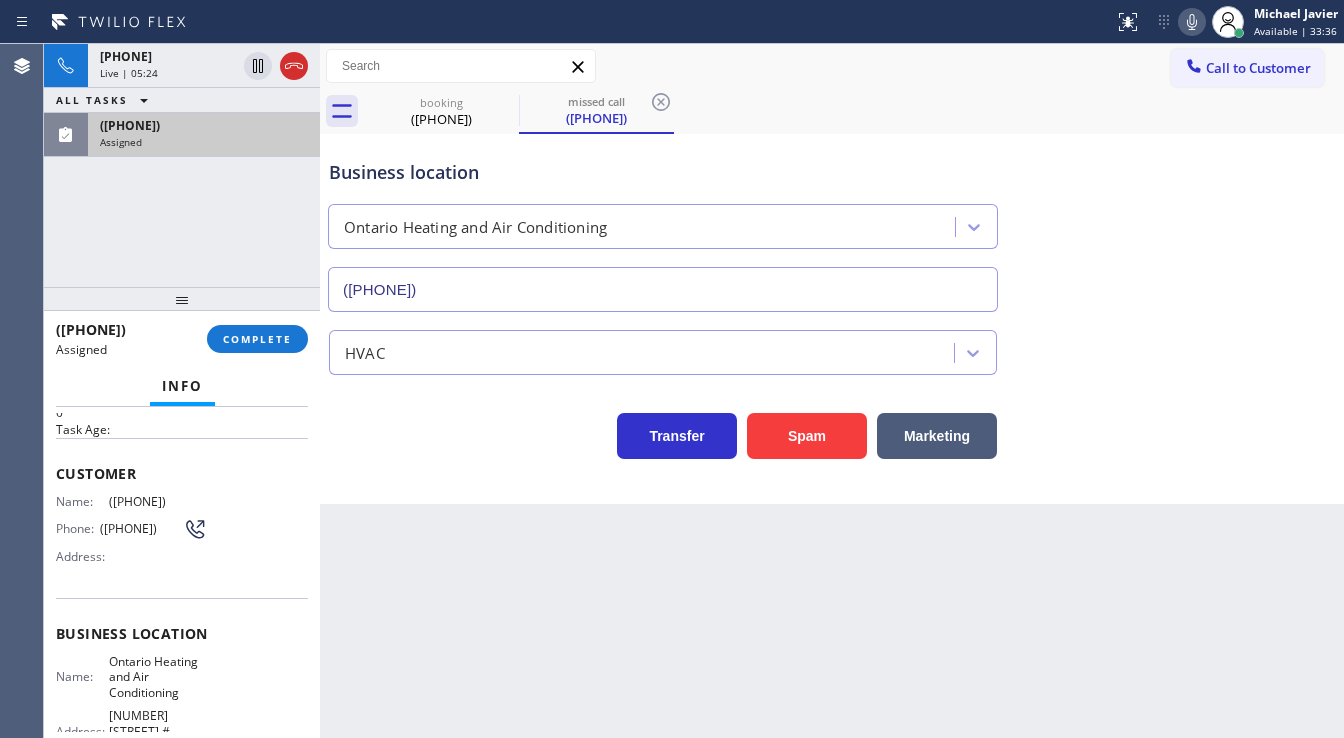 scroll, scrollTop: 62, scrollLeft: 0, axis: vertical 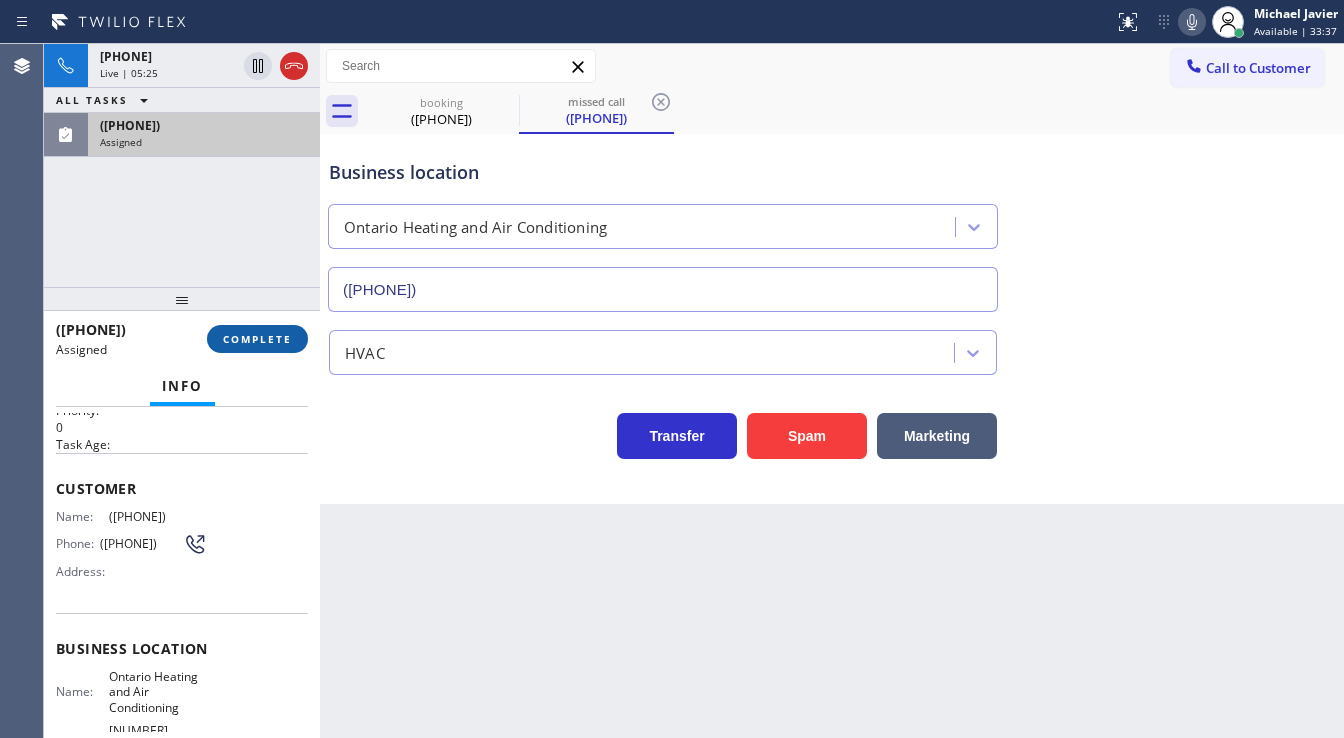 click on "COMPLETE" at bounding box center [257, 339] 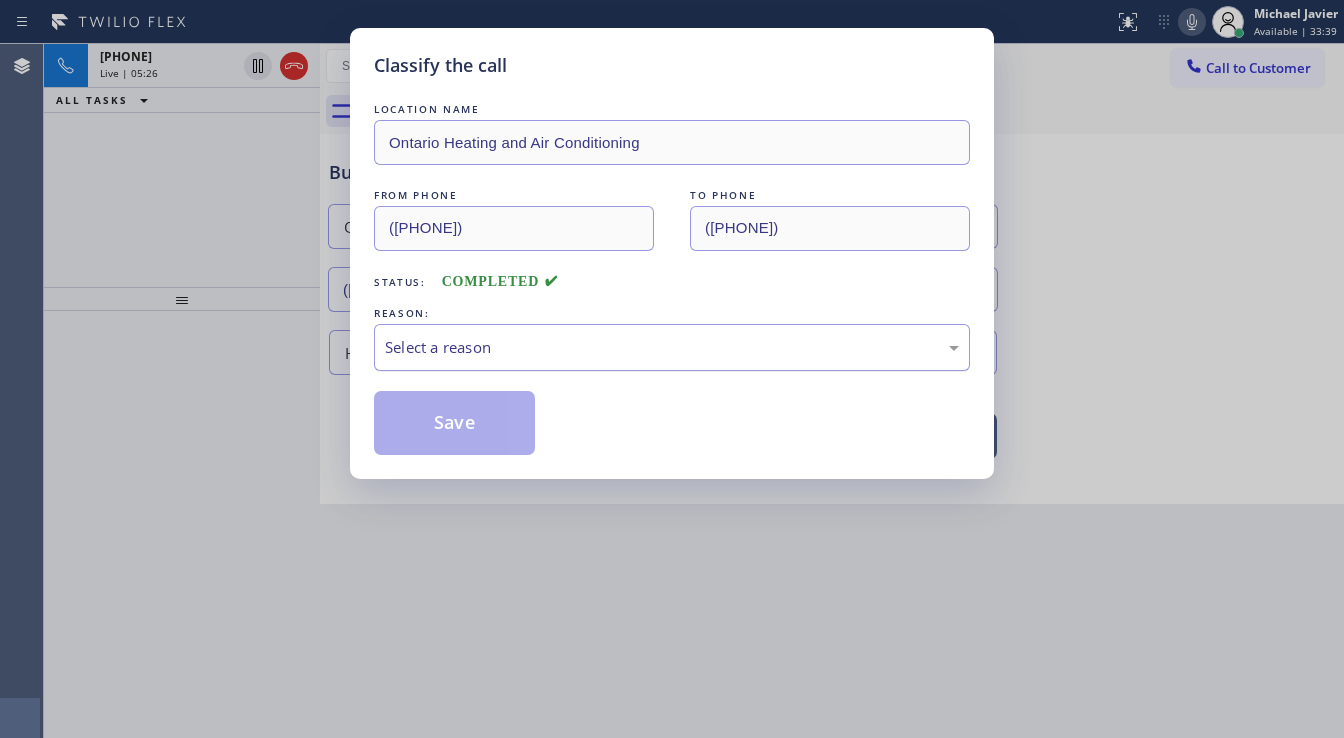 click on "Select a reason" at bounding box center [672, 347] 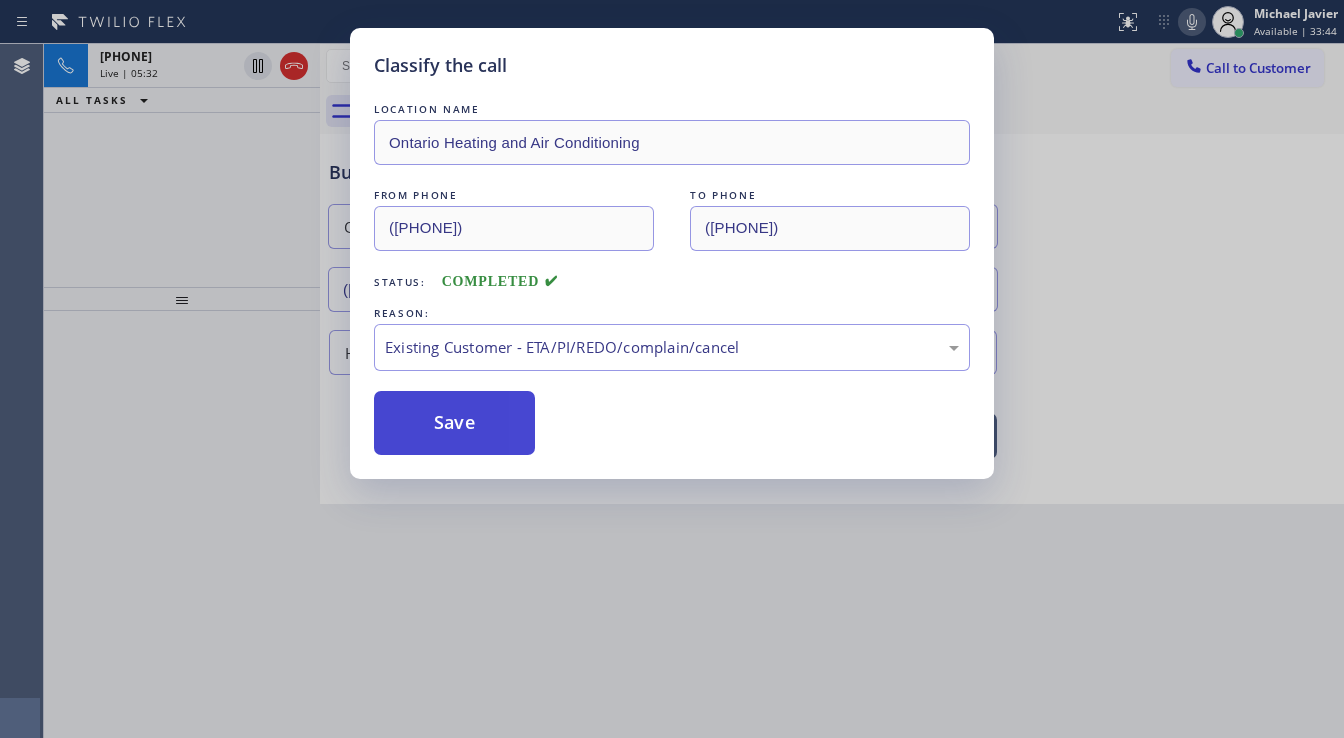 click on "Save" at bounding box center [454, 423] 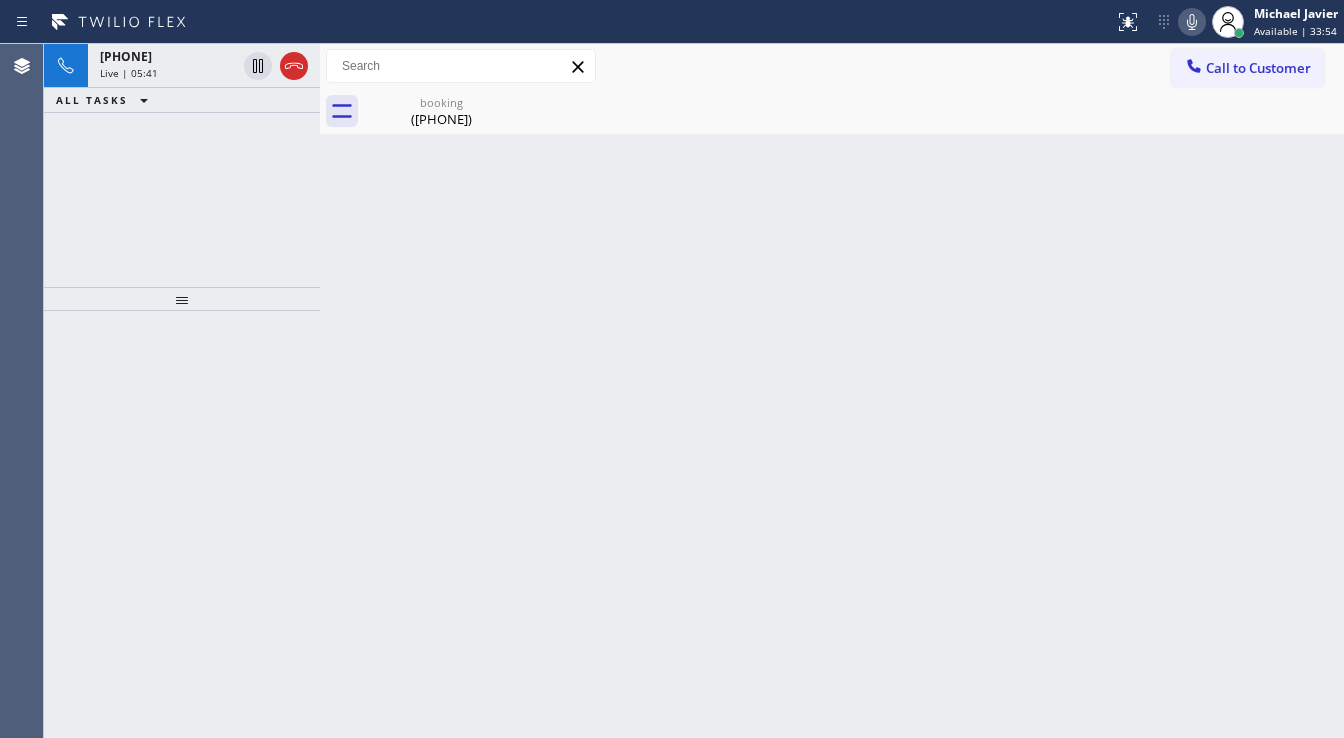 drag, startPoint x: 44, startPoint y: 156, endPoint x: 200, endPoint y: 8, distance: 215.03488 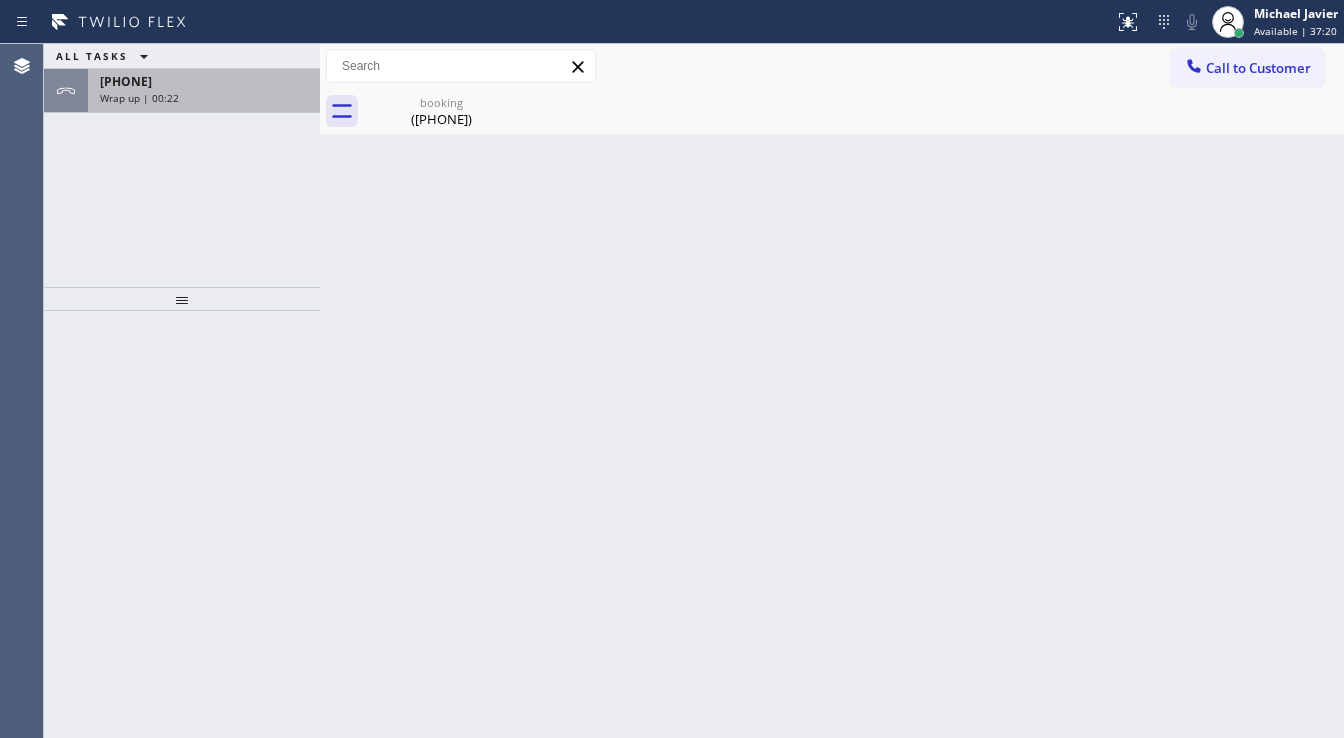 click on "Wrap up | 00:22" at bounding box center (204, 98) 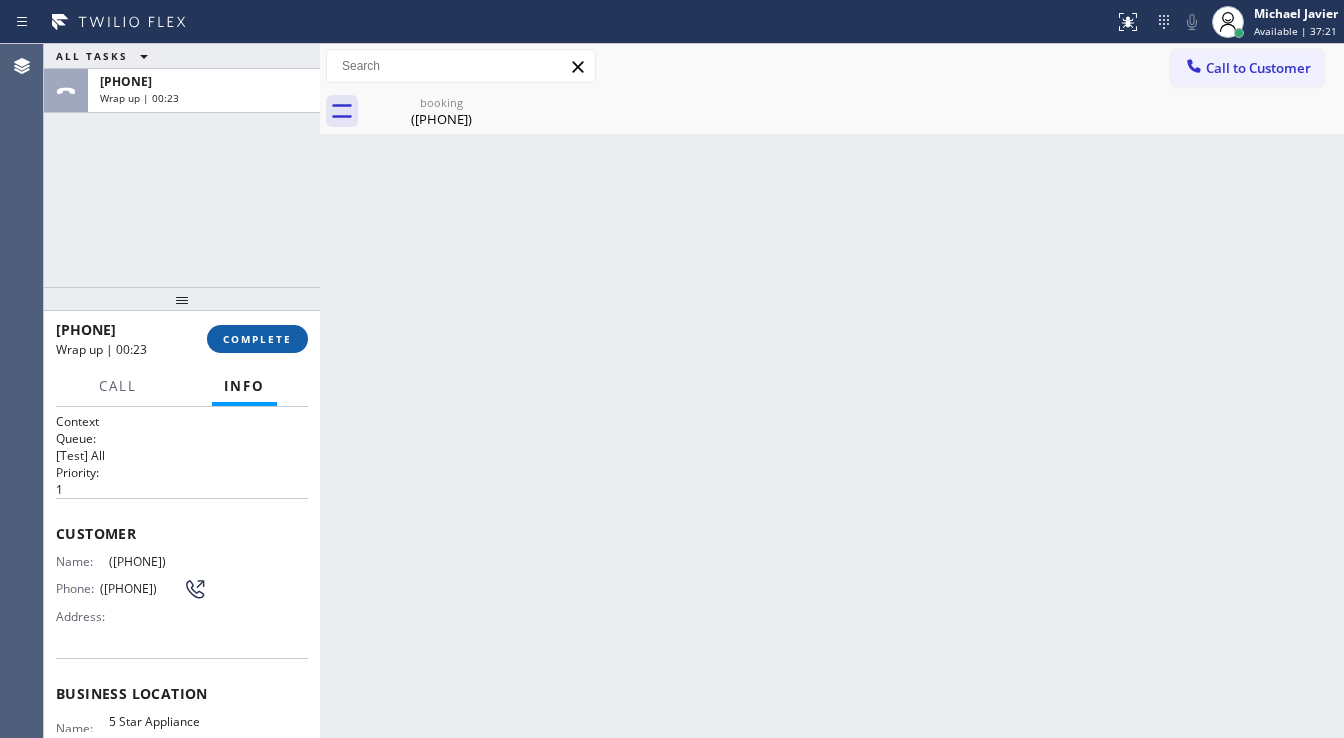 click on "COMPLETE" at bounding box center [257, 339] 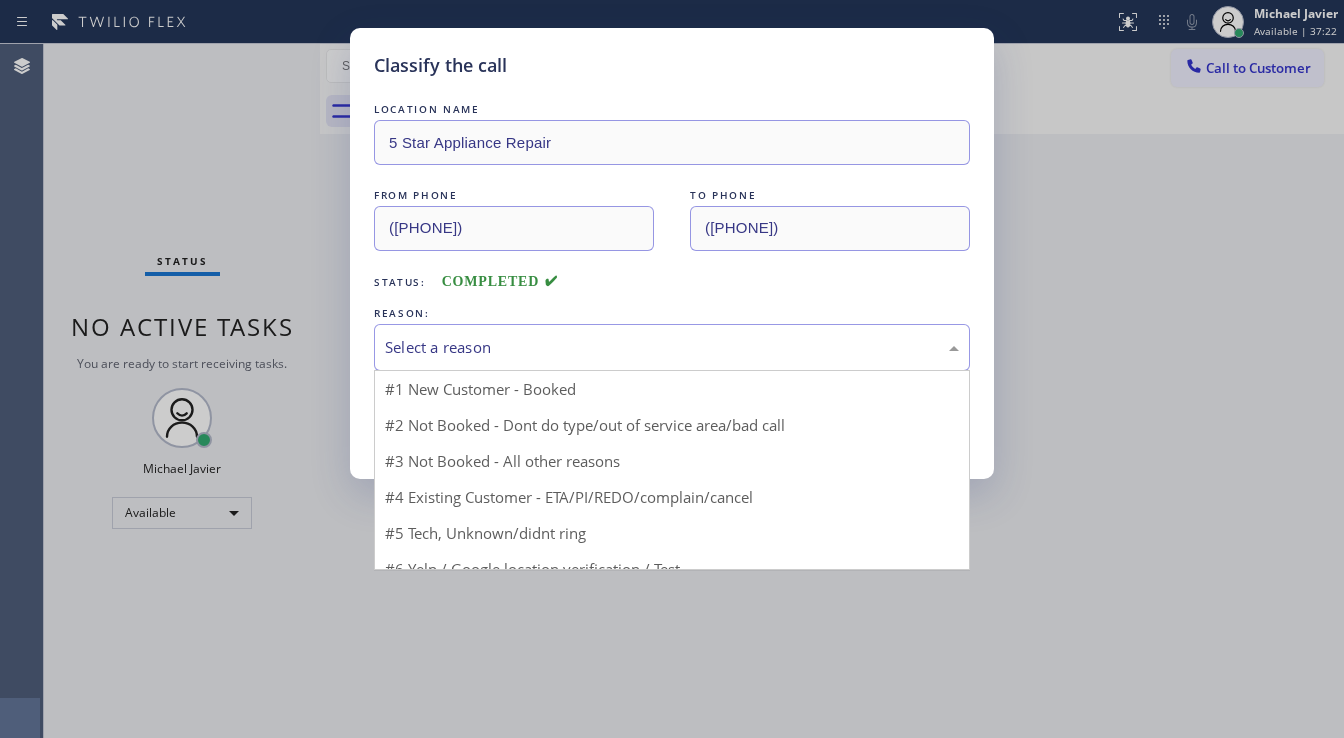 drag, startPoint x: 452, startPoint y: 336, endPoint x: 454, endPoint y: 387, distance: 51.0392 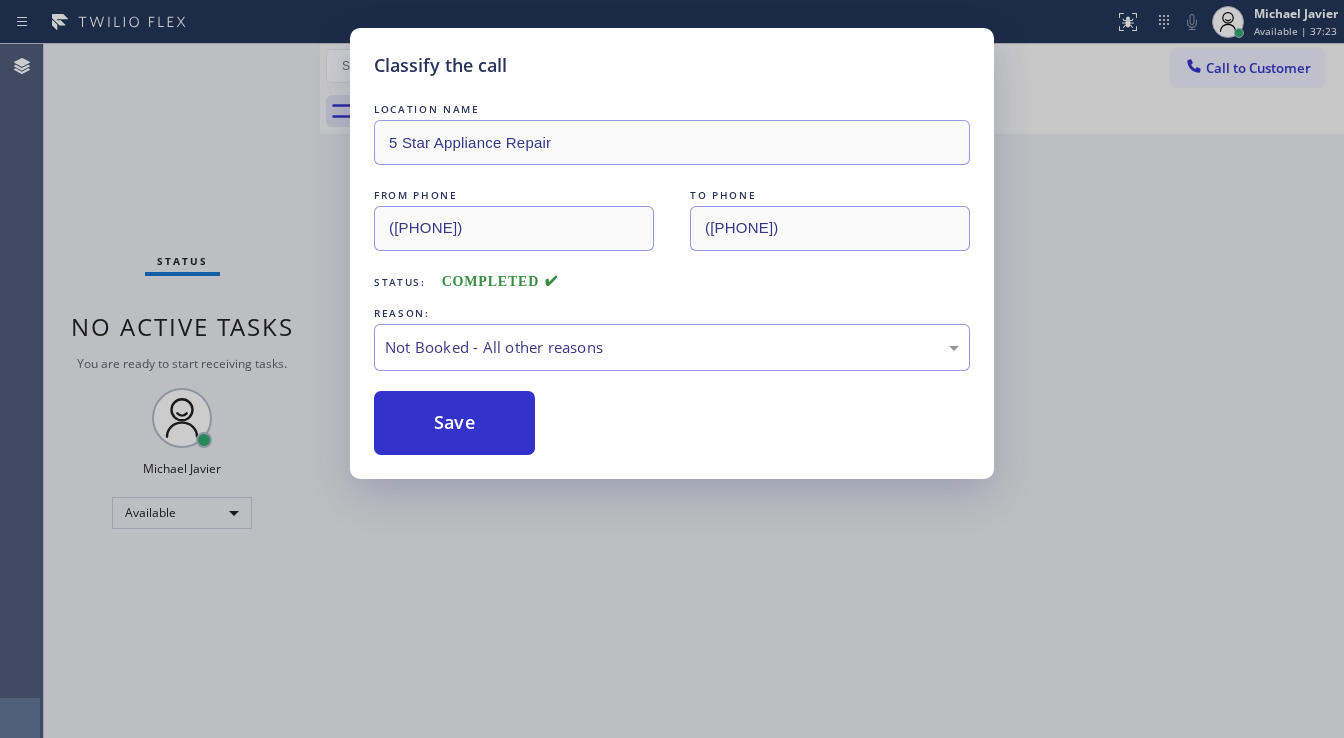 click on "Save" at bounding box center [454, 423] 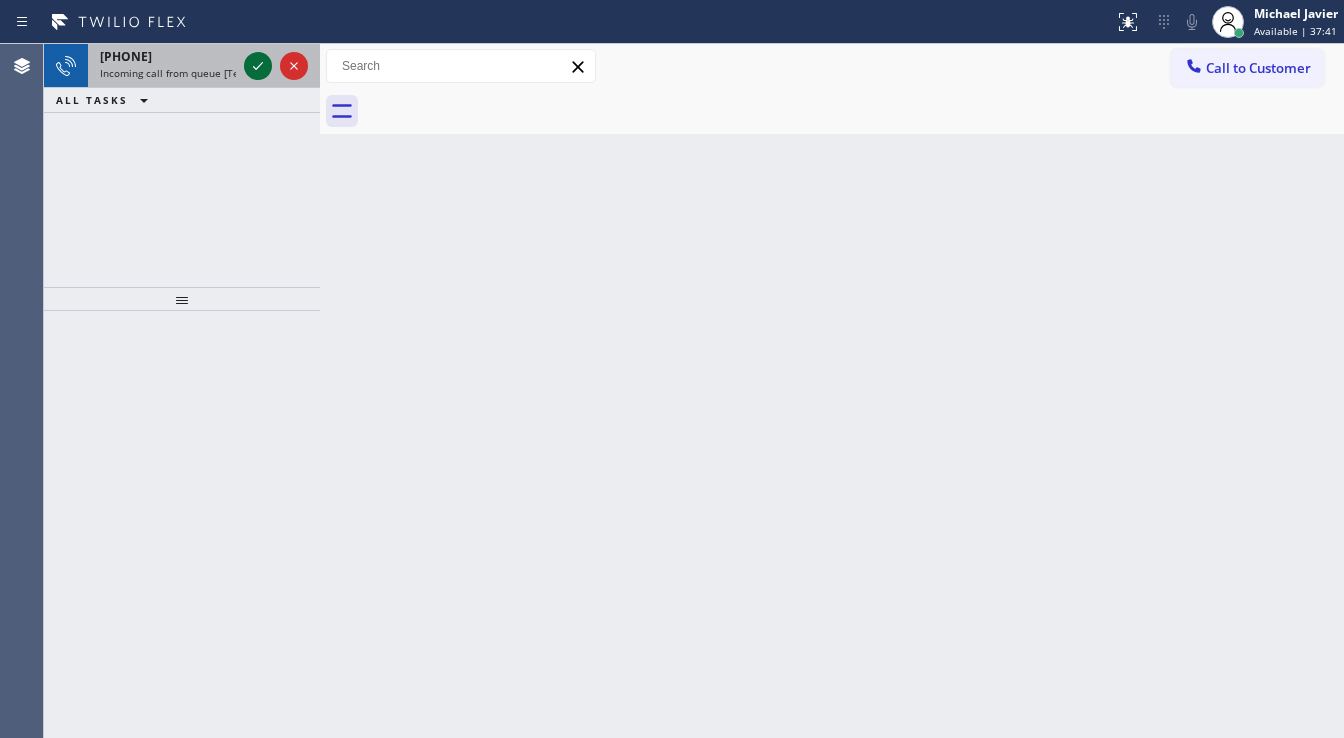 click 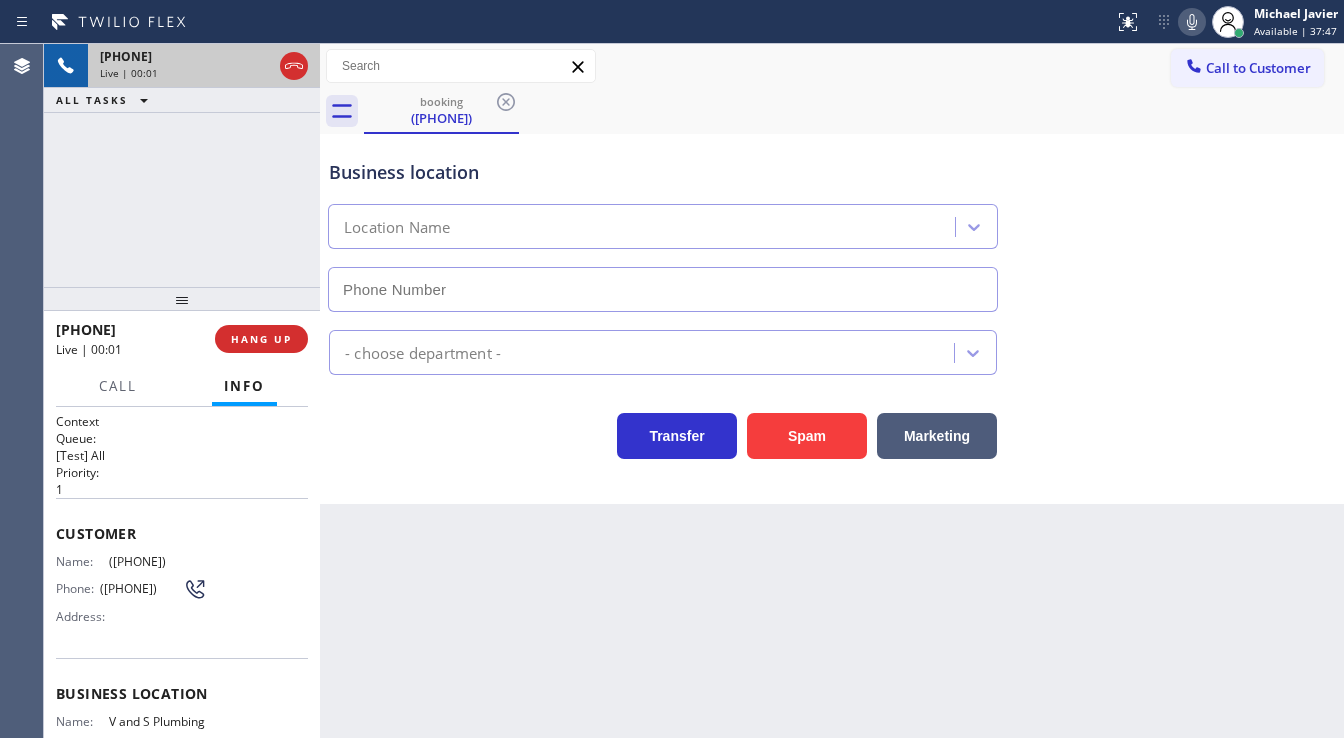 type on "([PHONE])" 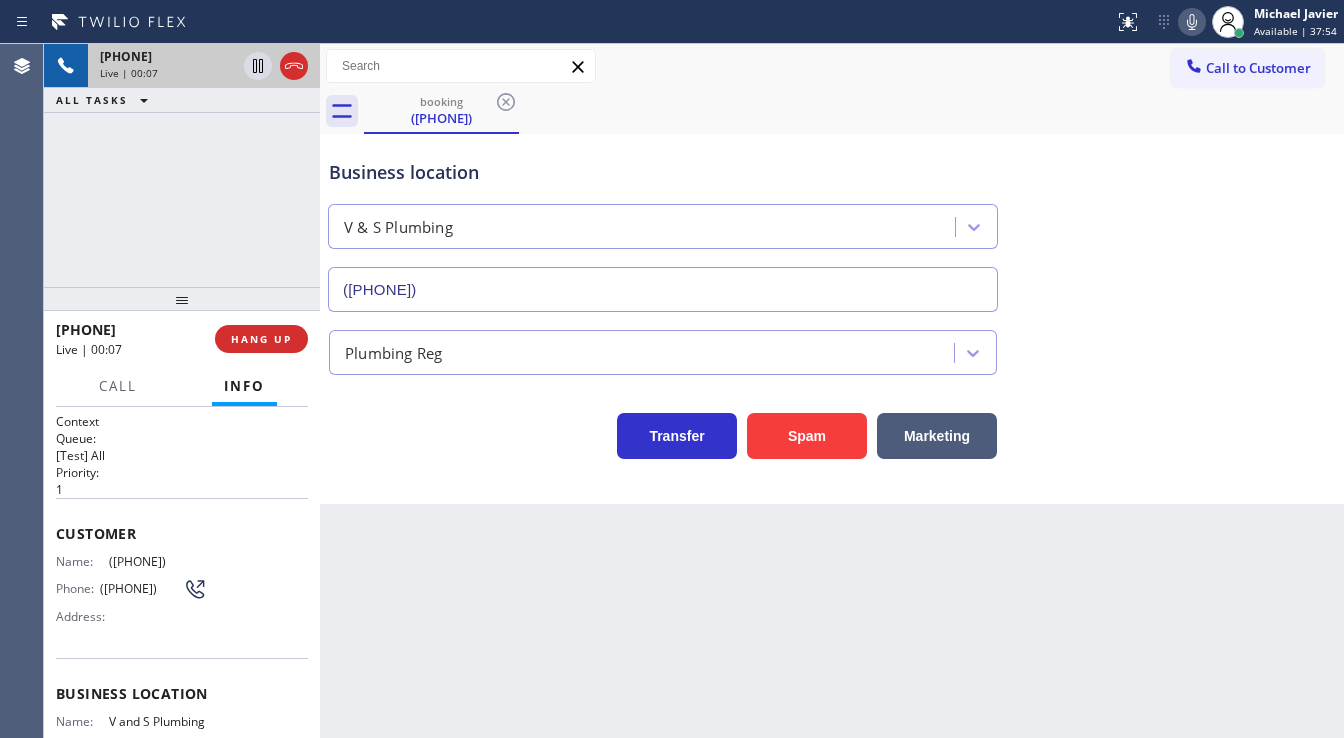 click on "Agent Desktop" at bounding box center [21, 391] 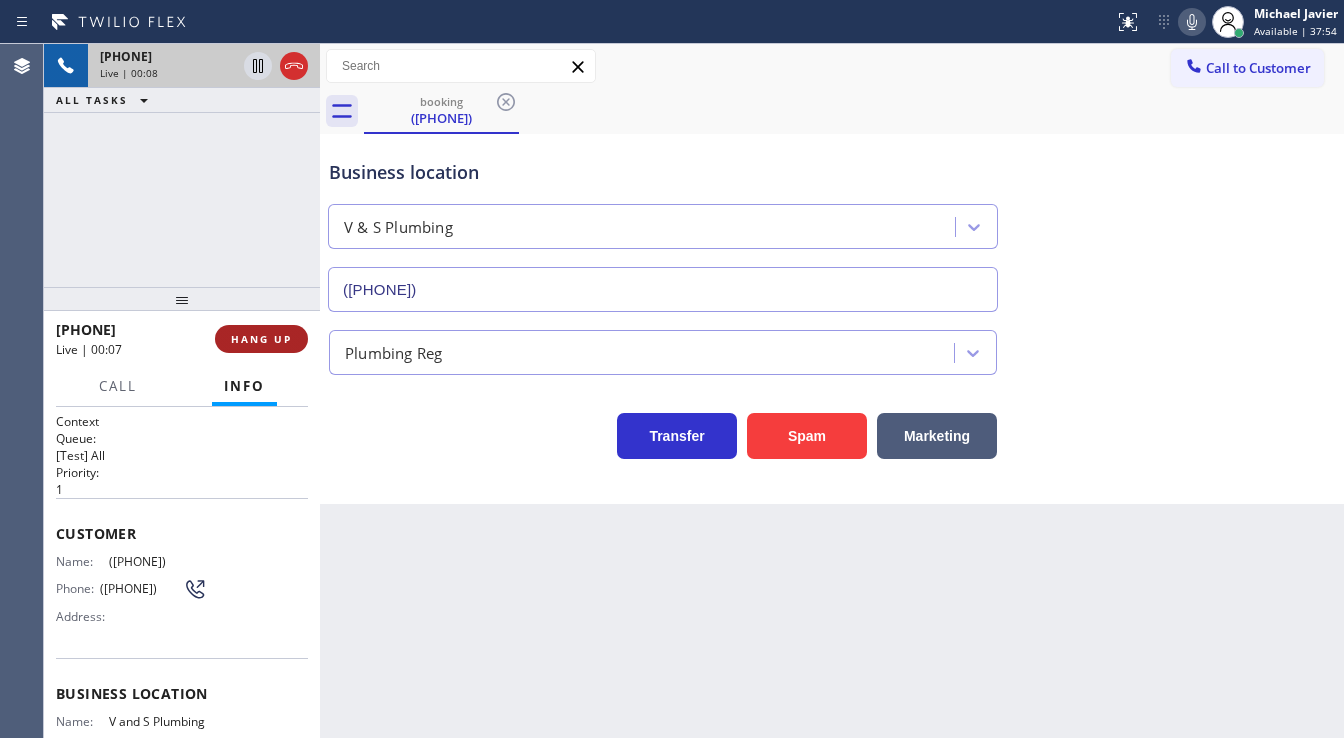 click on "HANG UP" at bounding box center [261, 339] 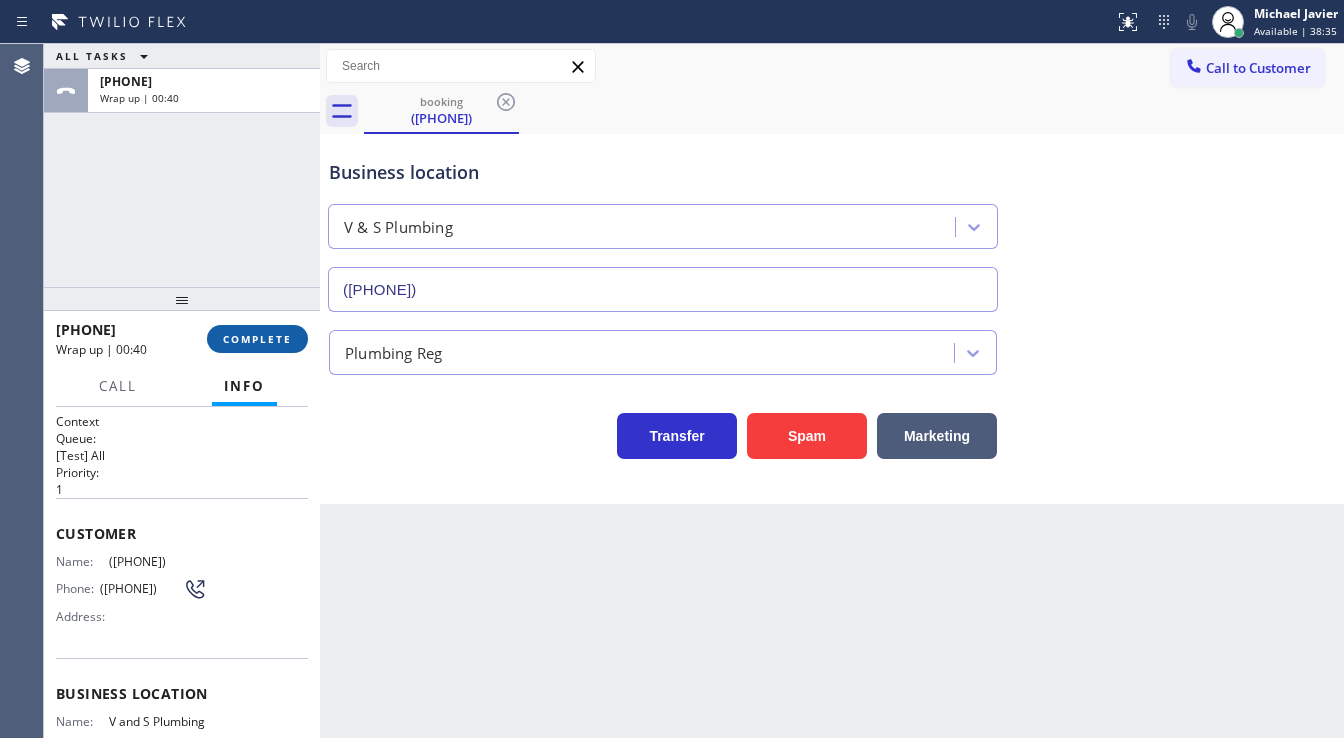 click on "COMPLETE" at bounding box center (257, 339) 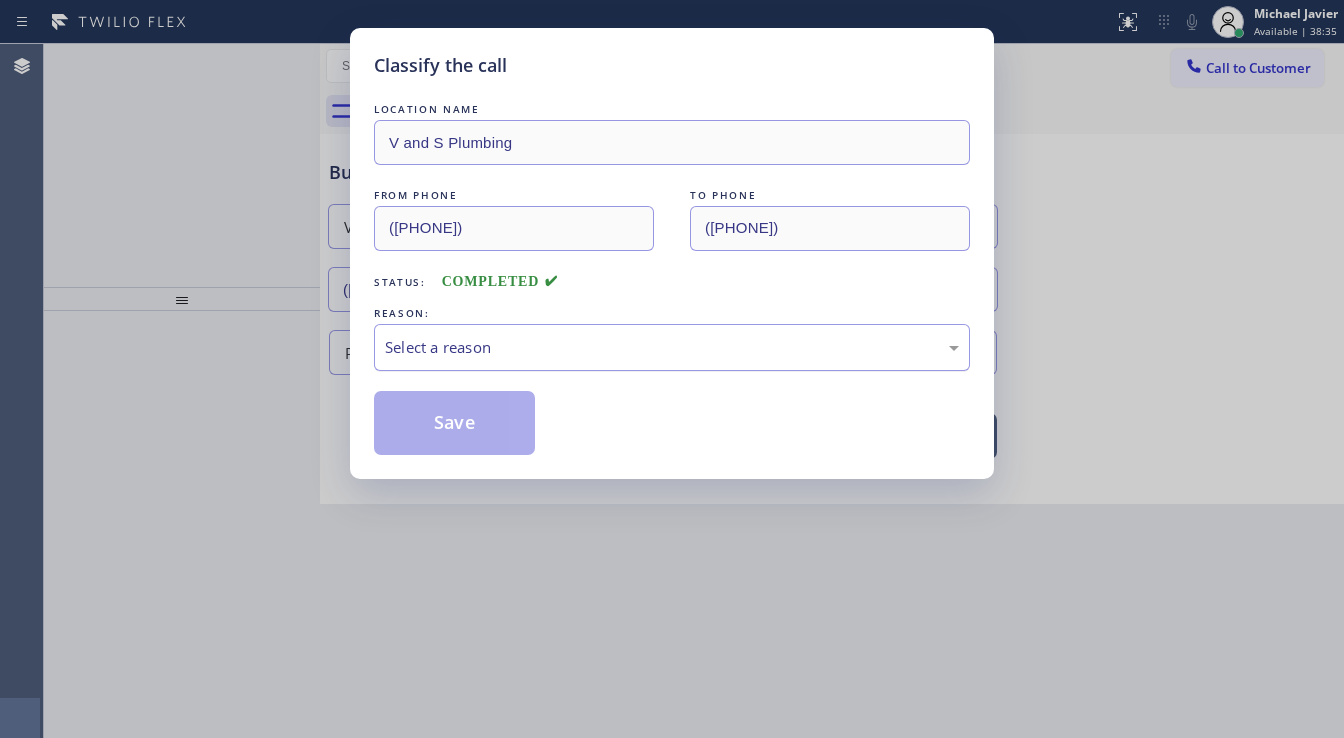 click on "Select a reason" at bounding box center [672, 347] 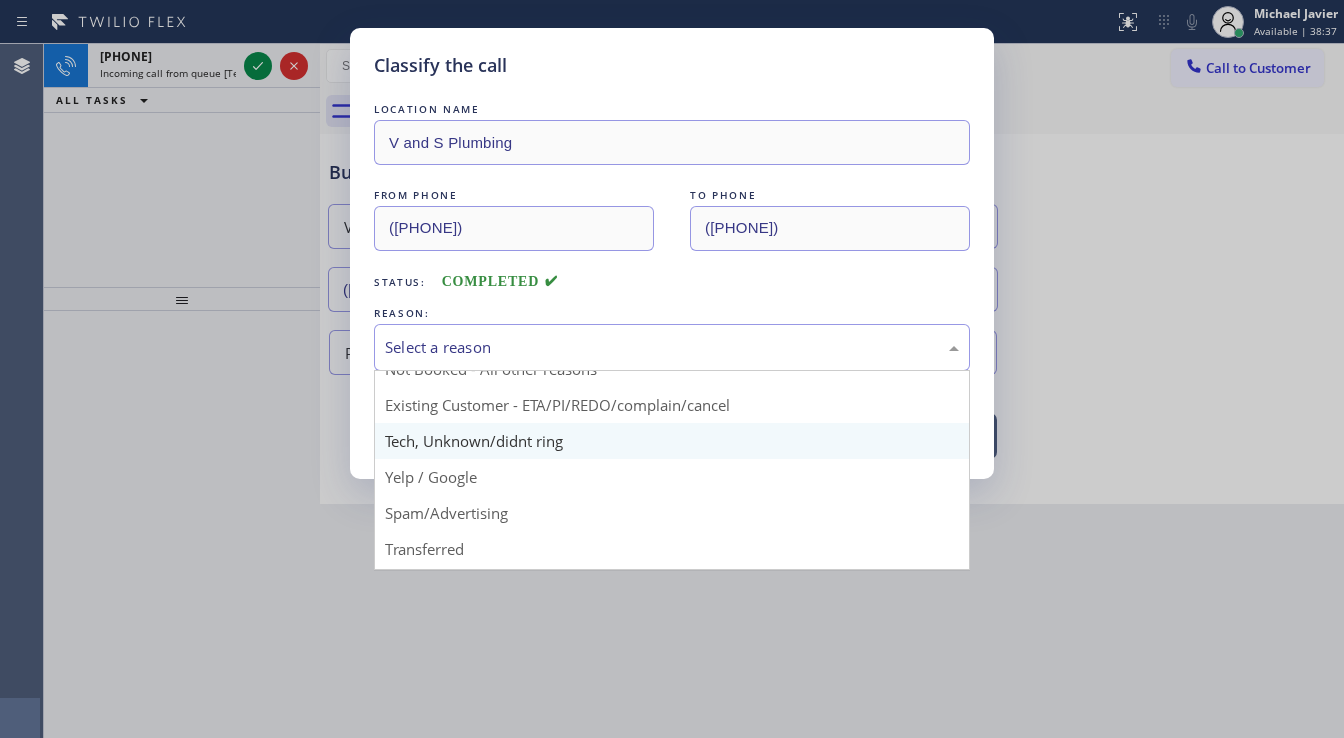 scroll, scrollTop: 125, scrollLeft: 0, axis: vertical 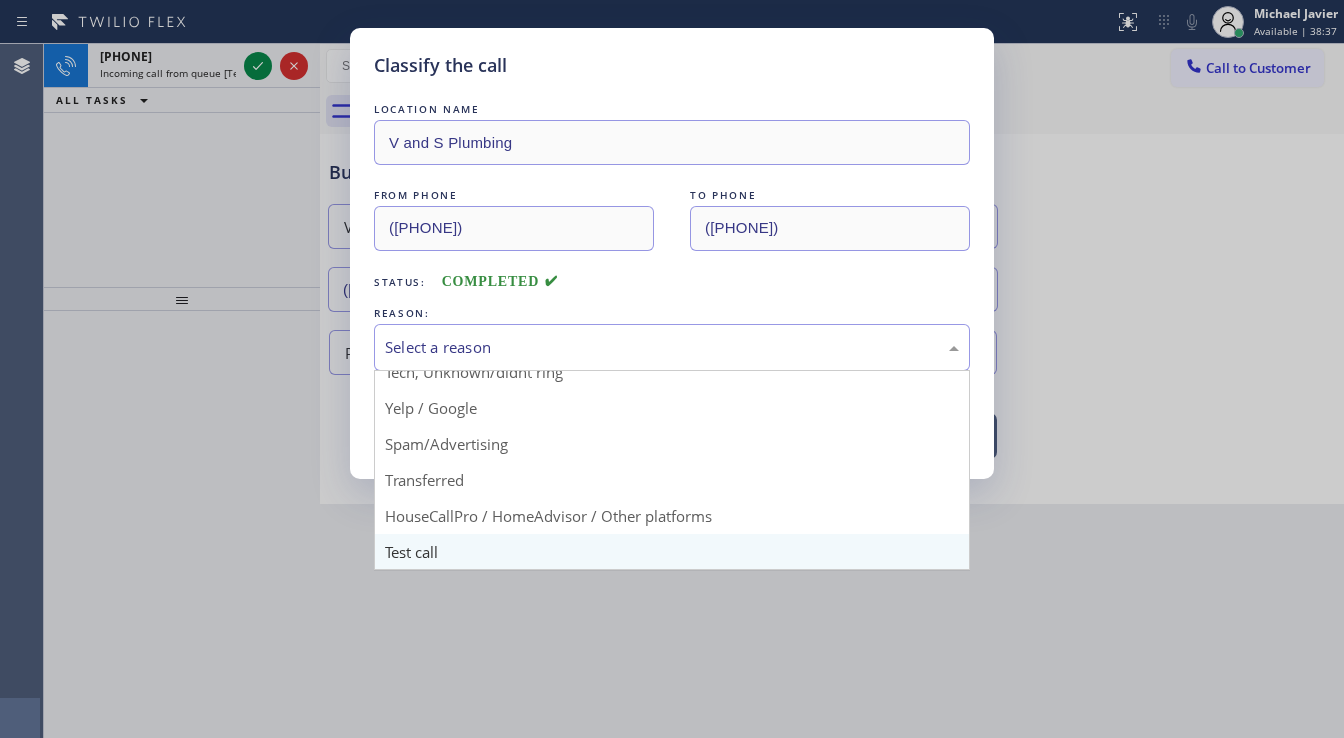 drag, startPoint x: 441, startPoint y: 548, endPoint x: 444, endPoint y: 521, distance: 27.166155 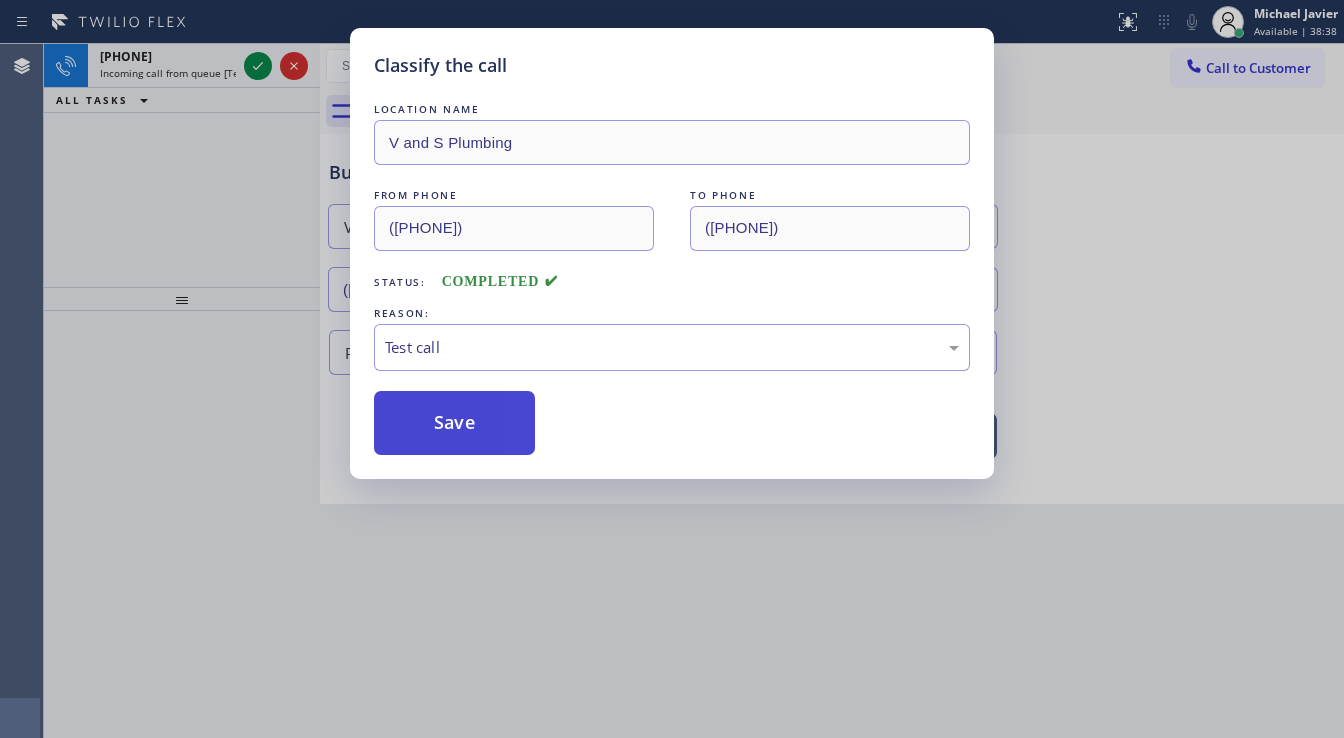click on "Save" at bounding box center (454, 423) 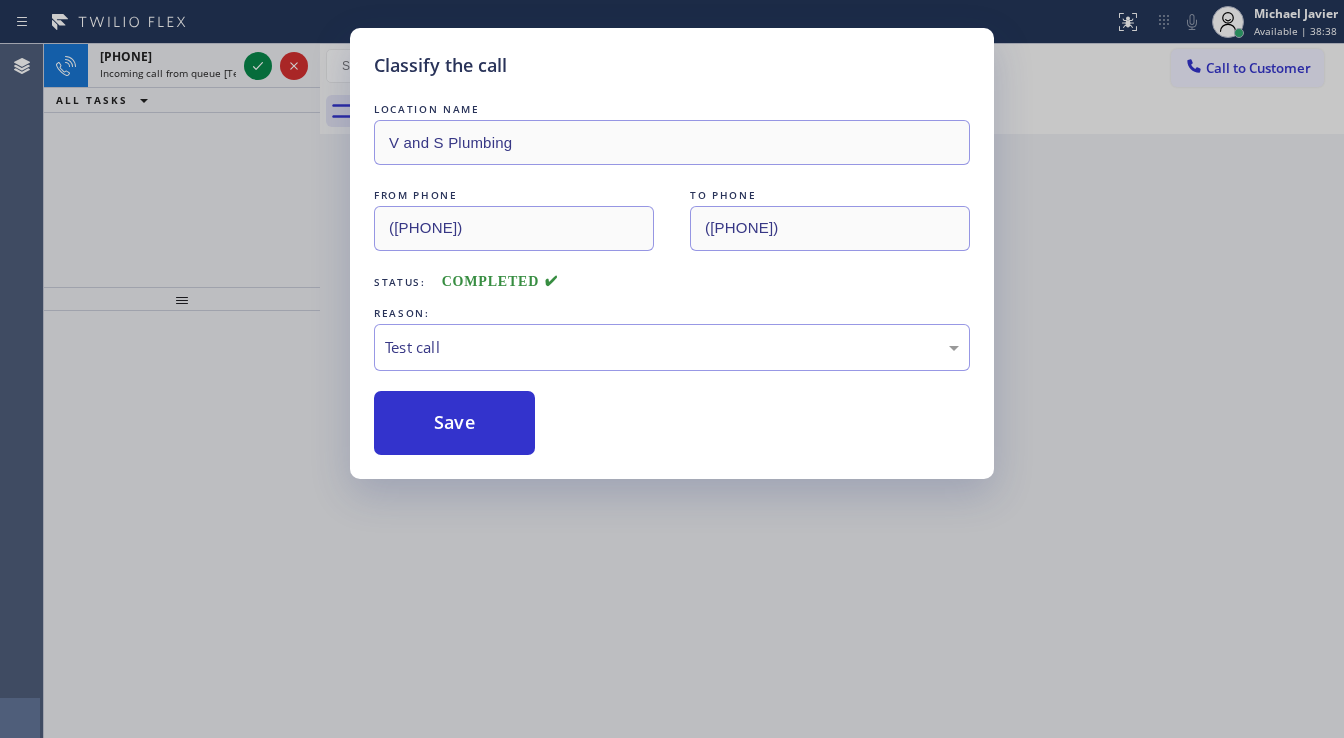 click on "Classify the call LOCATION NAME V  and  S Plumbing FROM PHONE [PHONE] TO PHONE [PHONE] Status: COMPLETED REASON: Test call Save" at bounding box center [672, 369] 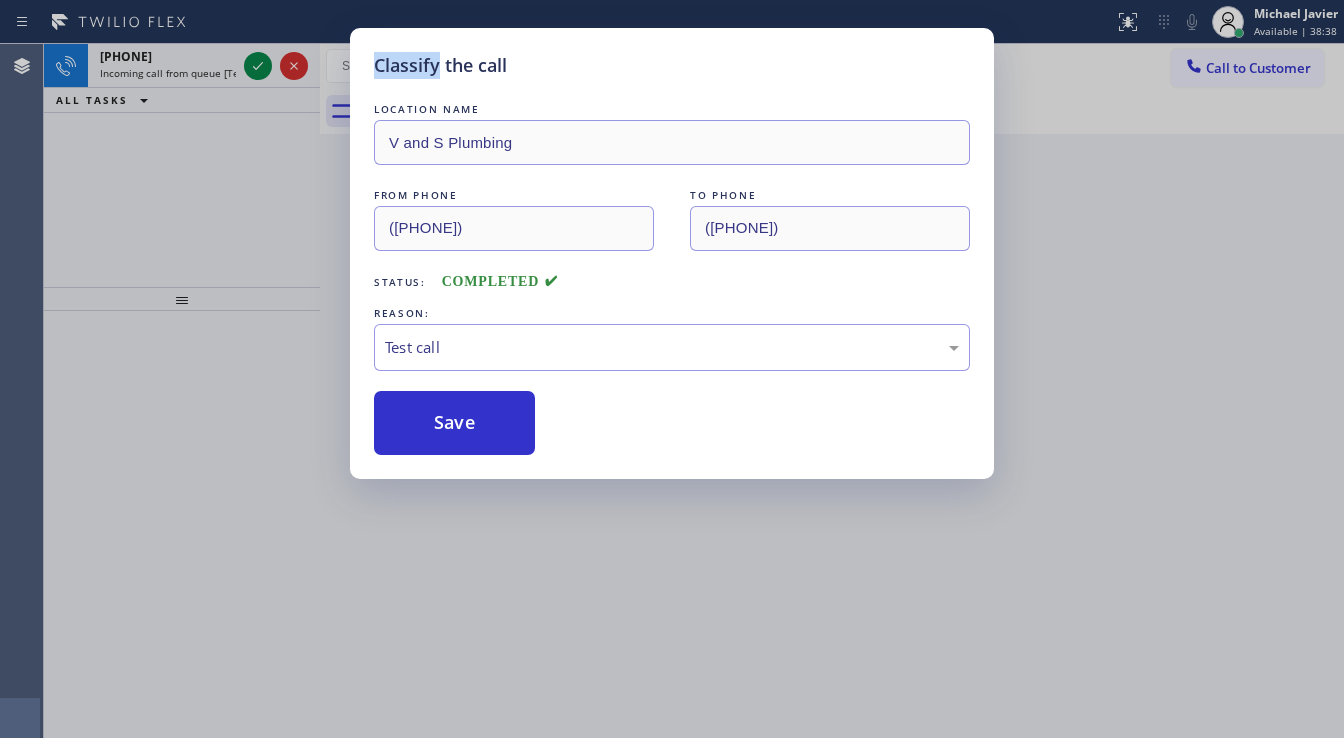 click on "Classify the call LOCATION NAME V  and  S Plumbing FROM PHONE [PHONE] TO PHONE [PHONE] Status: COMPLETED REASON: Test call Save" at bounding box center [672, 369] 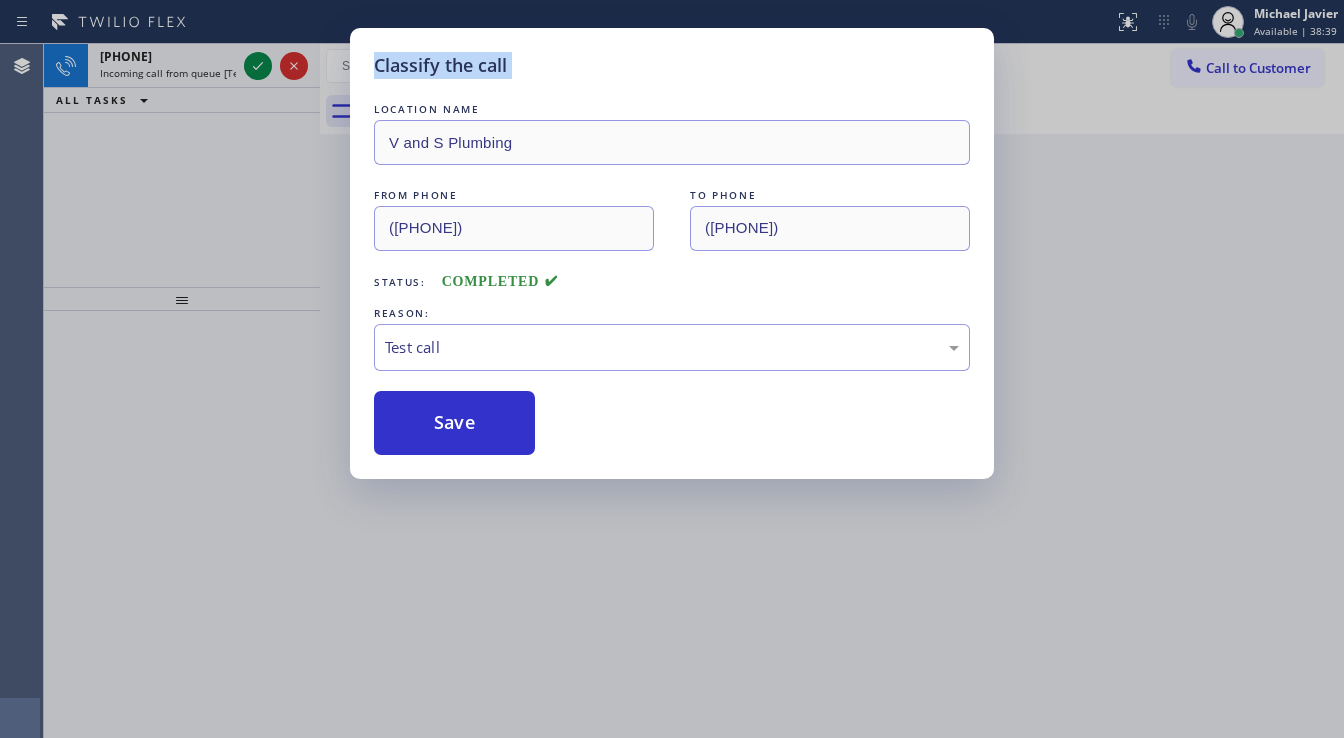click on "Classify the call LOCATION NAME NY Refrigerator Repair FROM PHONE [PHONE] TO PHONE [PHONE] Status: COMPLETED REASON: New Customer - Booked Save Classify the call LOCATION NAME Wolf Appliances Repair San Francisco FROM PHONE [PHONE] TO PHONE [PHONE] Status: COMPLETED REASON: Tech, Unknown/didnt ring Save Classify the call LOCATION NAME Whirlpool Appliance  Repair FROM PHONE [PHONE] TO PHONE [PHONE] Status: COMPLETED REASON: Existing Customer - ETA/PI/REDO/complain/cancel Save Classify the call LOCATION NAME Marvel Electricians Torrance FROM PHONE [PHONE] TO PHONE [PHONE] Status: COMPLETED REASON: Existing Customer - ETA/PI/REDO/complain/cancel Save Classify the call LOCATION NAME CoreFix Solutions FROM PHONE [PHONE] TO PHONE [PHONE] Status: COMPLETED REASON: Tech, Unknown/didnt ring Save Classify the call LOCATION NAME Pristine House Cleaning FROM PHONE [PHONE] TO PHONE [PHONE] Status: COMPLETED REASON: Tech, Unknown/didnt ring" at bounding box center (694, 391) 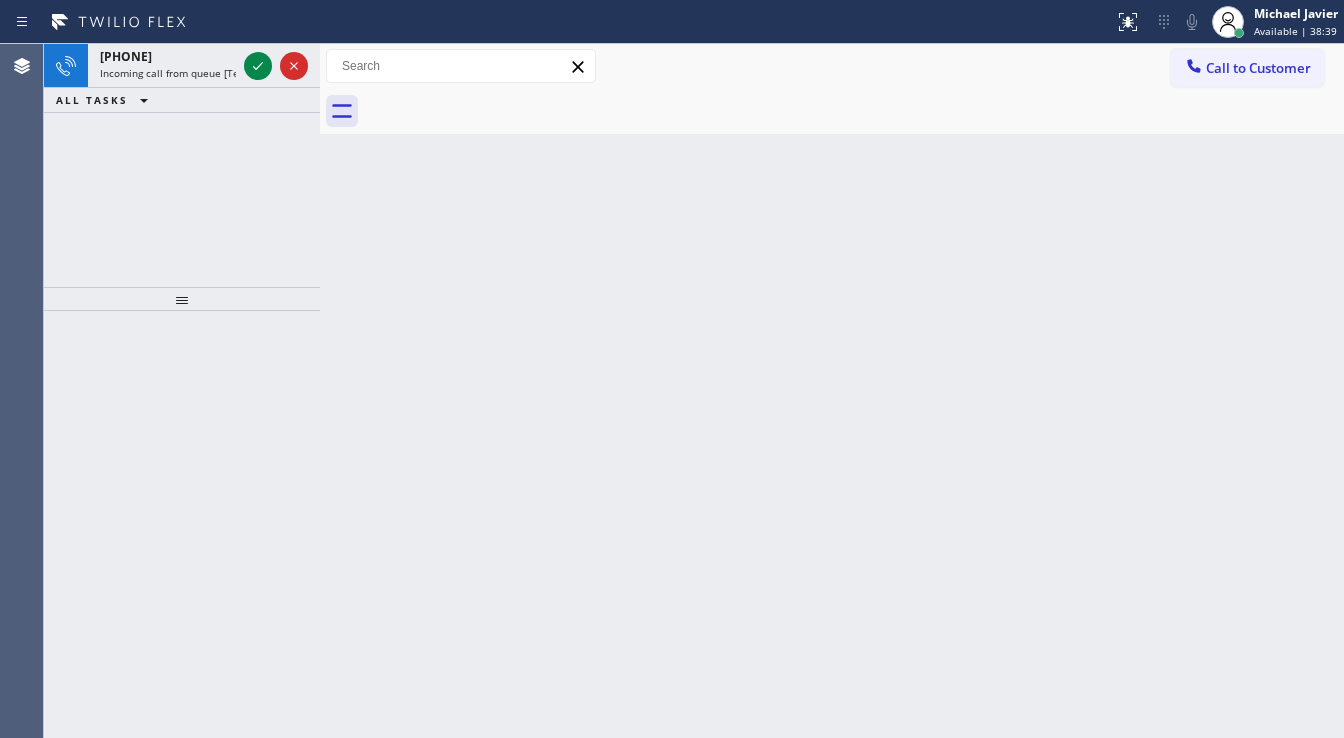 click 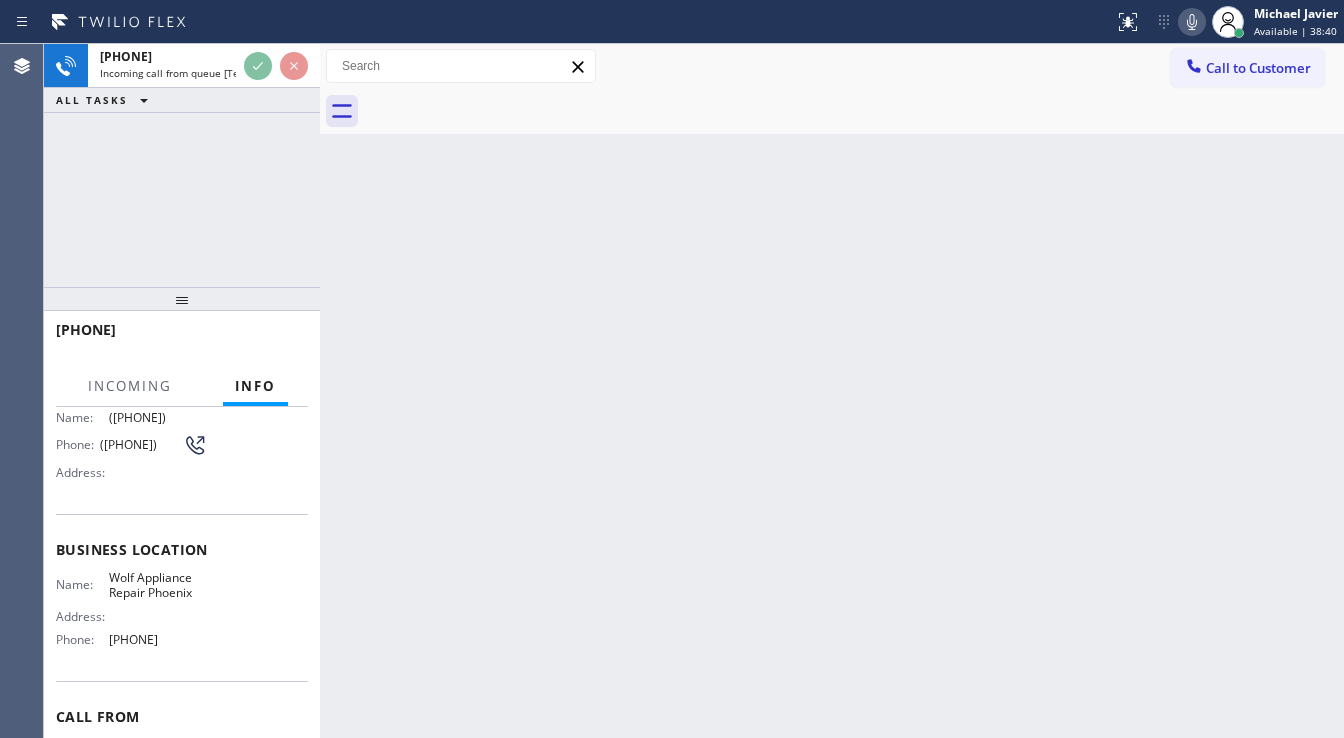 scroll, scrollTop: 160, scrollLeft: 0, axis: vertical 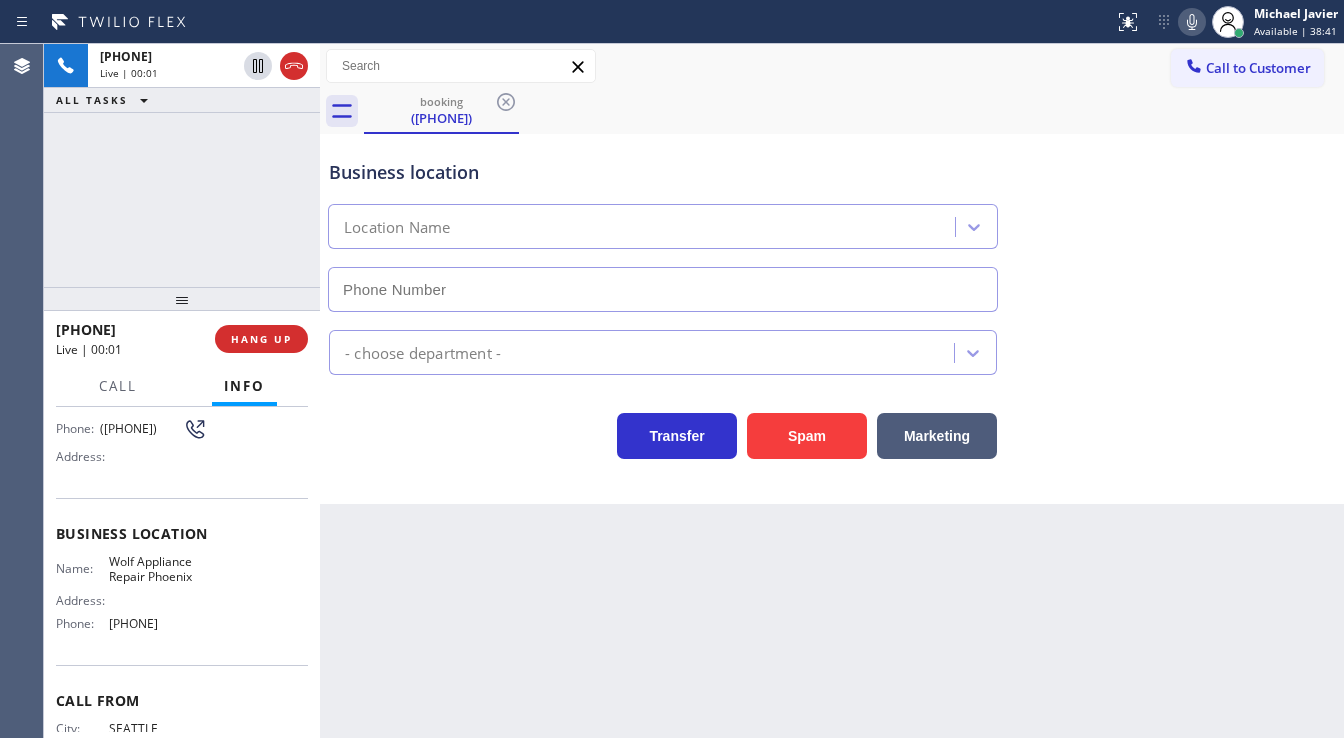 type on "[PHONE]" 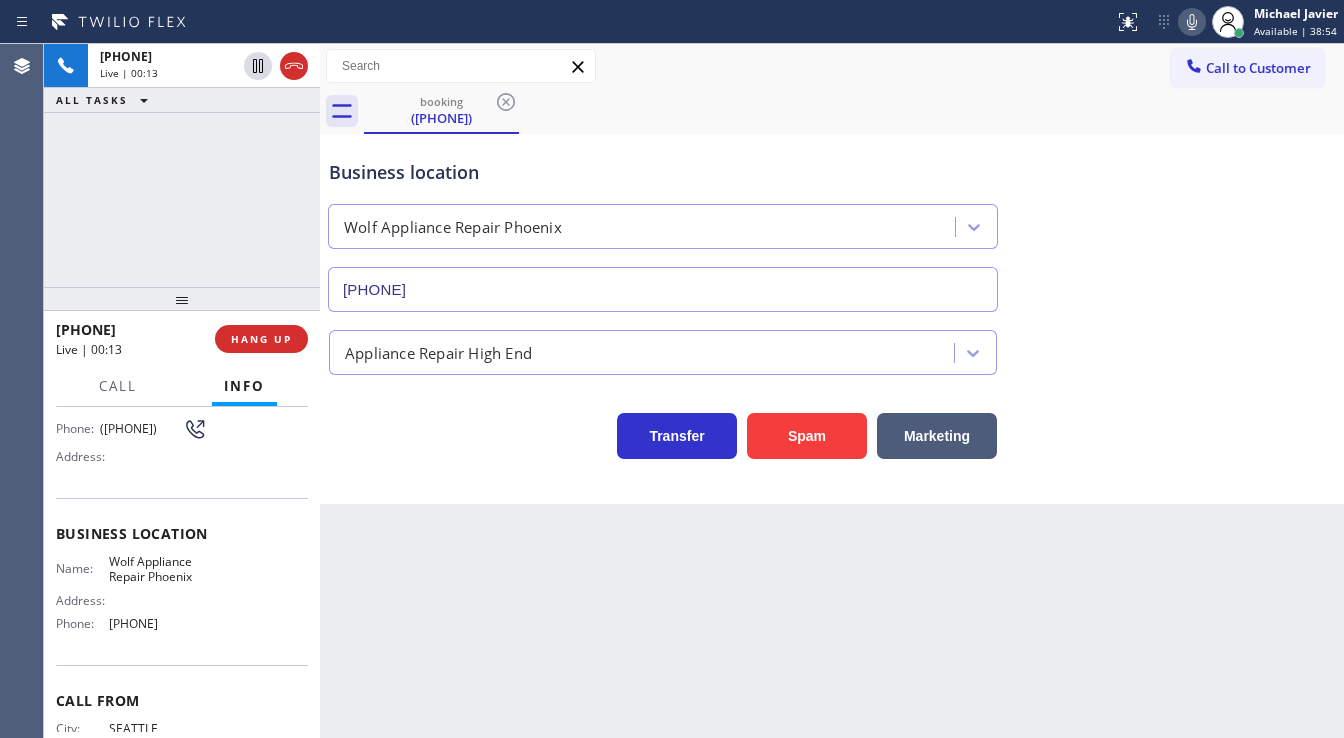 drag, startPoint x: 128, startPoint y: 215, endPoint x: 181, endPoint y: 338, distance: 133.93282 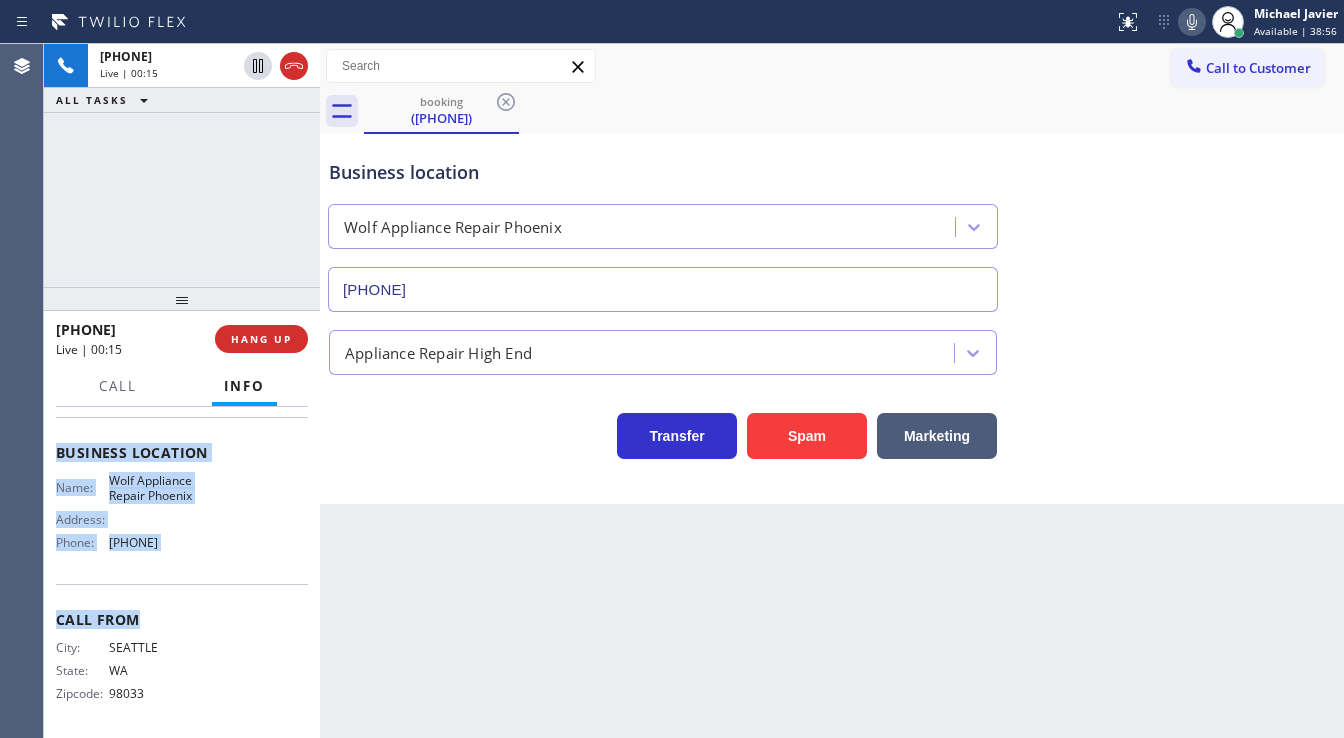 scroll, scrollTop: 245, scrollLeft: 0, axis: vertical 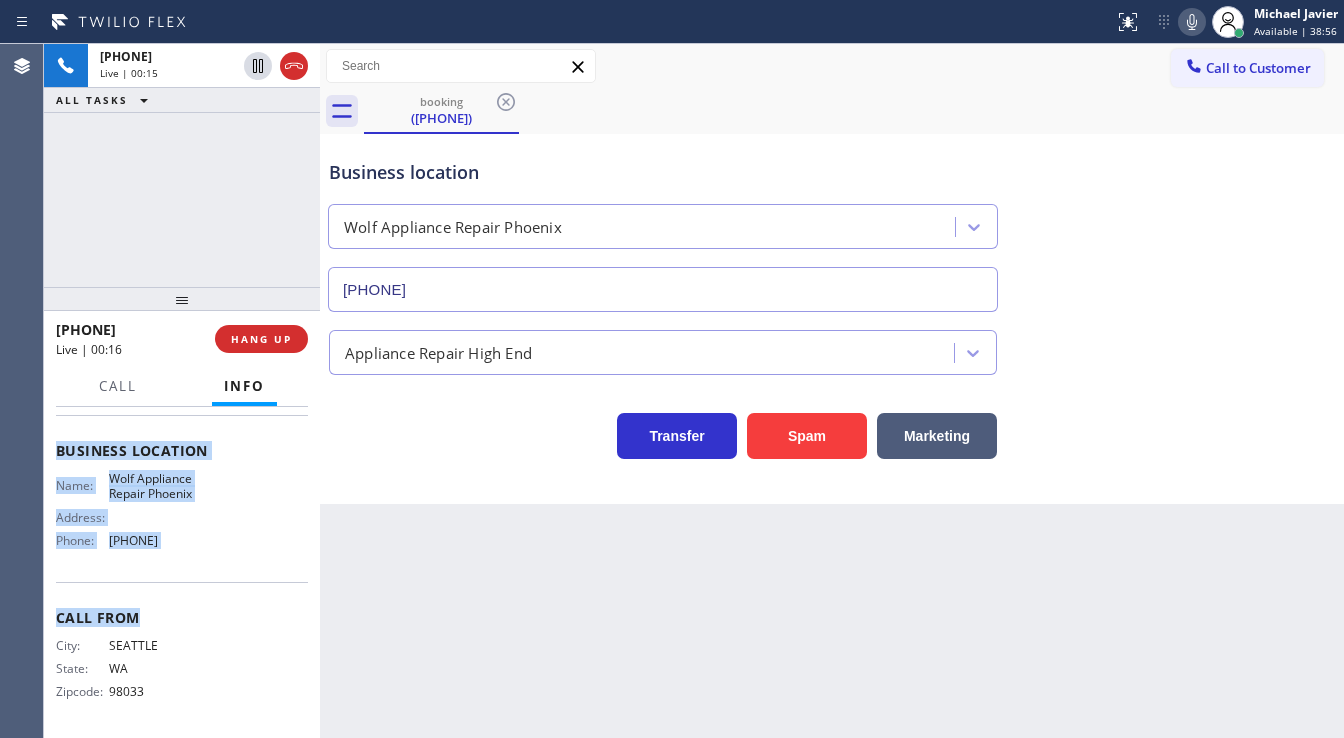 drag, startPoint x: 52, startPoint y: 432, endPoint x: 237, endPoint y: 531, distance: 209.82373 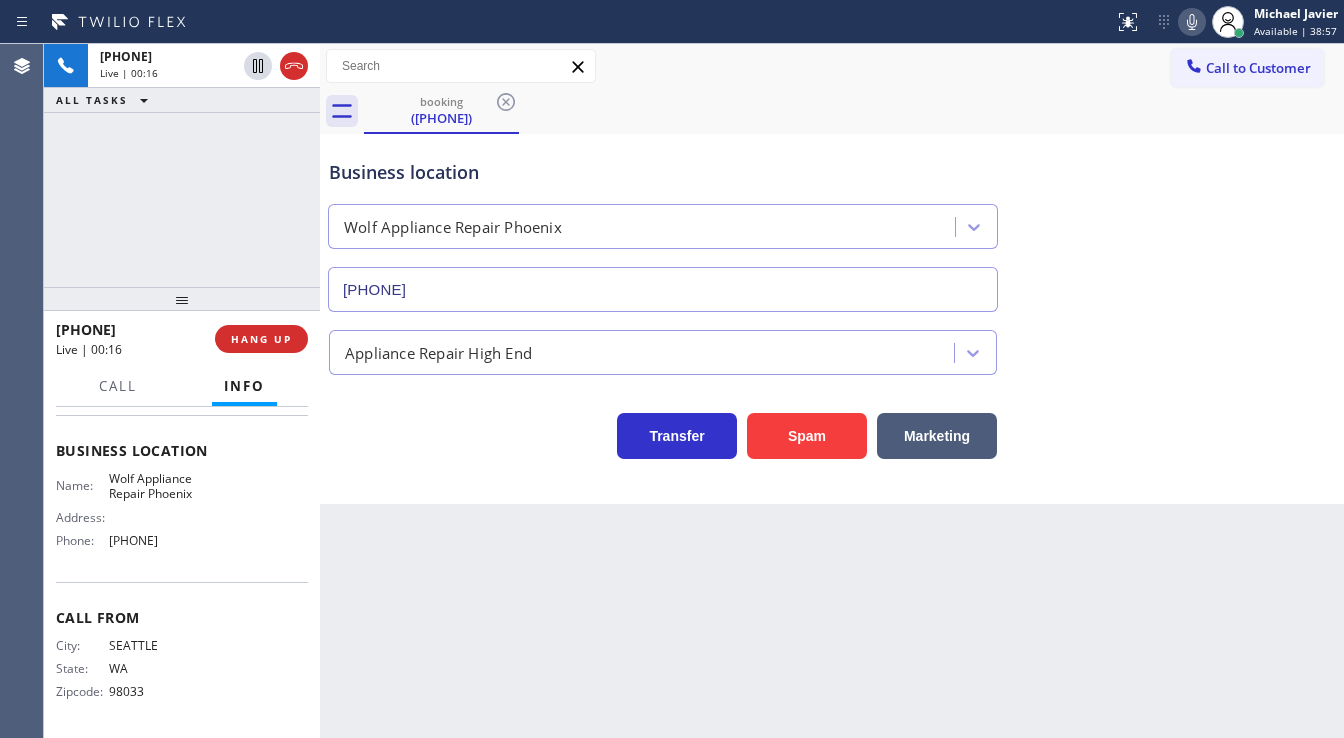 click on "[PHONE] Live | 00:16 ALL TASKS ALL TASKS ACTIVE TASKS TASKS IN WRAP UP" at bounding box center [182, 165] 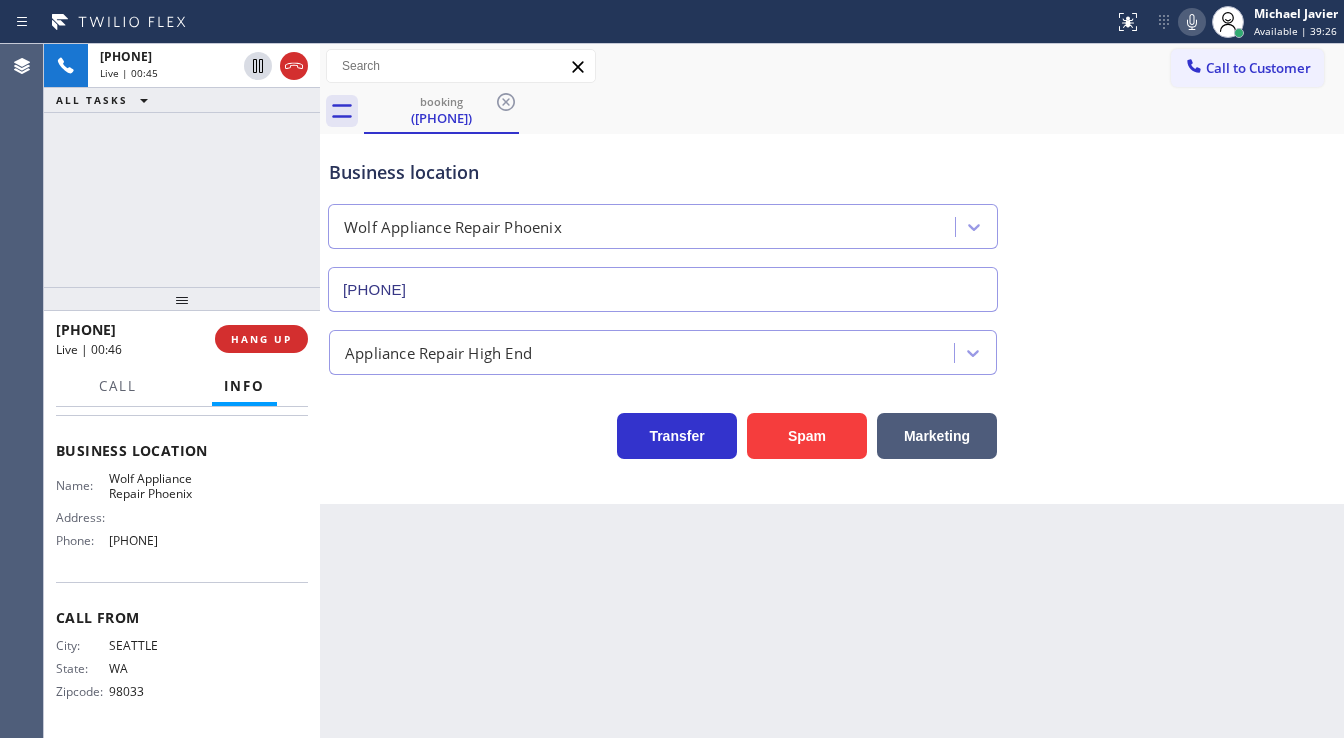 click on "[PHONE] Live | 00:45 ALL TASKS ALL TASKS ACTIVE TASKS TASKS IN WRAP UP" at bounding box center [182, 165] 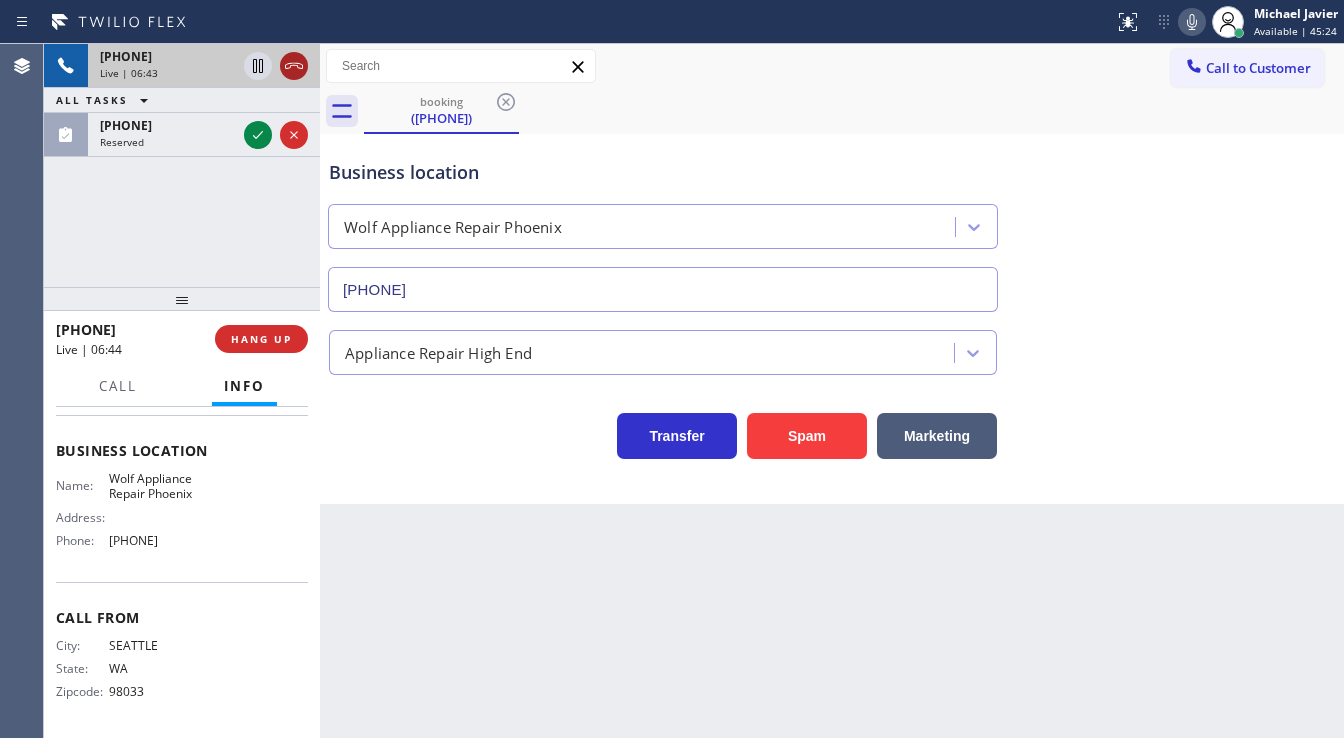 click 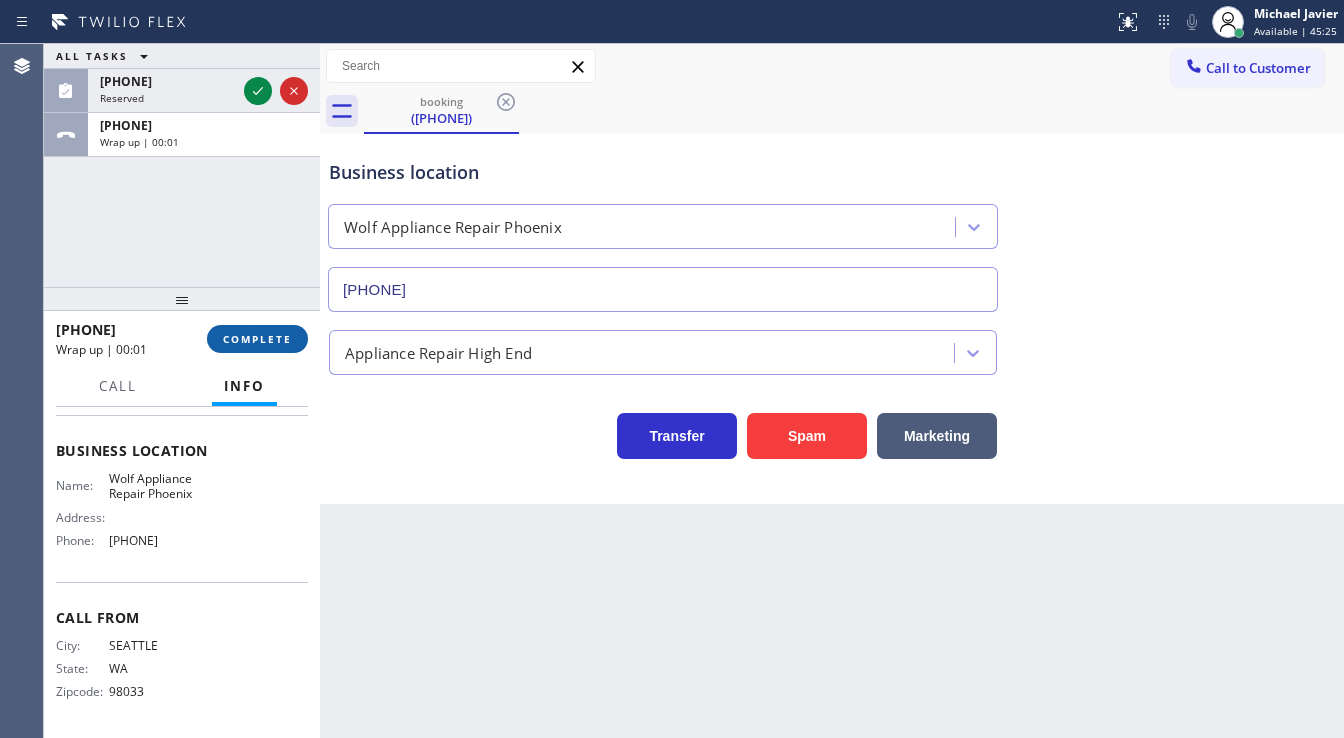 click on "COMPLETE" at bounding box center [257, 339] 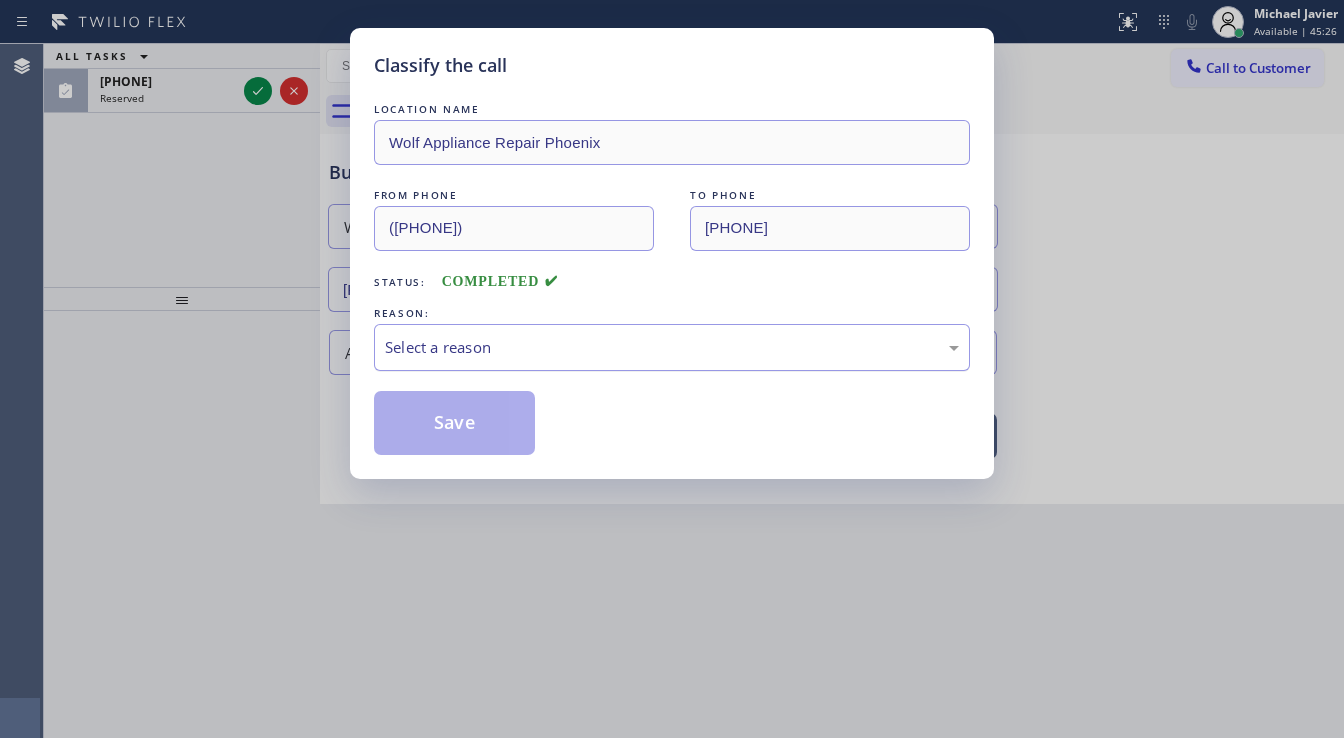 click on "Select a reason" at bounding box center [672, 347] 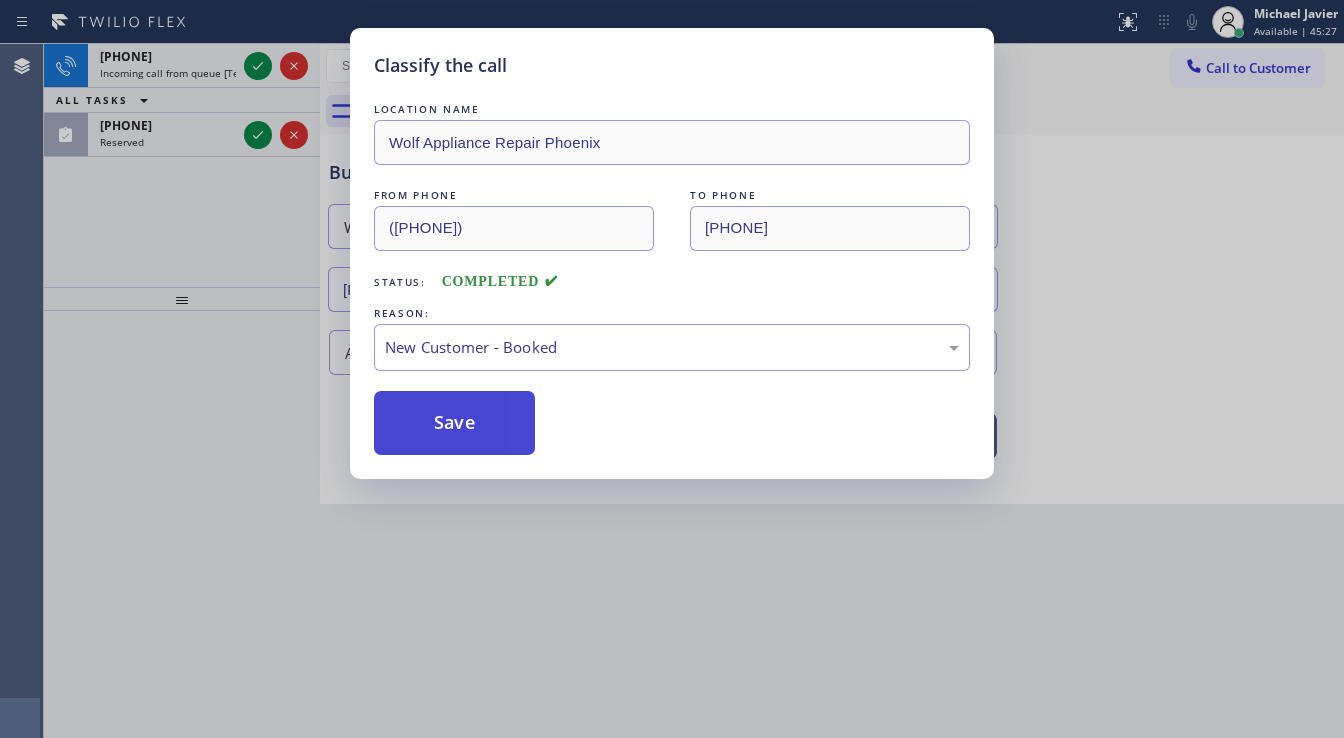 click on "Save" at bounding box center (454, 423) 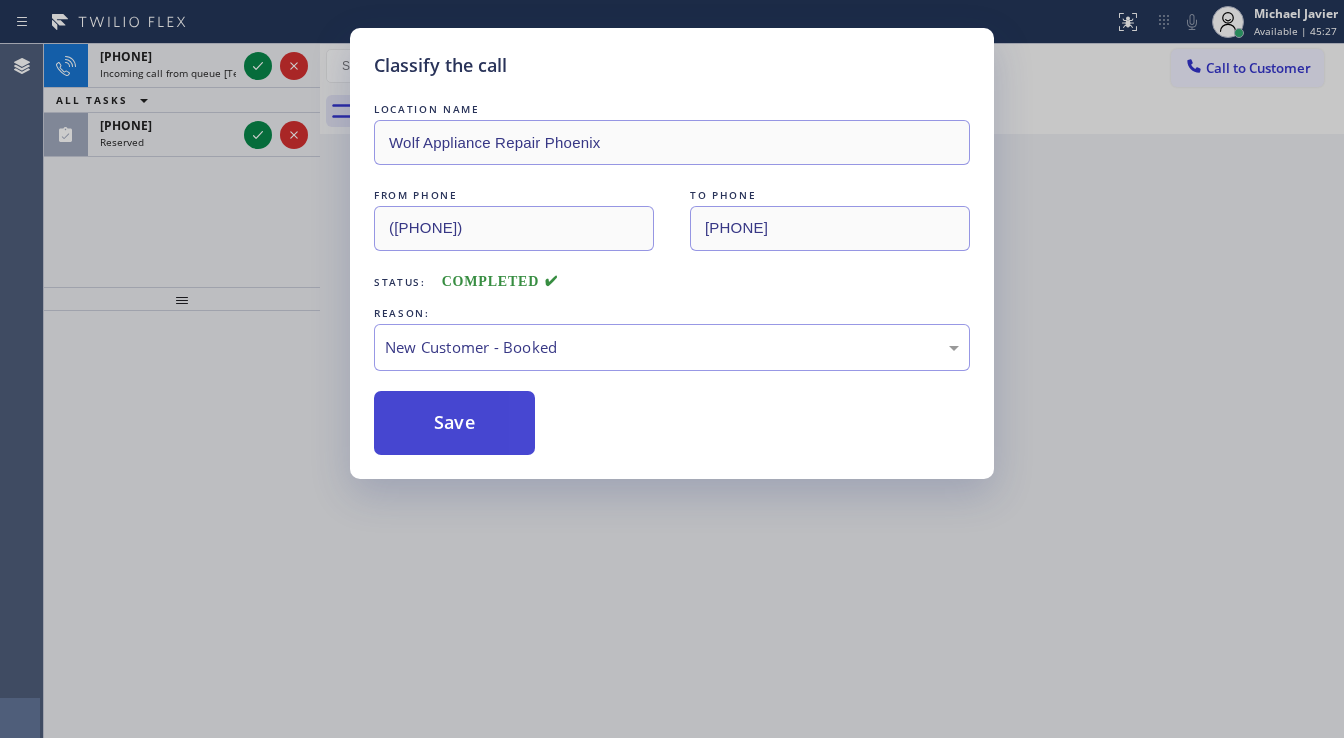 click on "Save" at bounding box center [454, 423] 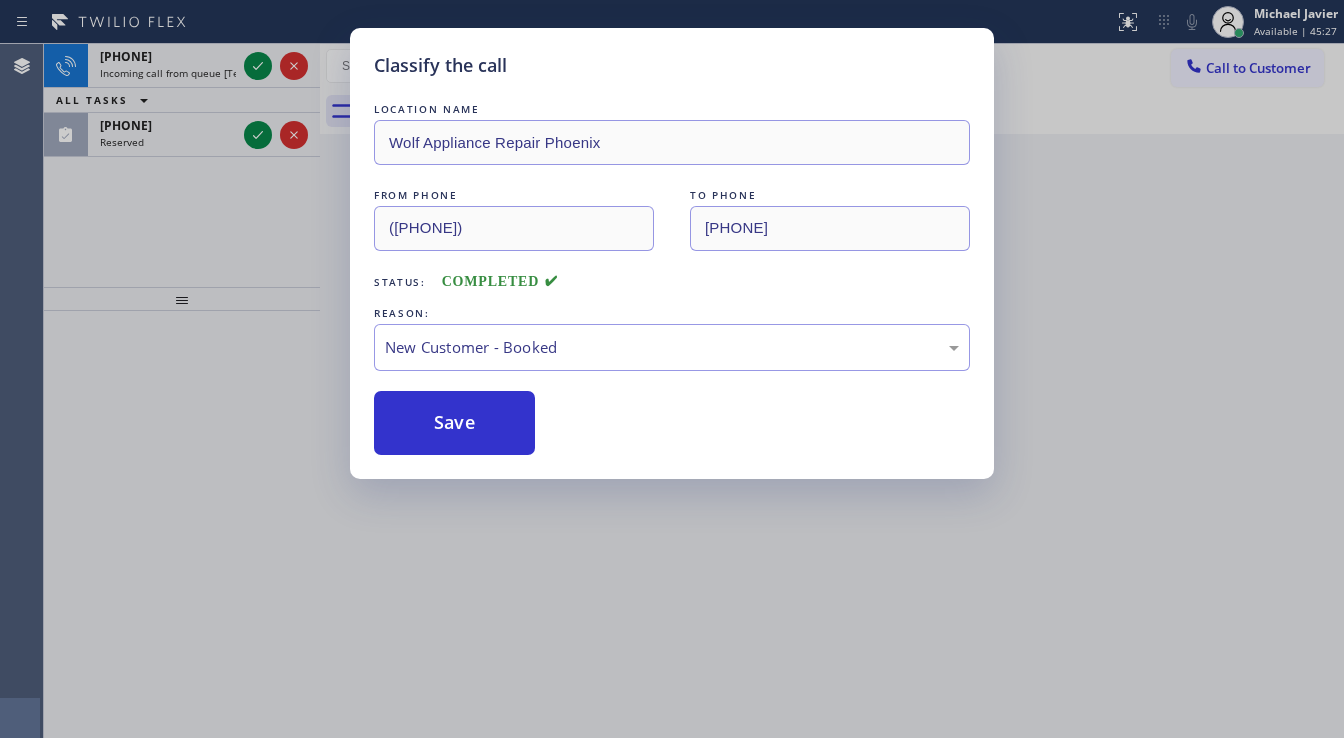drag, startPoint x: 136, startPoint y: 257, endPoint x: 208, endPoint y: 221, distance: 80.49844 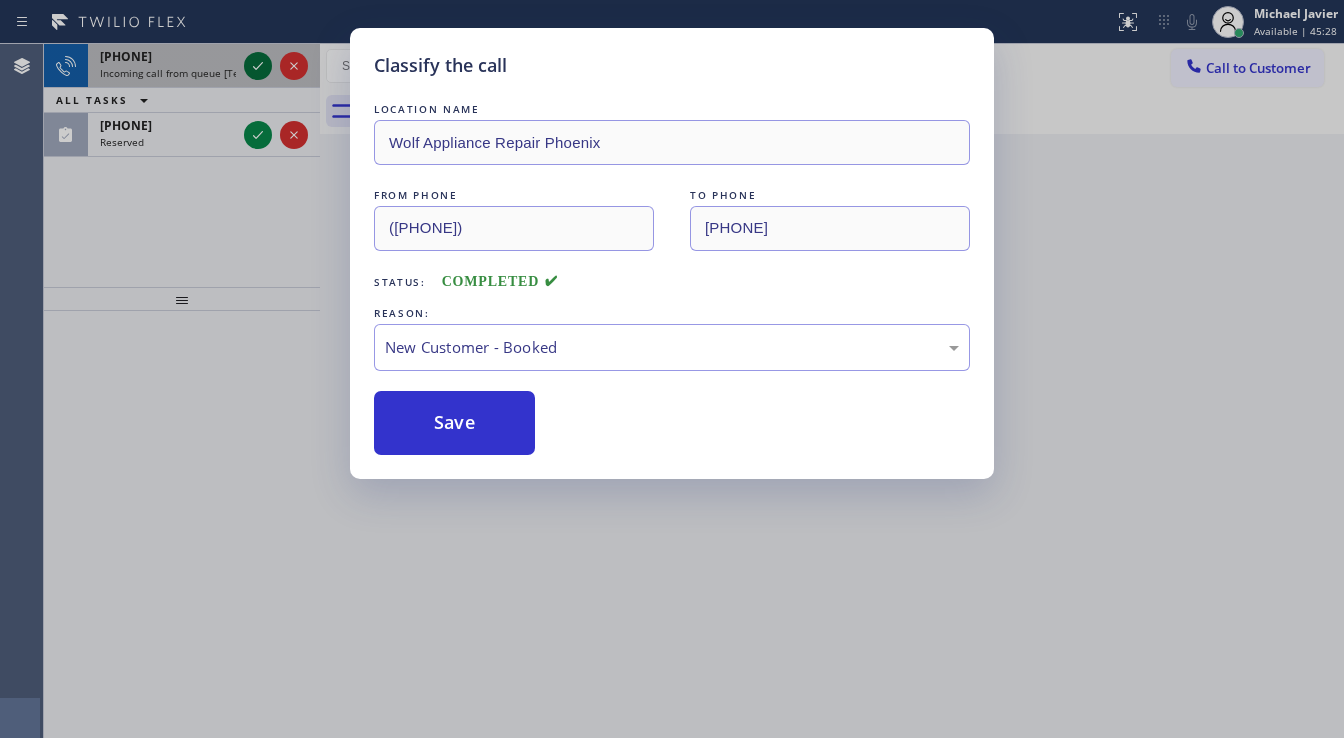 click 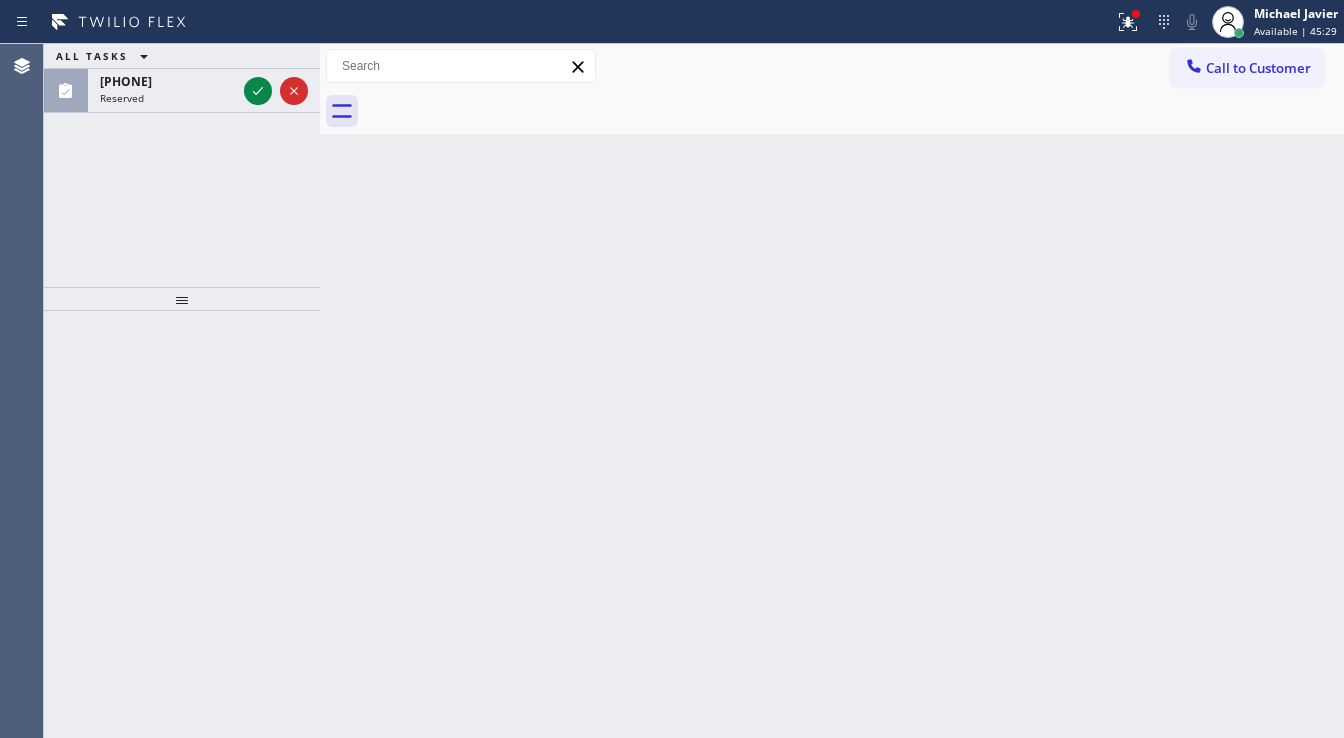click on "ALL TASKS ALL TASKS ACTIVE TASKS TASKS IN WRAP UP ([PHONE]) Reserved" at bounding box center (182, 78) 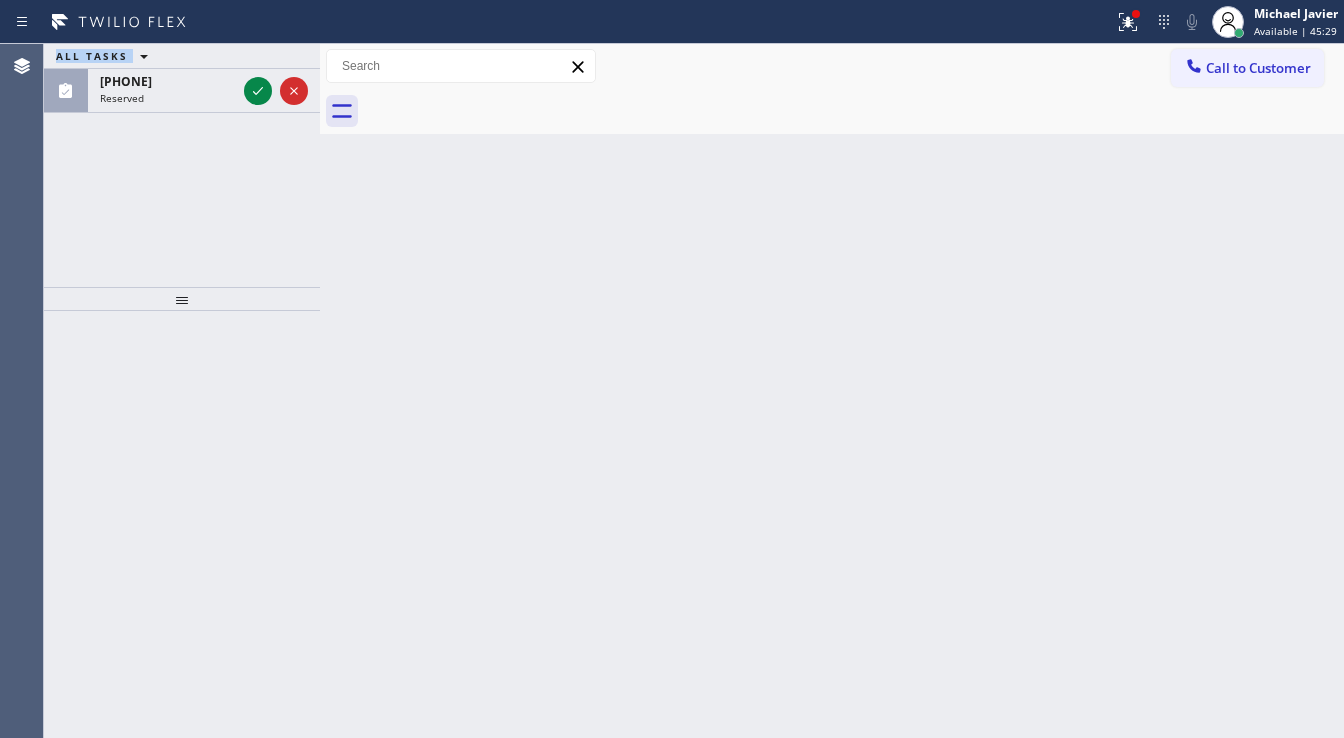 click on "ALL TASKS ALL TASKS ACTIVE TASKS TASKS IN WRAP UP ([PHONE]) Reserved" at bounding box center [182, 78] 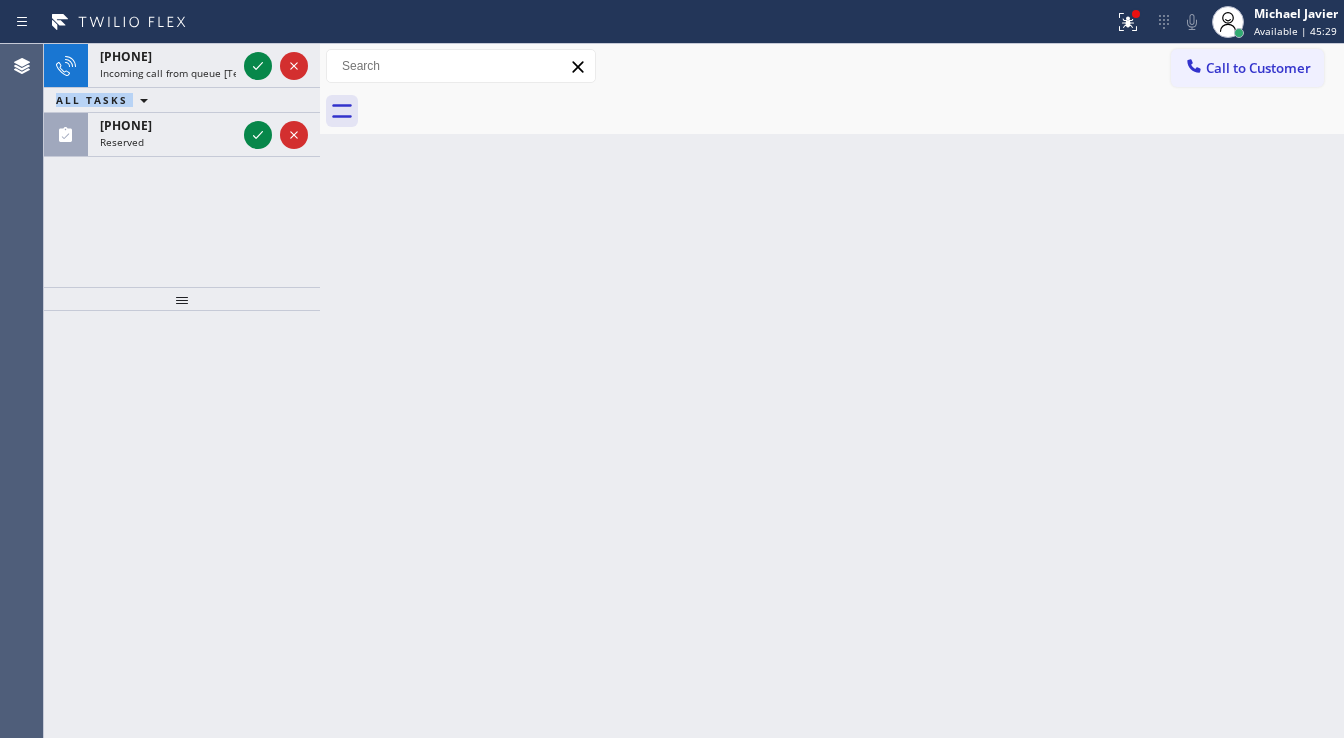 click on "+1[PHONE] Incoming call from queue [Test] All All Tasks All Tasks Active Tasks Tasks In Wrap Up ([PHONE]) Reserved" at bounding box center (182, 100) 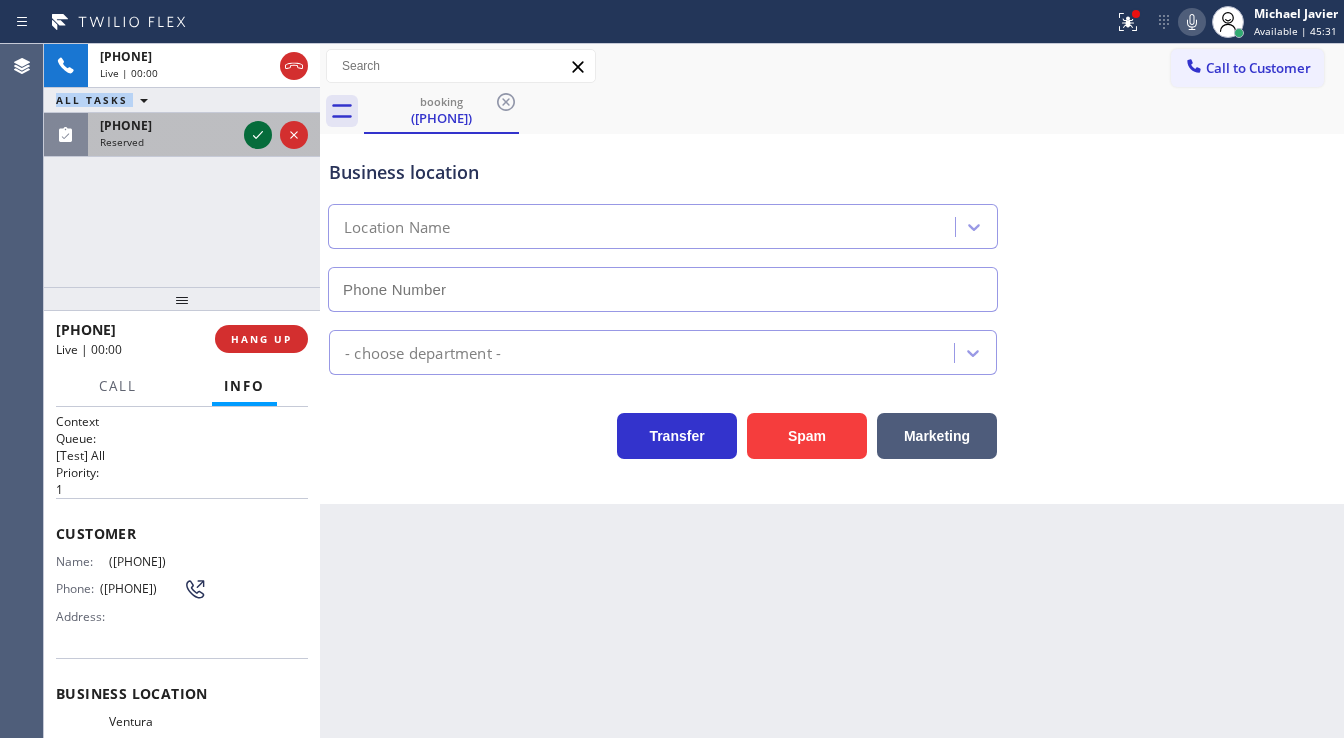 type on "([PHONE])" 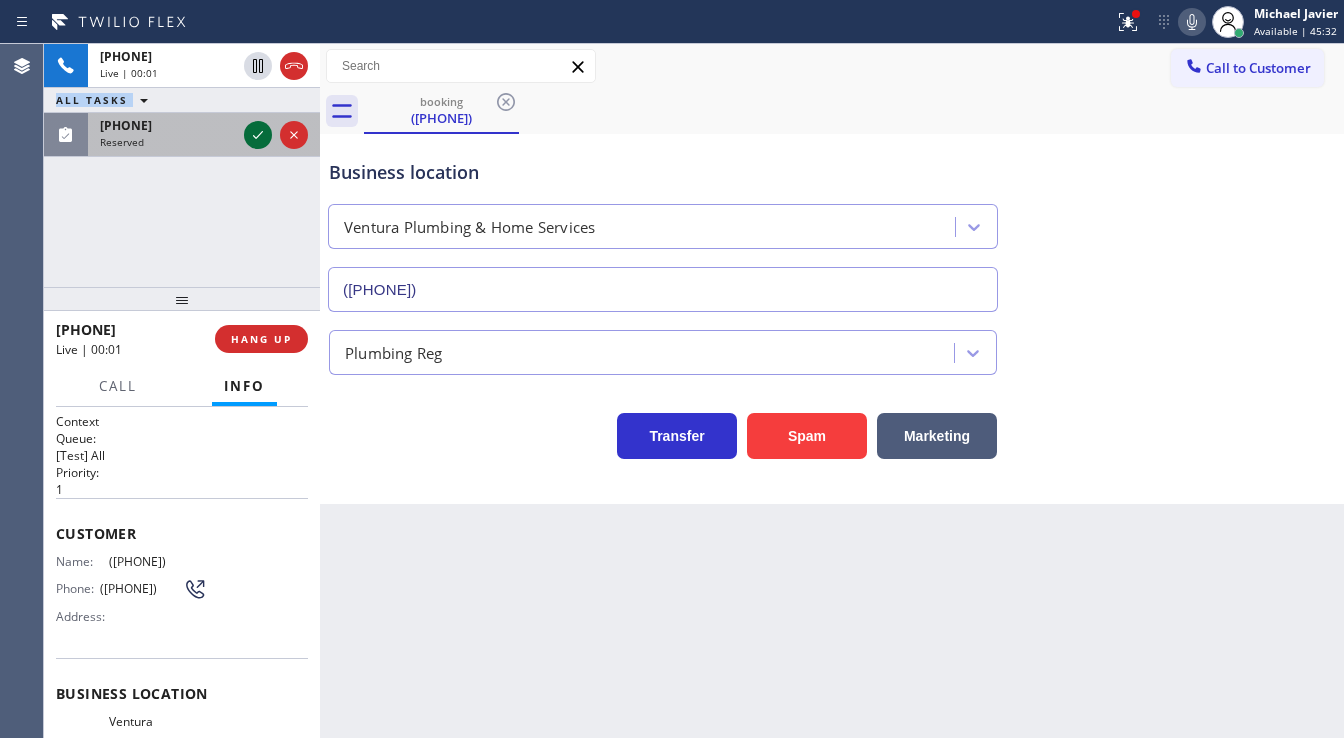 click 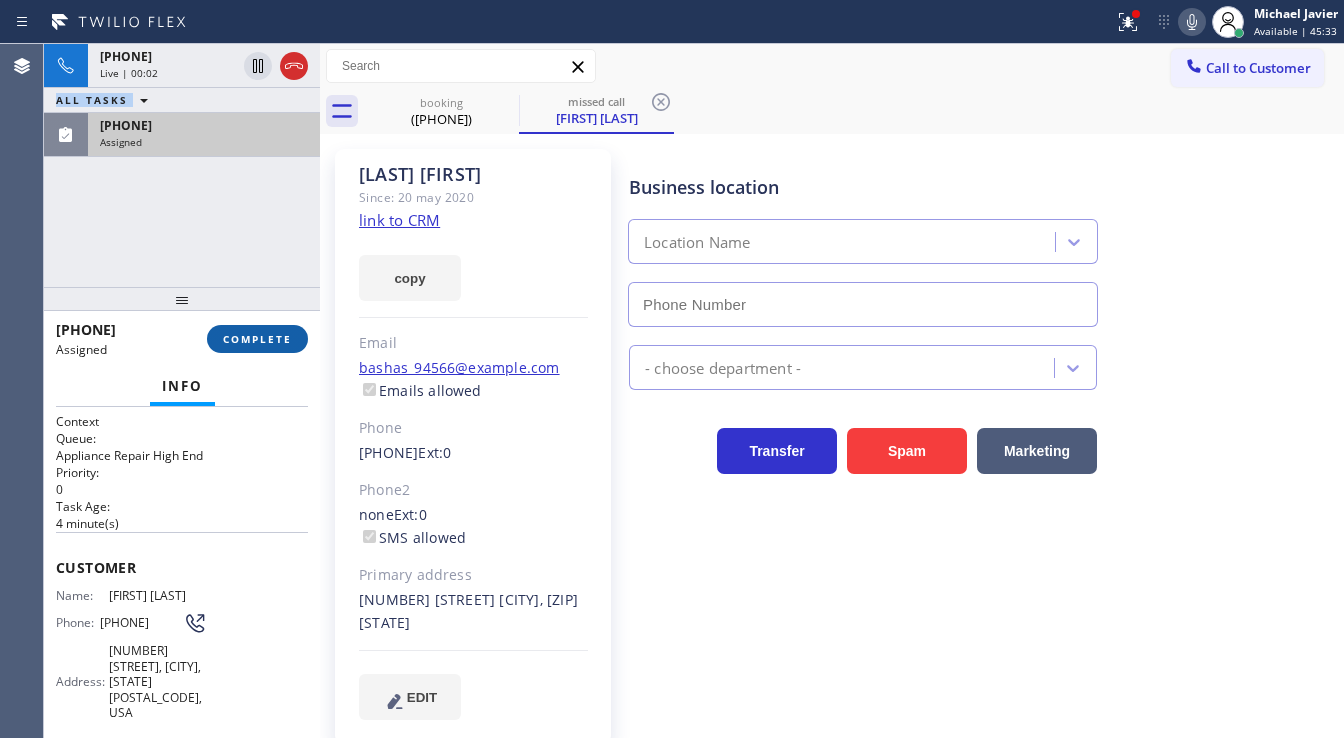 click on "COMPLETE" at bounding box center [257, 339] 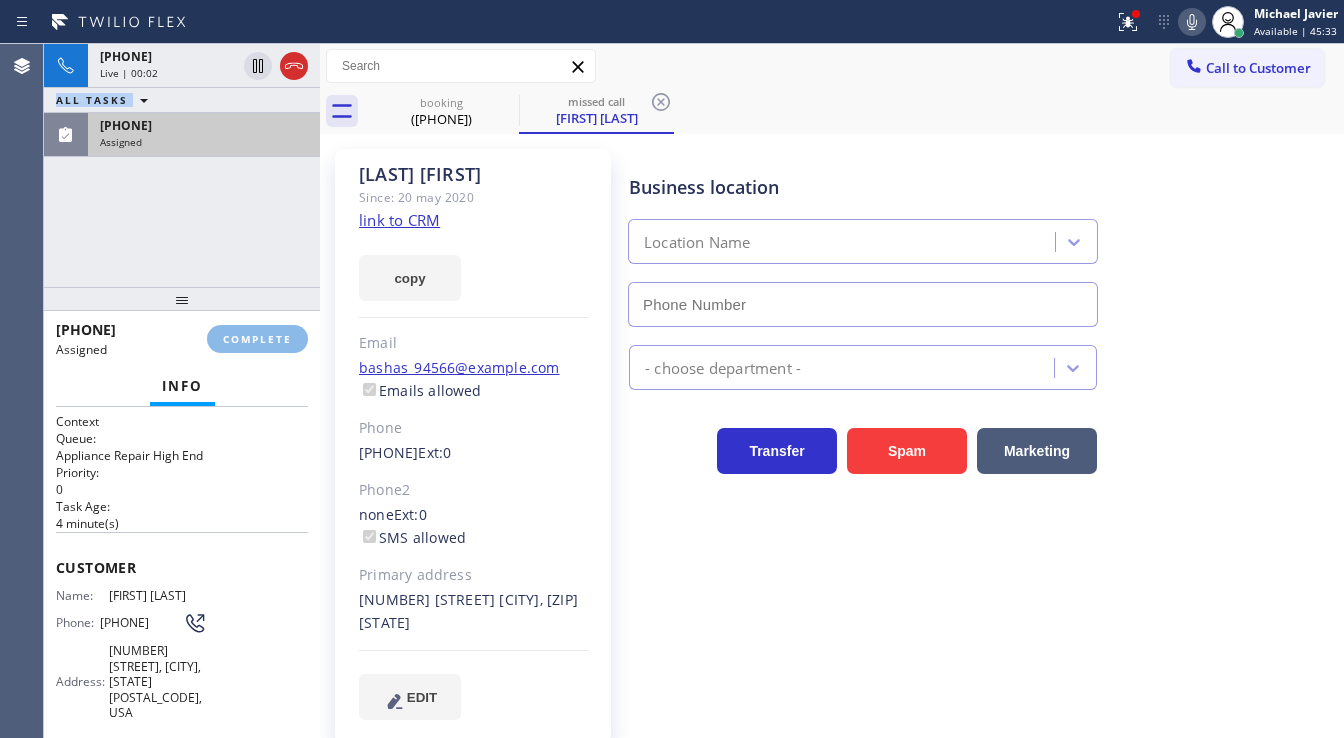type on "[PHONE]" 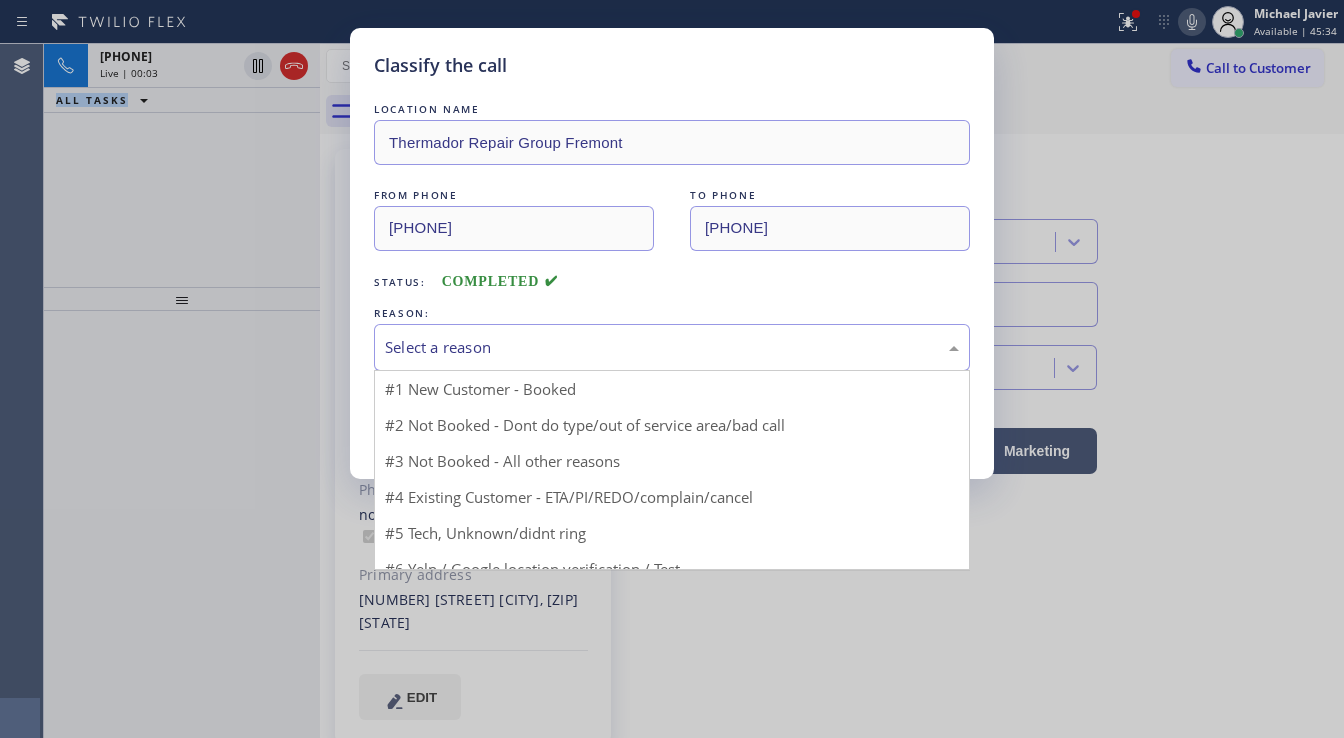 click on "Select a reason" at bounding box center (672, 347) 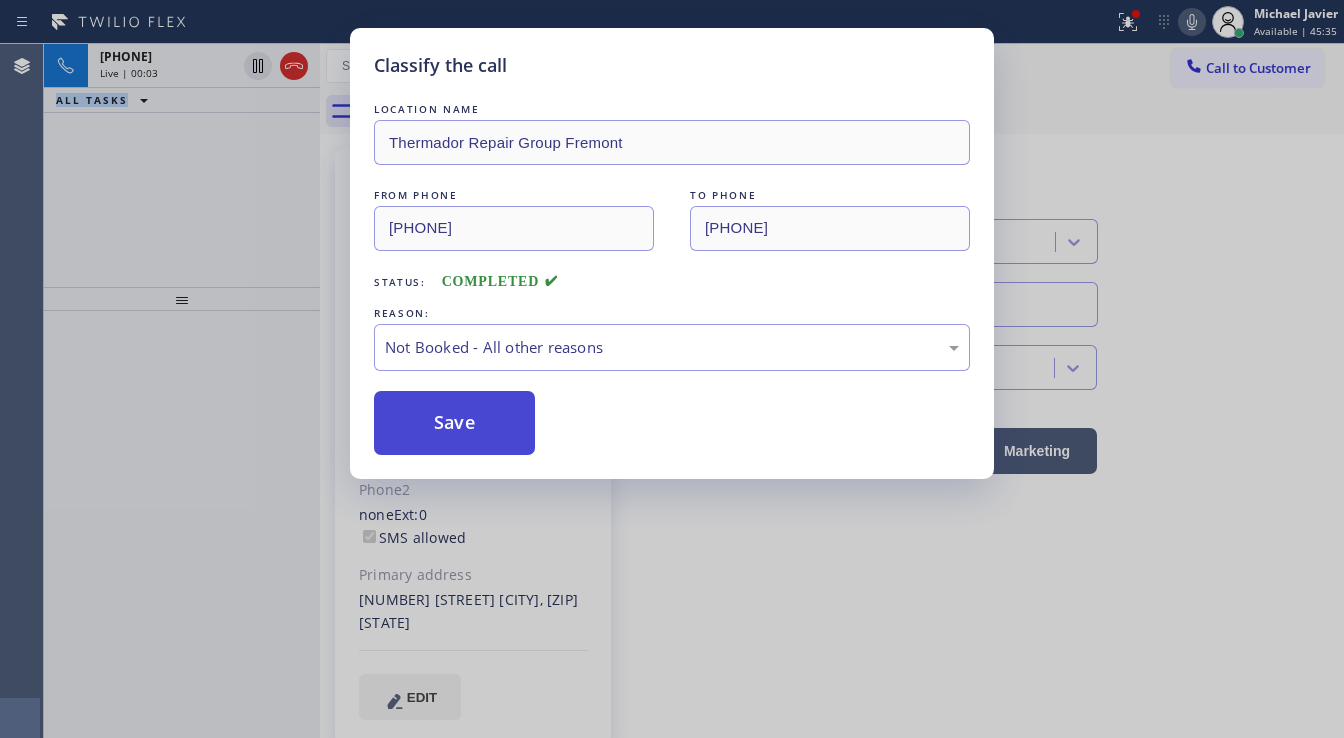 click on "Save" at bounding box center (454, 423) 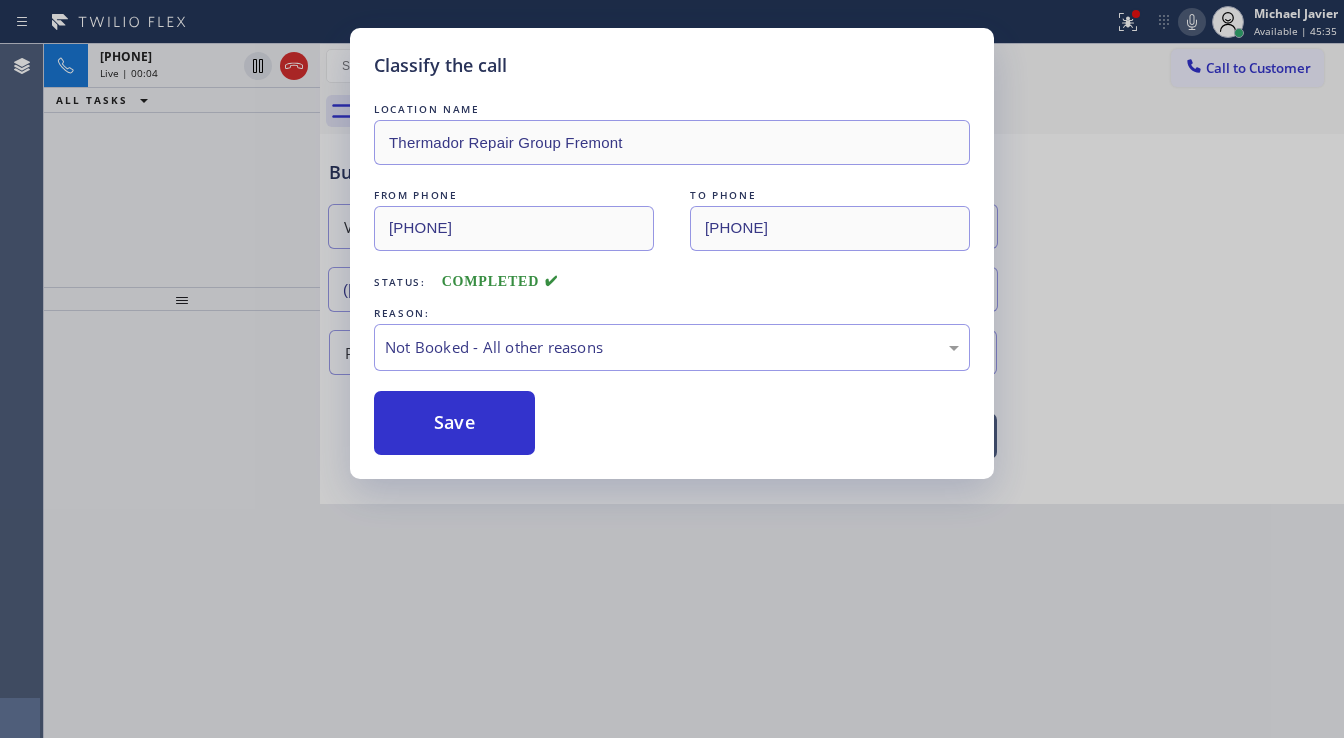 drag, startPoint x: 196, startPoint y: 248, endPoint x: 239, endPoint y: 167, distance: 91.706055 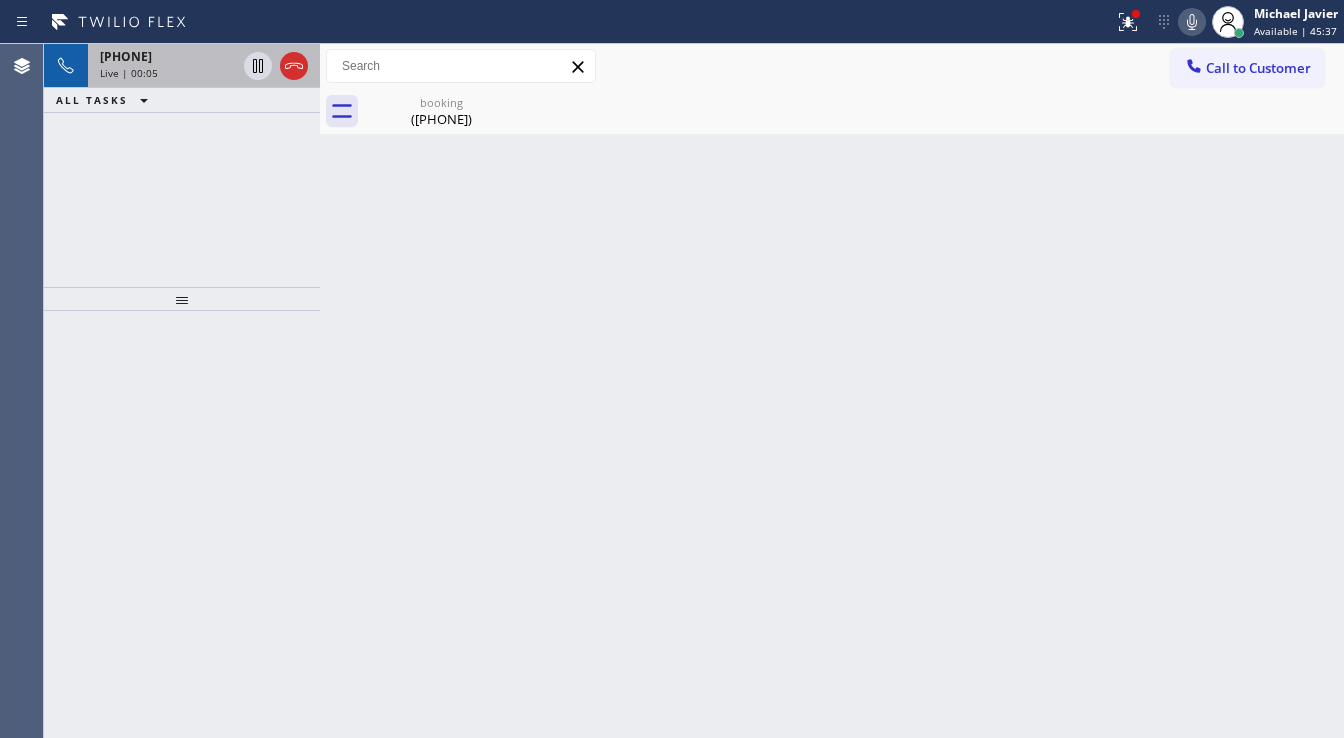 click on "Live | 00:05" at bounding box center [168, 73] 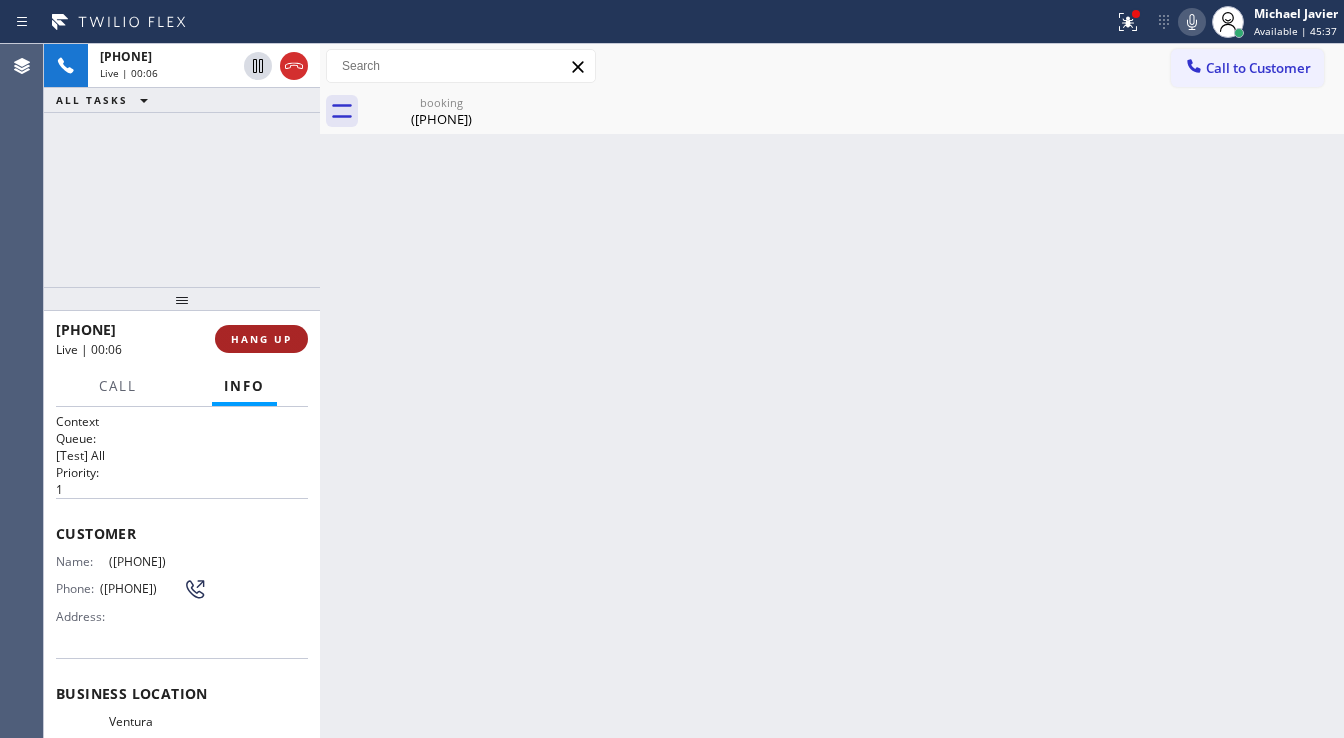 click on "[PHONE] Live | 00:06 HANG UP" at bounding box center (182, 339) 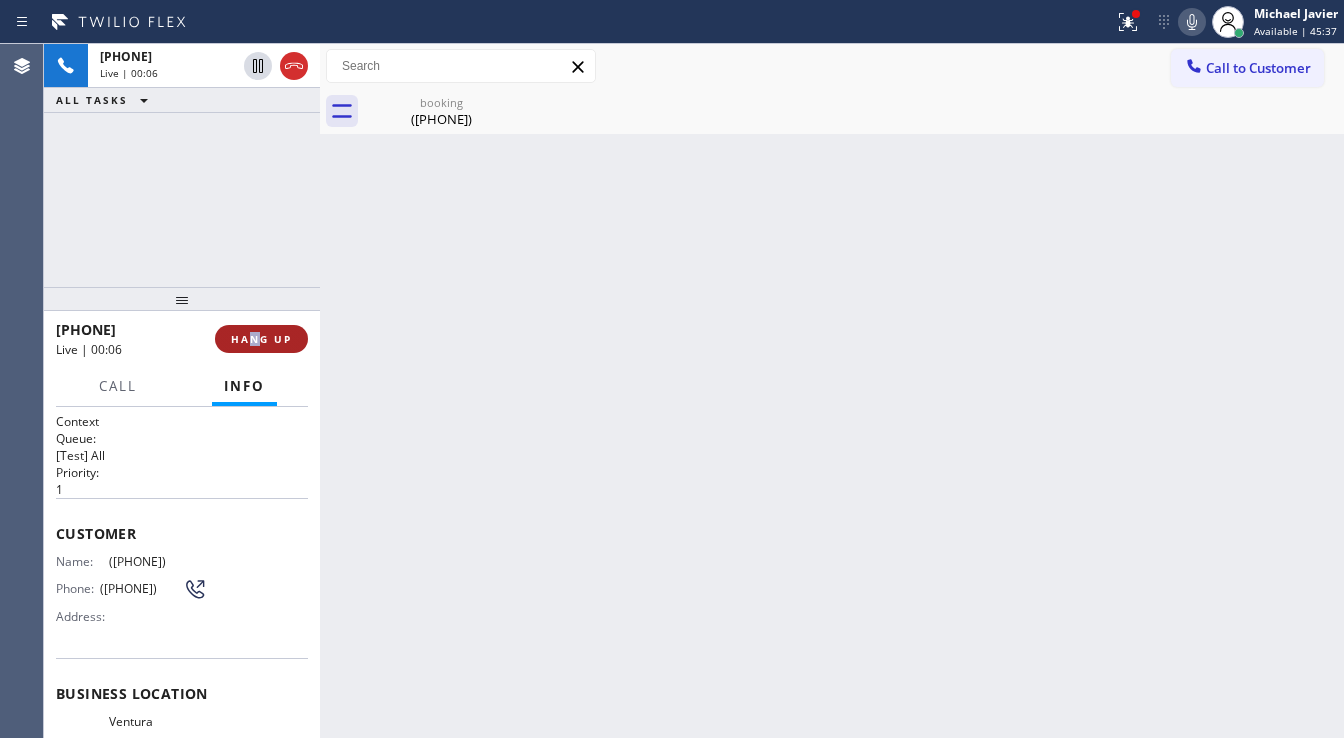 click on "HANG UP" at bounding box center (261, 339) 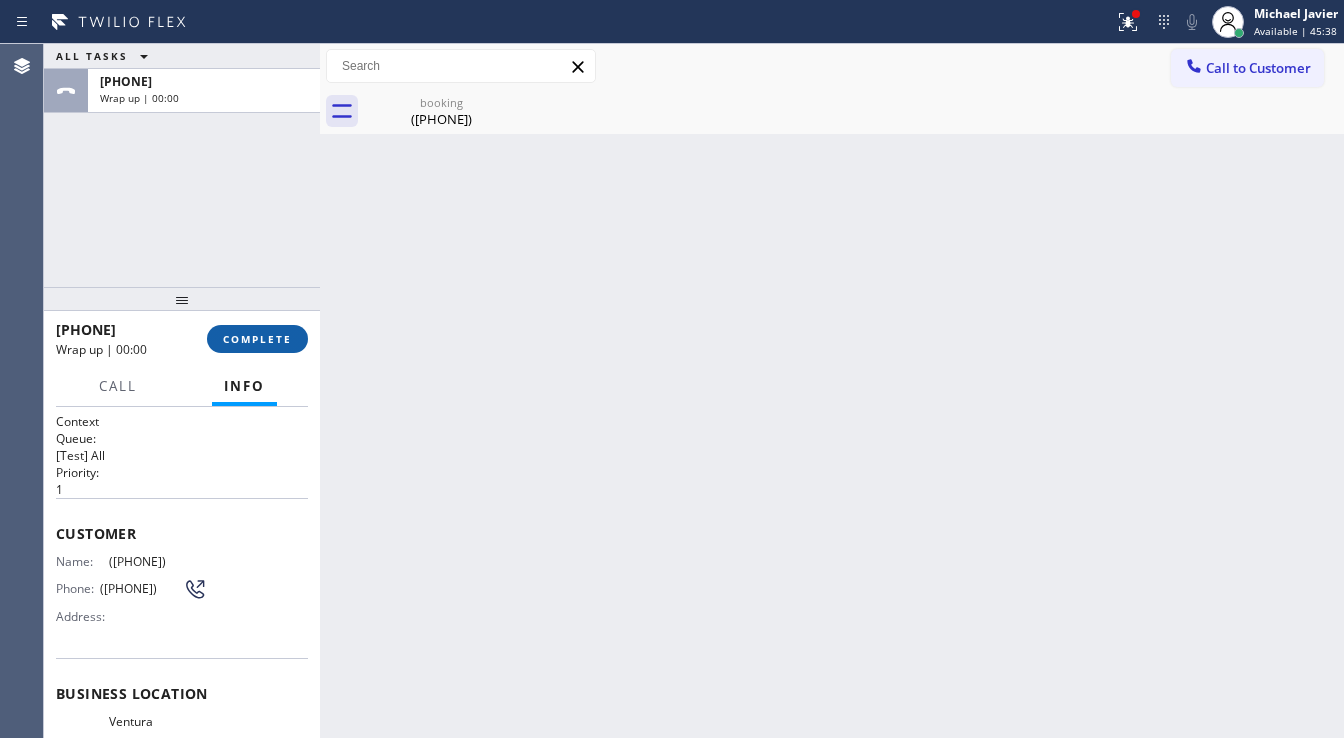 click on "COMPLETE" at bounding box center (257, 339) 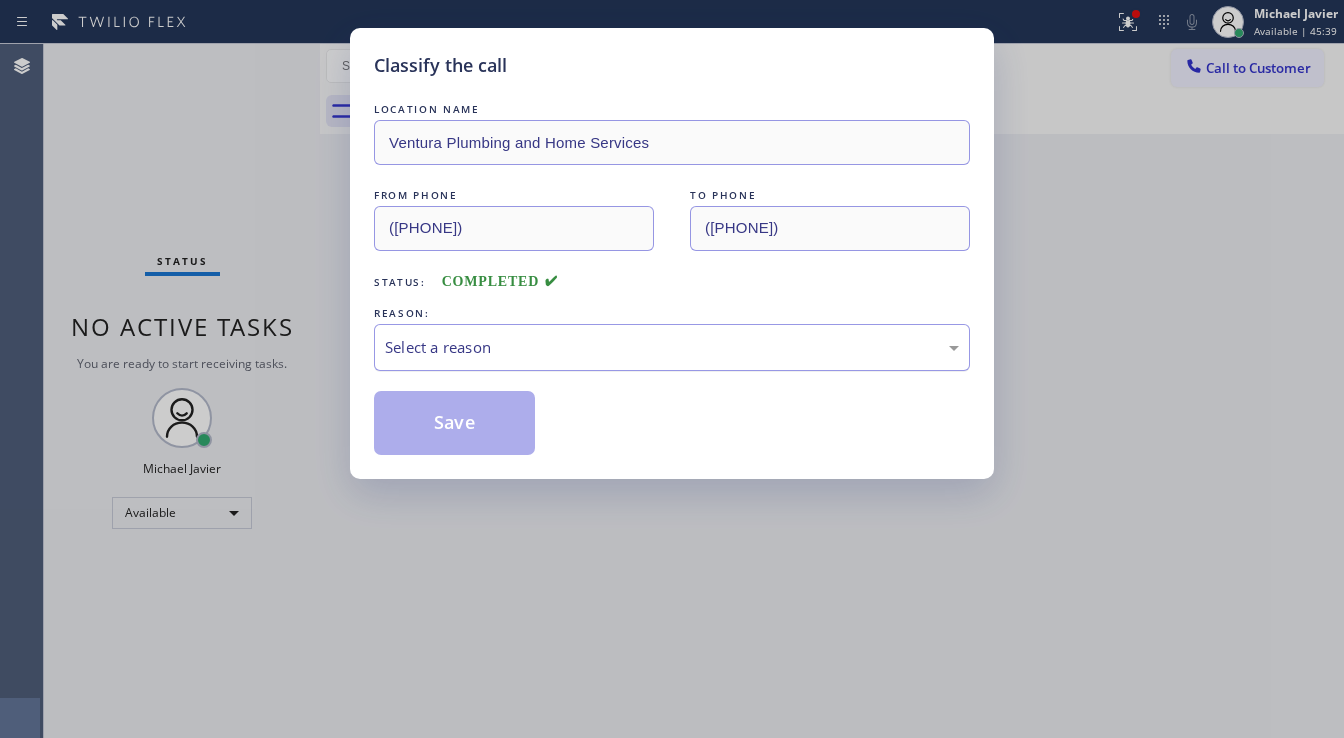 drag, startPoint x: 472, startPoint y: 349, endPoint x: 484, endPoint y: 359, distance: 15.6205 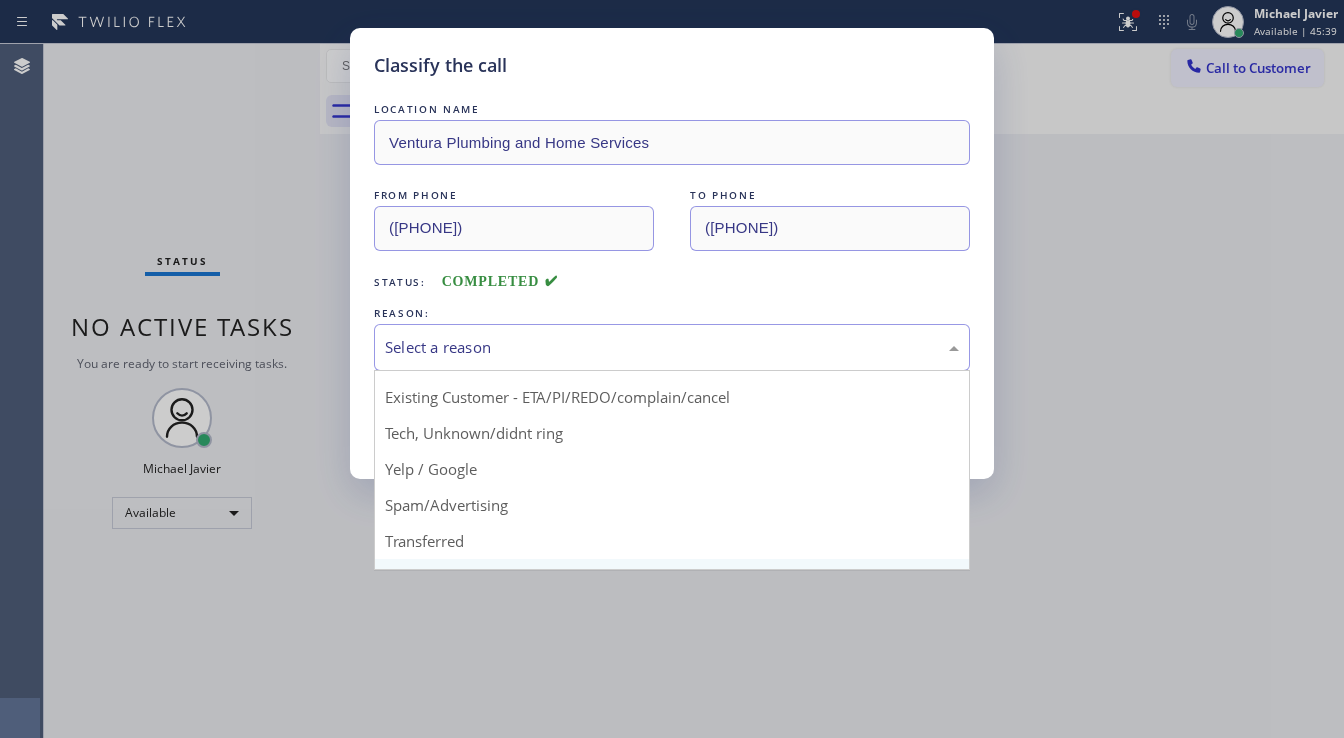 scroll, scrollTop: 125, scrollLeft: 0, axis: vertical 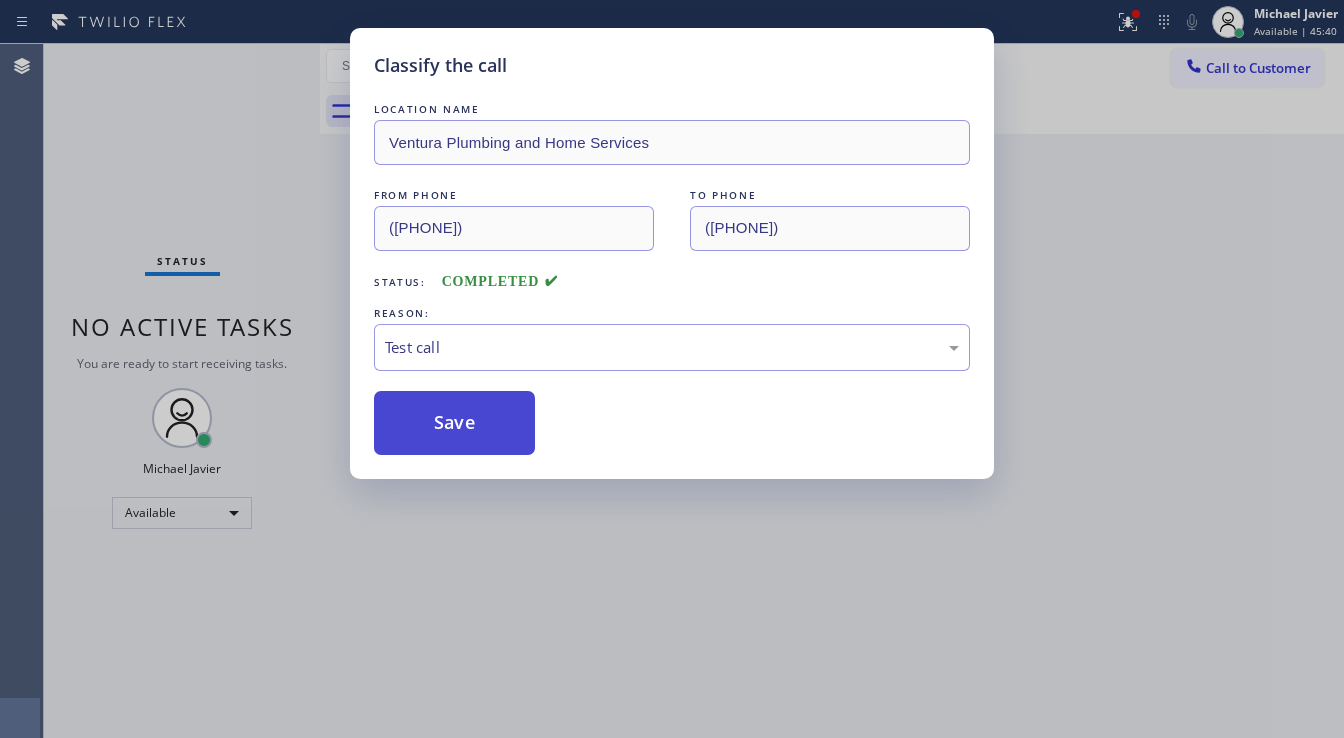 click on "Save" at bounding box center (454, 423) 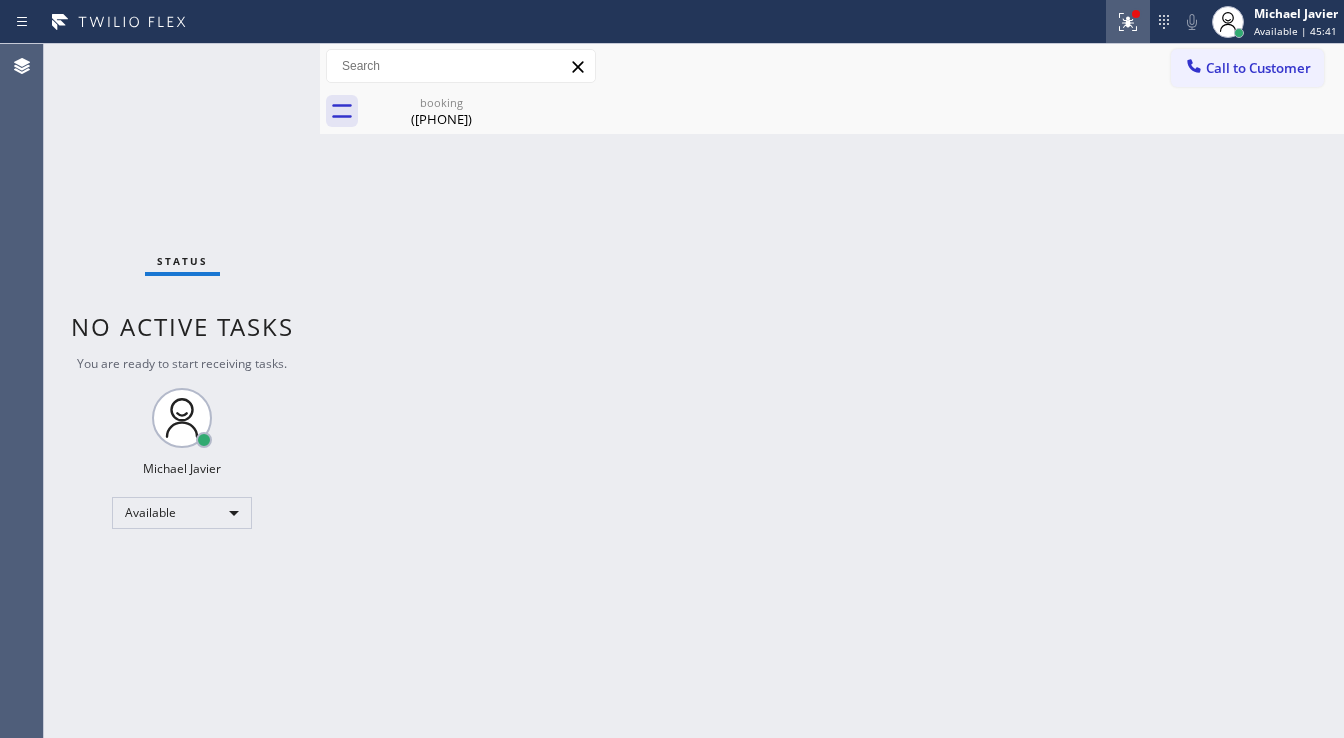 click 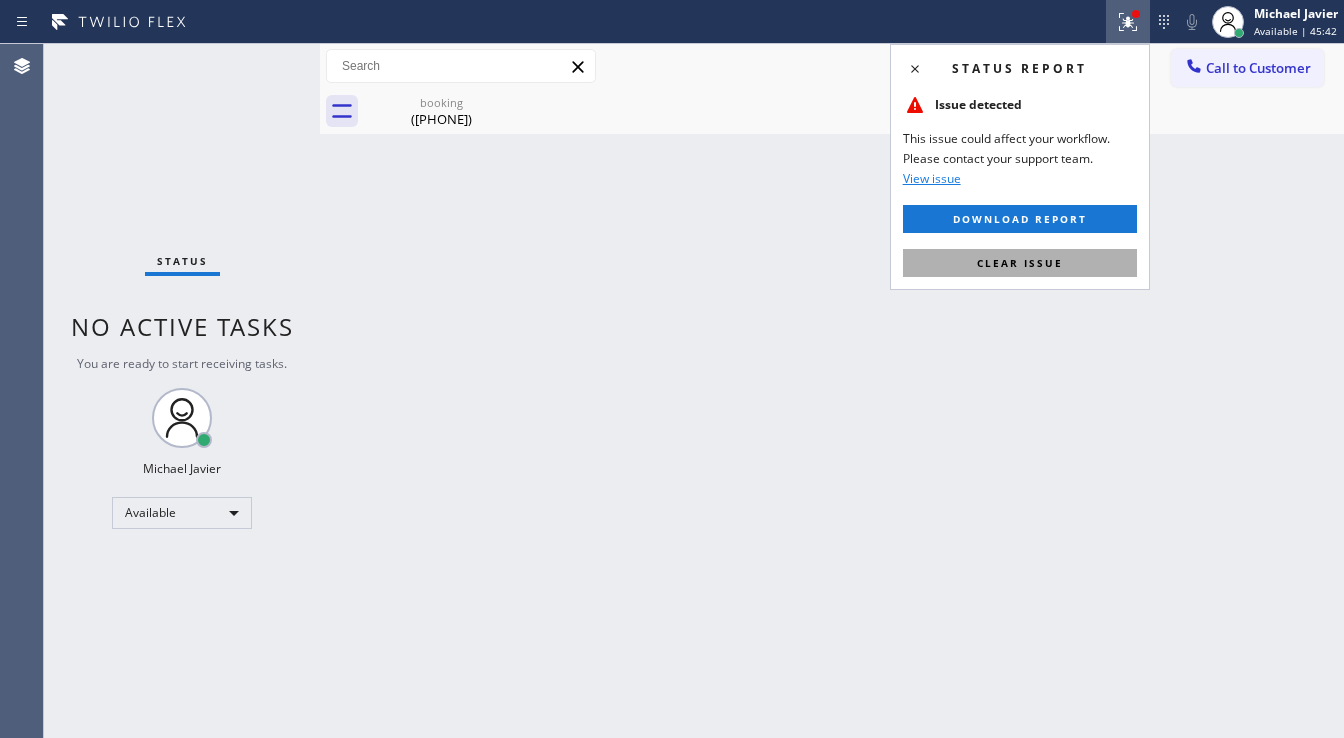 click on "Clear issue" at bounding box center [1020, 263] 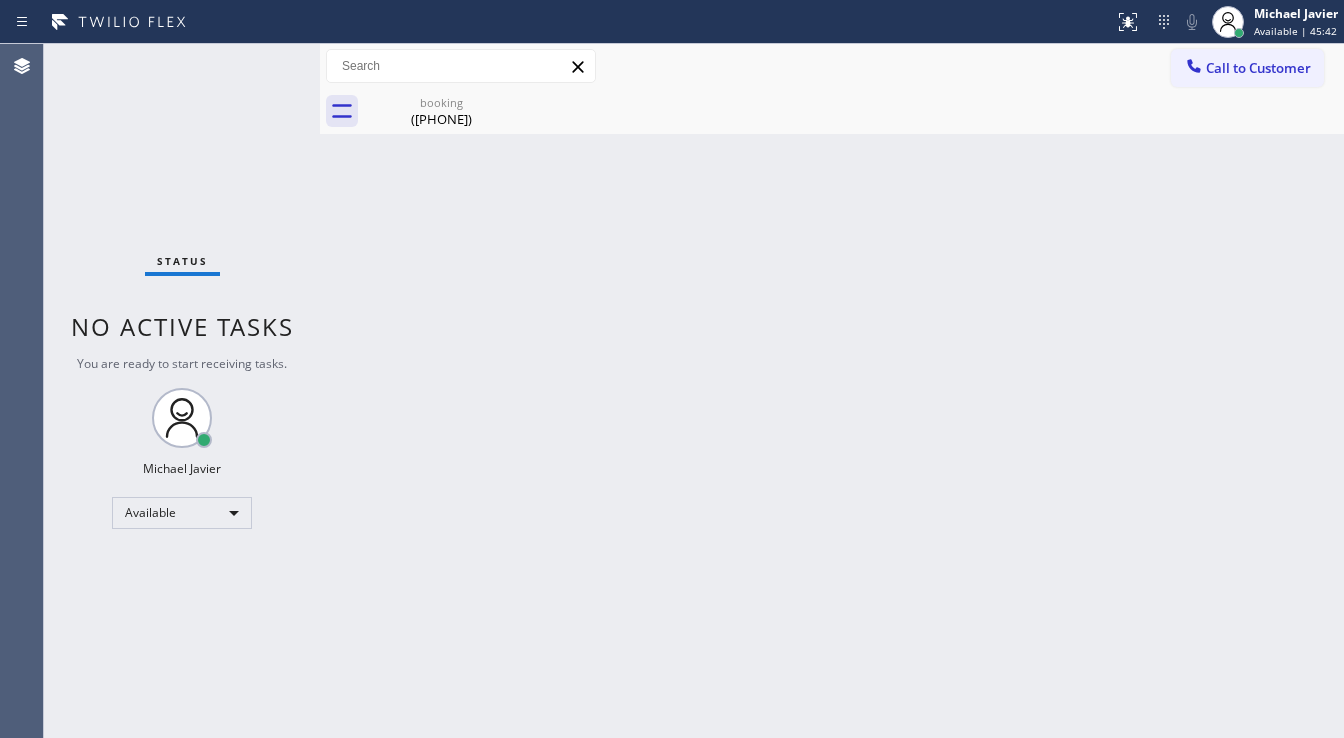 click on "Back to Dashboard Change Sender ID Customers Technicians Select a contact Outbound call Technician Search Technician Your caller id phone number Your caller id phone number Call Technician info Name   Phone none Address none Change Sender ID HVAC [PHONE] 5 Star Appliance [PHONE] Appliance Repair [PHONE] Plumbing [PHONE] Air Duct Cleaning [PHONE]  Electricians [PHONE] Cancel Change Check personal SMS Reset Change booking [PHONE] Call to Customer Outbound call Location Search location Your caller id phone number Customer number Call Outbound call Technician Search Technician Your caller id phone number Your caller id phone number Call booking [PHONE]" at bounding box center (832, 391) 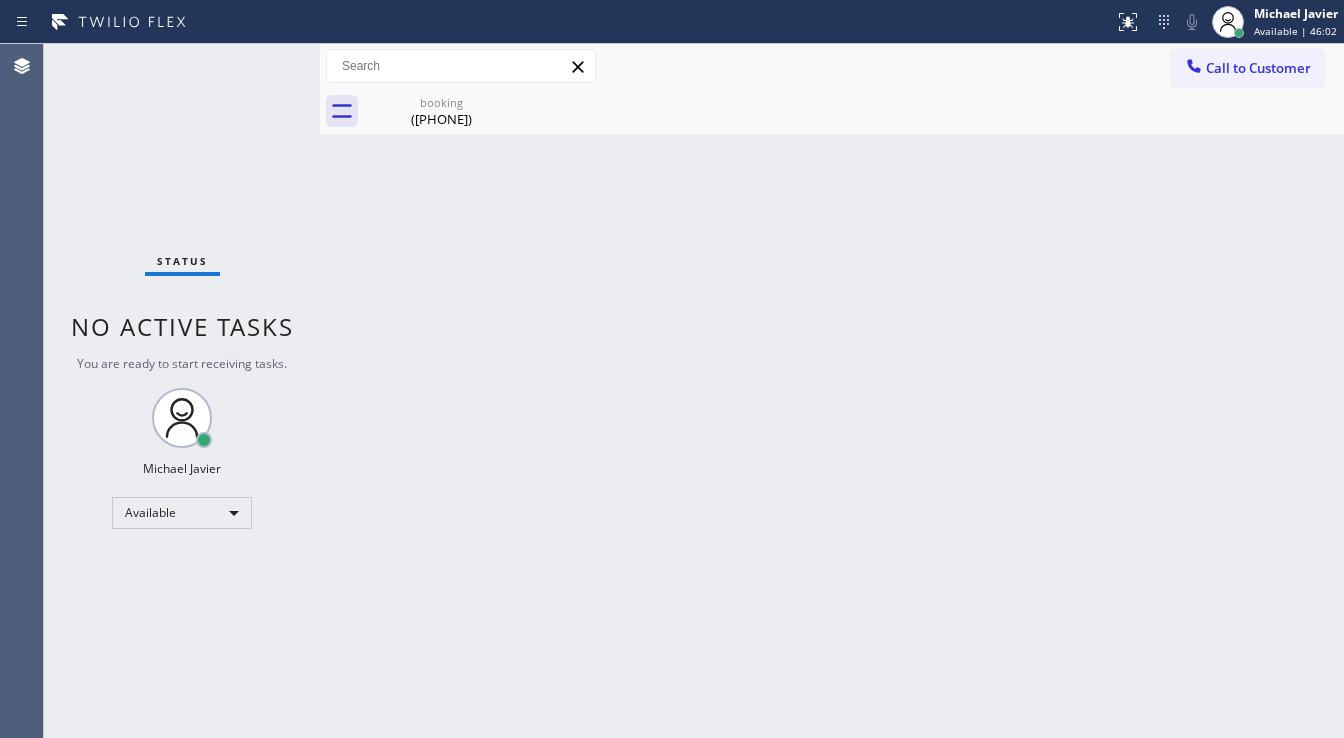 click on "([PHONE])" at bounding box center (441, 119) 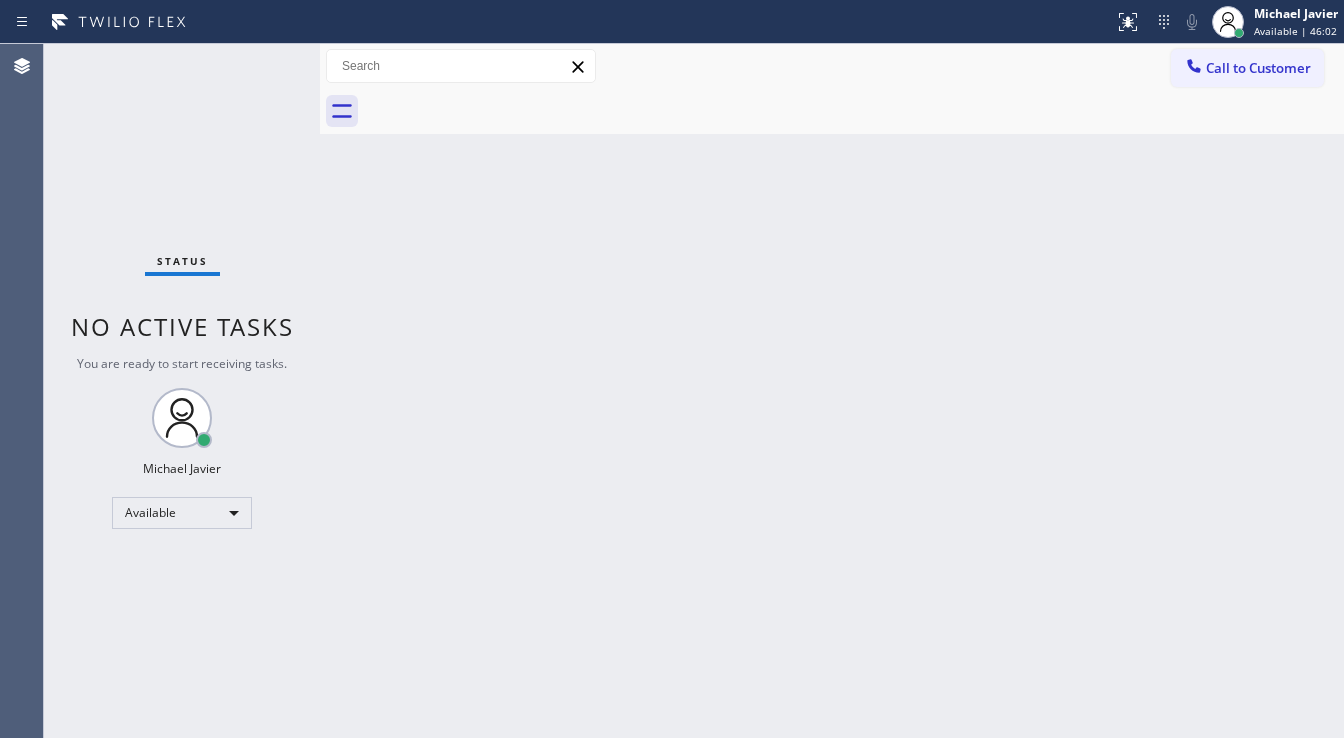 click at bounding box center [854, 111] 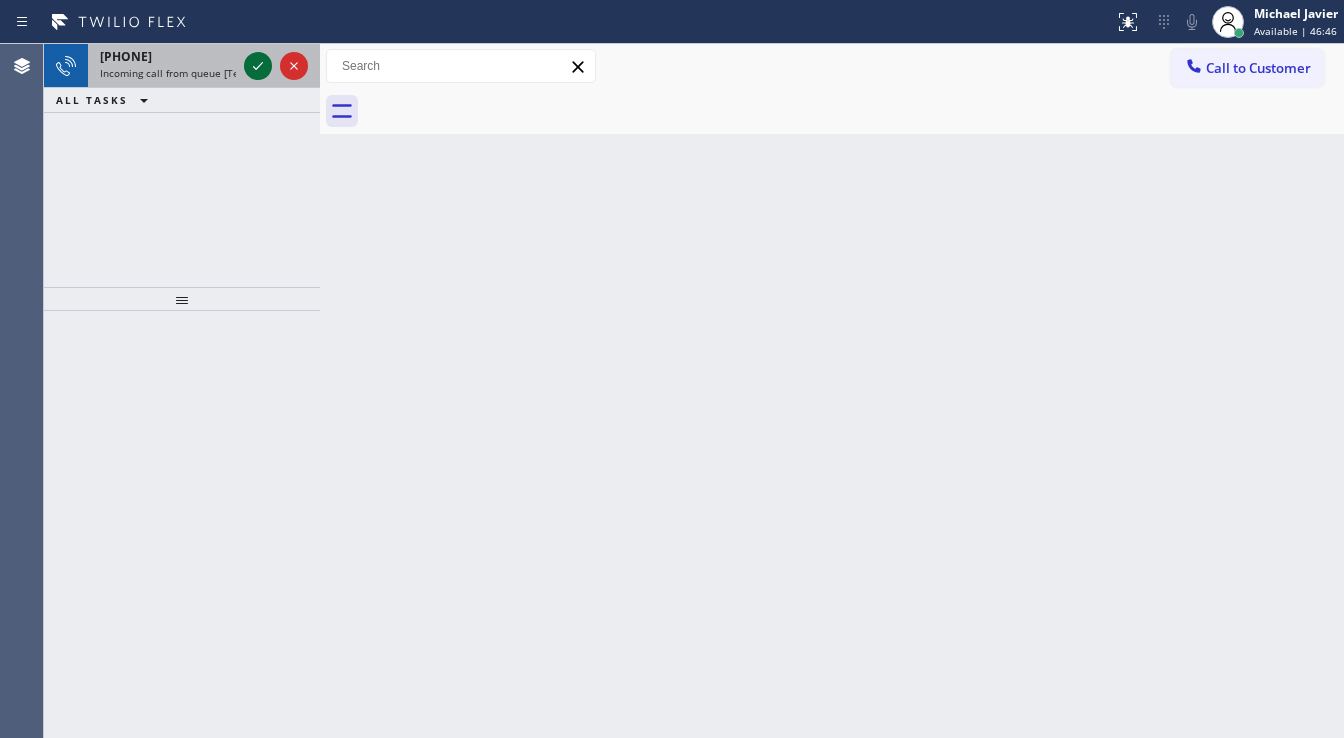click 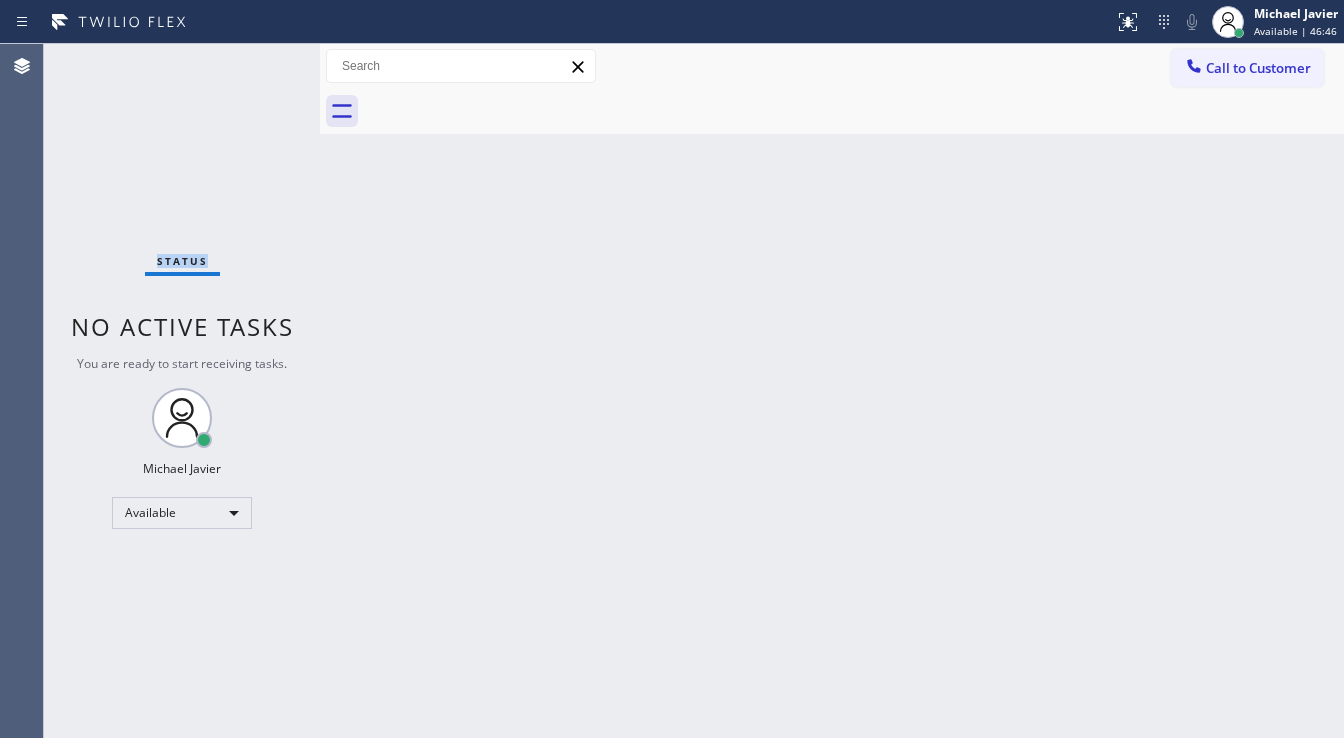 click on "Status   No active tasks     You are ready to start receiving tasks.   Michael Javier Available" at bounding box center (182, 391) 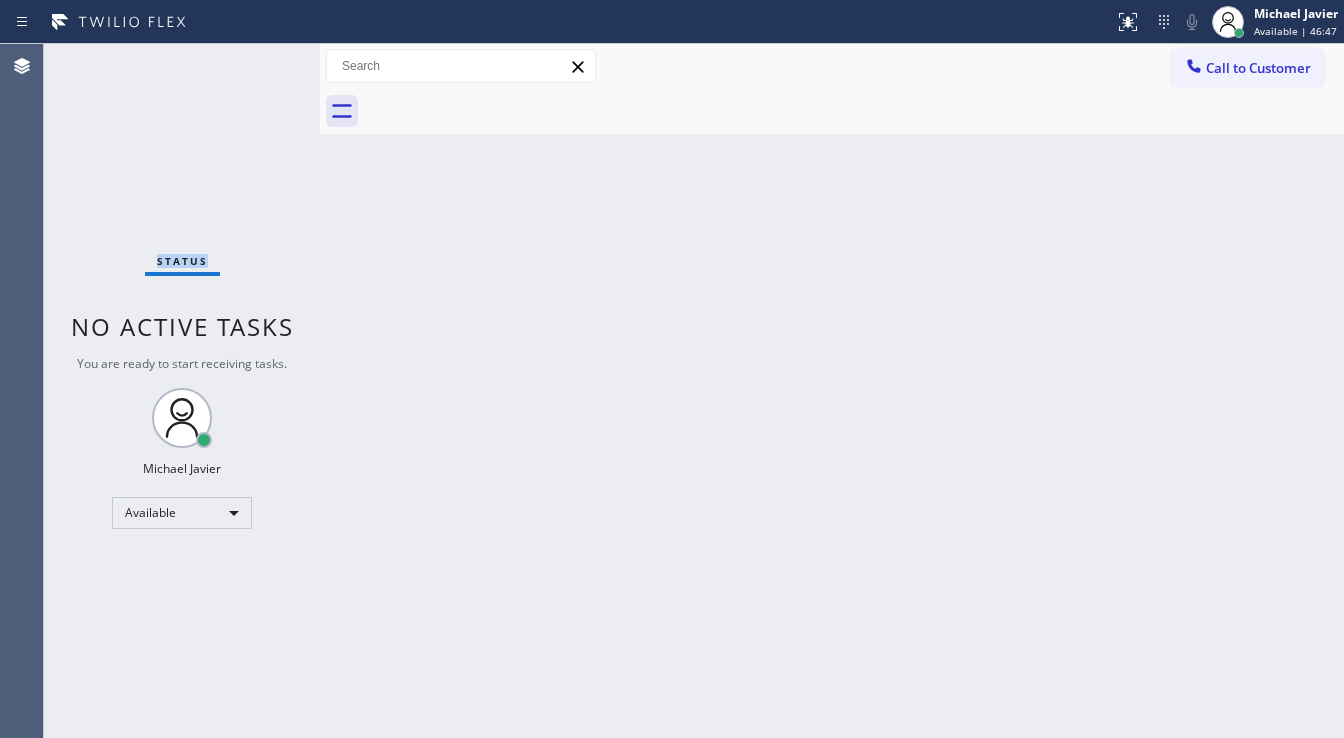 click on "Status   No active tasks     You are ready to start receiving tasks.   Michael Javier Available" at bounding box center (182, 391) 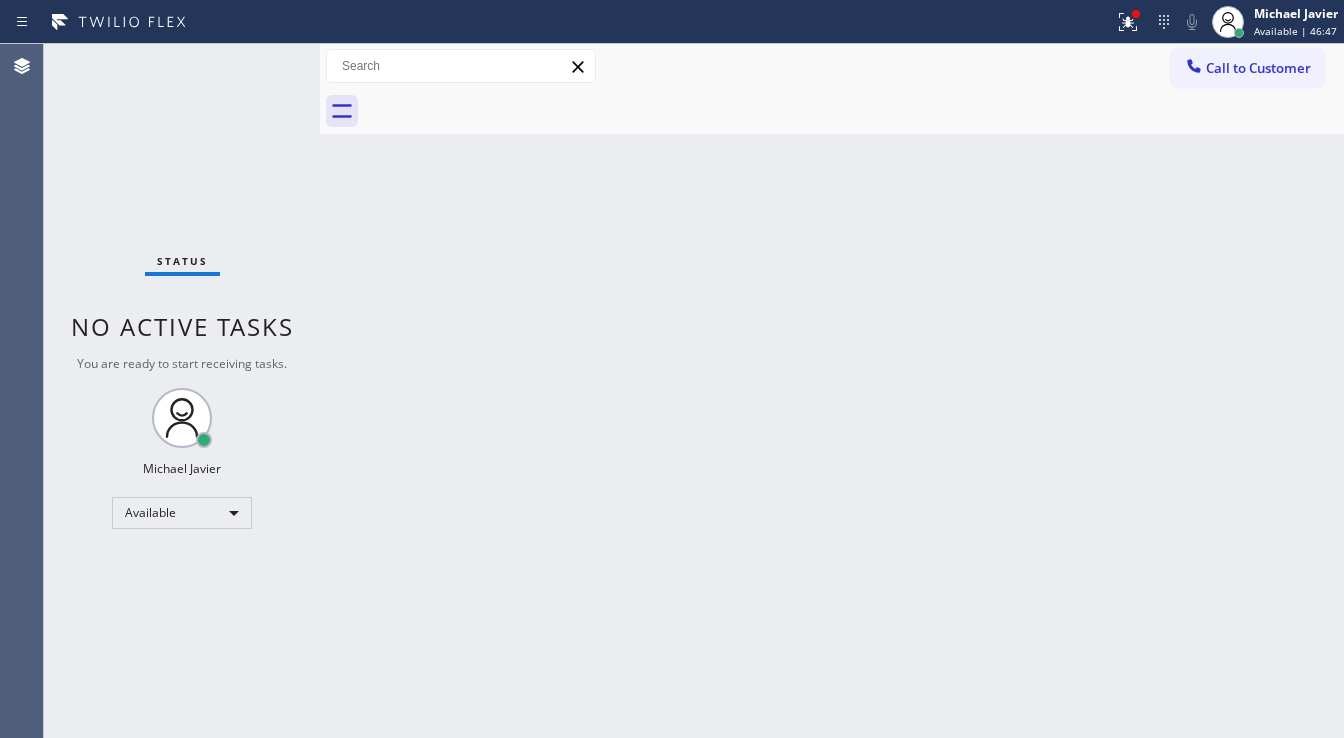 drag, startPoint x: 1098, startPoint y: 29, endPoint x: 1133, endPoint y: 79, distance: 61.03278 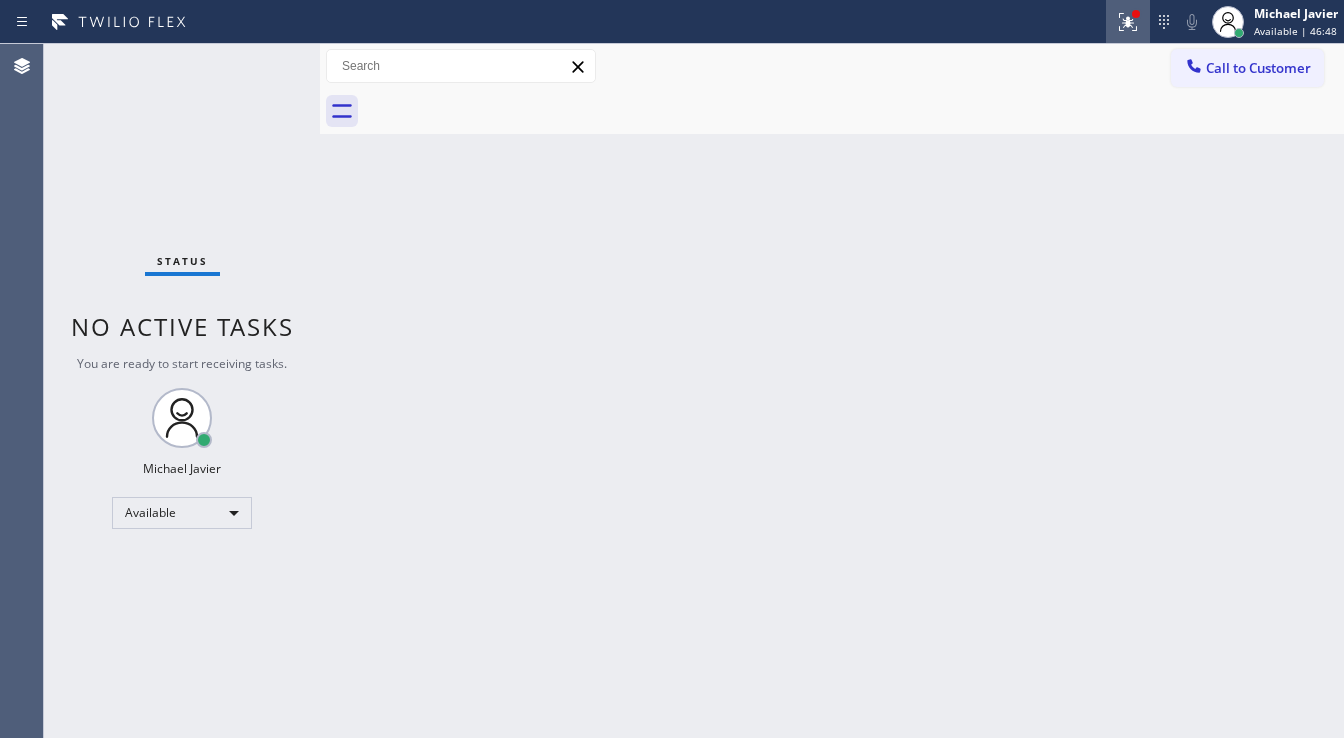 click on "Status report Issue detected This issue could affect your workflow. Please contact your support team. View issue Download report Clear issue [FIRST] [LAST] Available | 46:48 Set your status Offline Available Unavailable Break Log out" at bounding box center [672, 22] 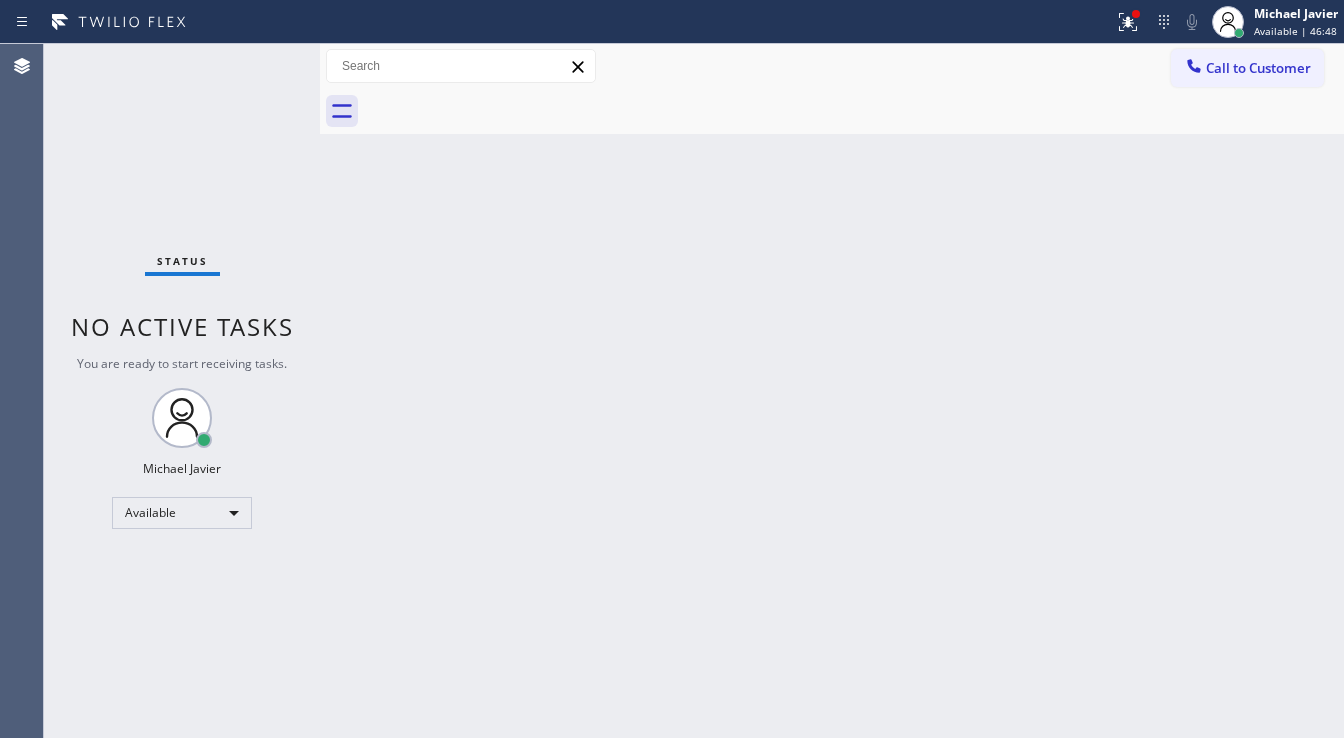 click at bounding box center (1128, 22) 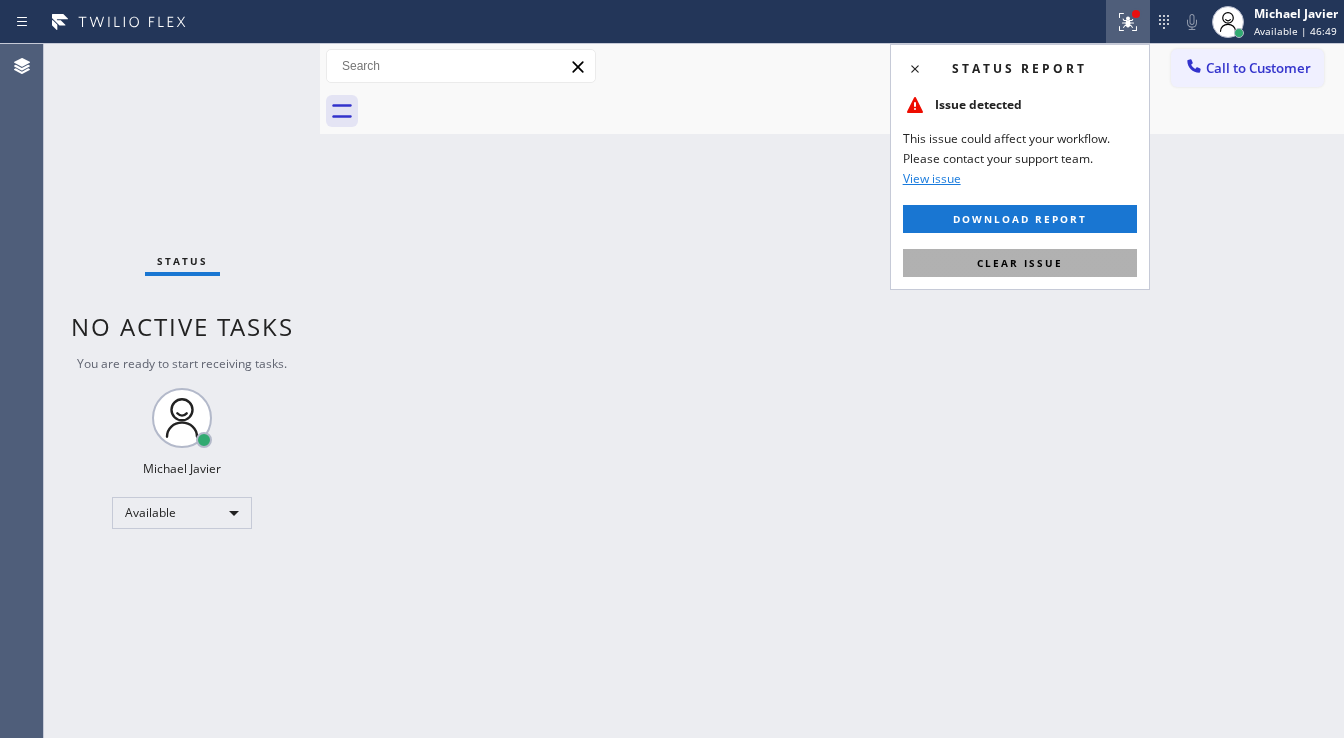 click on "Clear issue" at bounding box center (1020, 263) 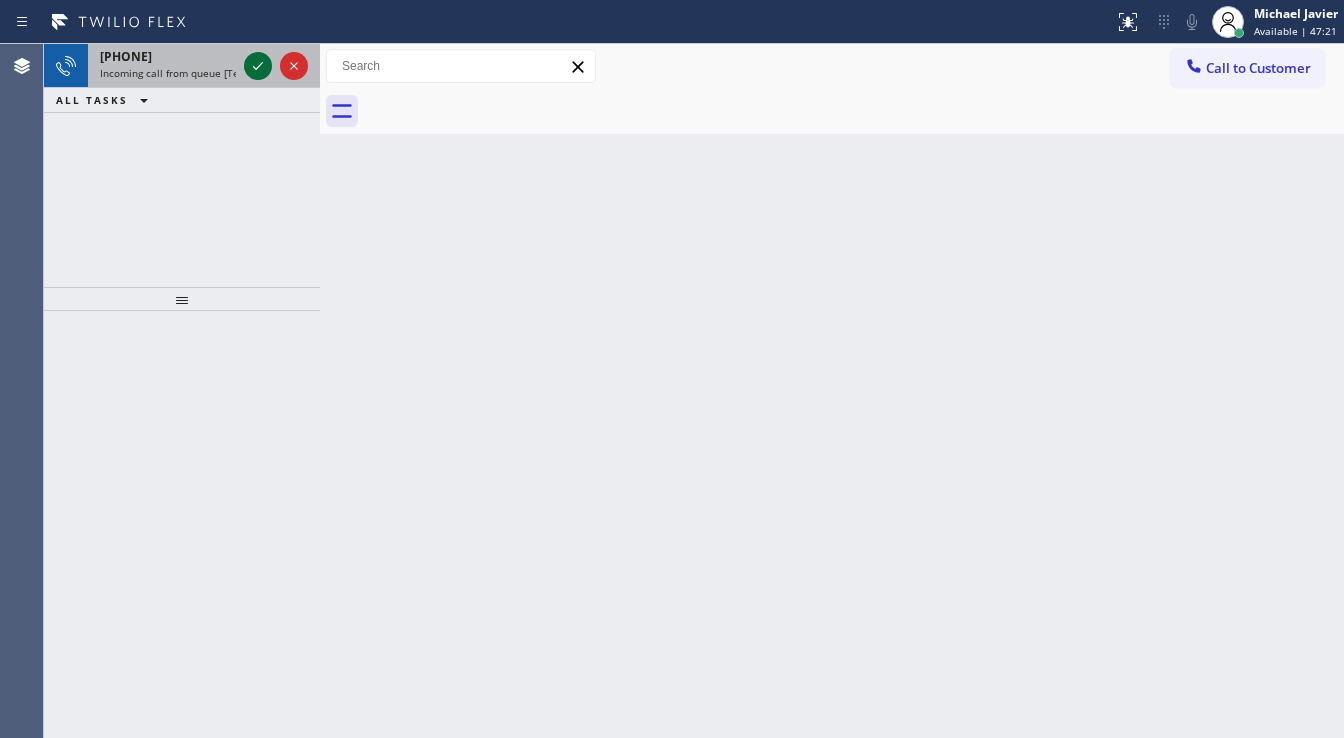 click 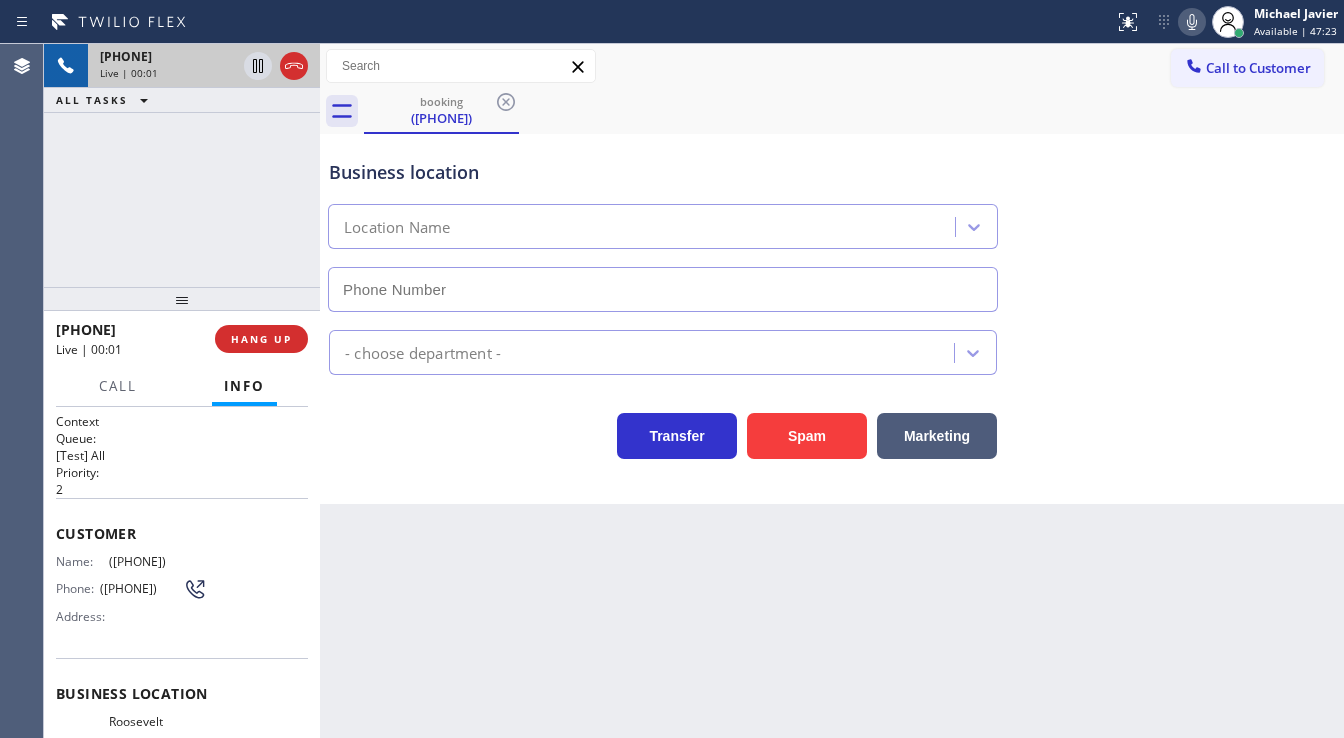 type on "([PHONE])" 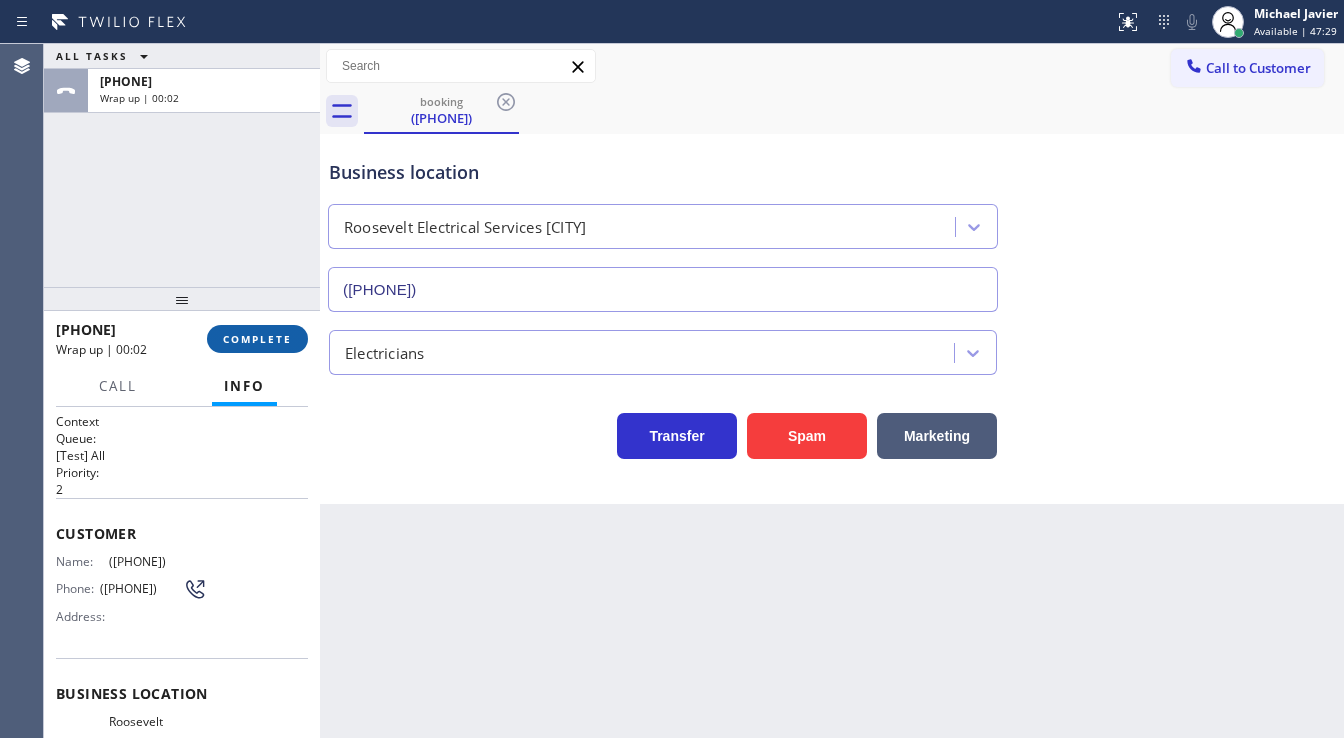 click on "COMPLETE" at bounding box center (257, 339) 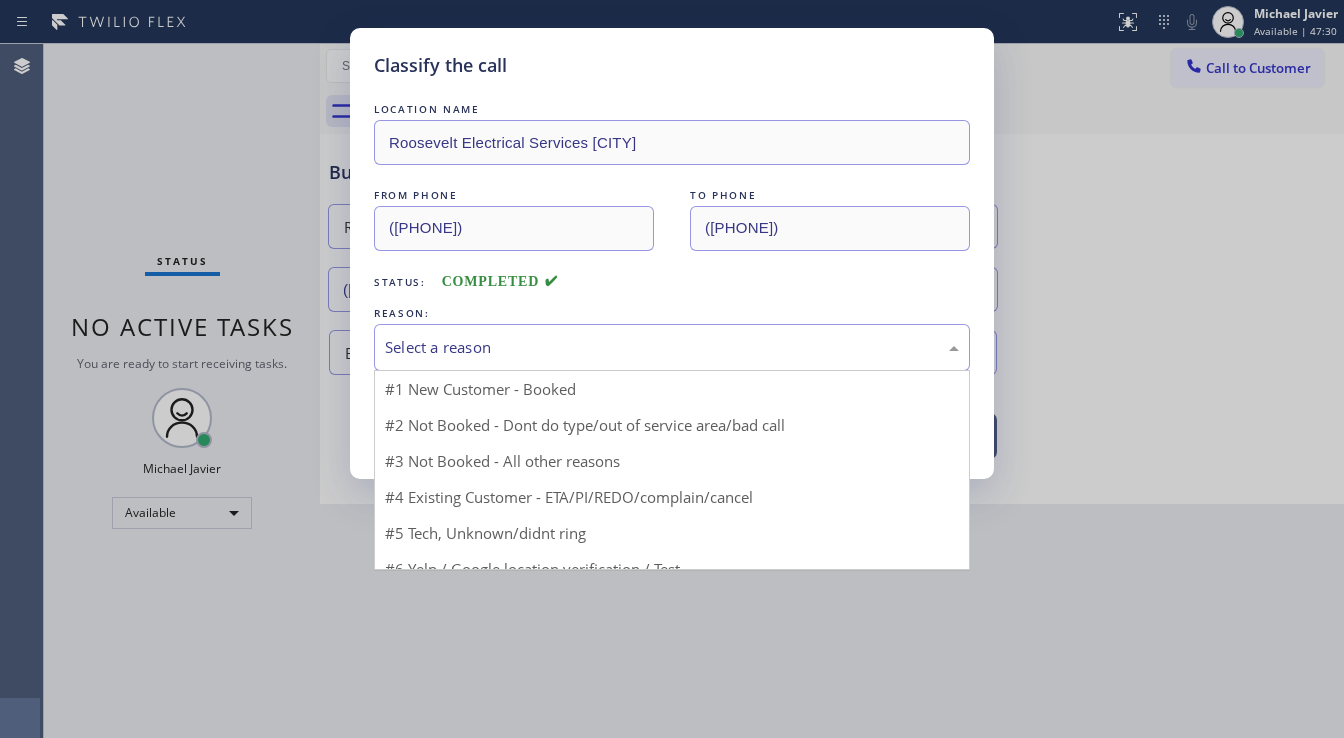 click on "Select a reason" at bounding box center [672, 347] 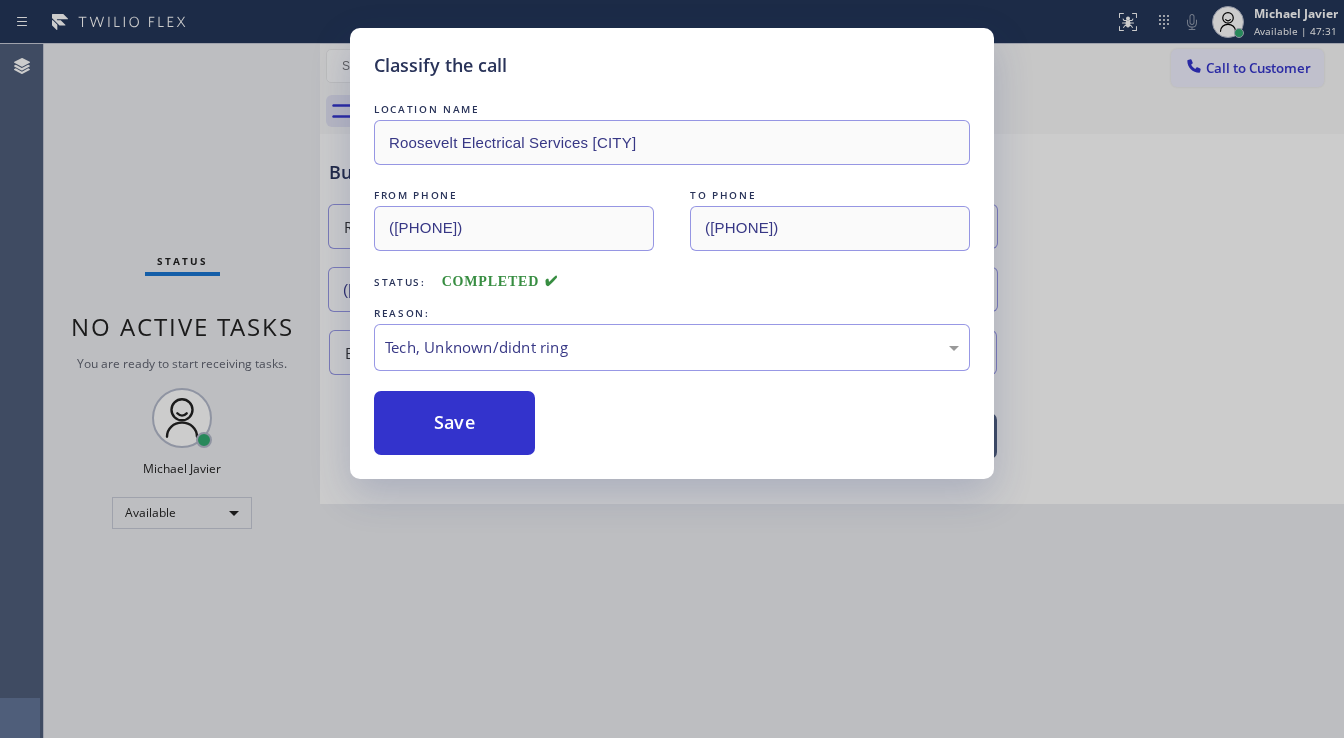 click on "Save" at bounding box center (454, 423) 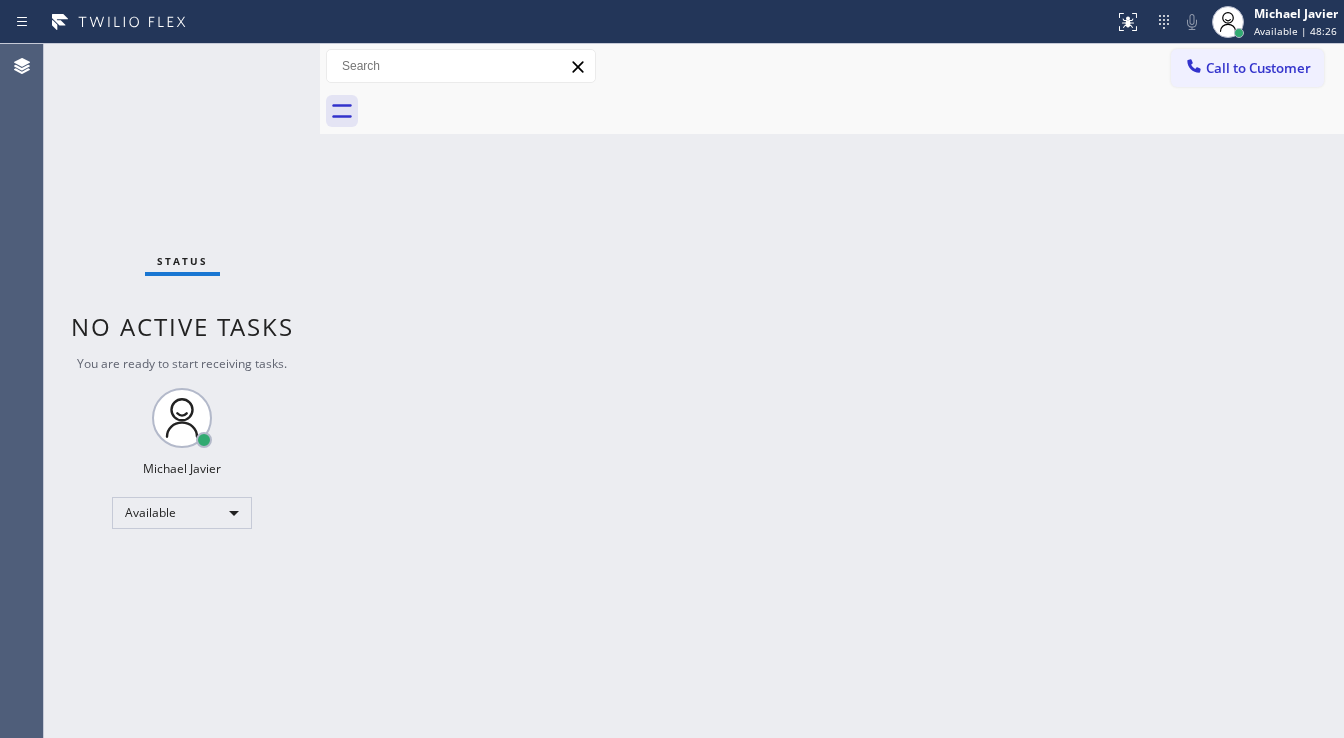 click on "Status   No active tasks     You are ready to start receiving tasks.   Michael Javier Available" at bounding box center [182, 391] 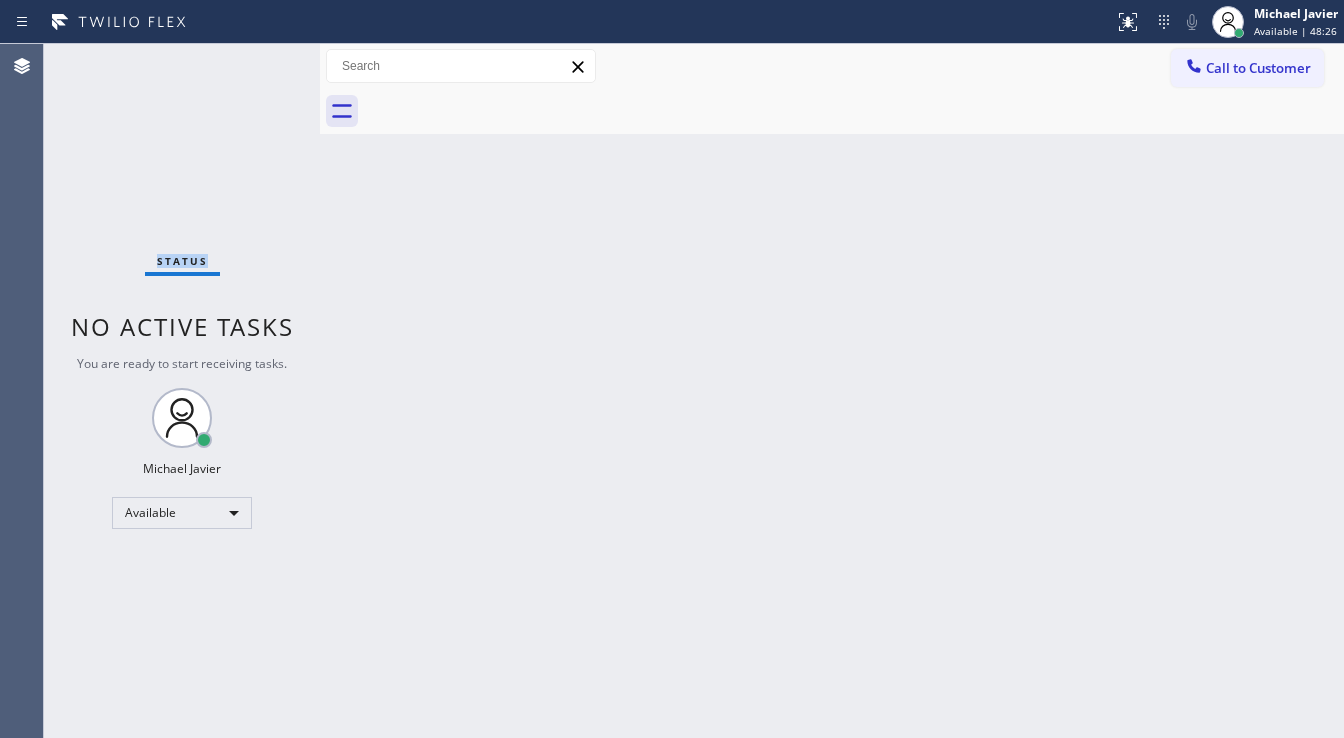 click on "Status   No active tasks     You are ready to start receiving tasks.   Michael Javier Available" at bounding box center [182, 391] 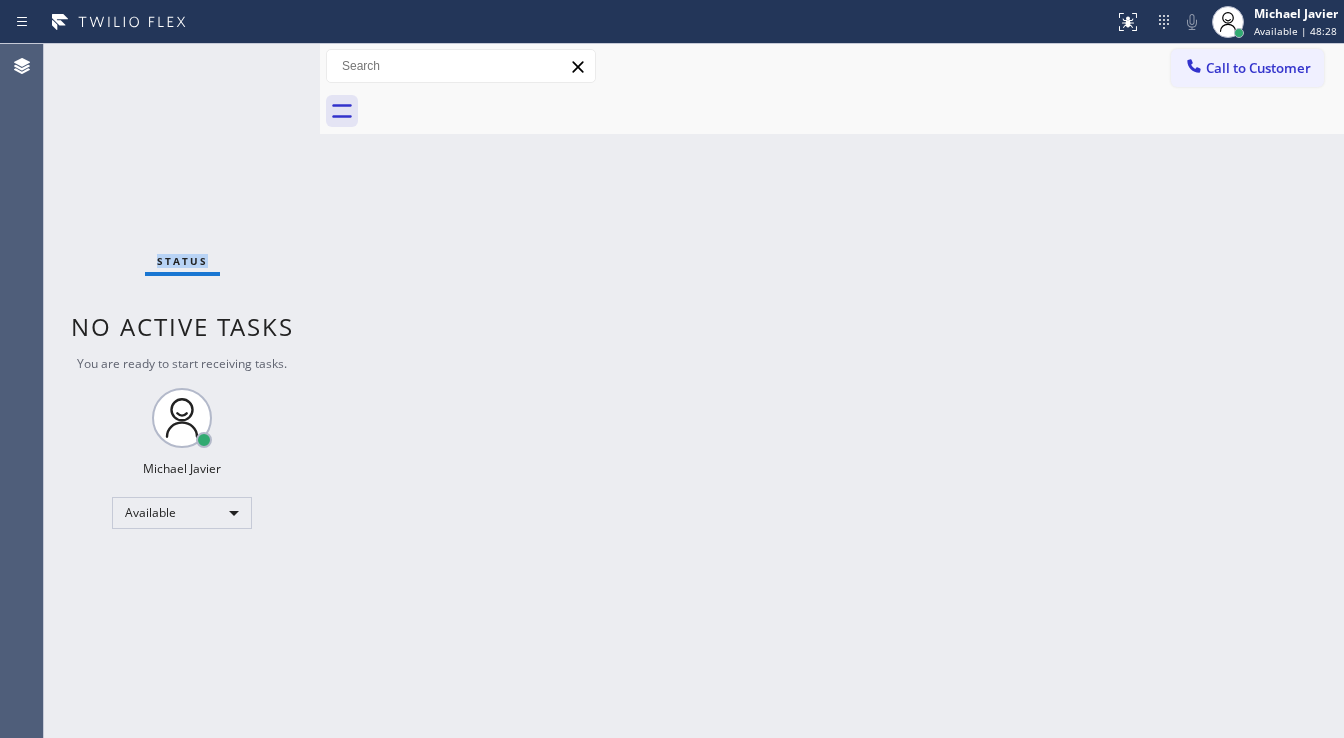 click on "Status   No active tasks     You are ready to start receiving tasks.   Michael Javier Available" at bounding box center [182, 391] 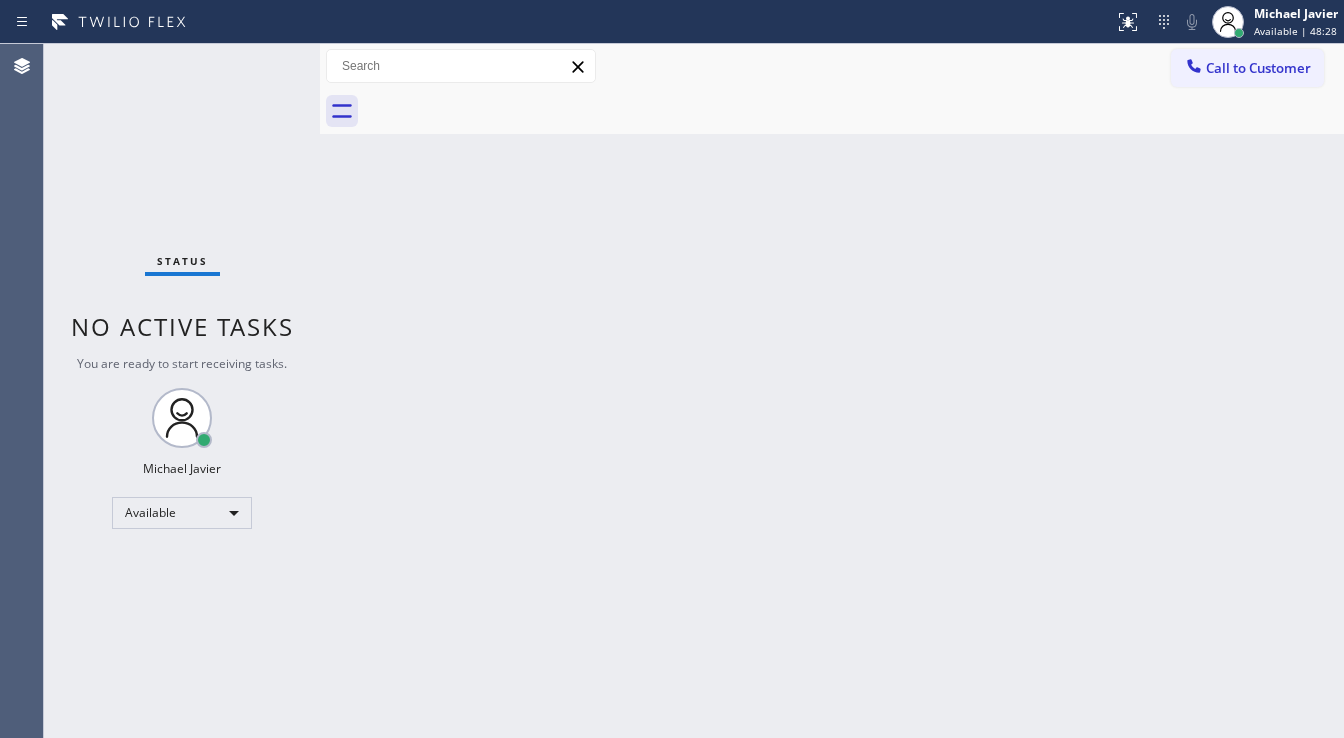 click on "Status   No active tasks     You are ready to start receiving tasks.   Michael Javier Available" at bounding box center (182, 391) 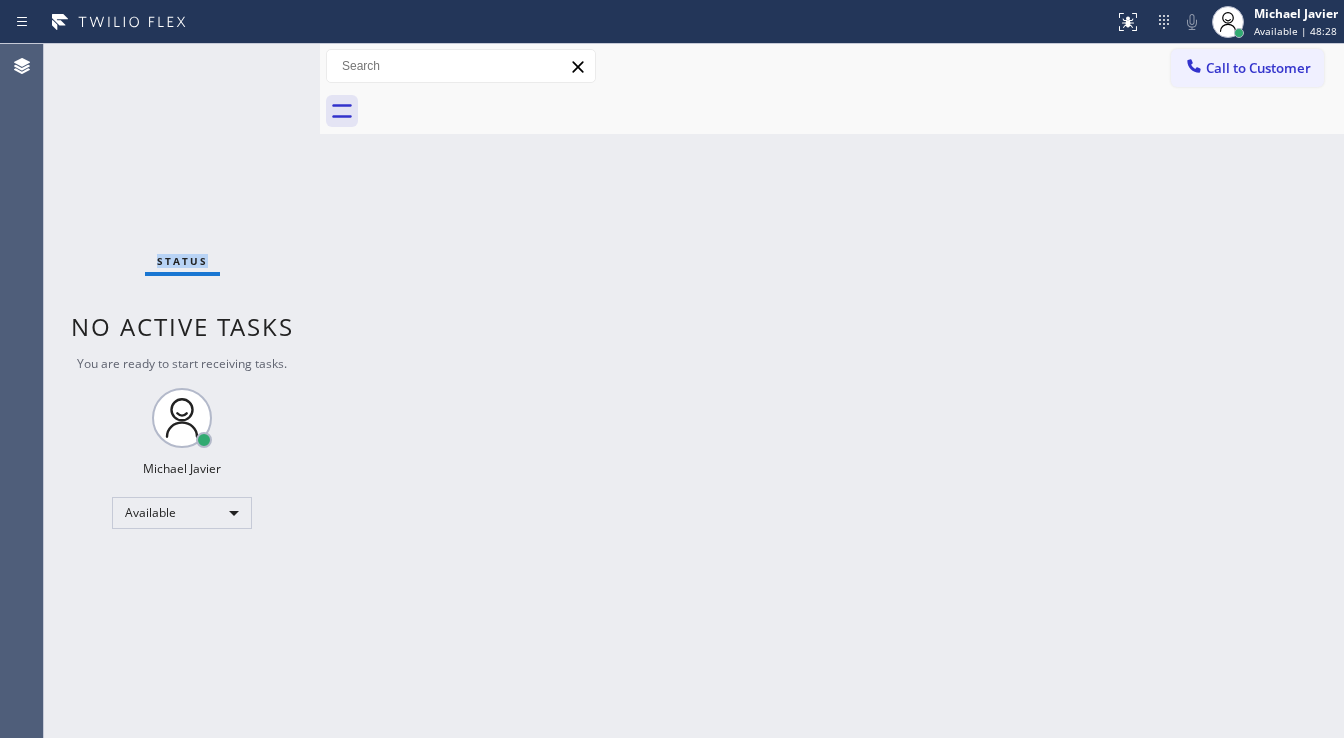 click on "Status   No active tasks     You are ready to start receiving tasks.   Michael Javier Available" at bounding box center (182, 391) 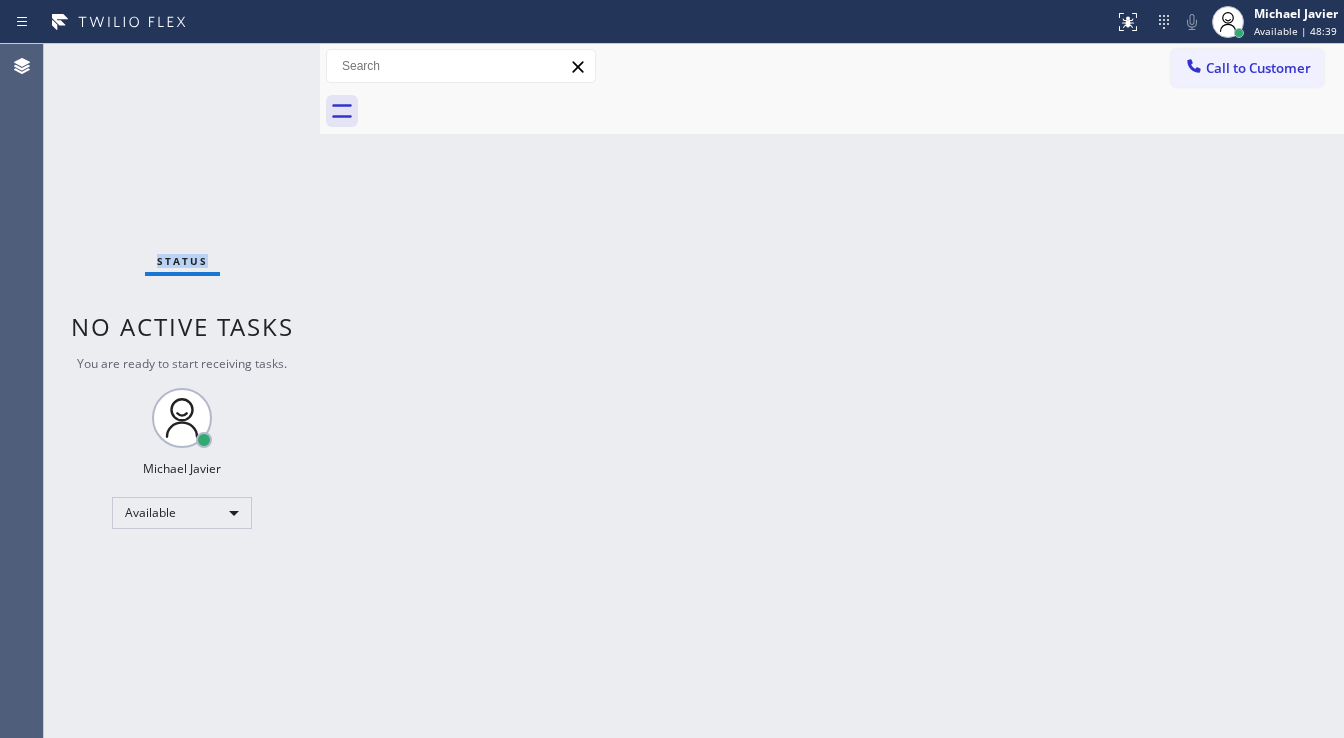 click on "Status   No active tasks     You are ready to start receiving tasks.   Michael Javier Available" at bounding box center [182, 391] 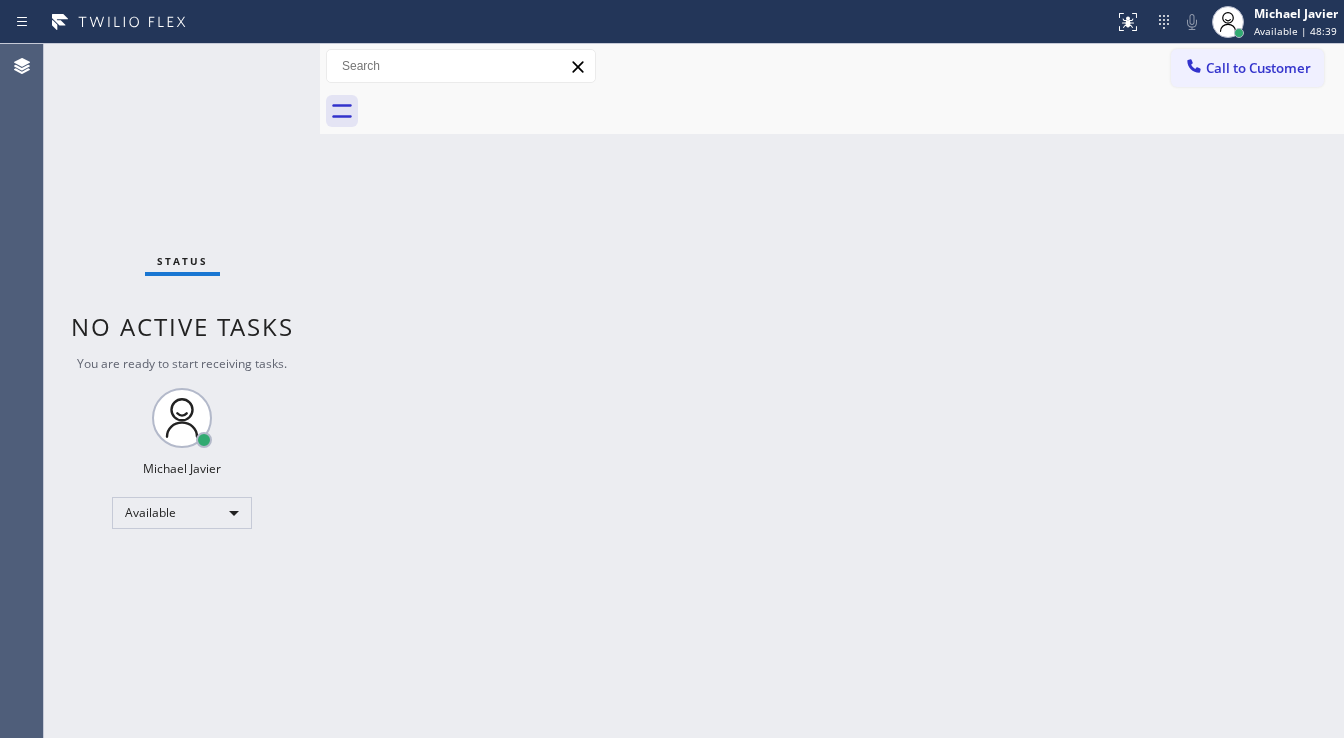 click on "Status   No active tasks     You are ready to start receiving tasks.   Michael Javier Available" at bounding box center [182, 391] 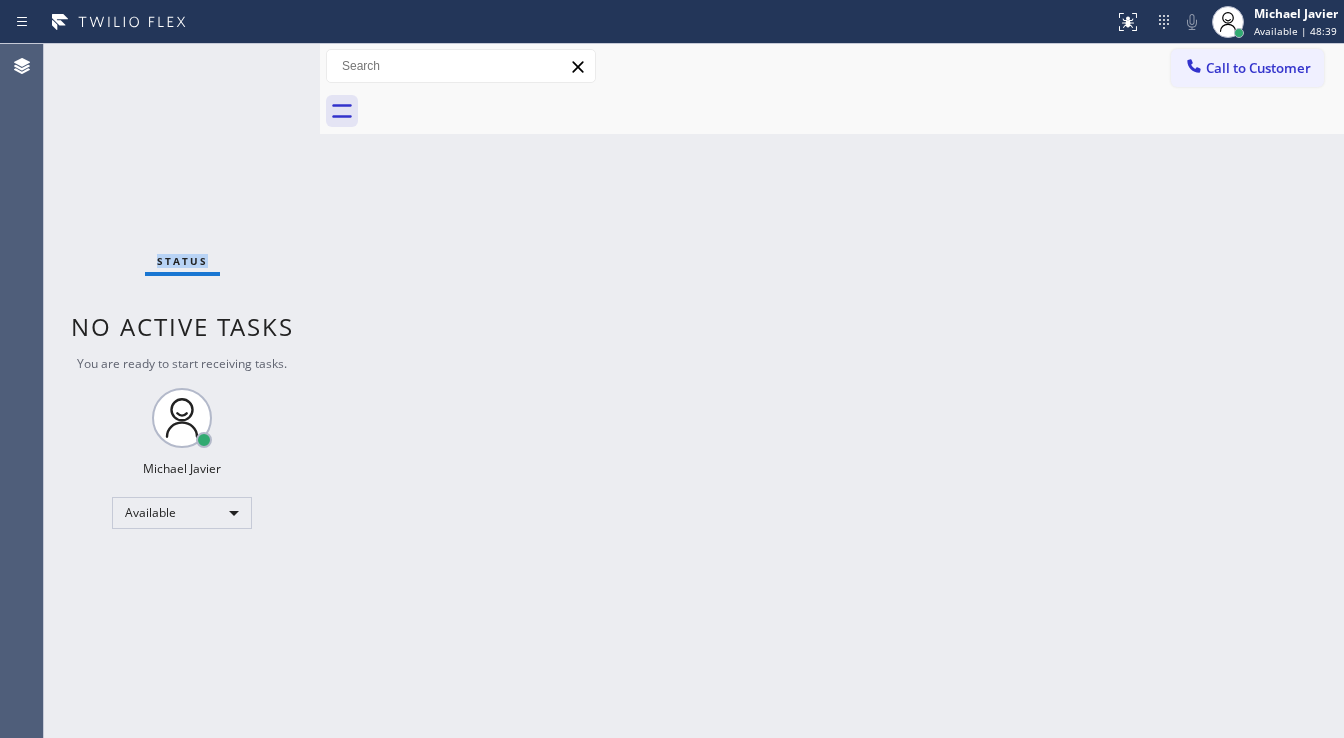 click on "Status   No active tasks     You are ready to start receiving tasks.   Michael Javier Available" at bounding box center [182, 391] 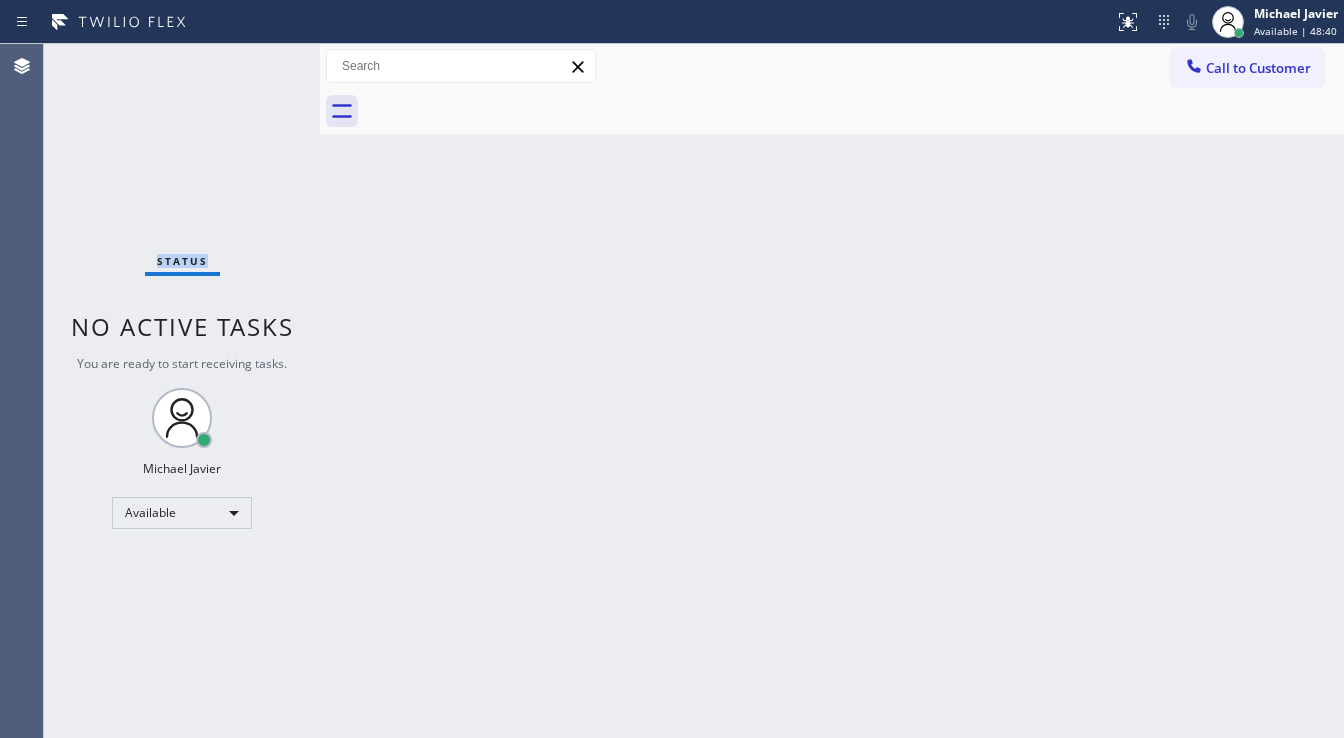 click on "Status   No active tasks     You are ready to start receiving tasks.   Michael Javier Available" at bounding box center [182, 391] 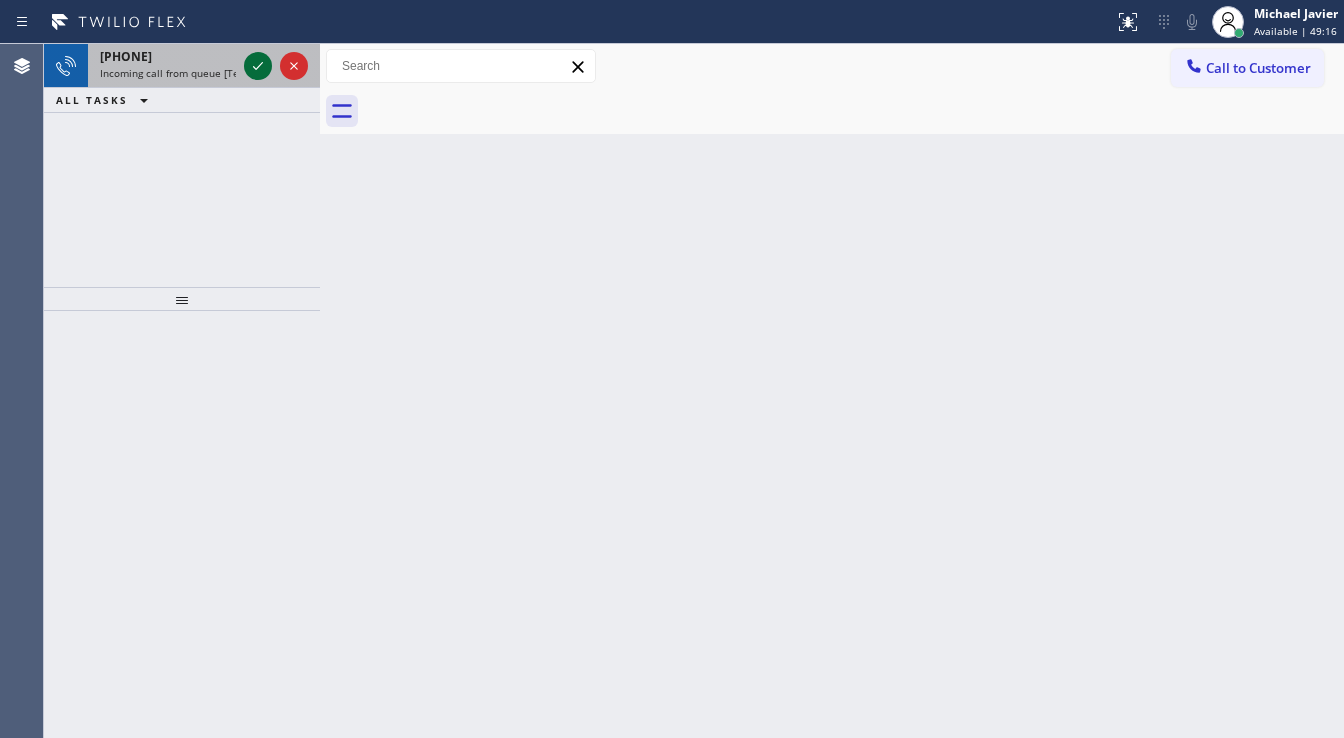click 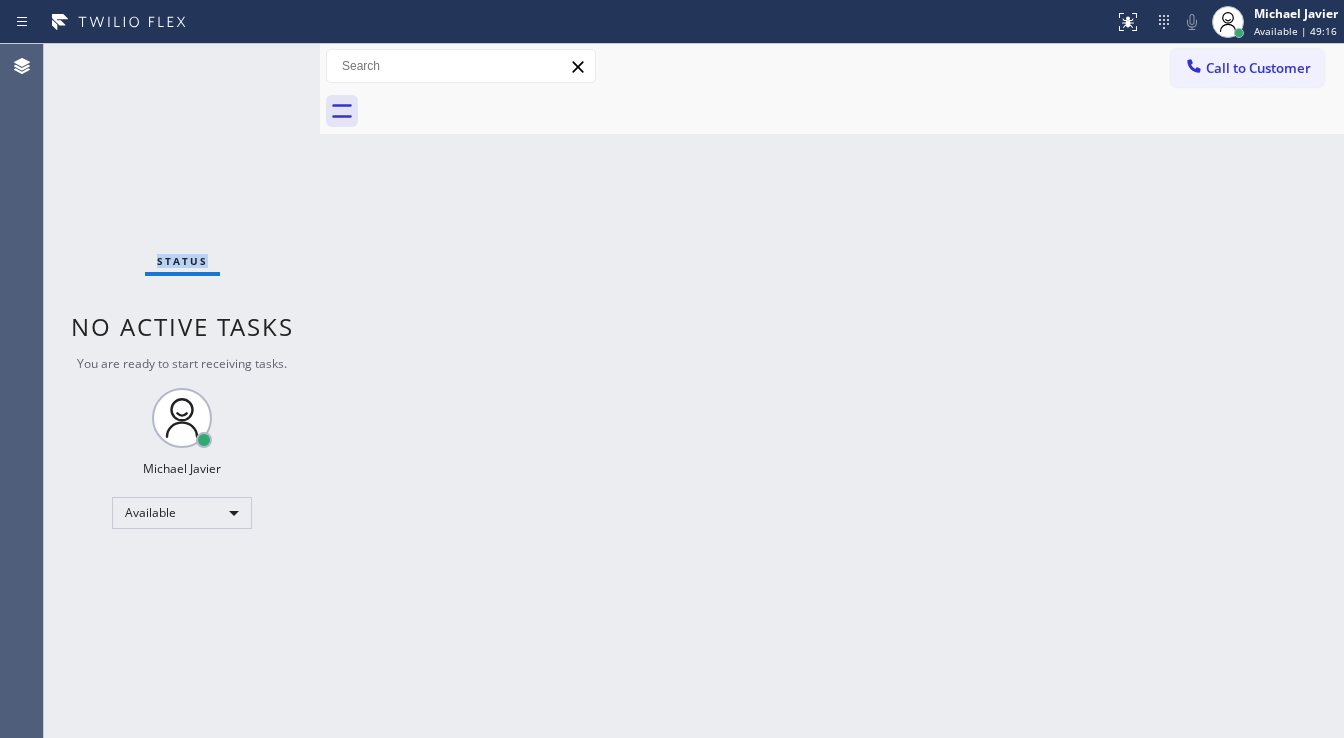 click on "Status   No active tasks     You are ready to start receiving tasks.   Michael Javier Available" at bounding box center (182, 391) 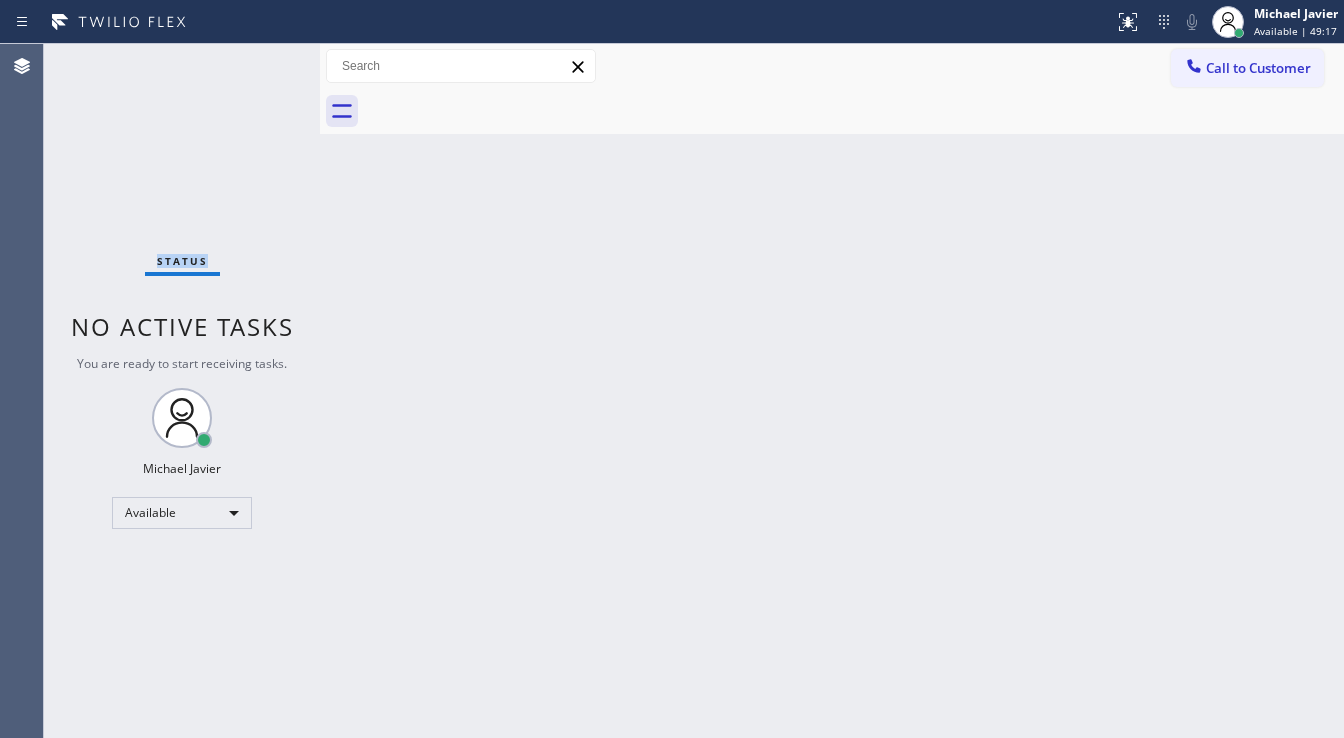 click on "Status   No active tasks     You are ready to start receiving tasks.   Michael Javier Available" at bounding box center (182, 391) 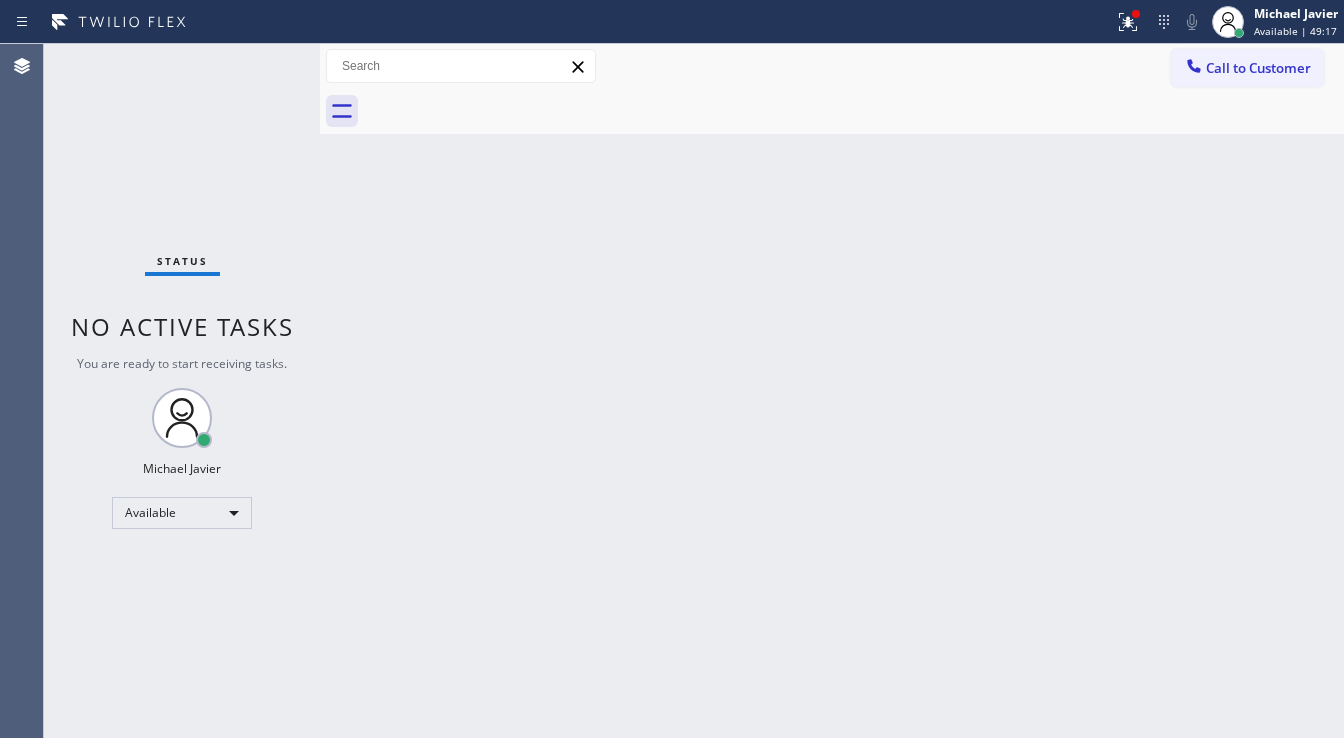 drag, startPoint x: 1140, startPoint y: 15, endPoint x: 1120, endPoint y: 76, distance: 64.195015 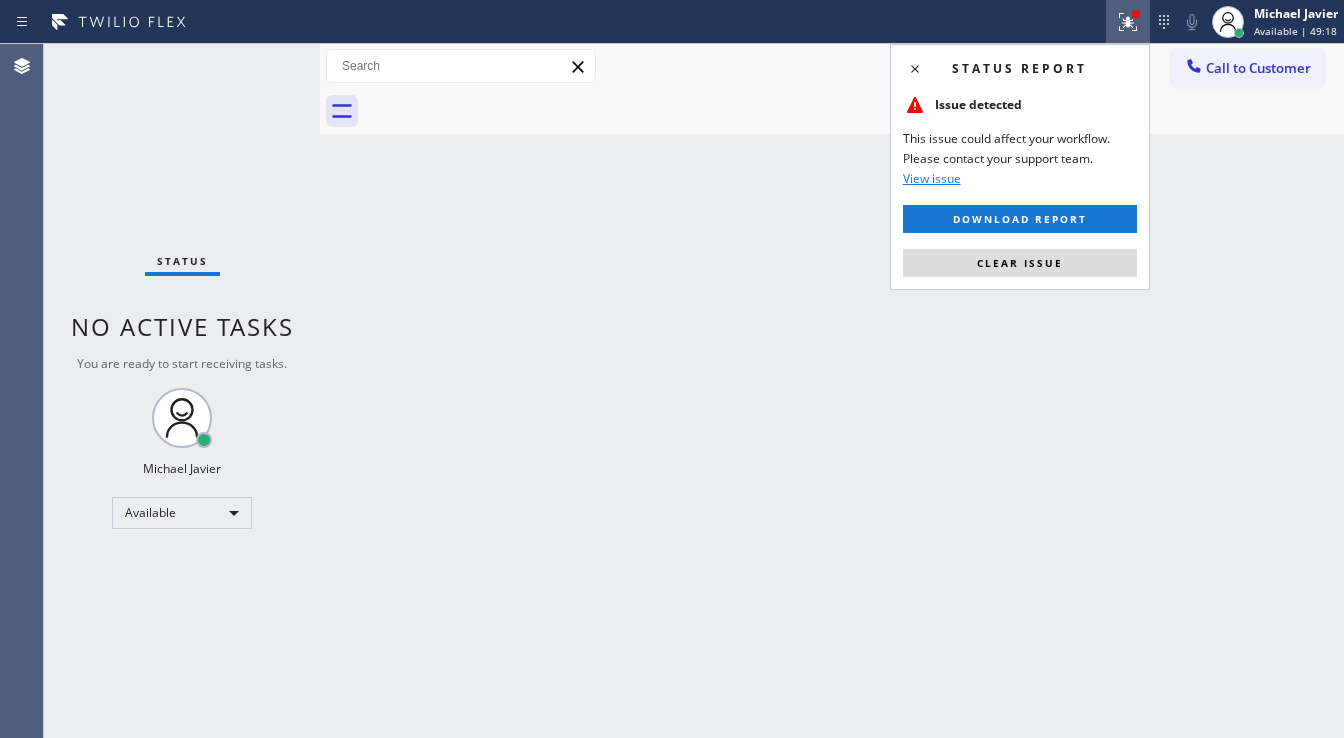 click on "Clear issue" at bounding box center [1020, 263] 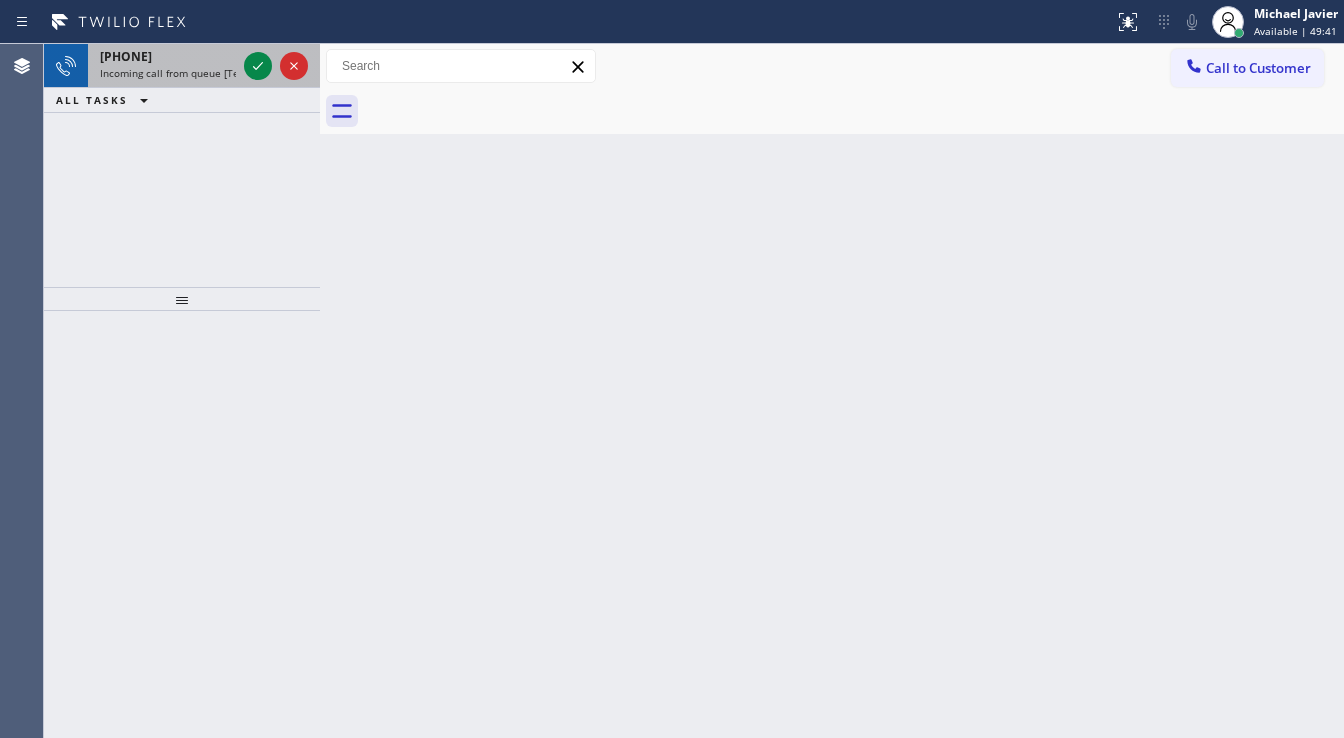 click at bounding box center (276, 66) 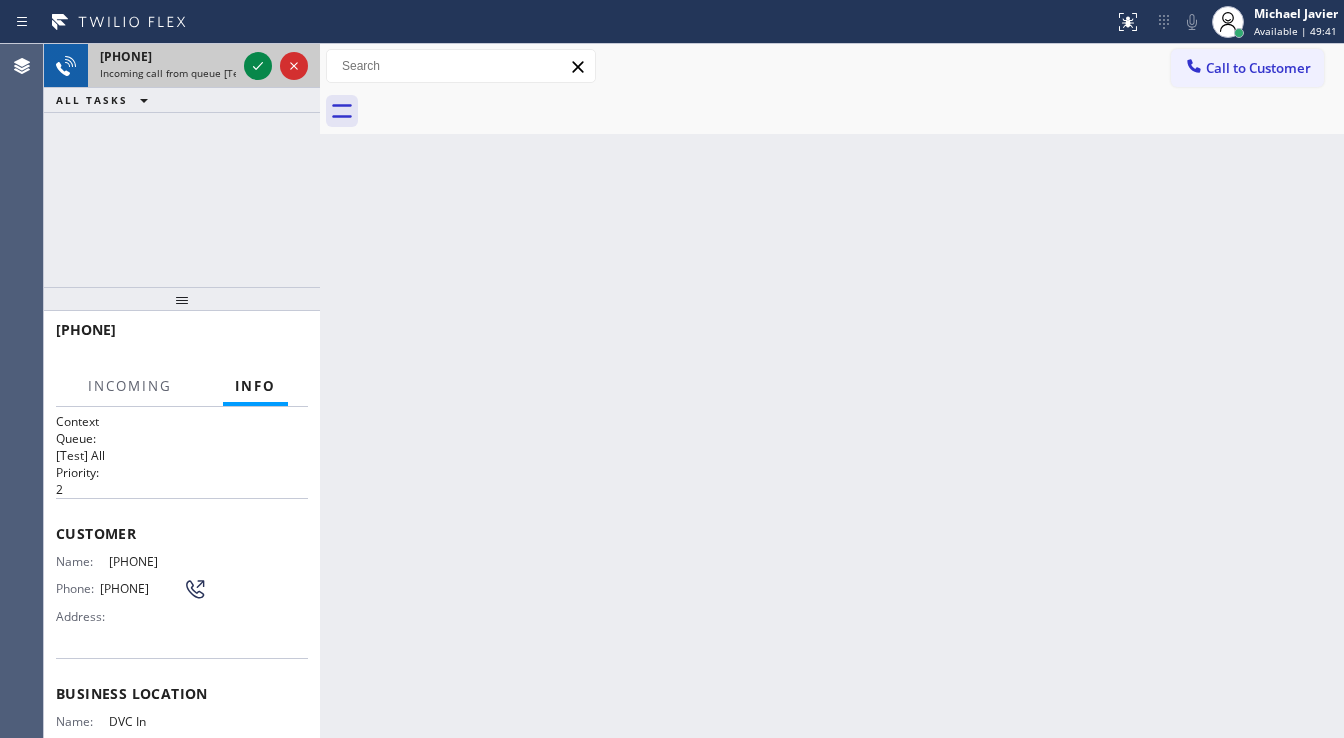 click at bounding box center (276, 66) 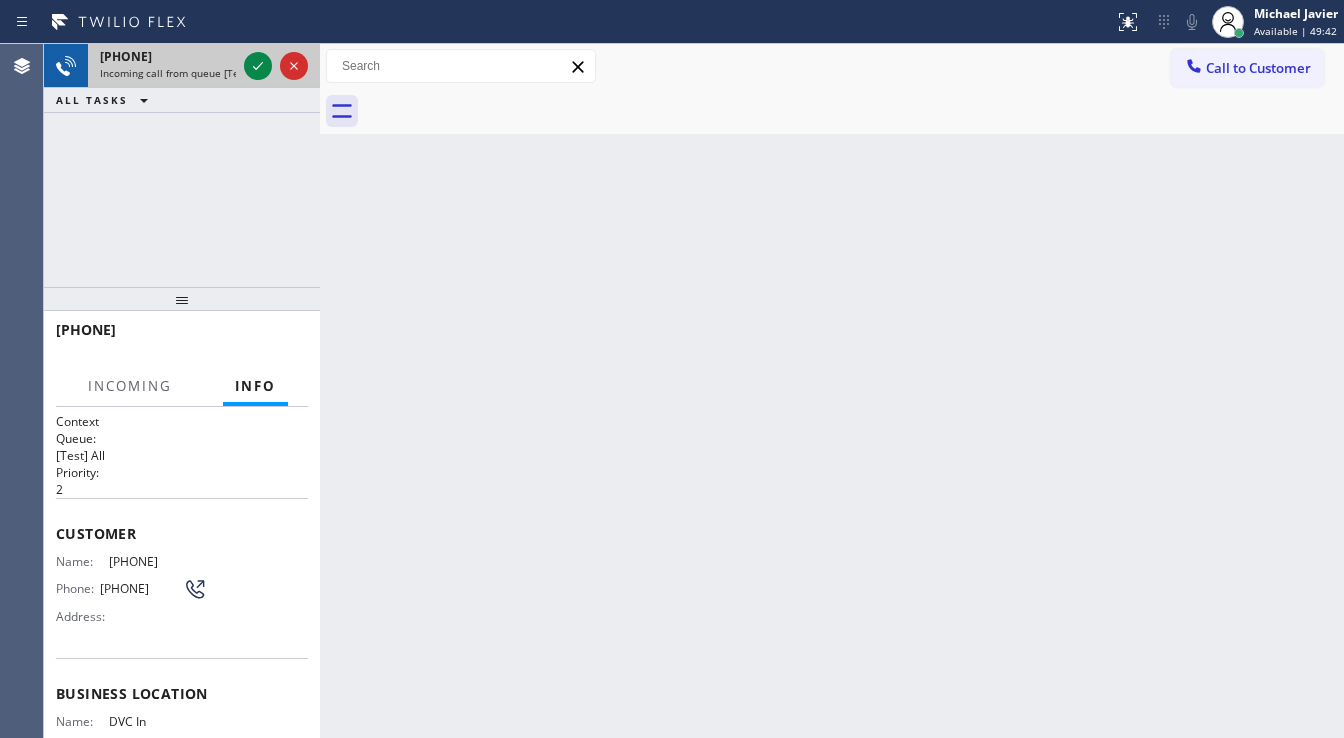 click at bounding box center (276, 66) 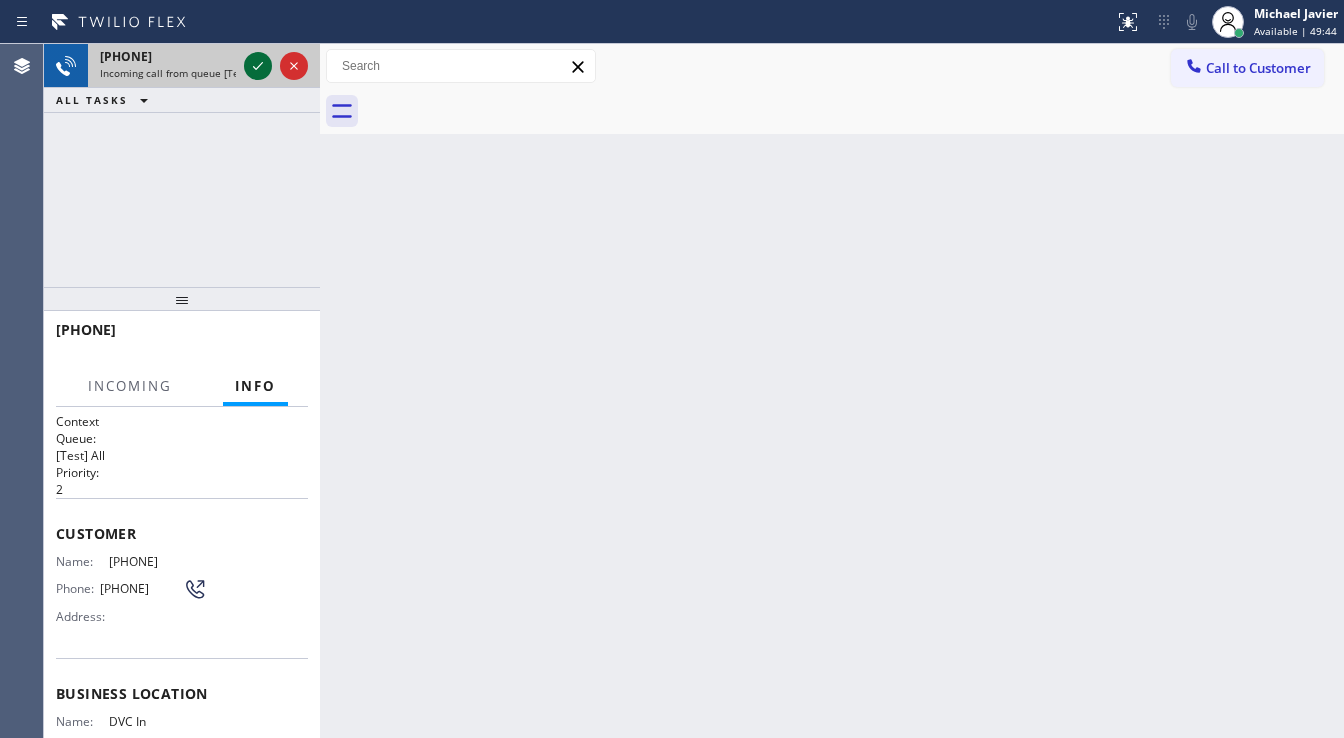 click 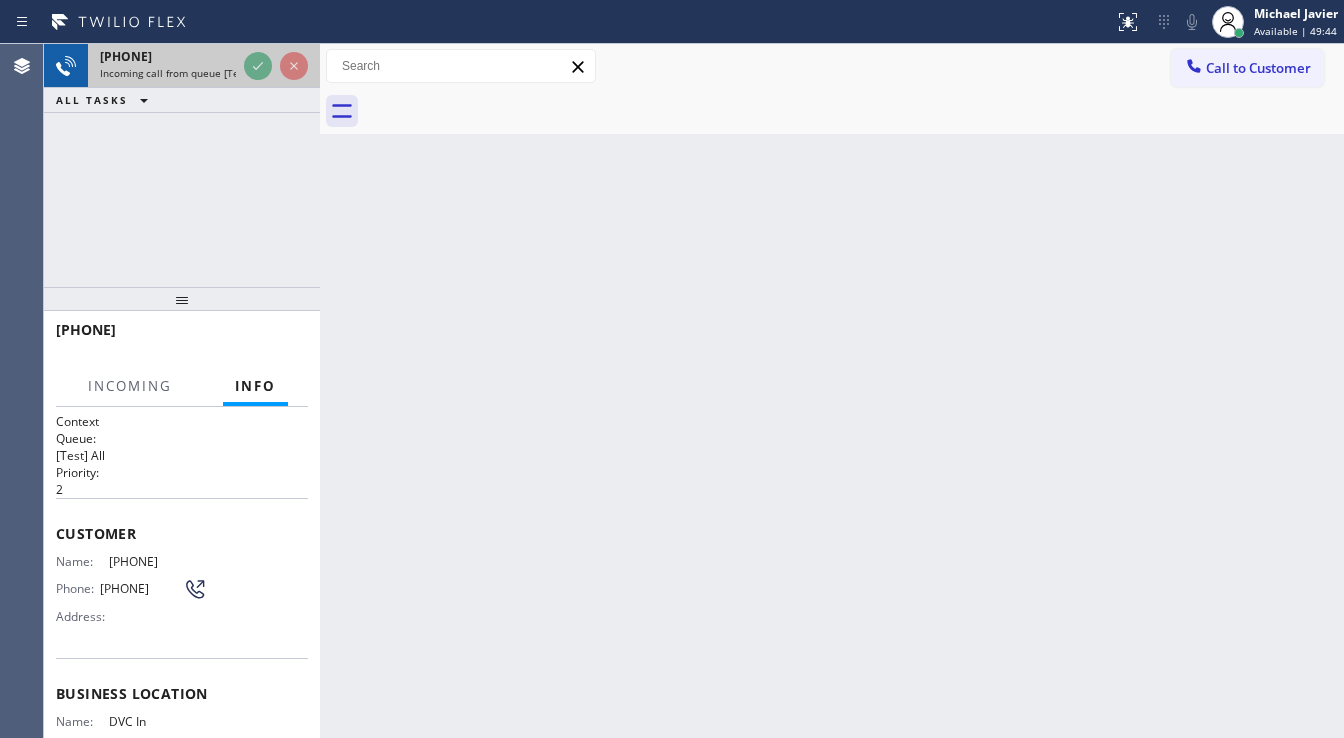 click on "Classify the call LOCATION NAME NY Refrigerator Repair FROM PHONE [PHONE] TO PHONE [PHONE] Status: COMPLETED REASON: New Customer - Booked Save Classify the call LOCATION NAME Wolf Appliances Repair San Francisco FROM PHONE [PHONE] TO PHONE [PHONE] Status: COMPLETED REASON: Tech, Unknown/didnt ring Save Classify the call LOCATION NAME Whirlpool Appliance  Repair FROM PHONE [PHONE] TO PHONE [PHONE] Status: COMPLETED REASON: Existing Customer - ETA/PI/REDO/complain/cancel Save Classify the call LOCATION NAME Marvel Electricians Torrance FROM PHONE [PHONE] TO PHONE [PHONE] Status: COMPLETED REASON: Existing Customer - ETA/PI/REDO/complain/cancel Save Classify the call LOCATION NAME CoreFix Solutions FROM PHONE [PHONE] TO PHONE [PHONE] Status: COMPLETED REASON: Tech, Unknown/didnt ring Save Classify the call LOCATION NAME Pristine House Cleaning FROM PHONE [PHONE] TO PHONE [PHONE] Status: COMPLETED REASON: Tech, Unknown/didnt ring" at bounding box center (694, 391) 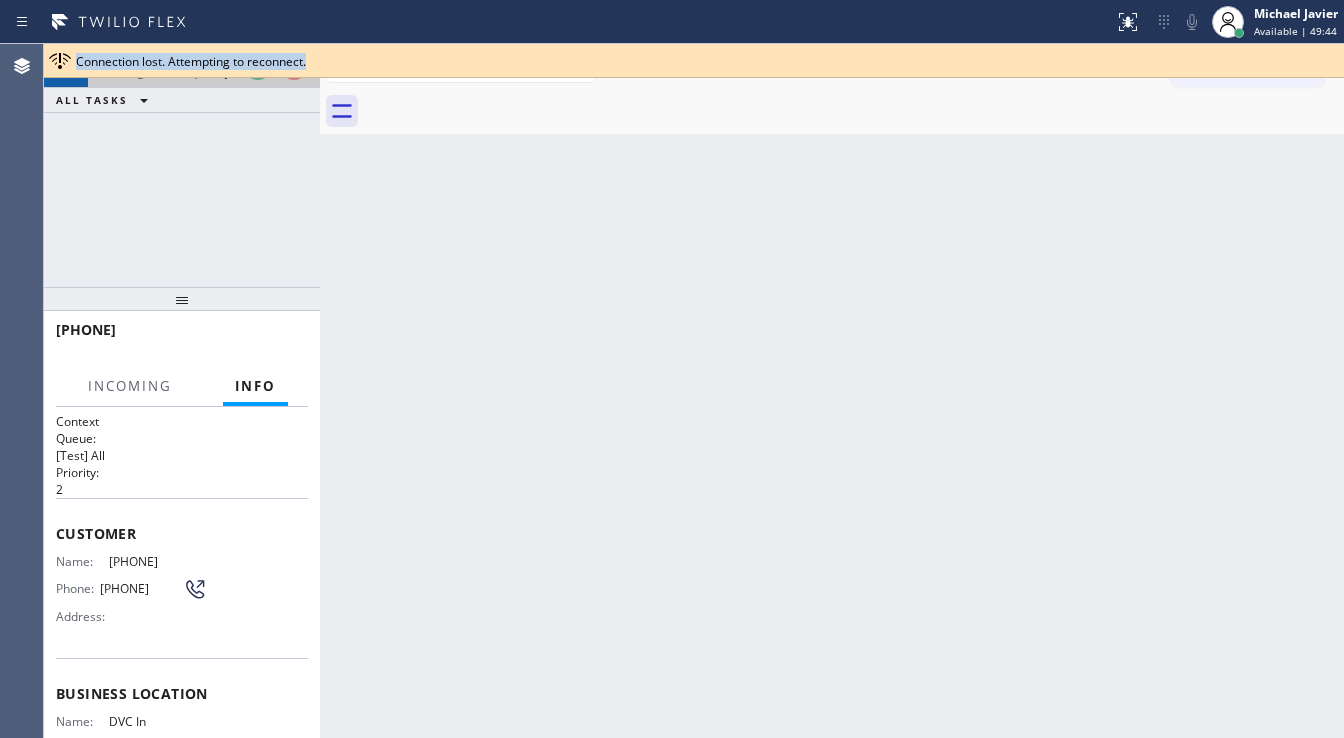 click on "Connection lost. Attempting to reconnect." at bounding box center [191, 61] 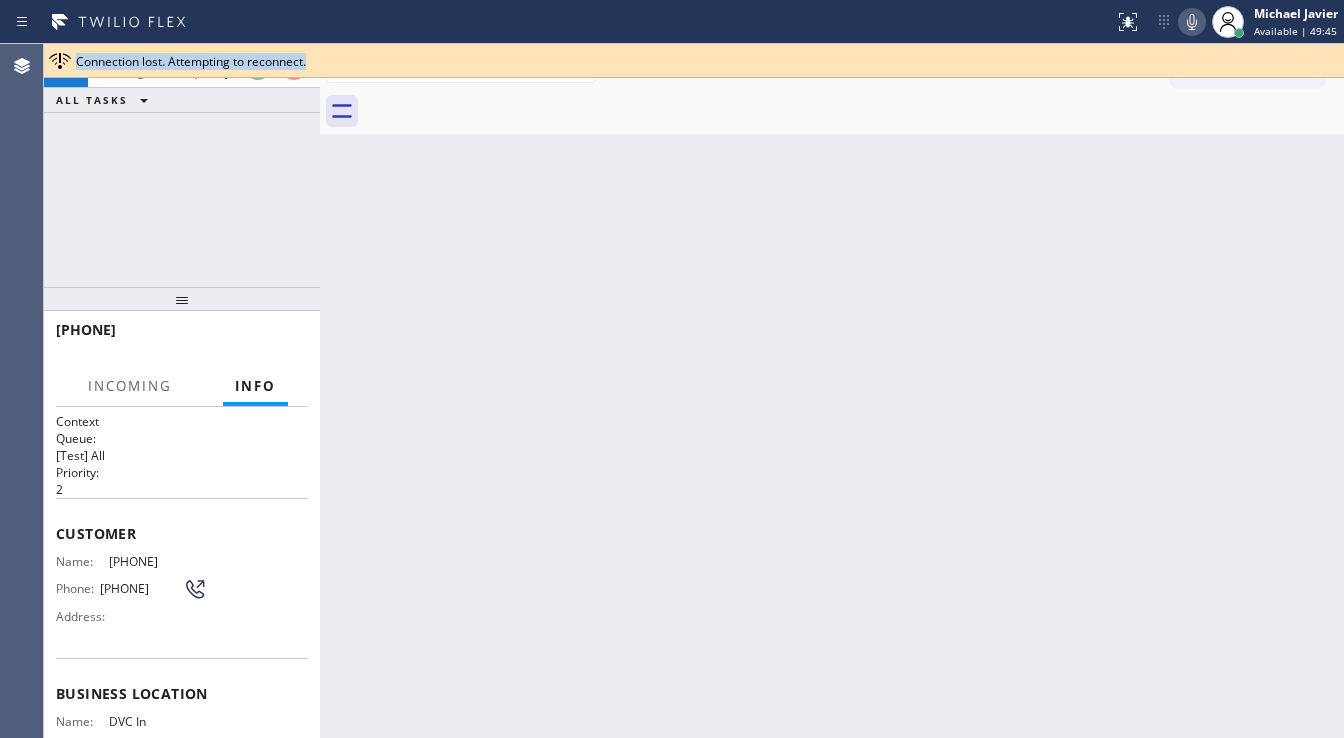 click on "Connection lost. Attempting to reconnect." at bounding box center (191, 61) 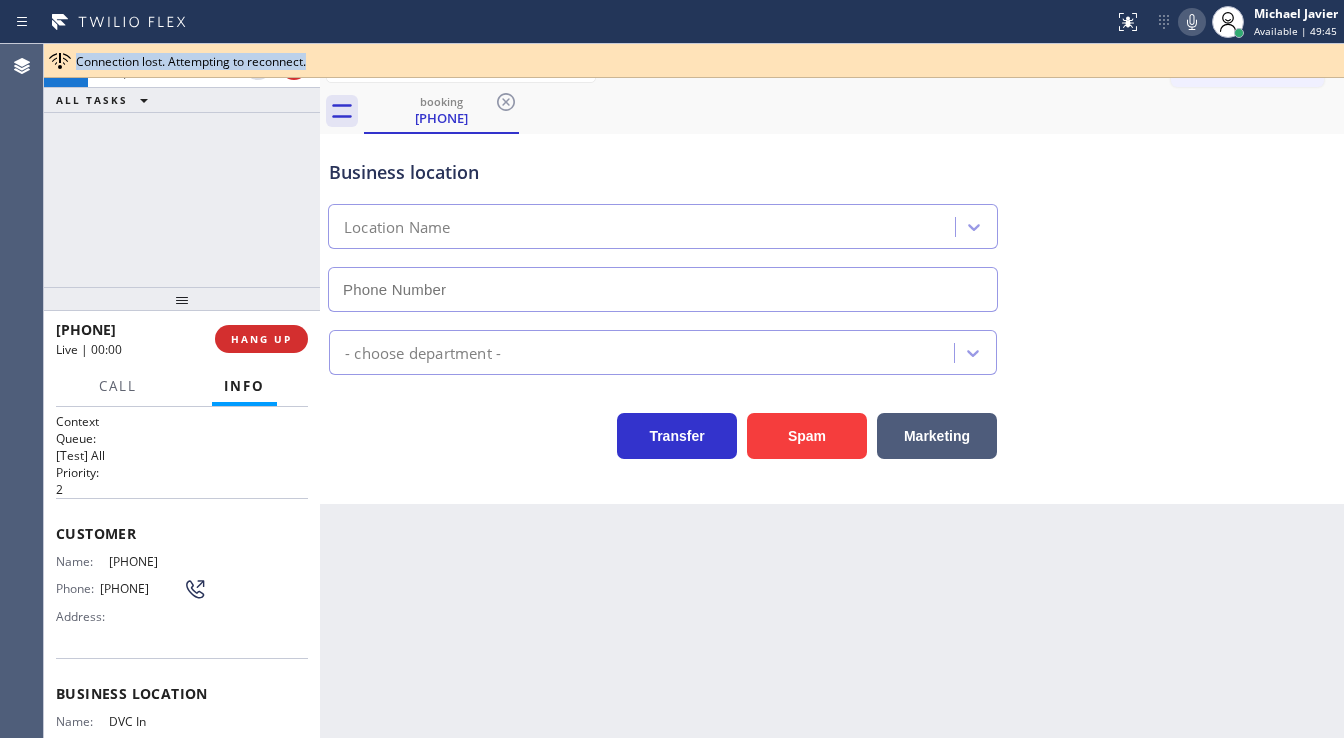 type on "[PHONE]" 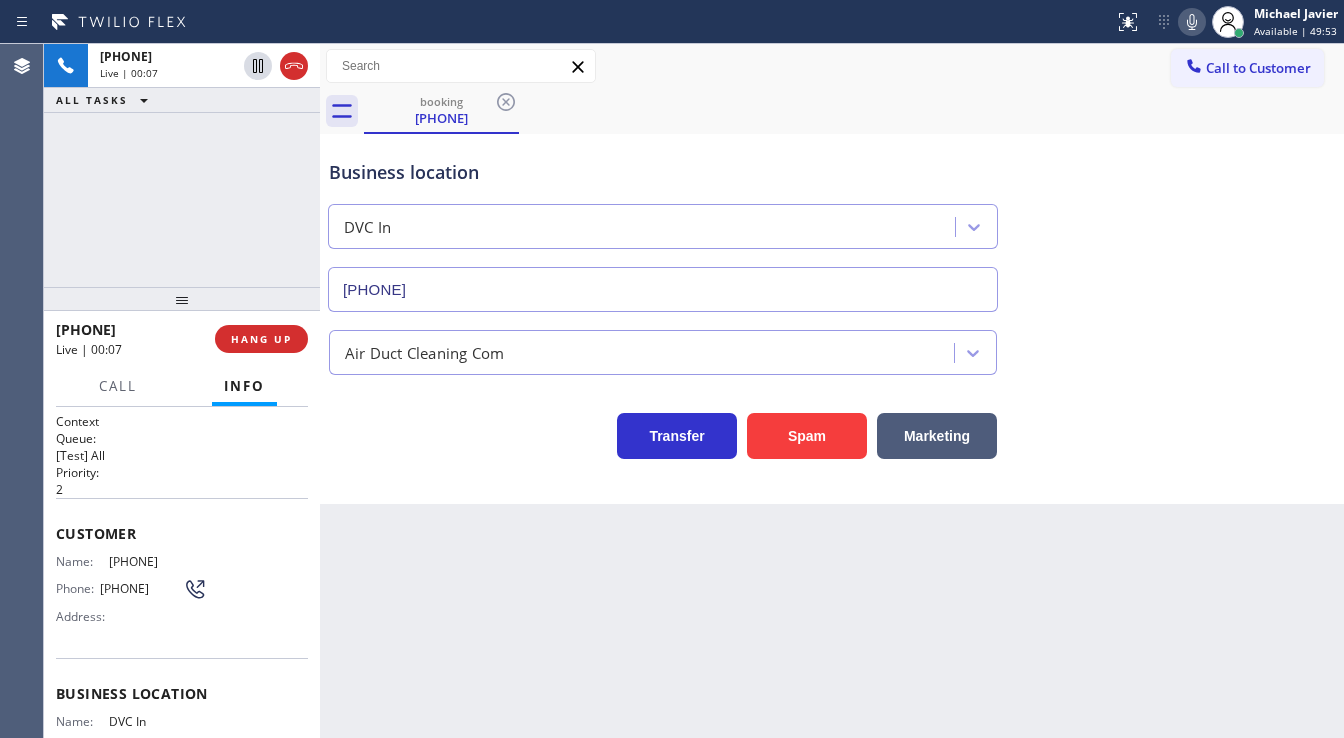 click on "[PHONE] Live | 00:07 ALL TASKS ALL TASKS ACTIVE TASKS TASKS IN WRAP UP" at bounding box center (182, 165) 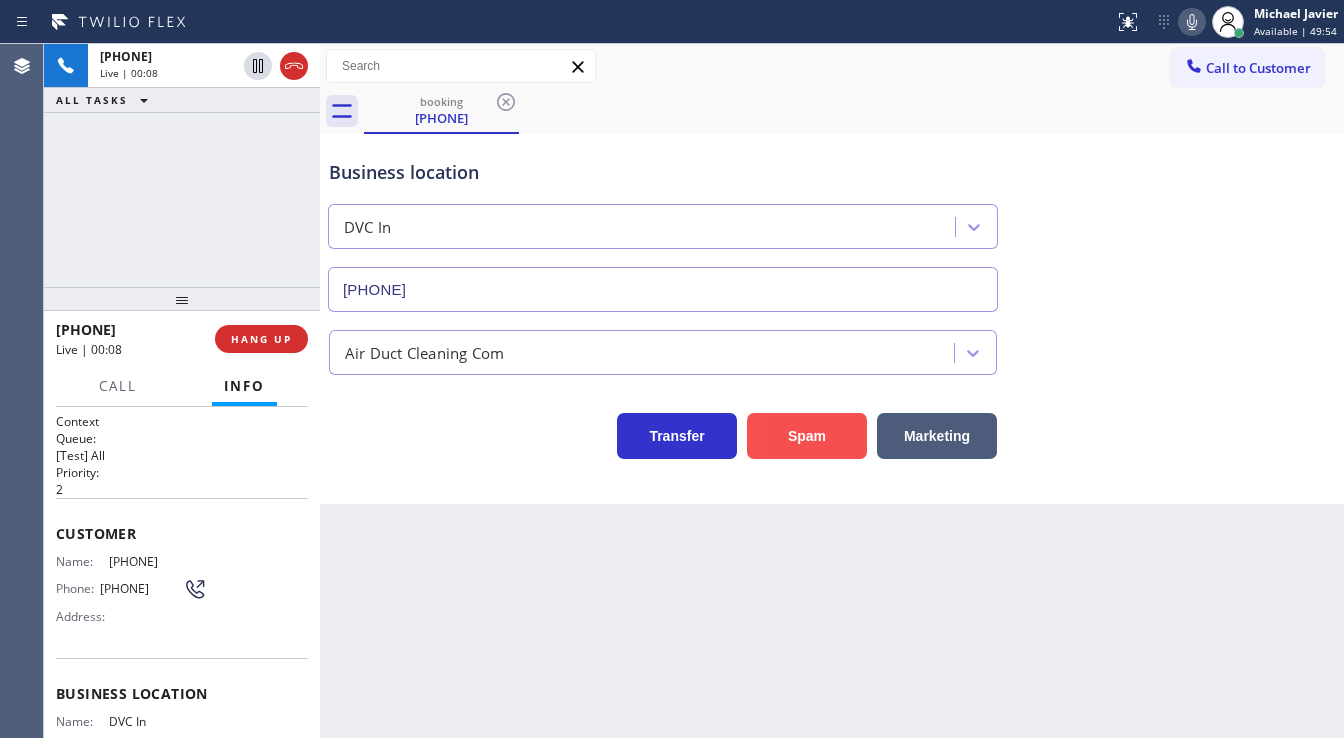 click on "Spam" at bounding box center (807, 436) 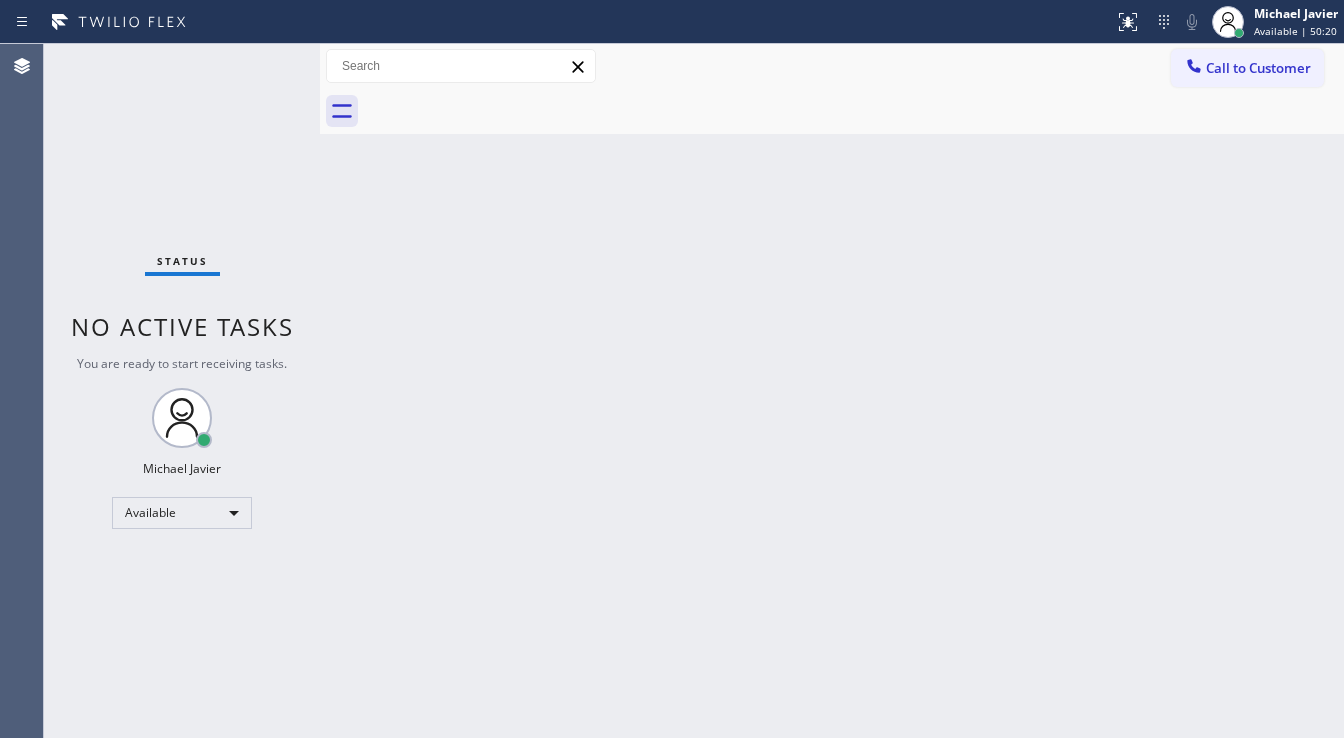 click on "Status   No active tasks     You are ready to start receiving tasks.   Michael Javier Available" at bounding box center [182, 391] 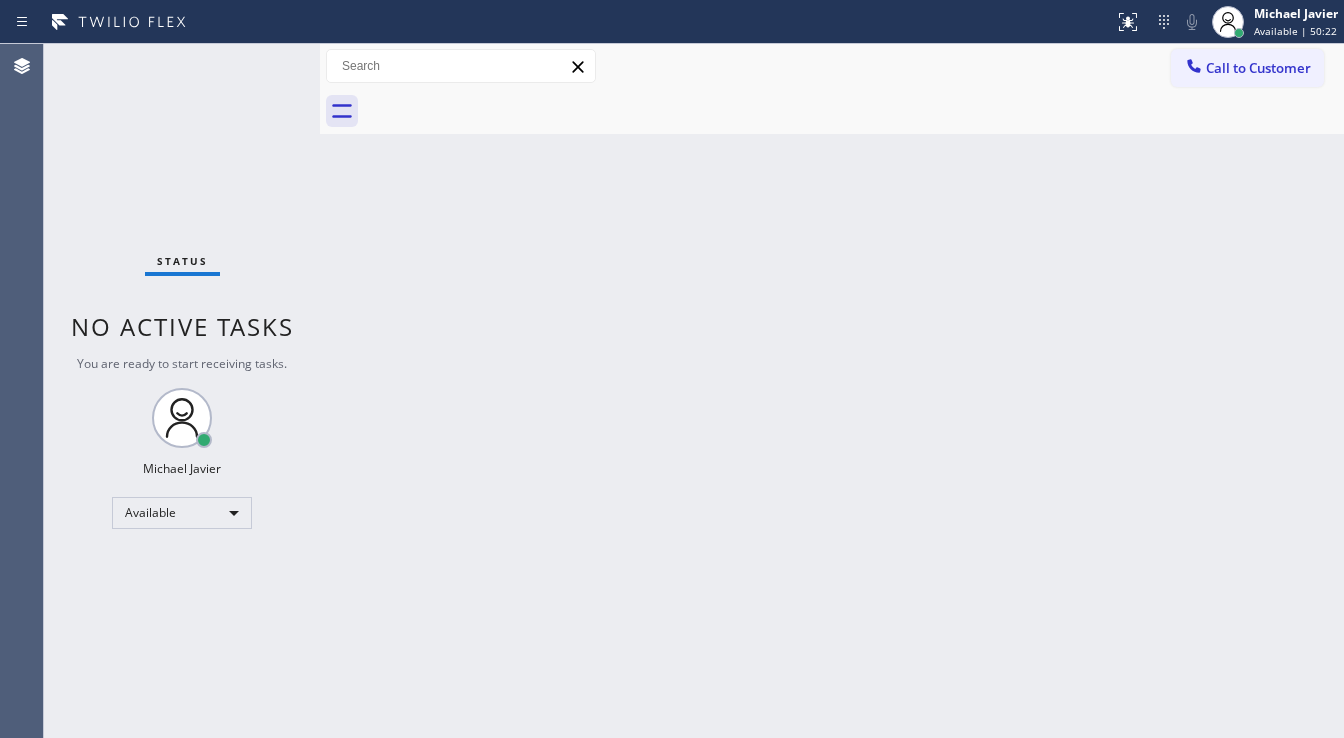 click on "Status   No active tasks     You are ready to start receiving tasks.   Michael Javier Available" at bounding box center (182, 391) 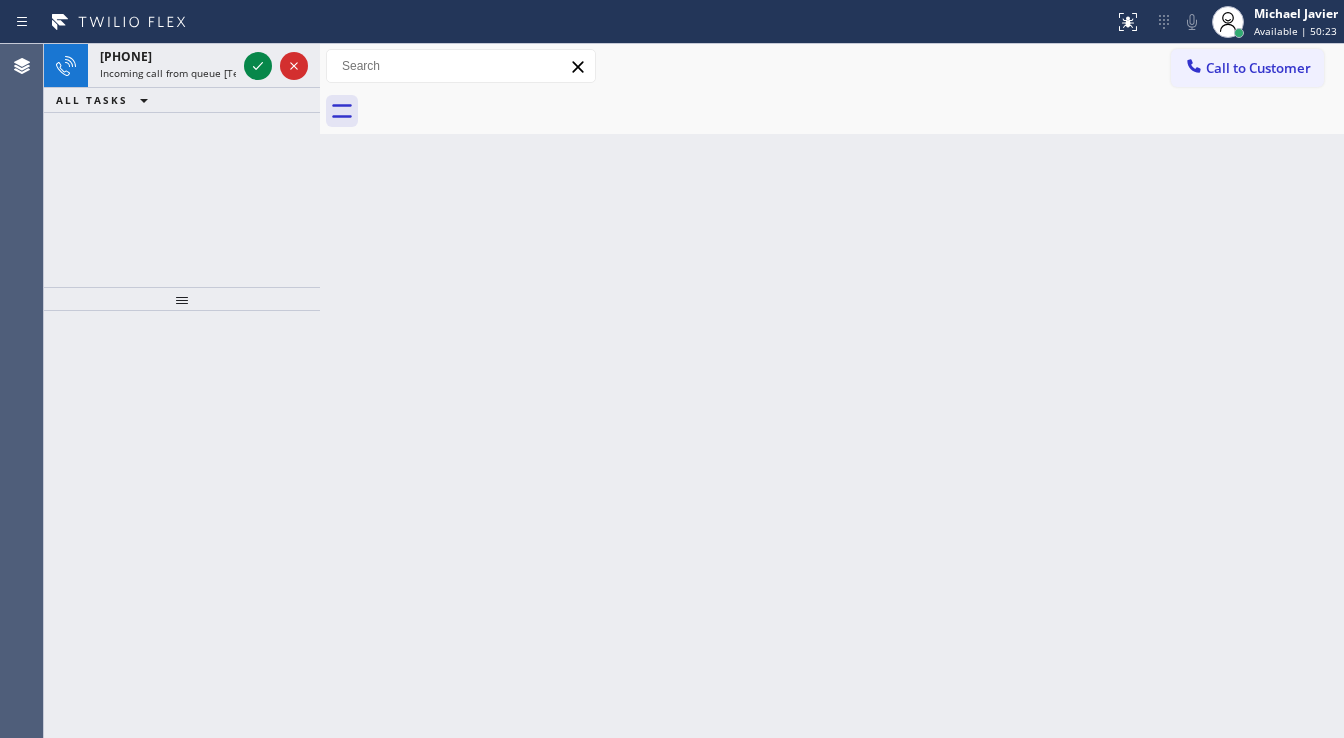 click 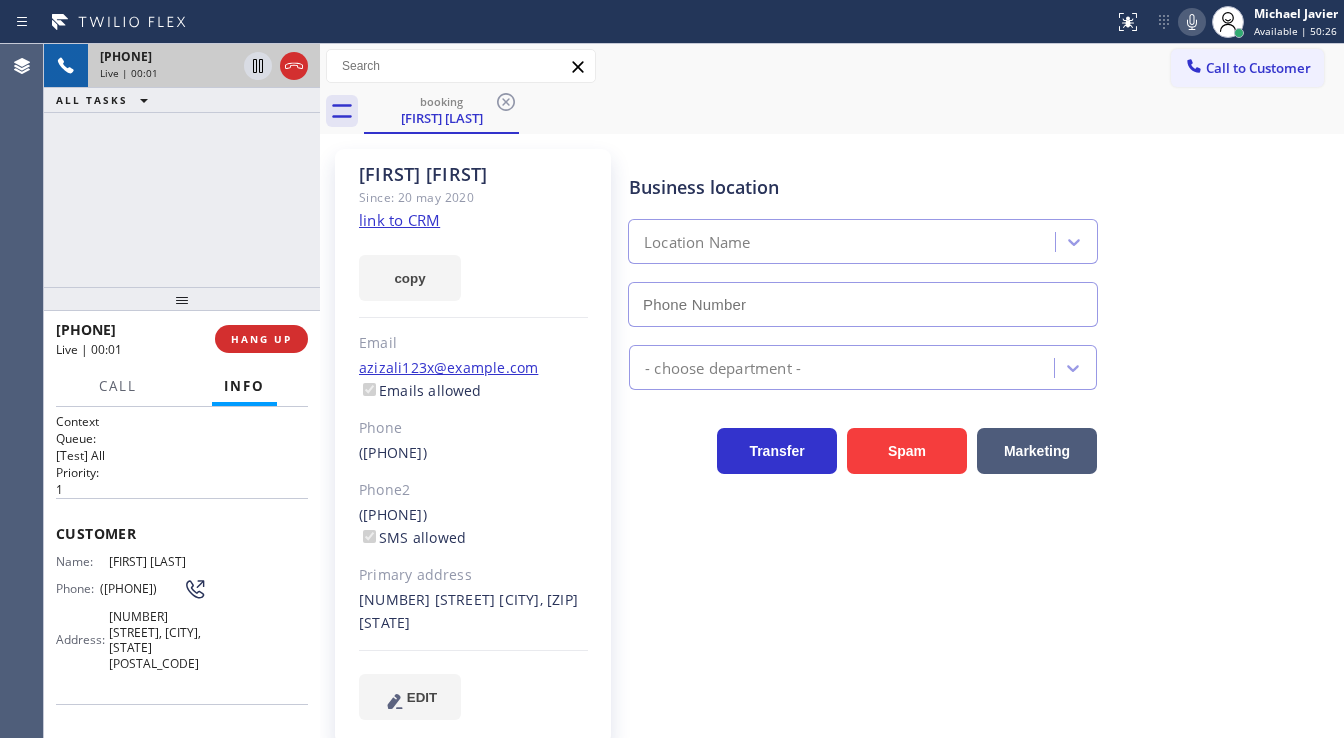 type on "[PHONE]" 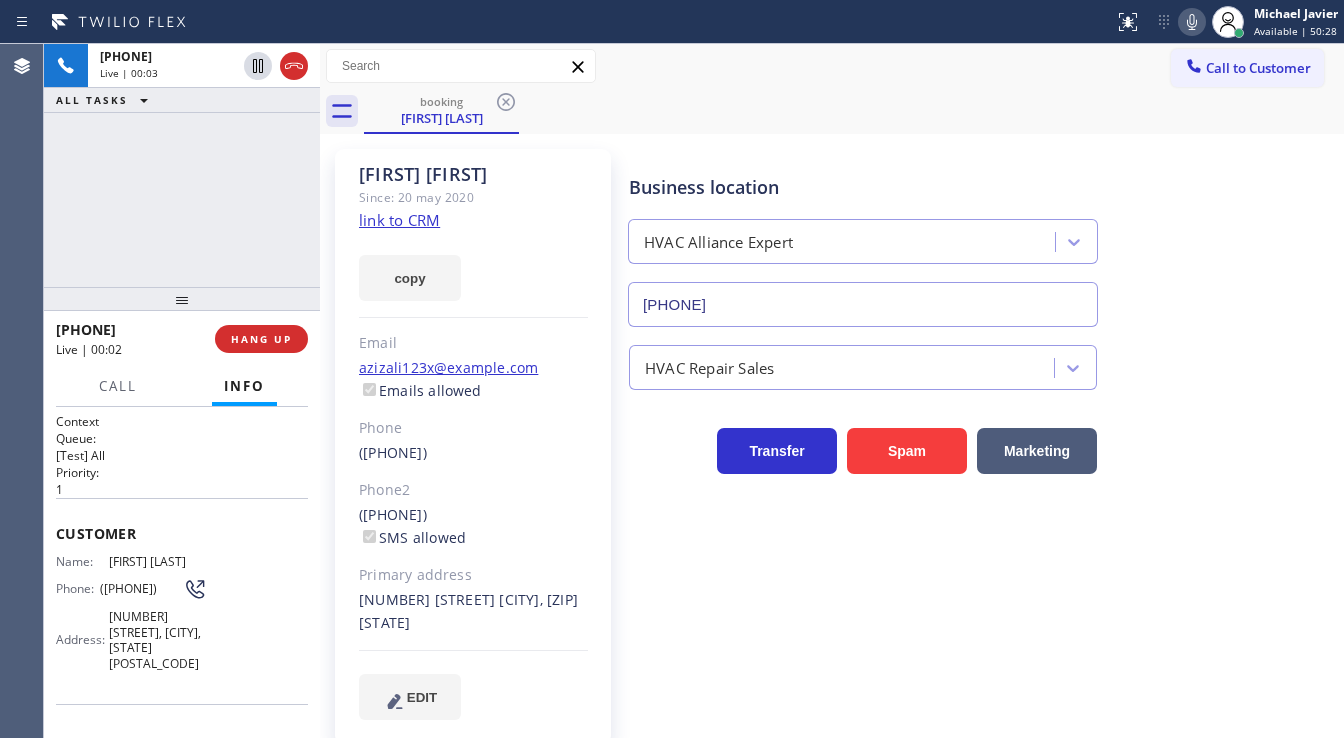 click on "link to CRM" 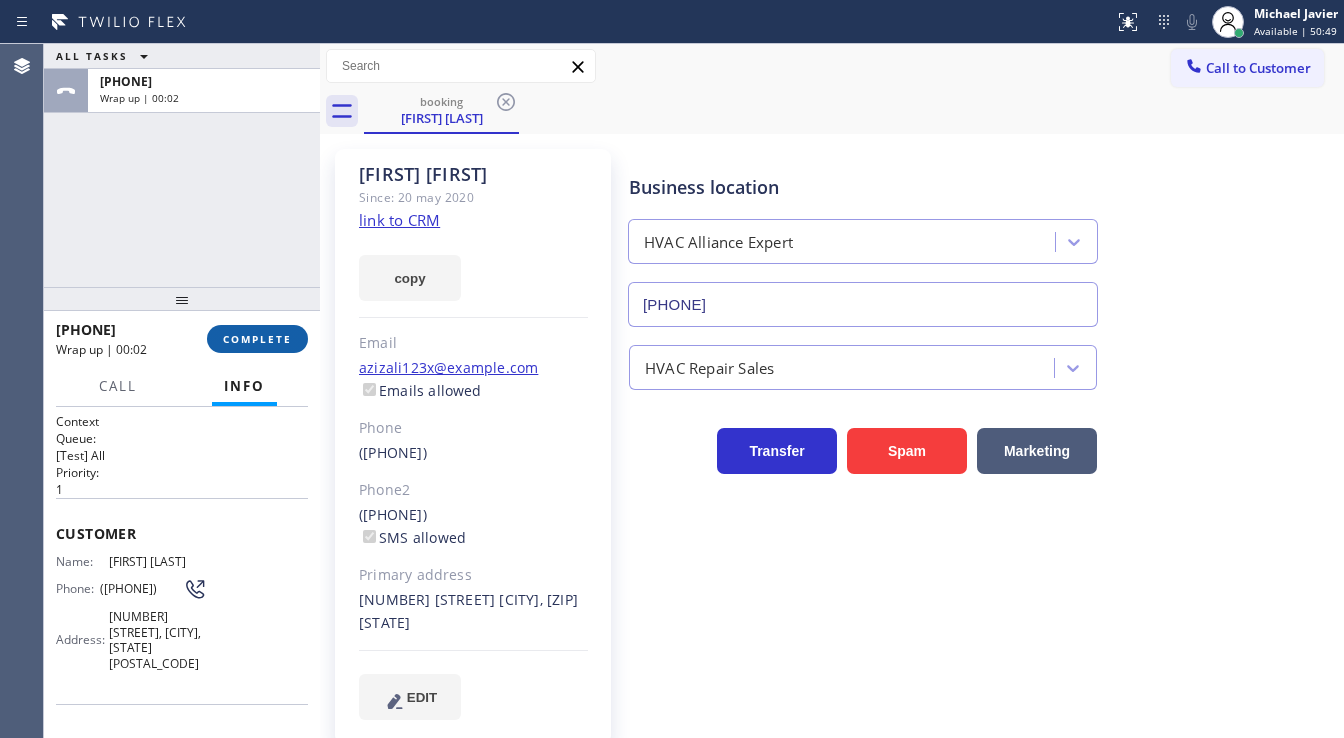 click on "COMPLETE" at bounding box center (257, 339) 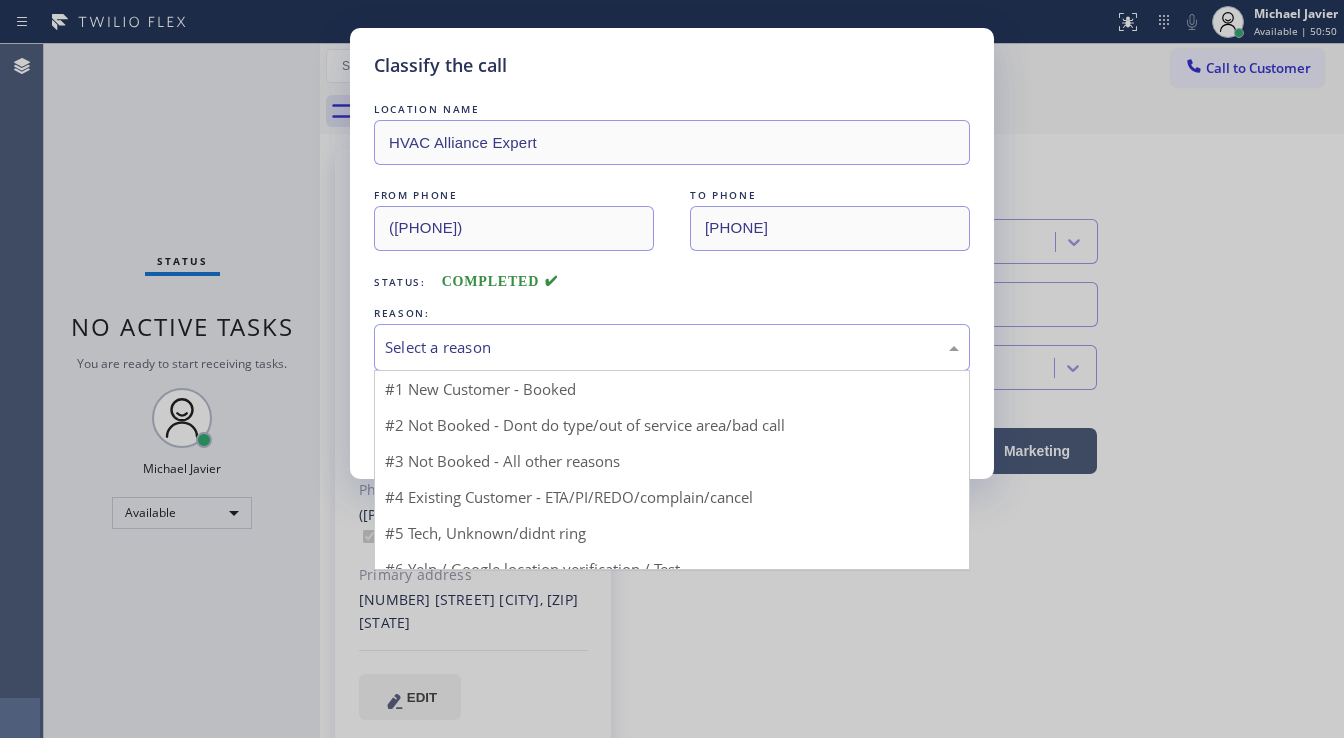 drag, startPoint x: 486, startPoint y: 340, endPoint x: 504, endPoint y: 360, distance: 26.907248 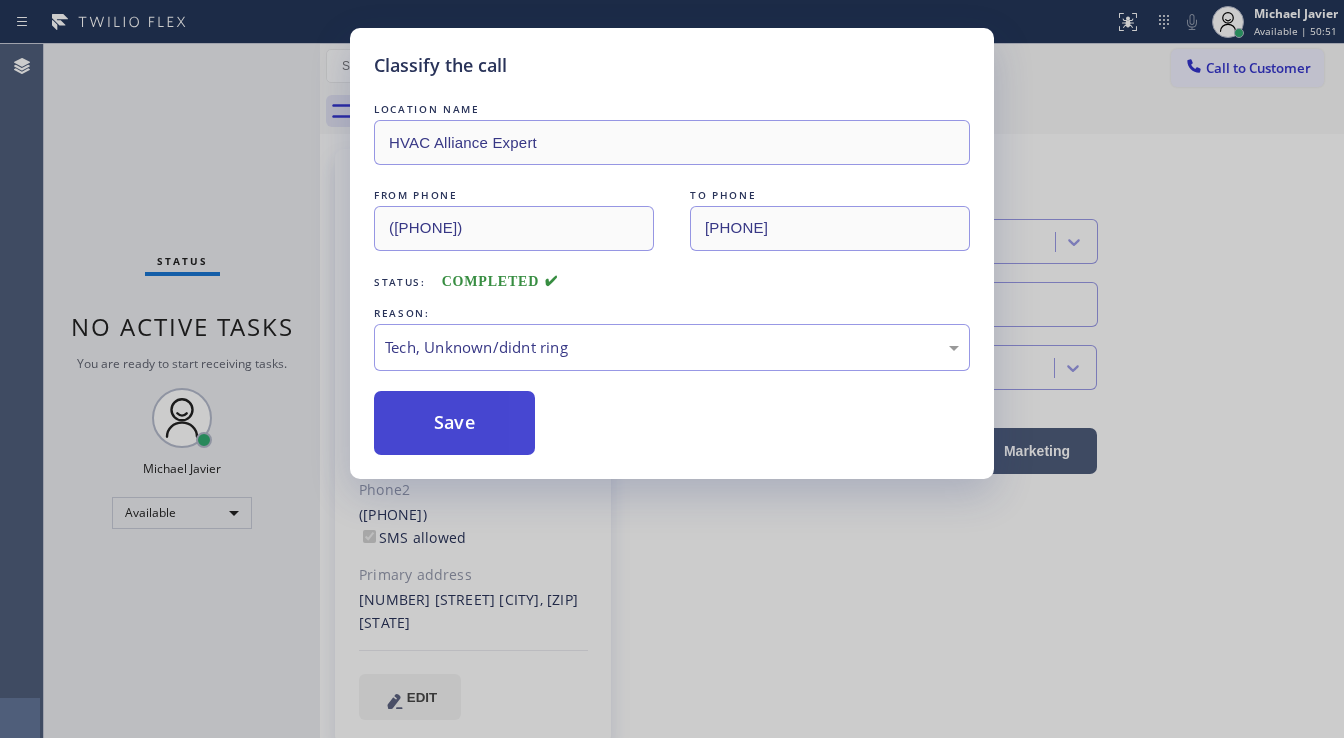 click on "Save" at bounding box center (454, 423) 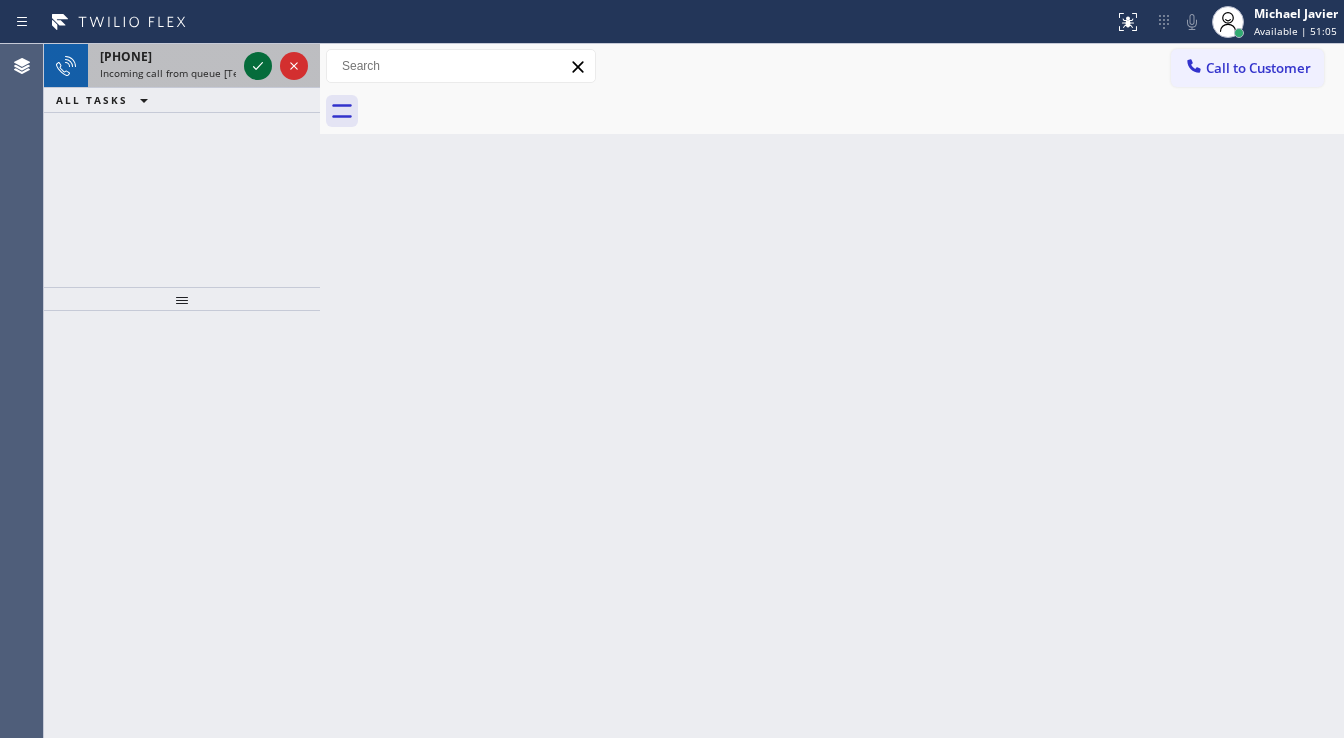 click at bounding box center (276, 66) 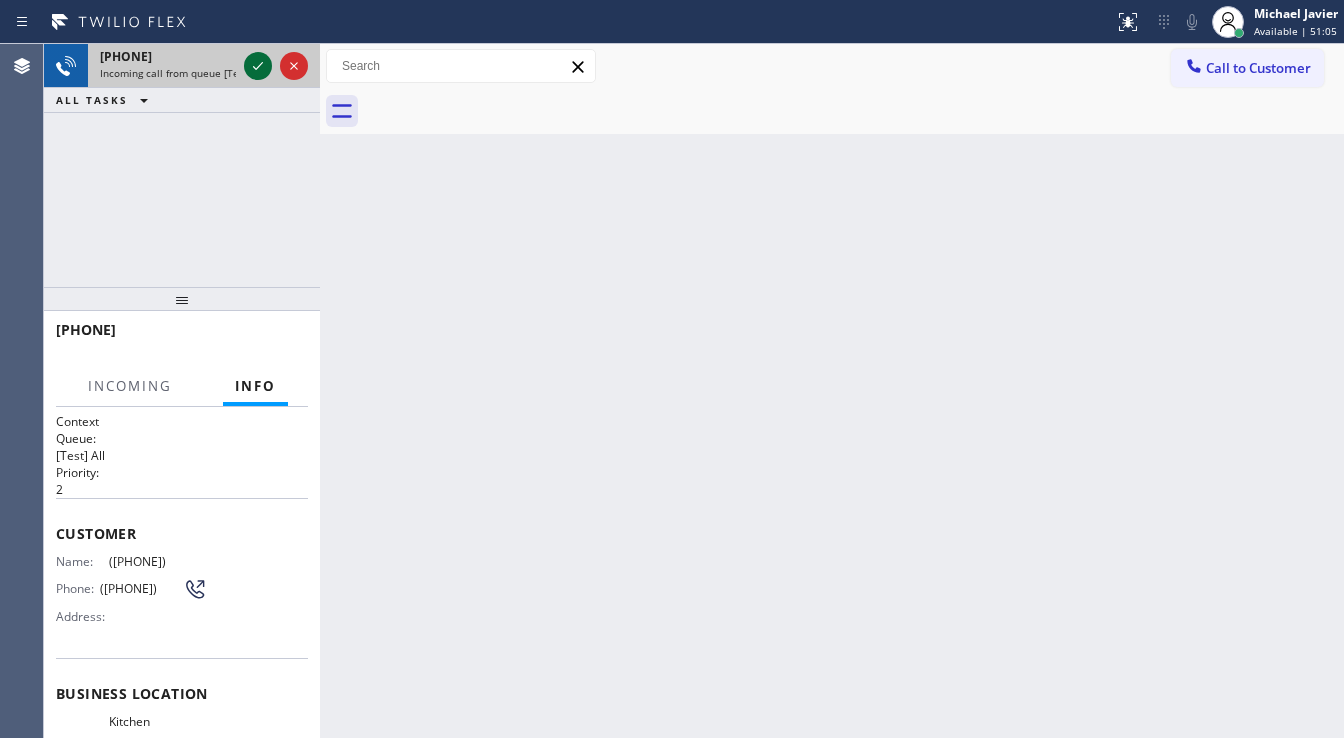 click 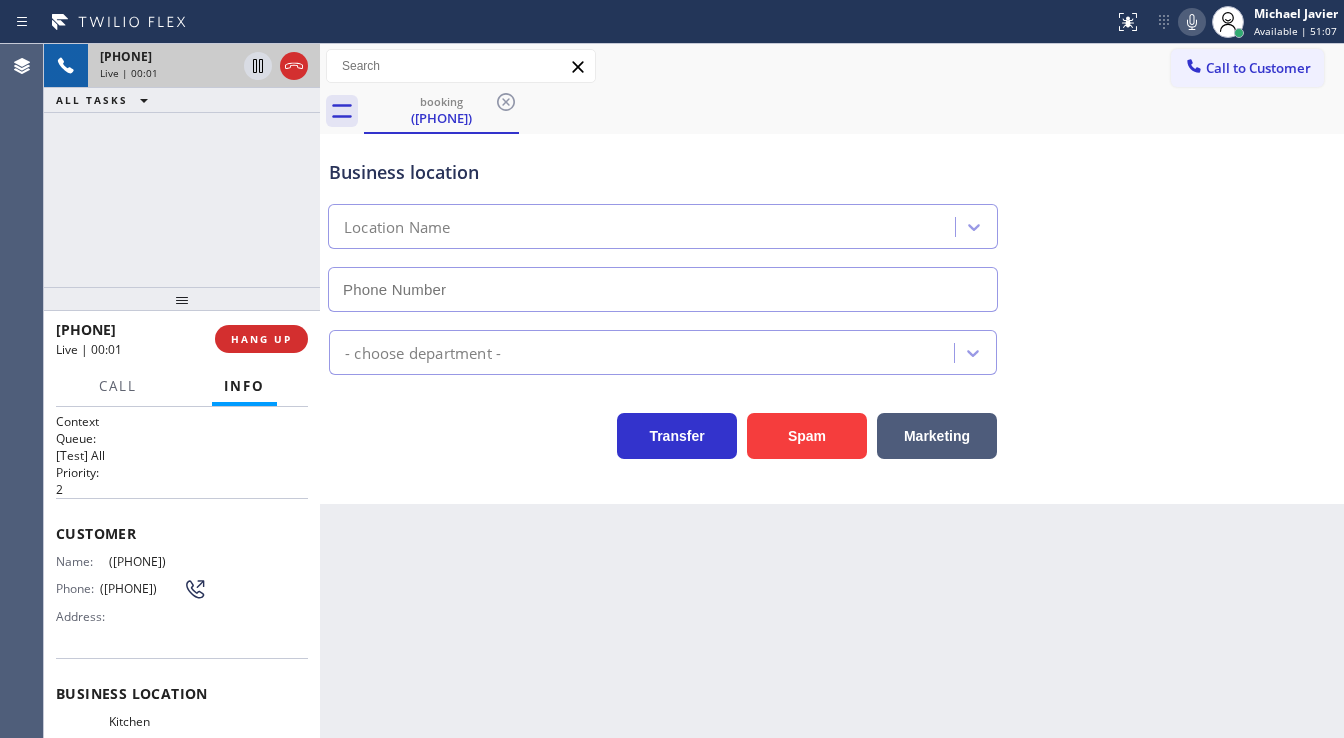 type on "[PHONE]" 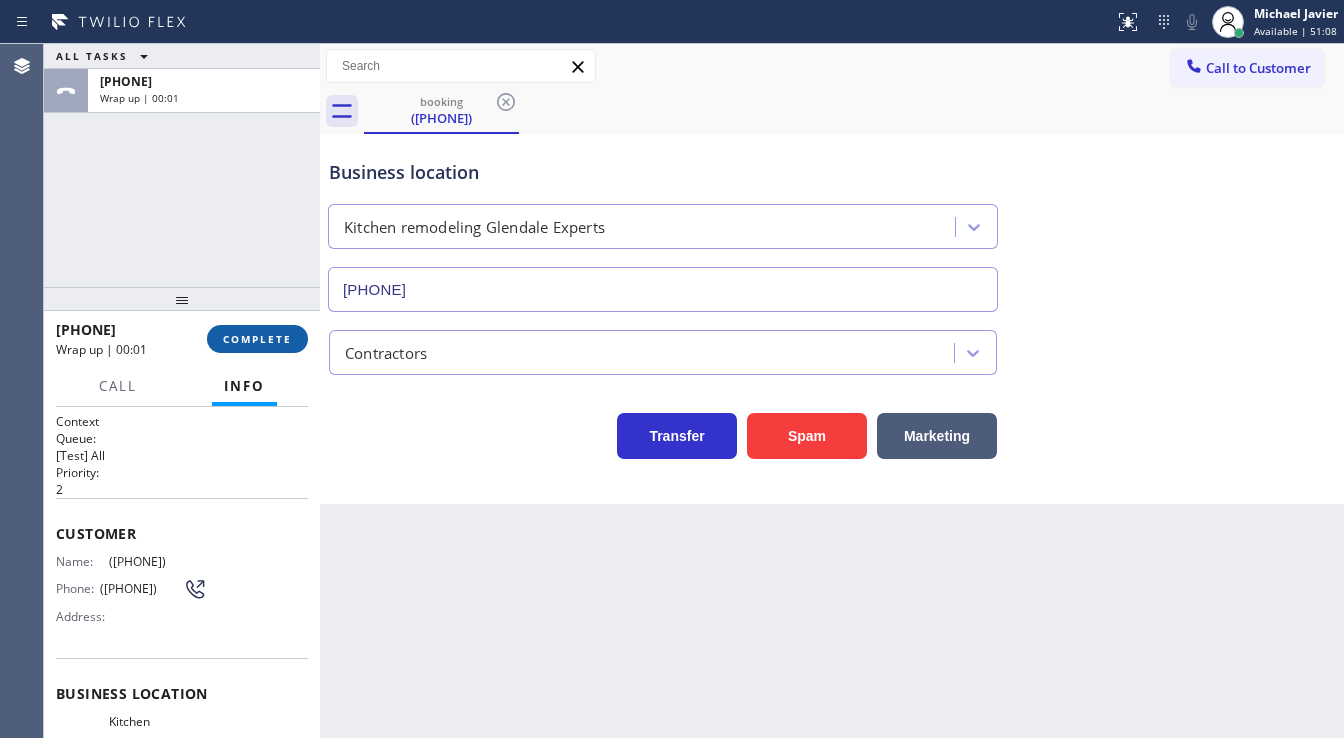 click on "COMPLETE" at bounding box center [257, 339] 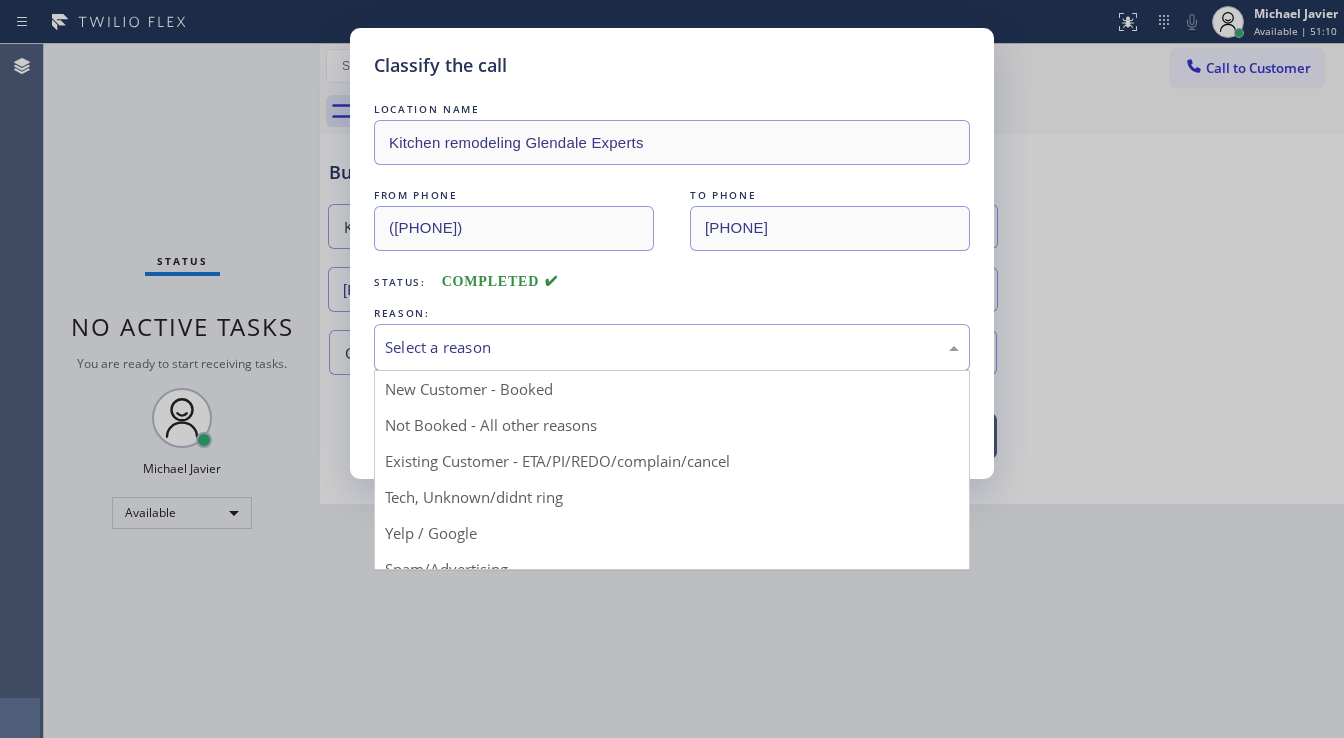 click on "Select a reason" at bounding box center [672, 347] 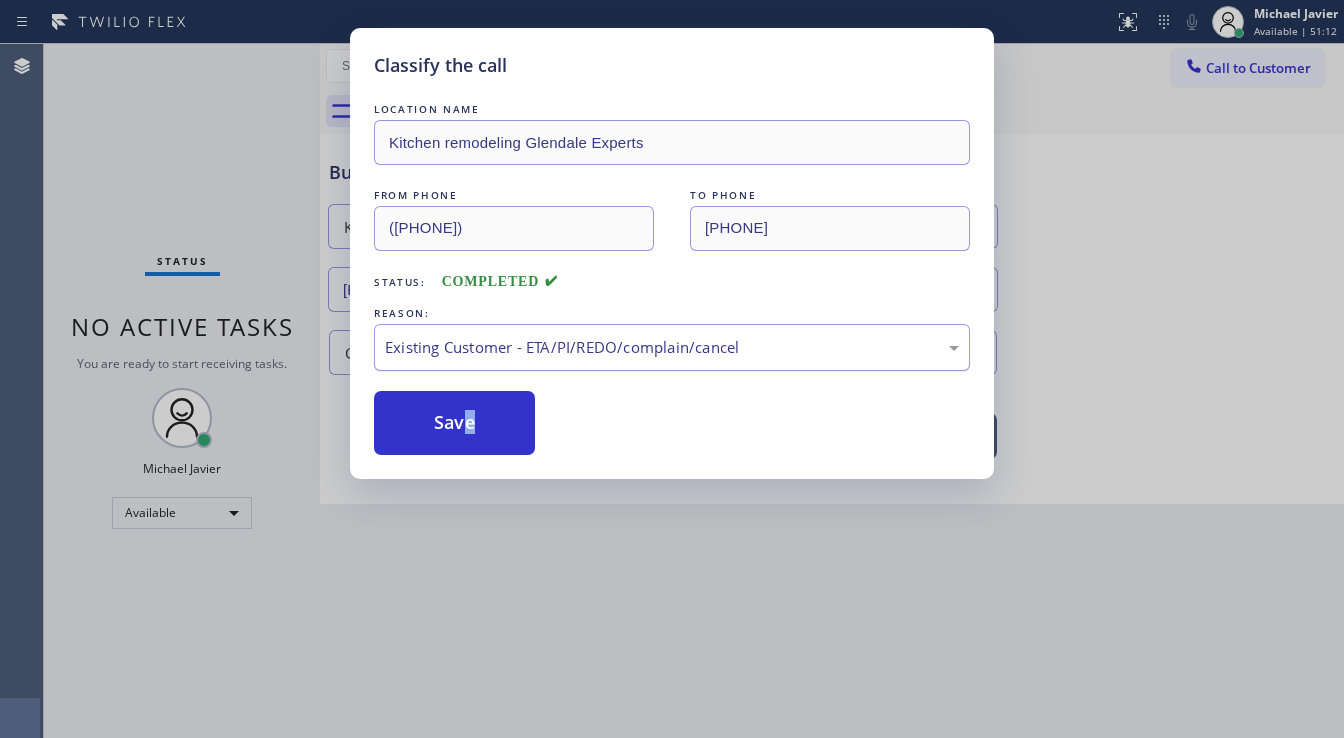 click on "Existing Customer - ETA/PI/REDO/complain/cancel" at bounding box center (672, 347) 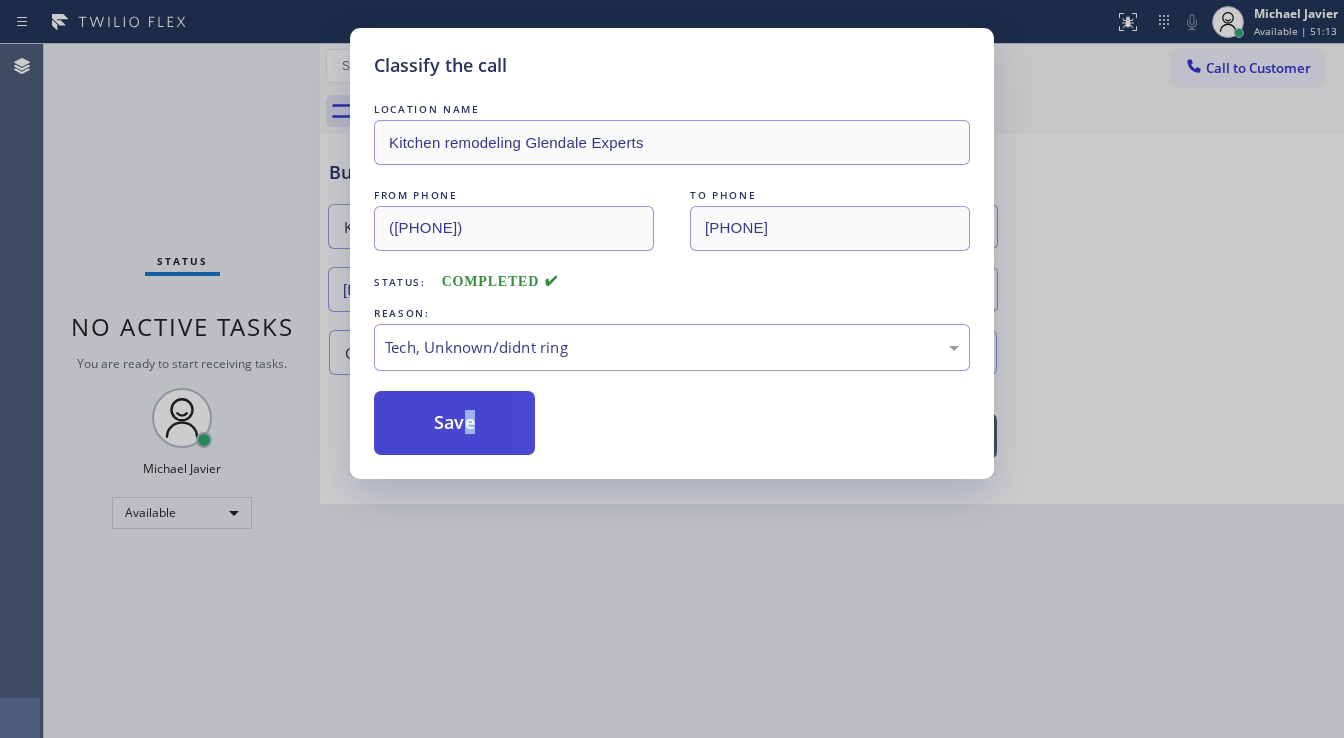 click on "Save" at bounding box center [454, 423] 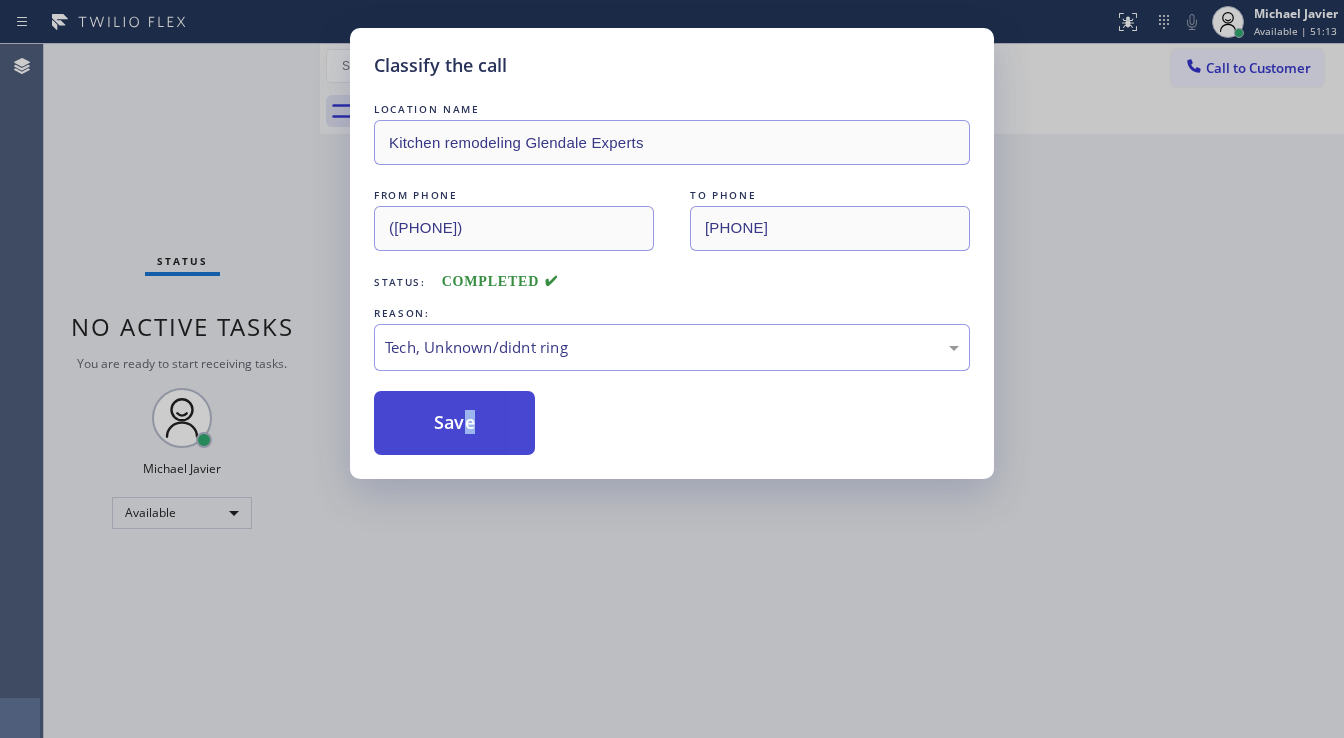 click on "Save" at bounding box center (454, 423) 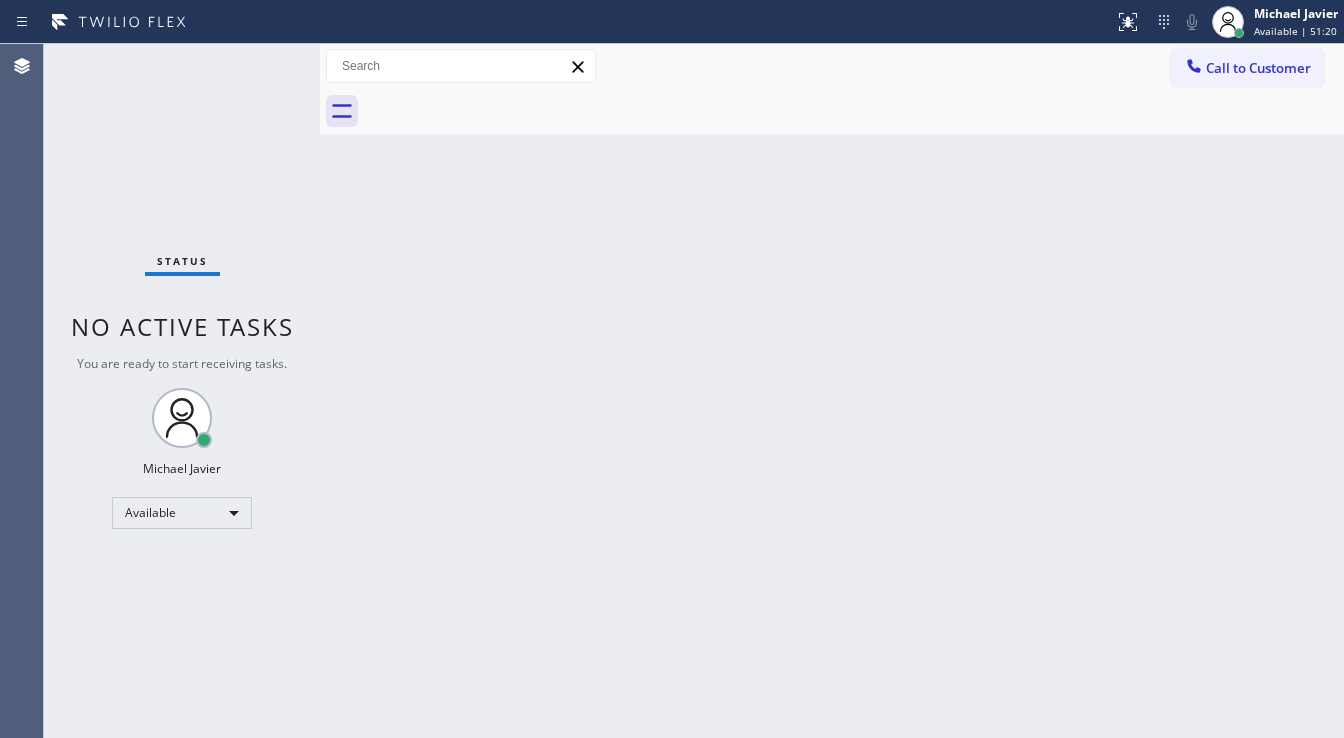 click on "Status   No active tasks     You are ready to start receiving tasks.   Michael Javier Available" at bounding box center (182, 391) 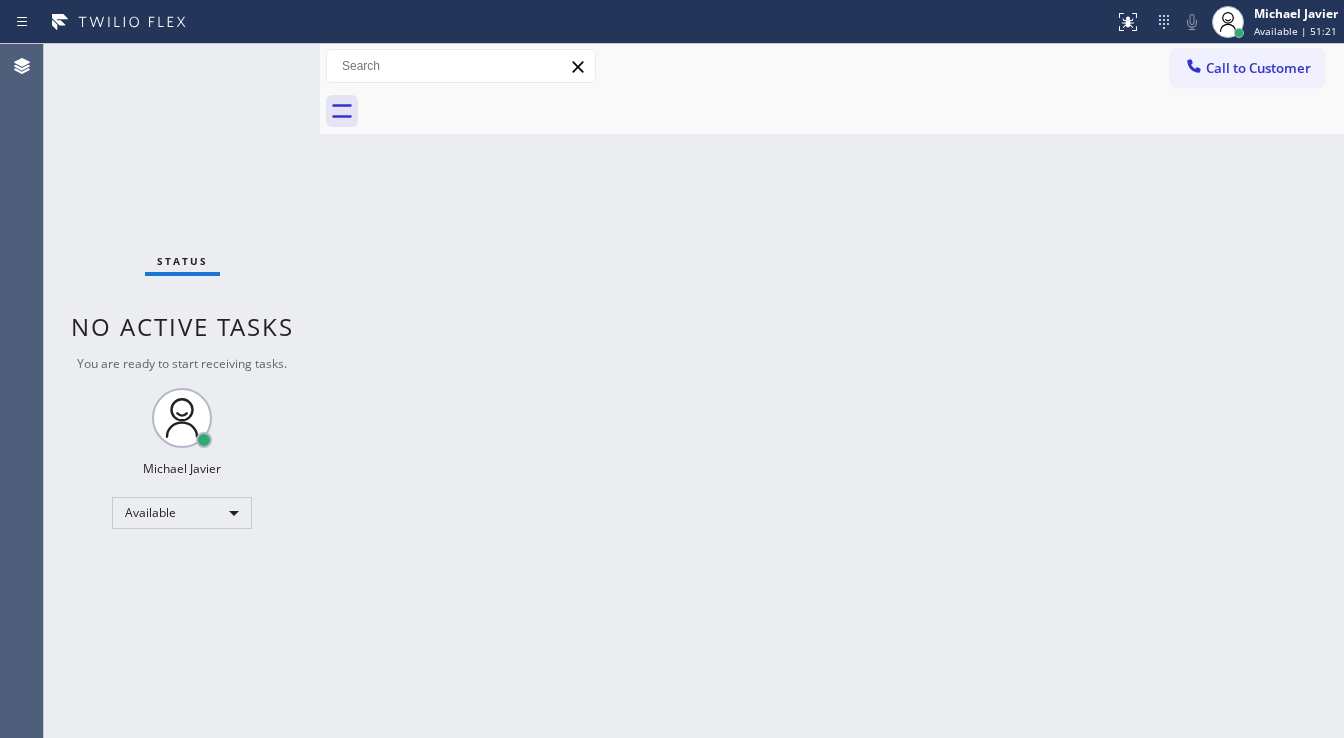 click on "Status   No active tasks     You are ready to start receiving tasks.   Michael Javier Available" at bounding box center (182, 391) 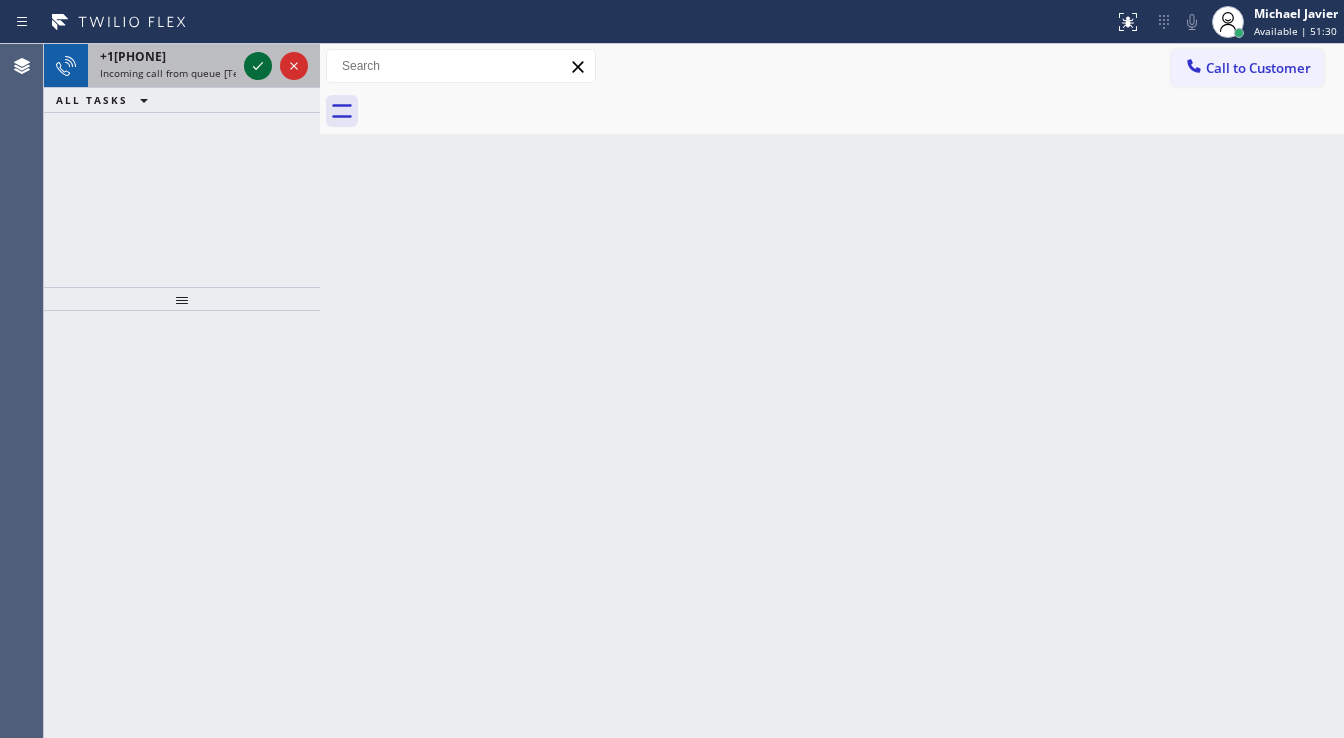 click 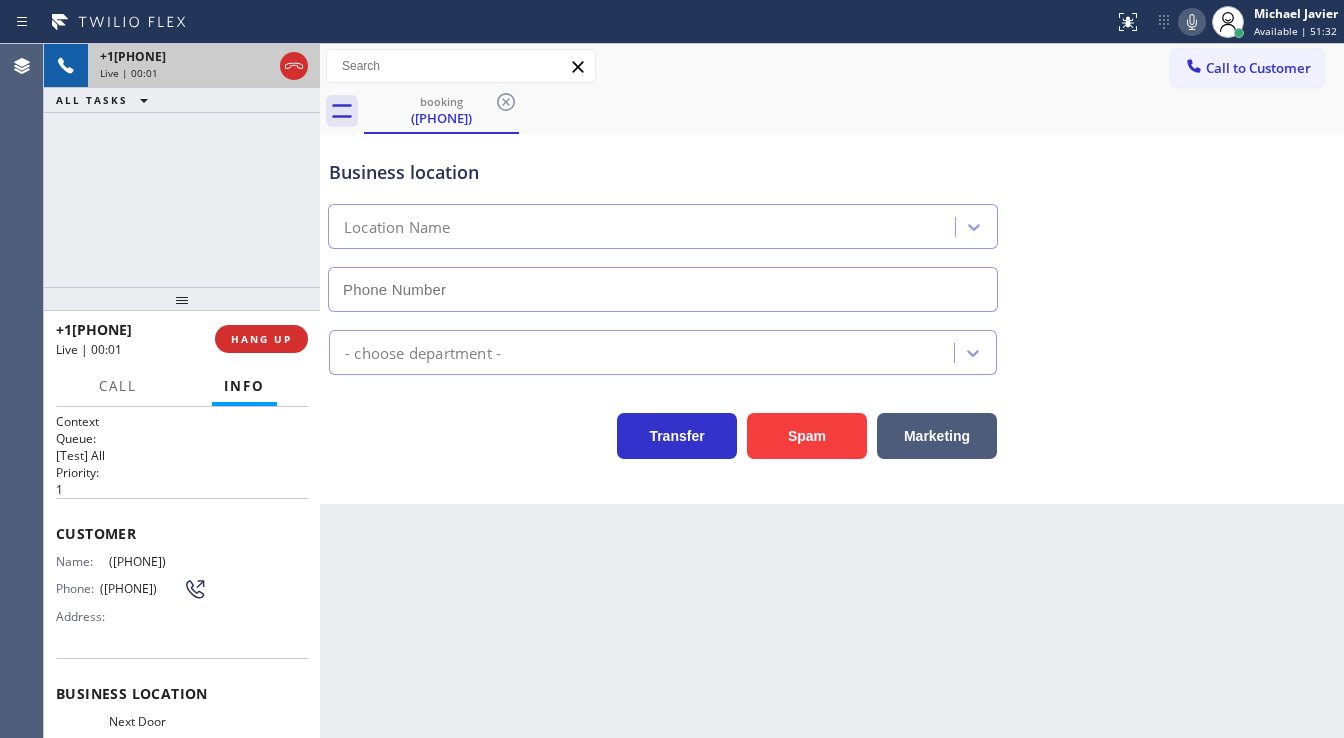 type on "[PHONE]" 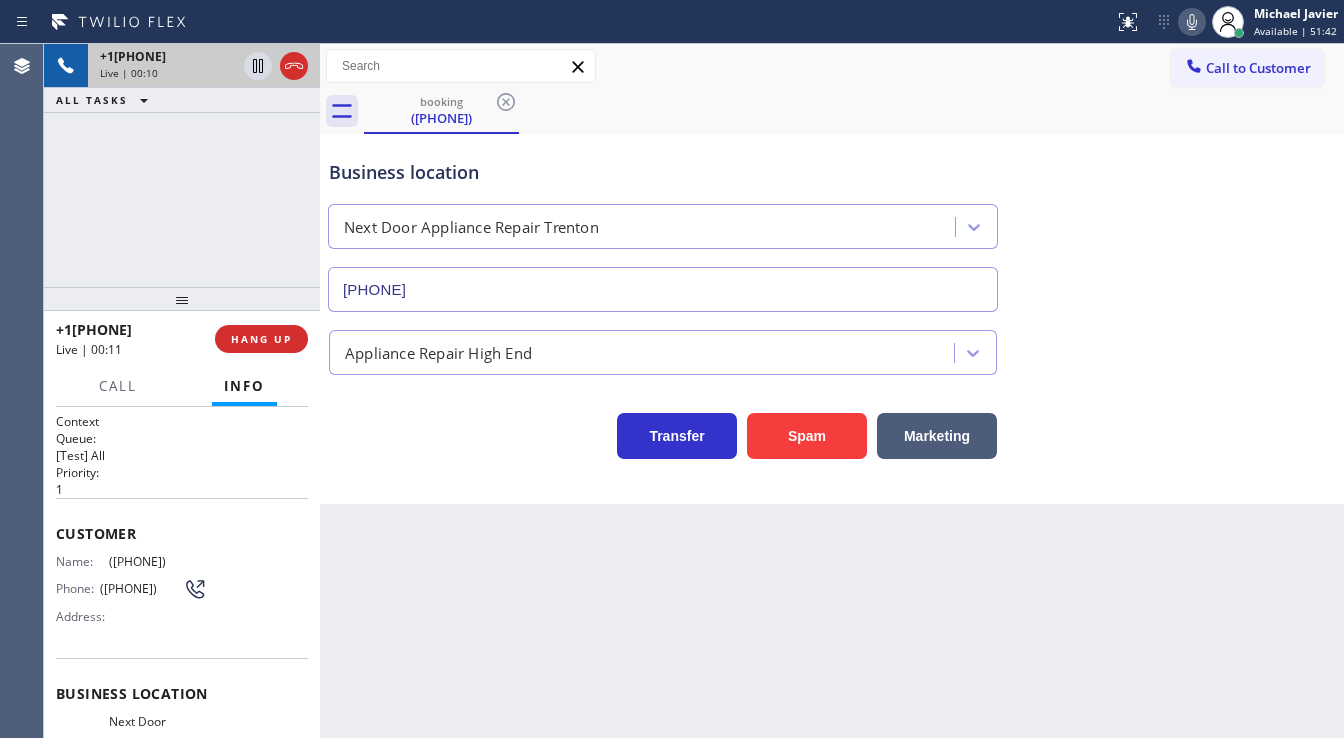 drag, startPoint x: 120, startPoint y: 240, endPoint x: 116, endPoint y: 252, distance: 12.649111 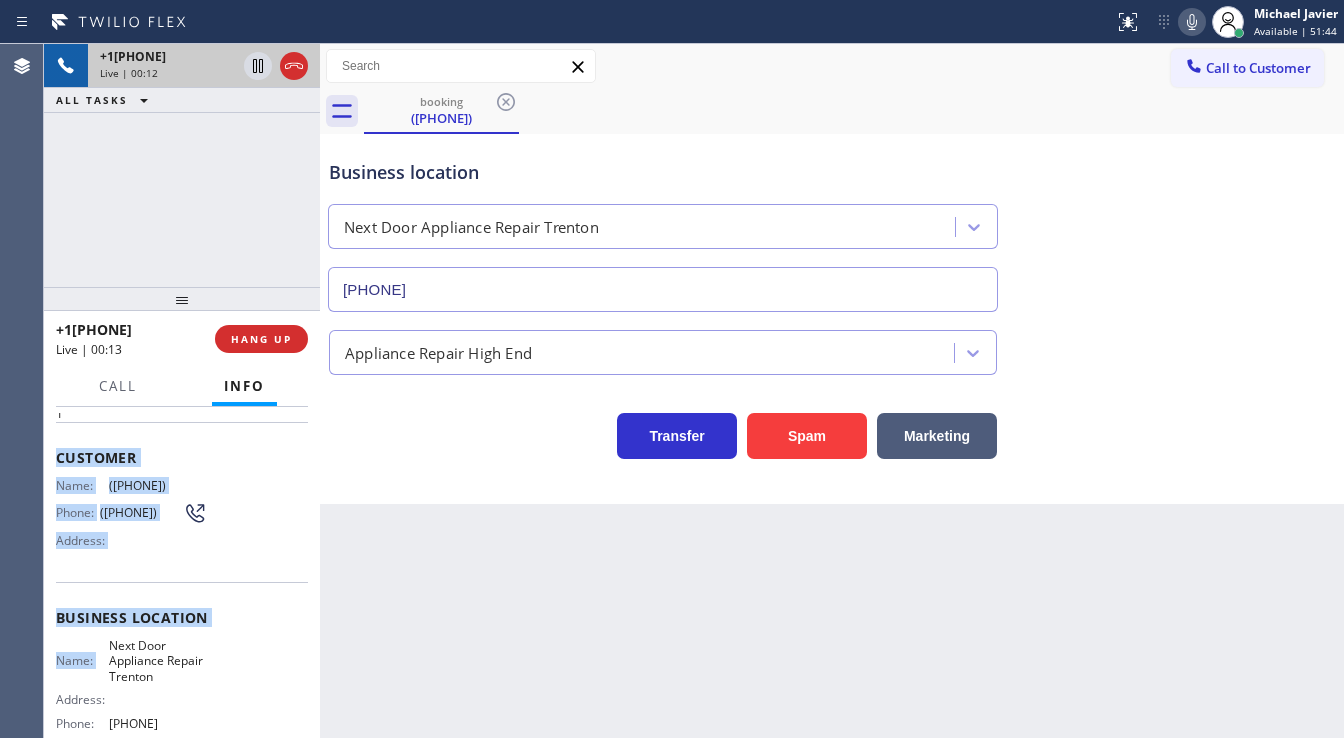 scroll, scrollTop: 160, scrollLeft: 0, axis: vertical 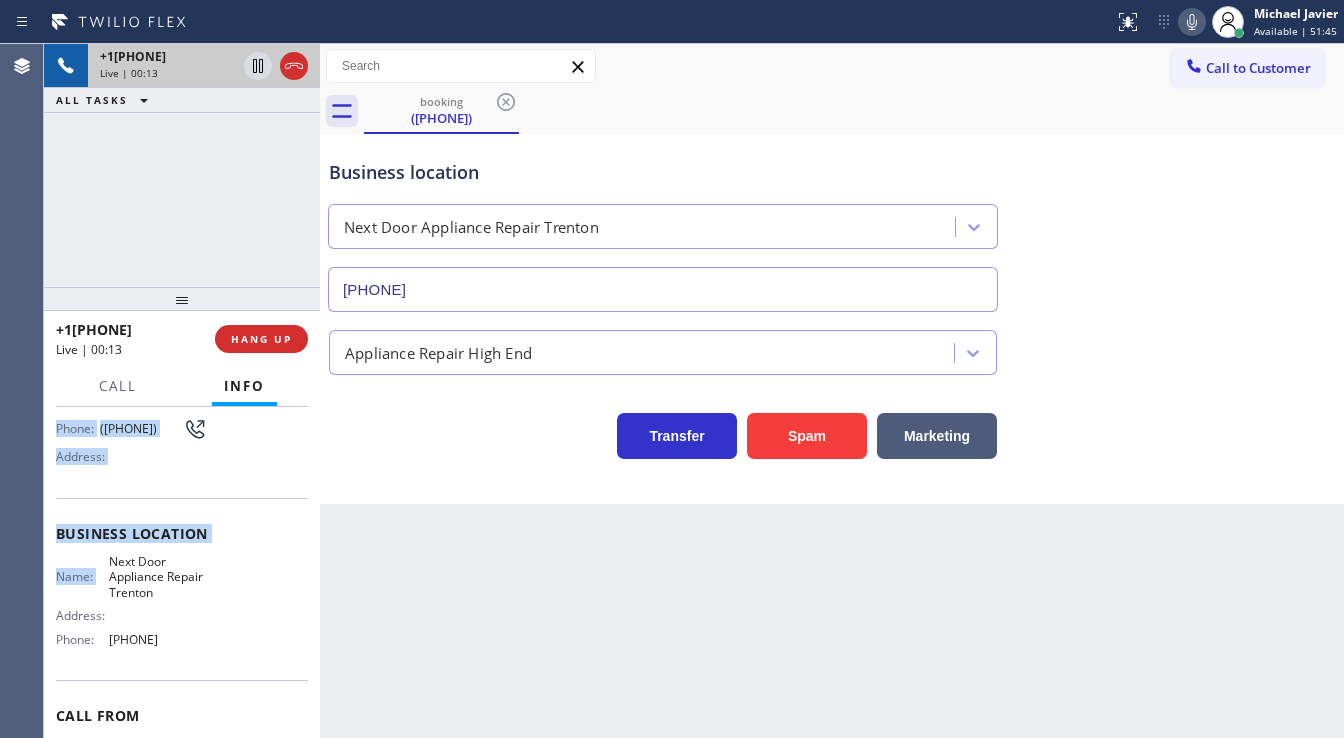 drag, startPoint x: 55, startPoint y: 527, endPoint x: 230, endPoint y: 656, distance: 217.40746 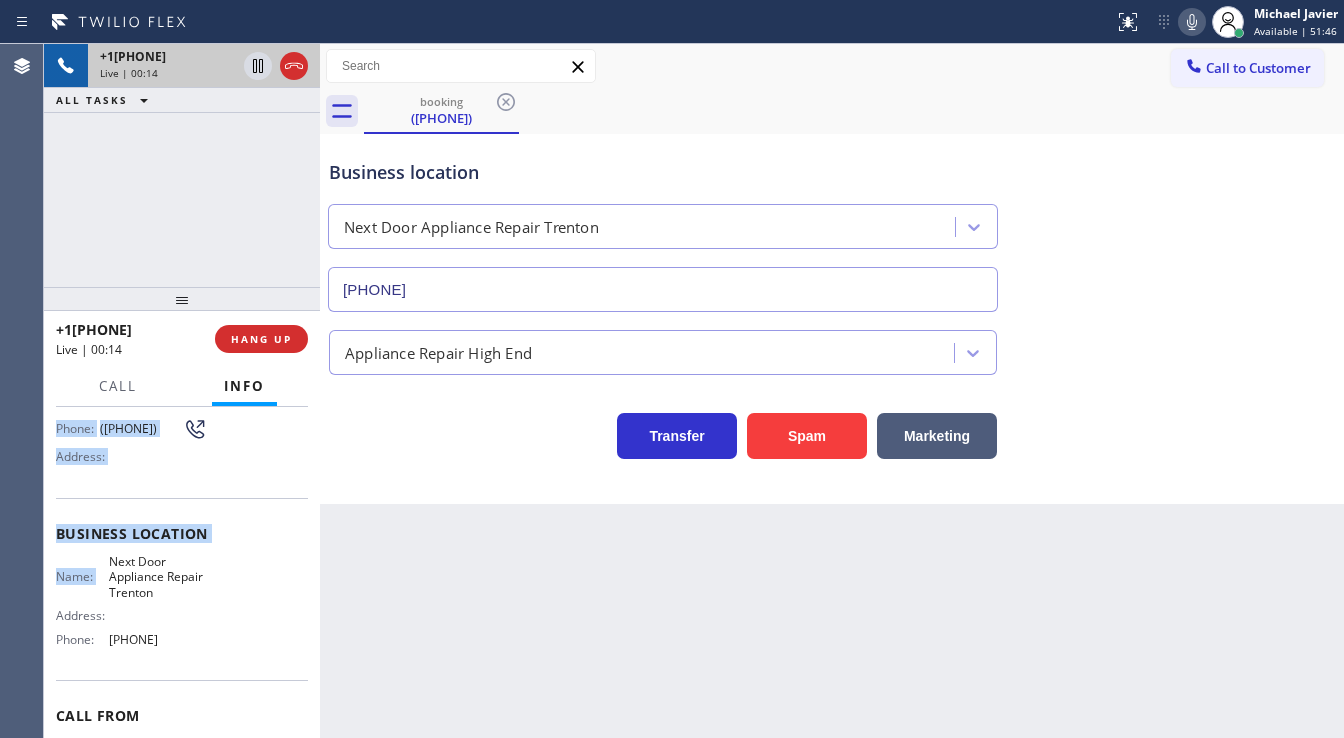 copy on "Customer Name: ([PHONE]) Phone: ([PHONE]) Address: Business location Name: Next Door Appliance Repair [CITY] Address: Phone: ([PHONE])" 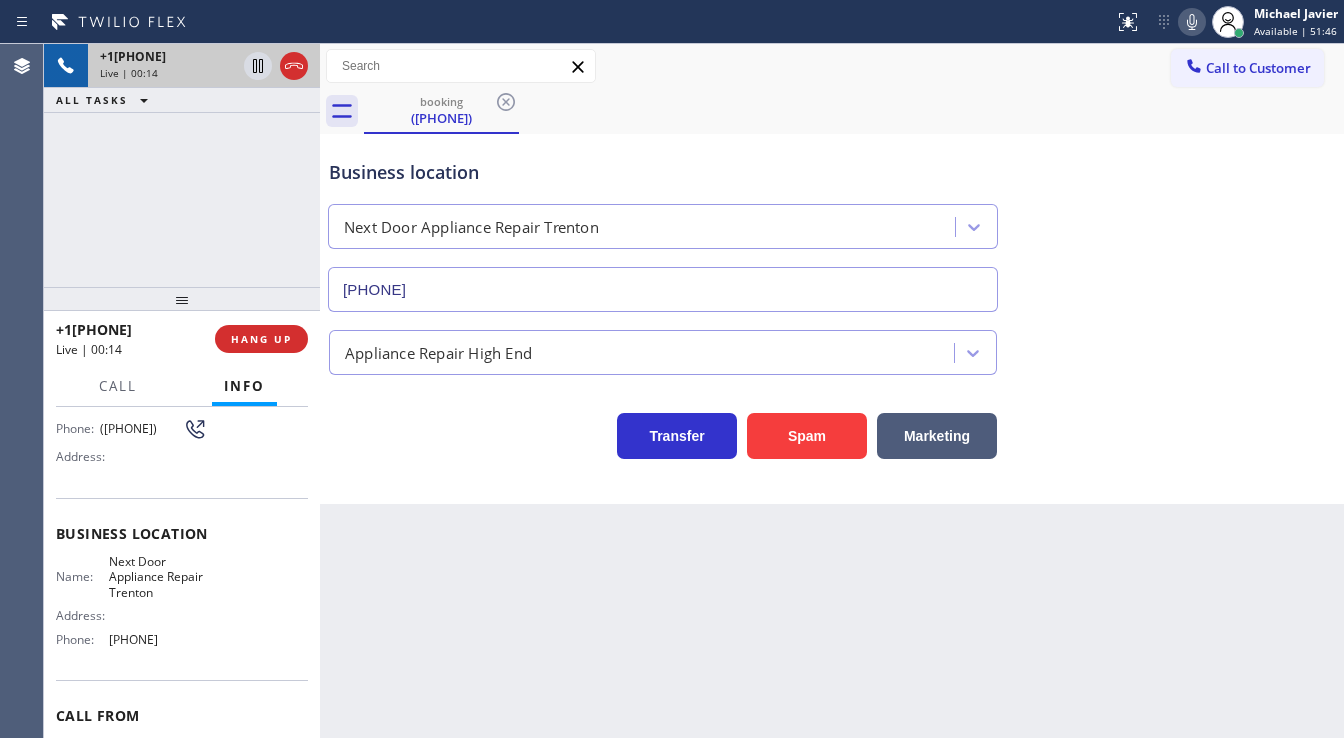click on "[PHONE] Live | 00:14 ALL TASKS ALL TASKS ACTIVE TASKS TASKS IN WRAP UP" at bounding box center [182, 165] 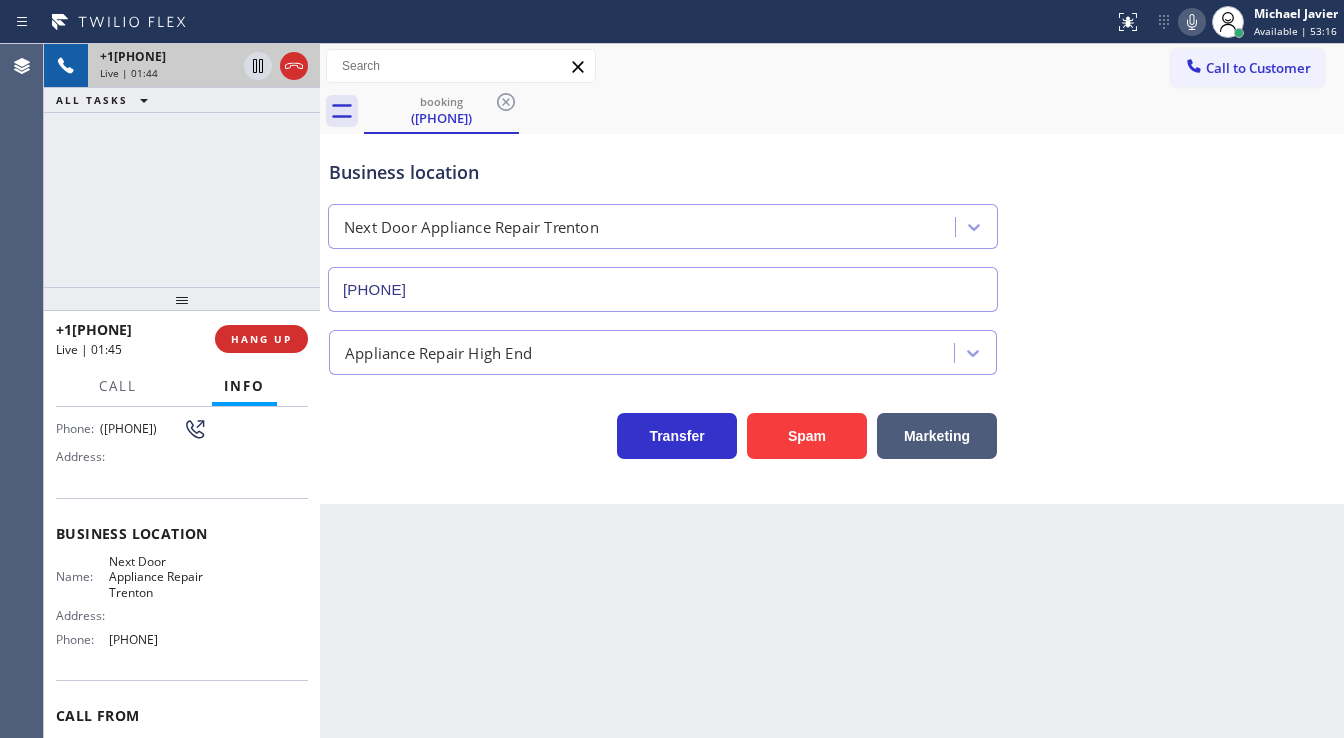click 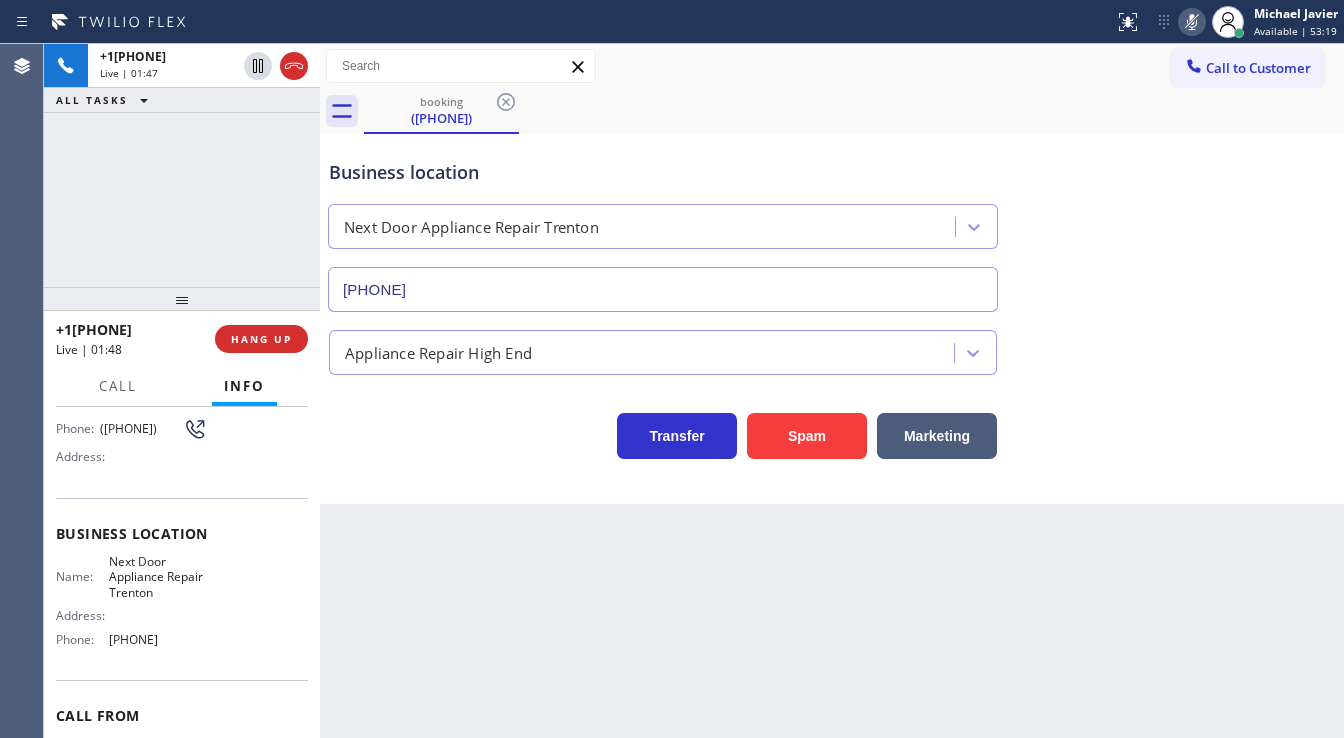 drag, startPoint x: 254, startPoint y: 72, endPoint x: 247, endPoint y: 145, distance: 73.33485 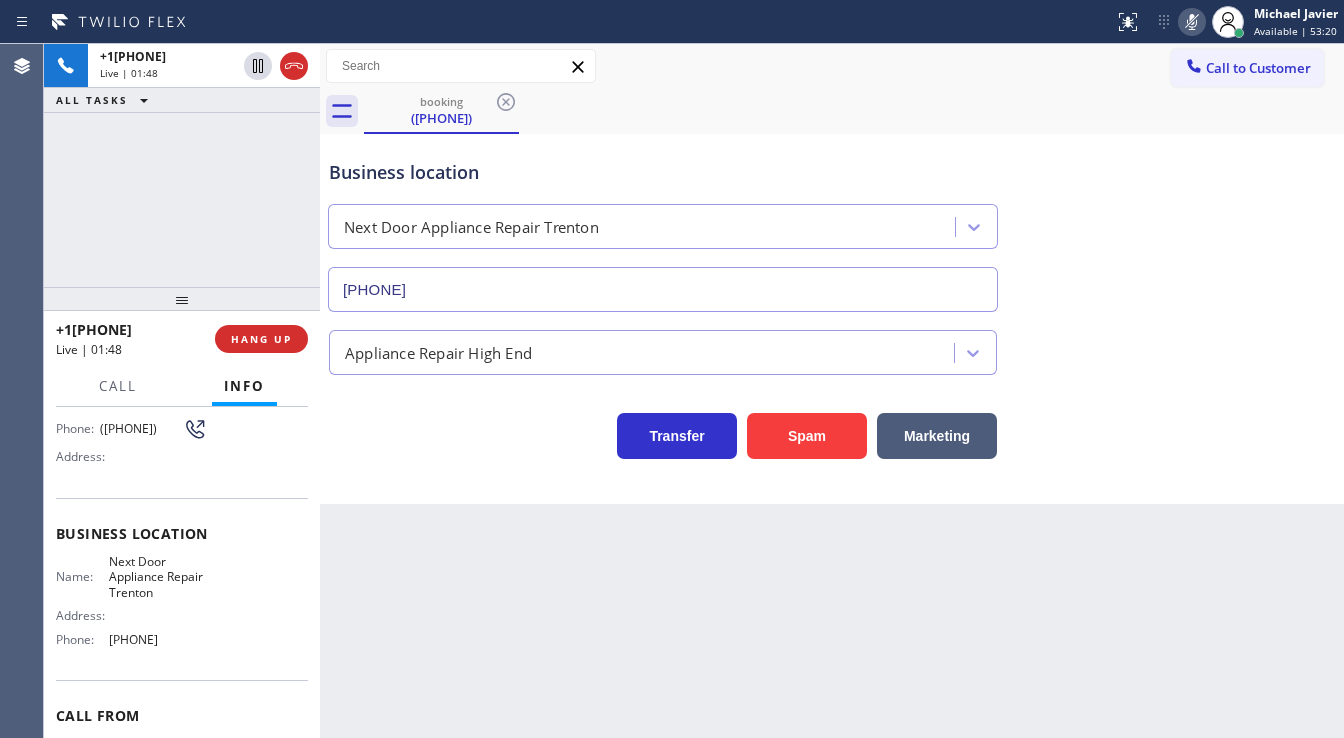click 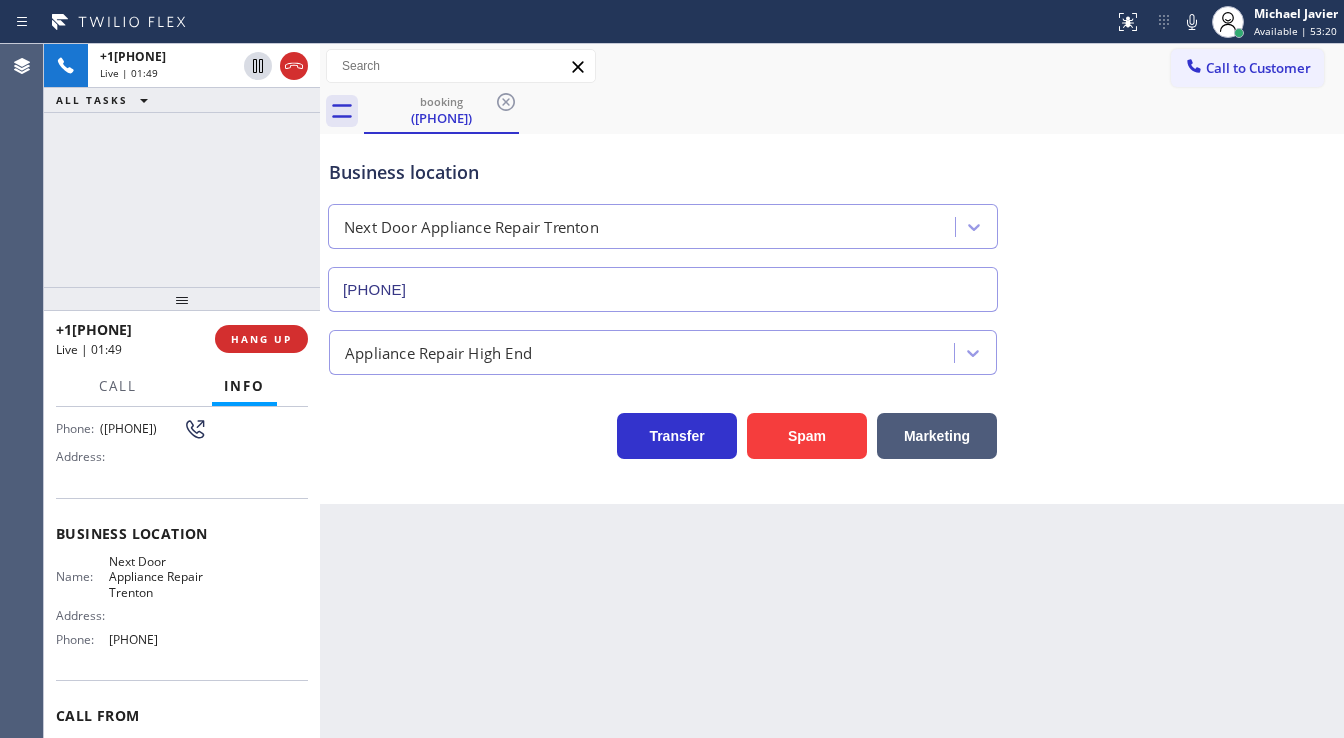 click on "booking +1[PHONE]" at bounding box center (854, 111) 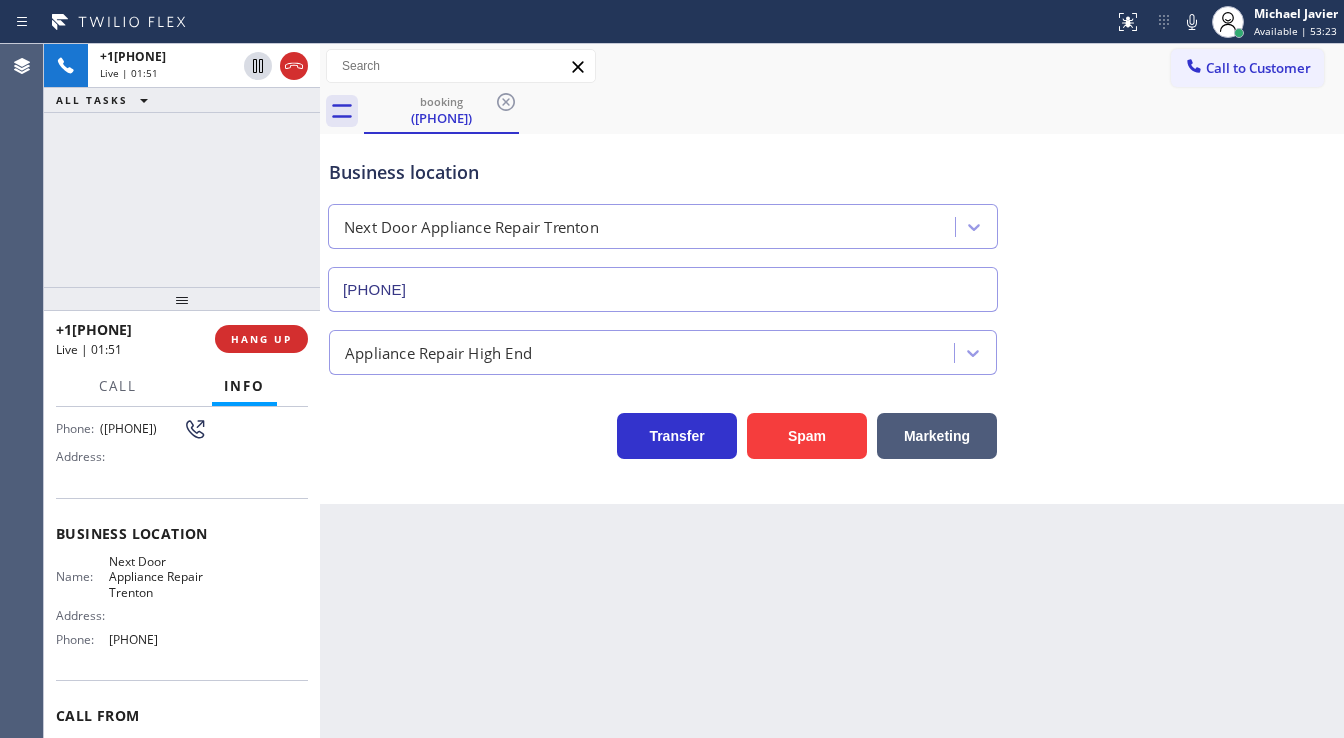 click on "[PHONE] Live | 01:51 ALL TASKS ALL TASKS ACTIVE TASKS TASKS IN WRAP UP" at bounding box center [182, 165] 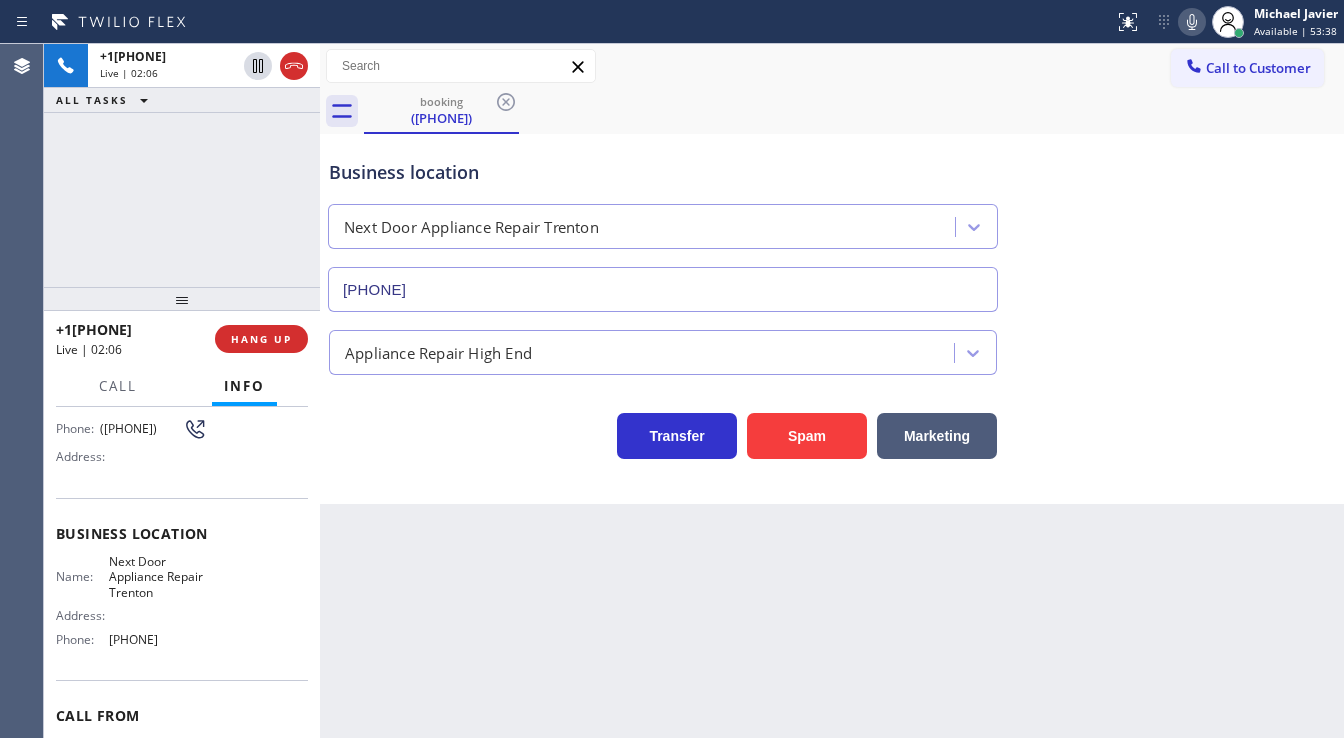 click 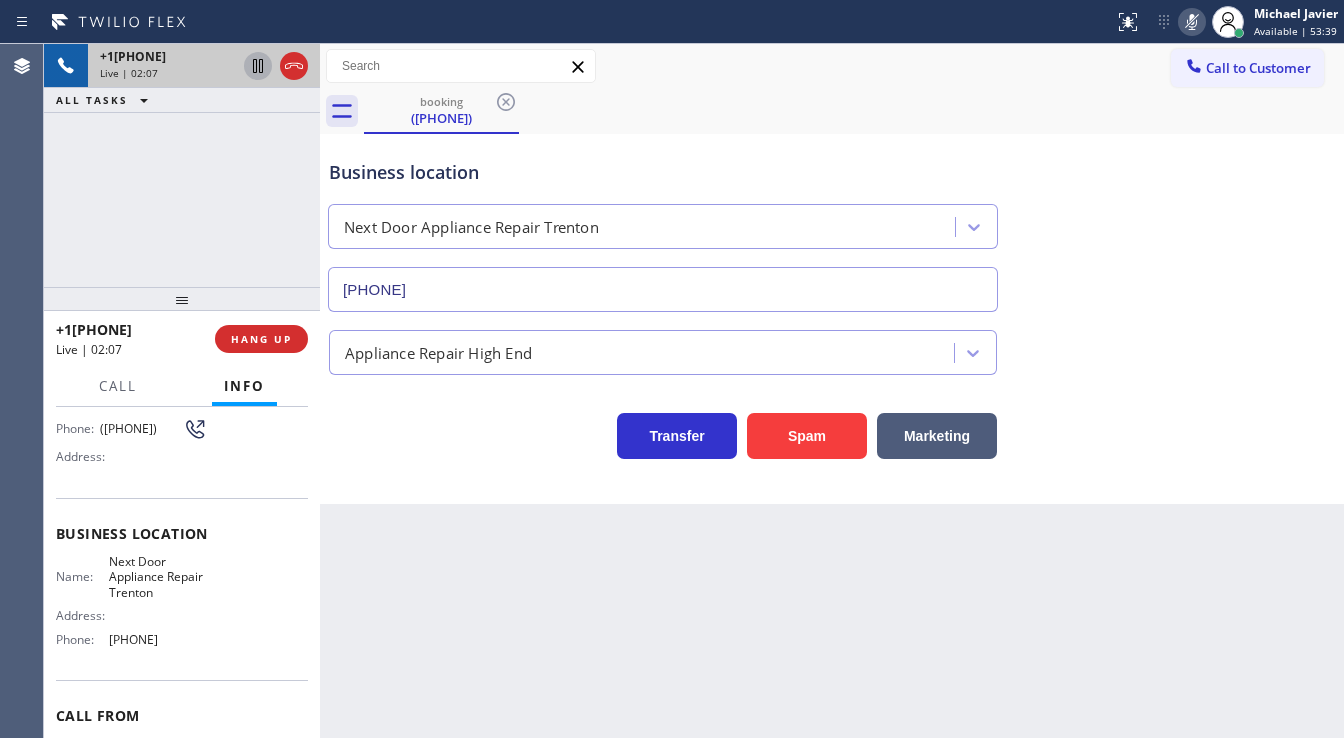 click 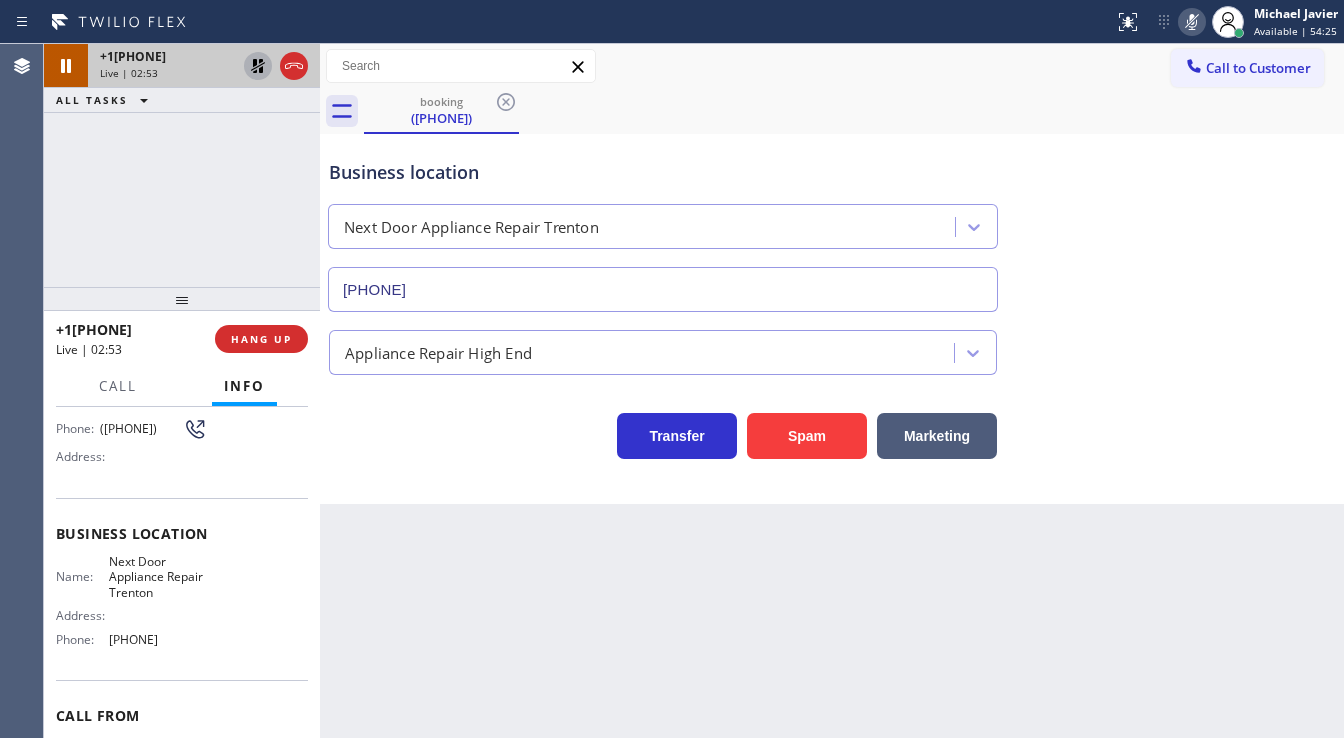 click 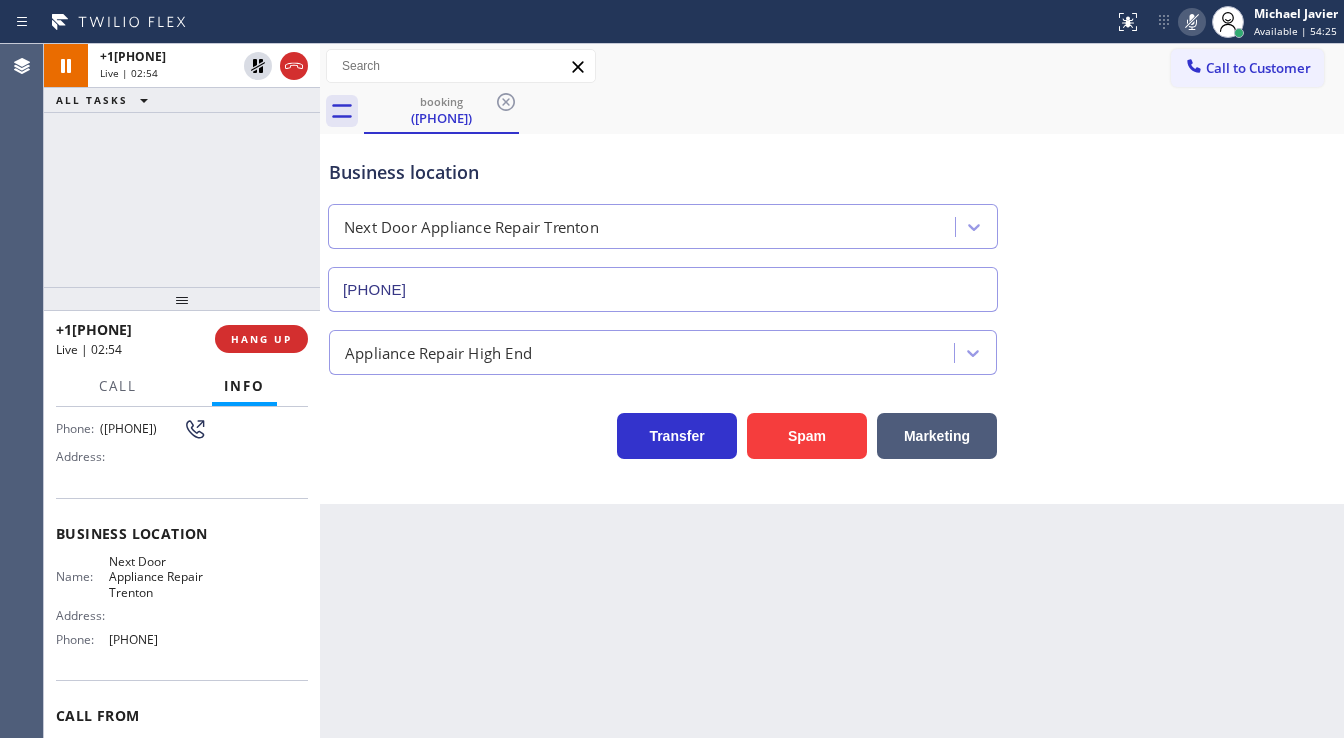 click 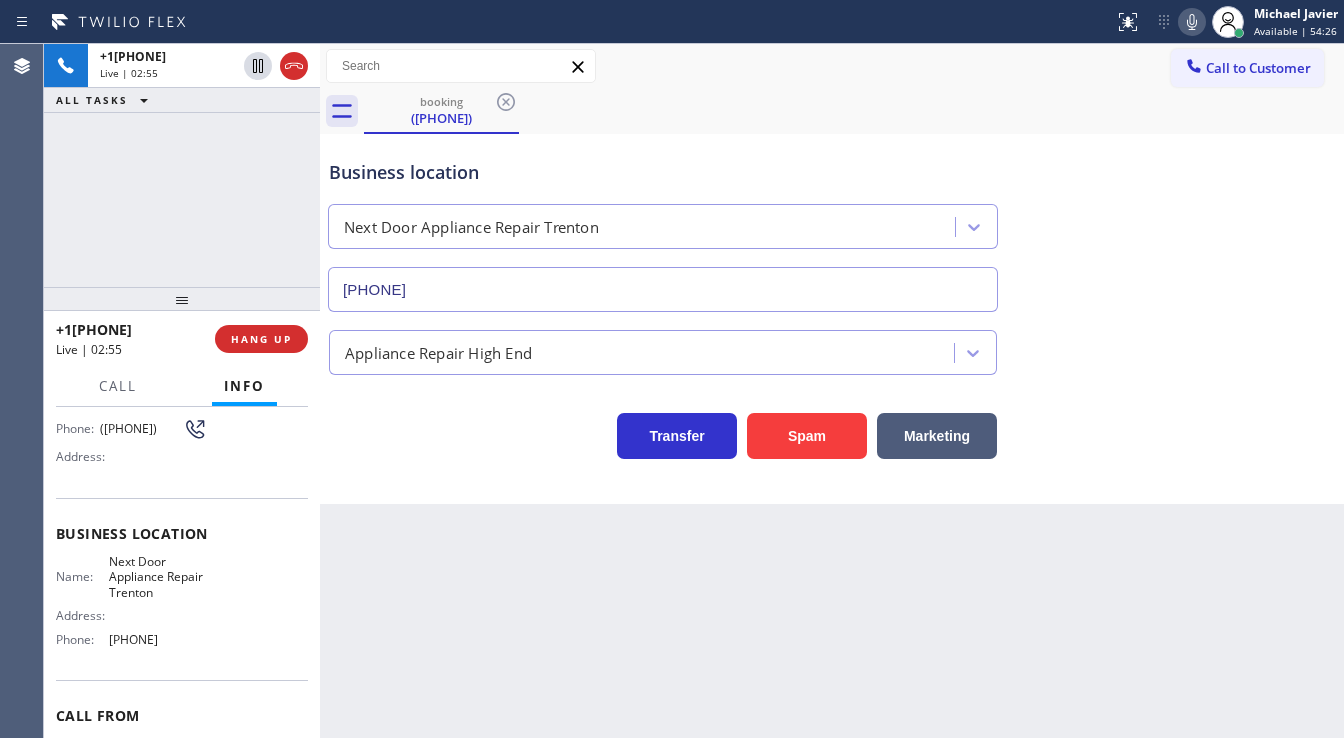 click on "[PHONE] Live | 02:55 ALL TASKS ALL TASKS ACTIVE TASKS TASKS IN WRAP UP" at bounding box center (182, 165) 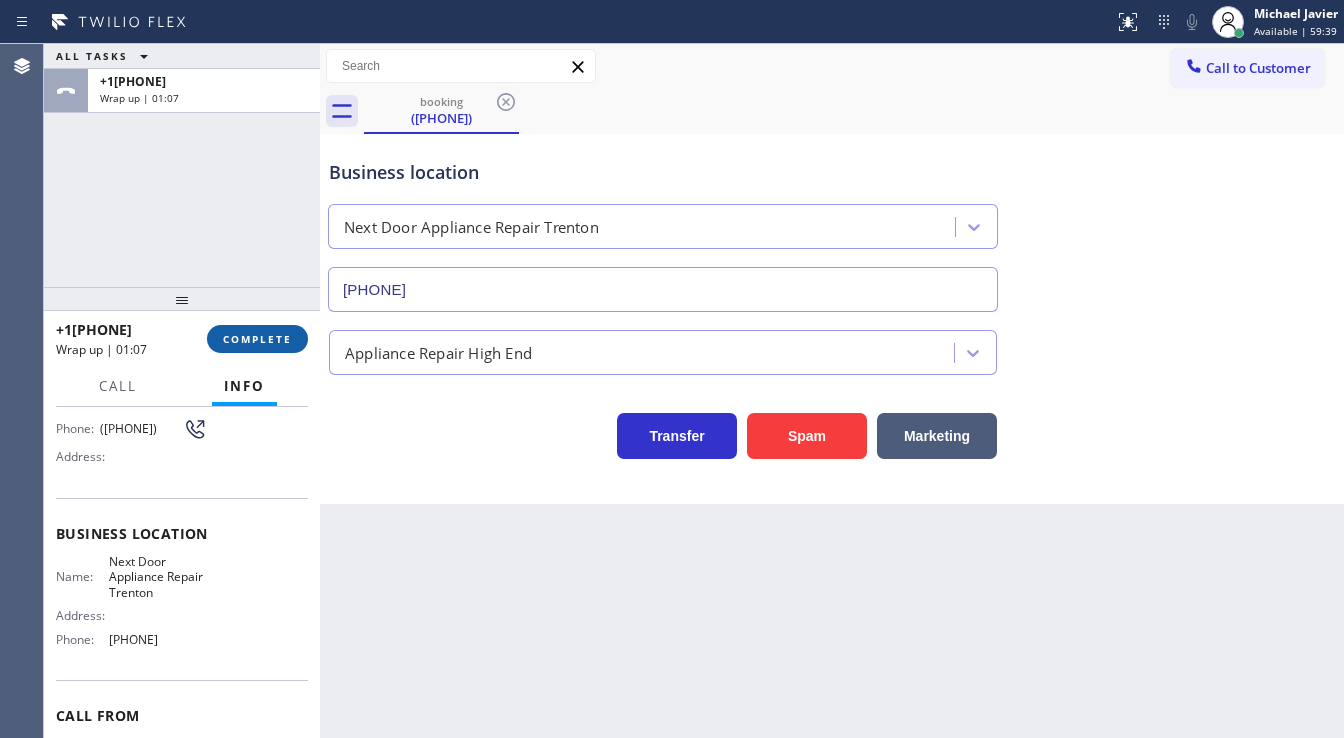 click on "COMPLETE" at bounding box center (257, 339) 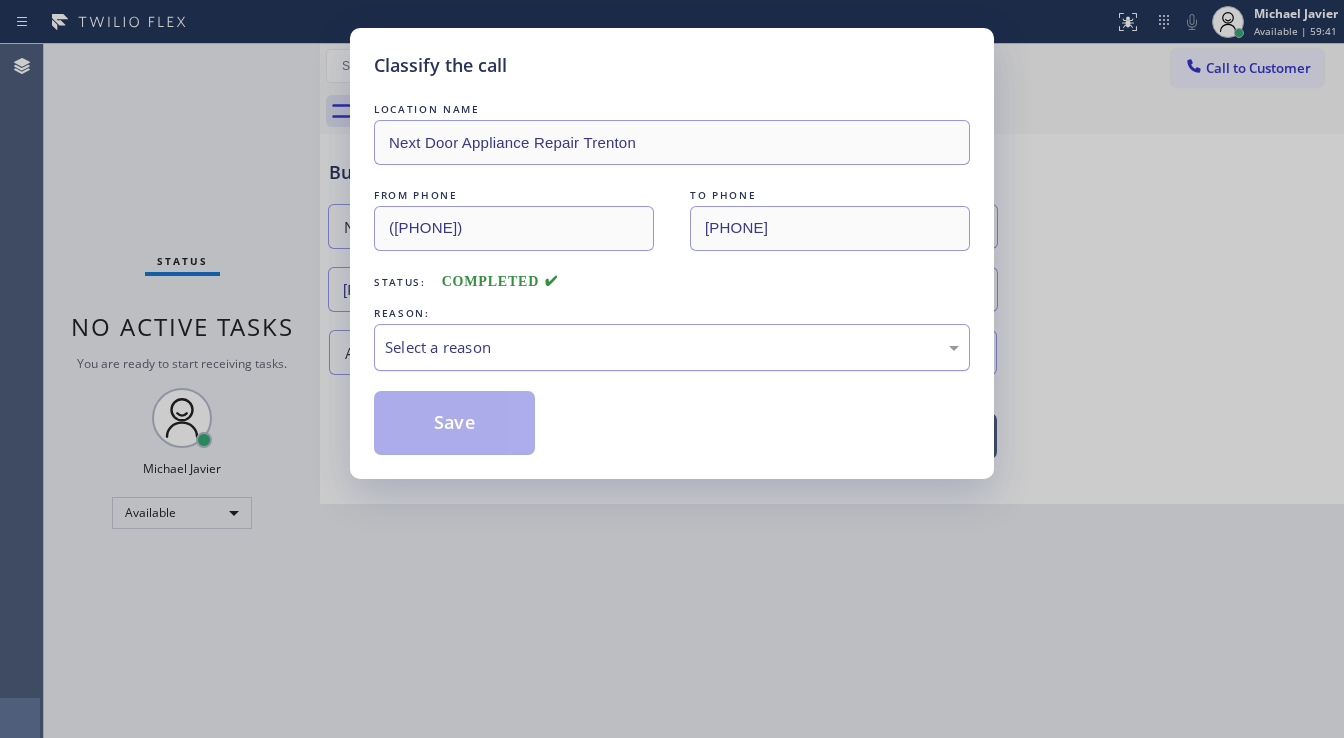 click on "Select a reason" at bounding box center [672, 347] 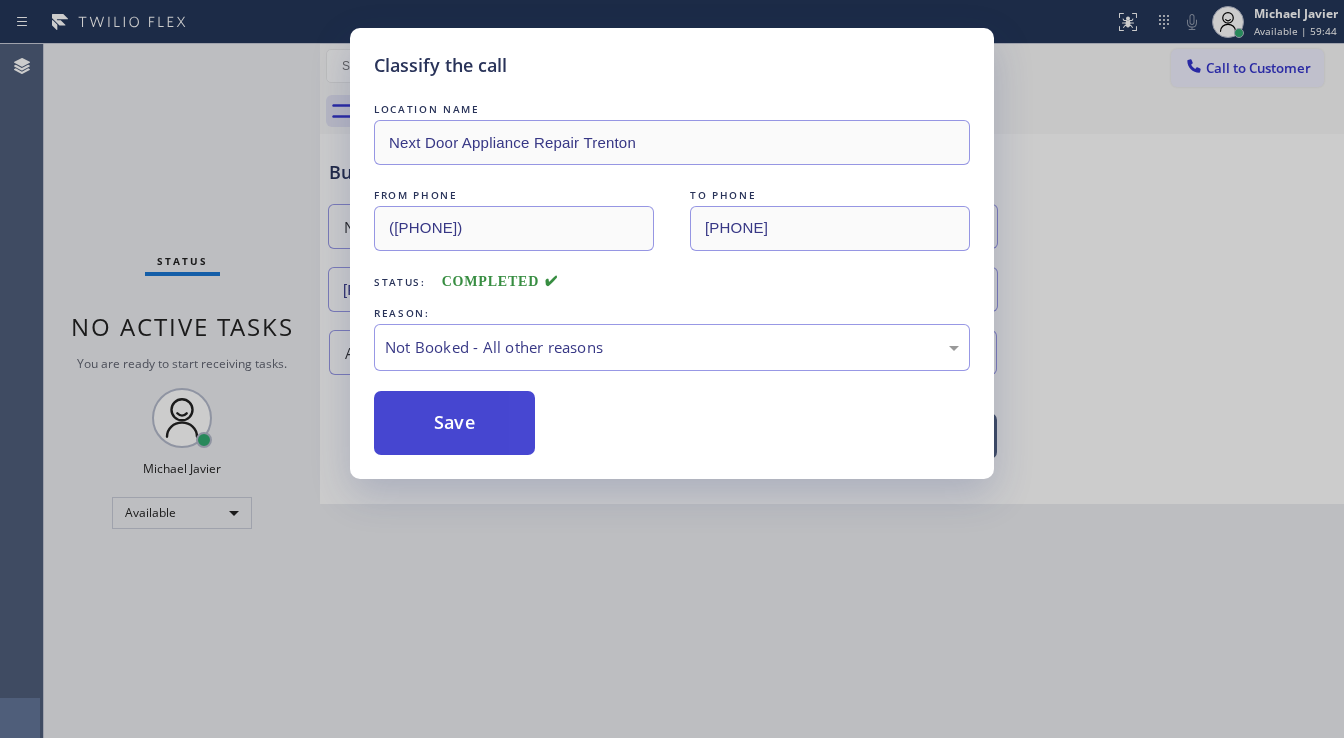 click on "Save" at bounding box center (454, 423) 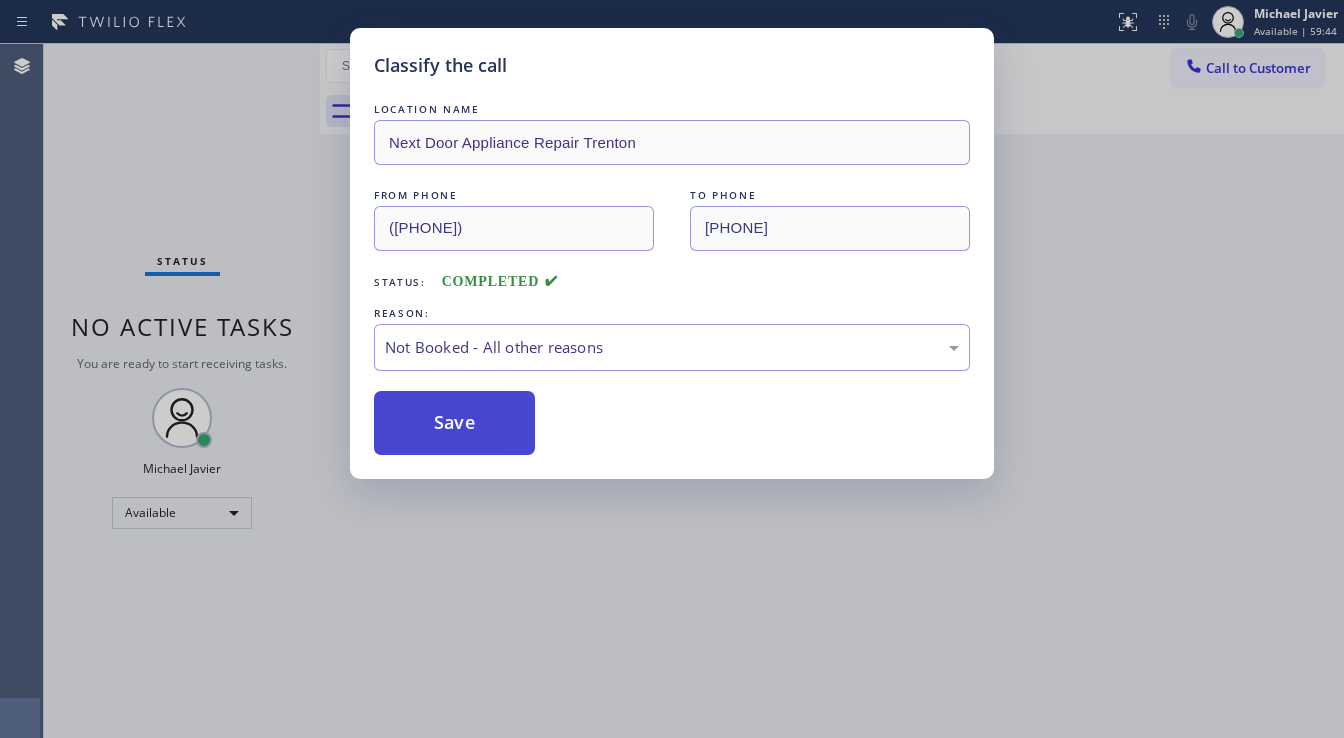 type 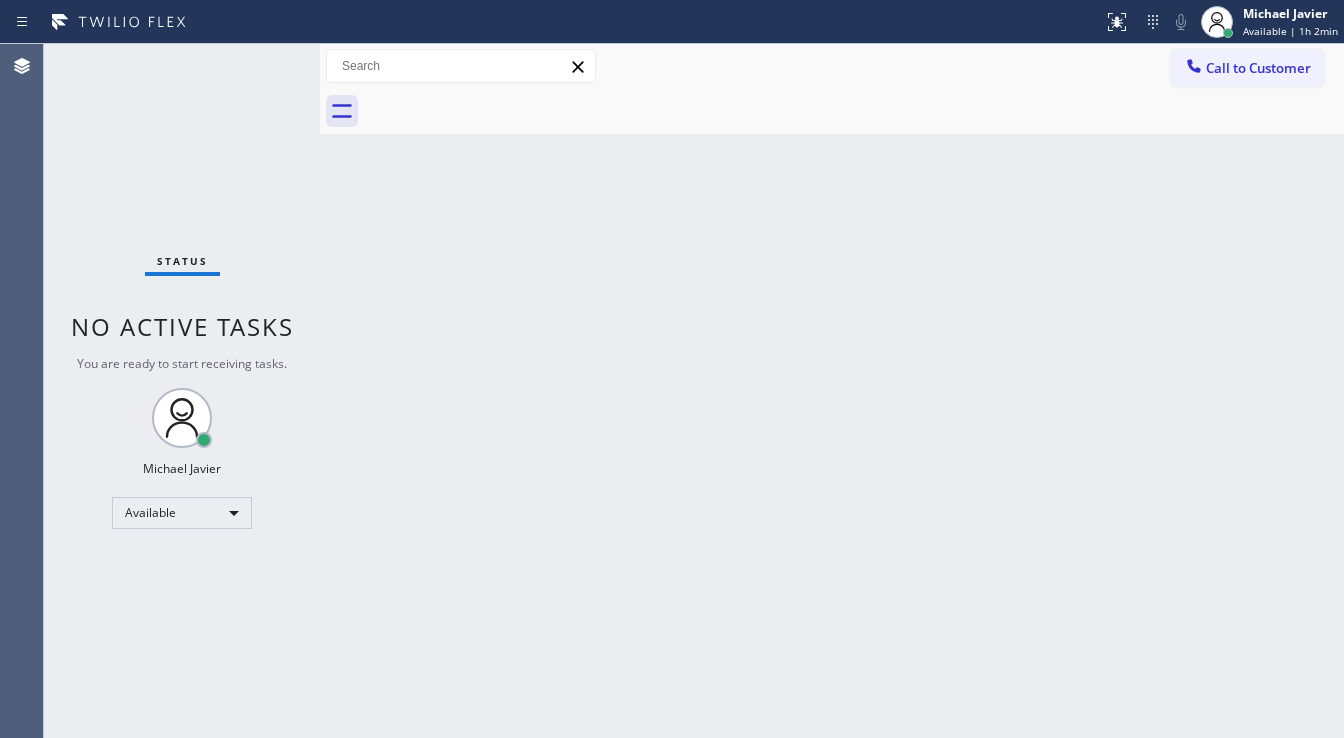 click on "Status   No active tasks     You are ready to start receiving tasks.   Michael Javier Available" at bounding box center [182, 391] 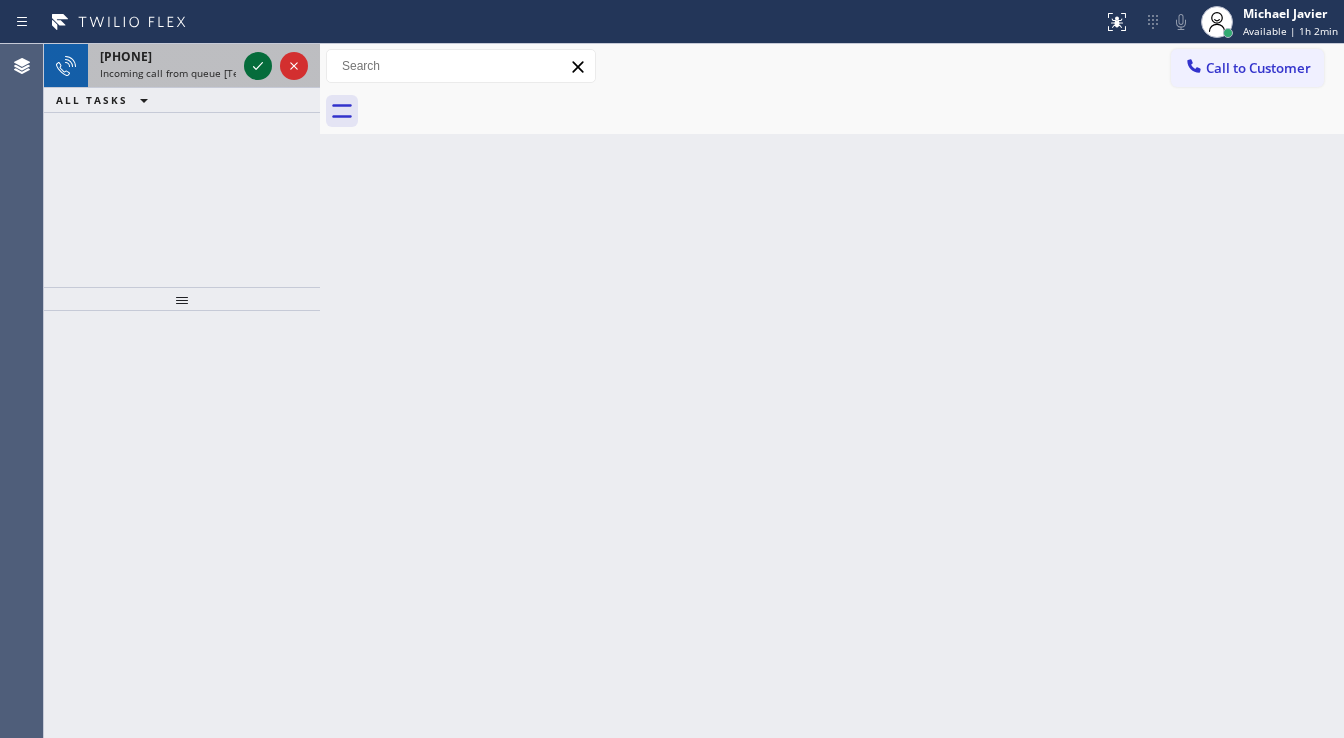 click 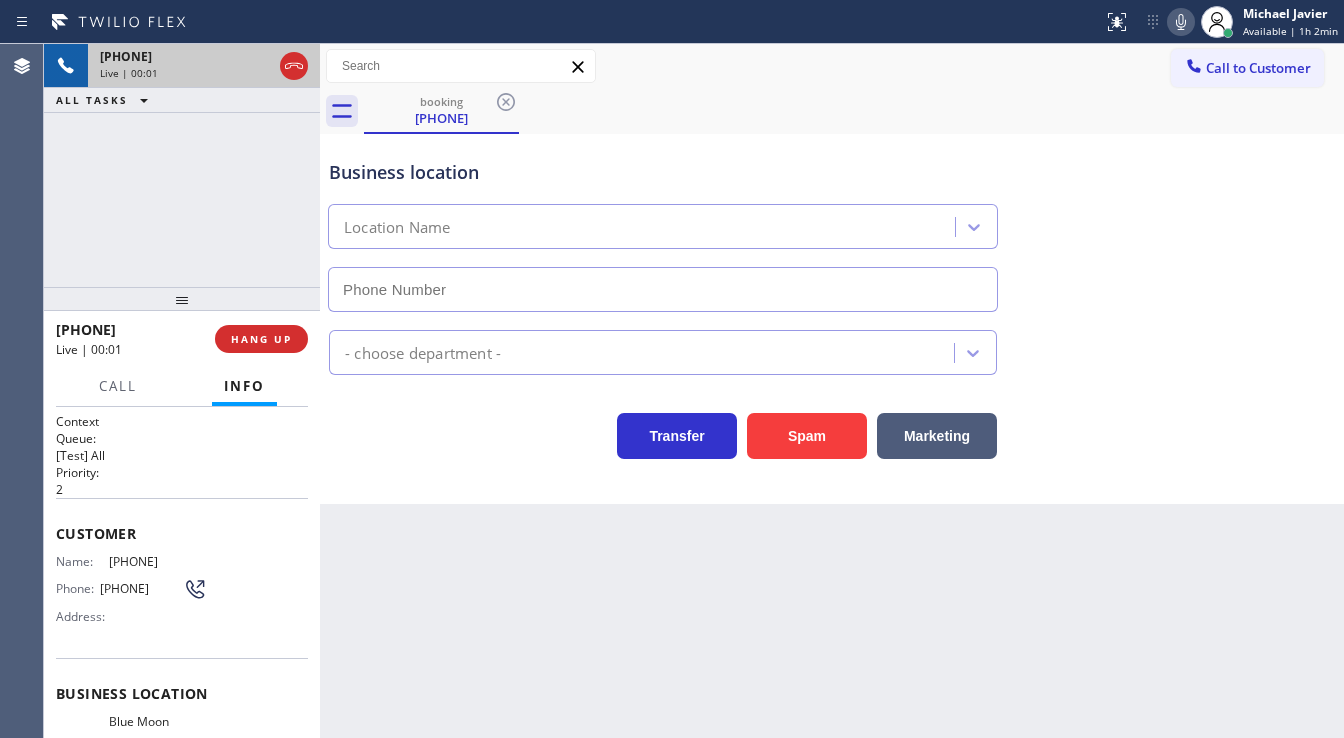 type on "([PHONE])" 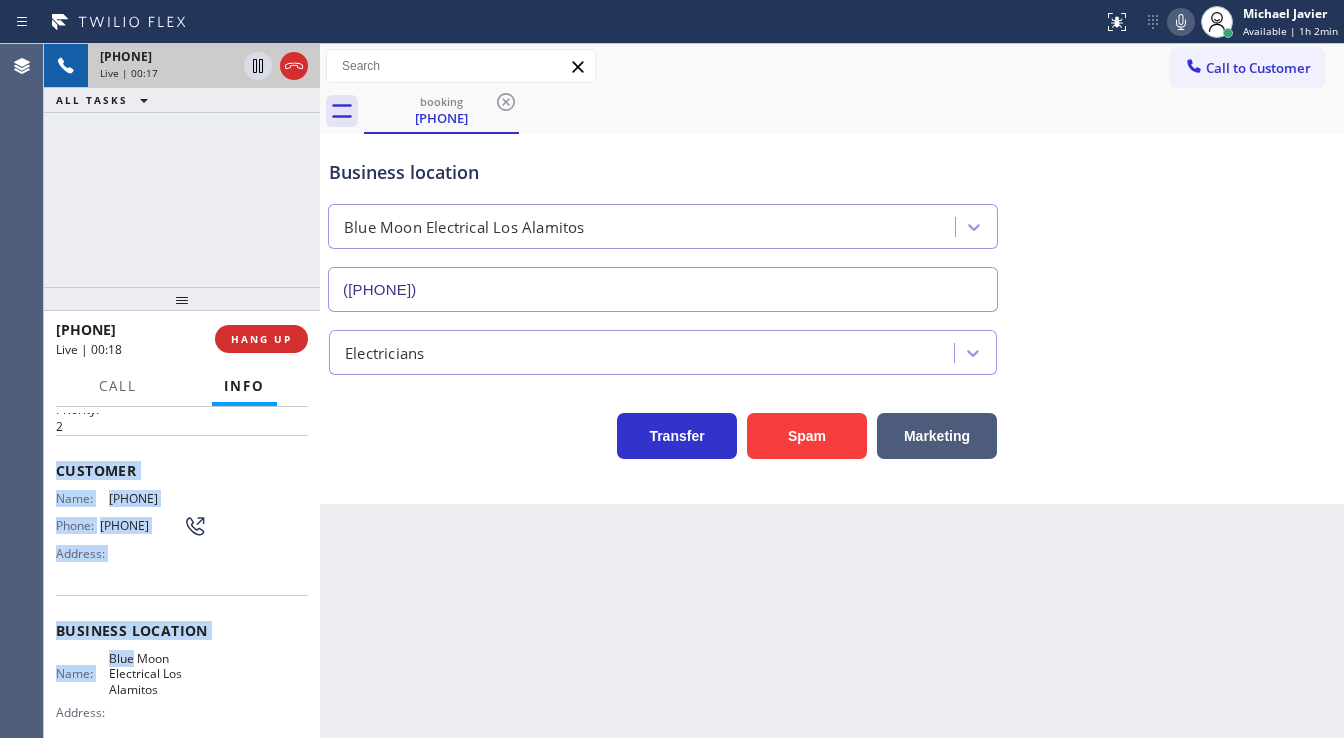 scroll, scrollTop: 240, scrollLeft: 0, axis: vertical 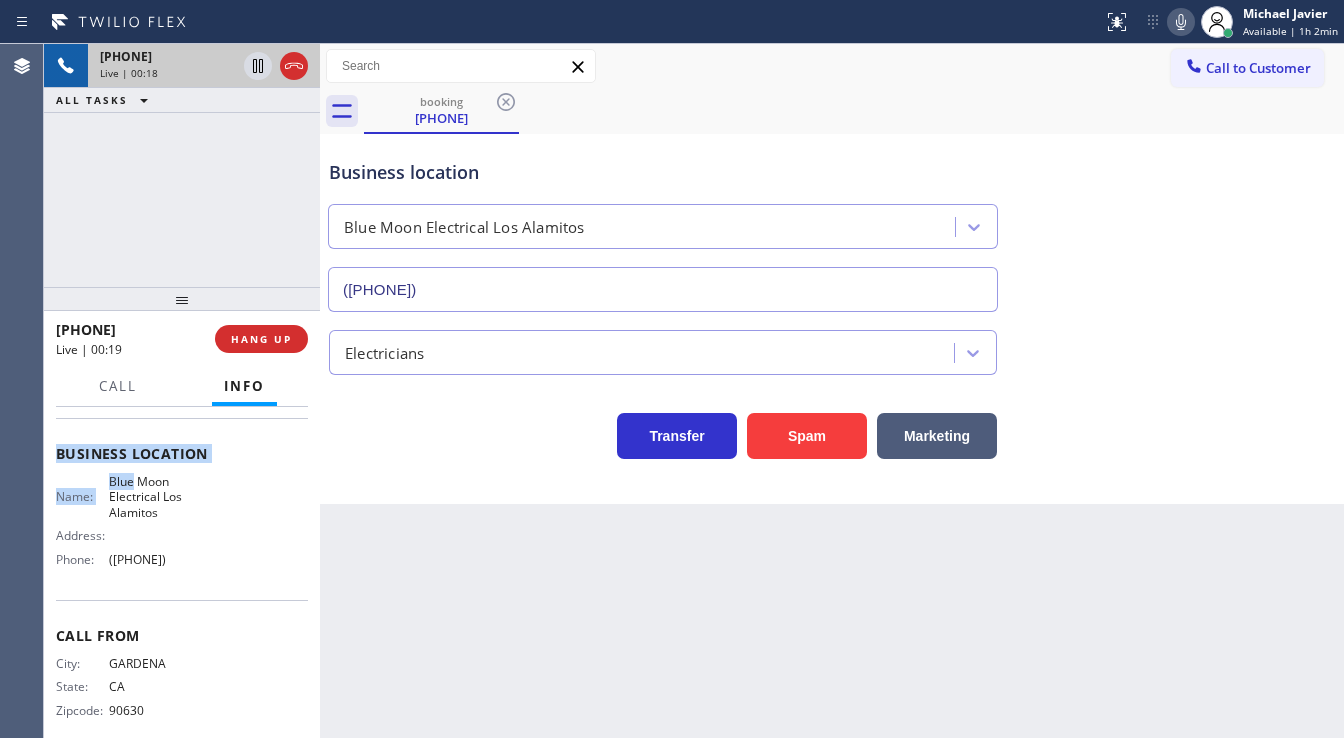 drag, startPoint x: 55, startPoint y: 528, endPoint x: 259, endPoint y: 575, distance: 209.34421 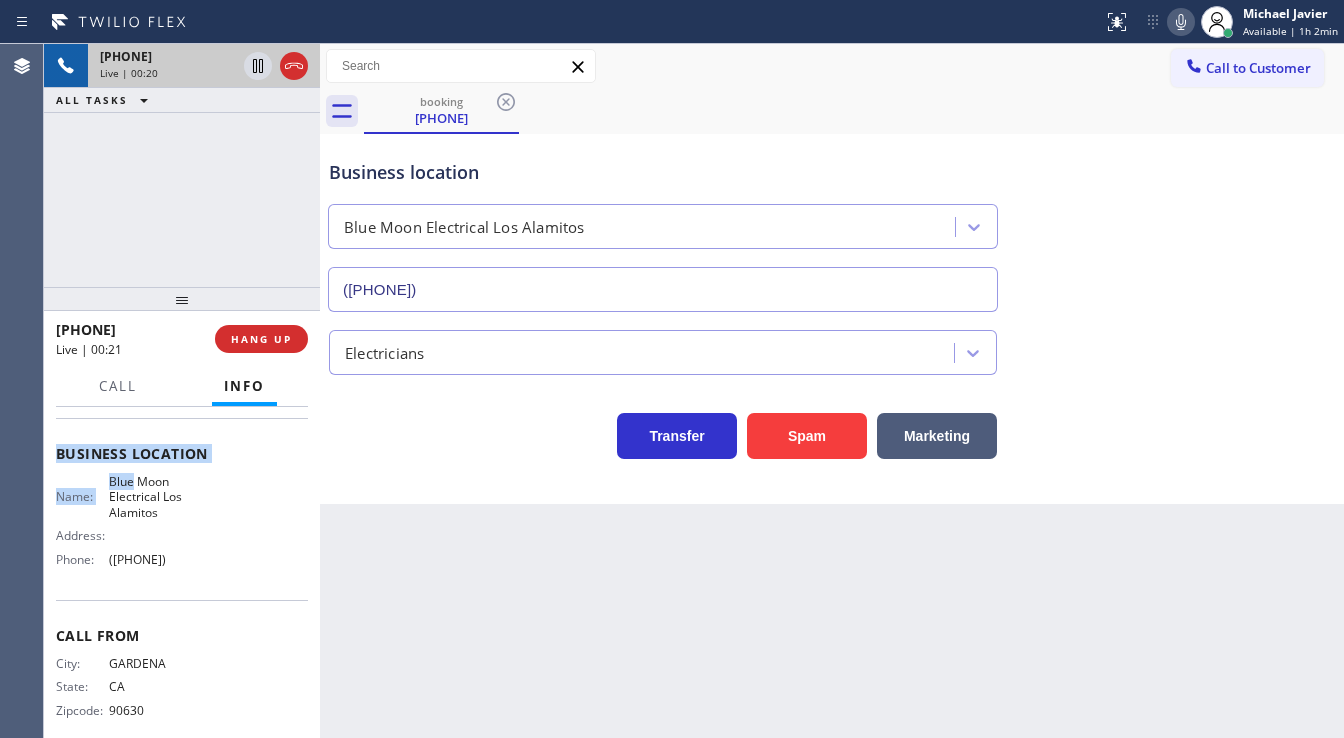 copy on "Customer Name: [PHONE] Phone: [PHONE] Address: Business location Name: Blue Moon Electrical Los Alamitos Address:   Phone: [PHONE]" 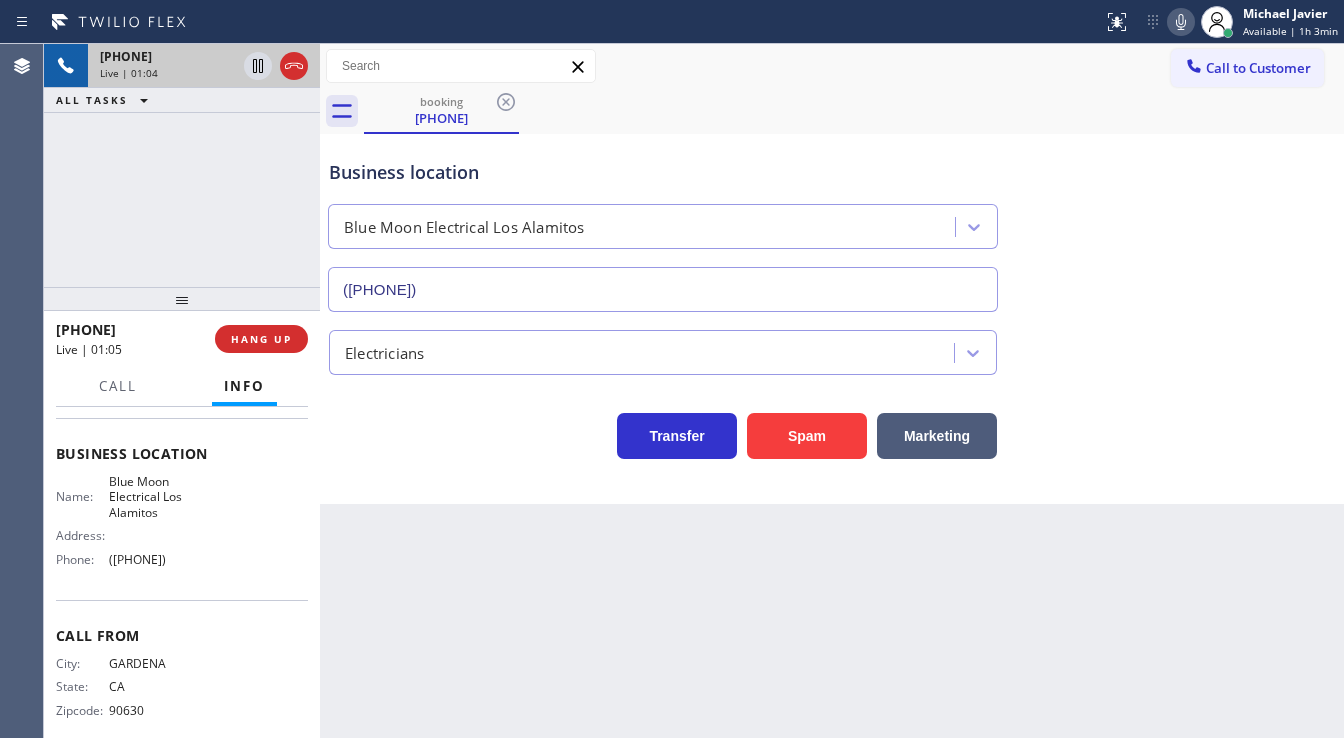 click on "[PHONE] Live | 01:04 ALL TASKS ALL TASKS ACTIVE TASKS TASKS IN WRAP UP" at bounding box center [182, 165] 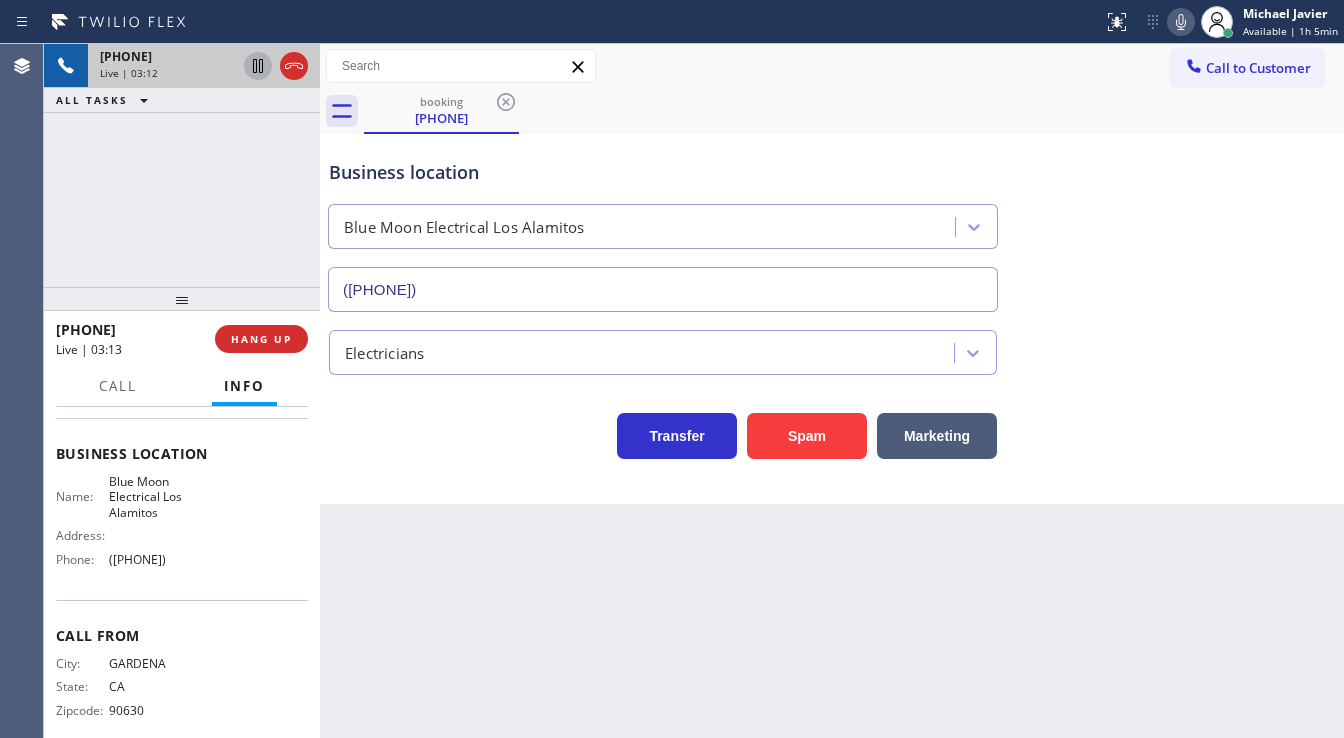 click 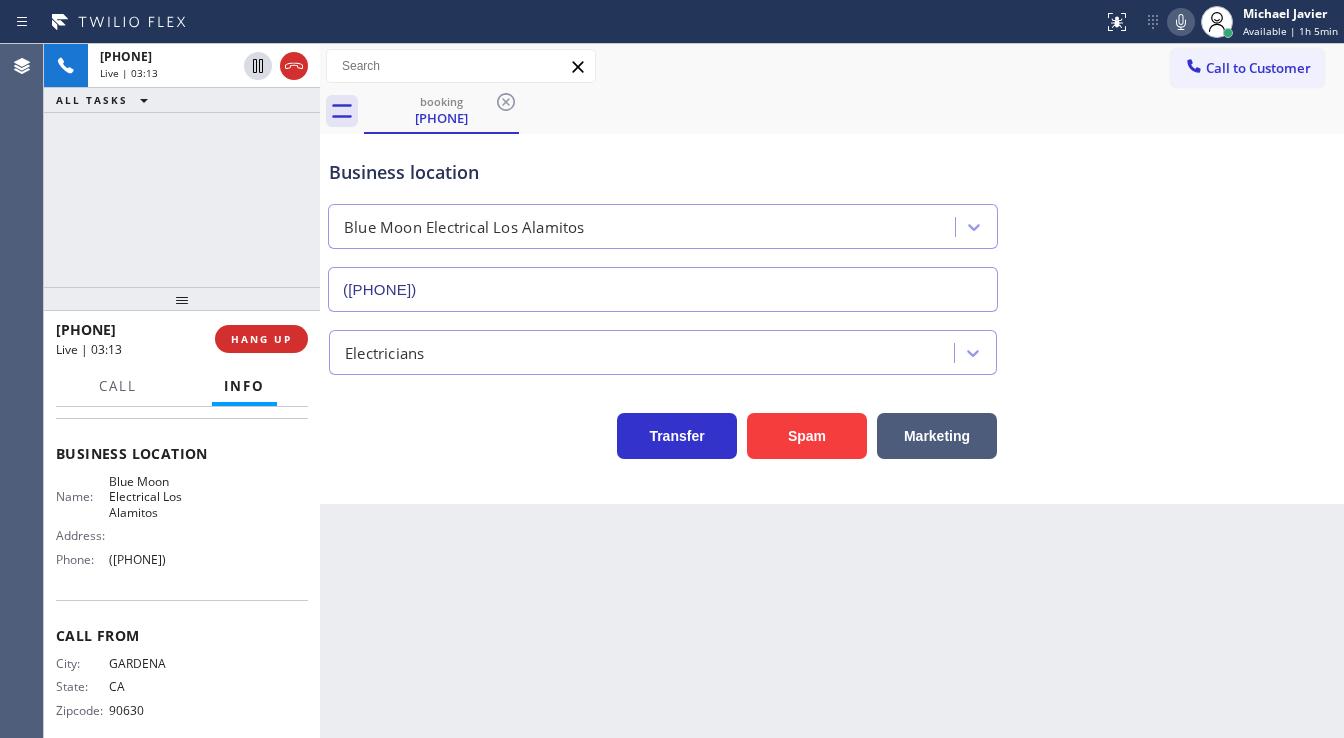 click 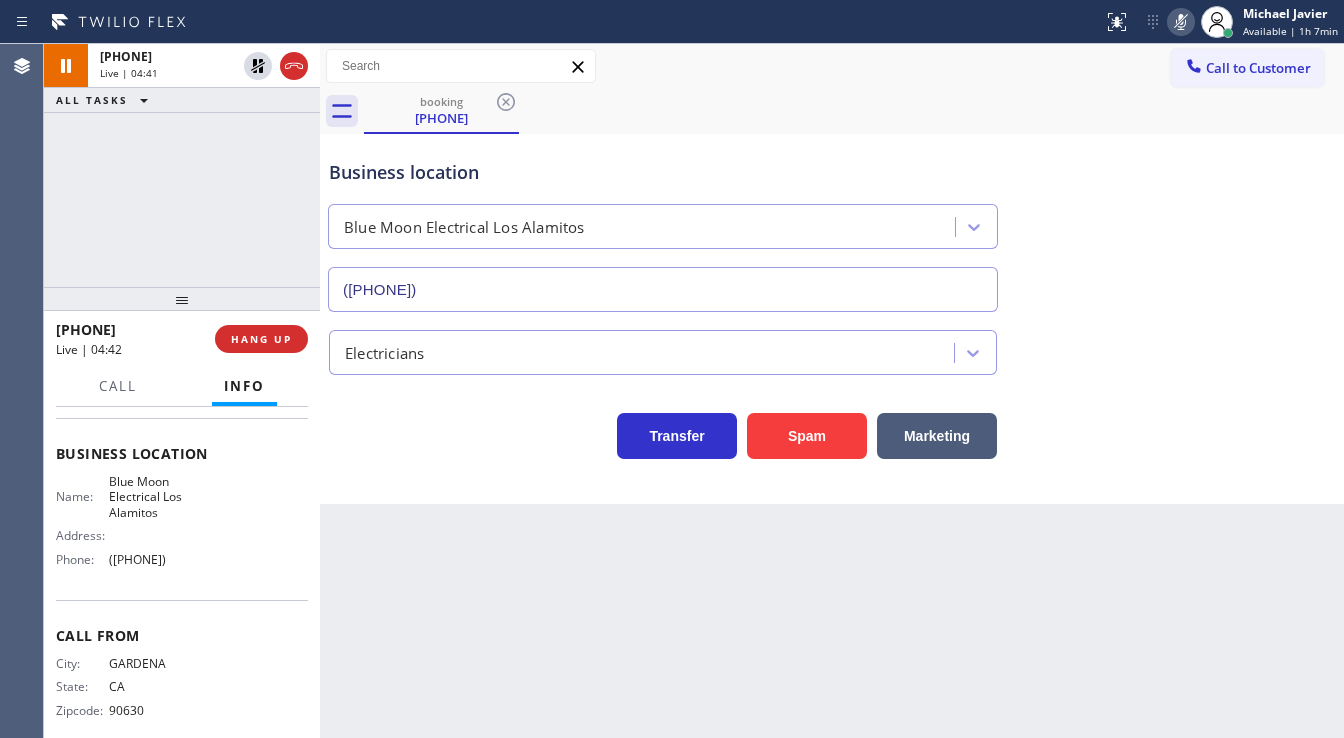 click on "[PHONE] Live | 04:41 ALL TASKS ALL TASKS ACTIVE TASKS TASKS IN WRAP UP" at bounding box center [182, 165] 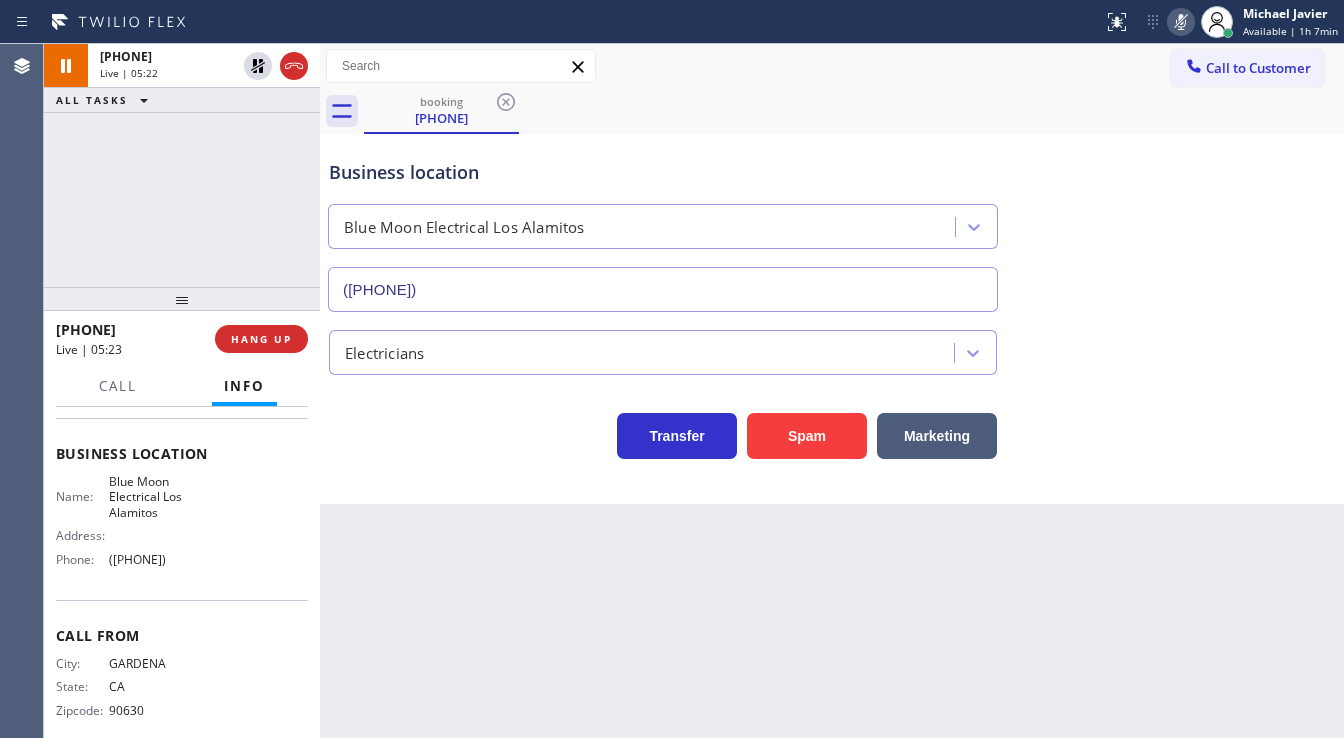 click on "[PHONE] Live | 05:22 ALL TASKS ALL TASKS ACTIVE TASKS TASKS IN WRAP UP" at bounding box center (182, 165) 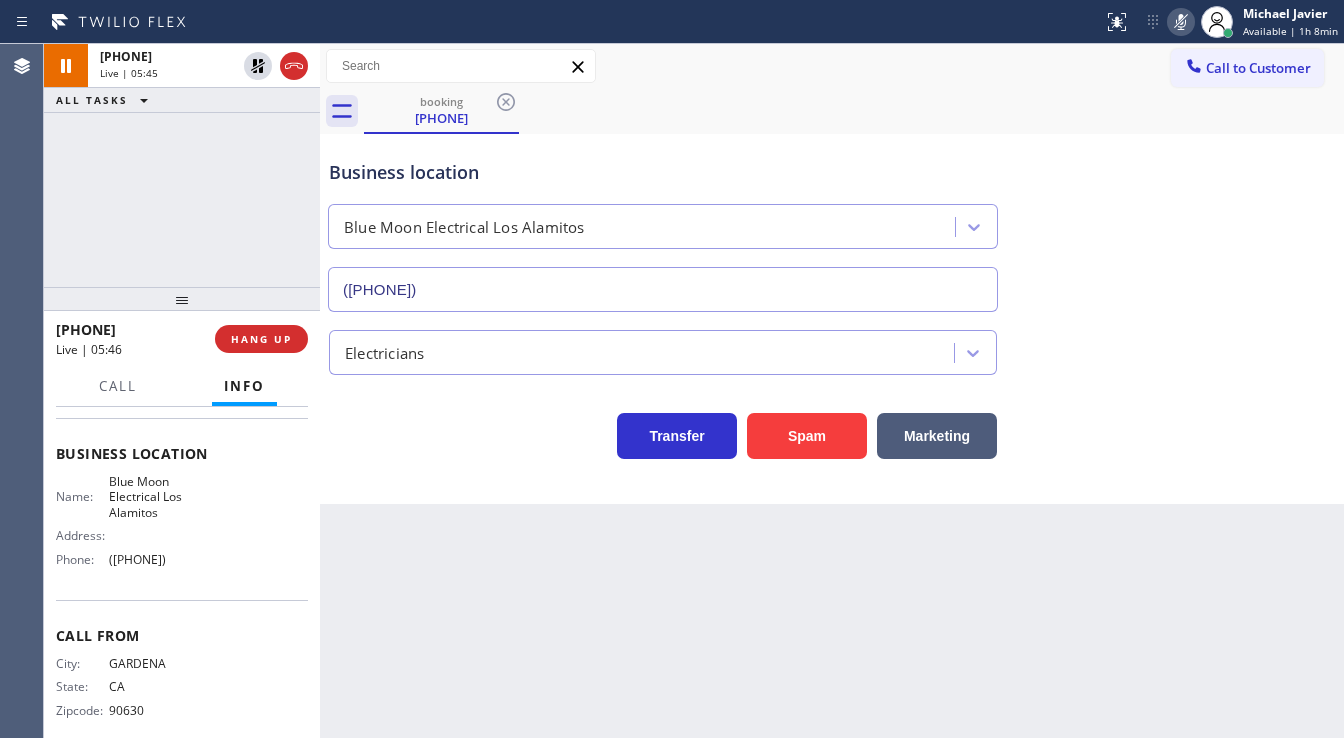 click on "[PHONE] Live | 05:45 ALL TASKS ALL TASKS ACTIVE TASKS TASKS IN WRAP UP" at bounding box center [182, 165] 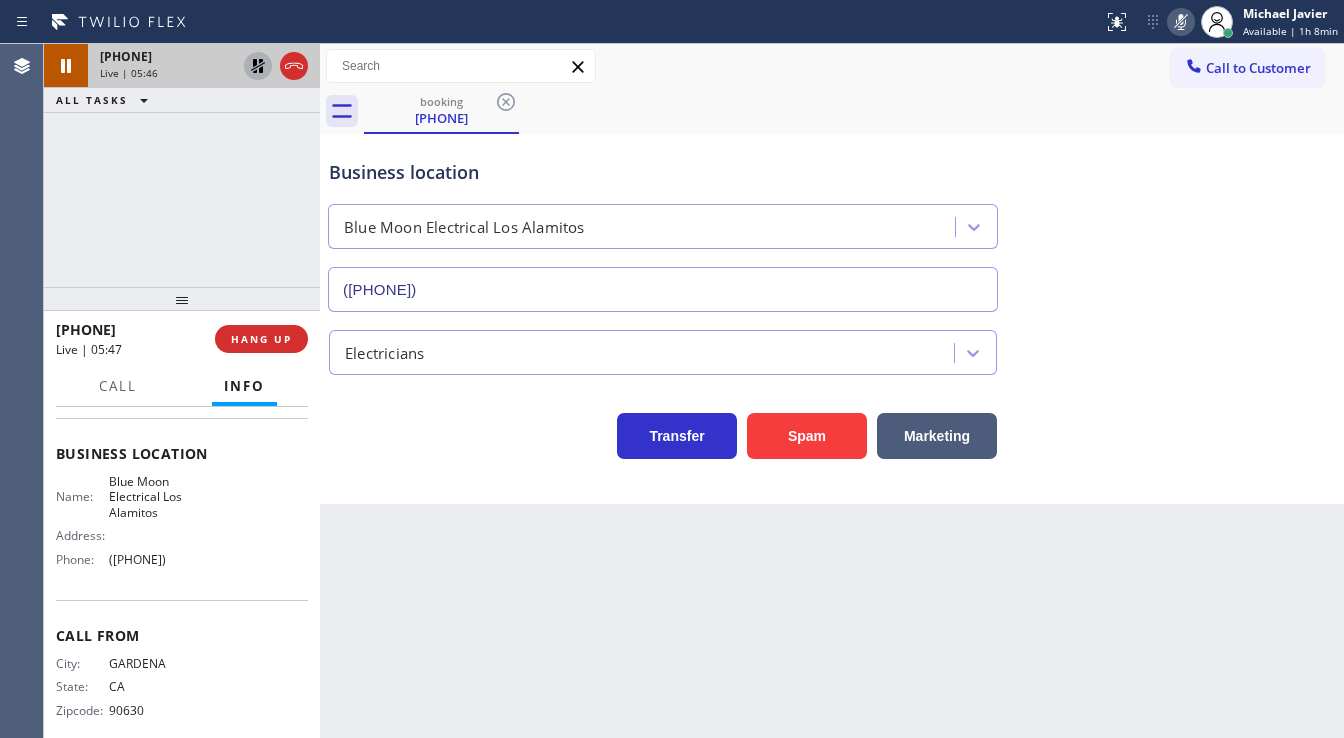 click 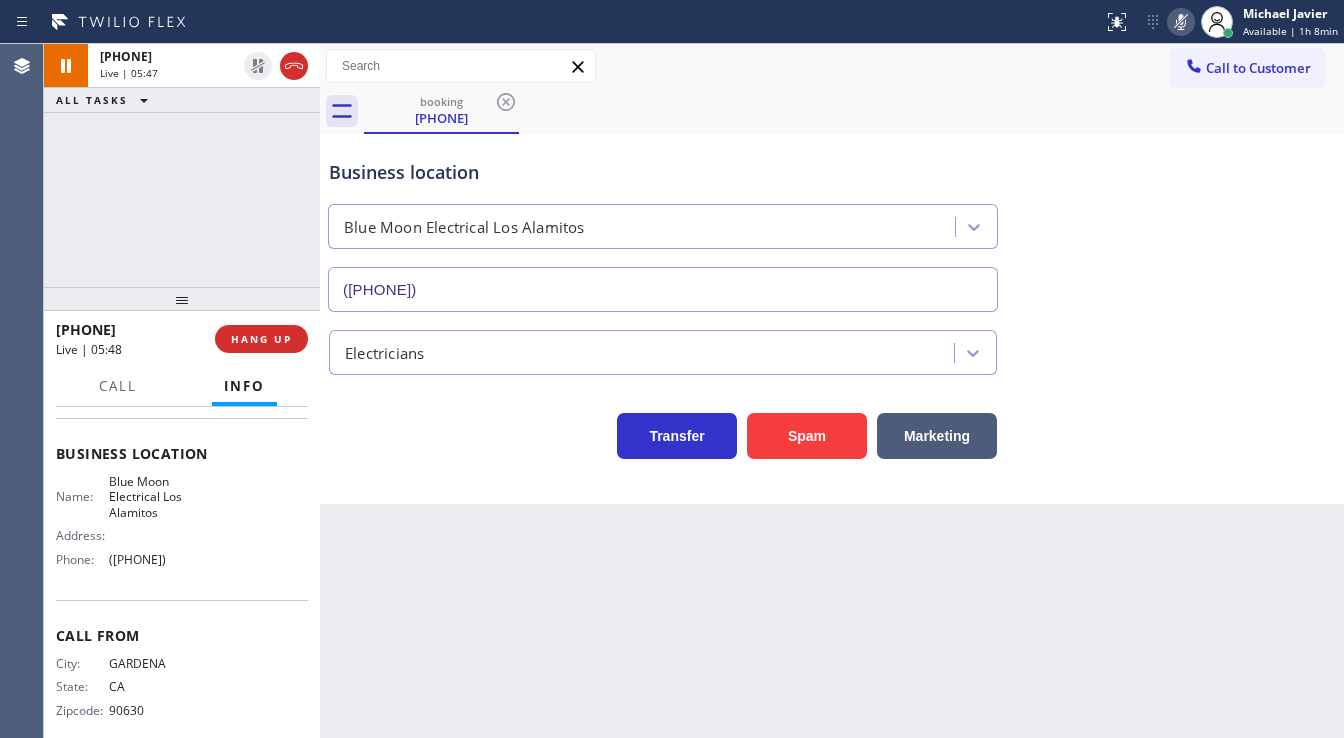 drag, startPoint x: 1190, startPoint y: 29, endPoint x: 441, endPoint y: 7, distance: 749.323 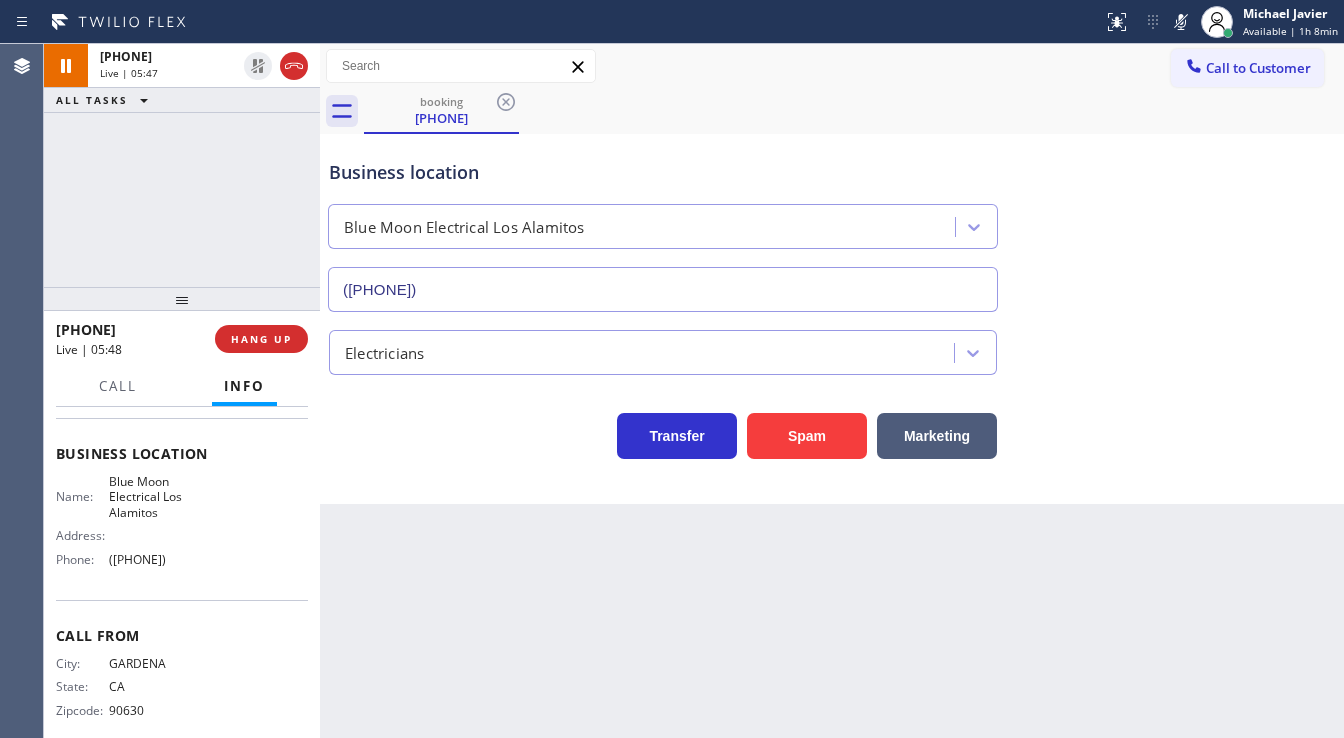 click 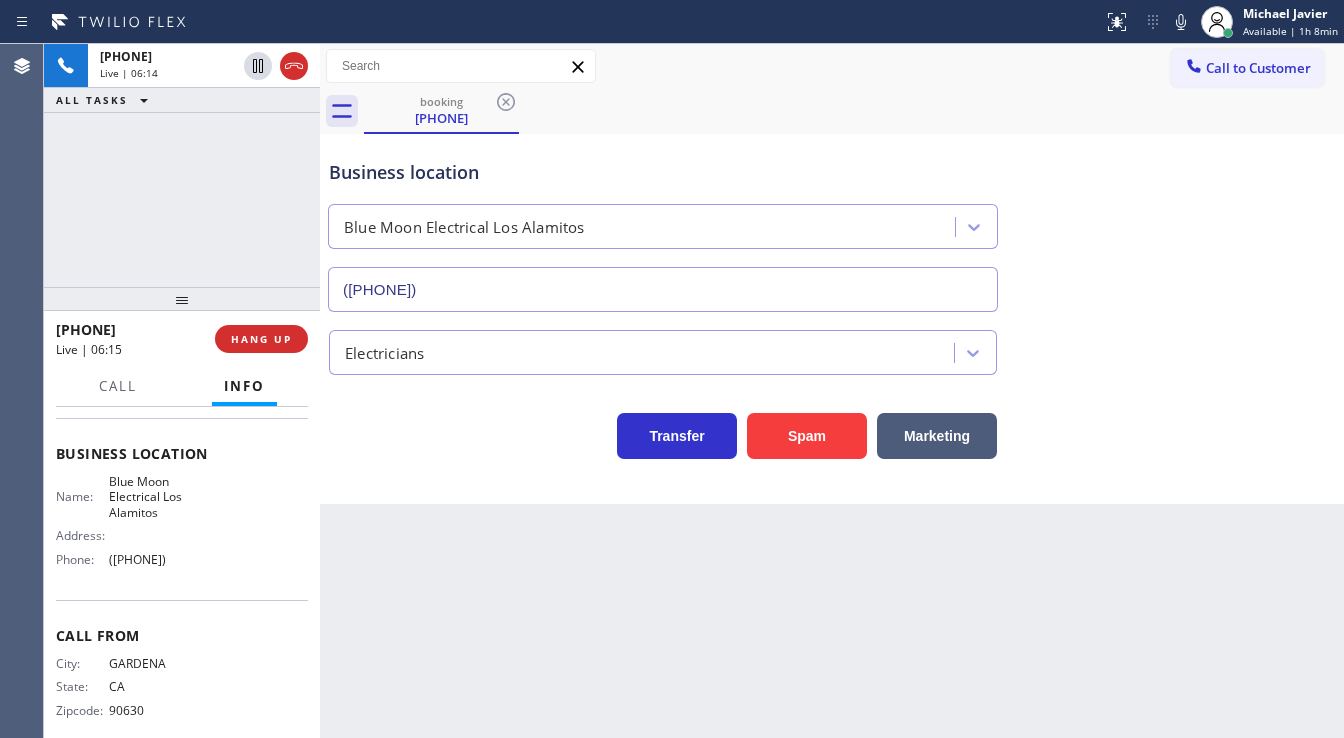click on "[PHONE] Live | 06:14 ALL TASKS ALL TASKS ACTIVE TASKS TASKS IN WRAP UP" at bounding box center [182, 165] 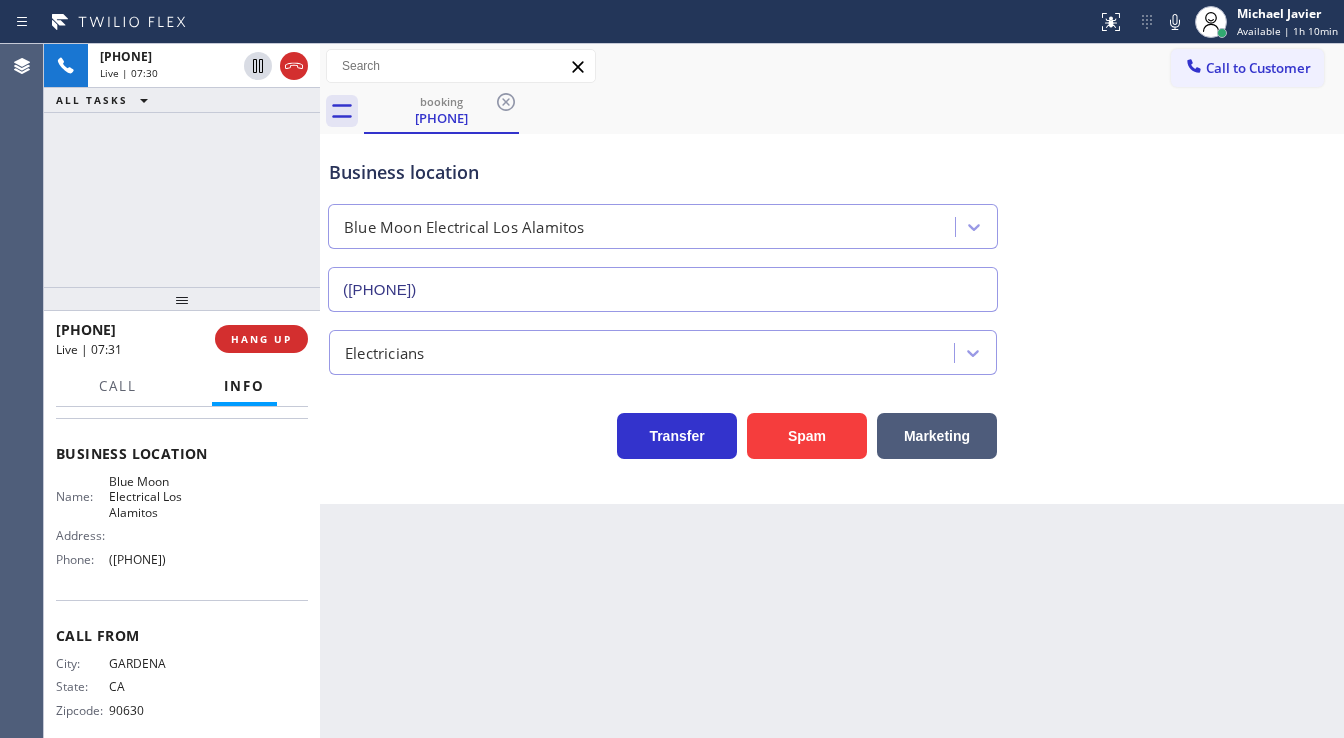 click on "[PHONE] Live | 07:30 ALL TASKS ALL TASKS ACTIVE TASKS TASKS IN WRAP UP" at bounding box center (182, 165) 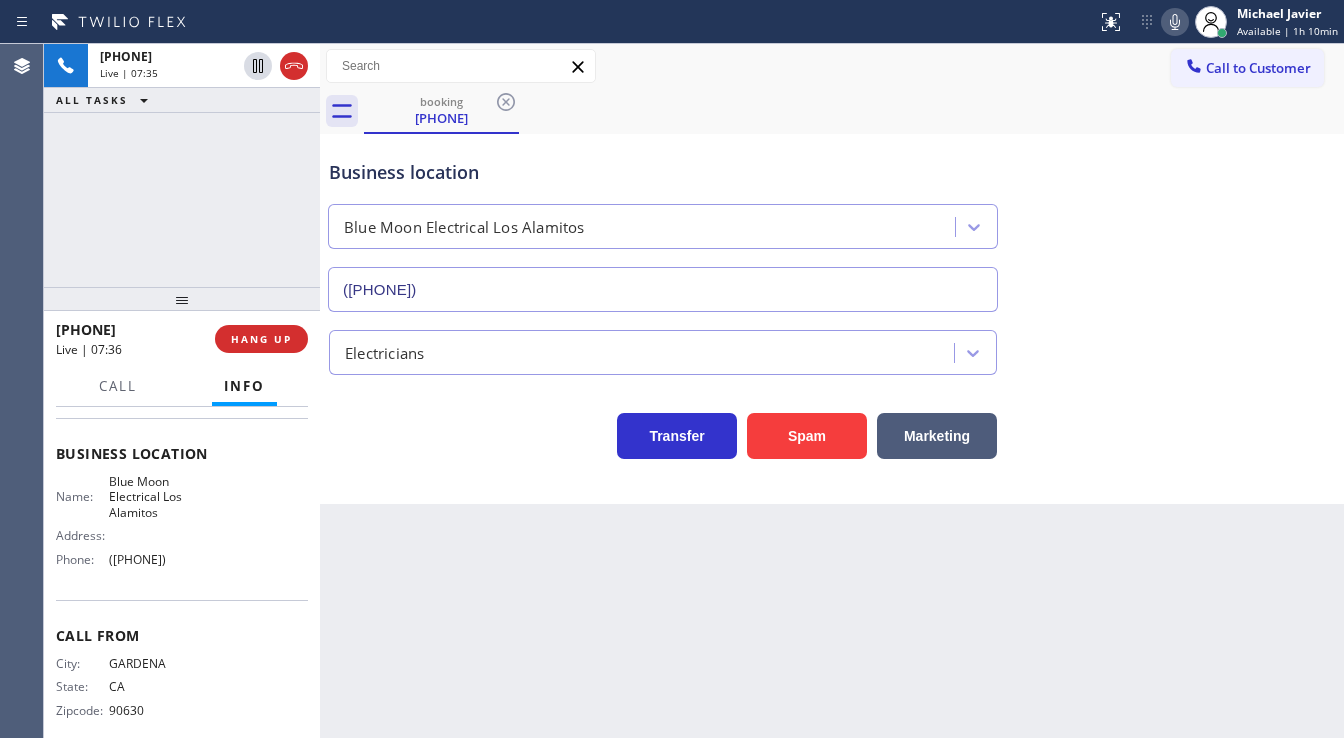click 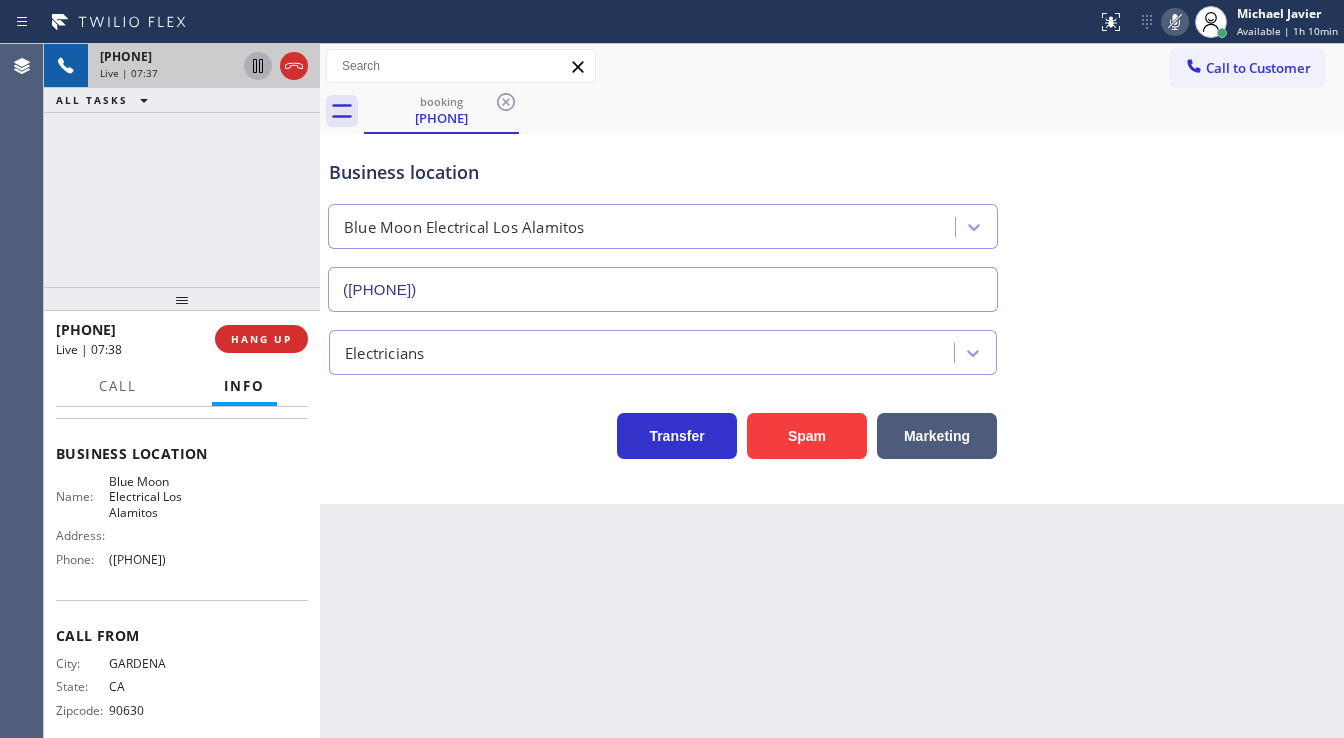 click 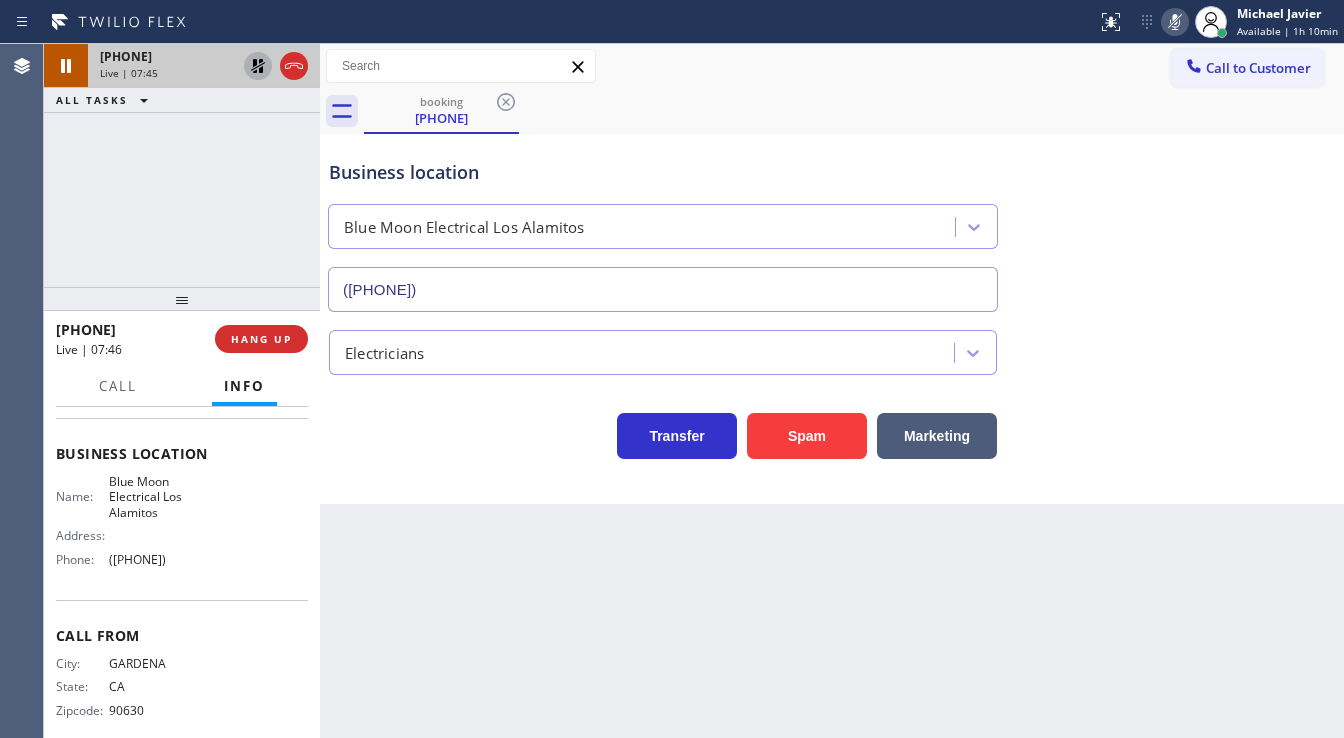 drag, startPoint x: 127, startPoint y: 263, endPoint x: 164, endPoint y: 238, distance: 44.65423 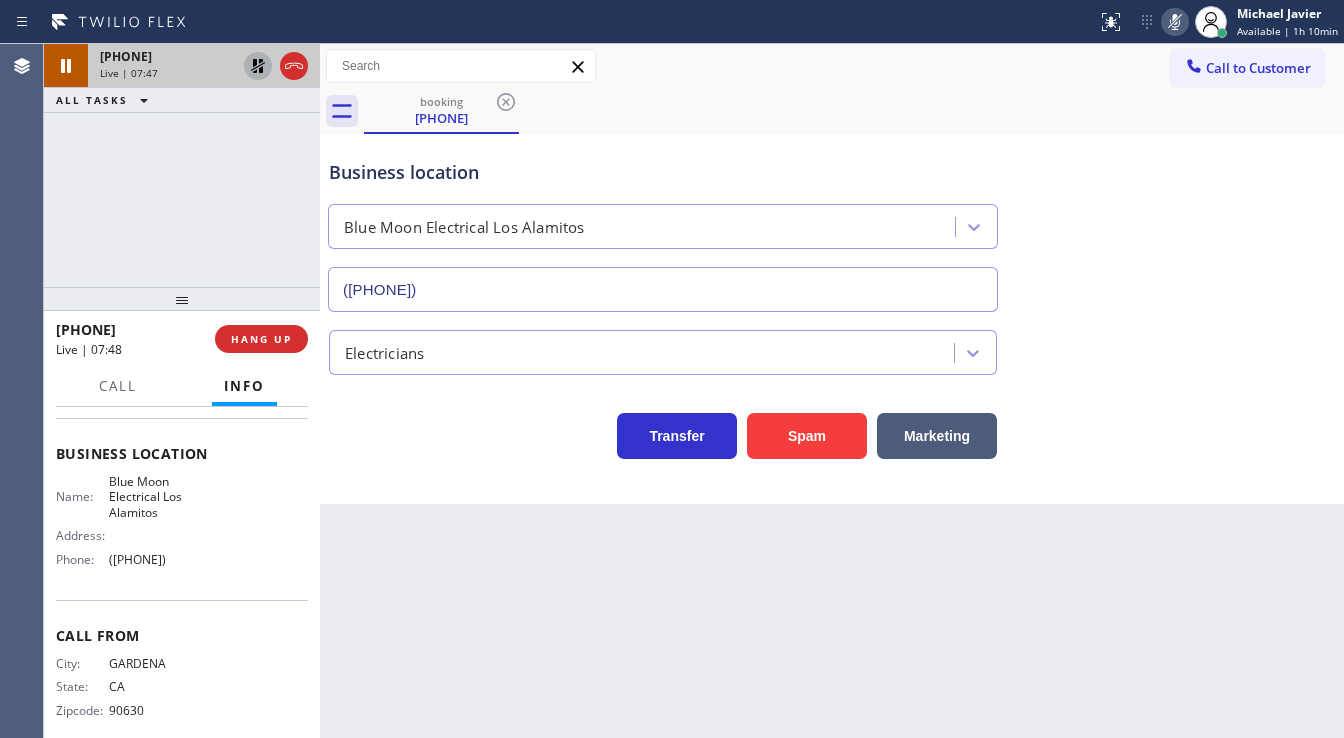 click 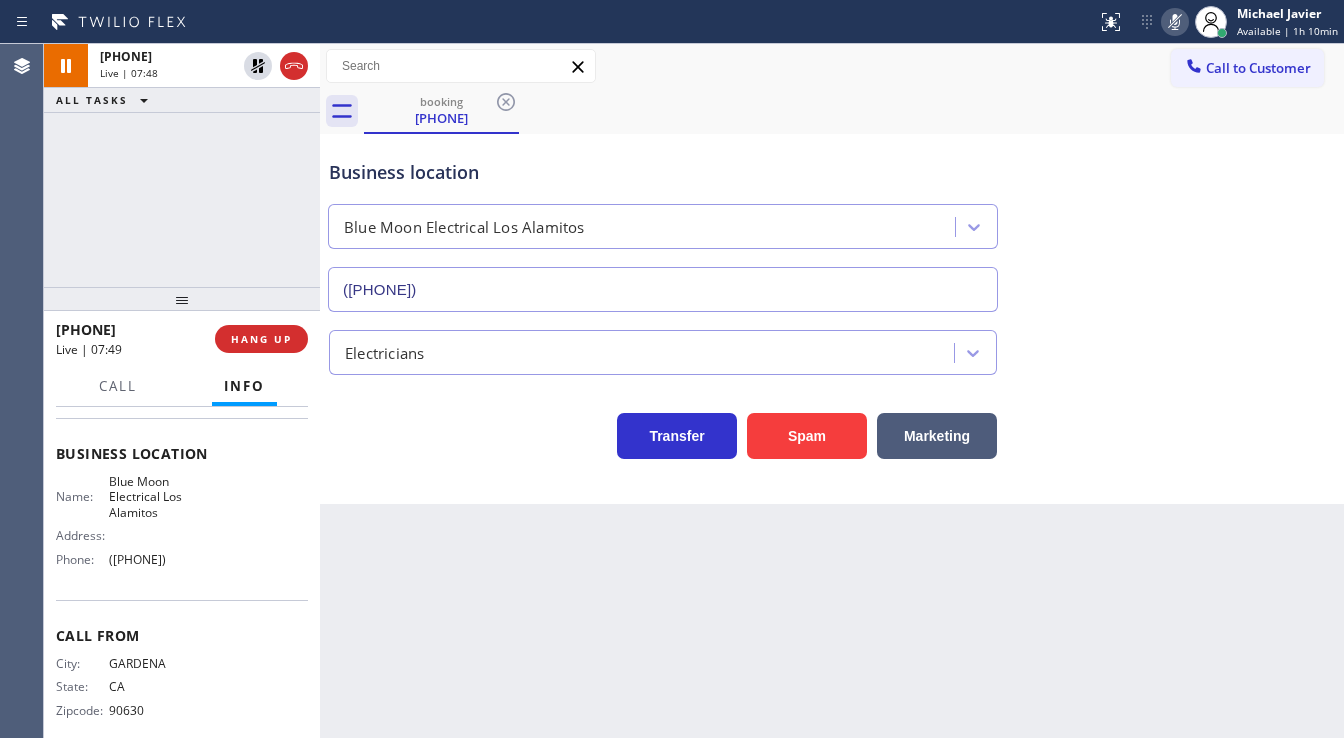click 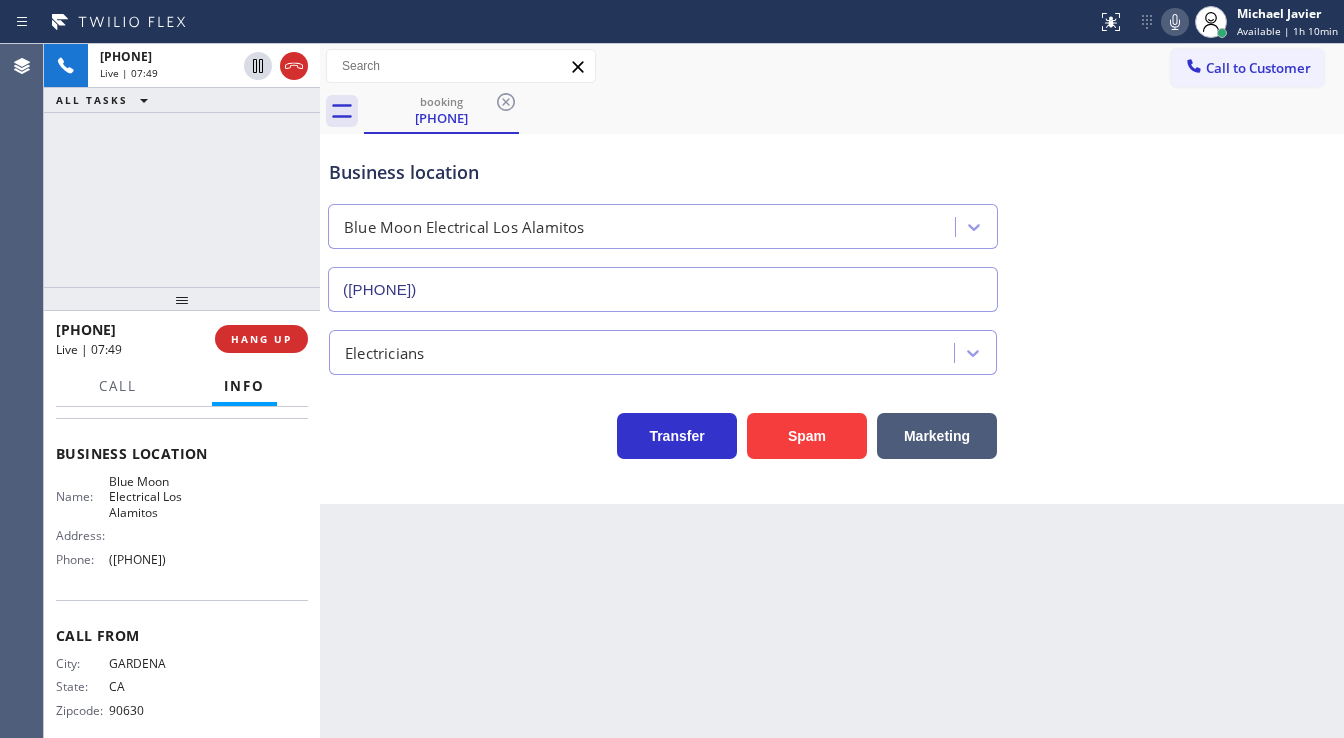 click on "[PHONE] Live | 07:49 ALL TASKS ALL TASKS ACTIVE TASKS TASKS IN WRAP UP" at bounding box center (182, 165) 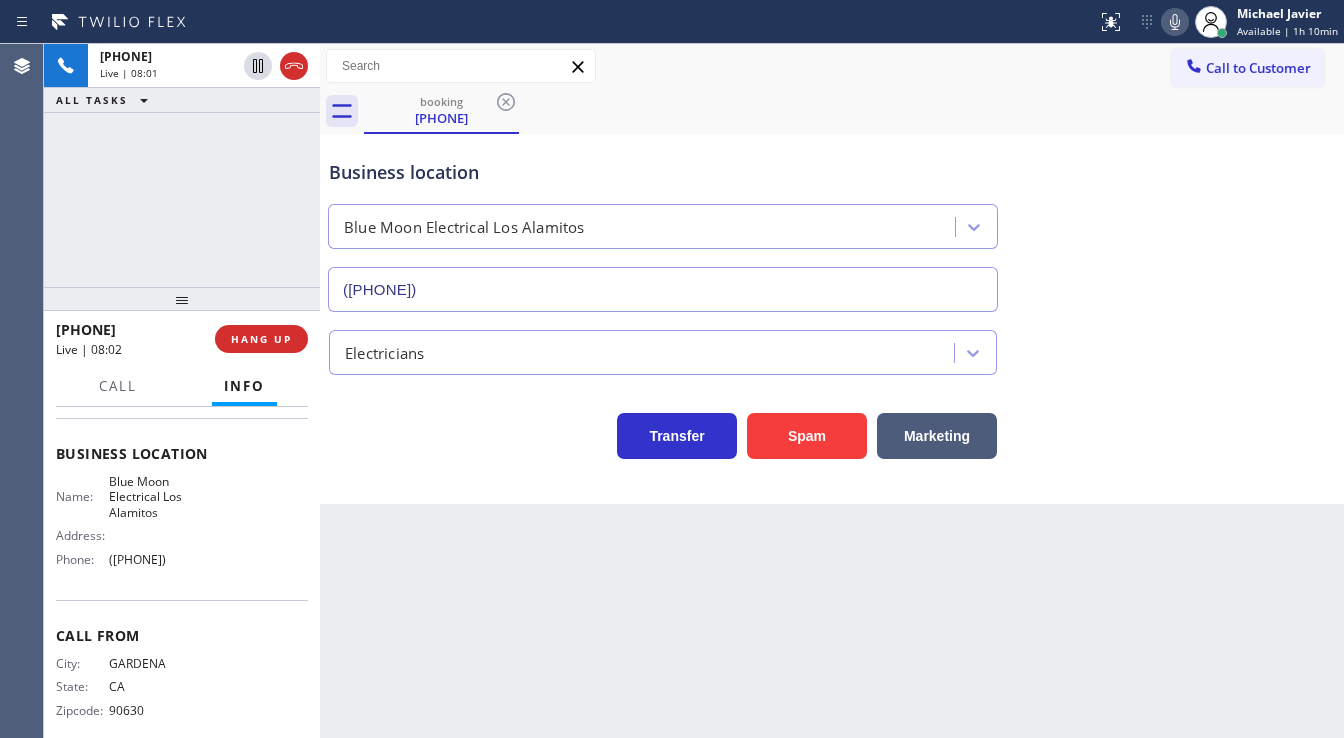 click on "+1[PHONE] Live | 08:01 ALL TASKS ALL TASKS ACTIVE TASKS TASKS IN WRAP UP" at bounding box center (182, 165) 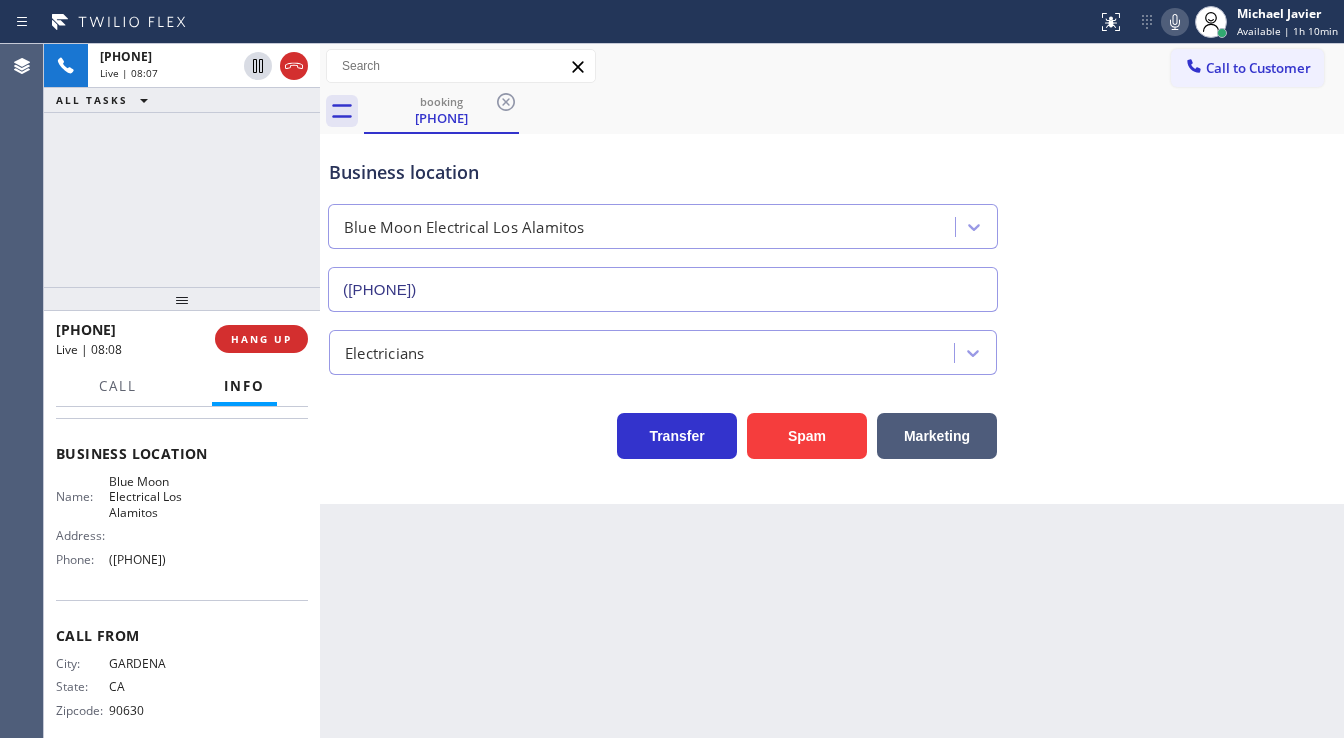 click on "[PHONE] Live | 08:07 ALL TASKS ALL TASKS ACTIVE TASKS TASKS IN WRAP UP" at bounding box center [182, 165] 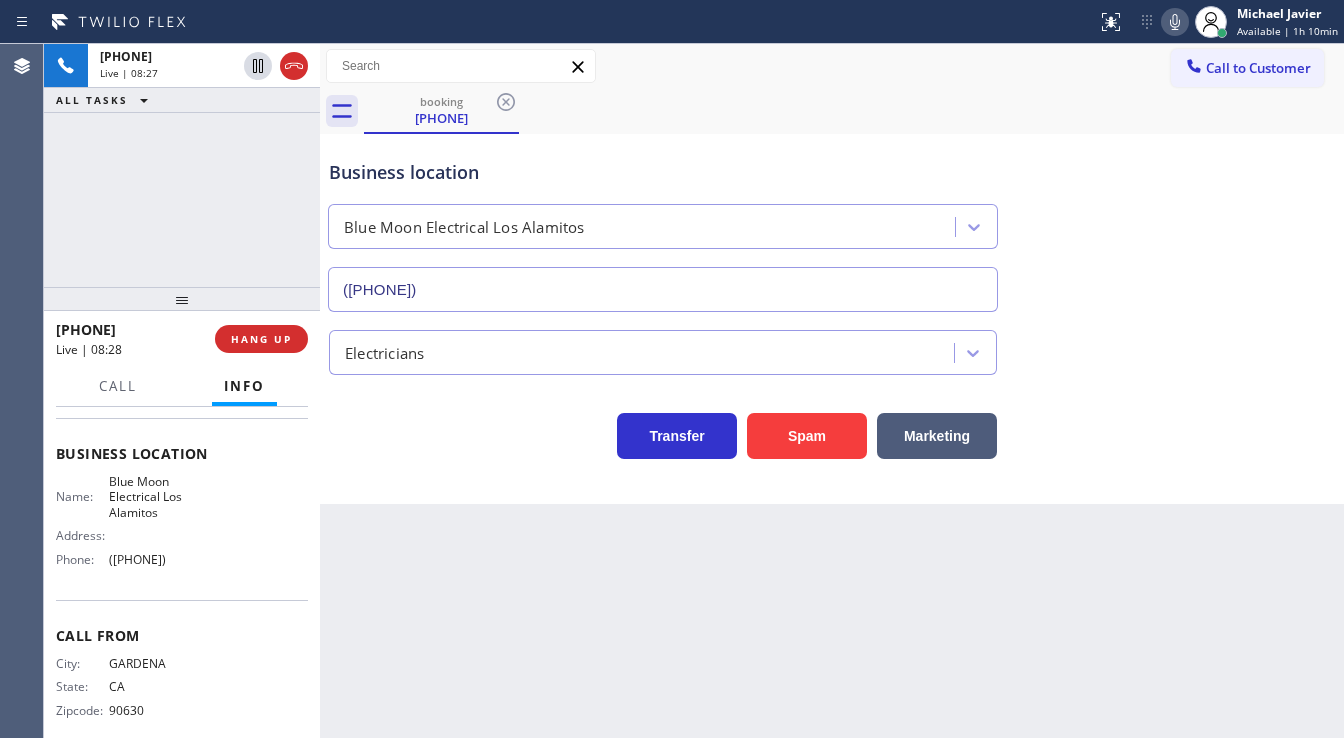 click on "[PHONE] Live | 08:27 ALL TASKS ALL TASKS ACTIVE TASKS TASKS IN WRAP UP" at bounding box center [182, 165] 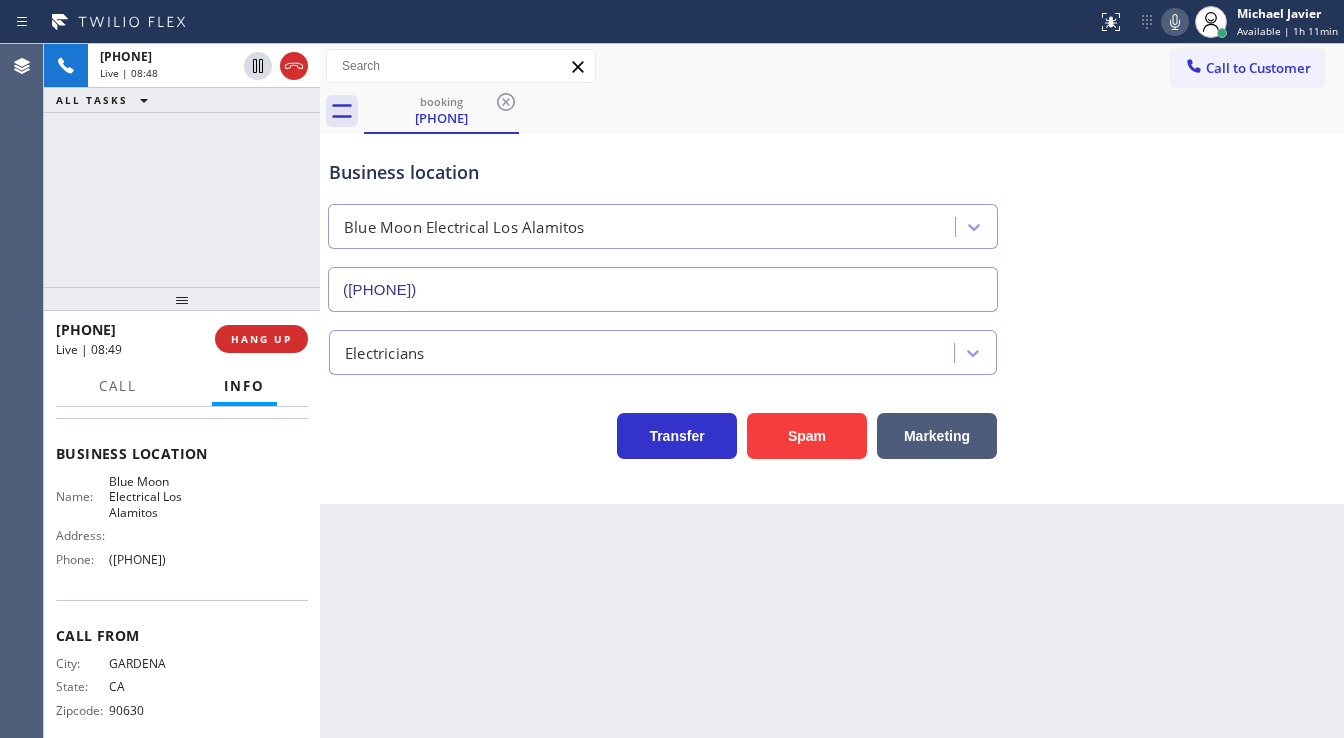 click on "+1[PHONE] Live | 08:48 ALL TASKS ALL TASKS ACTIVE TASKS TASKS IN WRAP UP" at bounding box center [182, 165] 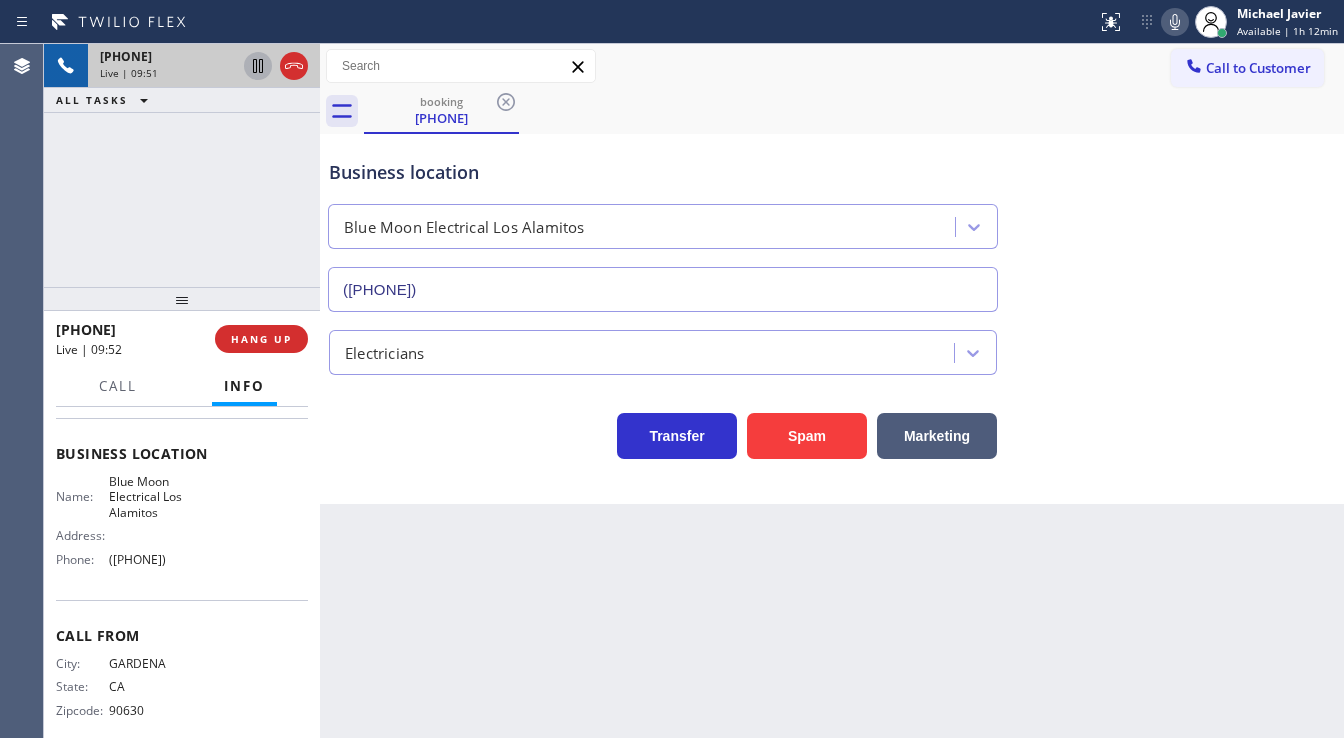click 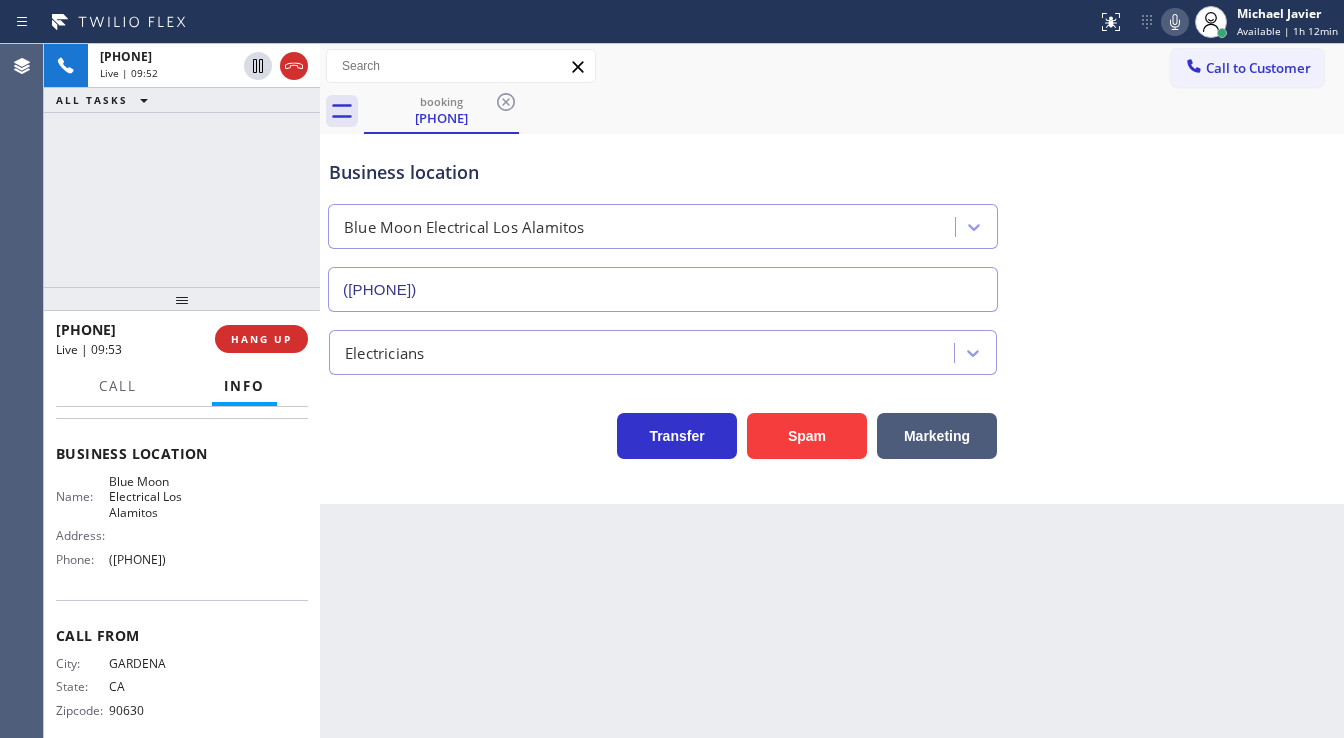 click 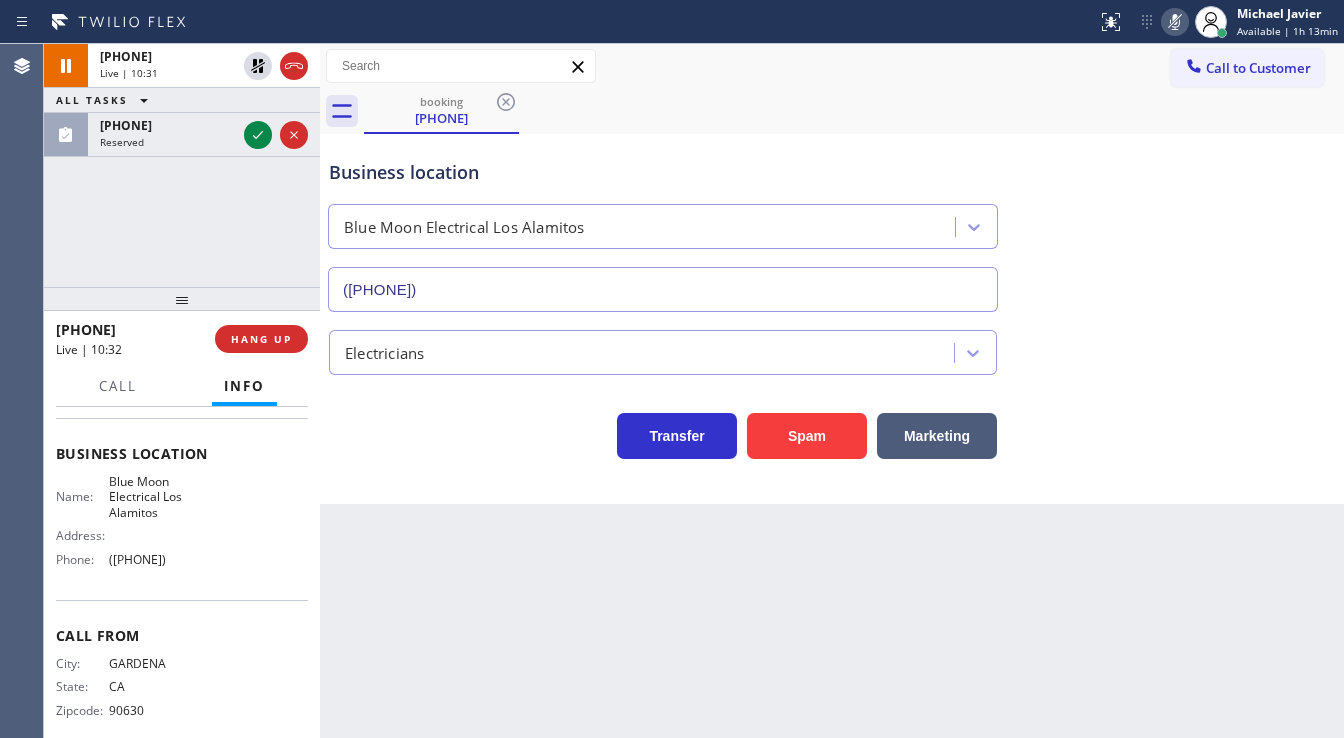 click on "[PHONE] Live | 10:31 ALL TASKS ALL TASKS ACTIVE TASKS TASKS IN WRAP UP ([PHONE]) Reserved" at bounding box center (182, 165) 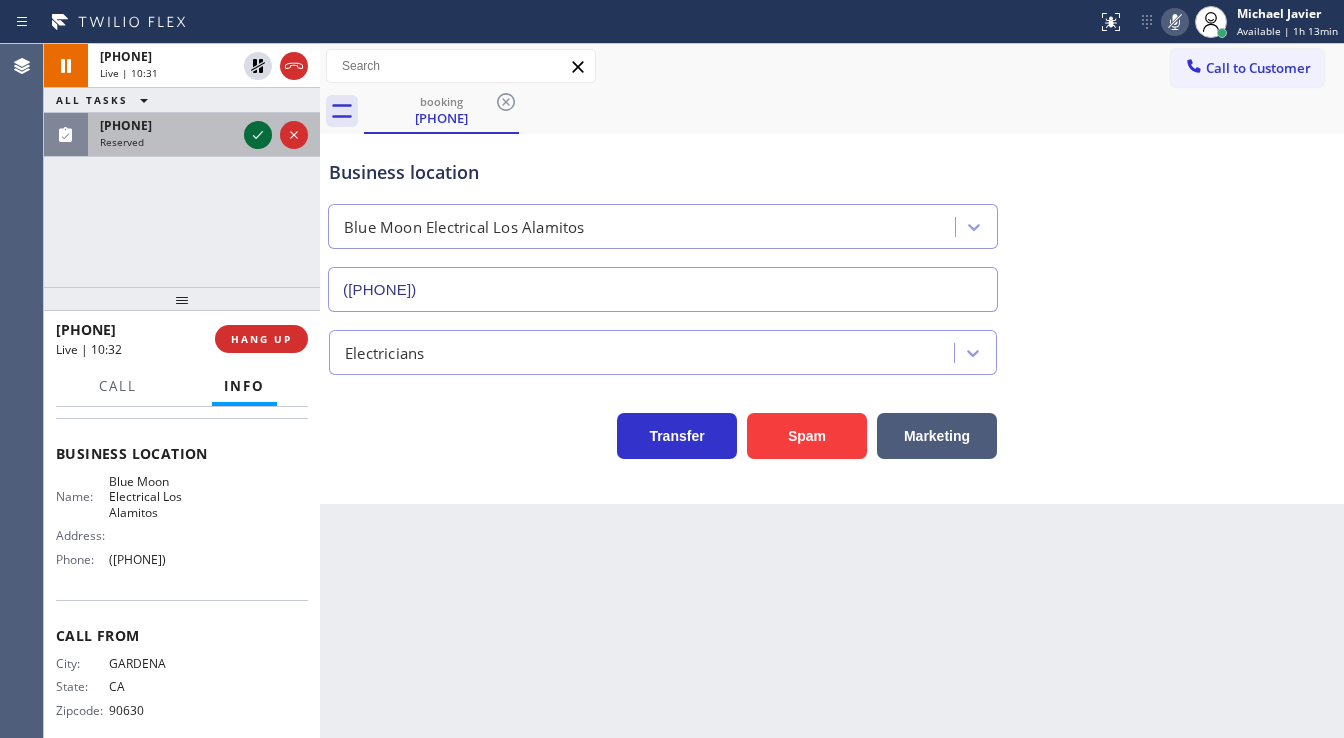 click 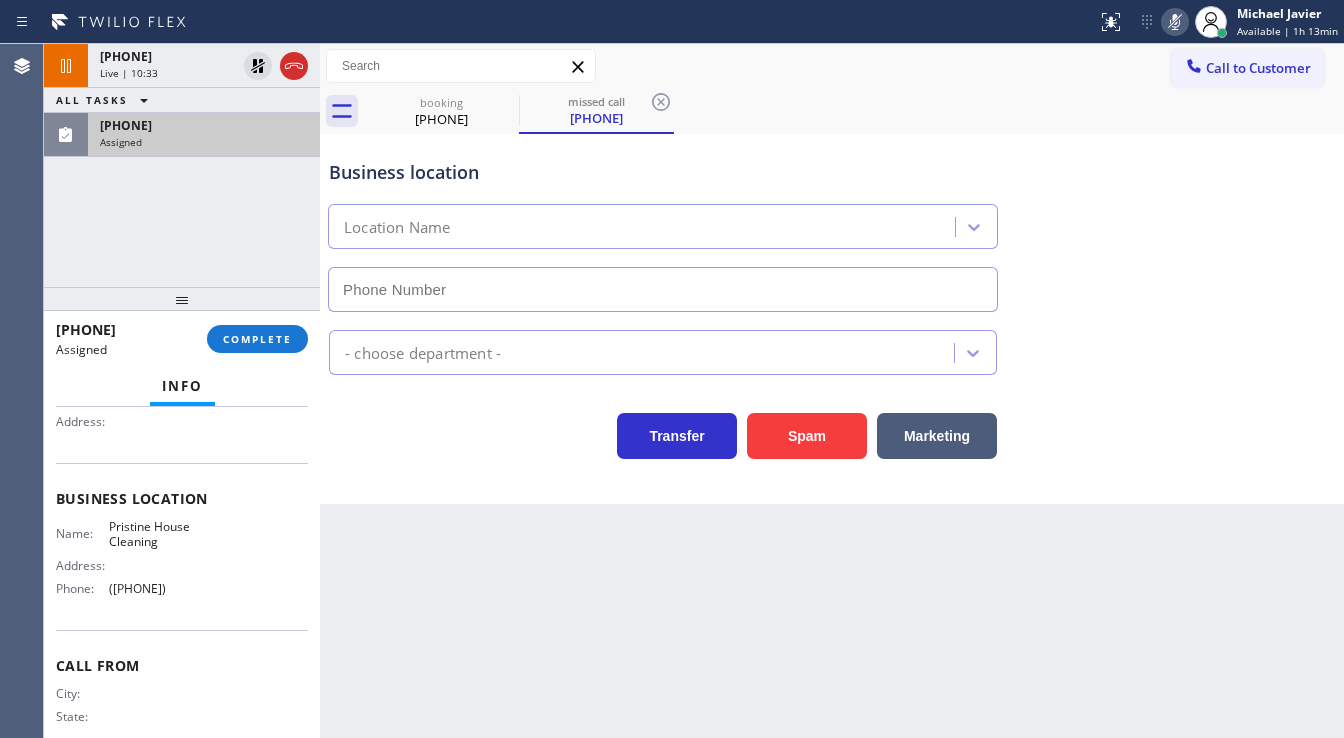 scroll, scrollTop: 176, scrollLeft: 0, axis: vertical 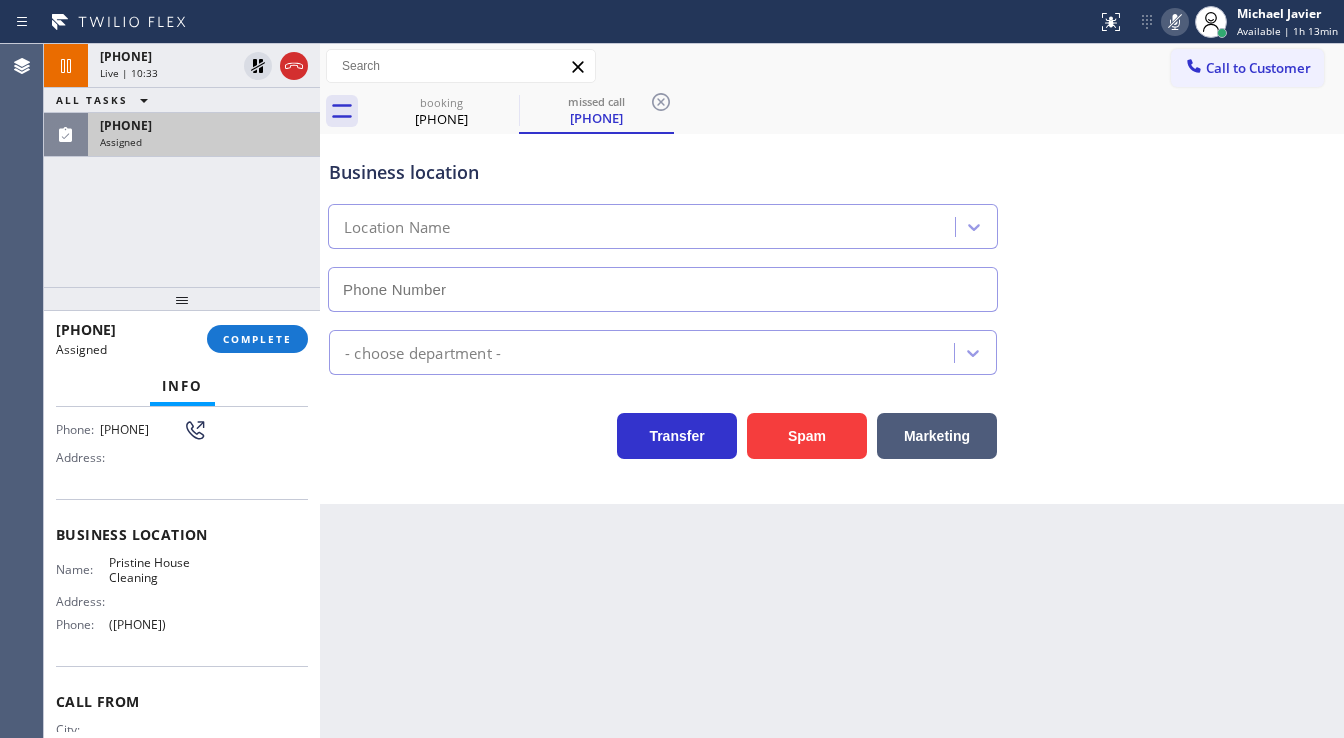 type on "([PHONE])" 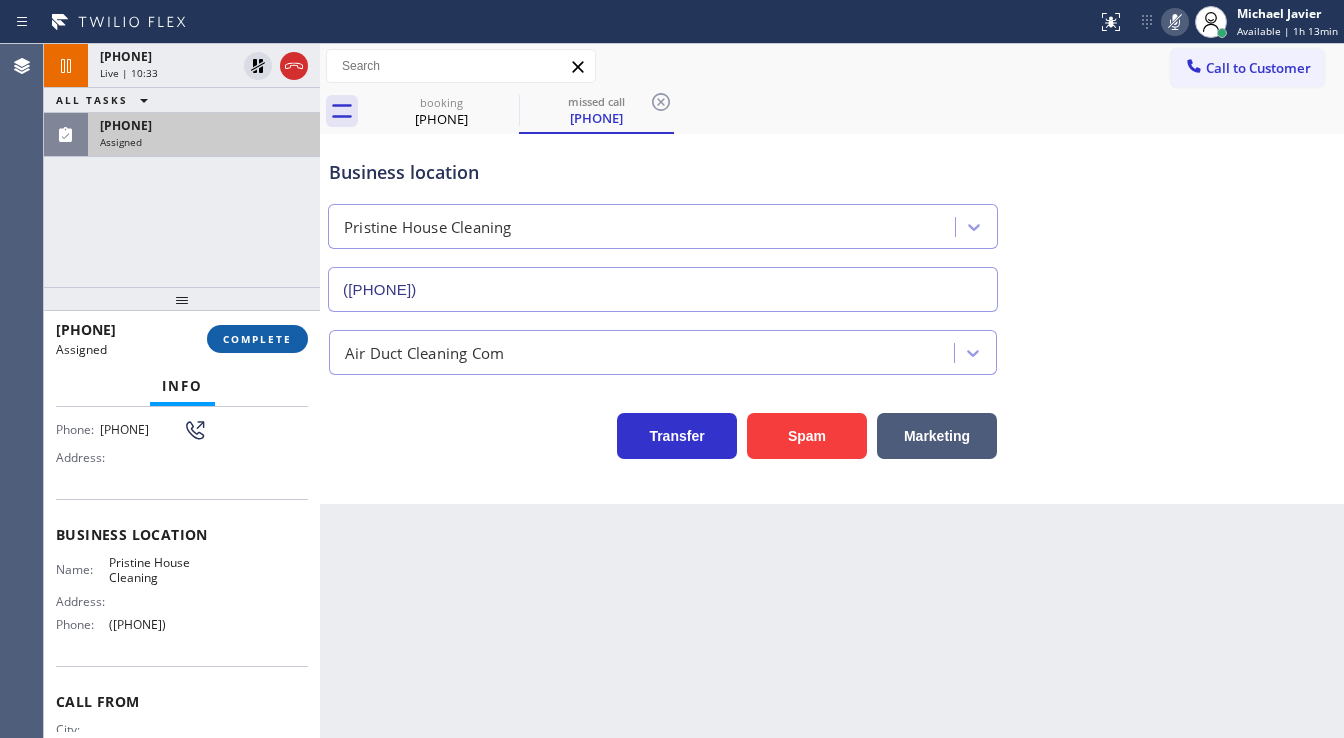 click on "COMPLETE" at bounding box center [257, 339] 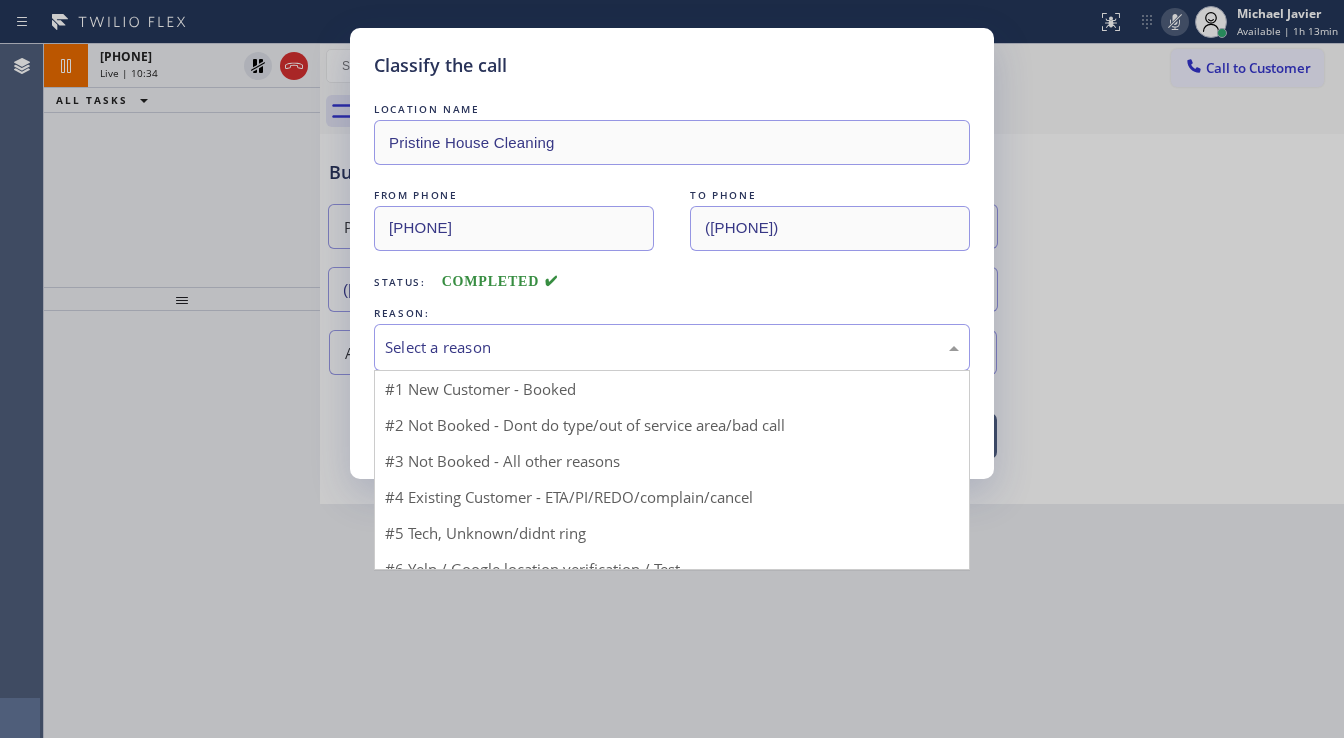 click on "Select a reason" at bounding box center [672, 347] 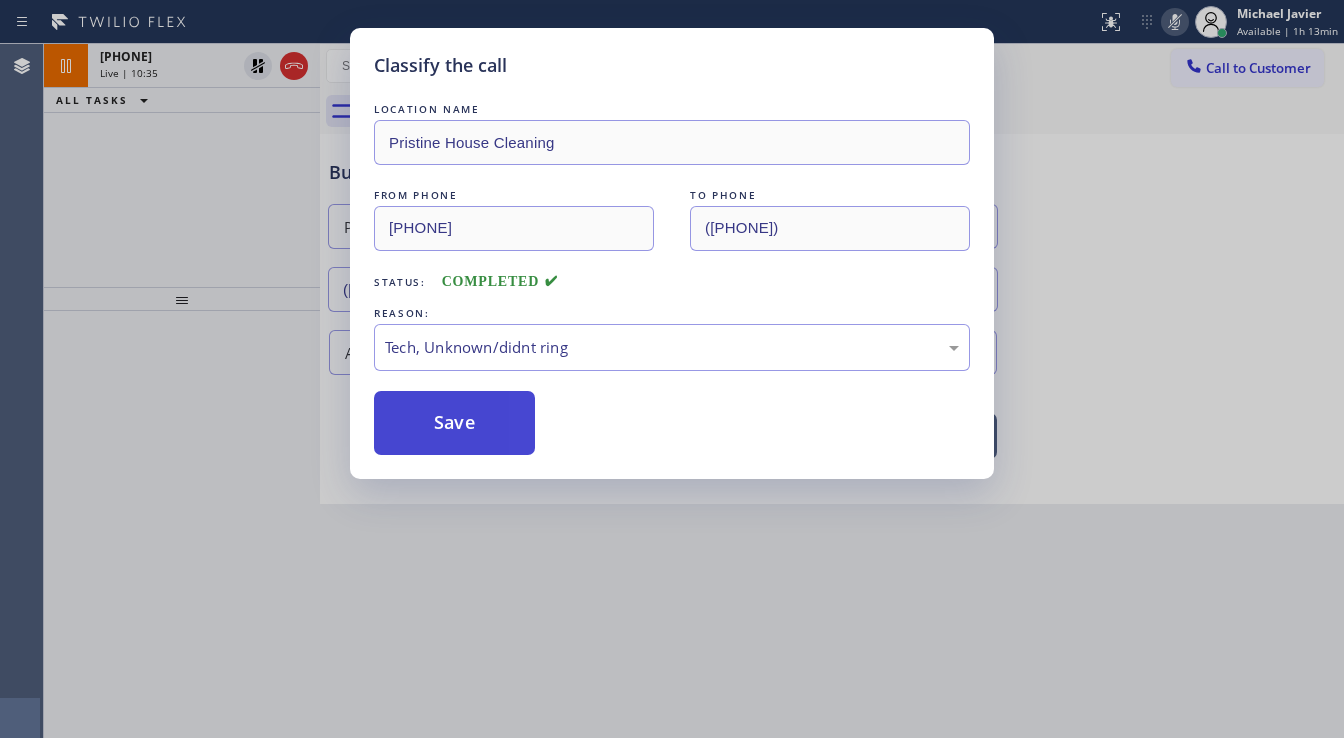 click on "Save" at bounding box center (454, 423) 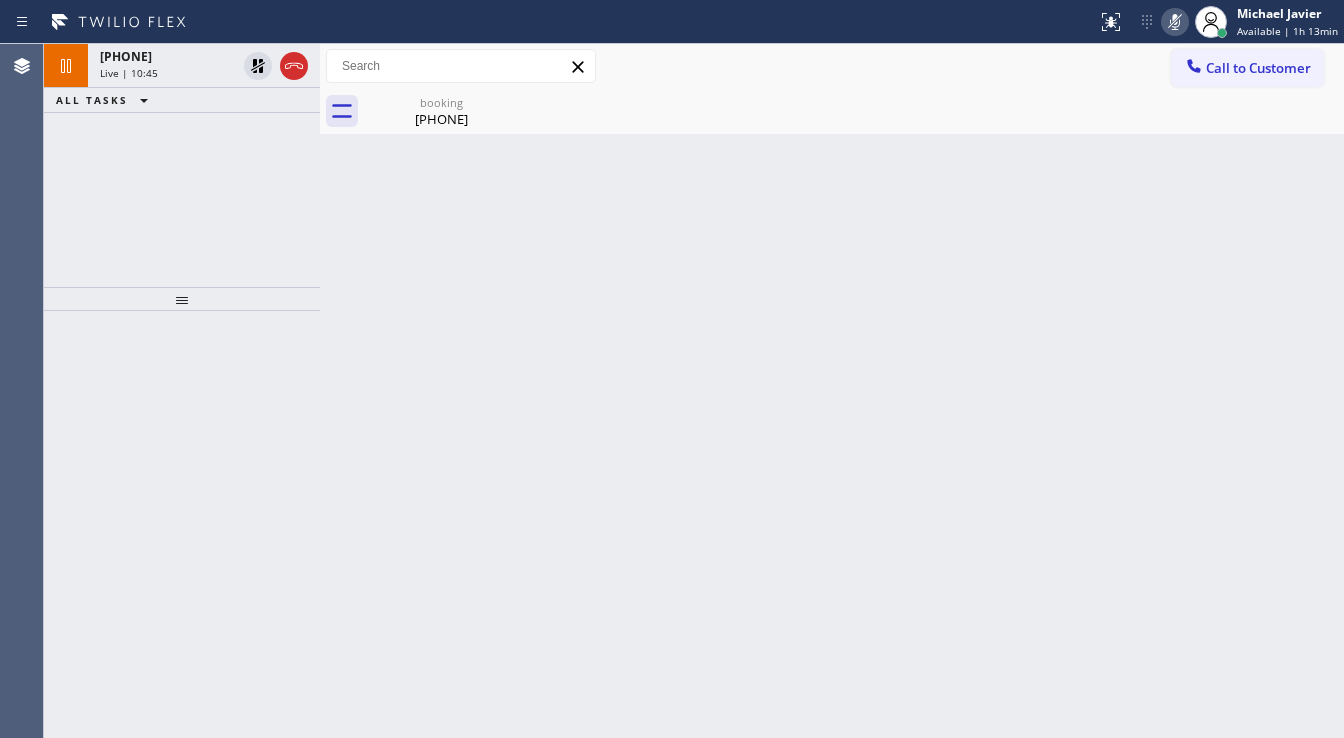 drag, startPoint x: 56, startPoint y: 211, endPoint x: 173, endPoint y: 160, distance: 127.632286 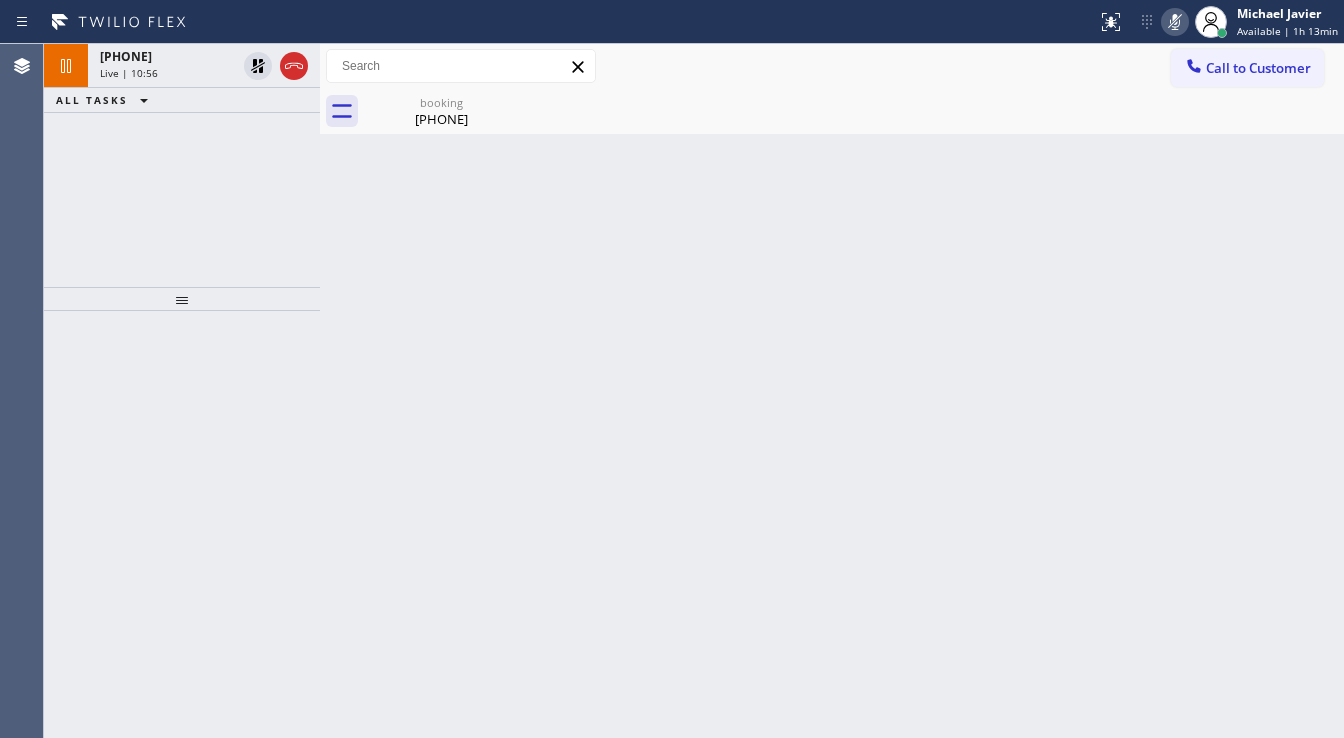 click on "Call to Customer Outbound call Location Search location Your caller id phone number Customer number Call Outbound call Technician Search Technician Your caller id phone number Your caller id phone number Call" at bounding box center (832, 66) 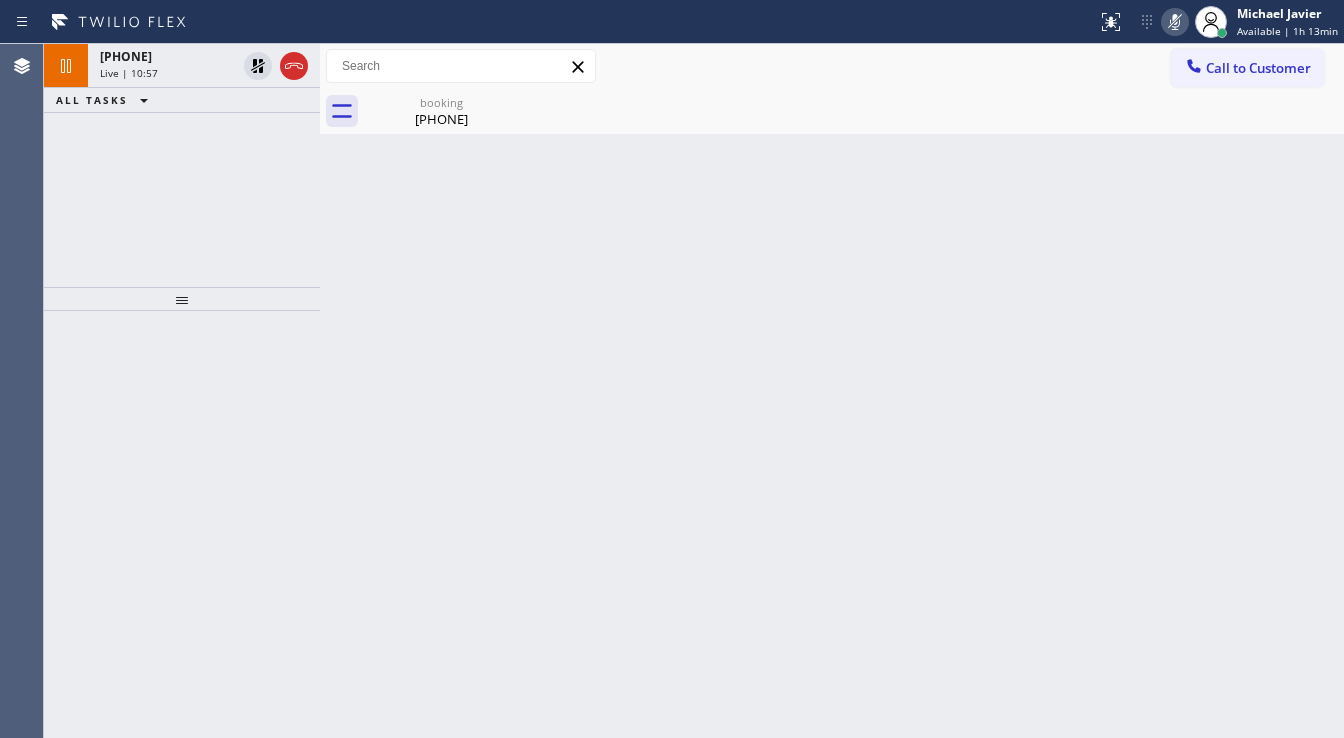 click 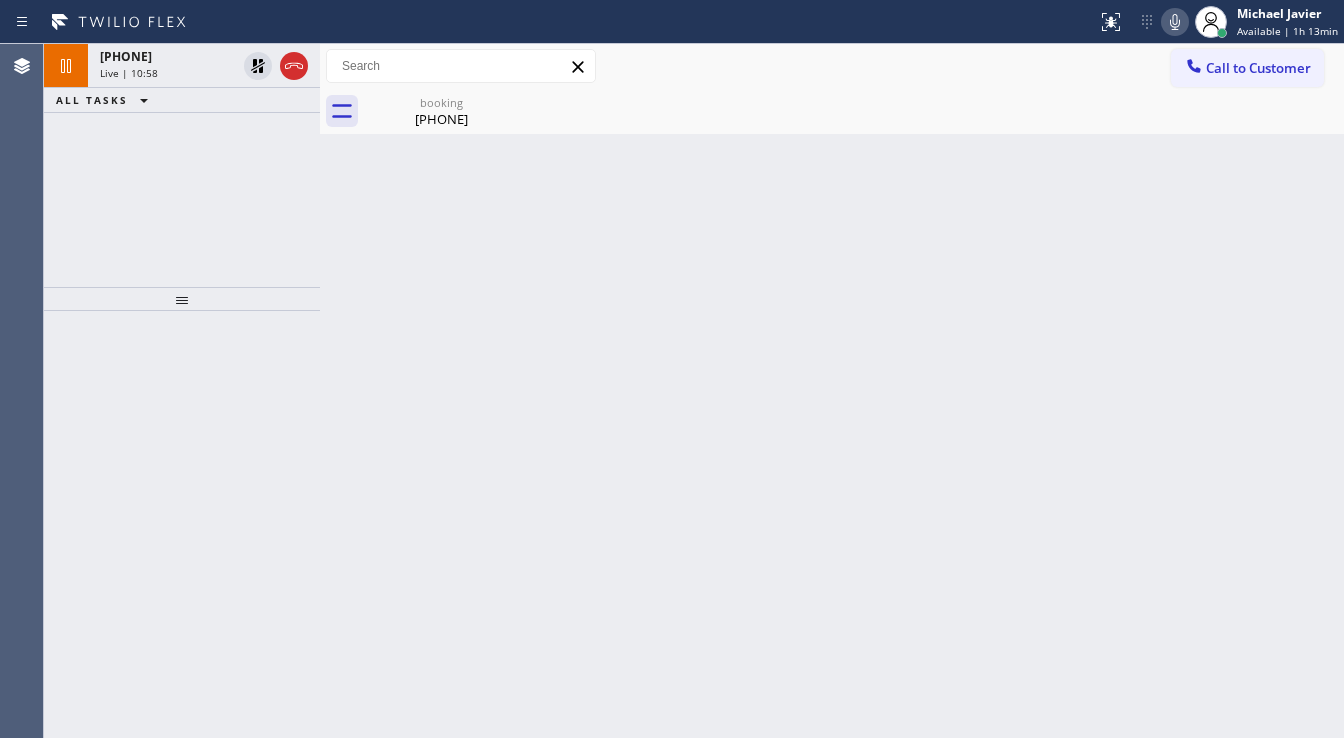 drag, startPoint x: 262, startPoint y: 72, endPoint x: 236, endPoint y: 142, distance: 74.672615 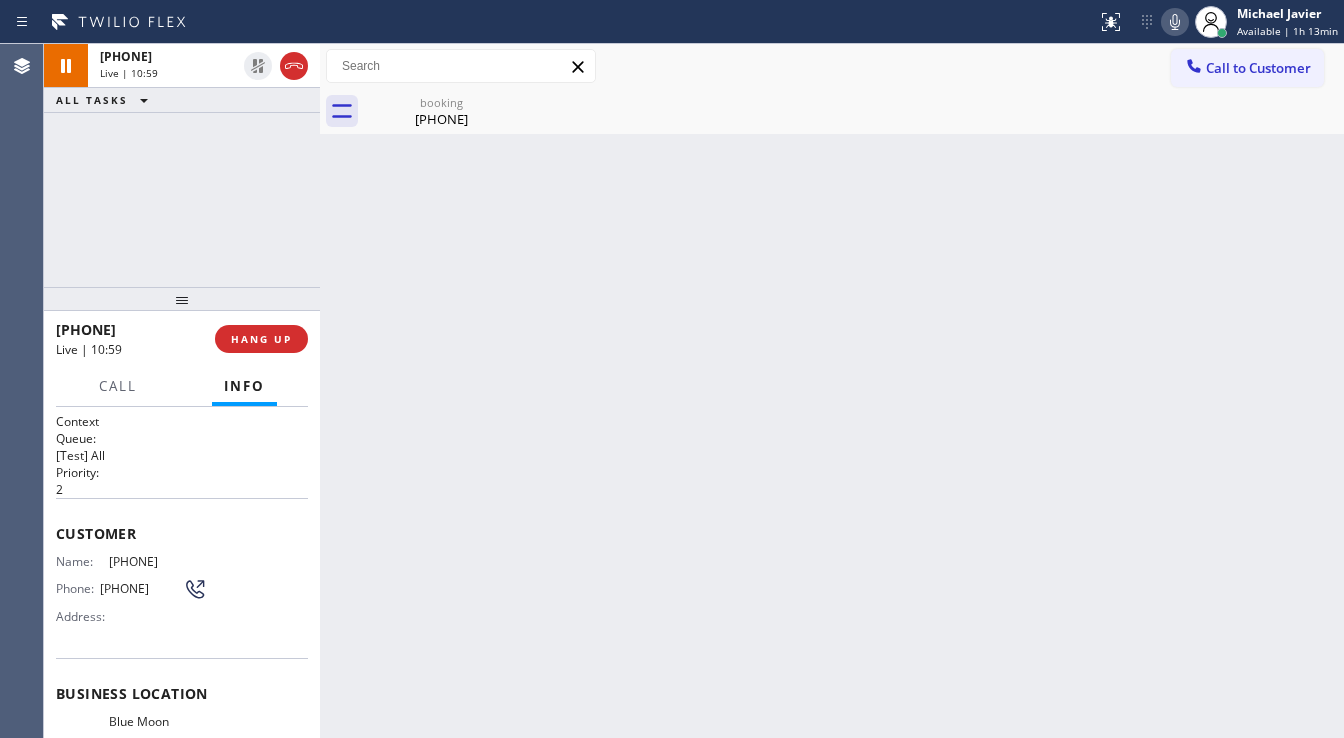click on "[PHONE] Live | 10:59 ALL TASKS ALL TASKS ACTIVE TASKS TASKS IN WRAP UP" at bounding box center (182, 165) 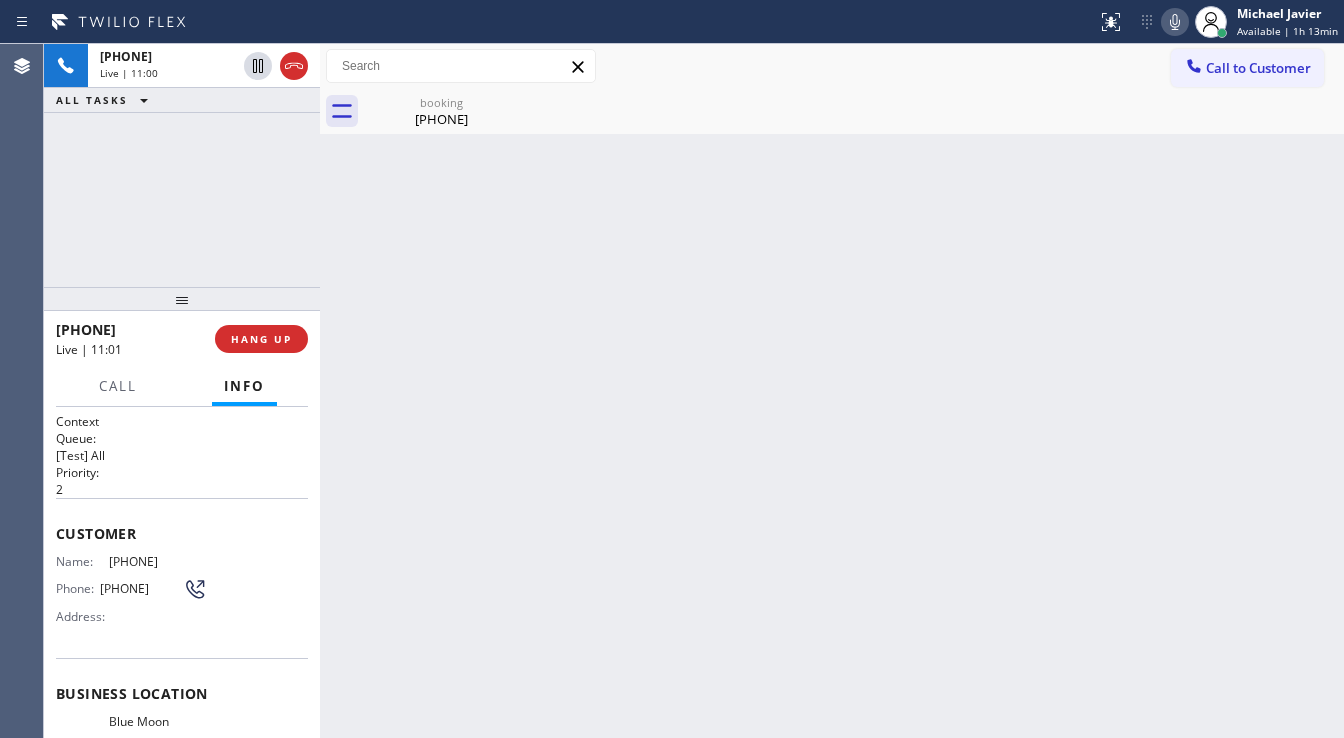 drag, startPoint x: 120, startPoint y: 197, endPoint x: 124, endPoint y: 208, distance: 11.7046995 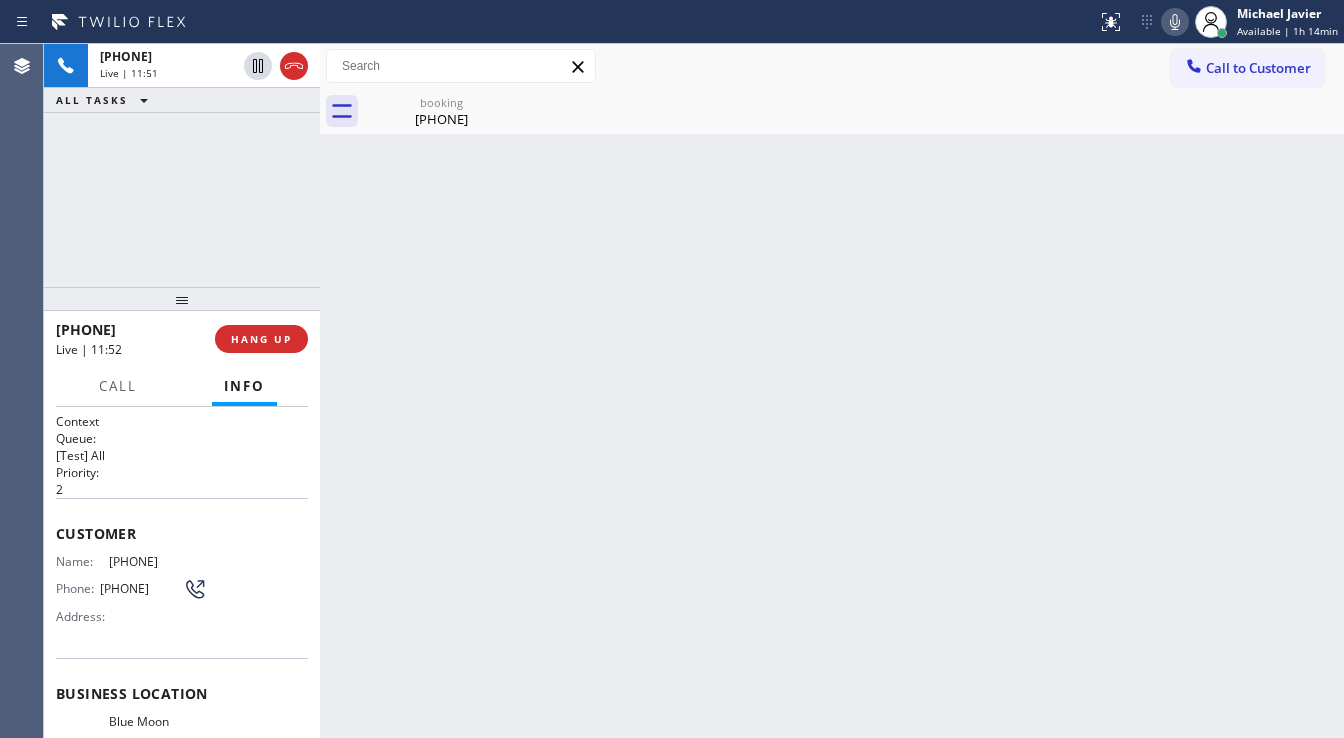 drag, startPoint x: 124, startPoint y: 208, endPoint x: 155, endPoint y: 208, distance: 31 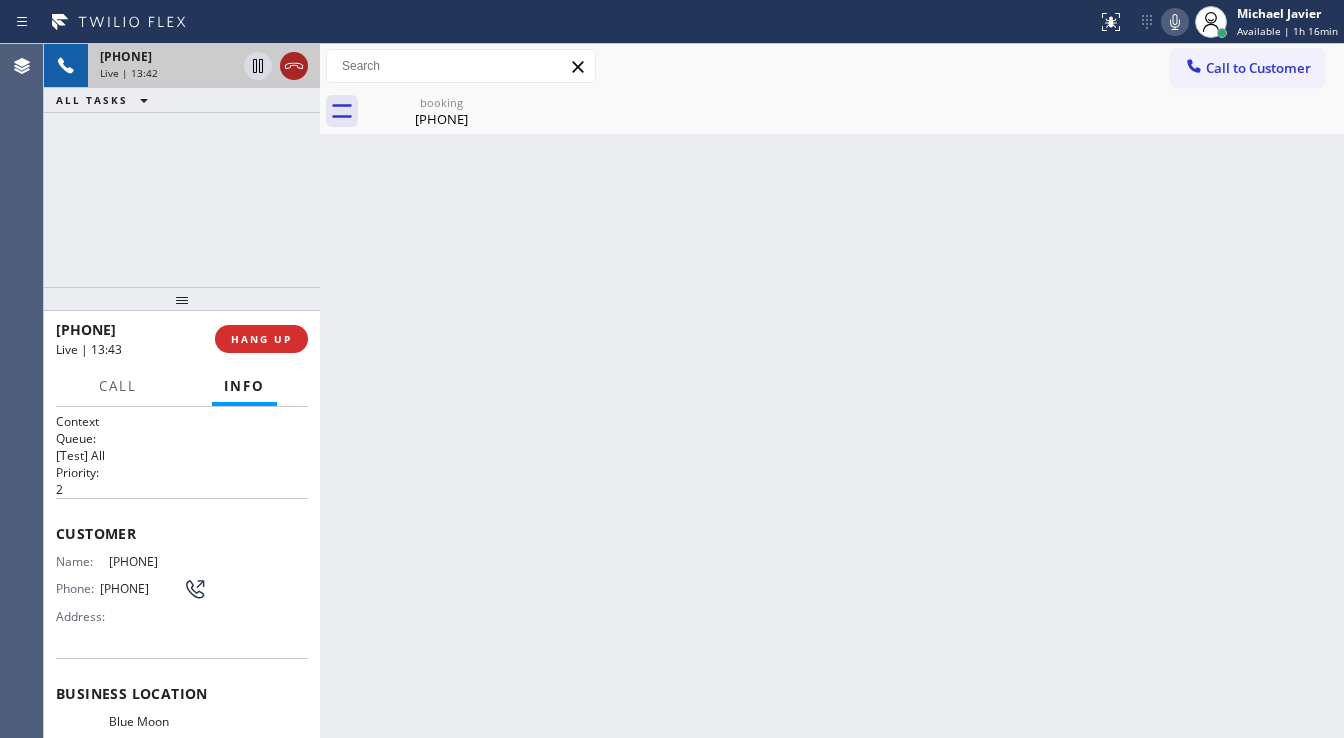 click 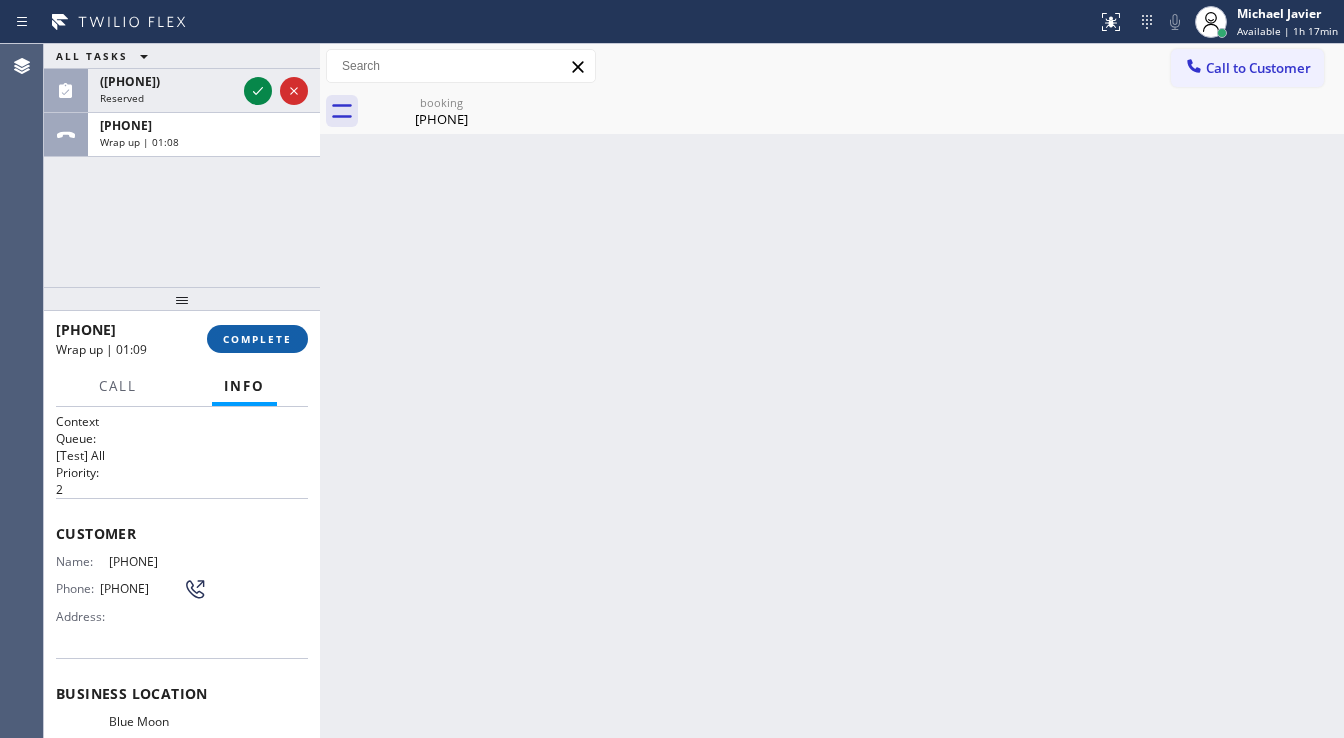 click on "COMPLETE" at bounding box center (257, 339) 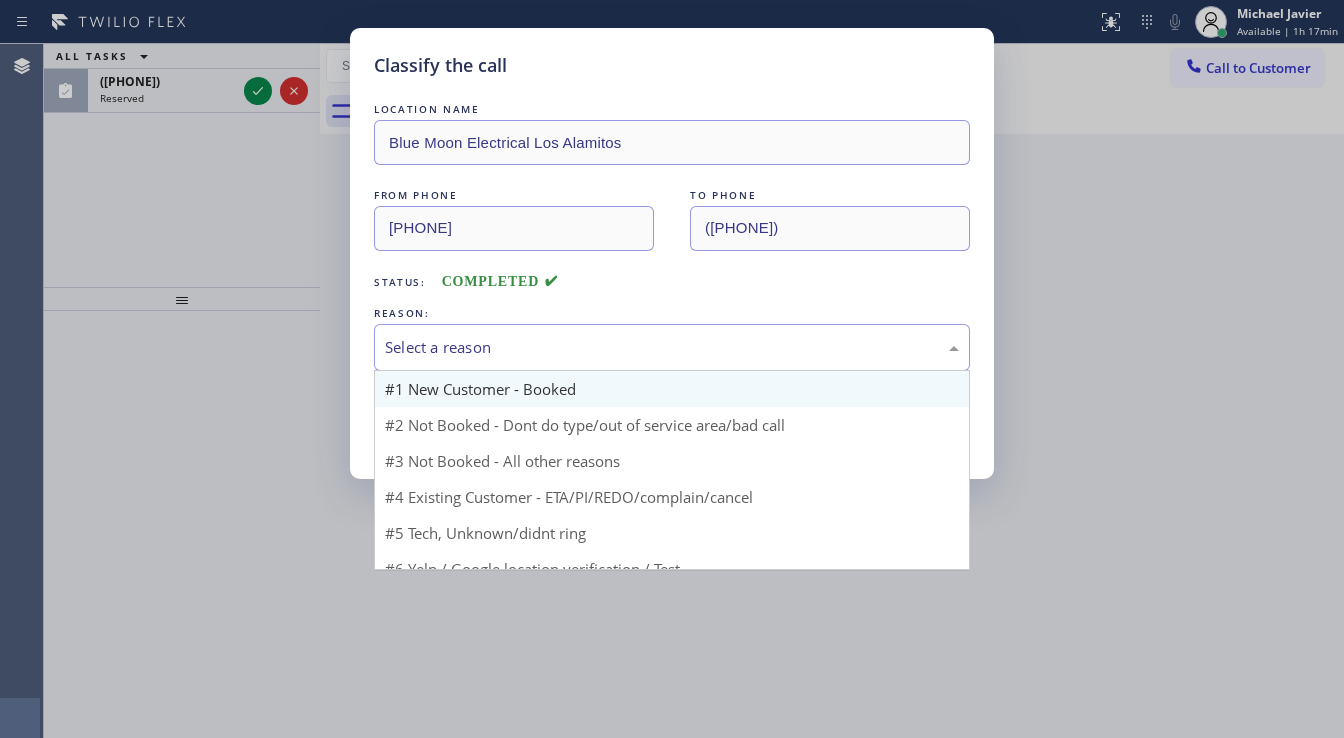 drag, startPoint x: 447, startPoint y: 356, endPoint x: 455, endPoint y: 387, distance: 32.01562 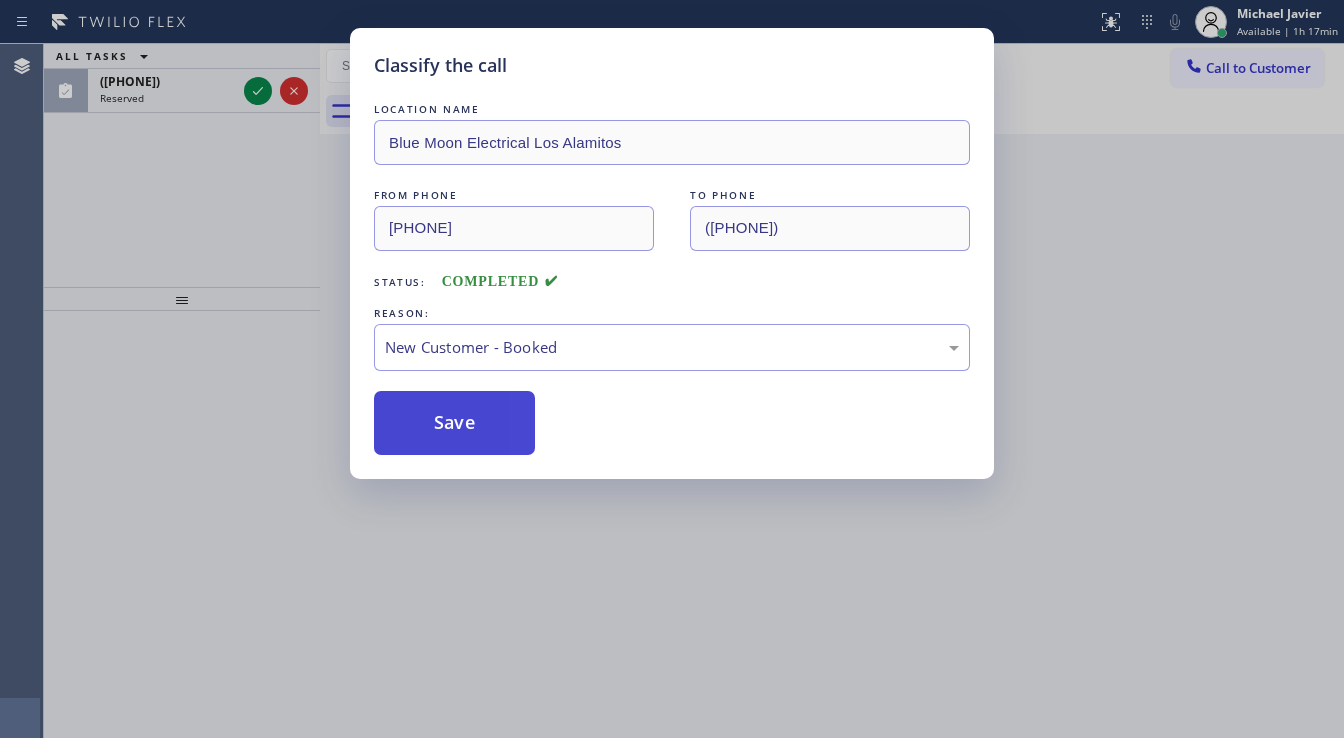 click on "Save" at bounding box center (454, 423) 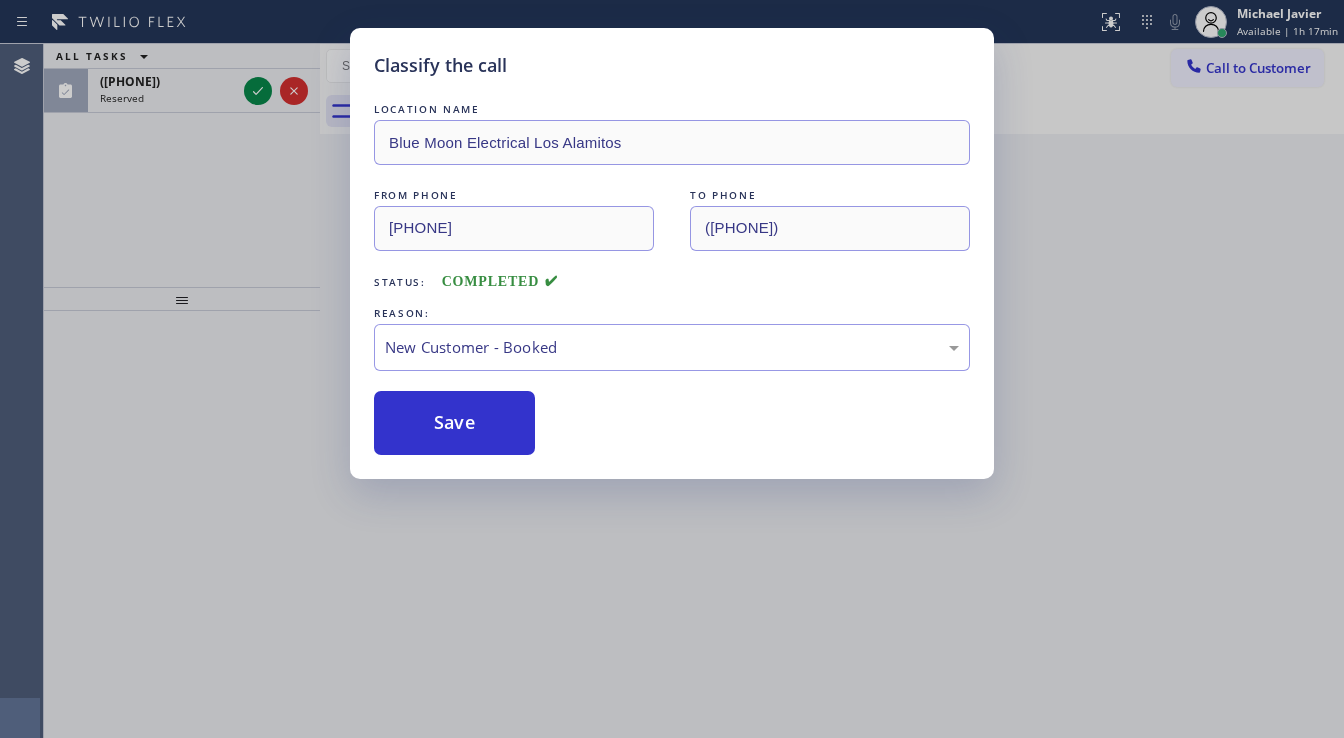 type 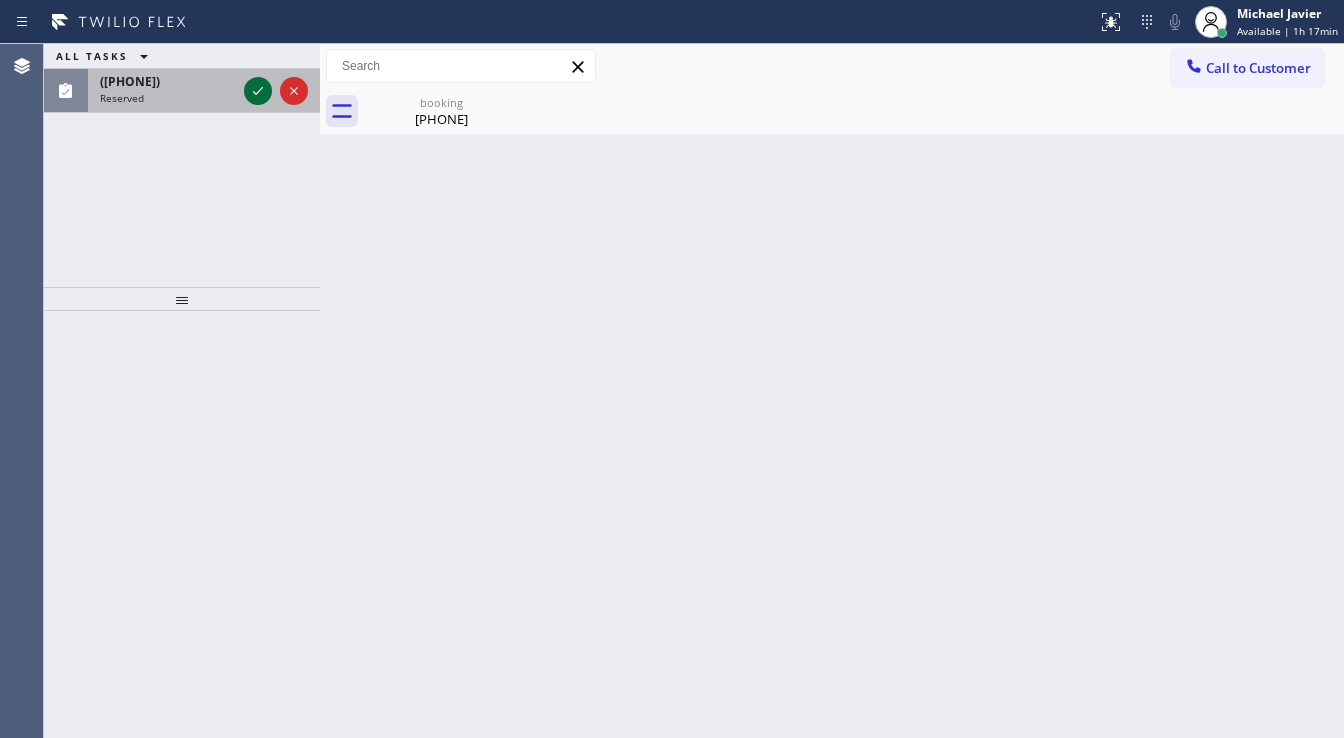 click 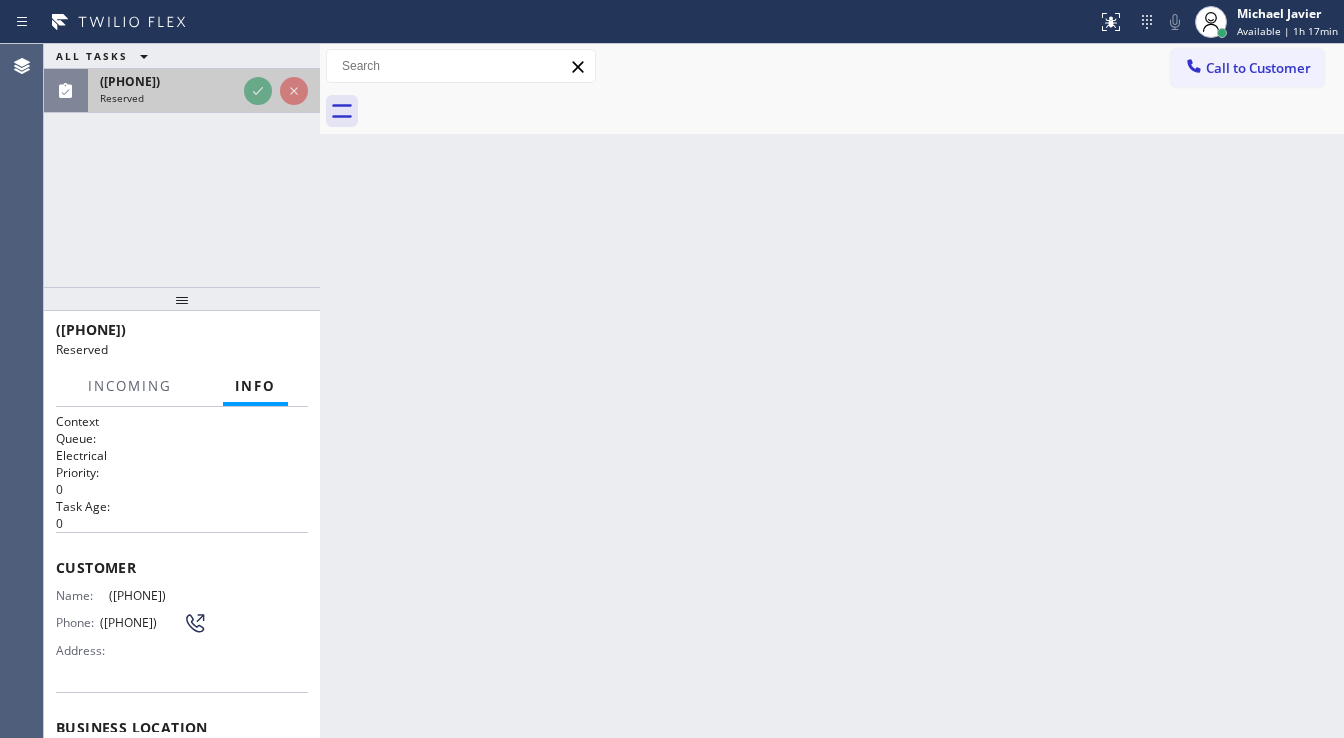 click 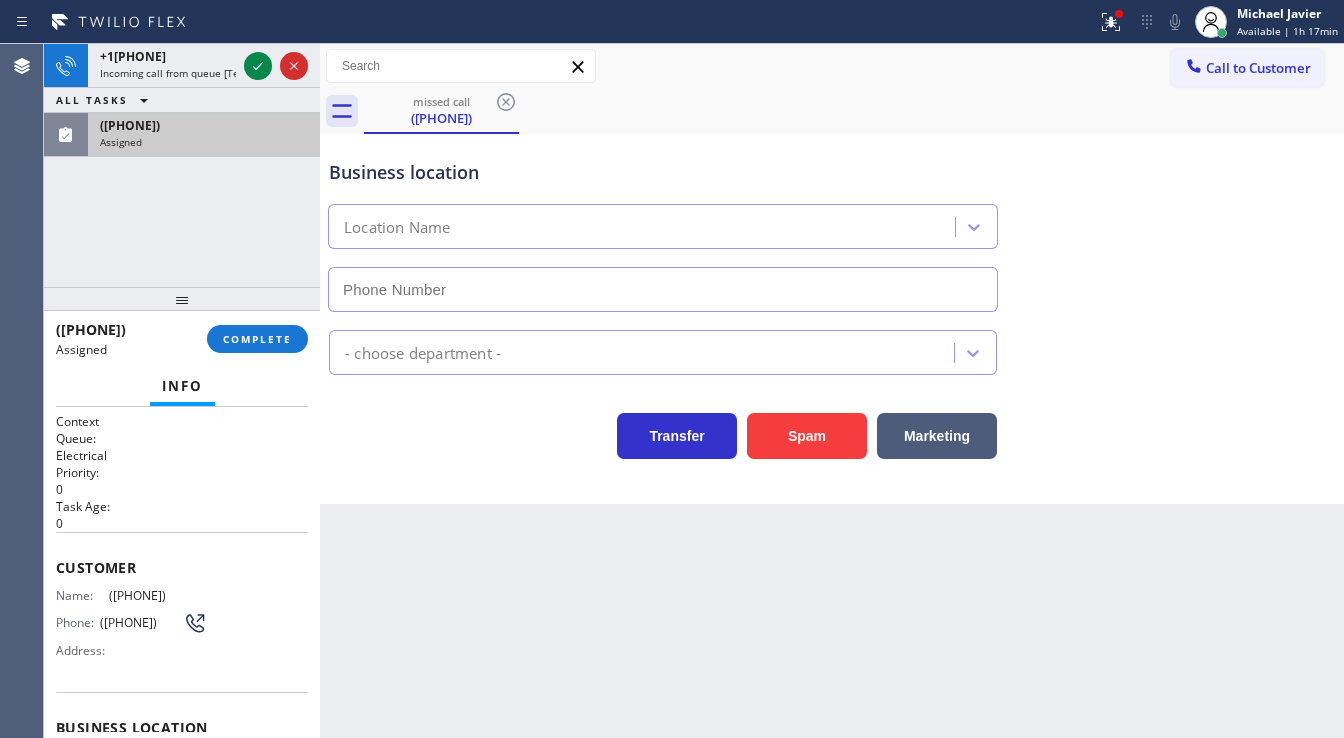 type on "([PHONE])" 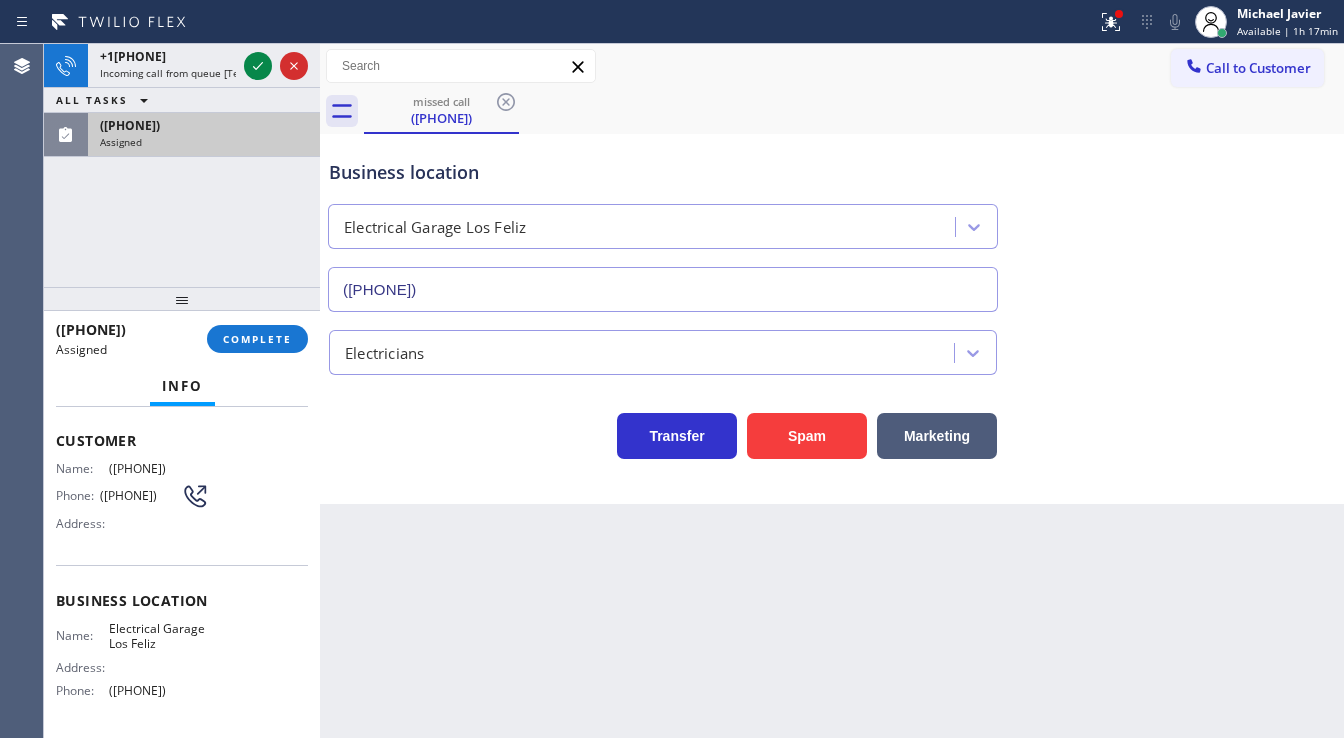 scroll, scrollTop: 160, scrollLeft: 0, axis: vertical 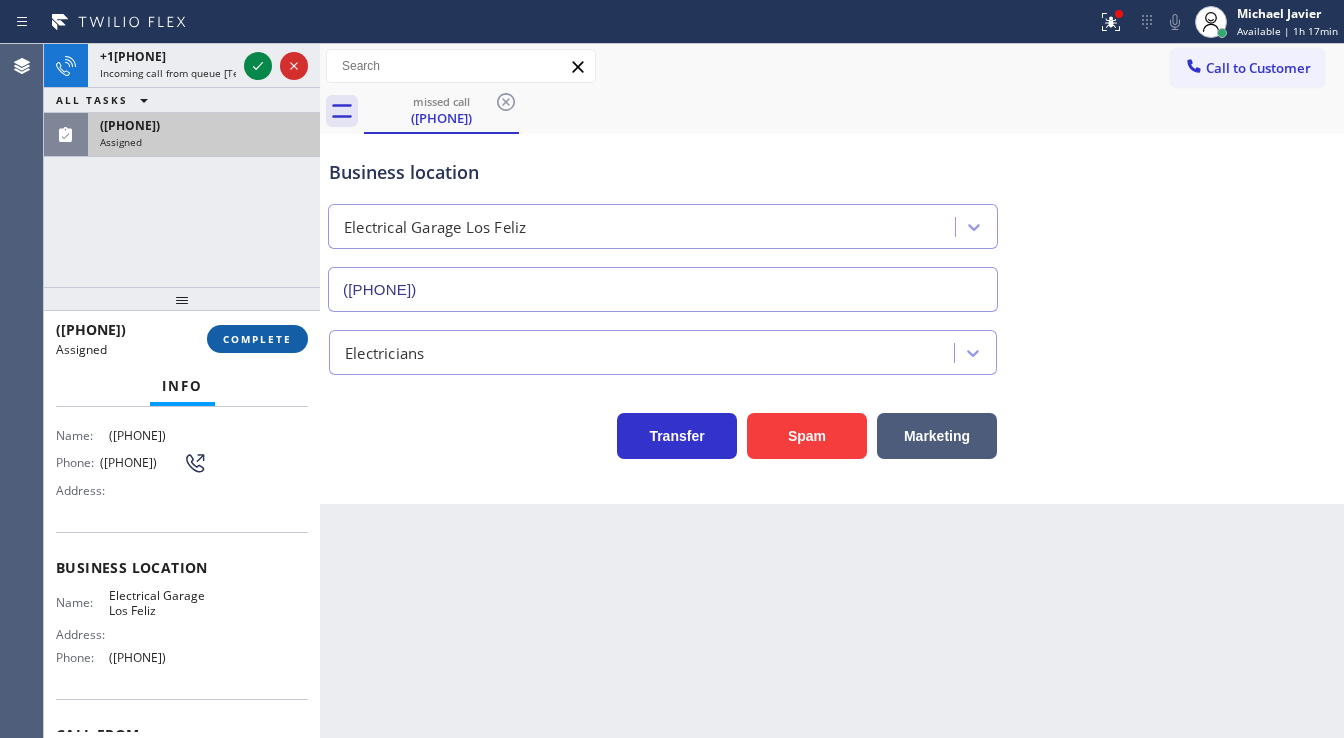 click on "COMPLETE" at bounding box center [257, 339] 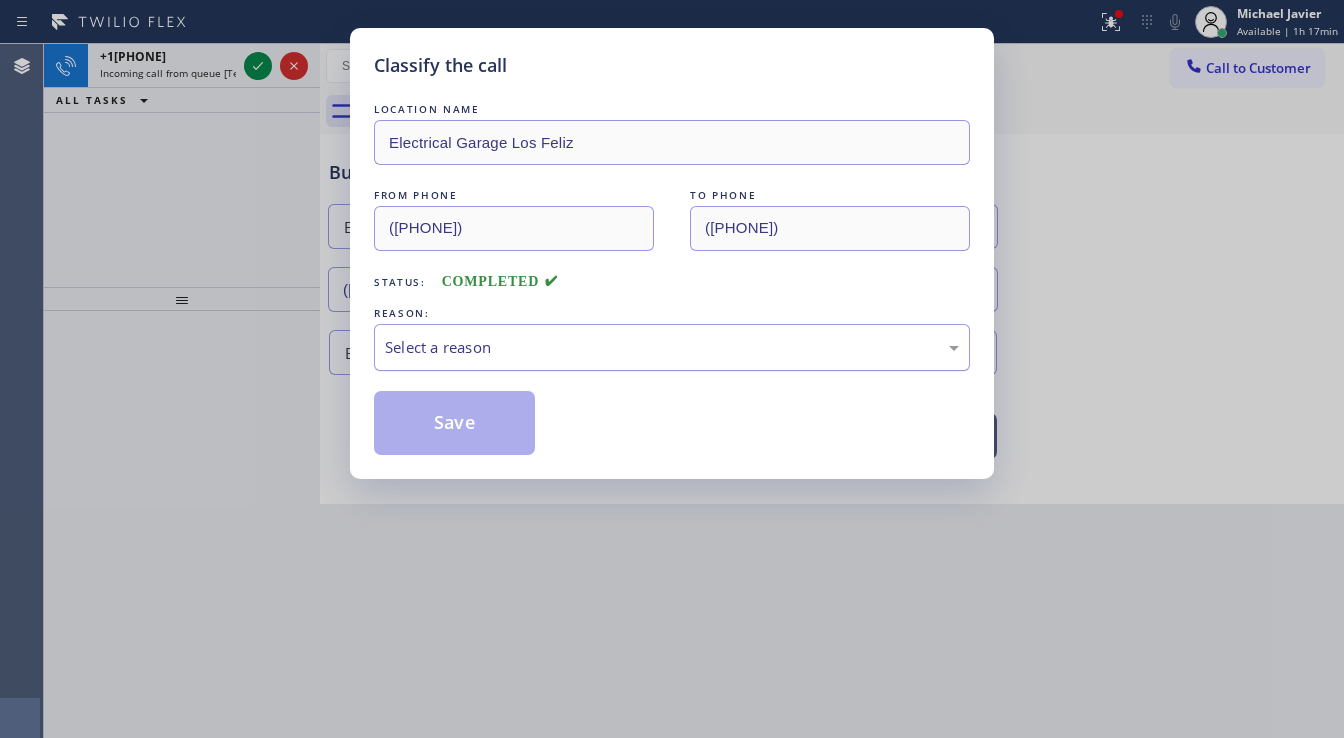 click on "Select a reason" at bounding box center [672, 347] 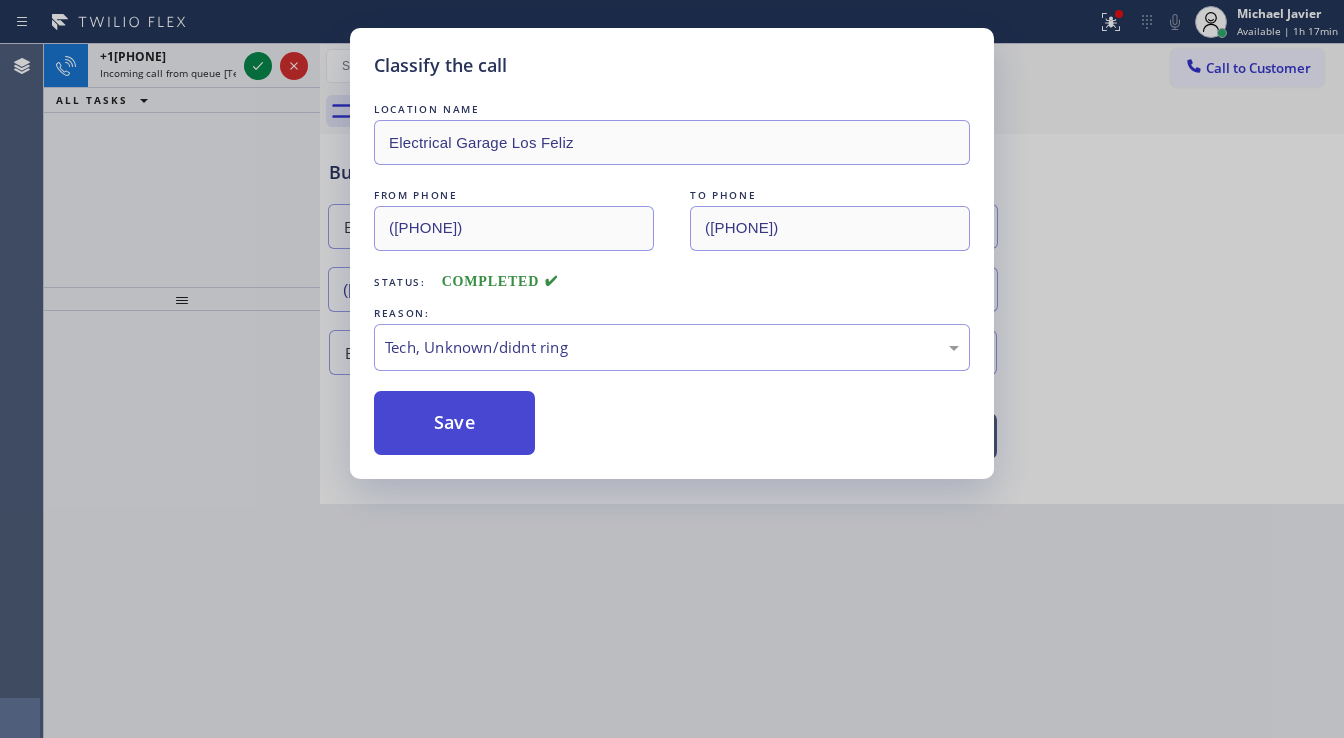 click on "Save" at bounding box center (454, 423) 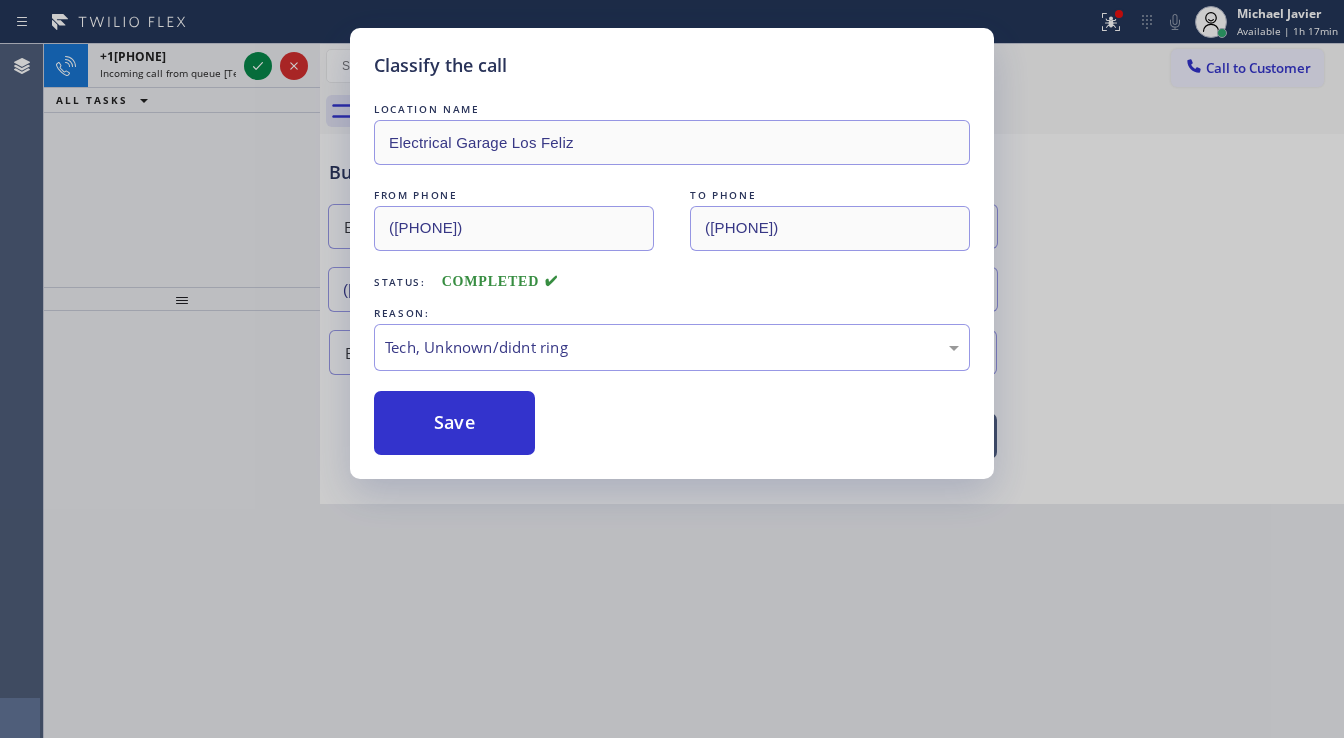 drag, startPoint x: 450, startPoint y: 415, endPoint x: 302, endPoint y: 197, distance: 263.49194 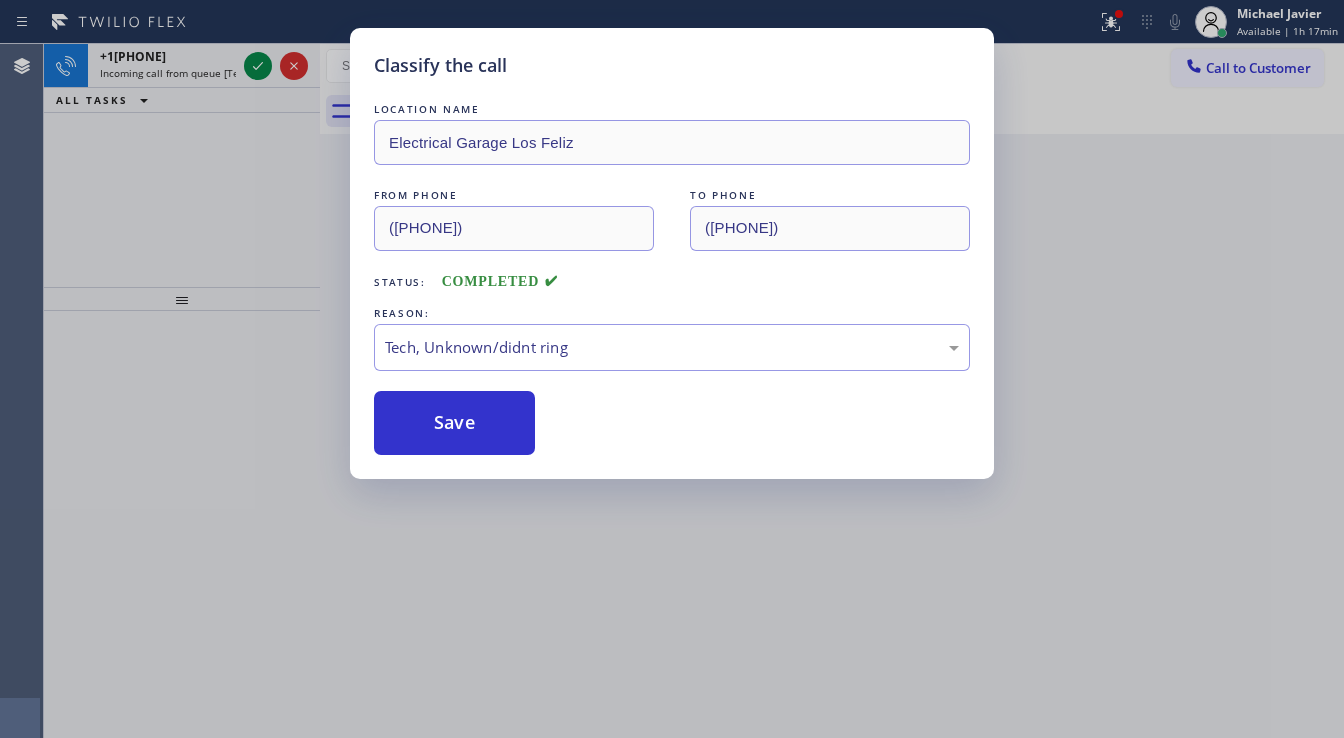 click on "Classify the call LOCATION NAME Electrical Garage Los Feliz FROM PHONE [PHONE] TO PHONE [PHONE] Status: COMPLETED REASON: Tech, Unknown/didnt ring Save" at bounding box center [672, 369] 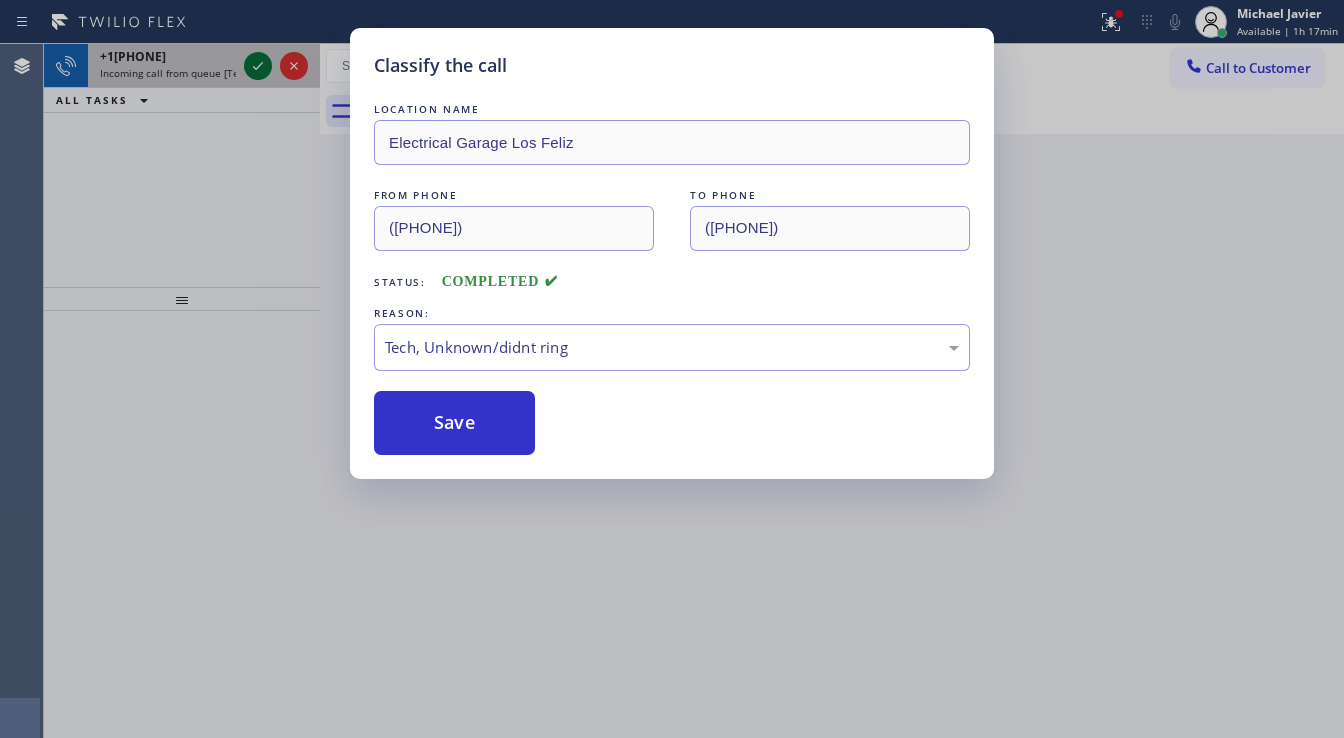 click 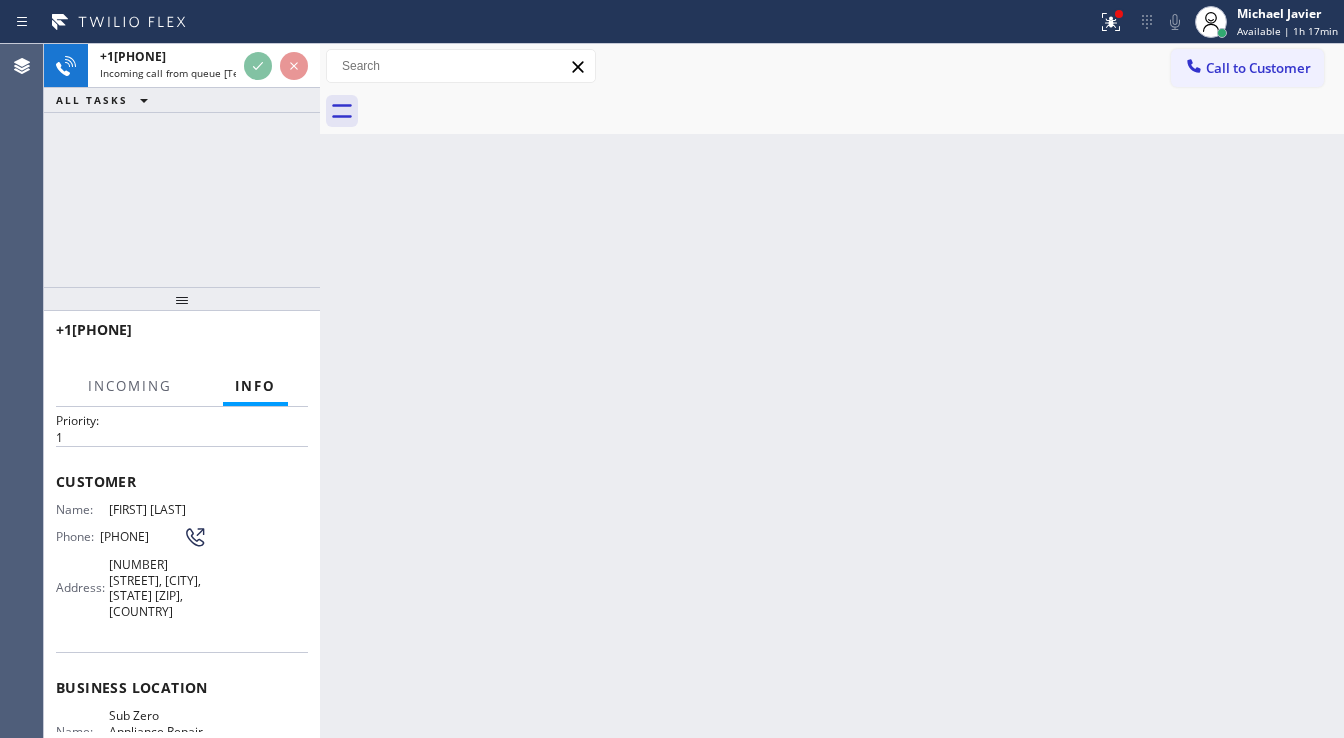 scroll, scrollTop: 160, scrollLeft: 0, axis: vertical 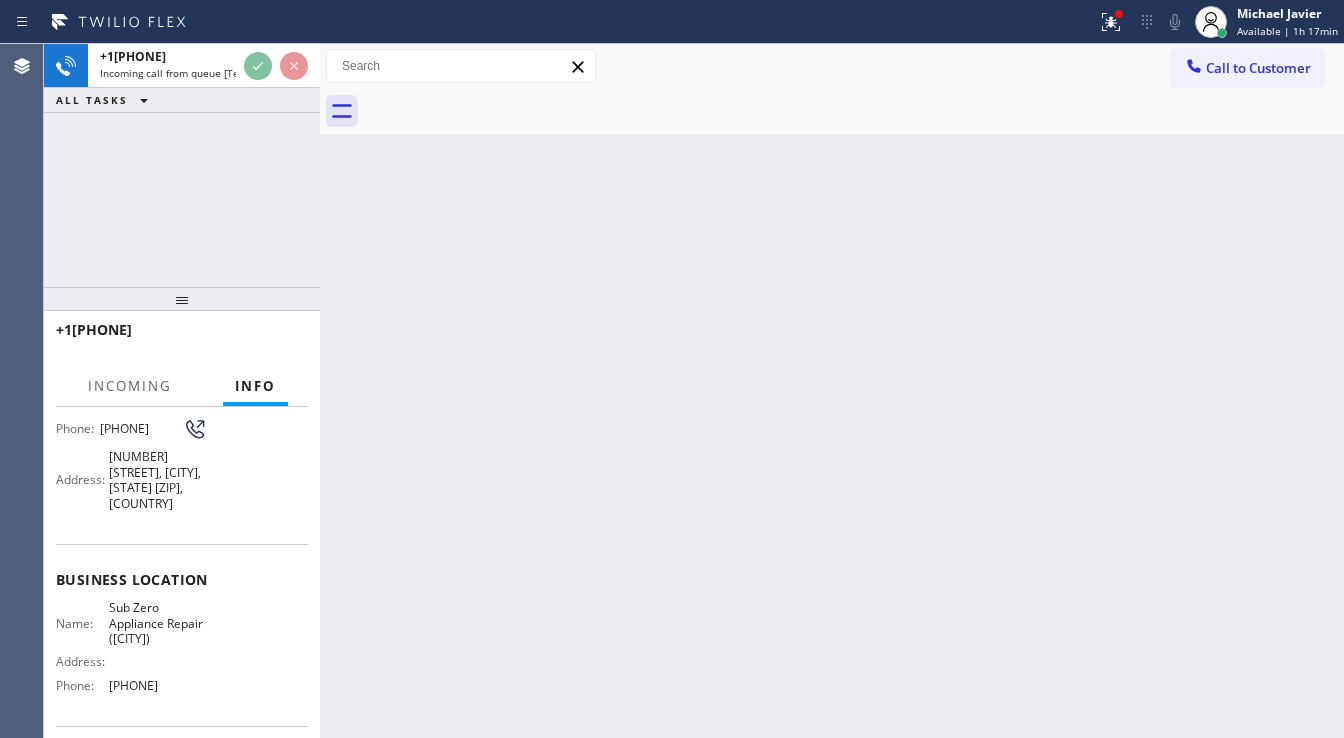 click on "[PHONE] Live | 00:16 ALL TASKS ALL TASKS ACTIVE TASKS TASKS IN WRAP UP" at bounding box center [182, 165] 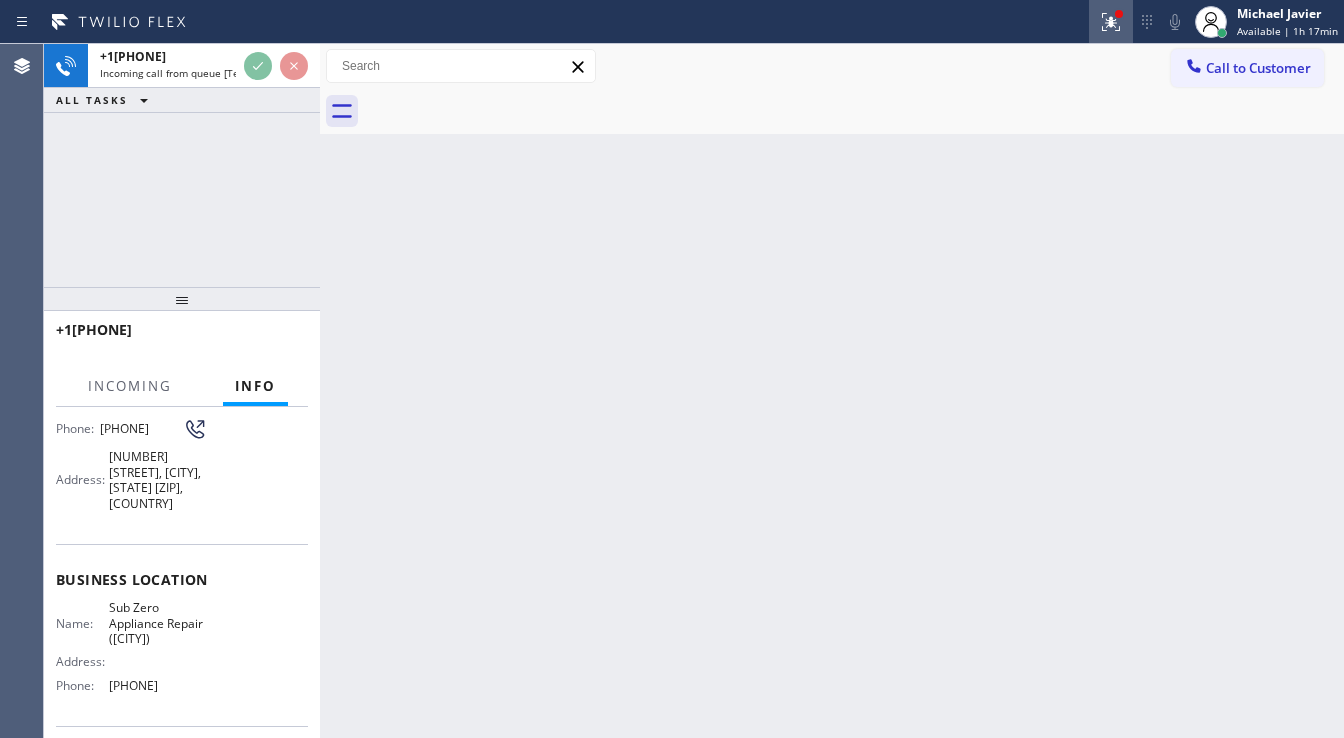click 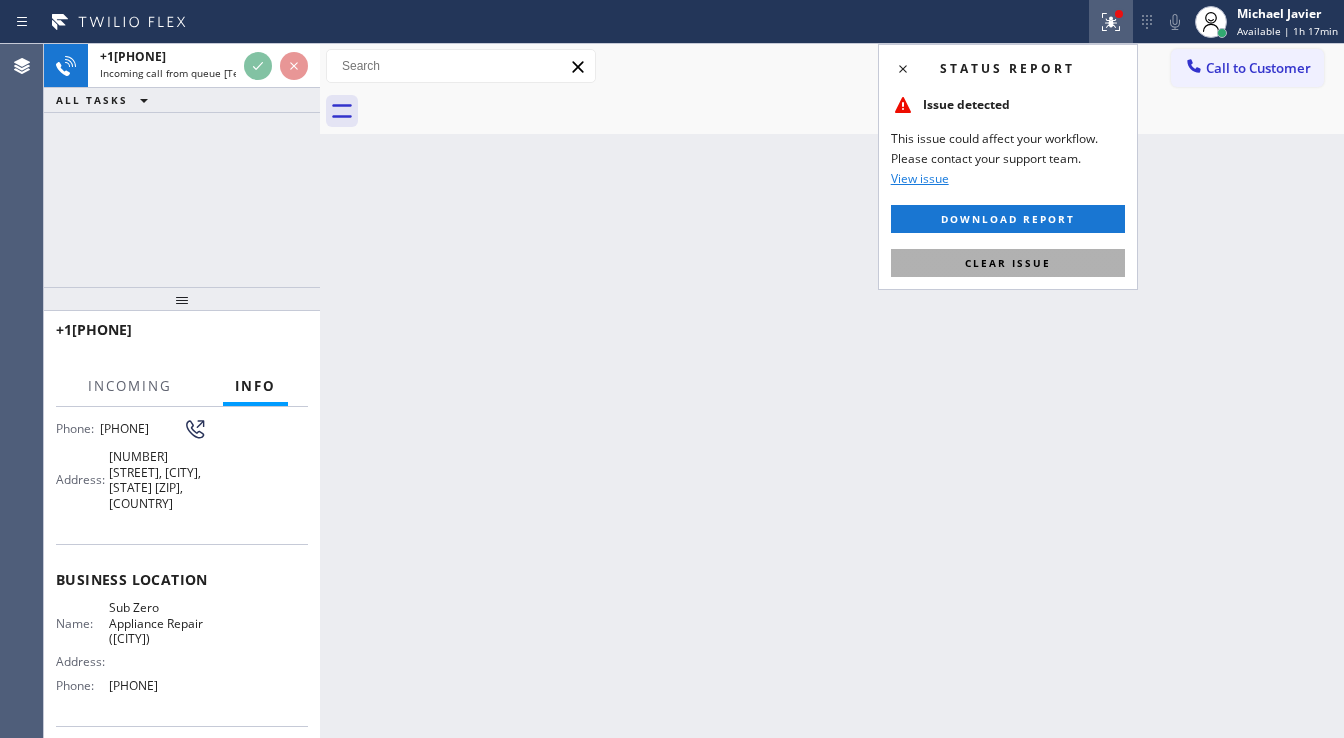 drag, startPoint x: 1030, startPoint y: 260, endPoint x: 1000, endPoint y: 263, distance: 30.149628 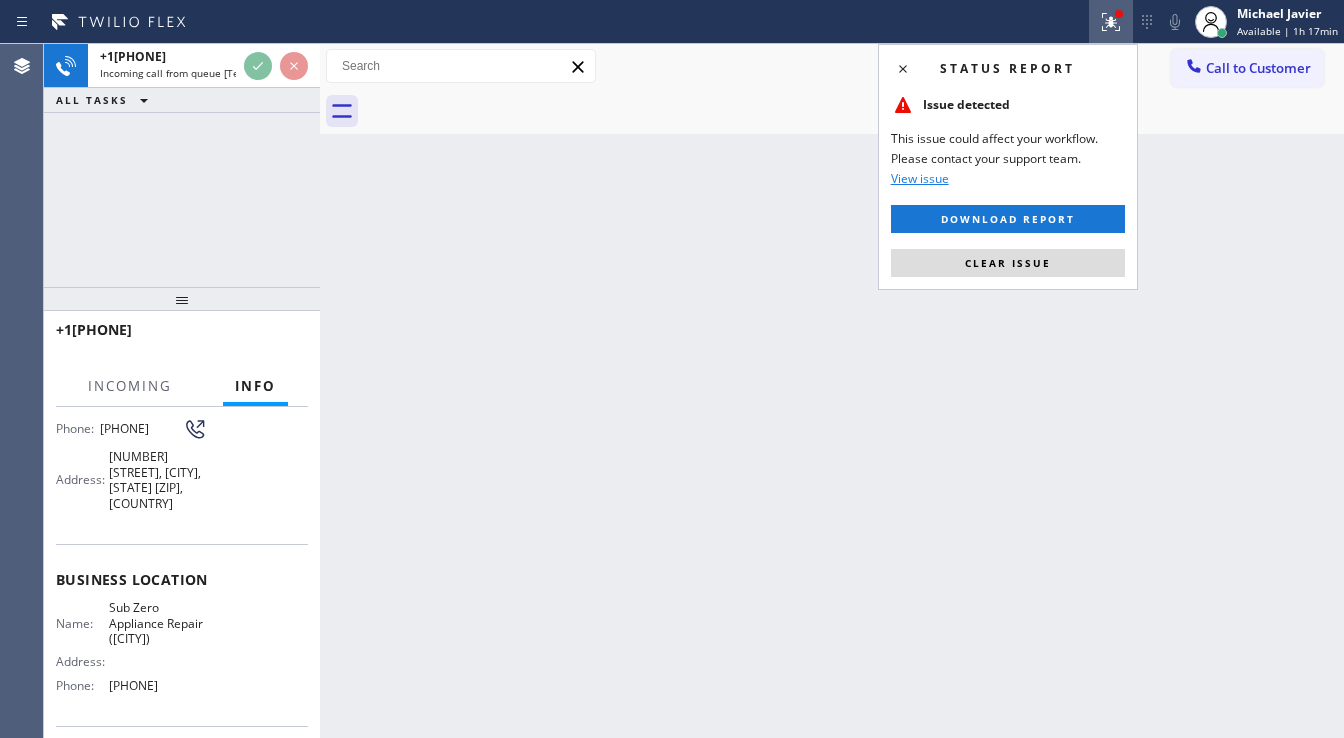 click on "Clear issue" at bounding box center (1008, 263) 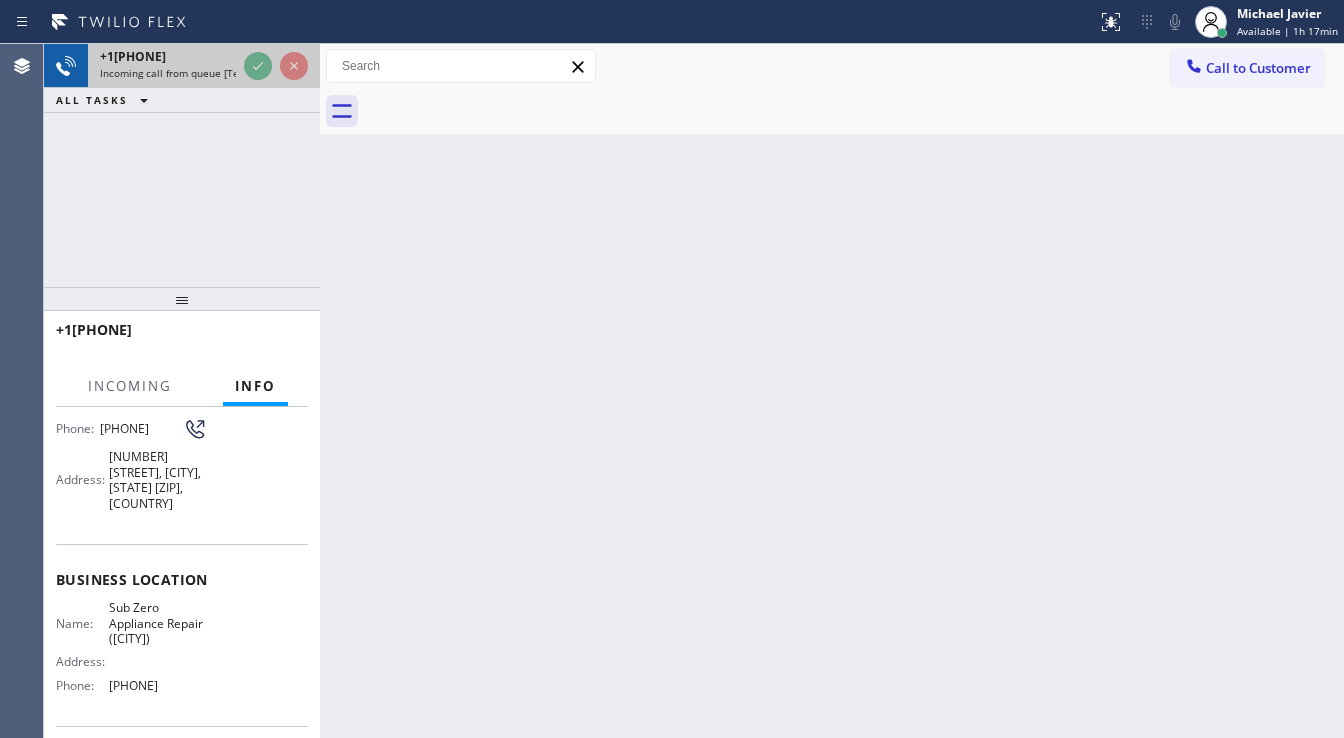 drag, startPoint x: 135, startPoint y: 160, endPoint x: 212, endPoint y: 82, distance: 109.60383 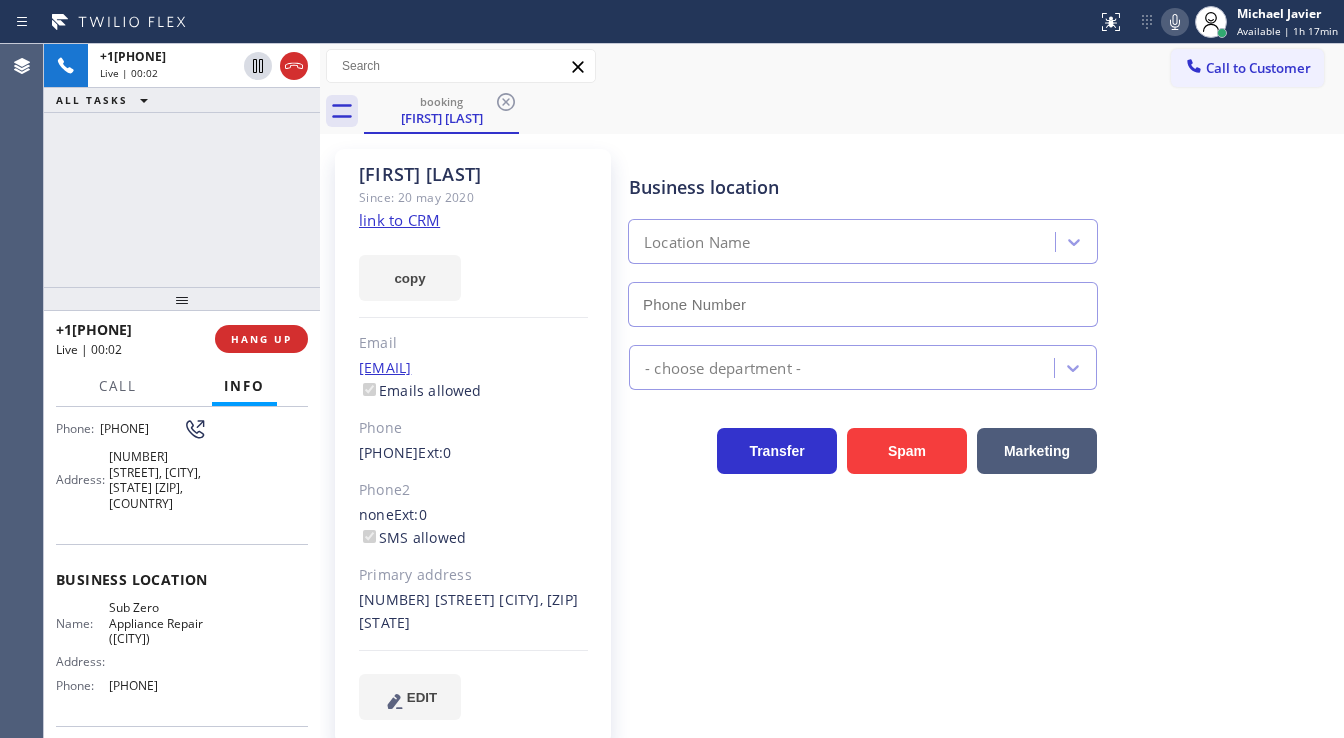 type on "[PHONE]" 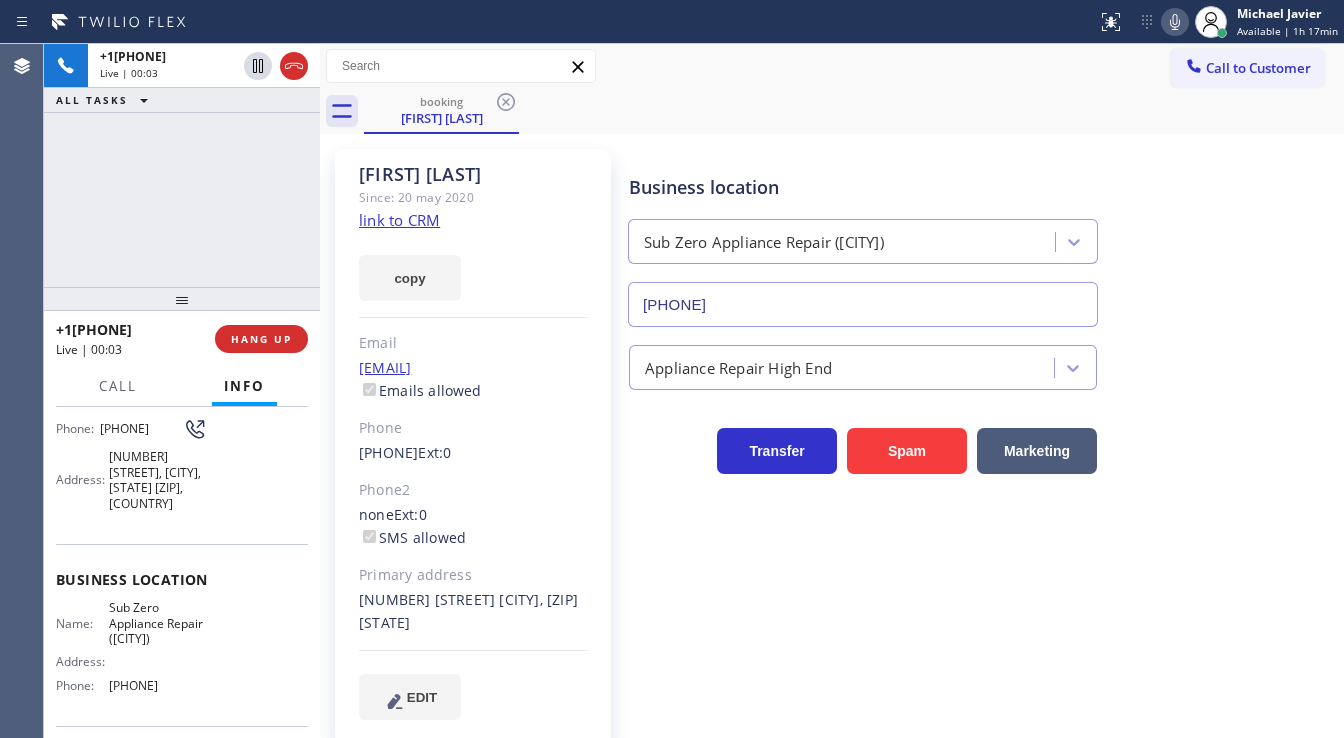click on "[PHONE] Live | 00:03 ALL TASKS ALL TASKS ACTIVE TASKS TASKS IN WRAP UP" at bounding box center (182, 165) 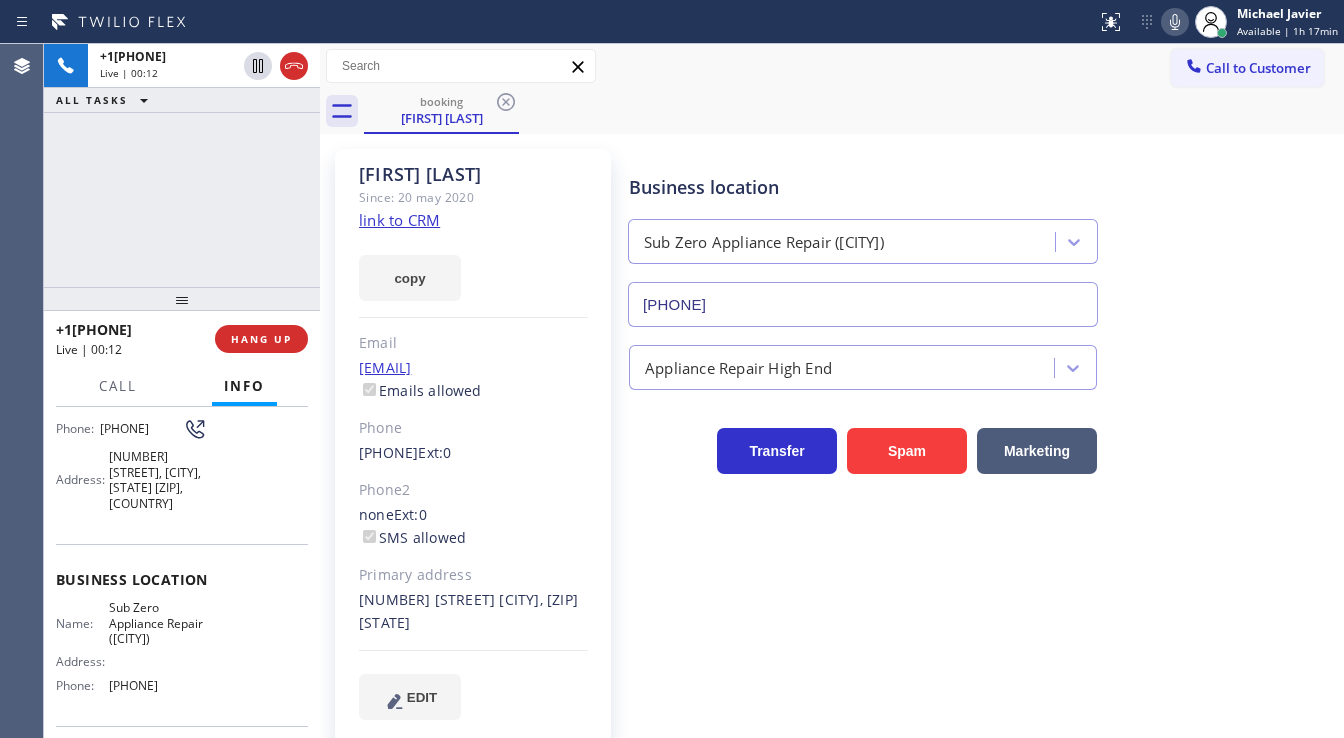 click on "+1[PHONE] Live | 00:12 ALL TASKS ALL TASKS ACTIVE TASKS TASKS IN WRAP UP" at bounding box center (182, 165) 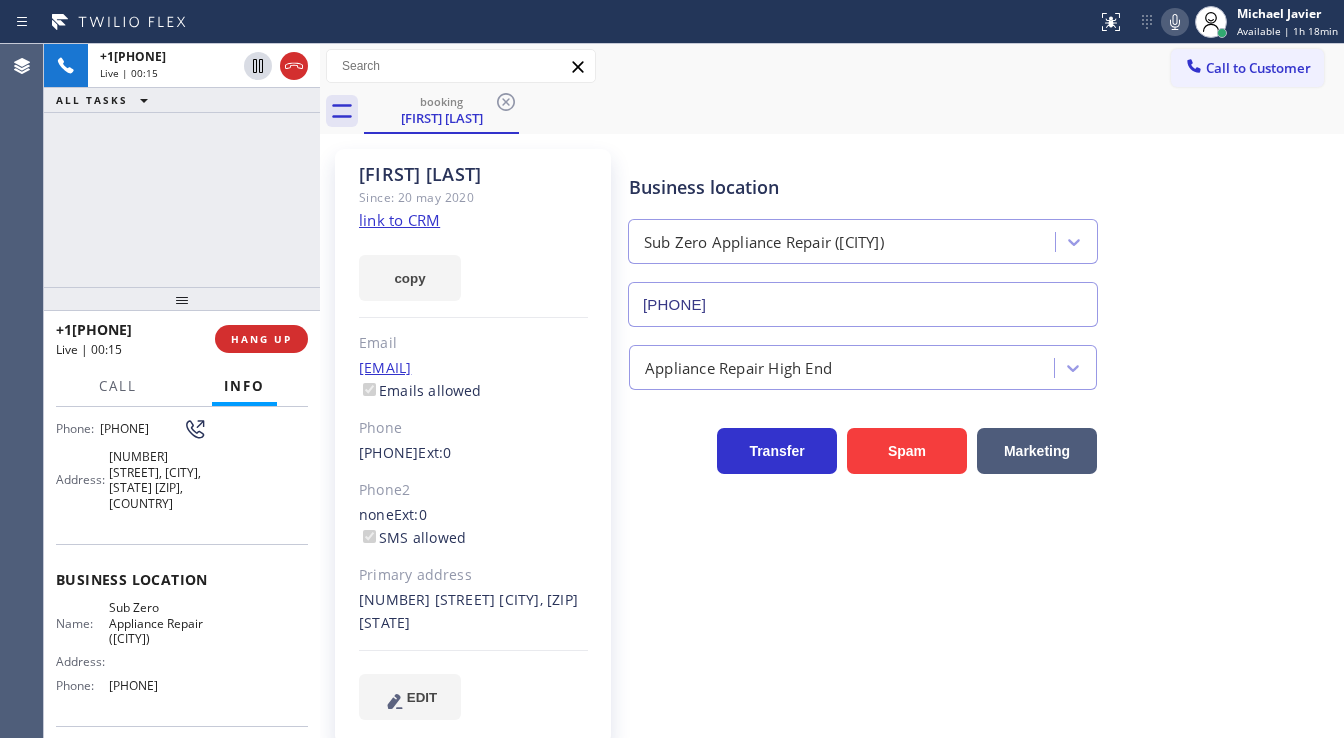 click on "[PHONE] Live | 00:15 ALL TASKS ALL TASKS ACTIVE TASKS TASKS IN WRAP UP" at bounding box center (182, 165) 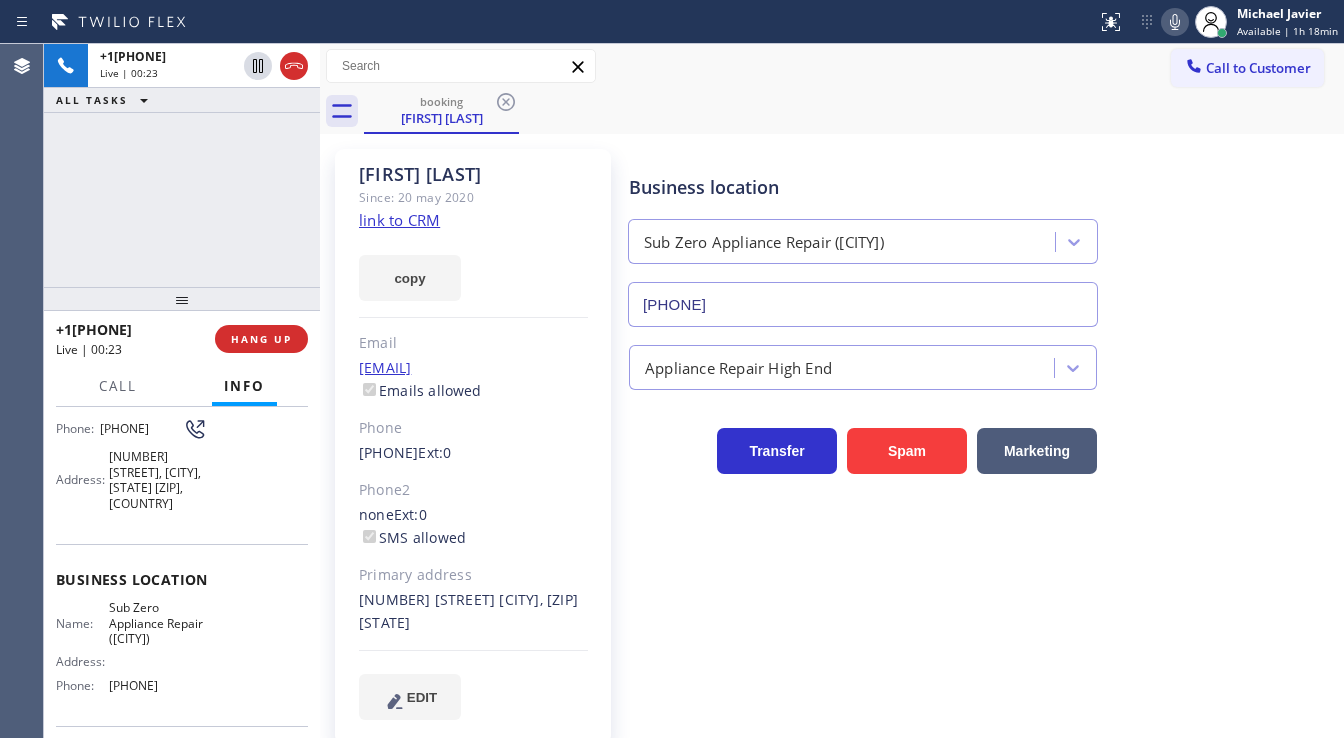 click on "link to CRM" 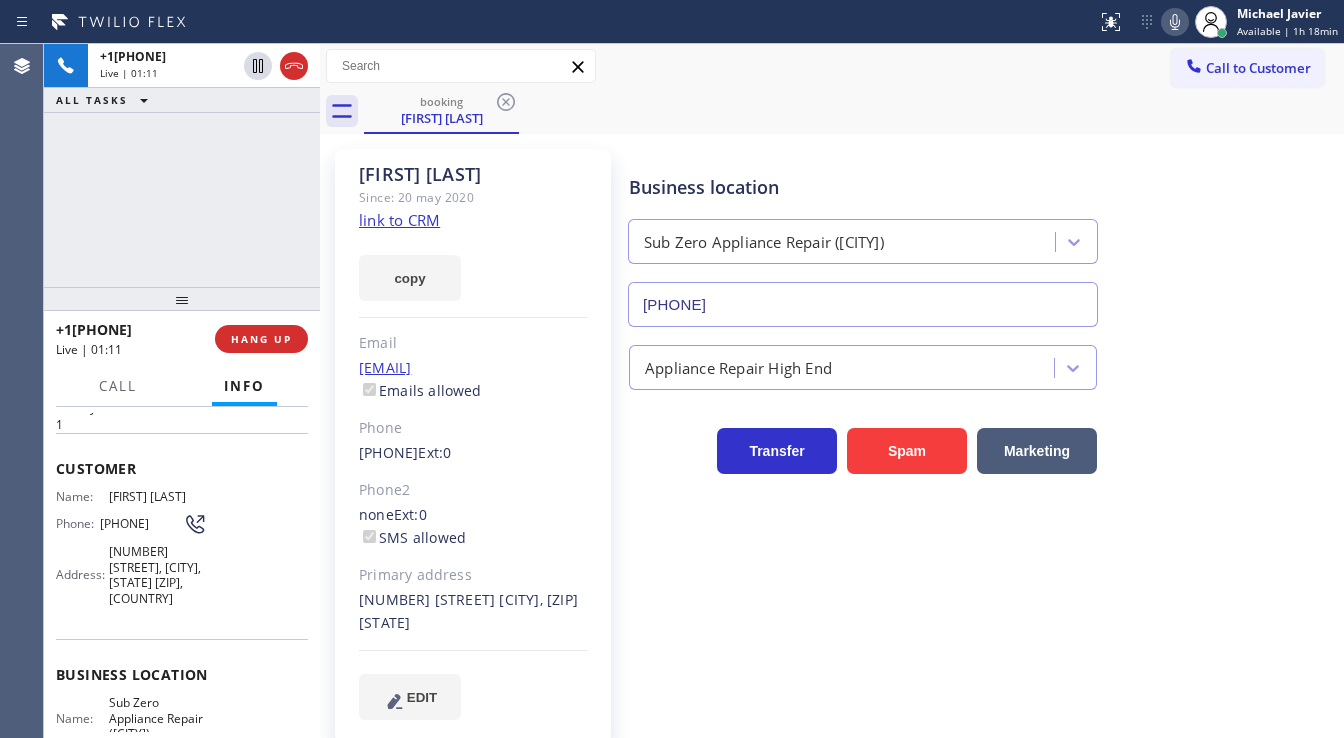 scroll, scrollTop: 48, scrollLeft: 0, axis: vertical 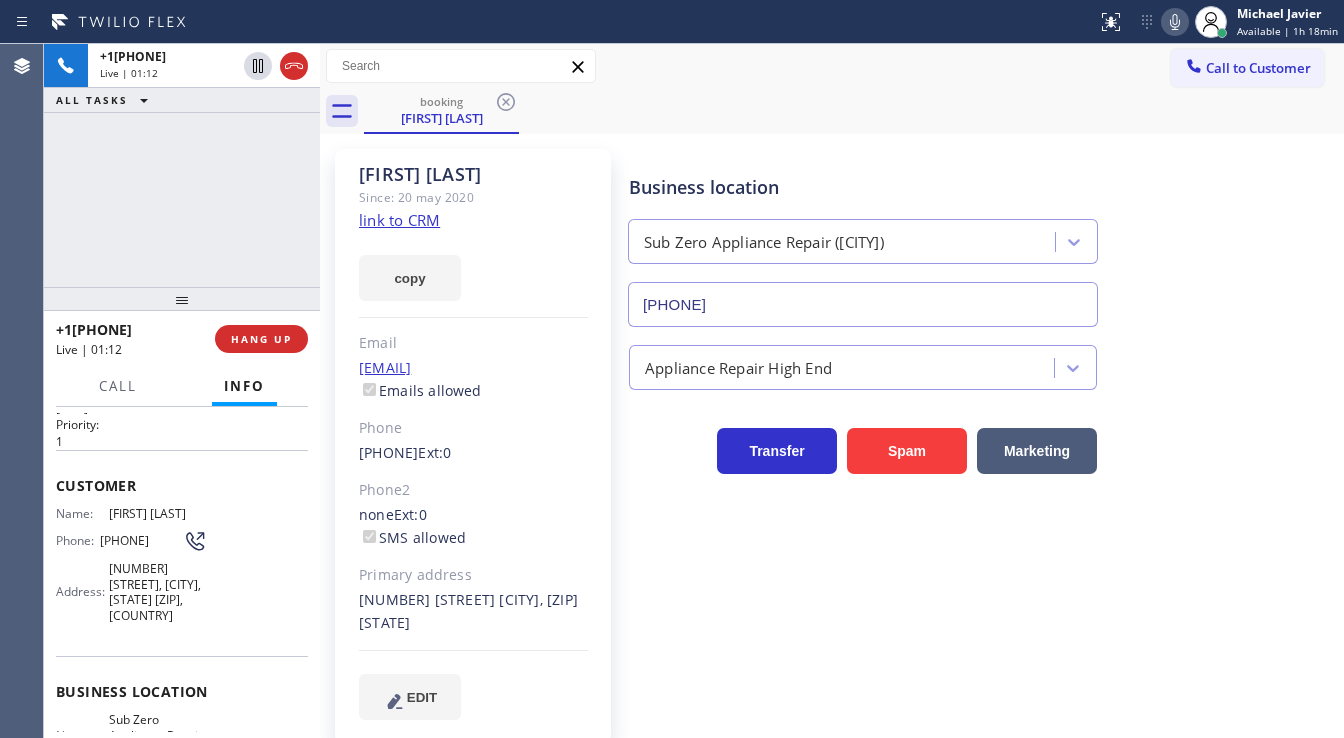 drag, startPoint x: 130, startPoint y: 436, endPoint x: 98, endPoint y: 532, distance: 101.19289 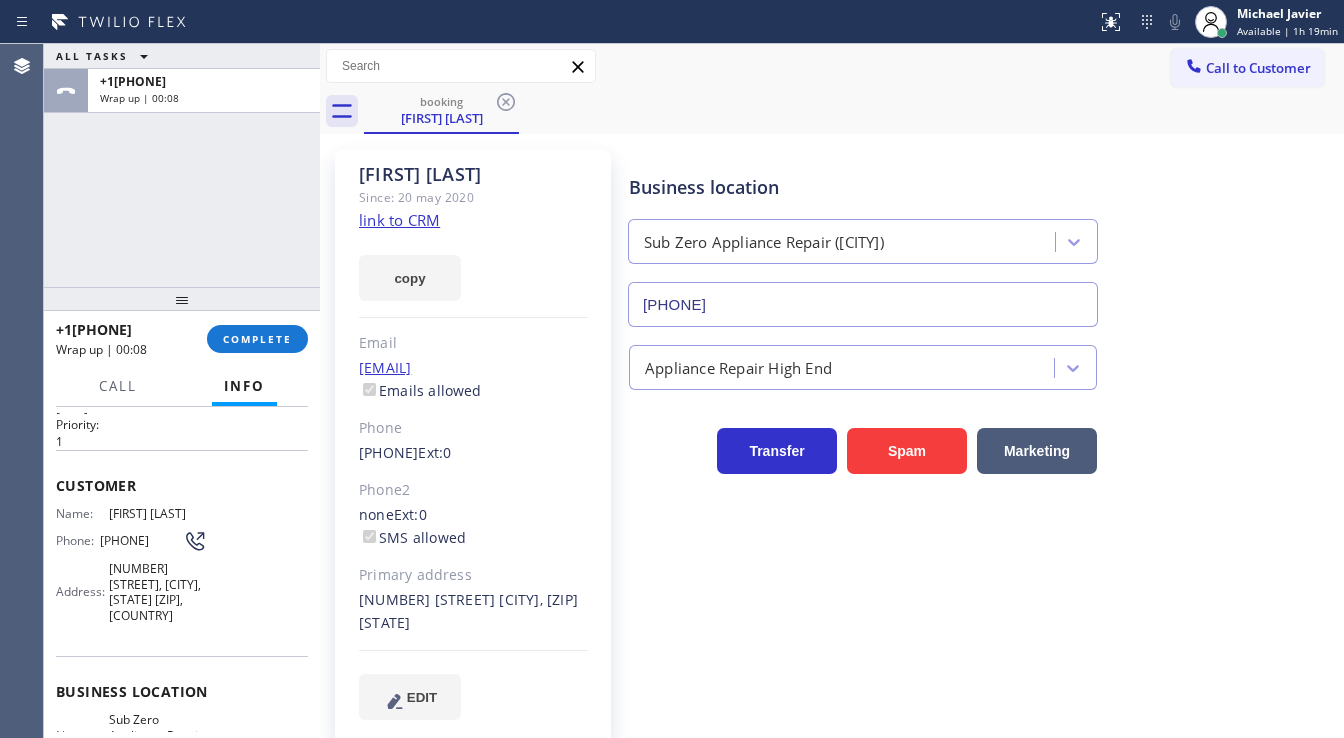 click on "[PHONE] Wrap up | 00:08 COMPLETE" at bounding box center (182, 339) 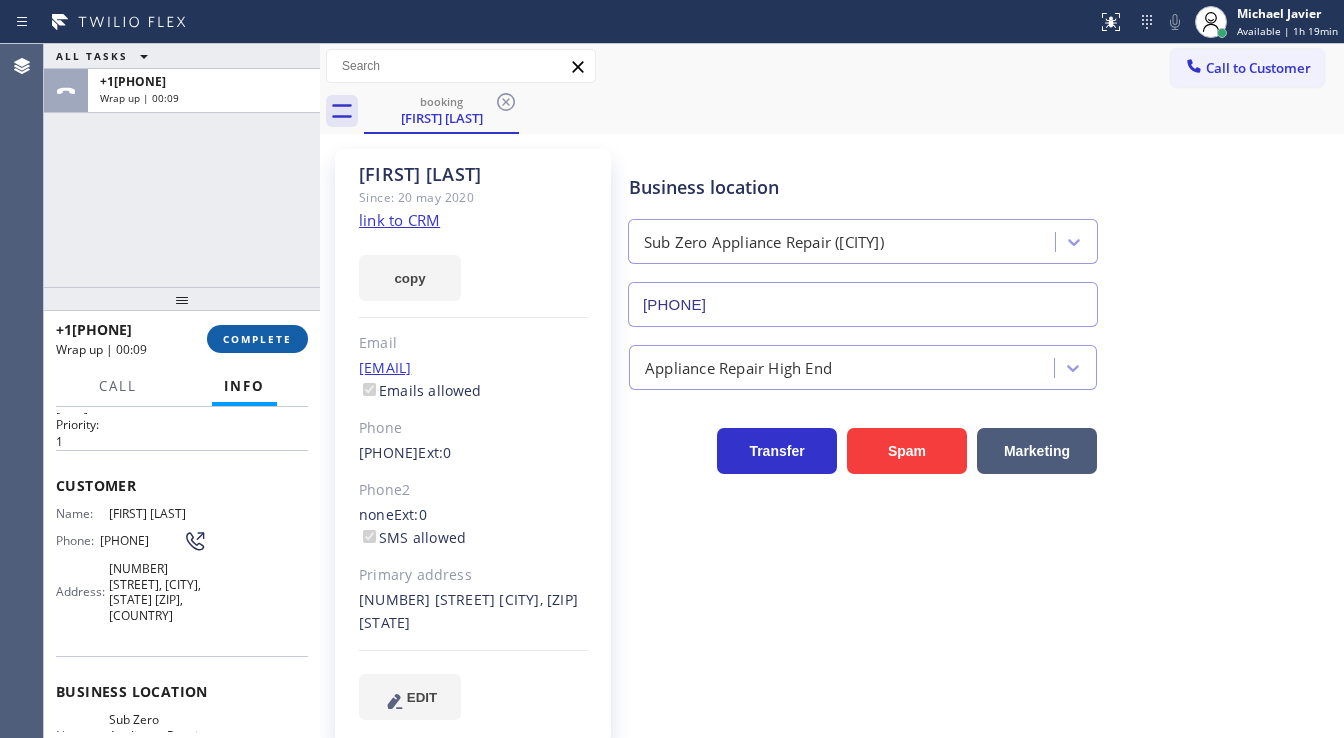 click on "COMPLETE" at bounding box center [257, 339] 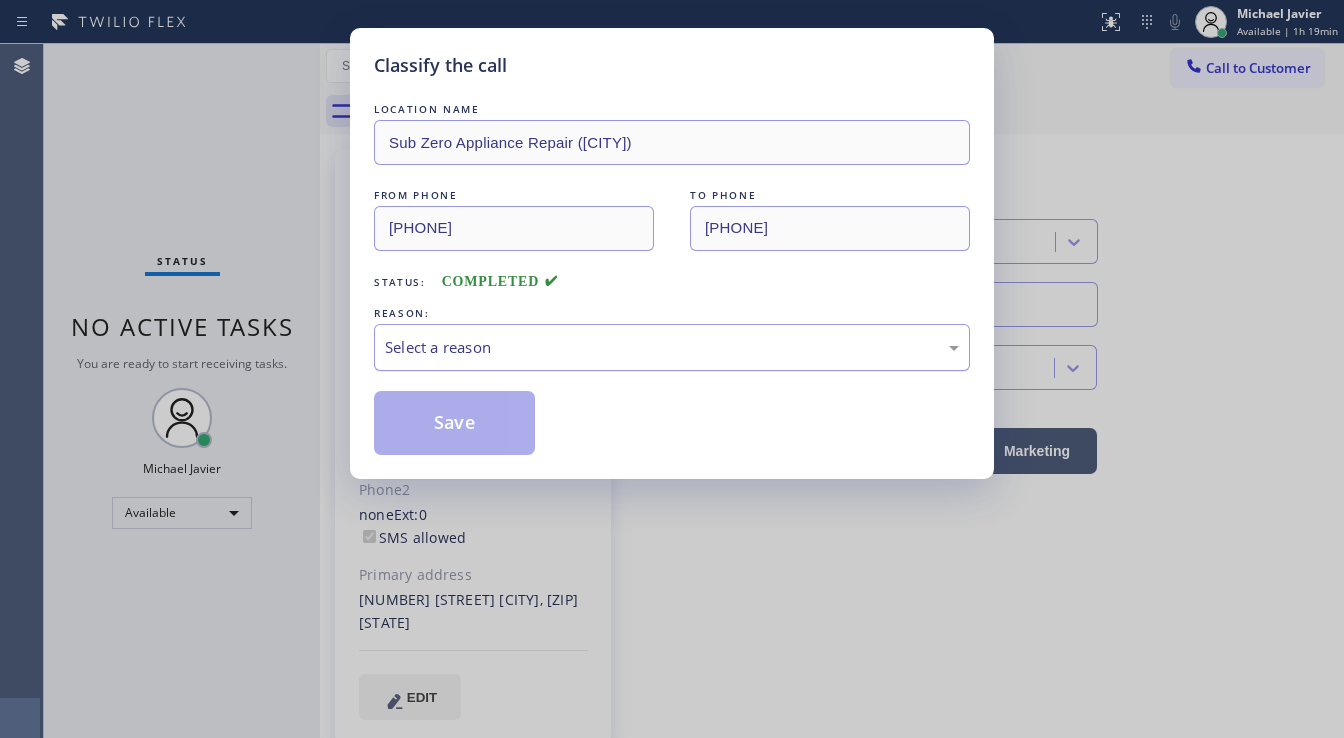 click on "Select a reason" at bounding box center (672, 347) 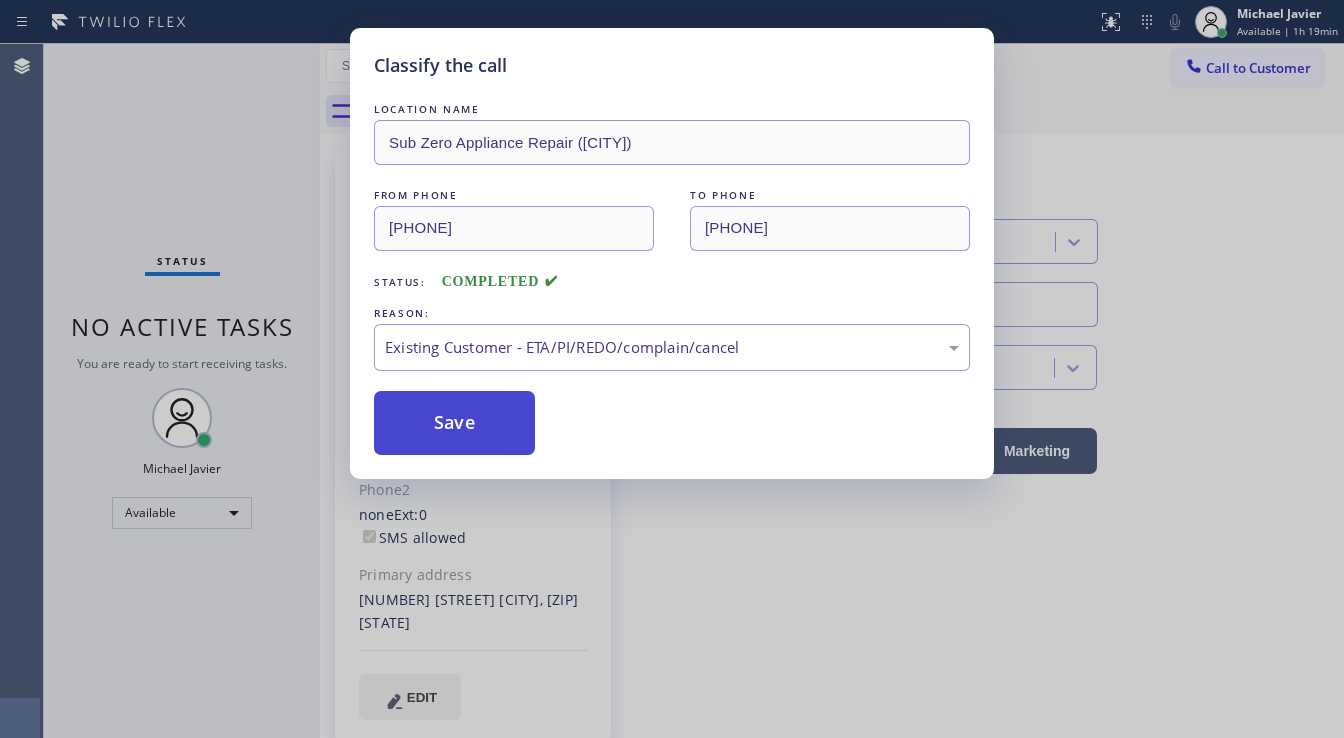 click on "Save" at bounding box center (454, 423) 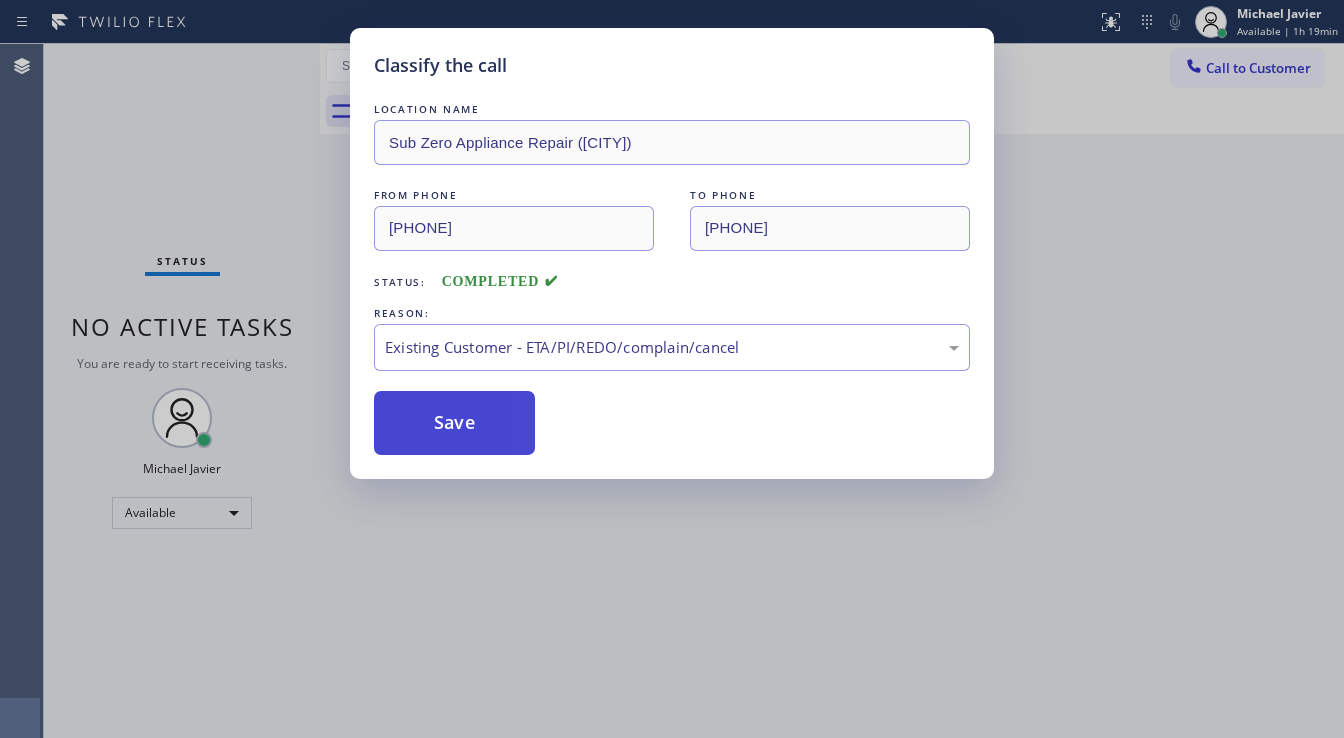 type 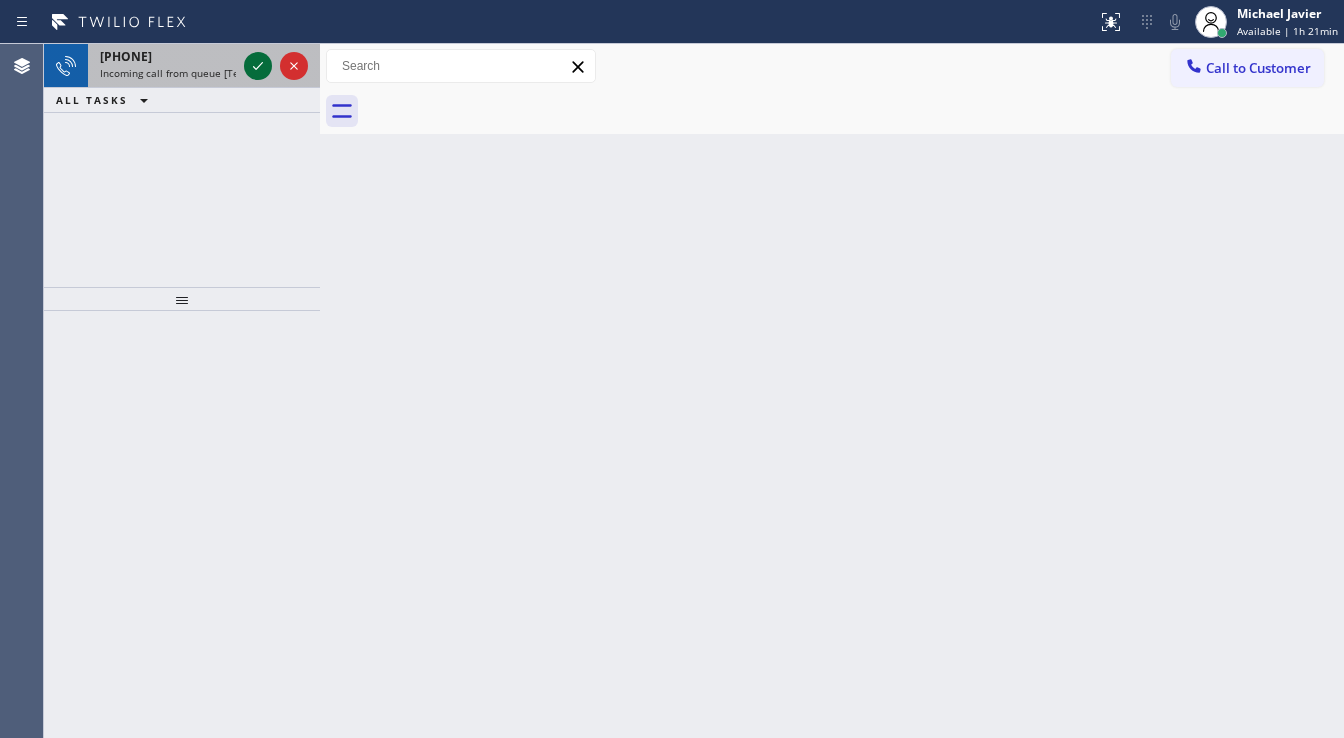 click 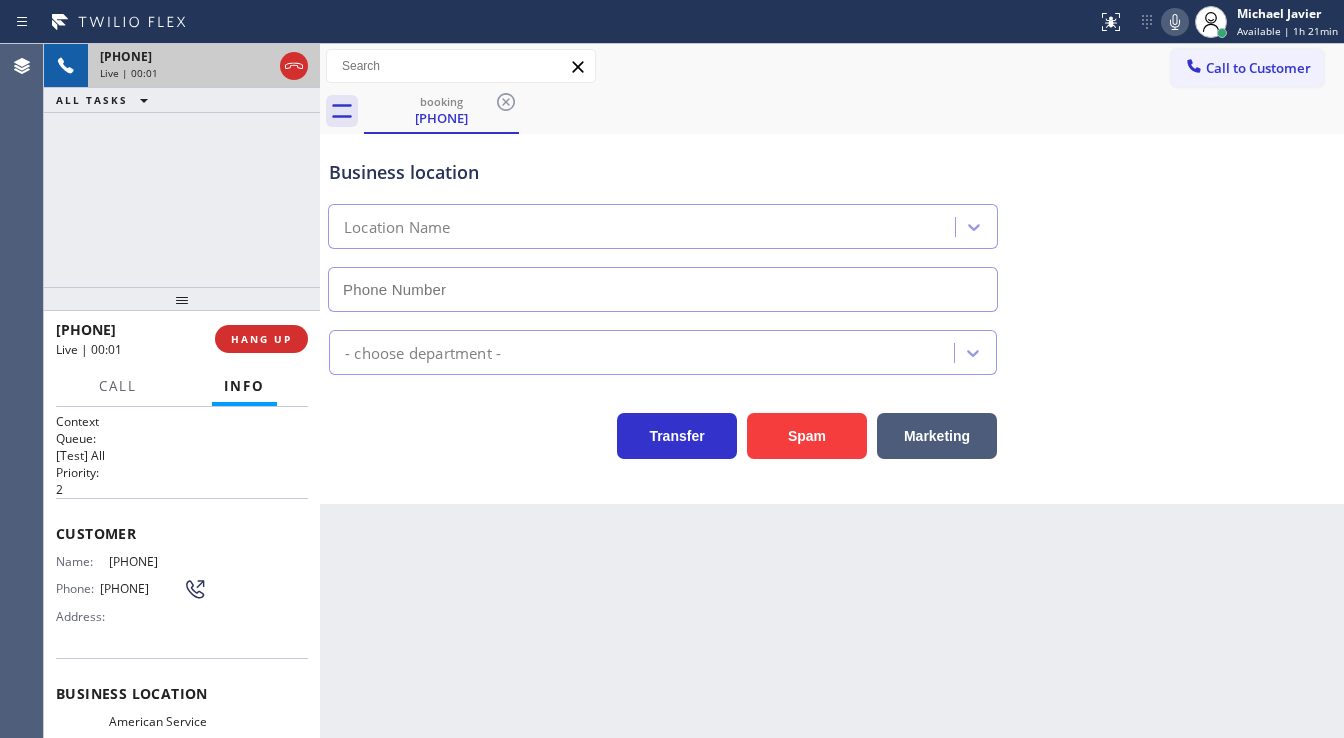 click 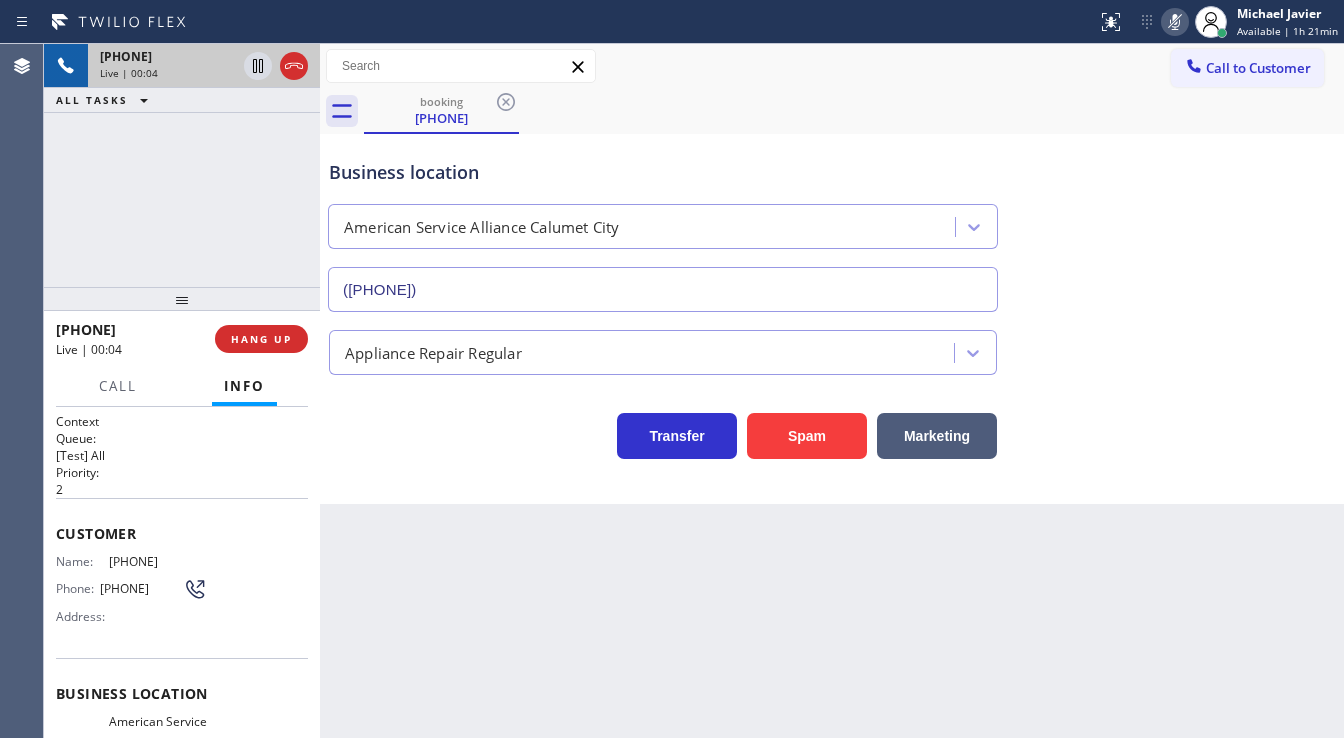 click 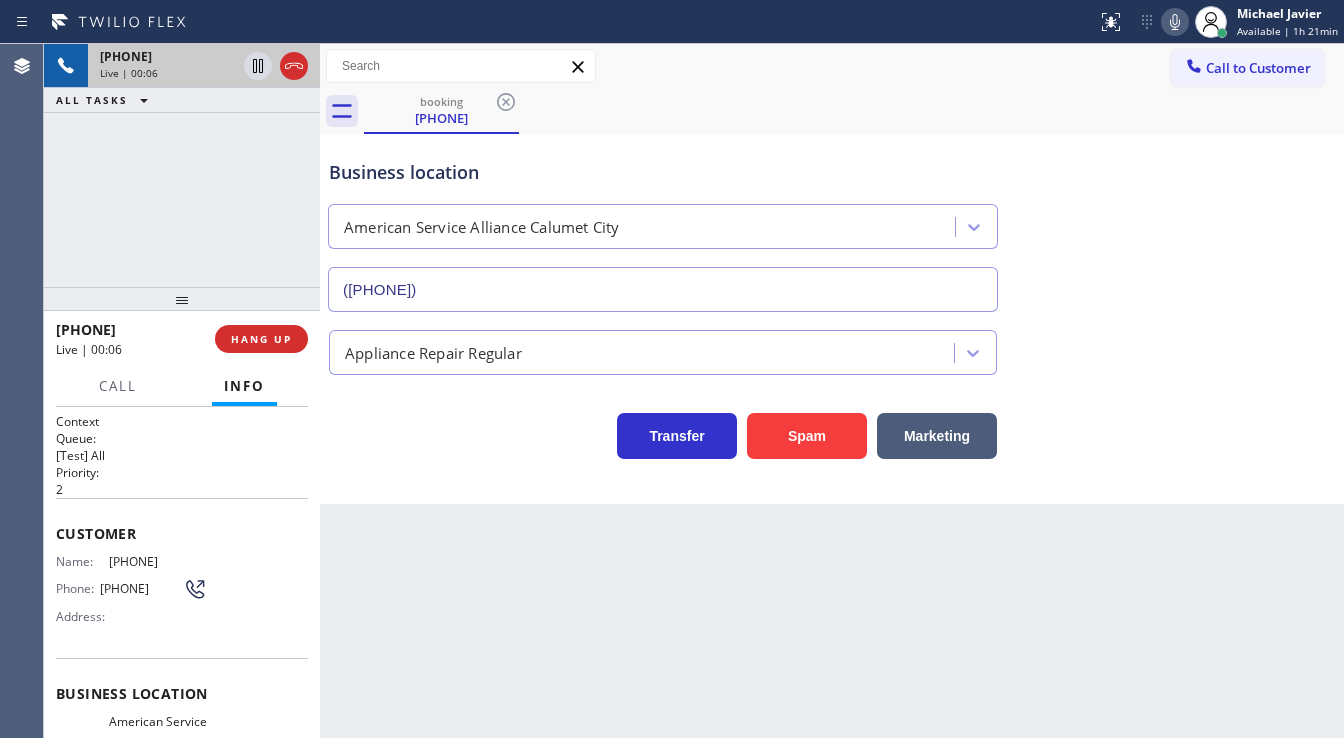 click on "Business location American Service Alliance Calumet City [PHONE]" at bounding box center (832, 221) 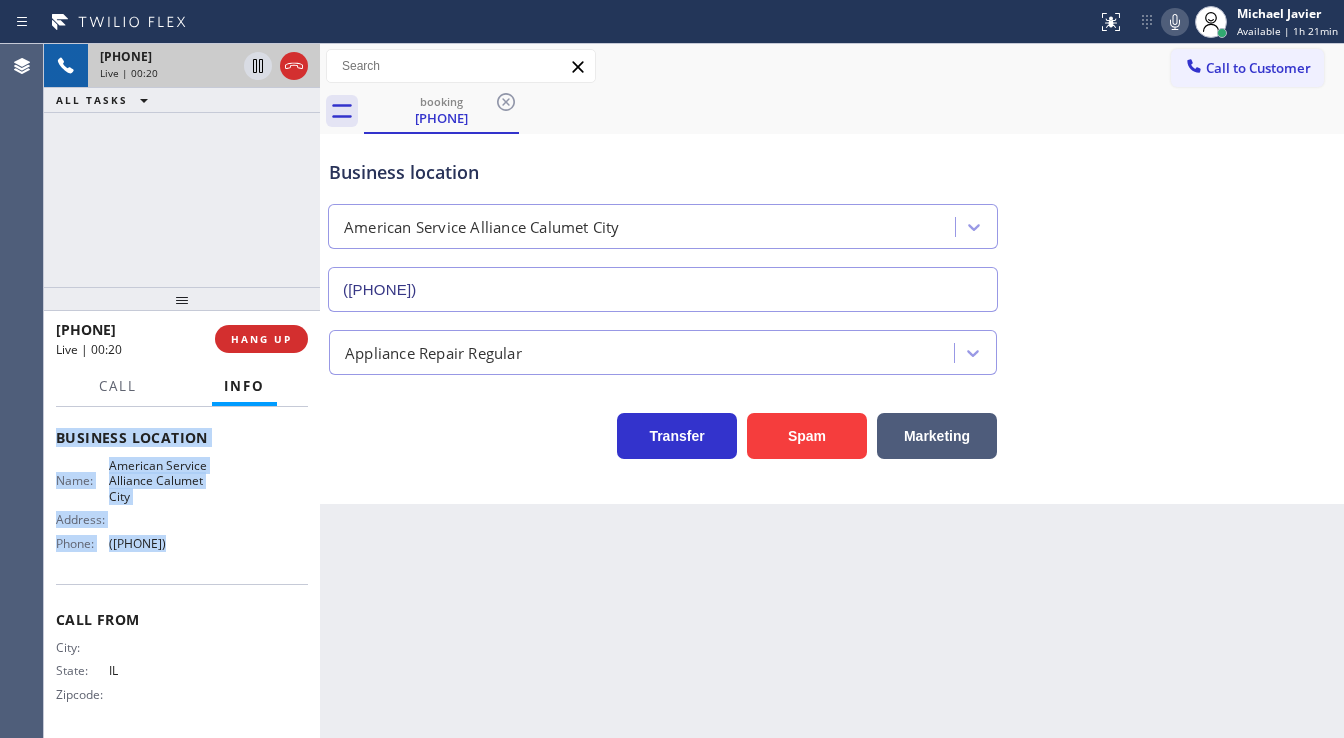 scroll, scrollTop: 260, scrollLeft: 0, axis: vertical 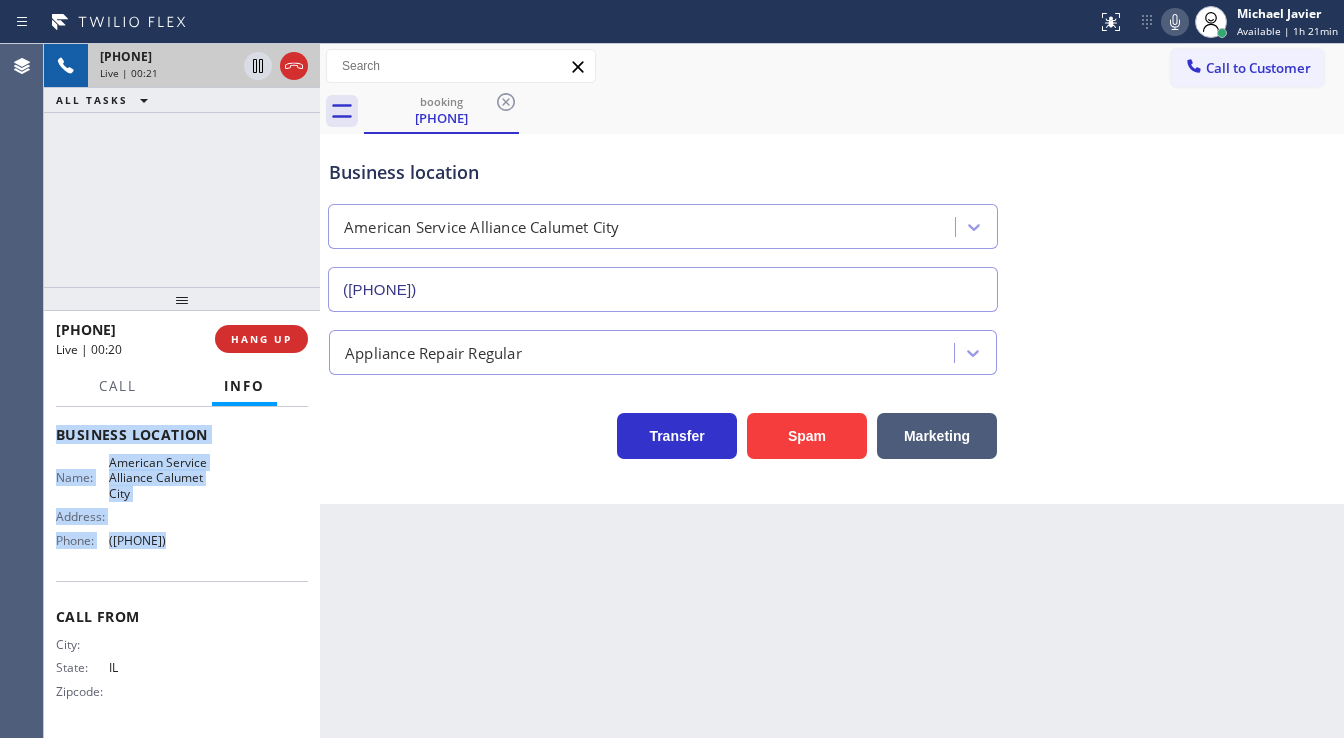drag, startPoint x: 54, startPoint y: 526, endPoint x: 221, endPoint y: 547, distance: 168.31519 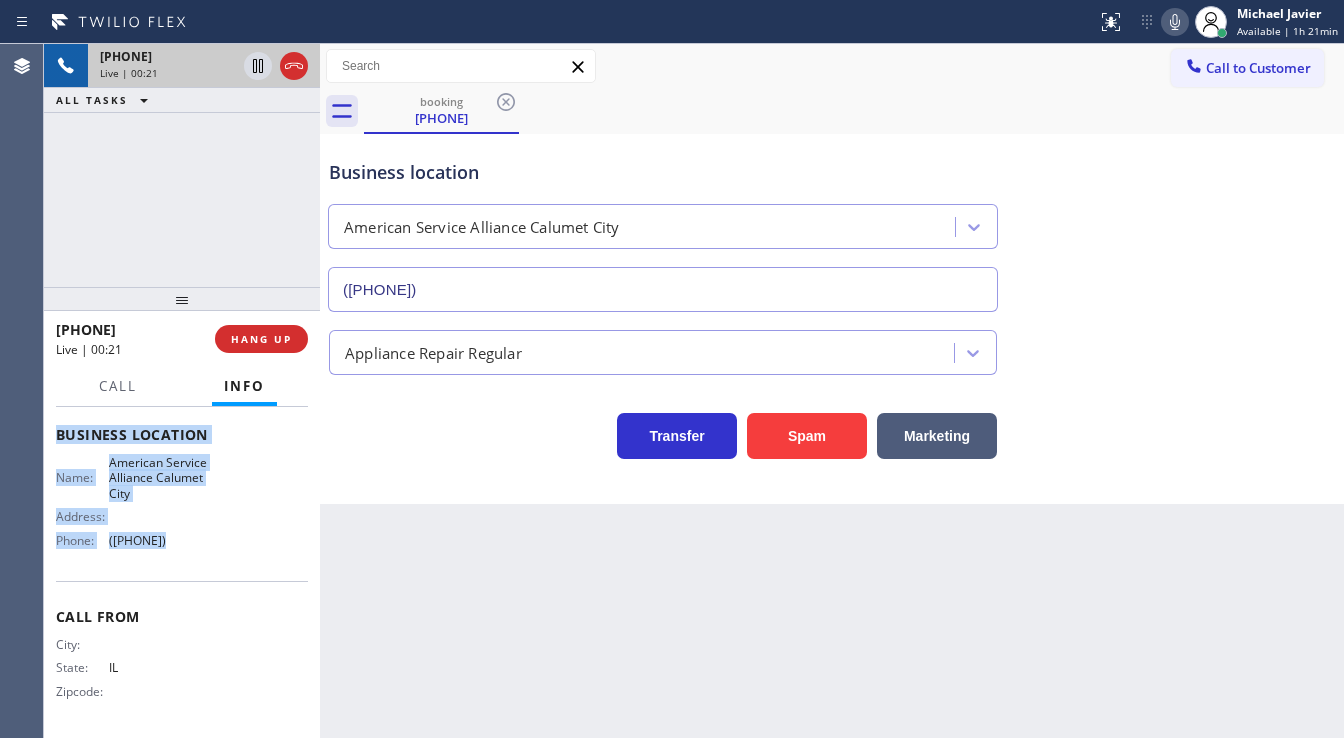 copy on "Customer Name: [PHONE] Phone: [PHONE] Address: Business location Name: American Service Alliance Calumet City Address:   Phone: [PHONE]" 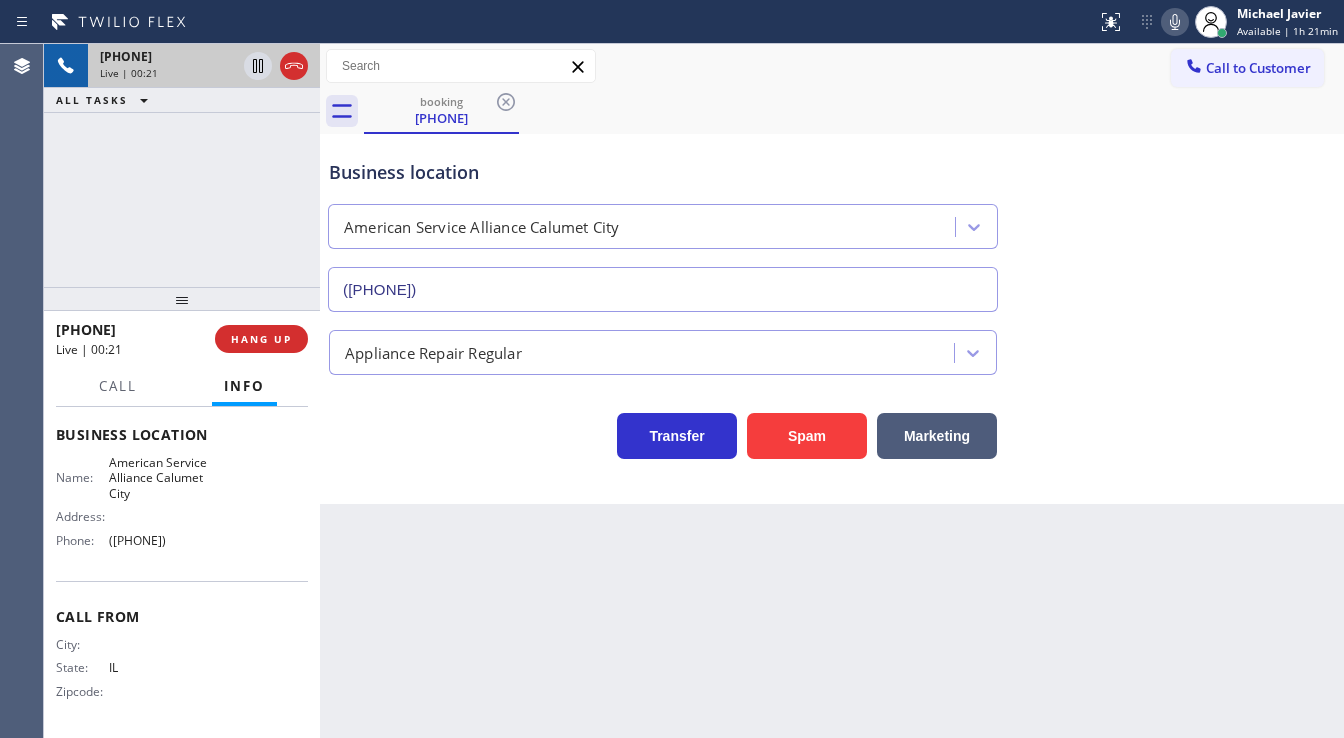 click on "[PHONE] Live | 00:21 ALL TASKS ALL TASKS ACTIVE TASKS TASKS IN WRAP UP" at bounding box center (182, 165) 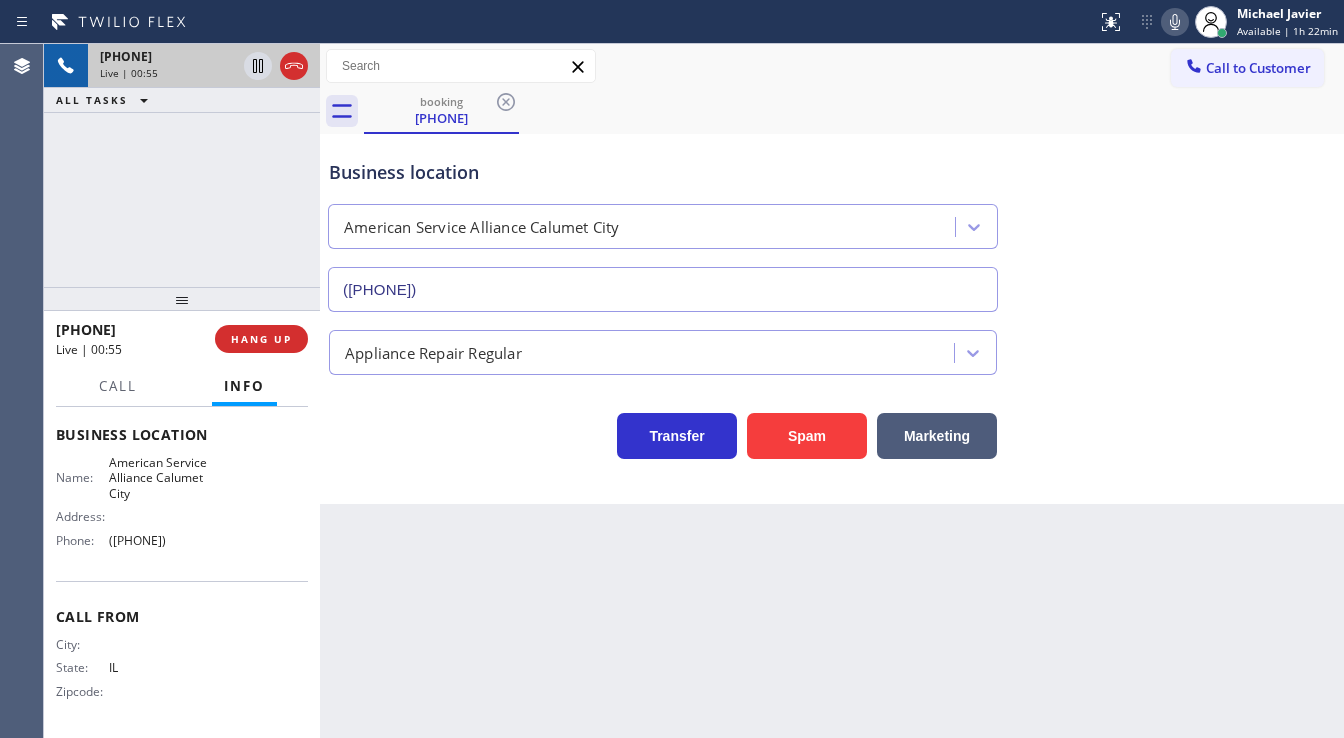 click on "+1[PHONE] Live | 00:55 ALL TASKS ALL TASKS ACTIVE TASKS TASKS IN WRAP UP" at bounding box center (182, 165) 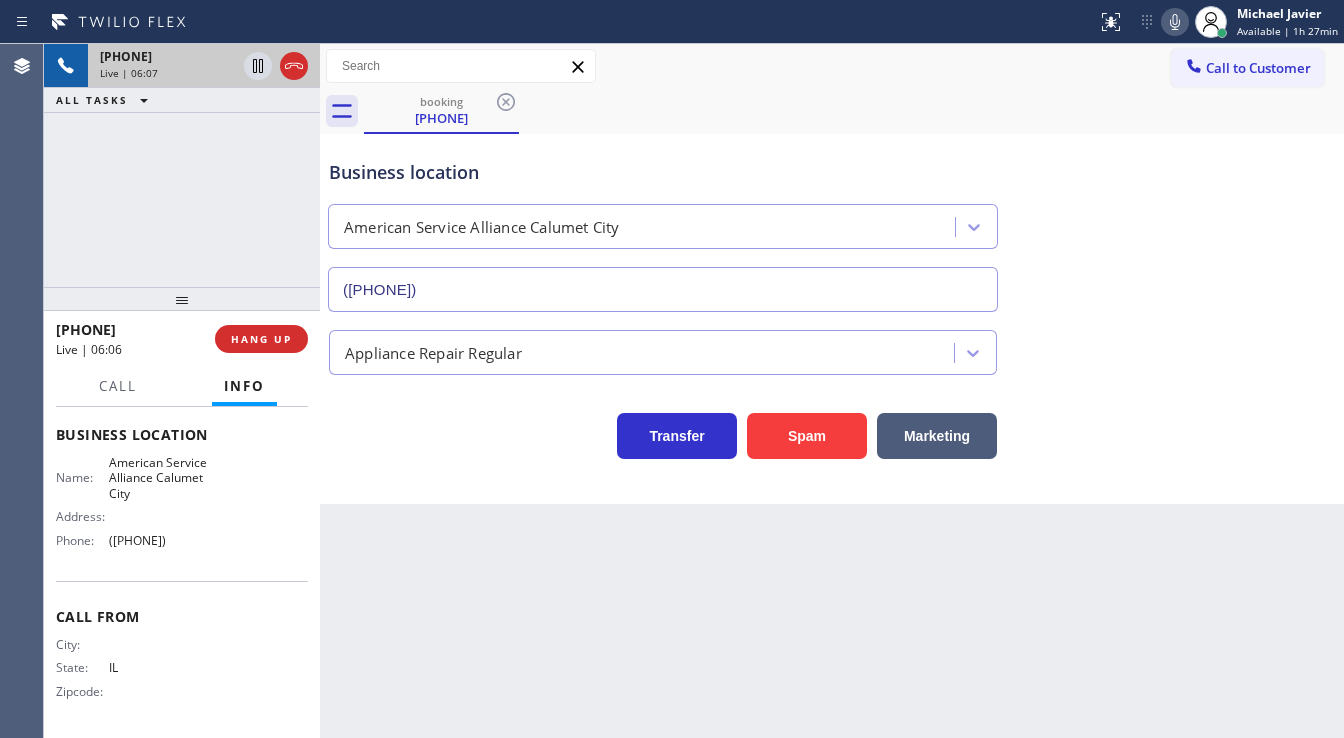 drag, startPoint x: 681, startPoint y: 52, endPoint x: 646, endPoint y: 36, distance: 38.483765 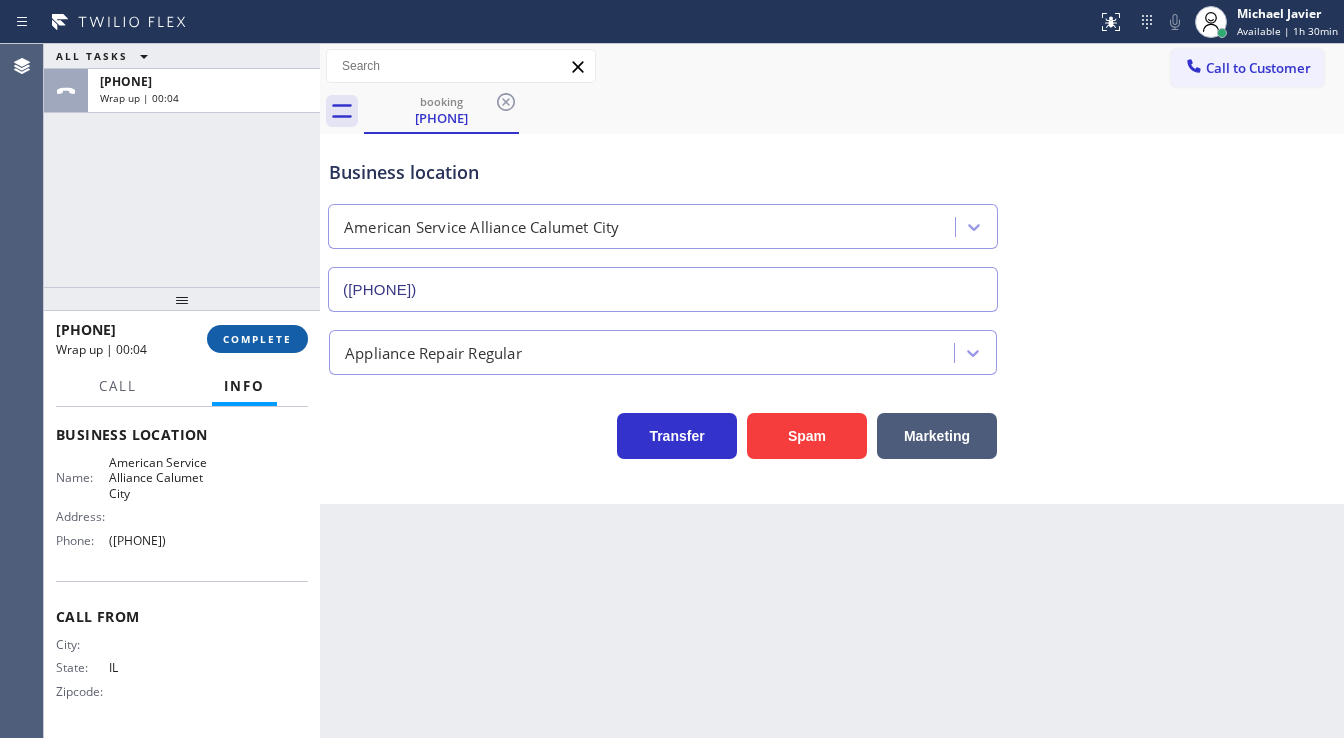 click on "COMPLETE" at bounding box center [257, 339] 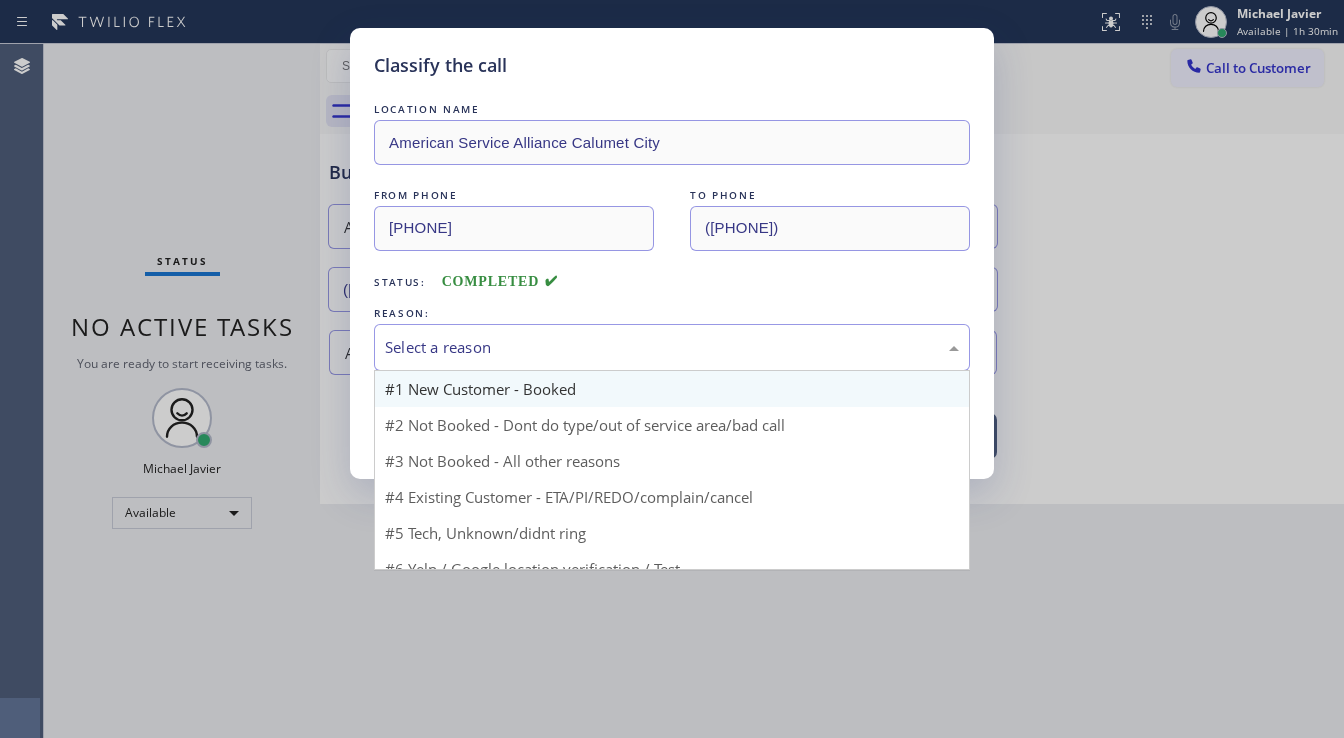 drag, startPoint x: 420, startPoint y: 347, endPoint x: 427, endPoint y: 390, distance: 43.56604 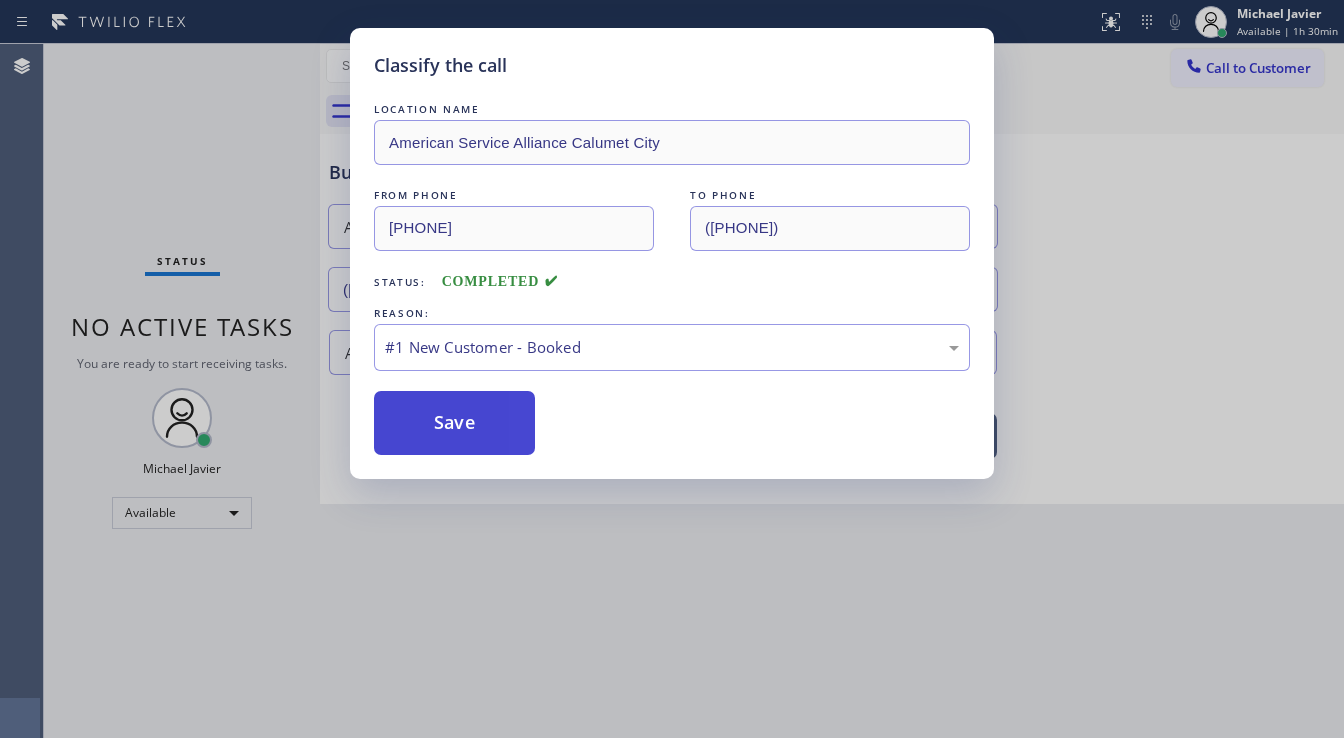 click on "Save" at bounding box center (454, 423) 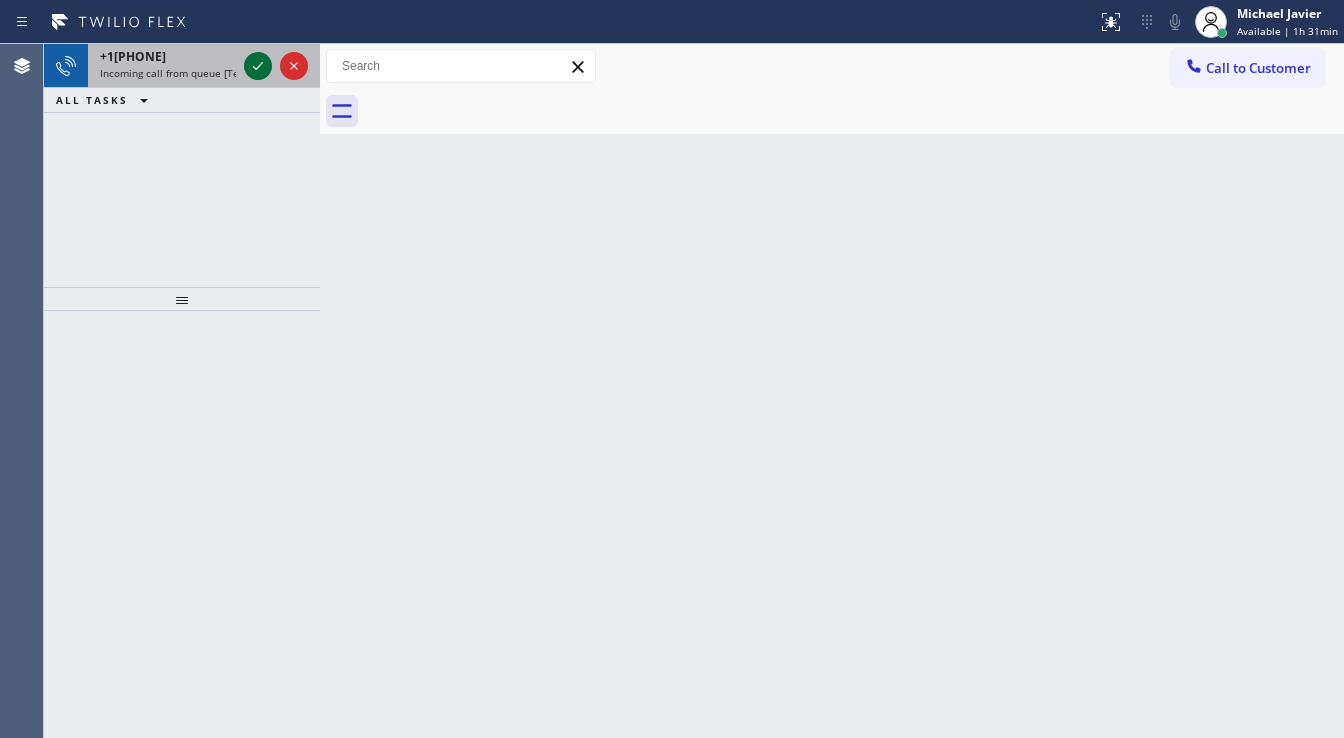 click 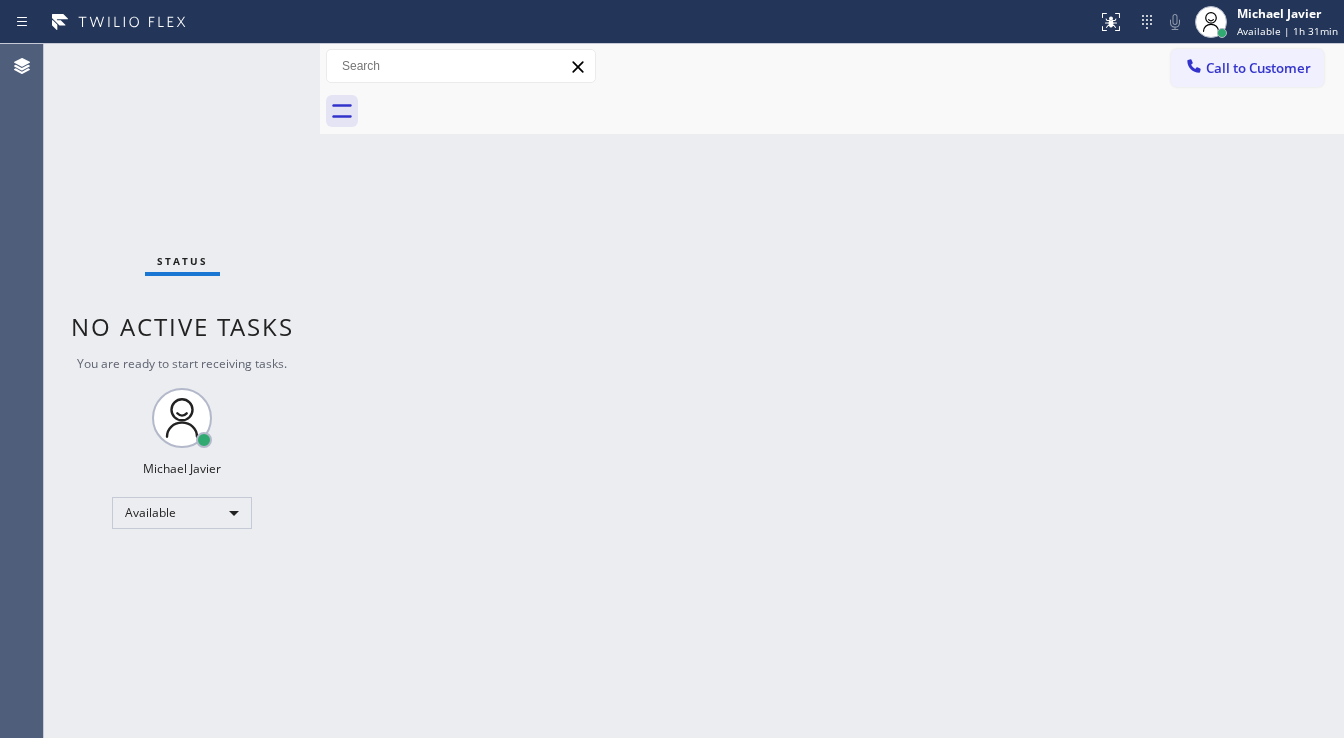 click on "Status   No active tasks     You are ready to start receiving tasks.   Michael Javier Available" at bounding box center (182, 391) 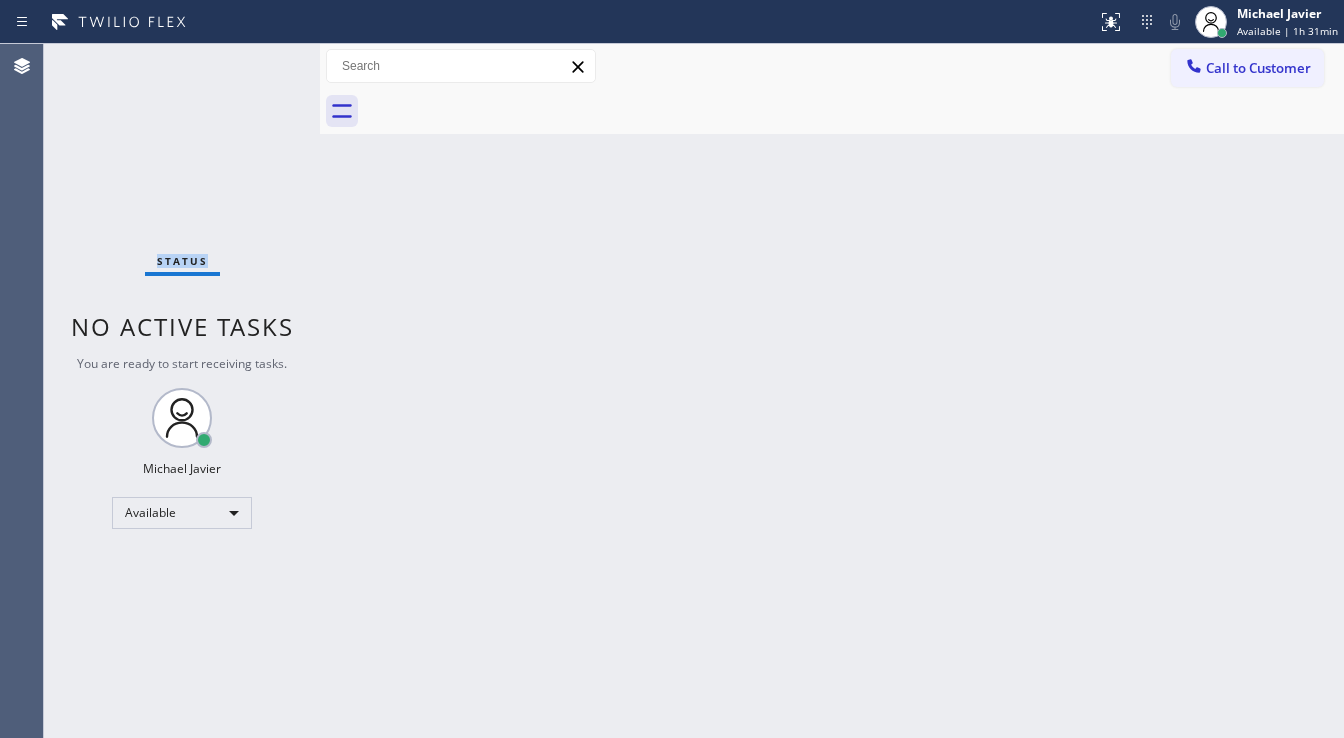 click on "Status   No active tasks     You are ready to start receiving tasks.   Michael Javier Available" at bounding box center (182, 391) 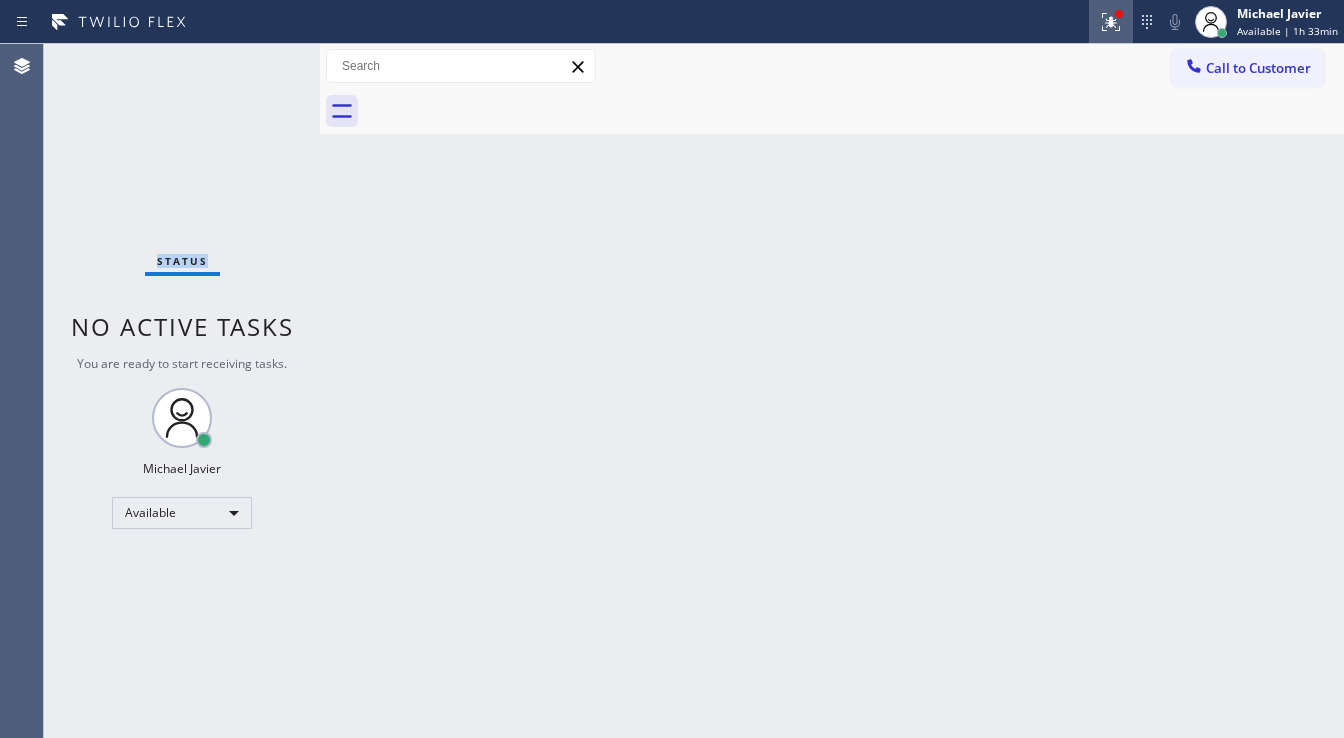 click at bounding box center (1111, 22) 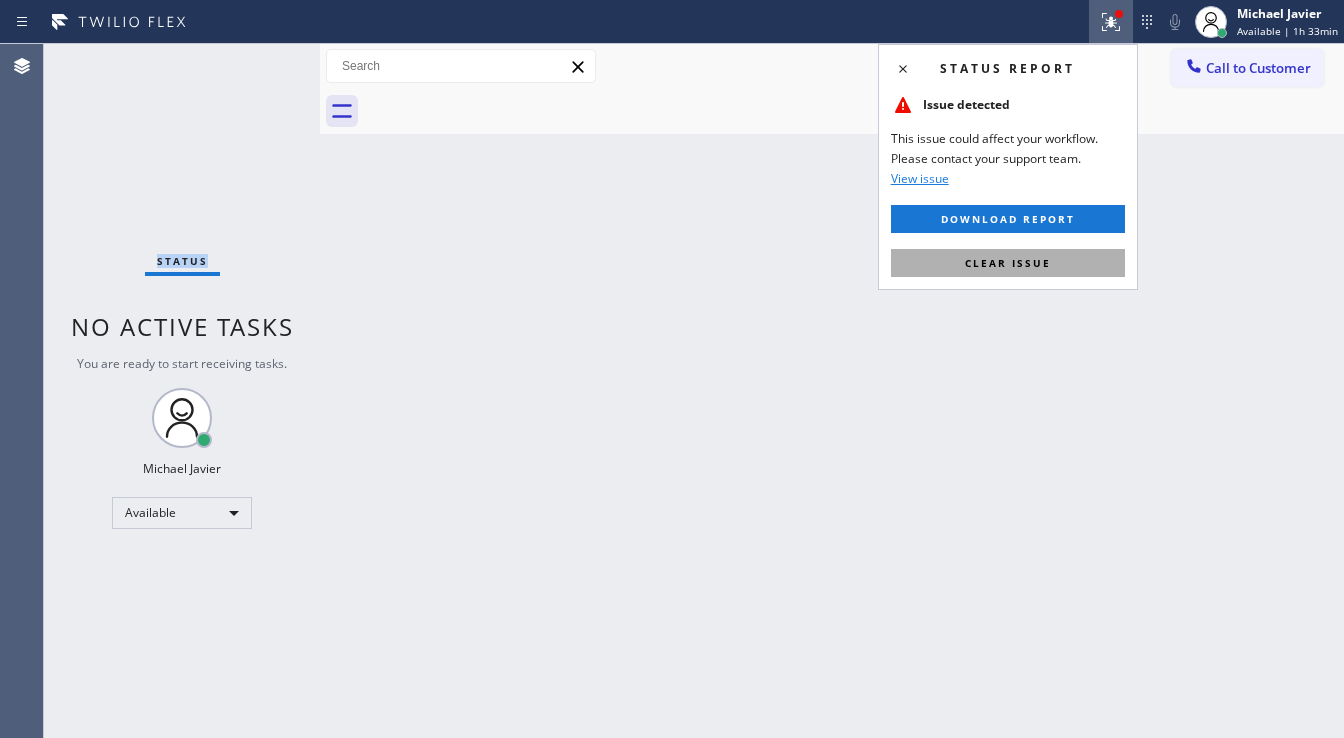 click on "Clear issue" at bounding box center [1008, 263] 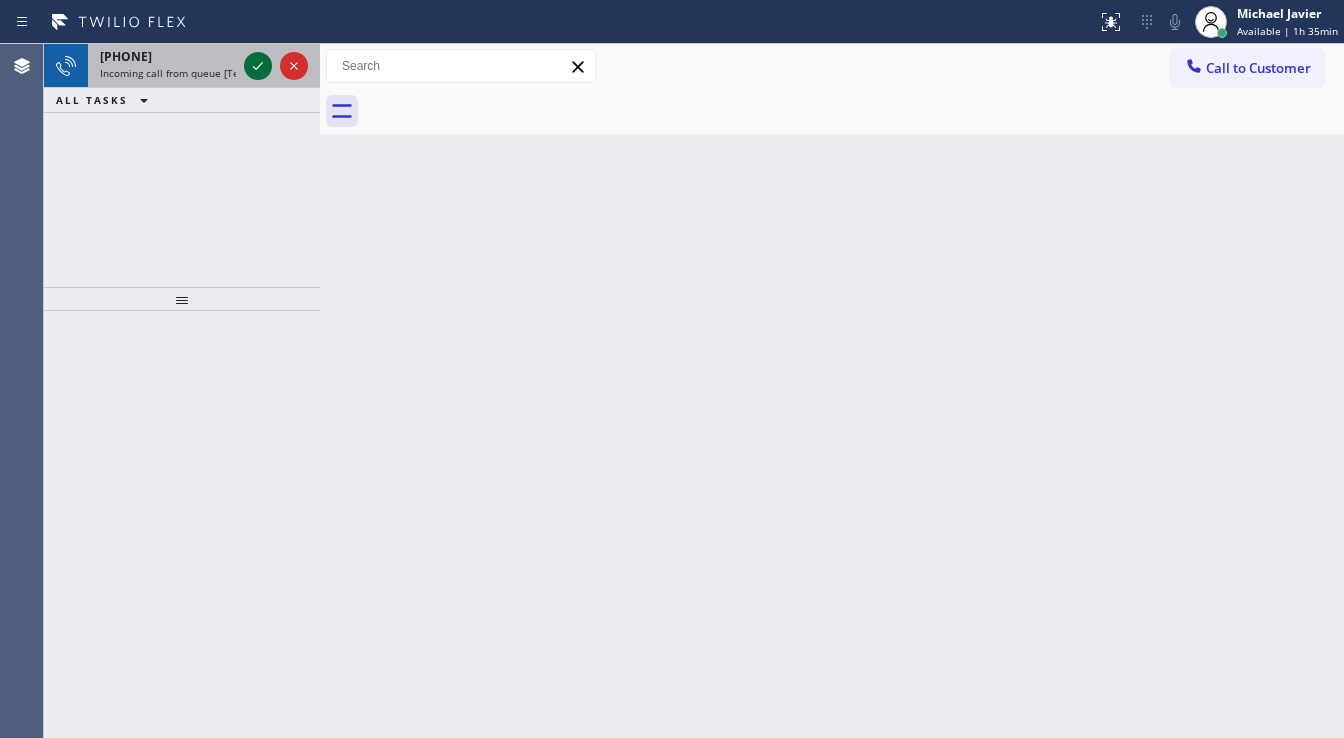 click 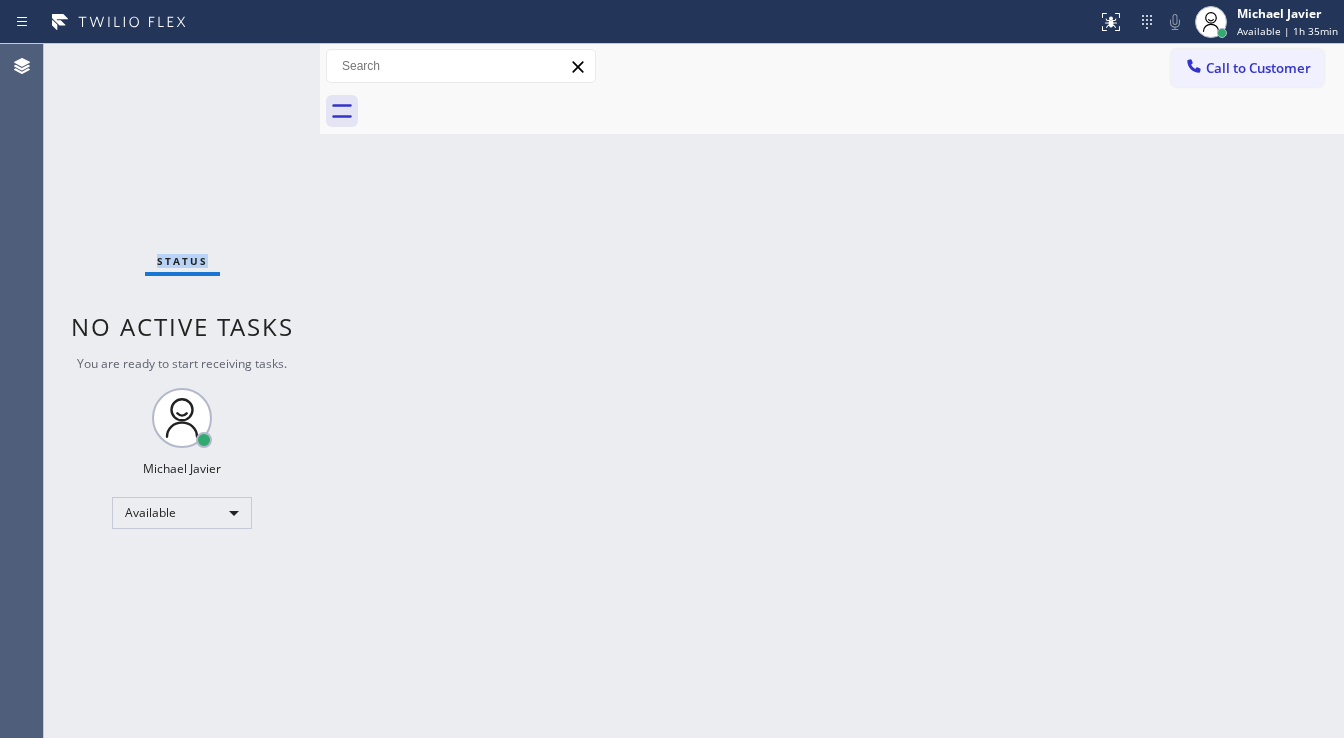 click on "Status   No active tasks     You are ready to start receiving tasks.   Michael Javier Available" at bounding box center (182, 391) 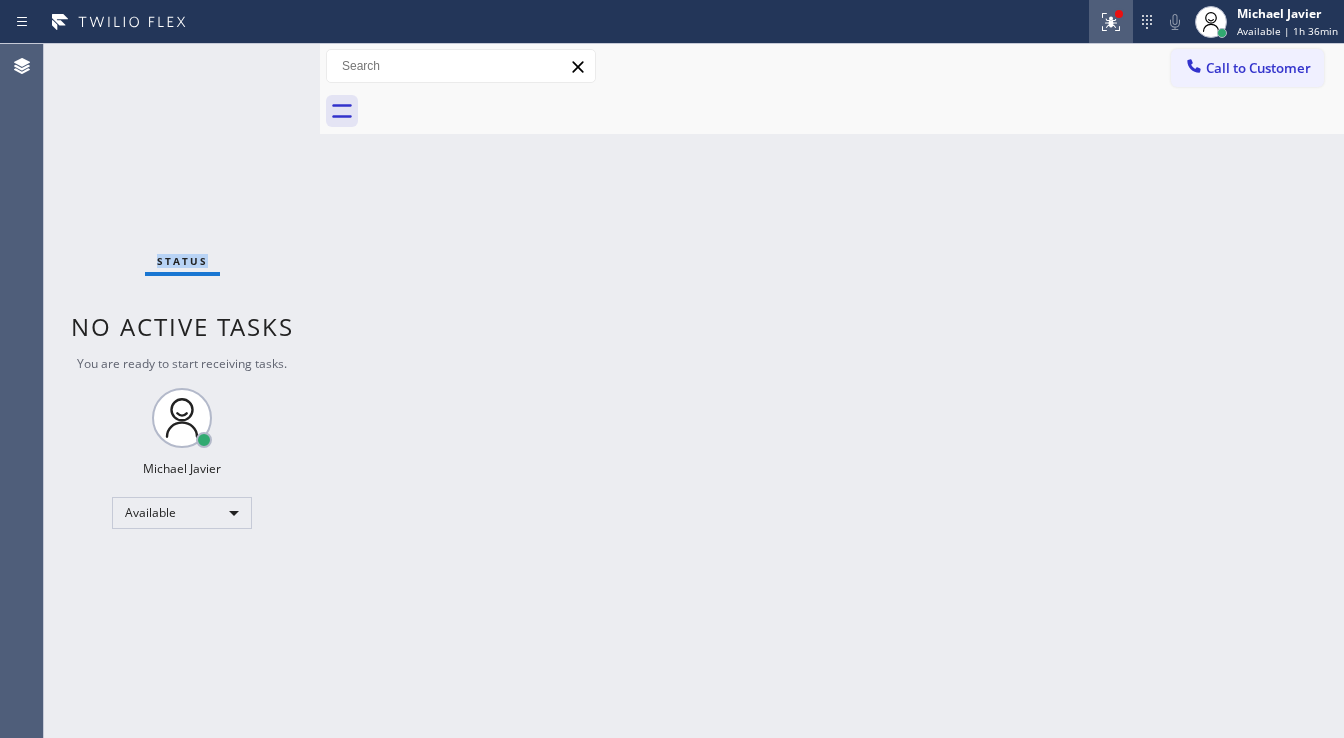 click 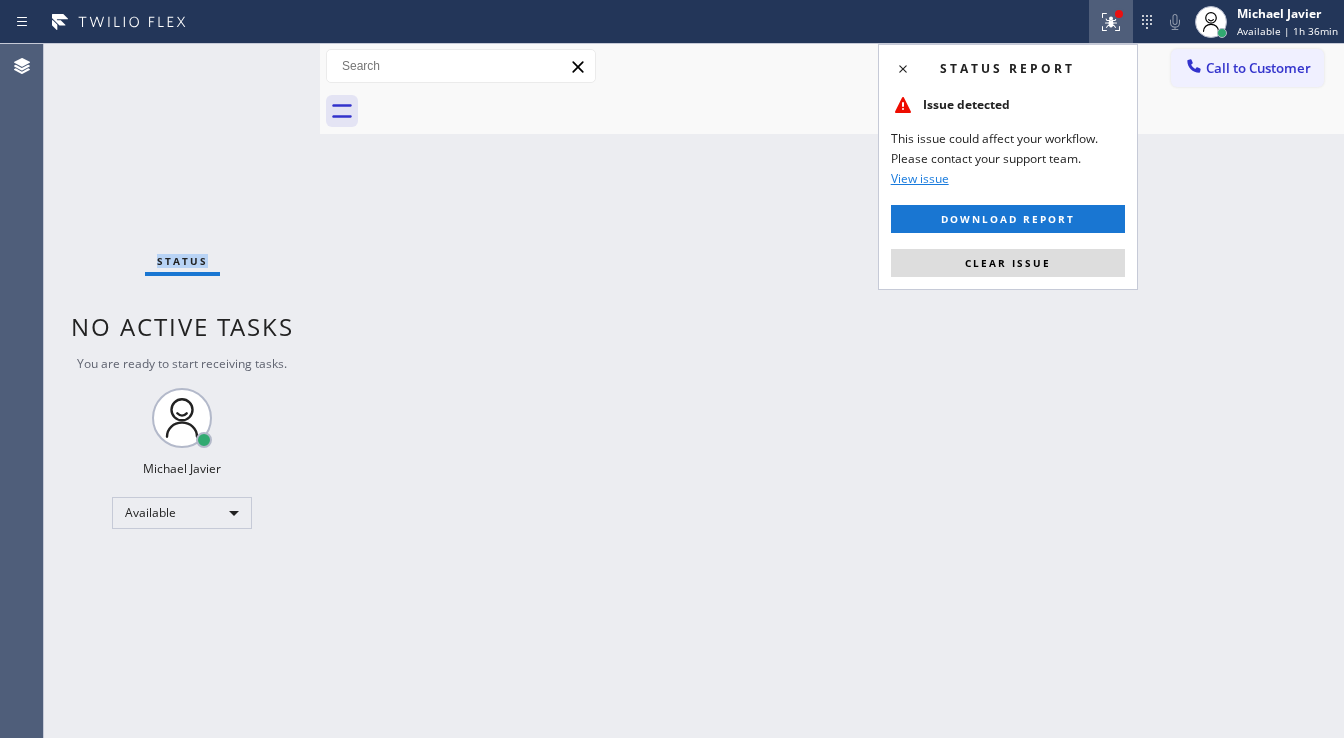 drag, startPoint x: 1047, startPoint y: 267, endPoint x: 565, endPoint y: 547, distance: 557.4262 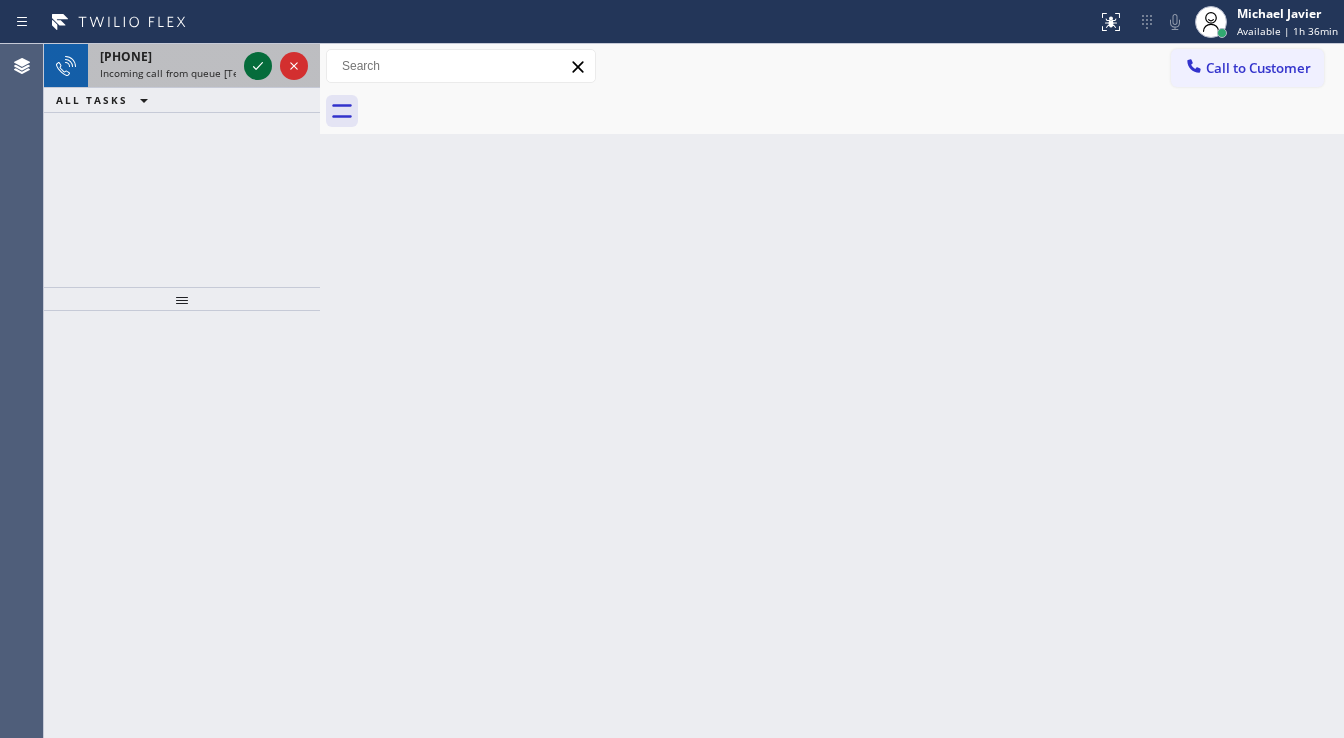 click 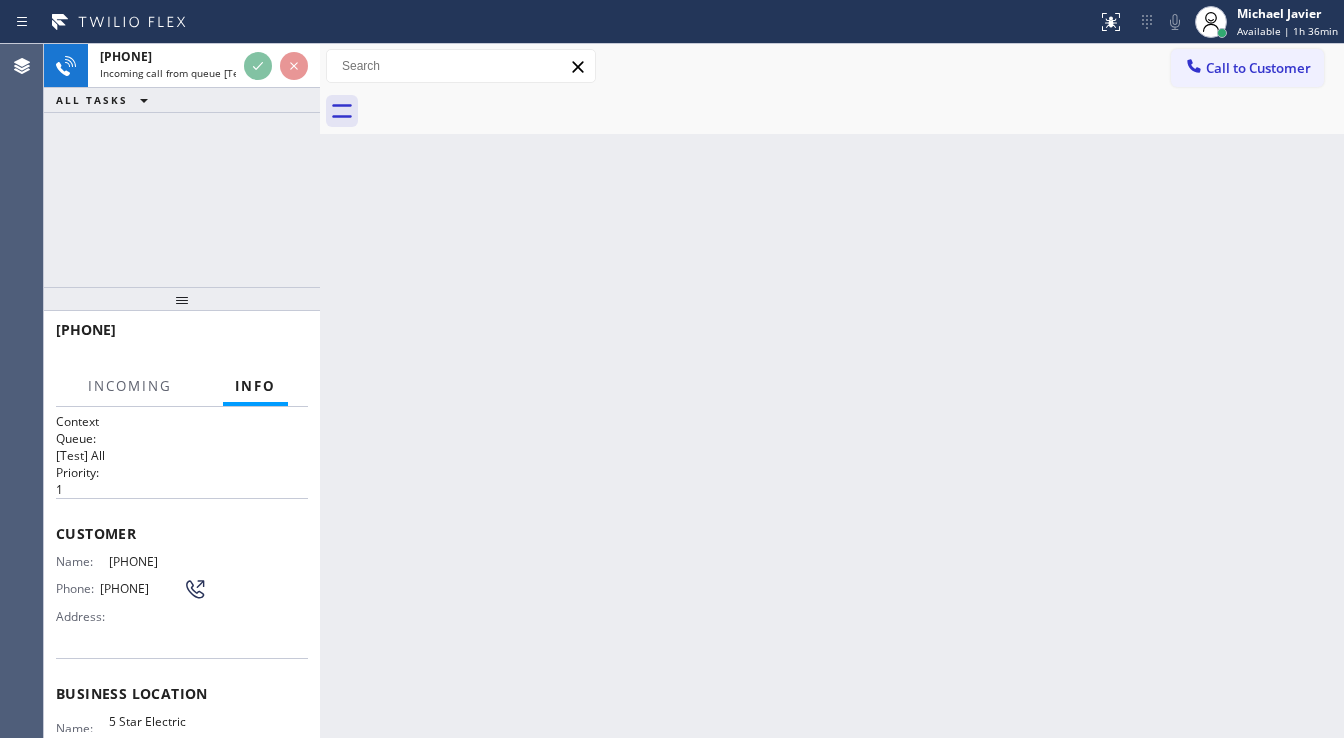 scroll, scrollTop: 80, scrollLeft: 0, axis: vertical 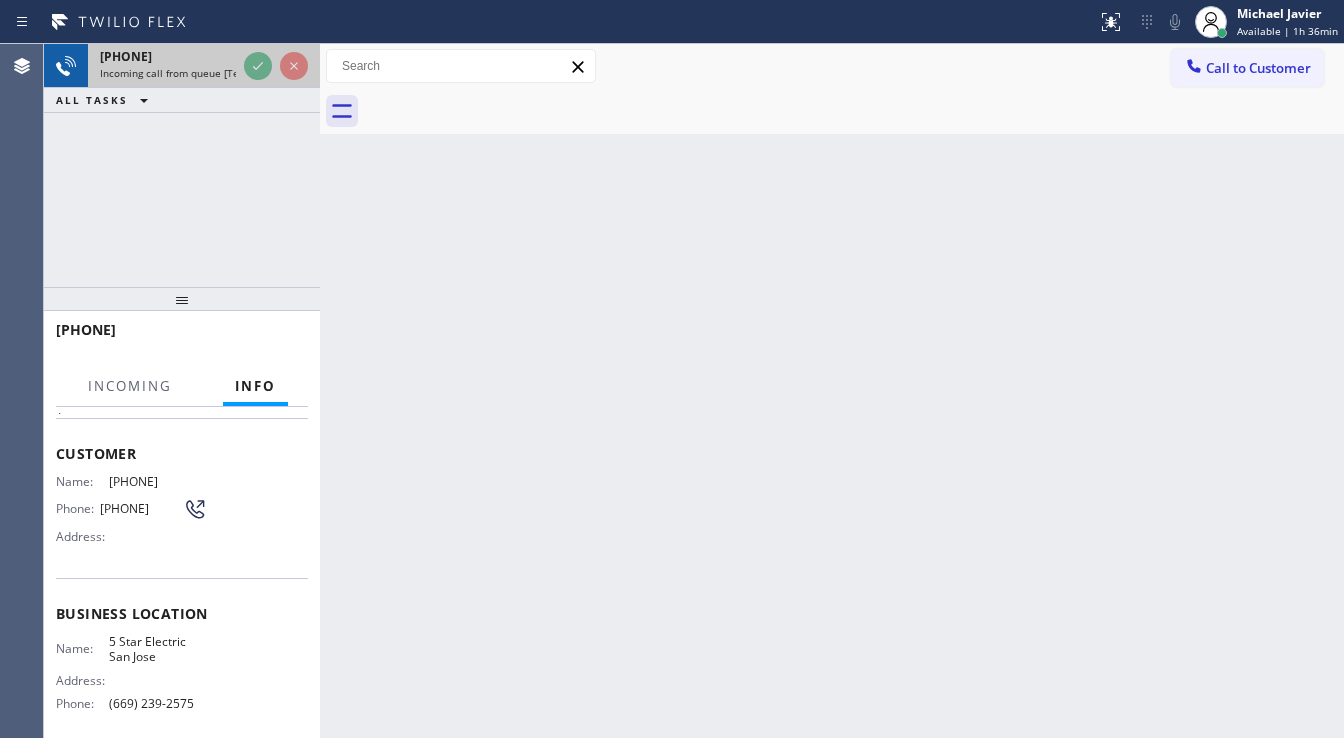 click at bounding box center [276, 66] 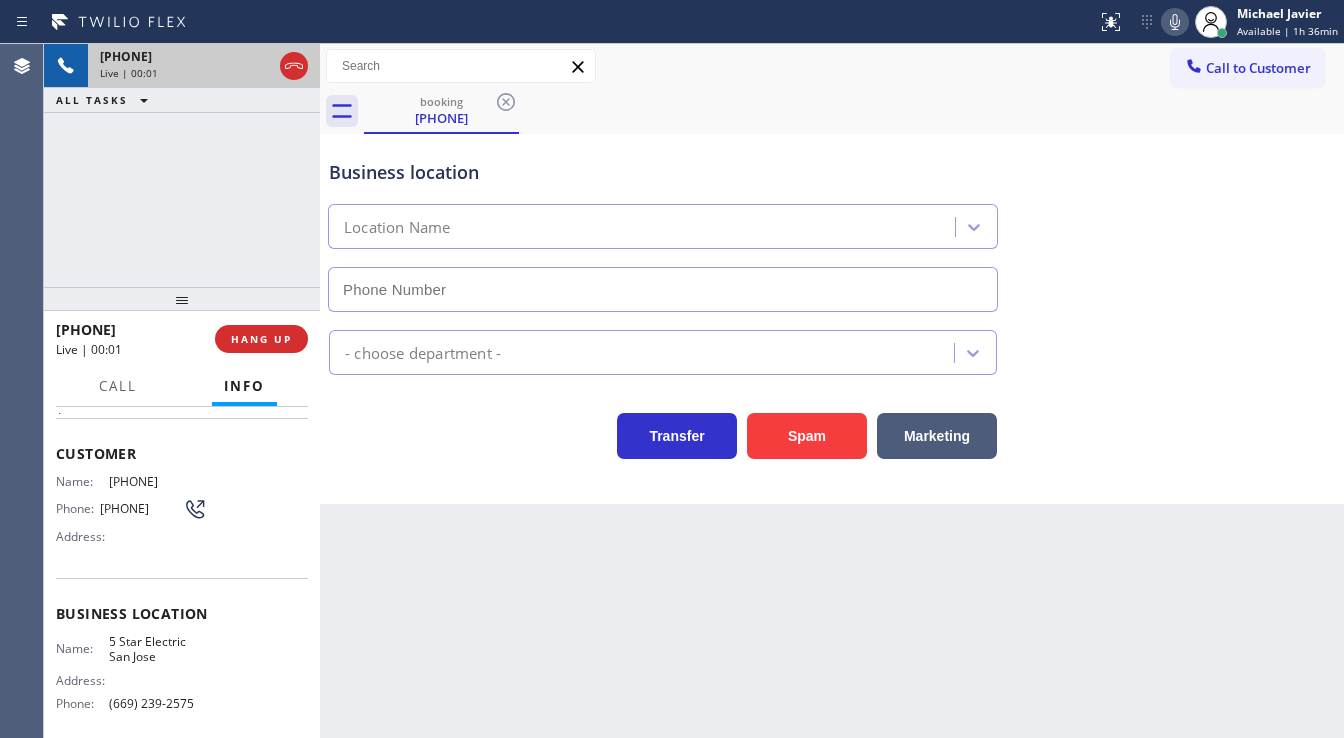 type on "(669) 239-2575" 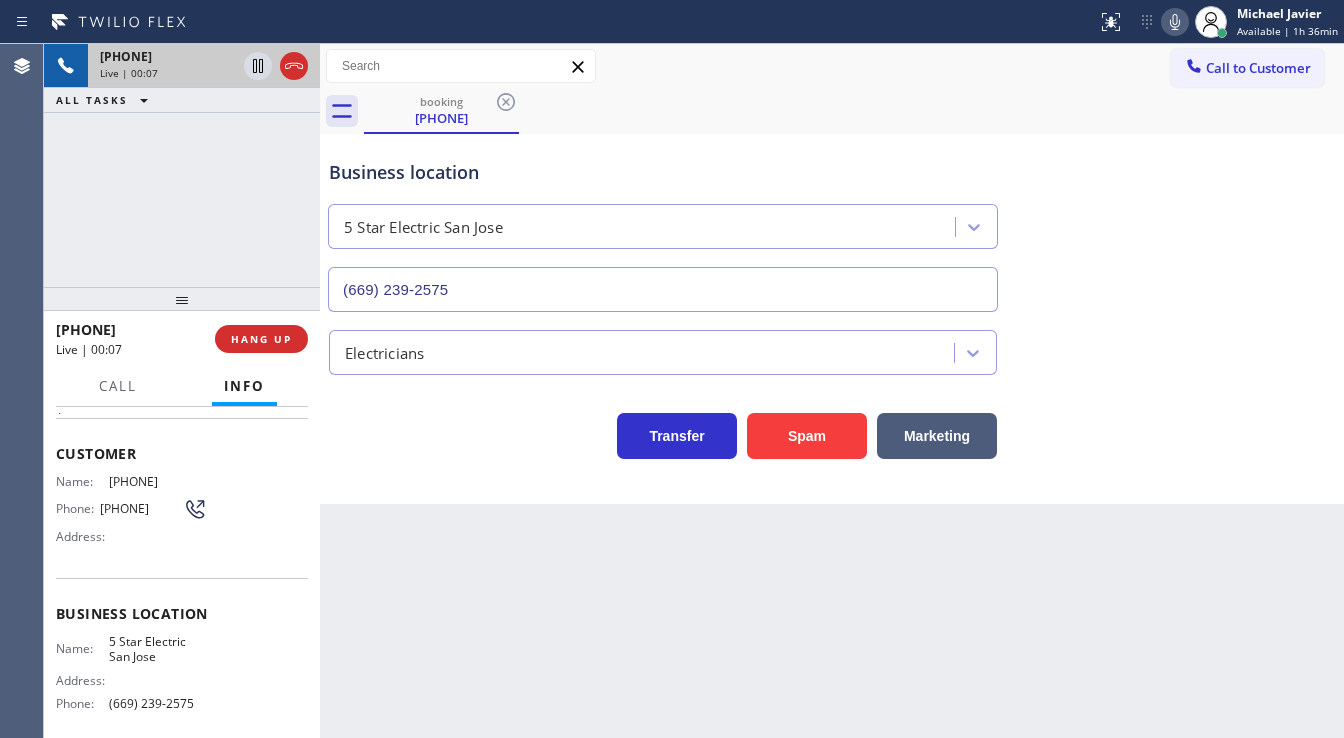 click 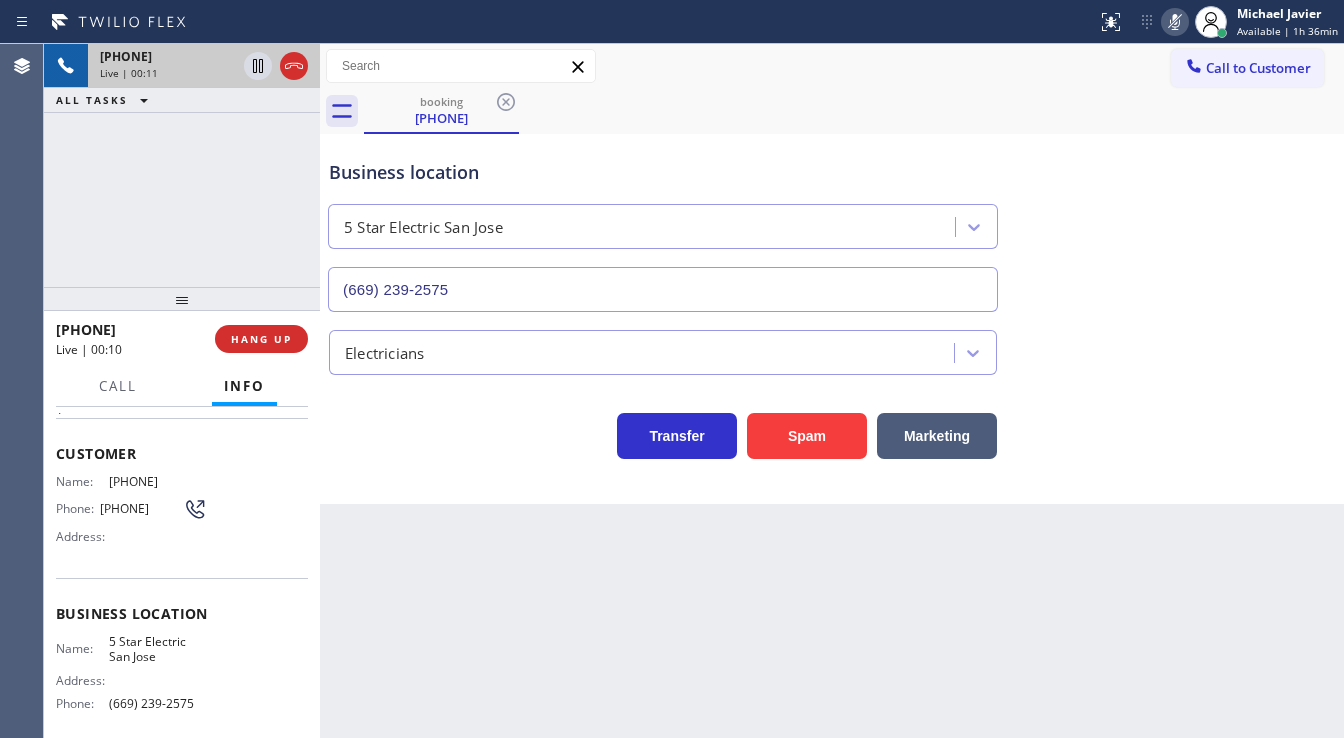 click 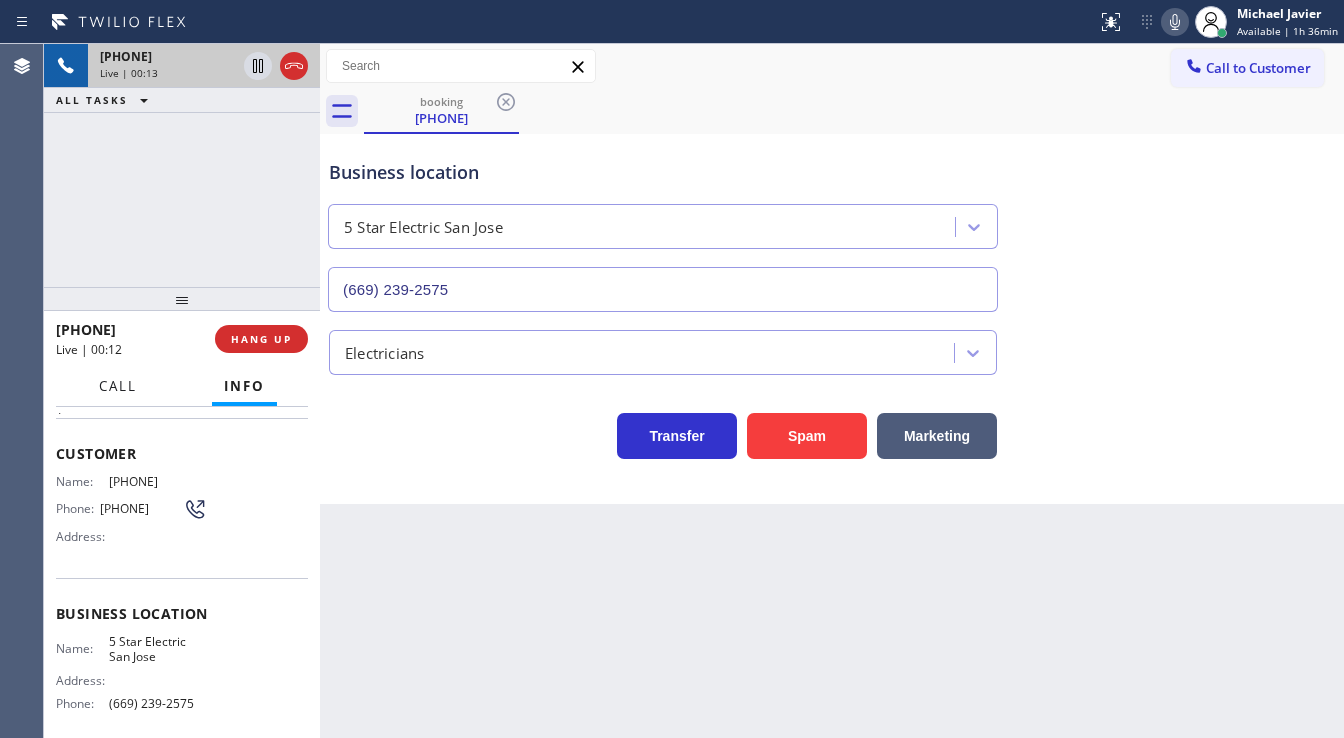 click on "Call" at bounding box center (118, 386) 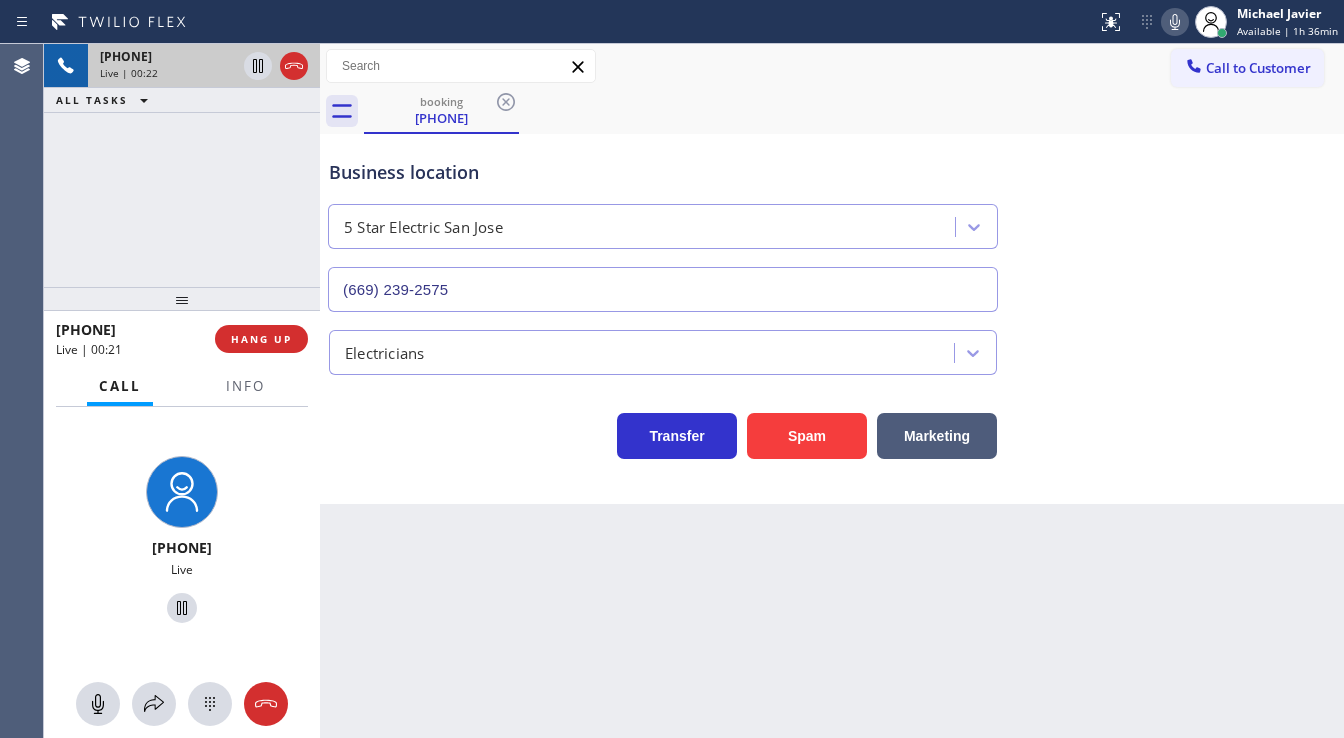 click at bounding box center [320, 391] 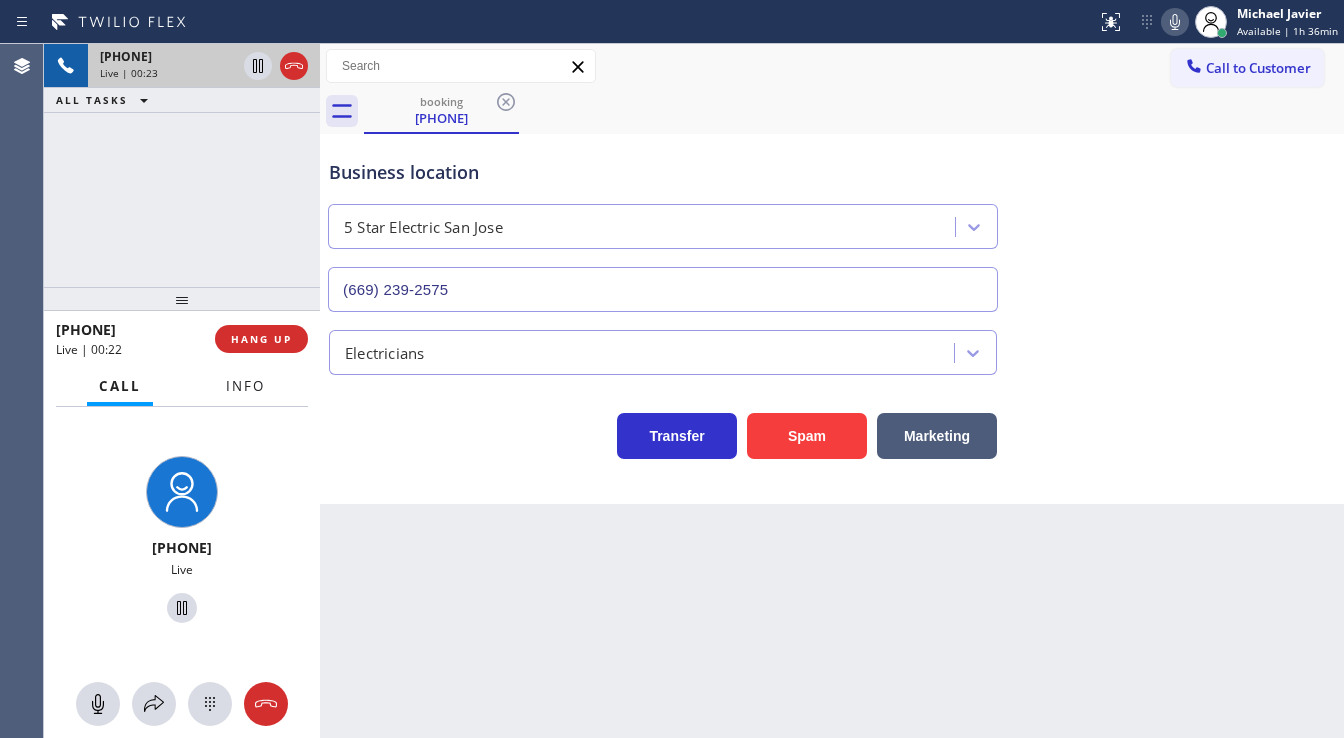click on "Info" at bounding box center (245, 386) 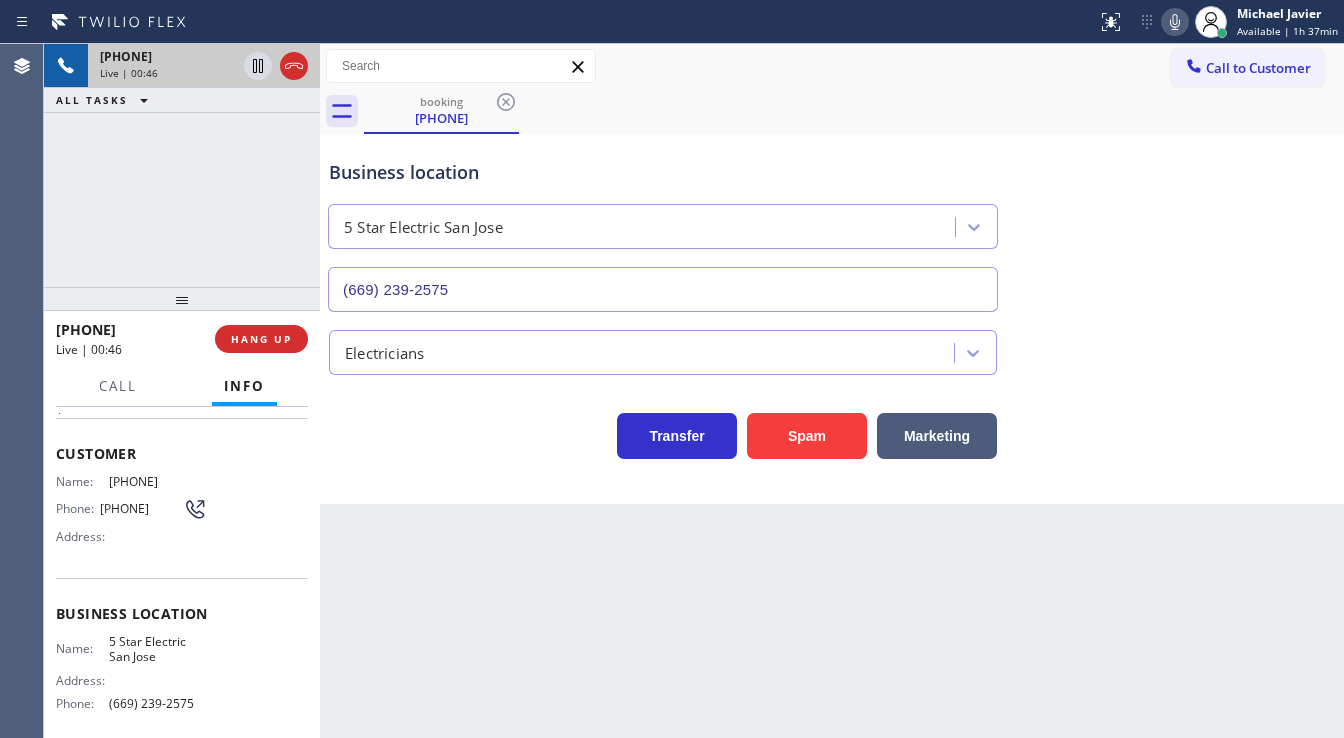 type 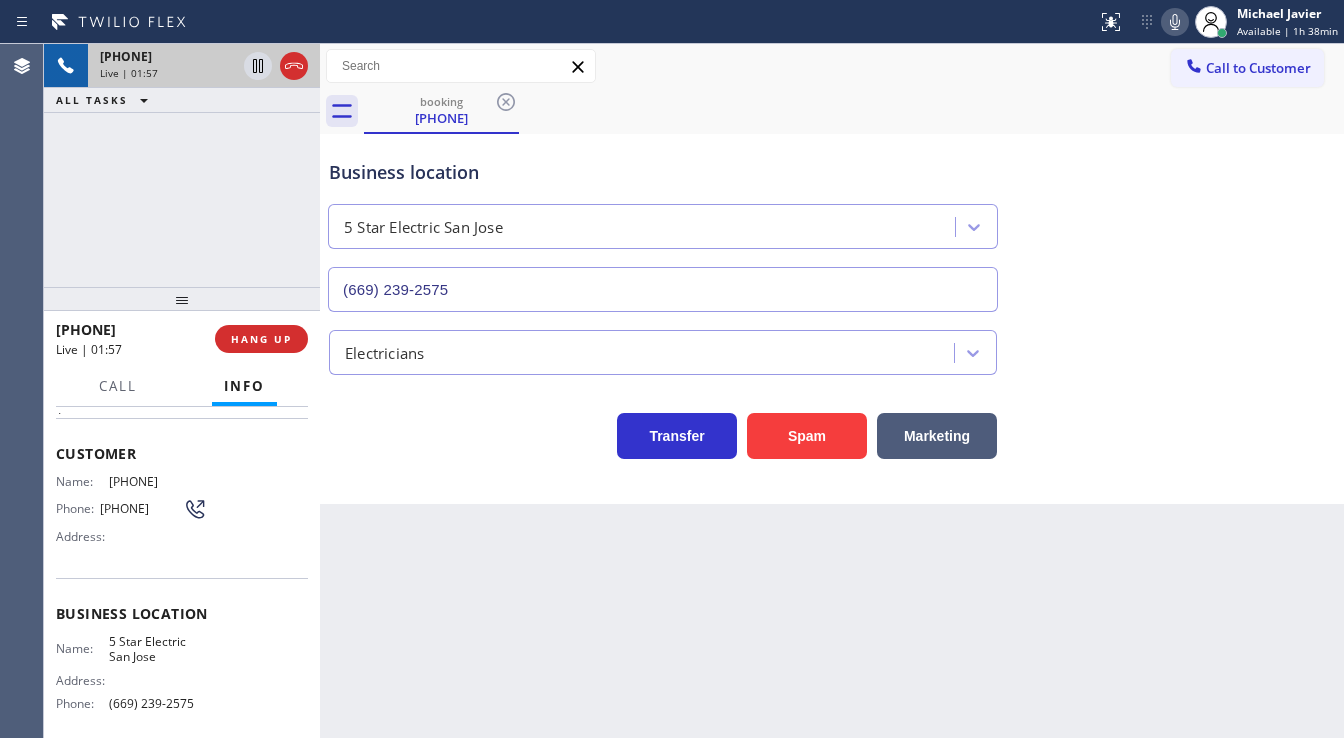 click on "[PHONE] Live | 01:57 ALL TASKS ALL TASKS ACTIVE TASKS TASKS IN WRAP UP" at bounding box center [182, 165] 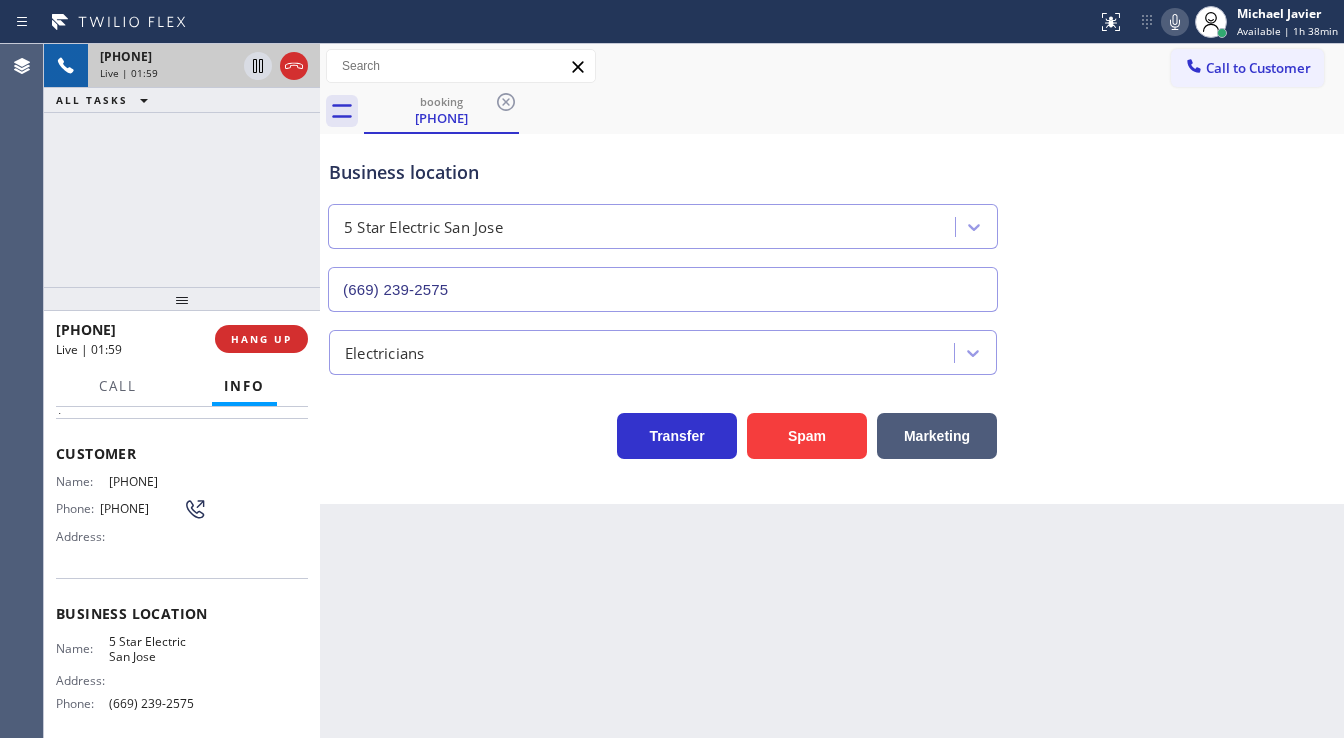 click on "Back to Dashboard Change Sender ID Customers Technicians Select a contact Outbound call Technician Search Technician Your caller id phone number Your caller id phone number Call Technician info Name Phone none Address none Change Sender ID HVAC [PHONE] 5 Star Appliance [PHONE] Appliance Repair [PHONE] Plumbing [PHONE] Air Duct Cleaning [PHONE] Electricians [PHONE] Cancel Change Check personal SMS Reset Change booking ([PHONE]) Call to Customer Outbound call Location Search location Your caller id phone number Customer number Call Outbound call Technician Search Technician Your caller id phone number Your caller id phone number Call booking ([PHONE]) Business location 5 Star Electric [CITY] ([PHONE]) Electricians Transfer Spam Marketing" at bounding box center (832, 391) 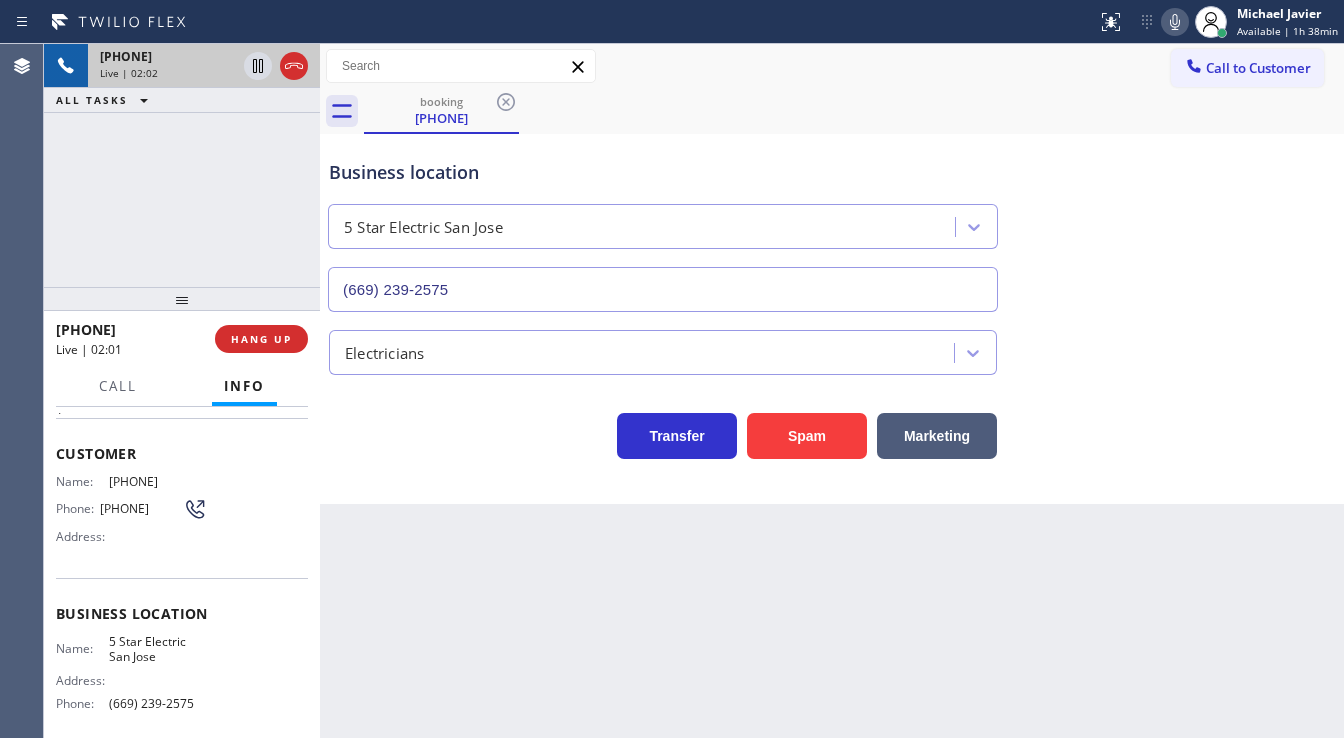 click 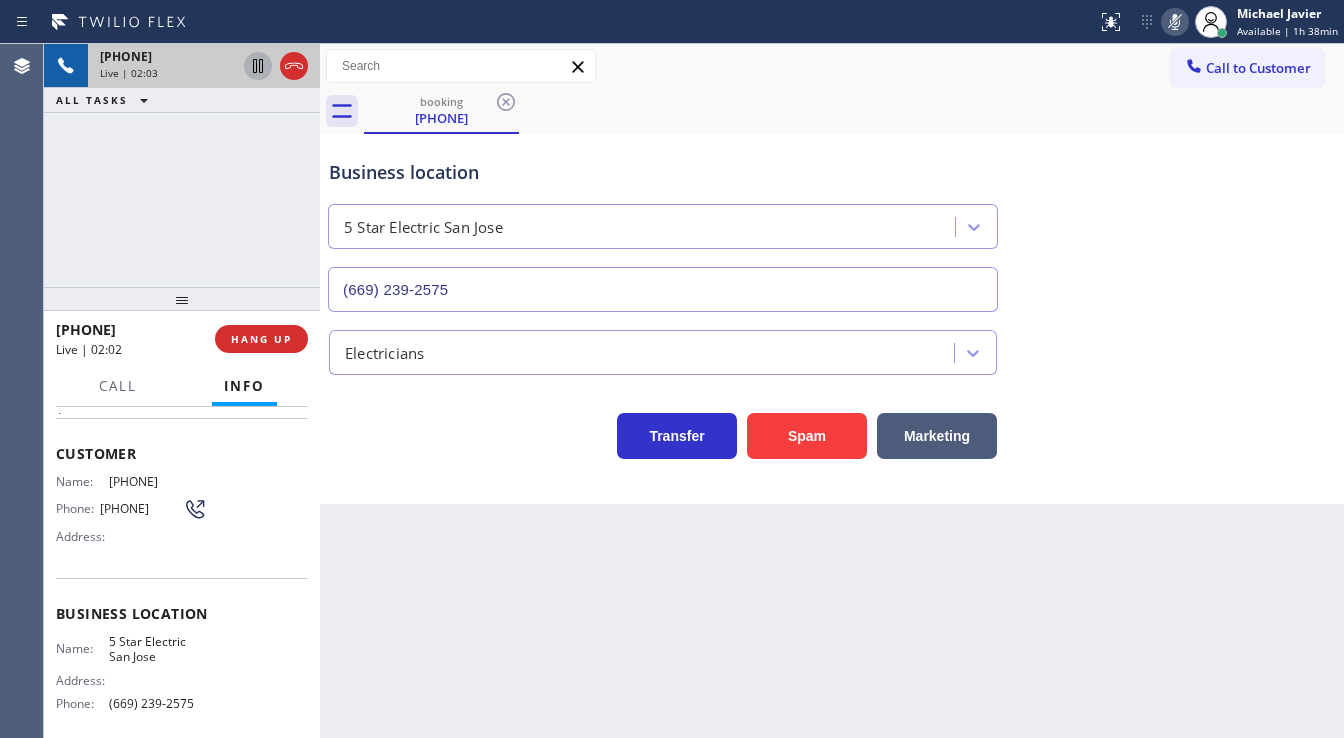 click 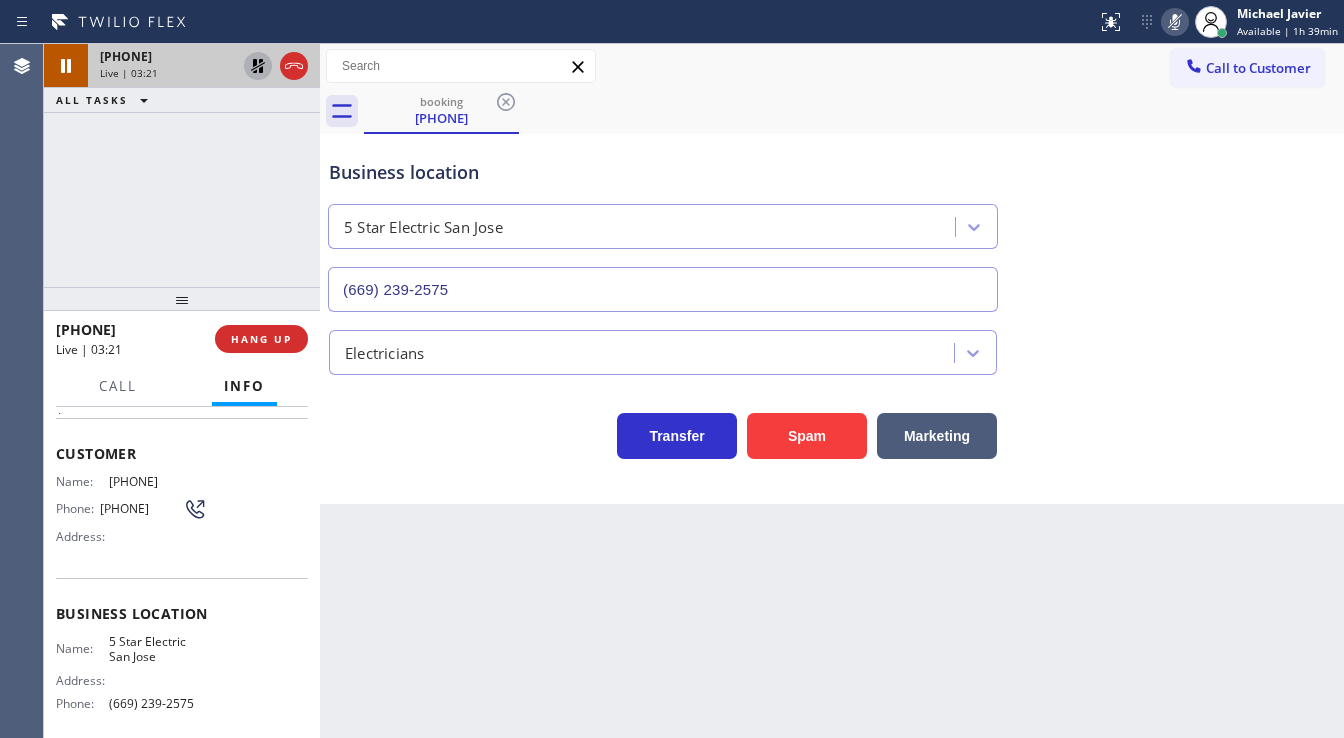 drag, startPoint x: 104, startPoint y: 224, endPoint x: 217, endPoint y: 123, distance: 151.55856 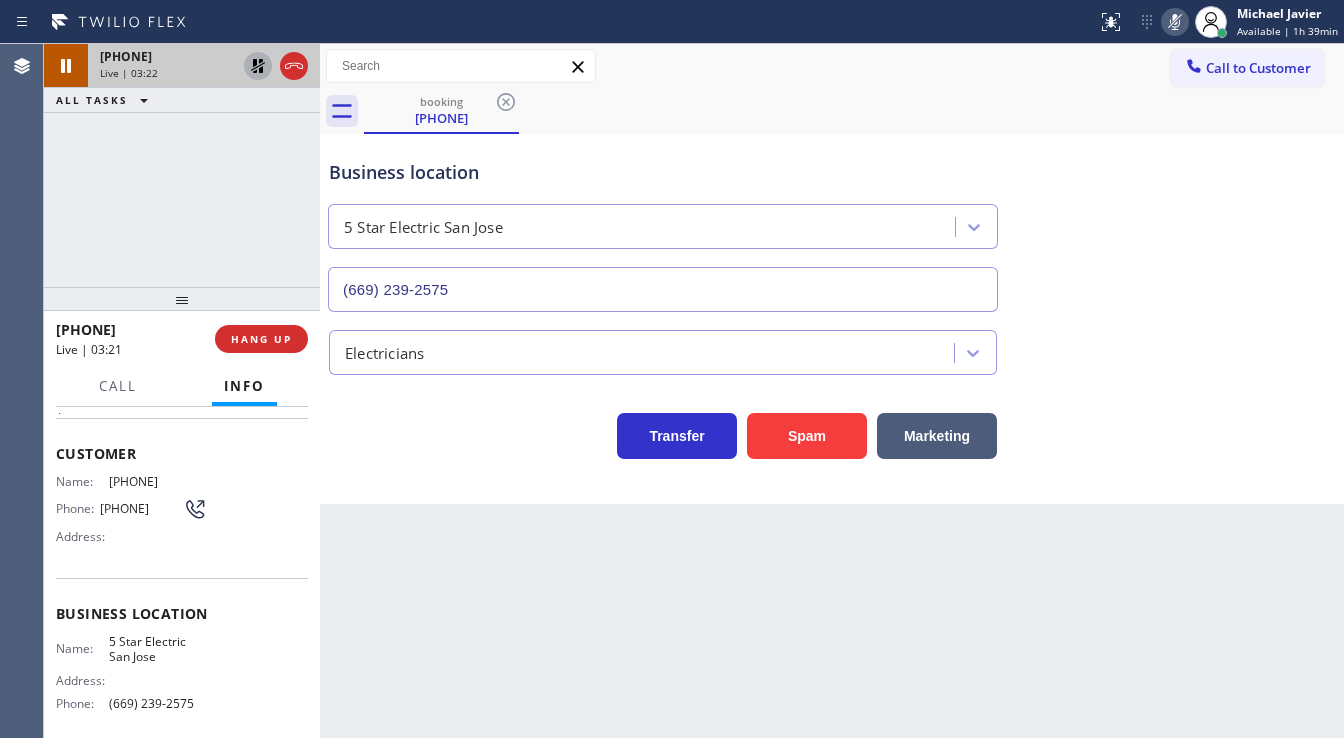 click 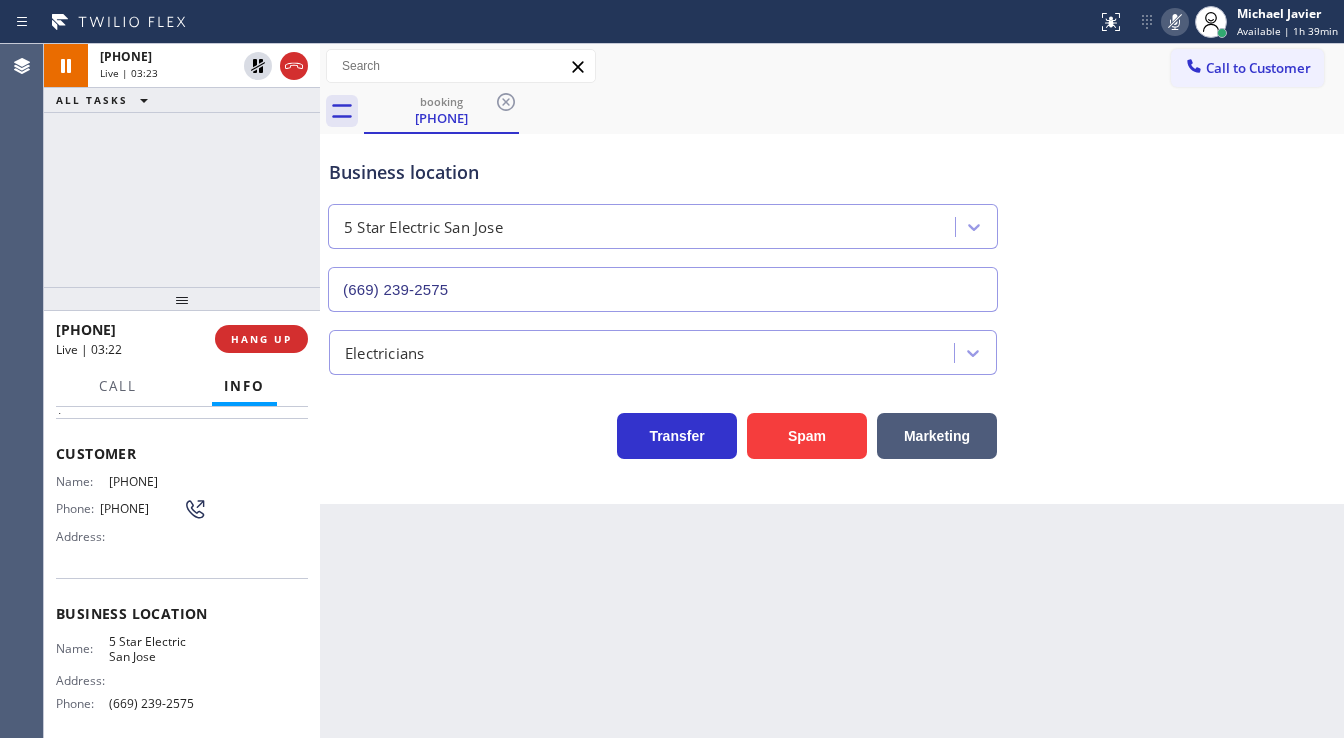 click 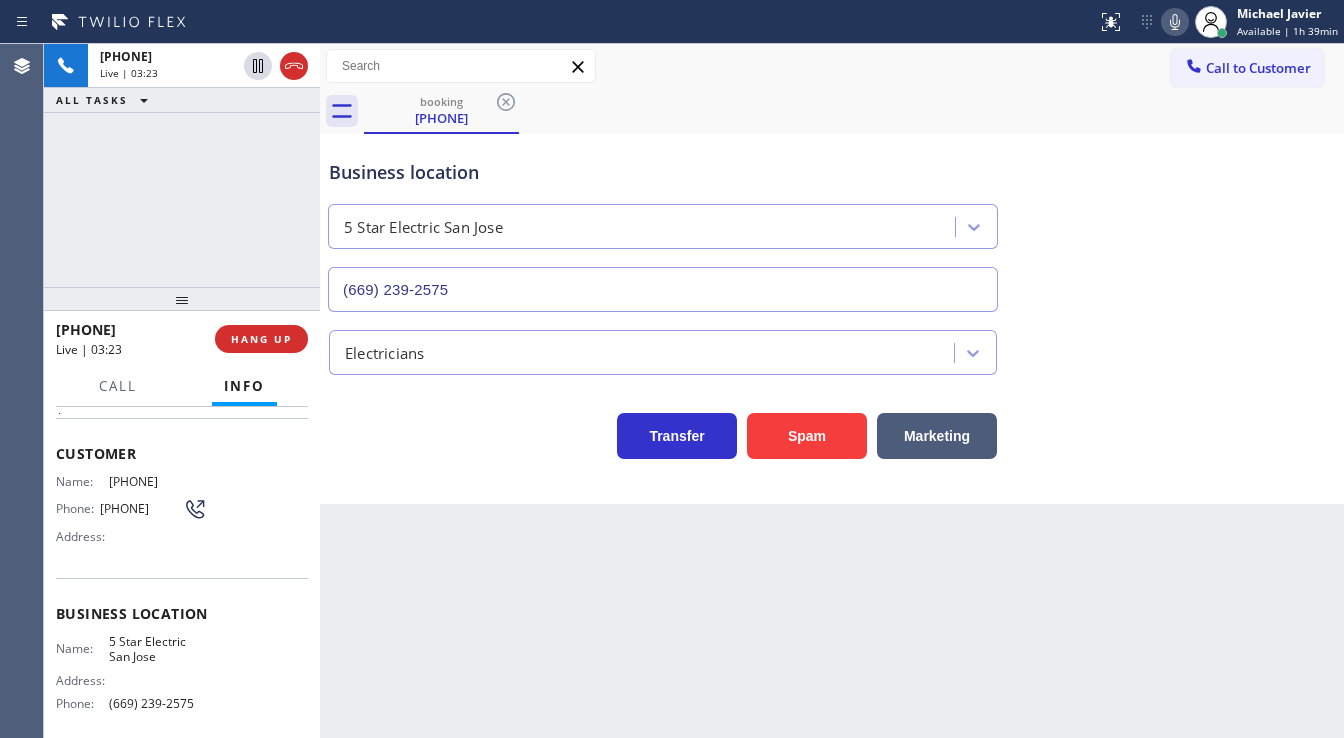 click on "[PHONE] Live | 03:23 ALL TASKS ALL TASKS ACTIVE TASKS TASKS IN WRAP UP" at bounding box center (182, 165) 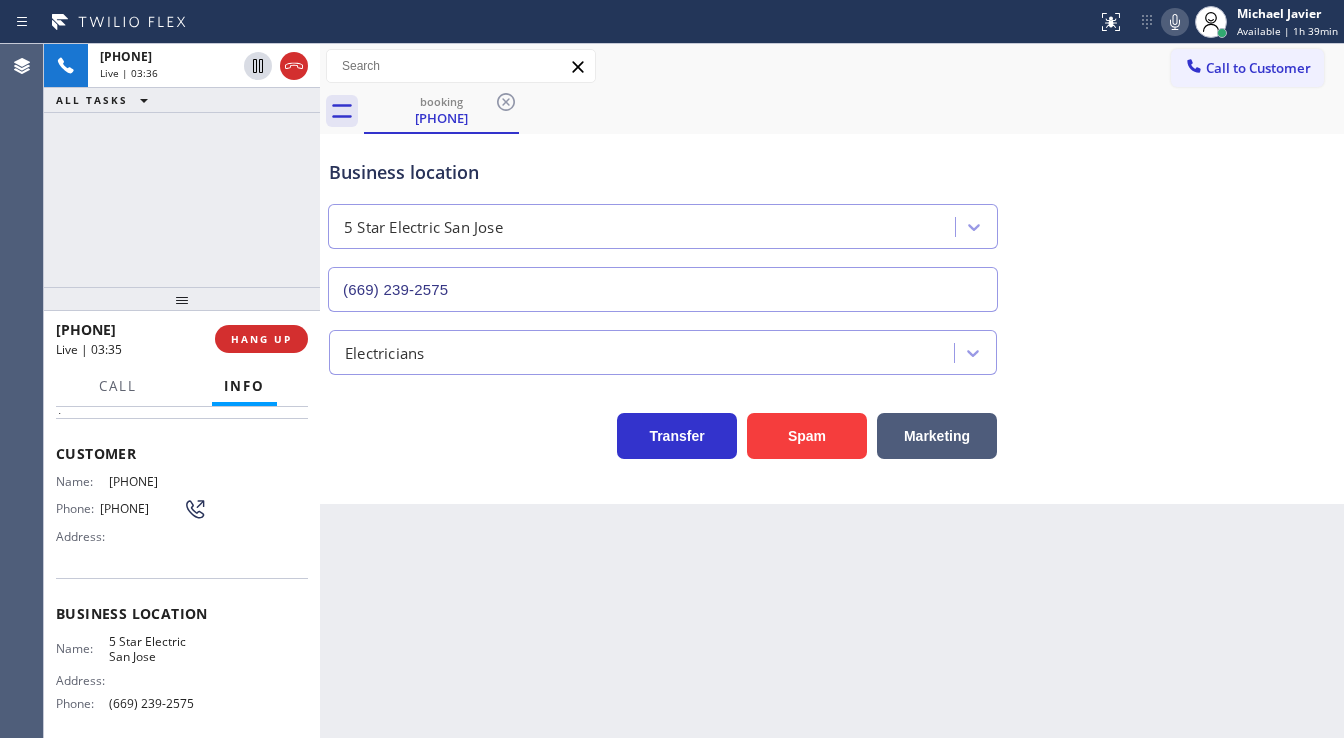 drag, startPoint x: 130, startPoint y: 517, endPoint x: 98, endPoint y: 500, distance: 36.23534 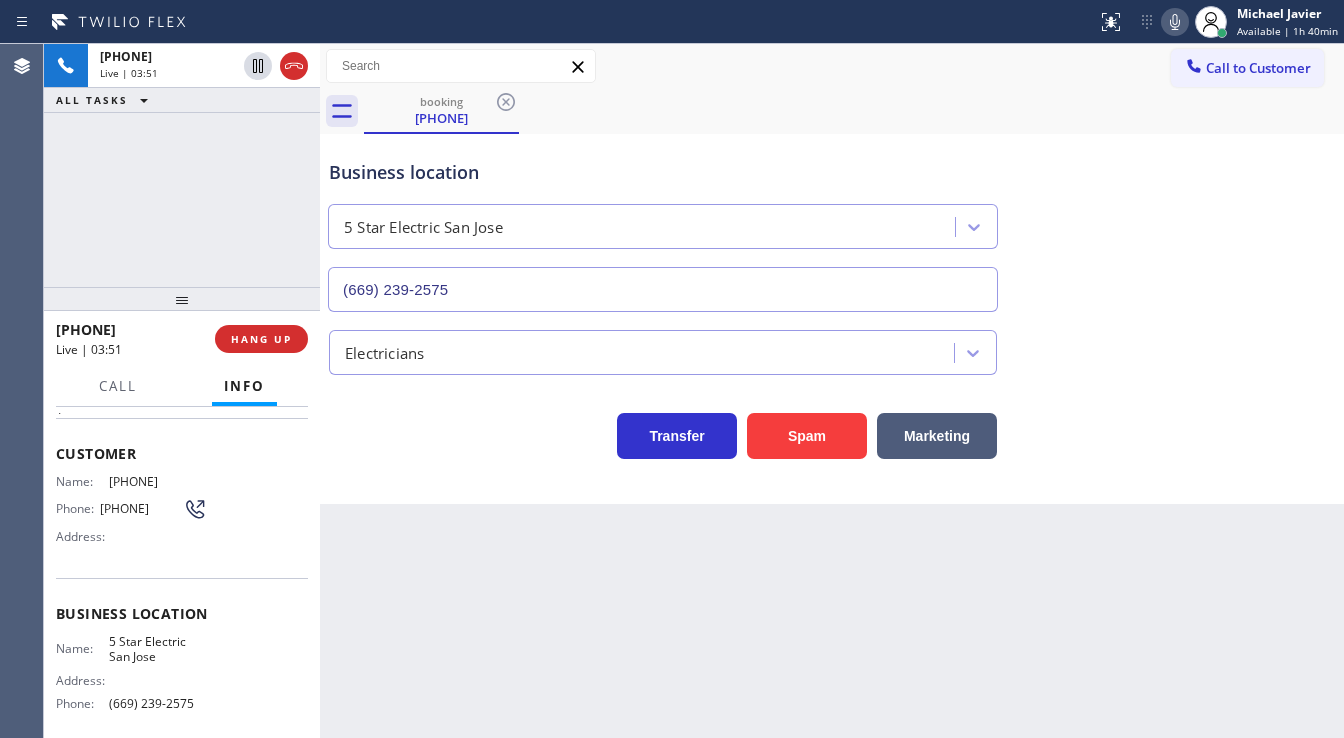 copy on "[PHONE]" 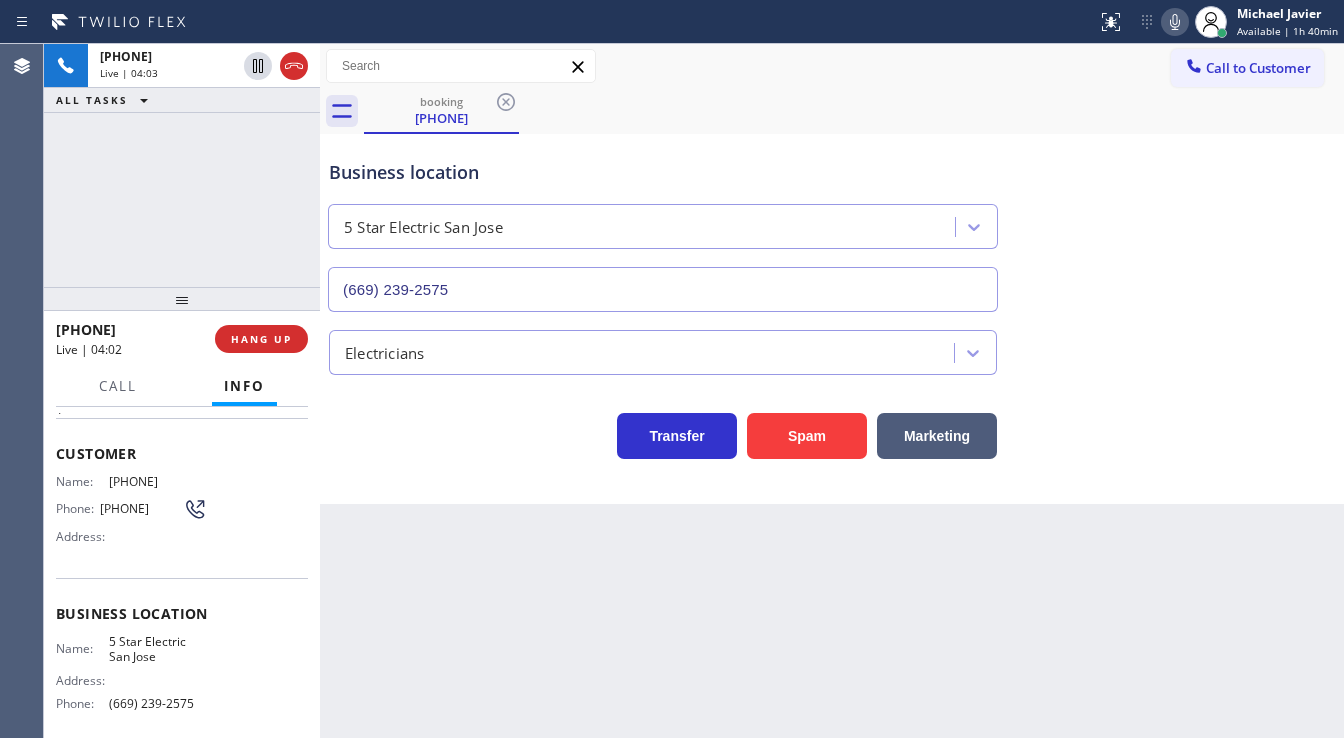 click at bounding box center (182, 299) 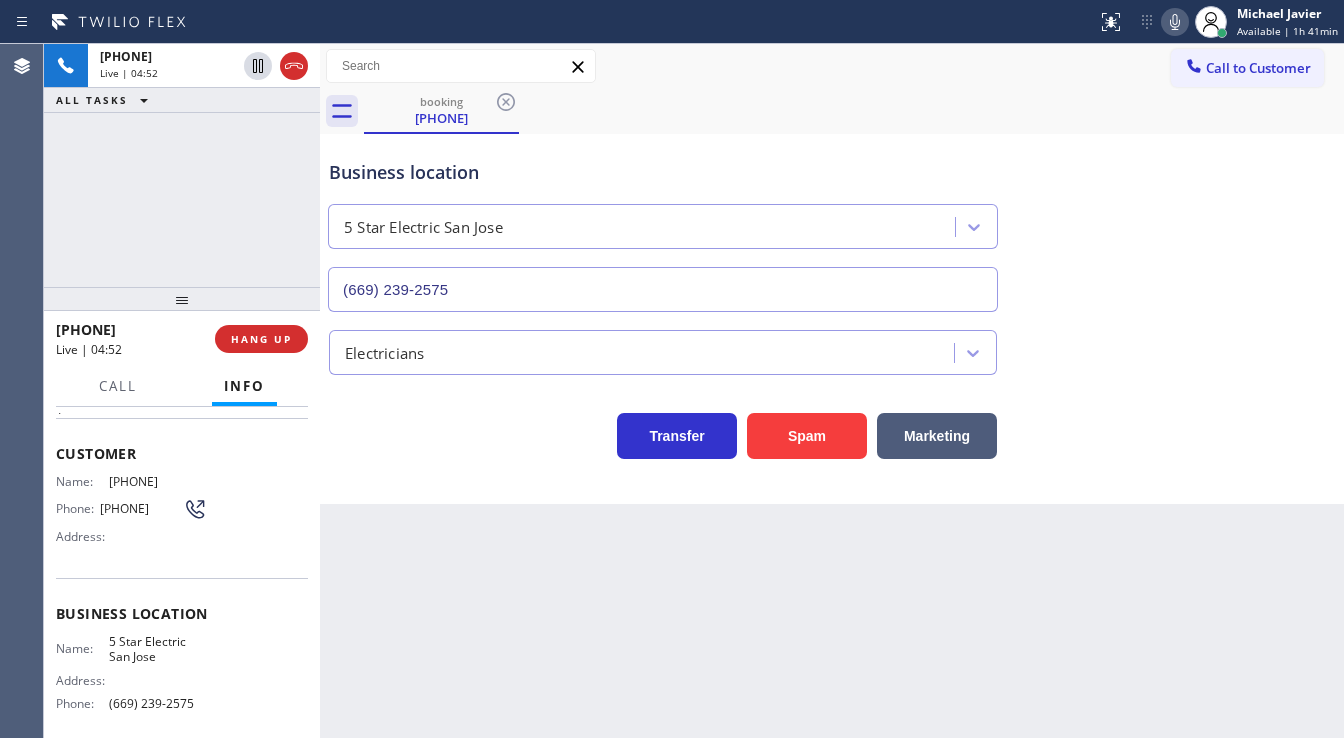 click on "[PHONE] Live | 04:52 ALL TASKS ALL TASKS ACTIVE TASKS TASKS IN WRAP UP" at bounding box center (182, 165) 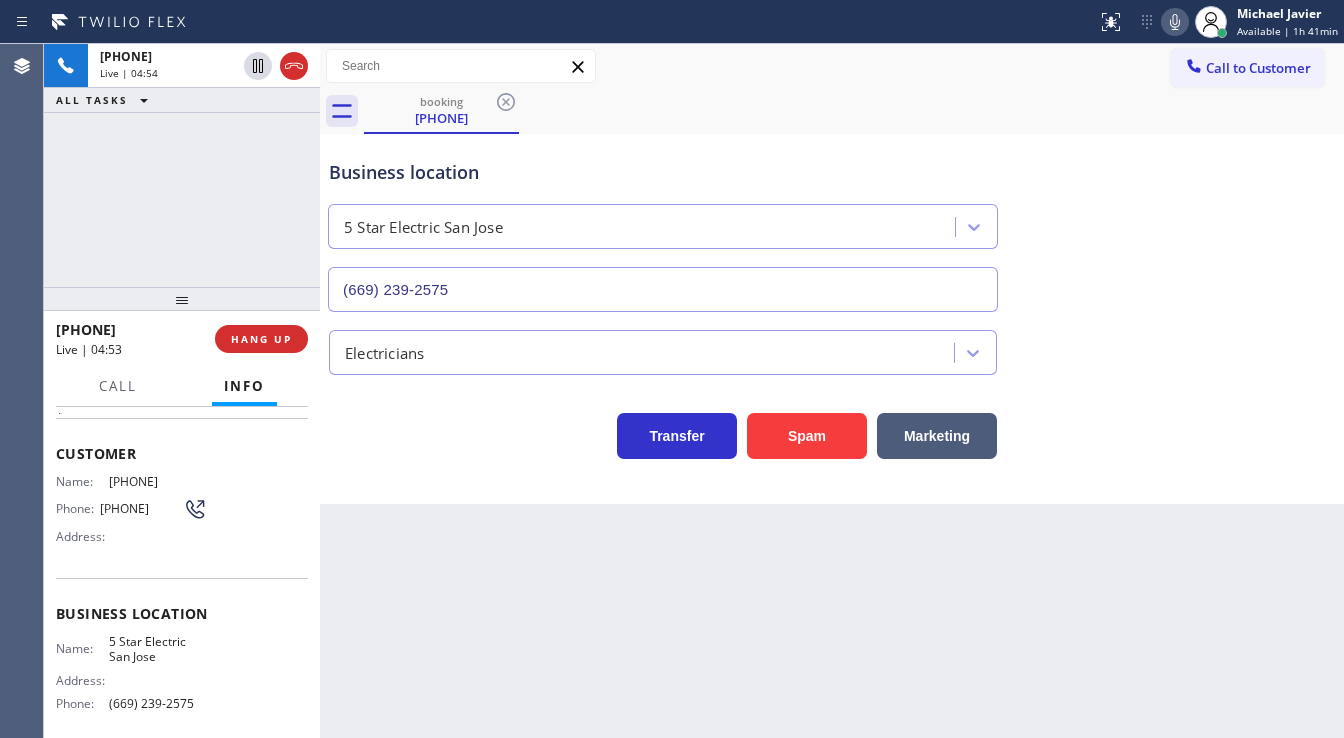 click on "[PHONE] Live | 04:54 ALL TASKS ALL TASKS ACTIVE TASKS TASKS IN WRAP UP" at bounding box center (182, 165) 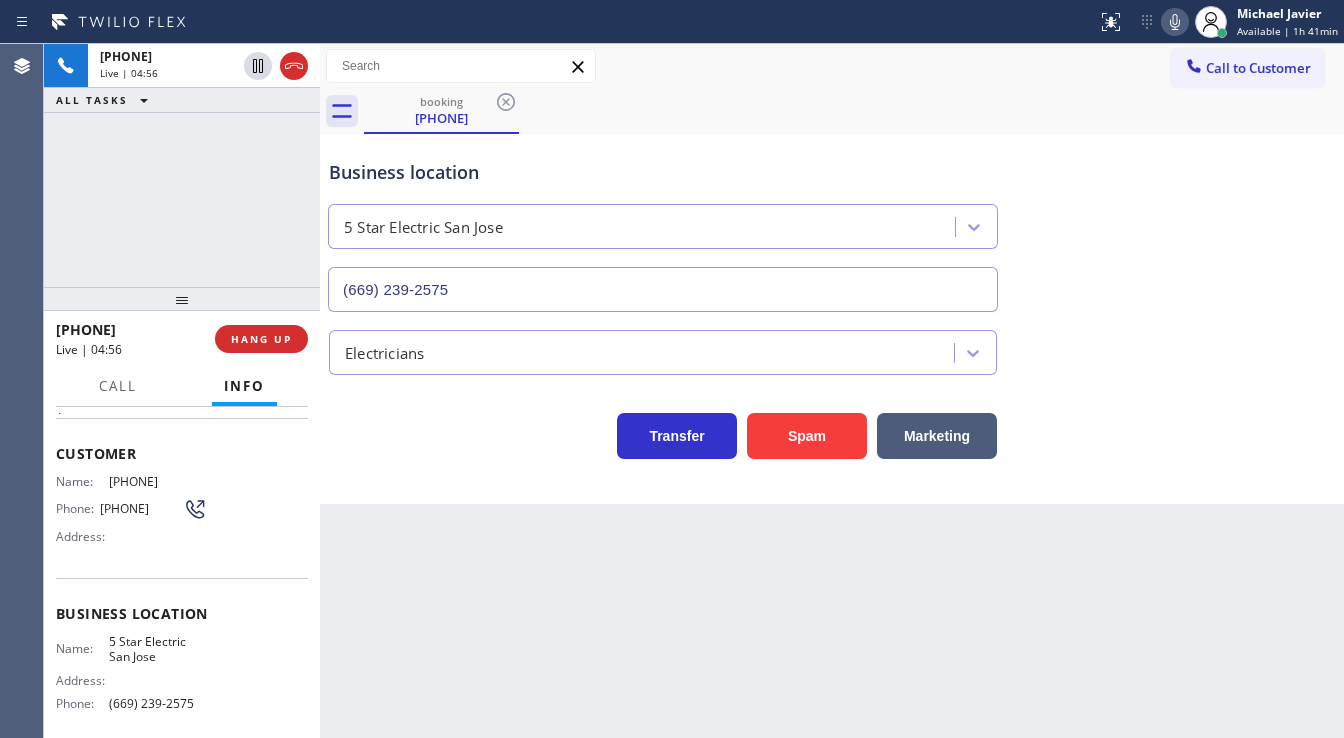 click on "[PHONE] Live | 04:56 ALL TASKS ALL TASKS ACTIVE TASKS TASKS IN WRAP UP" at bounding box center (182, 165) 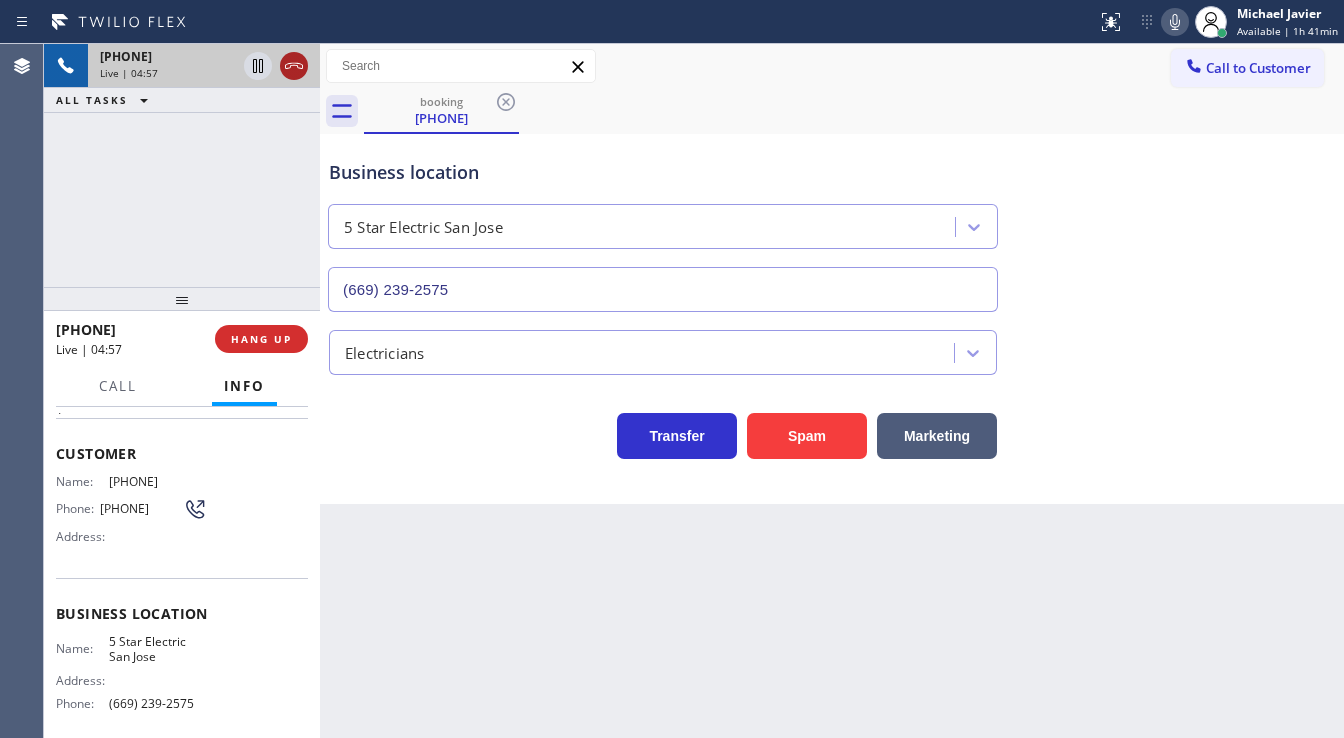click 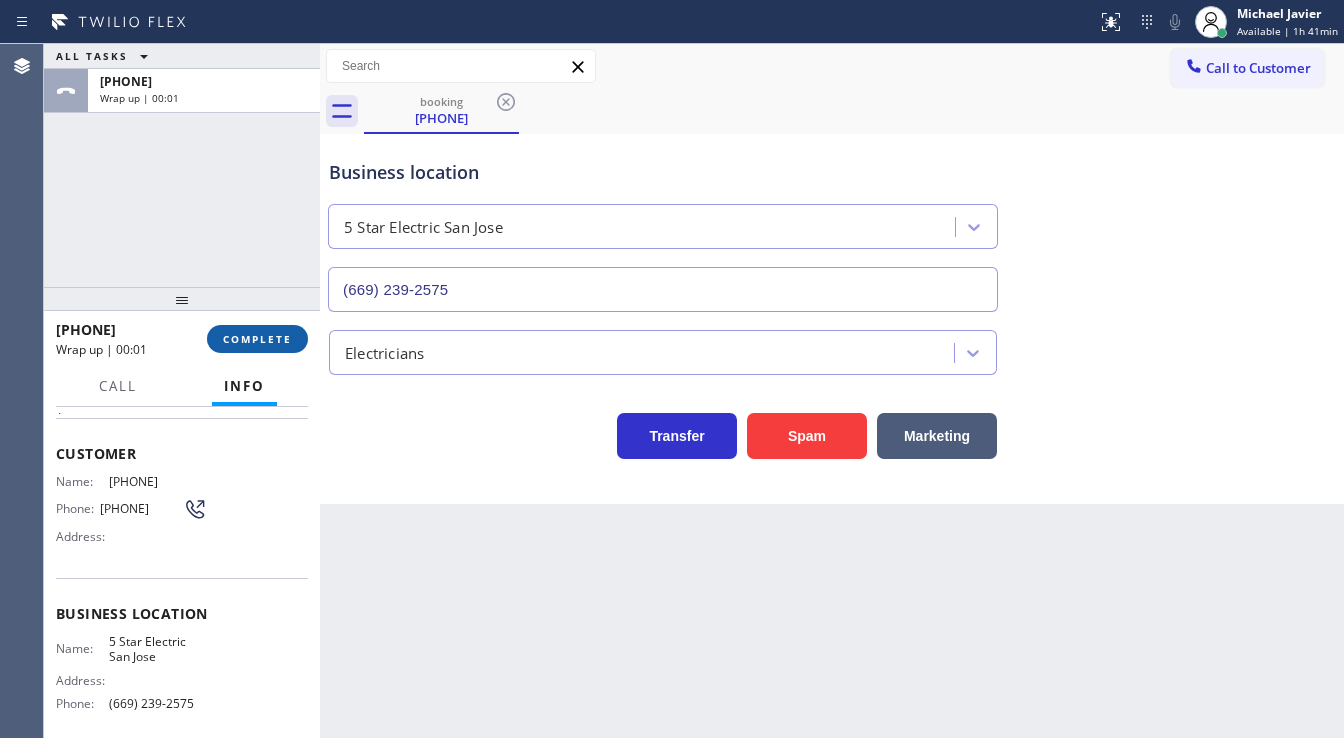click on "COMPLETE" at bounding box center [257, 339] 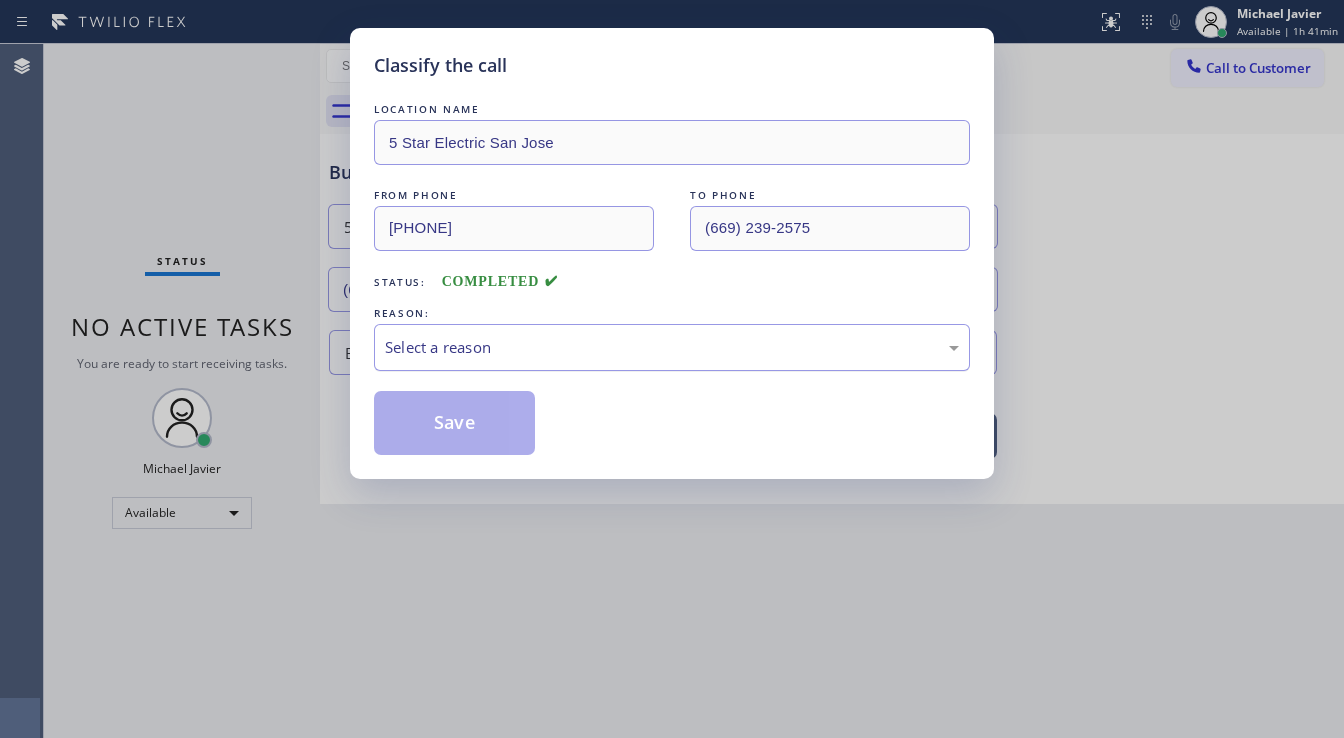 click on "Select a reason" at bounding box center (672, 347) 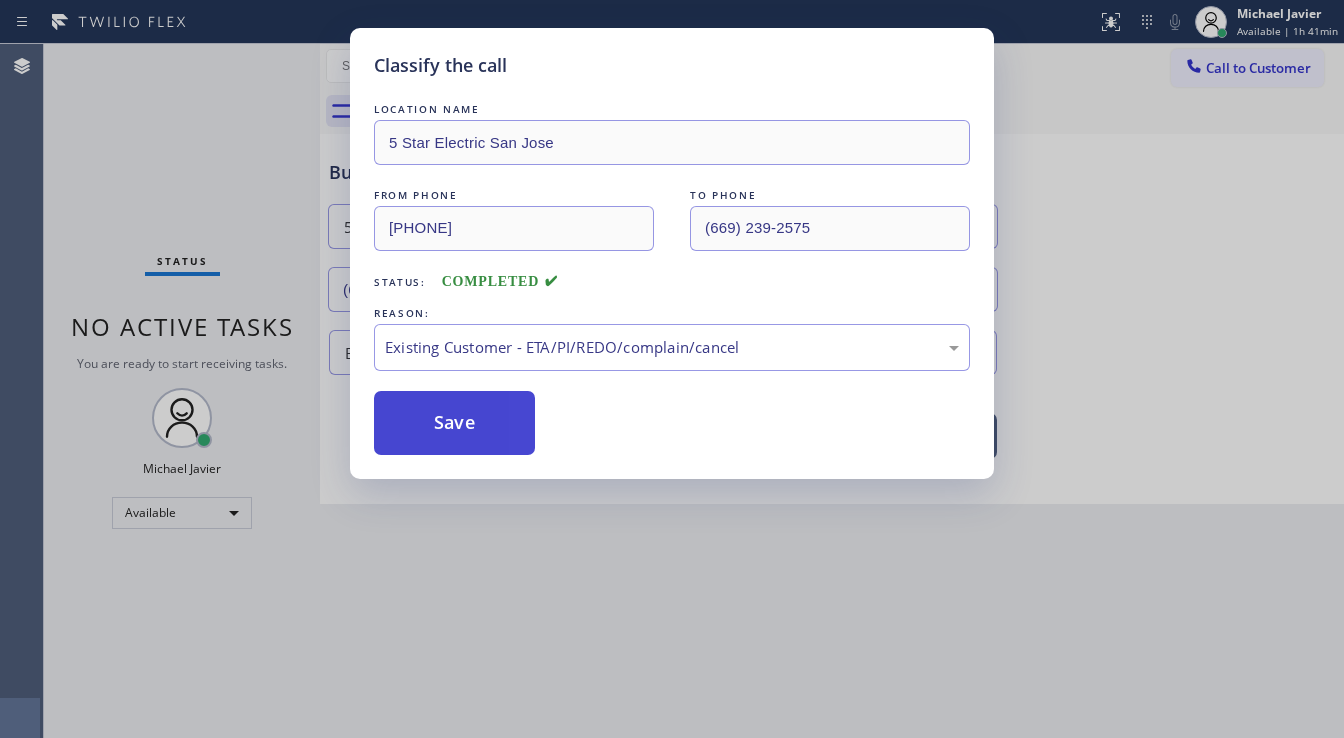 click on "Save" at bounding box center (454, 423) 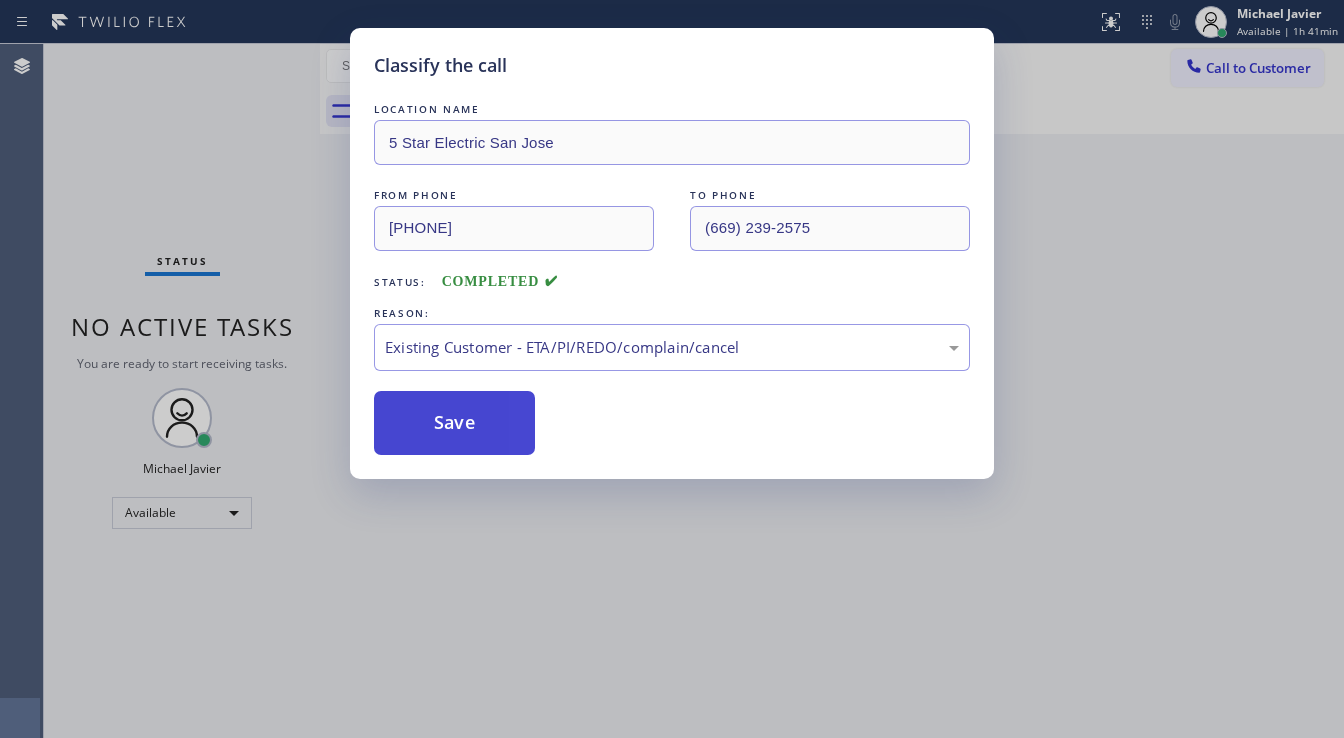click on "Save" at bounding box center [454, 423] 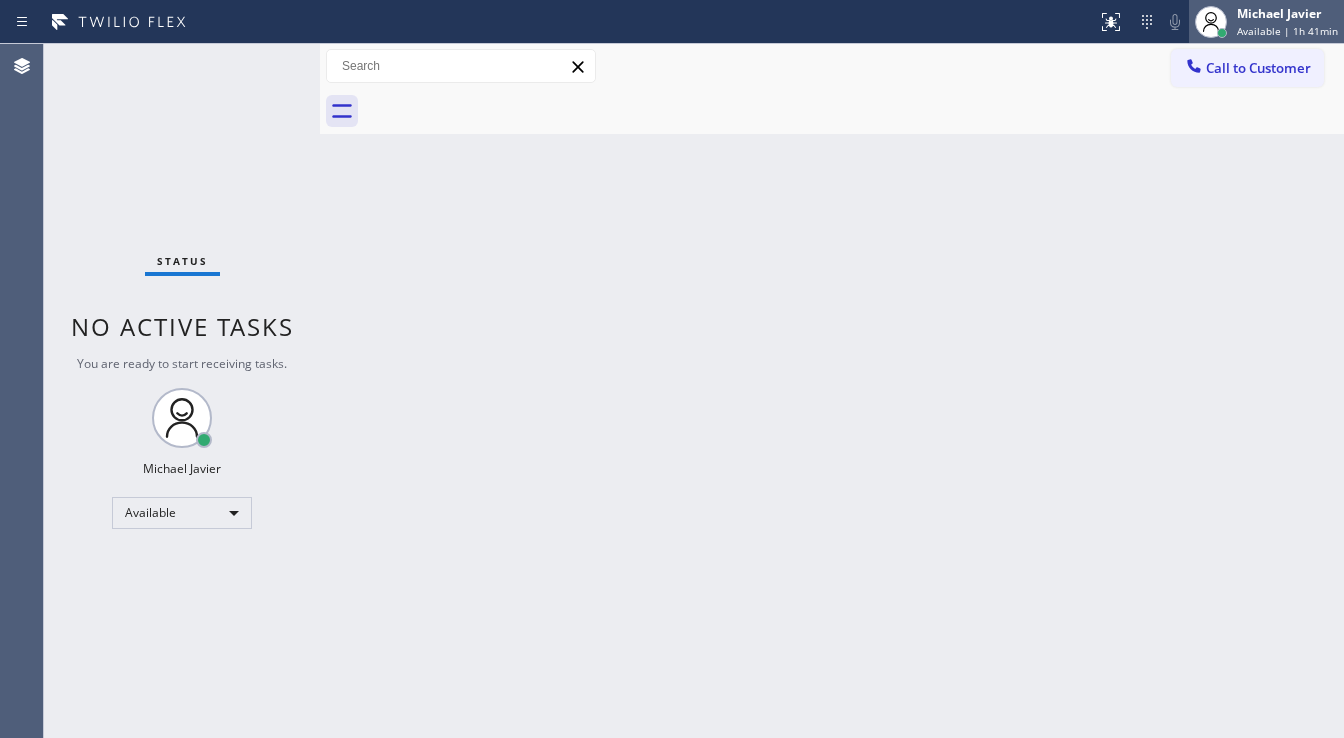 click on "Available | 1h 41min" at bounding box center [1287, 31] 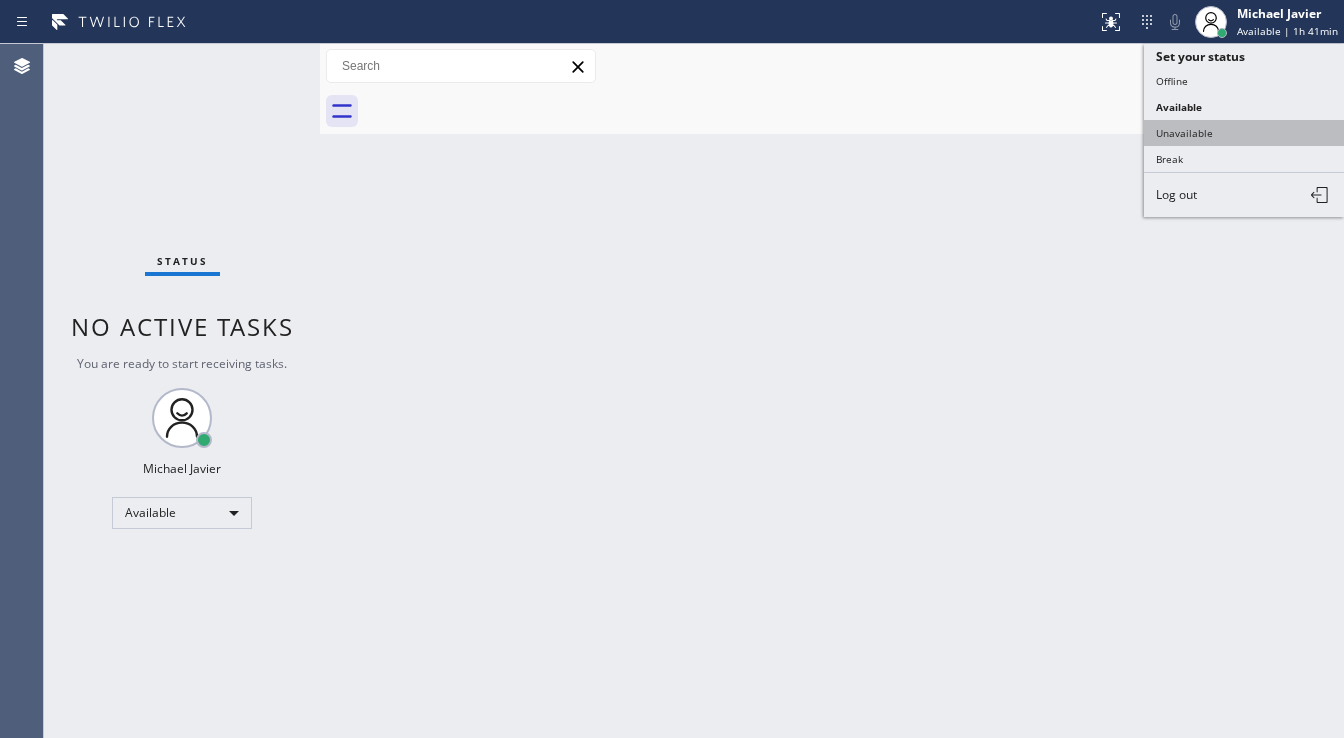 click on "Unavailable" at bounding box center [1244, 133] 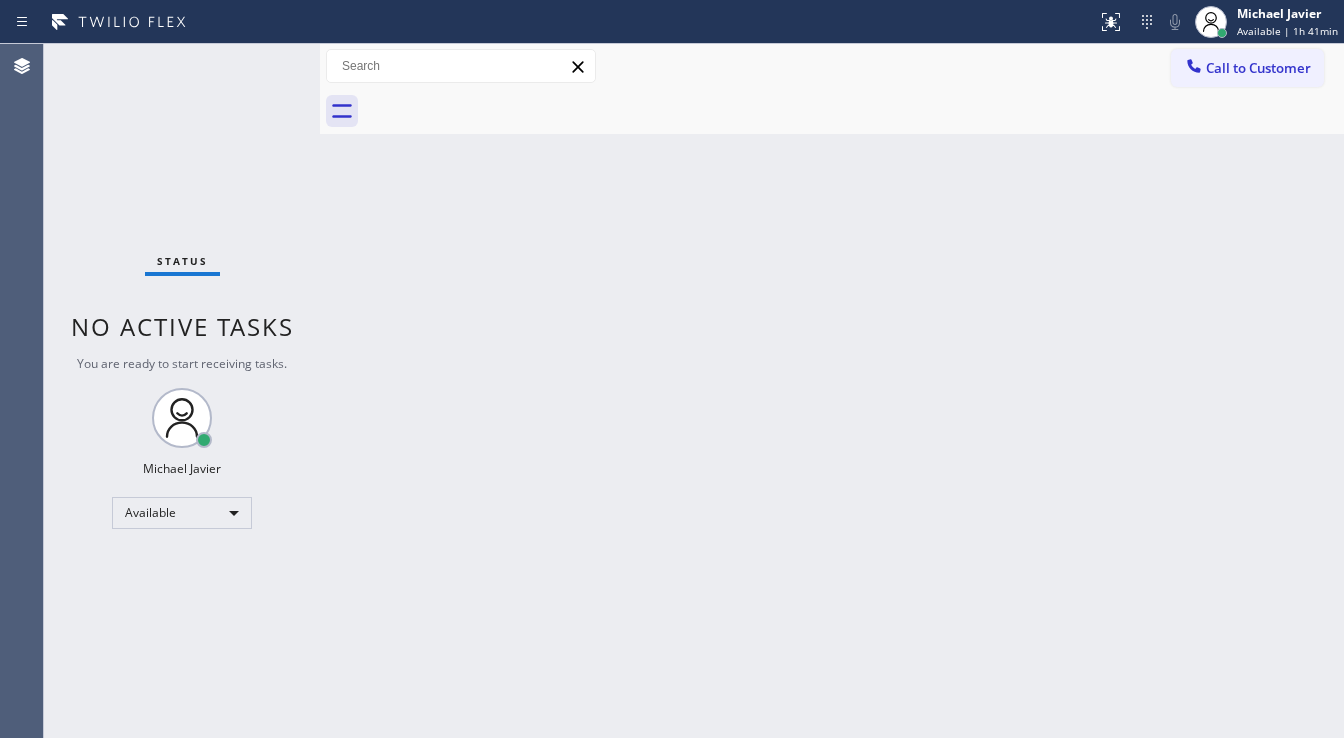 click on "Back to Dashboard Change Sender ID Customers Technicians Select a contact Outbound call Technician Search Technician Your caller id phone number Your caller id phone number Call Technician info Name   Phone none Address none Change Sender ID HVAC +18559994417 5 Star Appliance +18557314952 Appliance Repair +18554611149 Plumbing +18889090120 Air Duct Cleaning +18006865038  Electricians +18005688664 Cancel Change Check personal SMS Reset Change No tabs Call to Customer Outbound call Location Search location Your caller id phone number Customer number Call Outbound call Technician Search Technician Your caller id phone number Your caller id phone number Call" at bounding box center [832, 391] 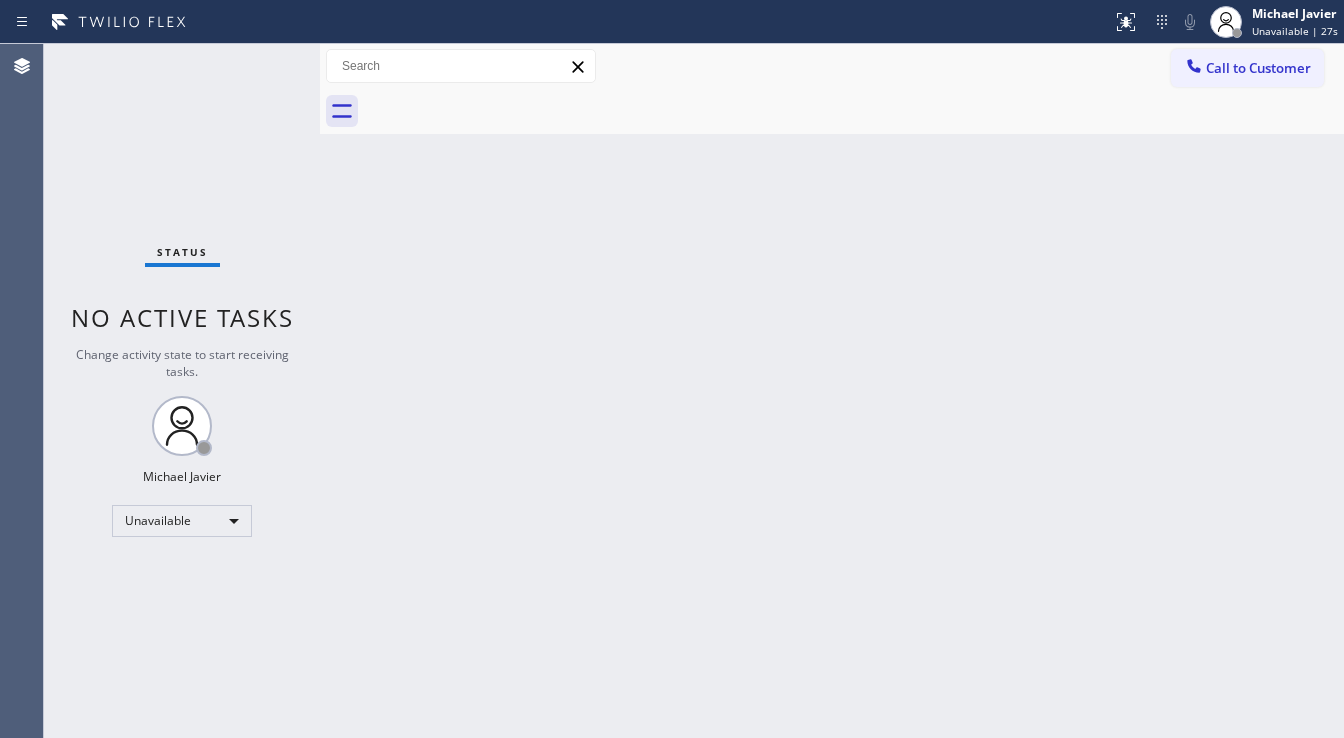 click on "Agent Desktop" at bounding box center (21, 391) 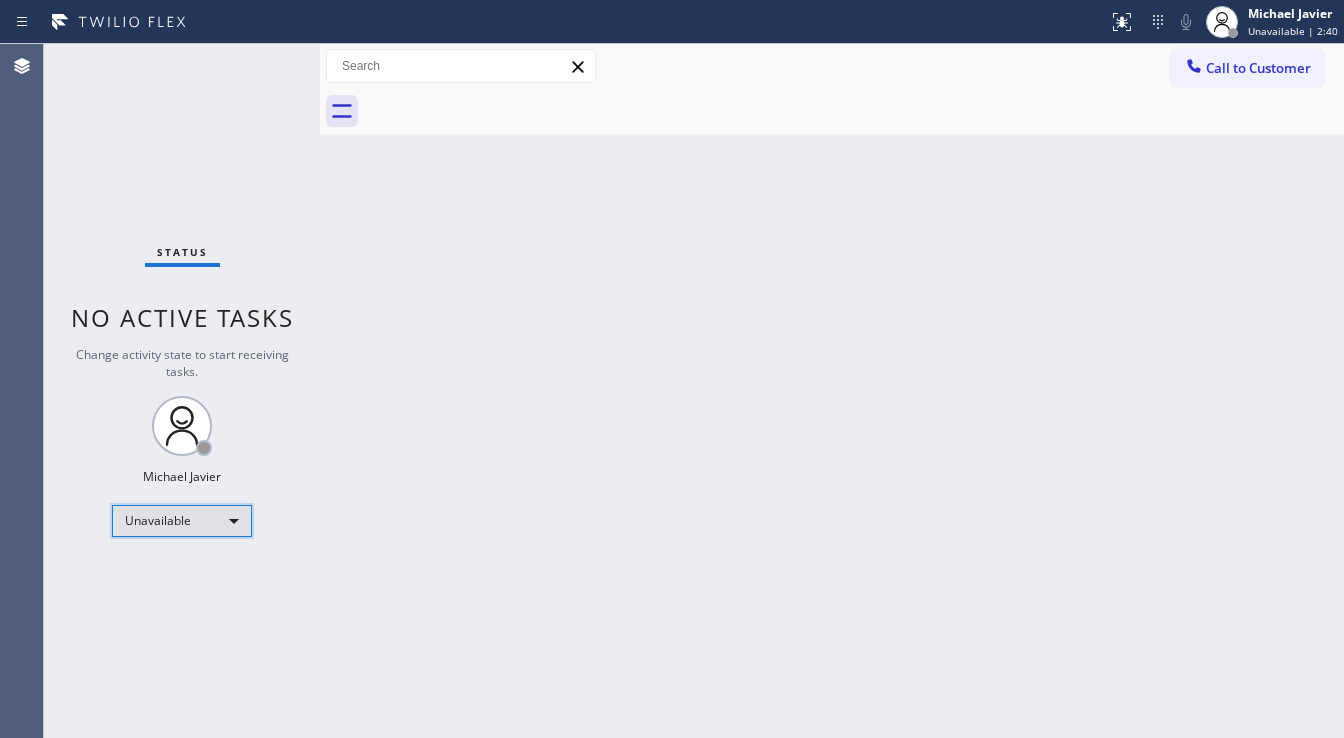 click on "Unavailable" at bounding box center (182, 521) 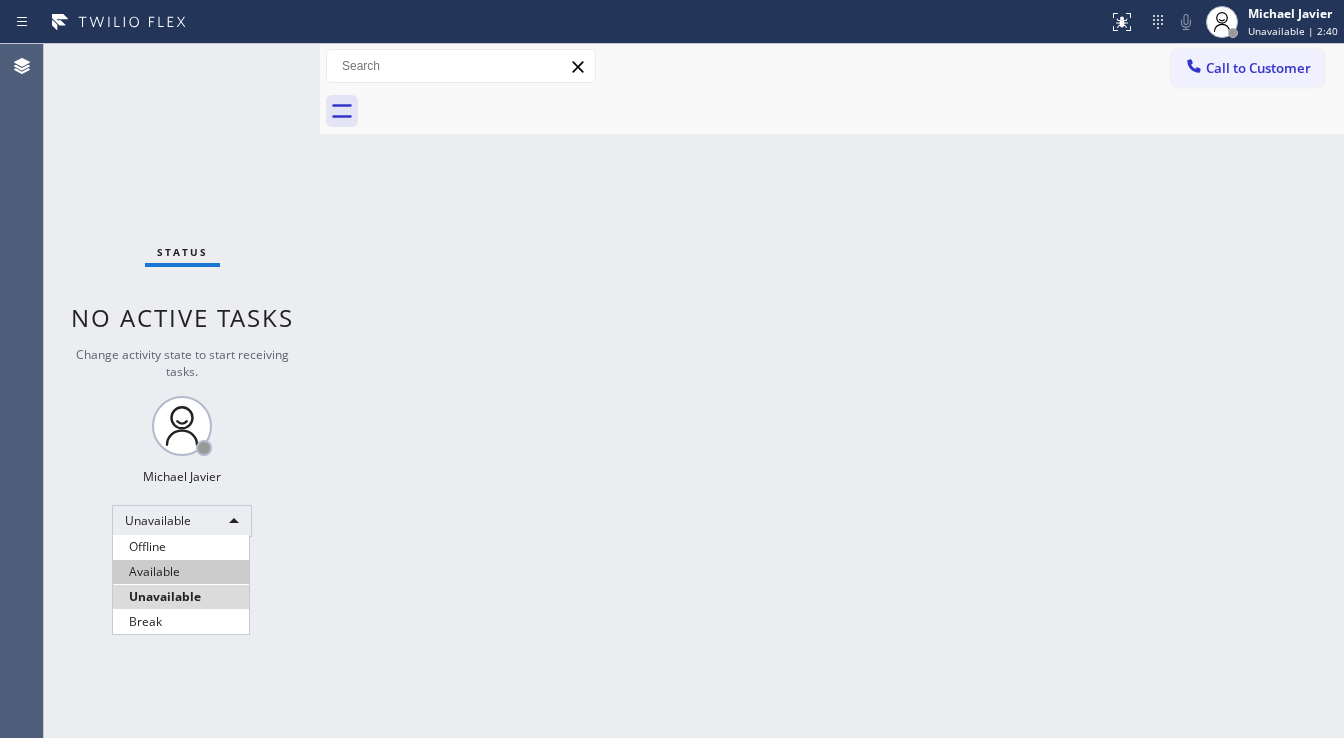 click on "Available" at bounding box center (181, 572) 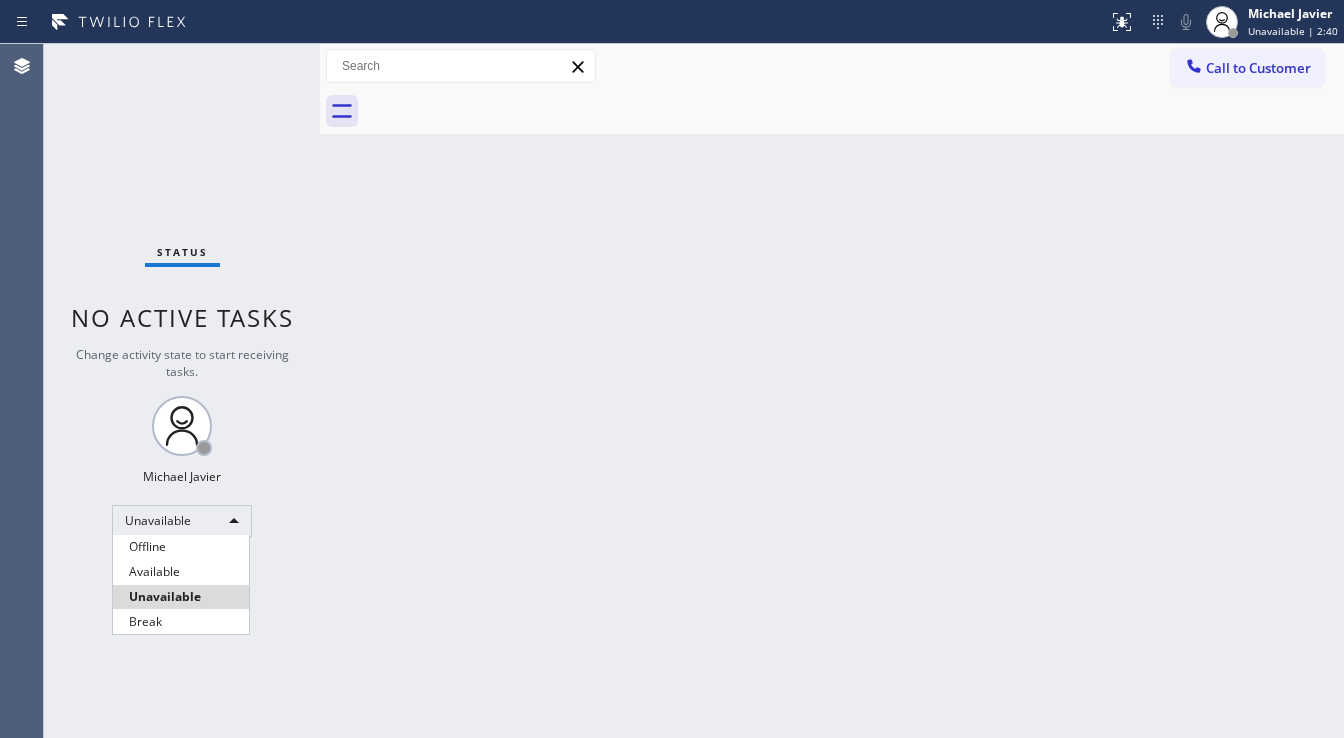 drag, startPoint x: 489, startPoint y: 567, endPoint x: 562, endPoint y: 584, distance: 74.953316 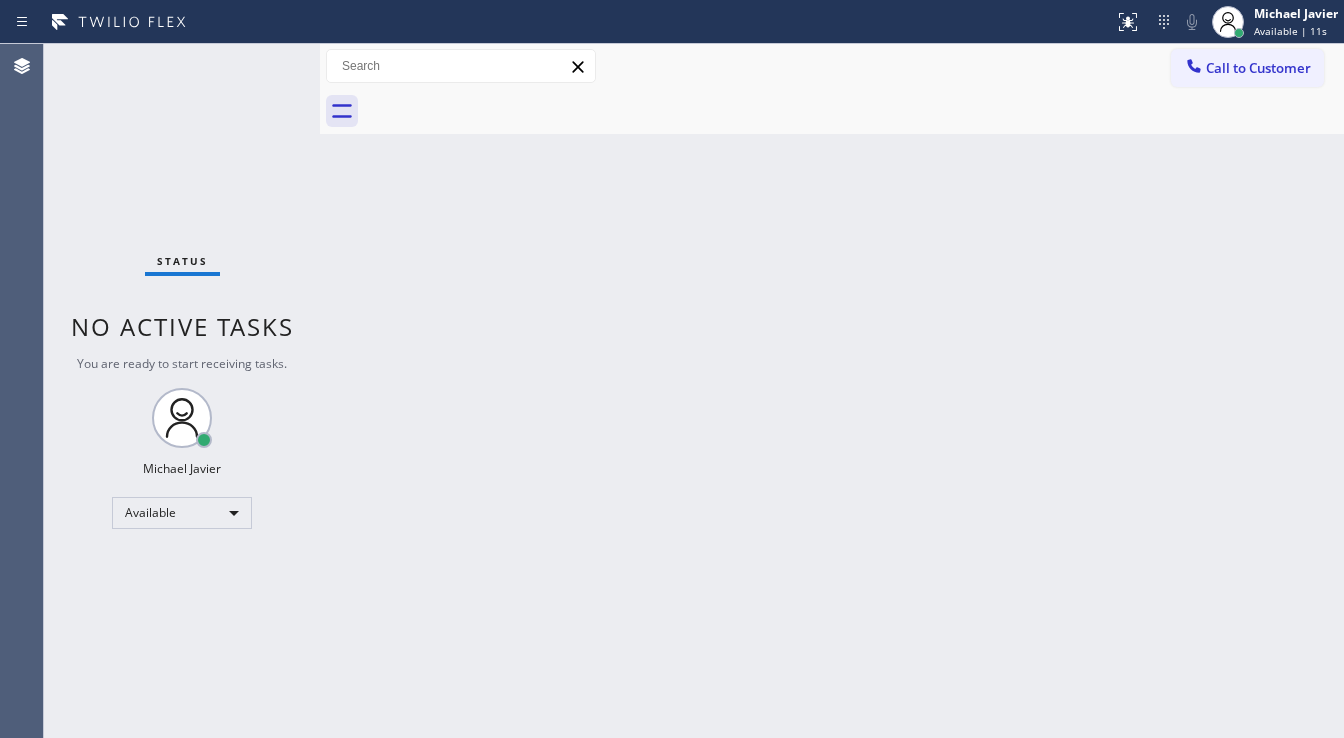 click on "Status   No active tasks     You are ready to start receiving tasks.   Michael Javier Available" at bounding box center [182, 391] 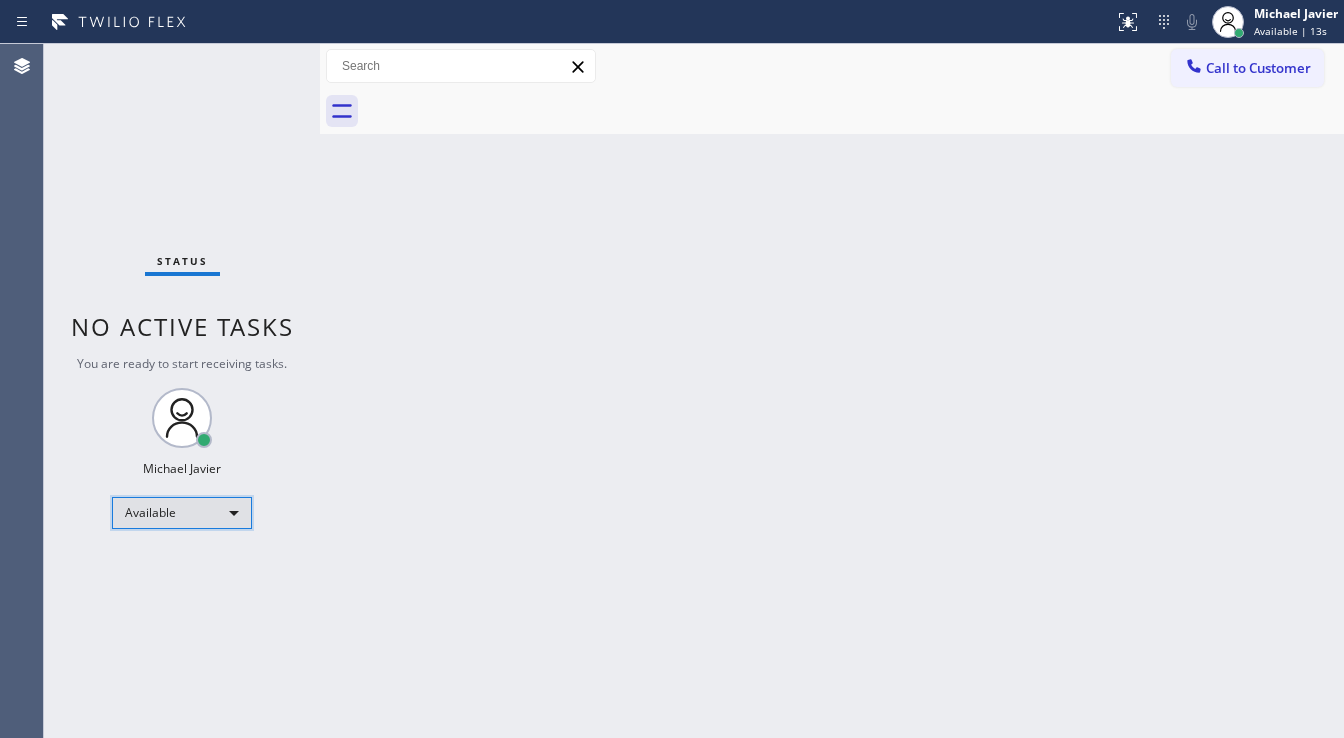 click on "Available" at bounding box center [182, 513] 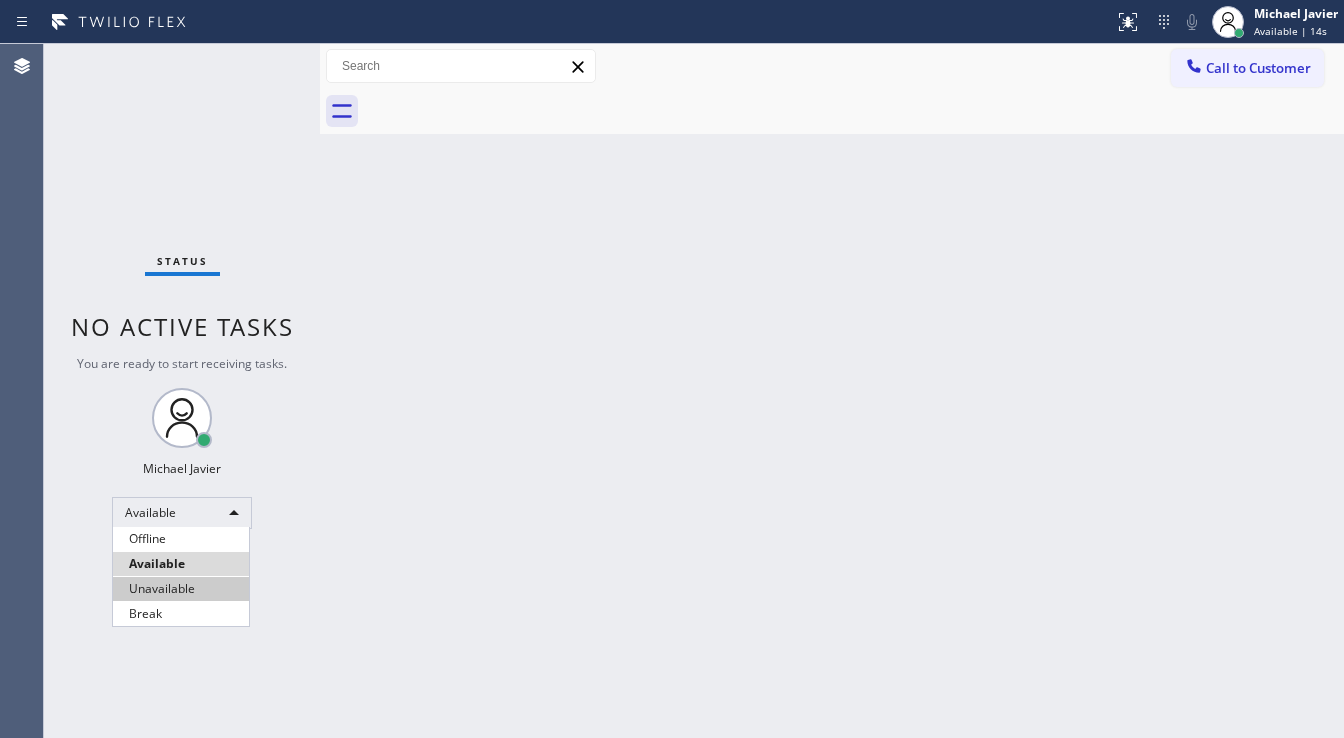 click on "Unavailable" at bounding box center (181, 589) 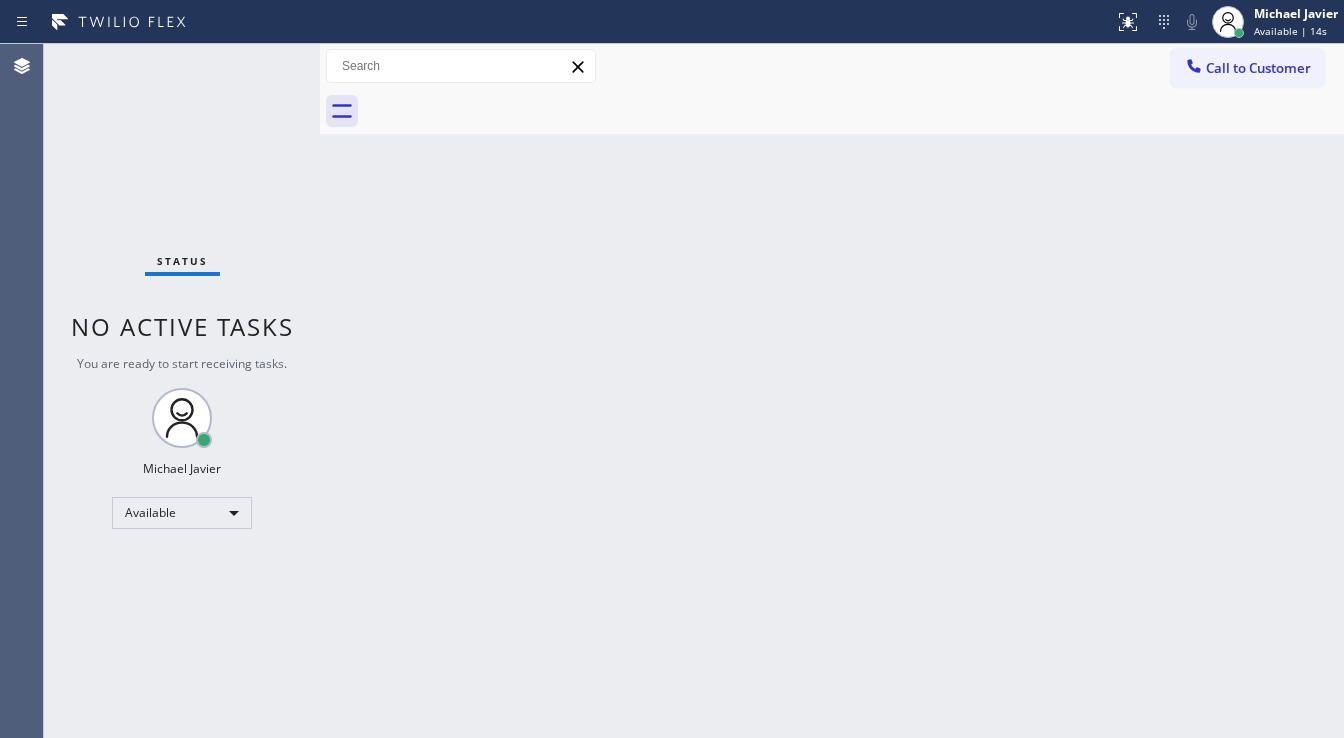 click on "Back to Dashboard Change Sender ID Customers Technicians Select a contact Outbound call Technician Search Technician Your caller id phone number Your caller id phone number Call Technician info Name   Phone none Address none Change Sender ID HVAC +18559994417 5 Star Appliance +18557314952 Appliance Repair +18554611149 Plumbing +18889090120 Air Duct Cleaning +18006865038  Electricians +18005688664 Cancel Change Check personal SMS Reset Change No tabs Call to Customer Outbound call Location Search location Your caller id phone number Customer number Call Outbound call Technician Search Technician Your caller id phone number Your caller id phone number Call" at bounding box center (832, 391) 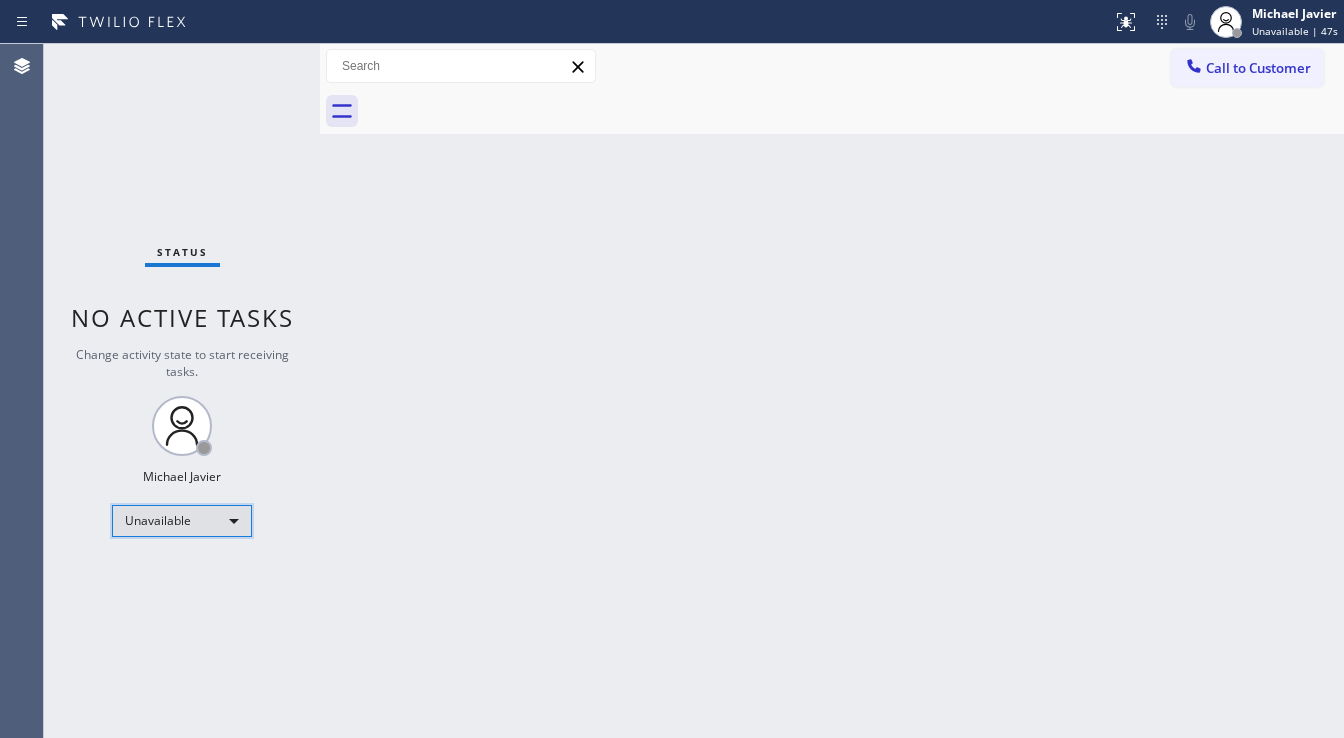 click on "Unavailable" at bounding box center (182, 521) 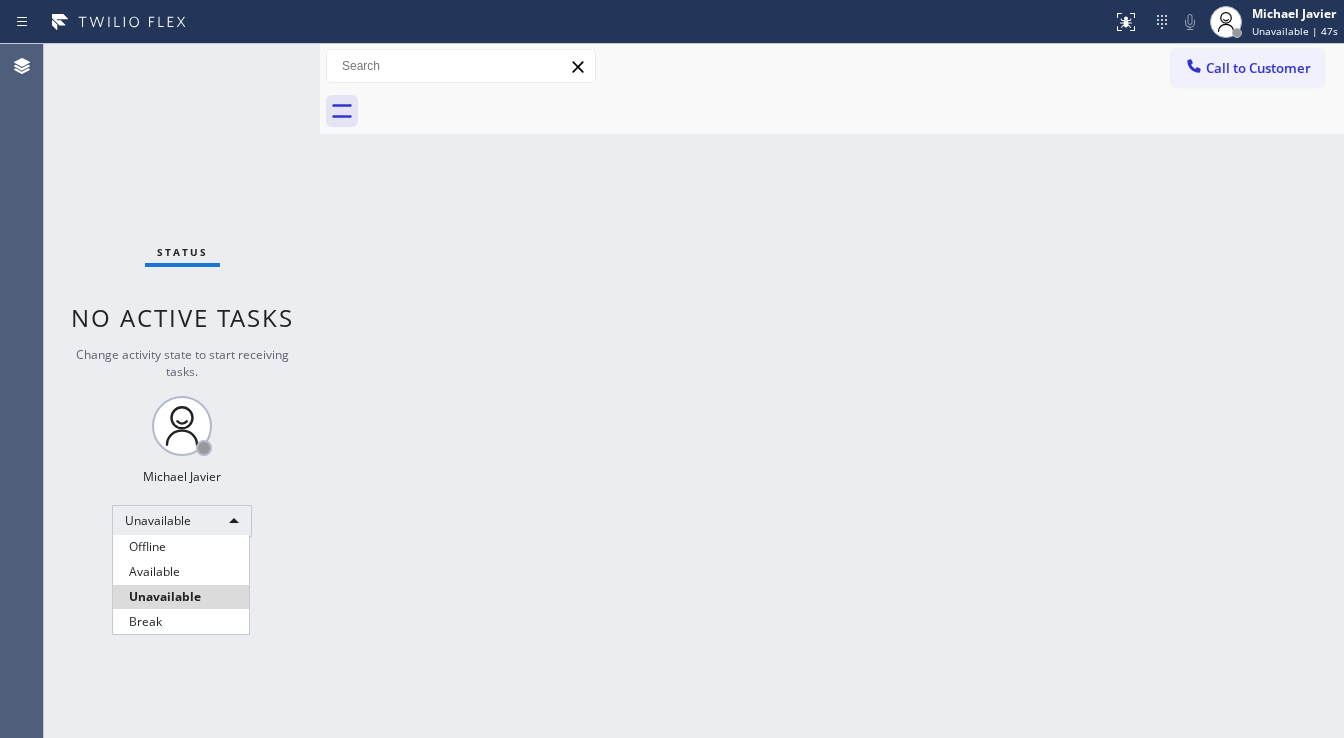 click on "Available" at bounding box center [181, 572] 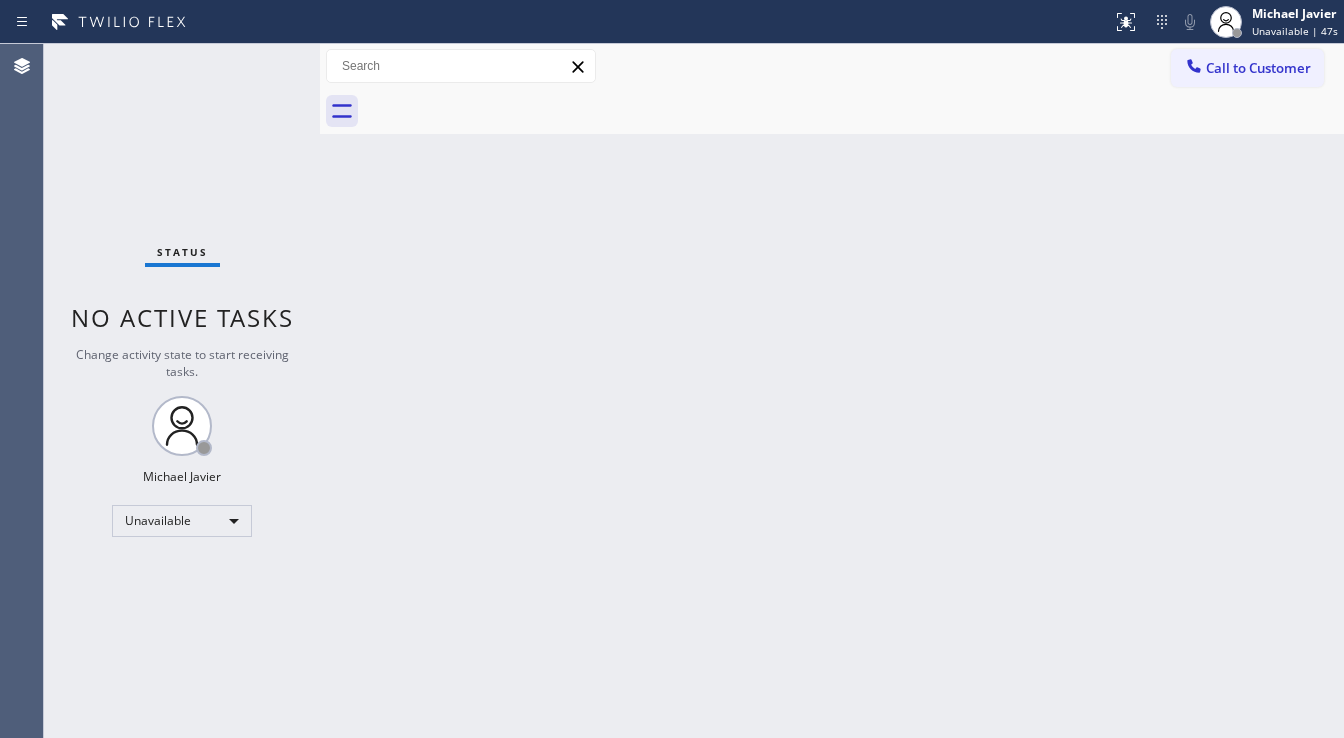 drag, startPoint x: 400, startPoint y: 544, endPoint x: 512, endPoint y: 621, distance: 135.91542 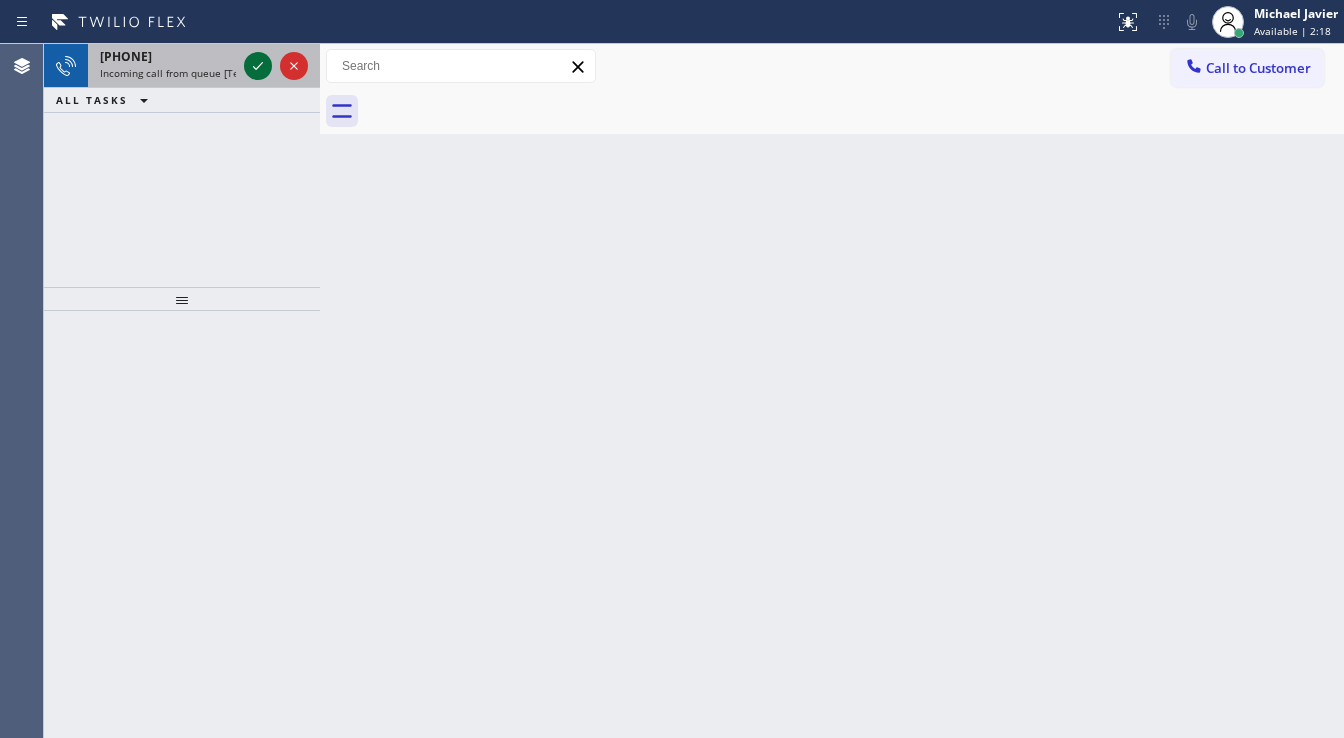 click 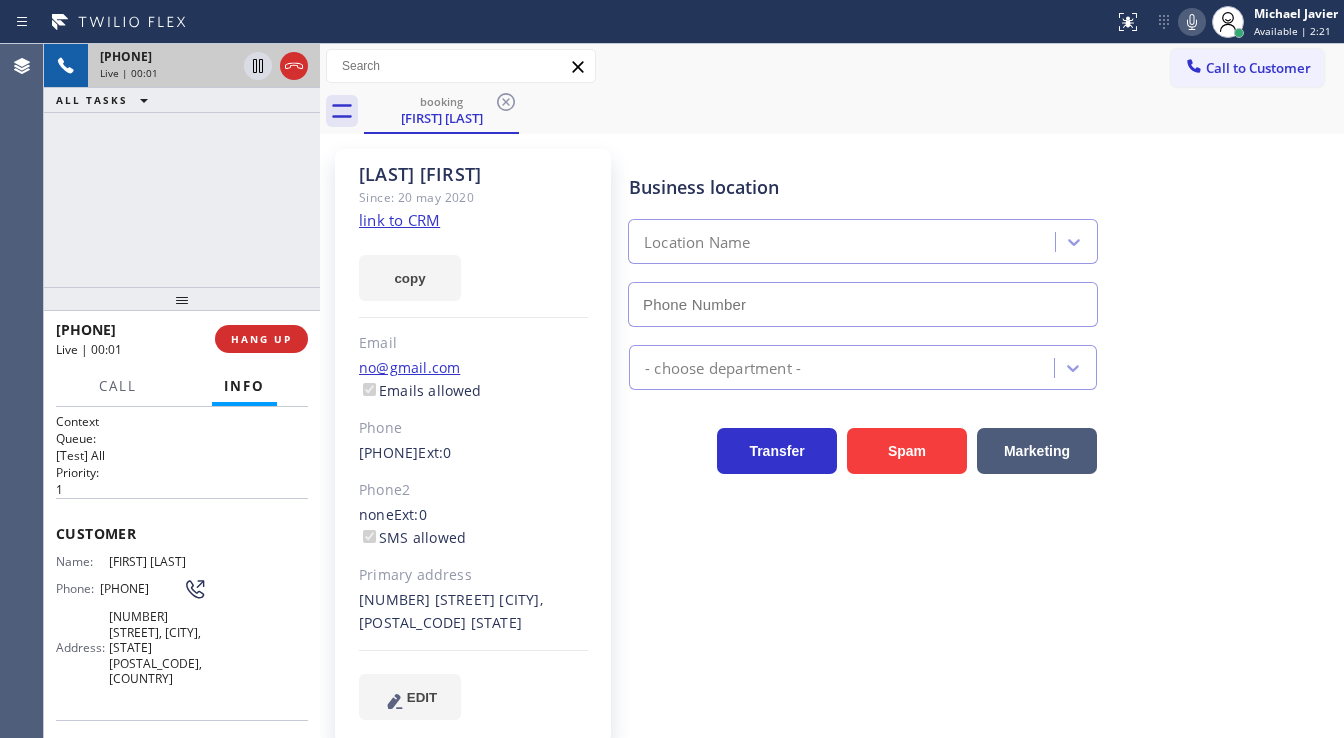 type on "([PHONE])" 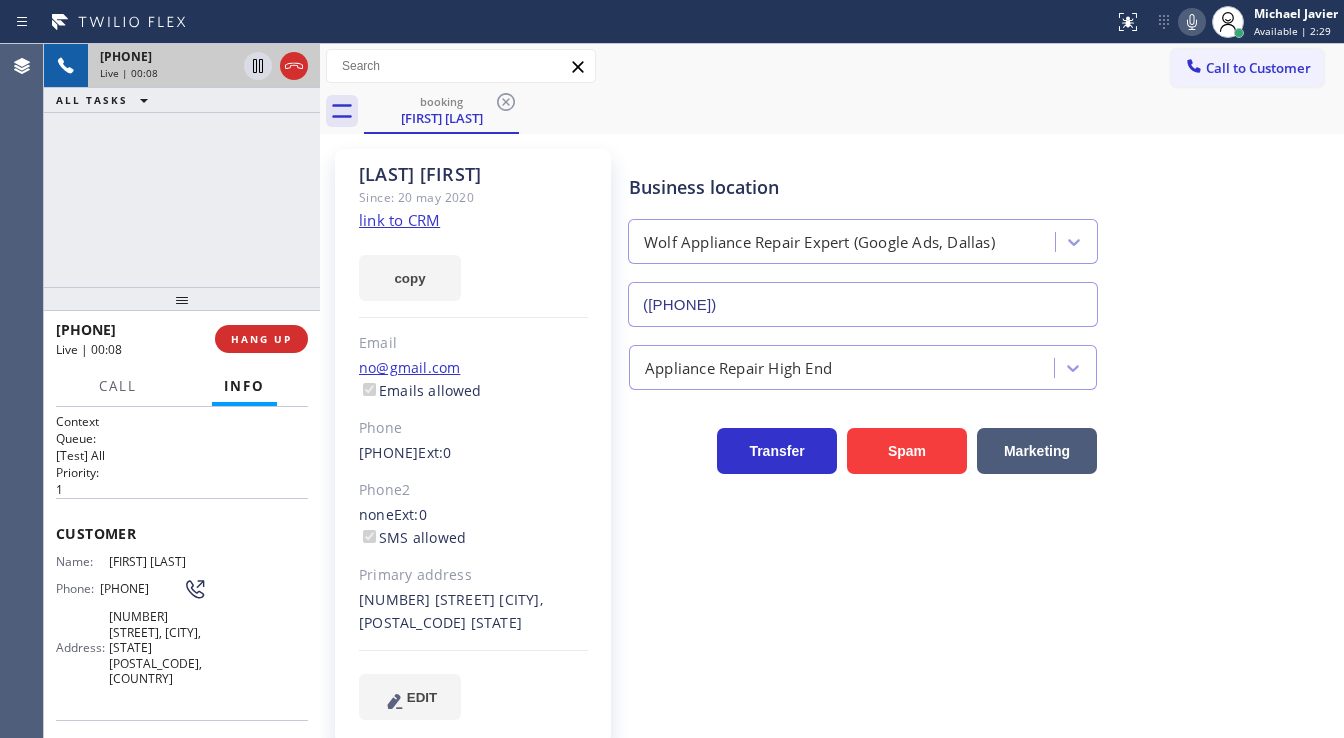 click on "link to CRM" 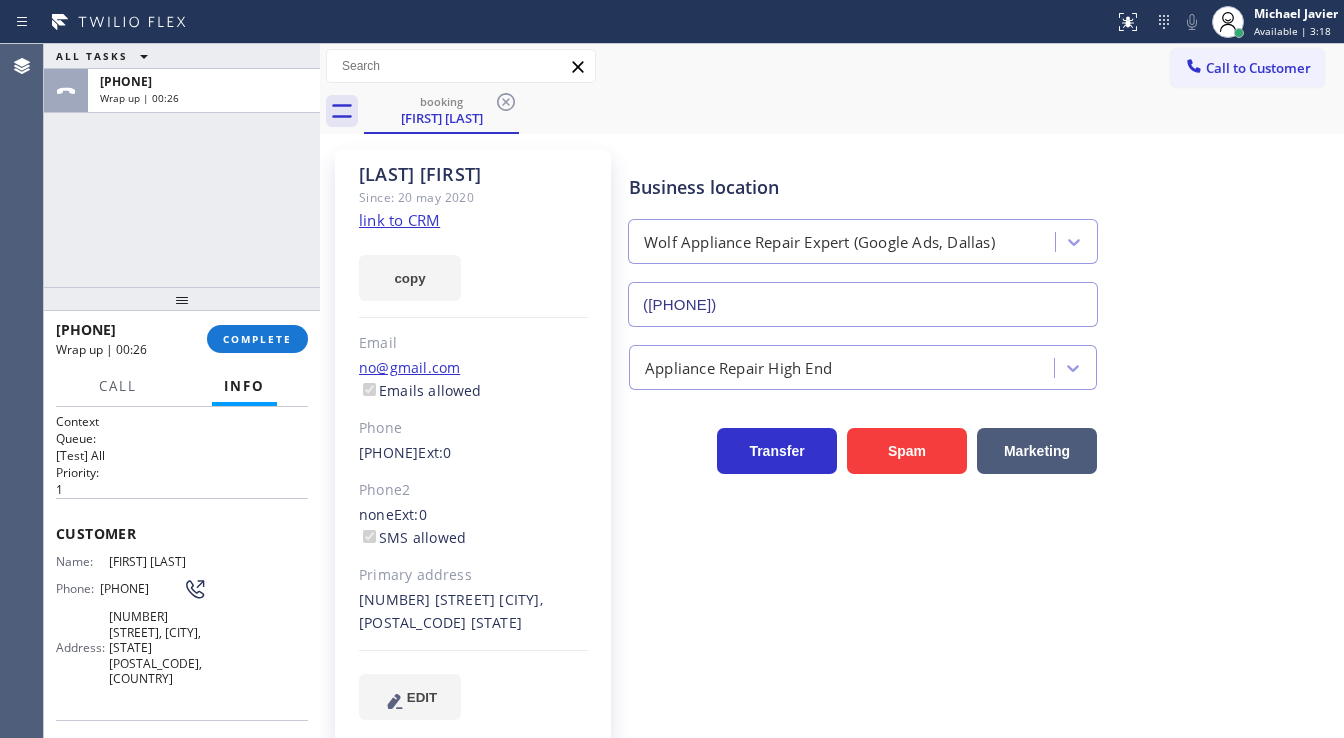 click on "ALL TASKS ALL TASKS ACTIVE TASKS TASKS IN WRAP UP [PHONE] Wrap up | 00:26" at bounding box center (182, 165) 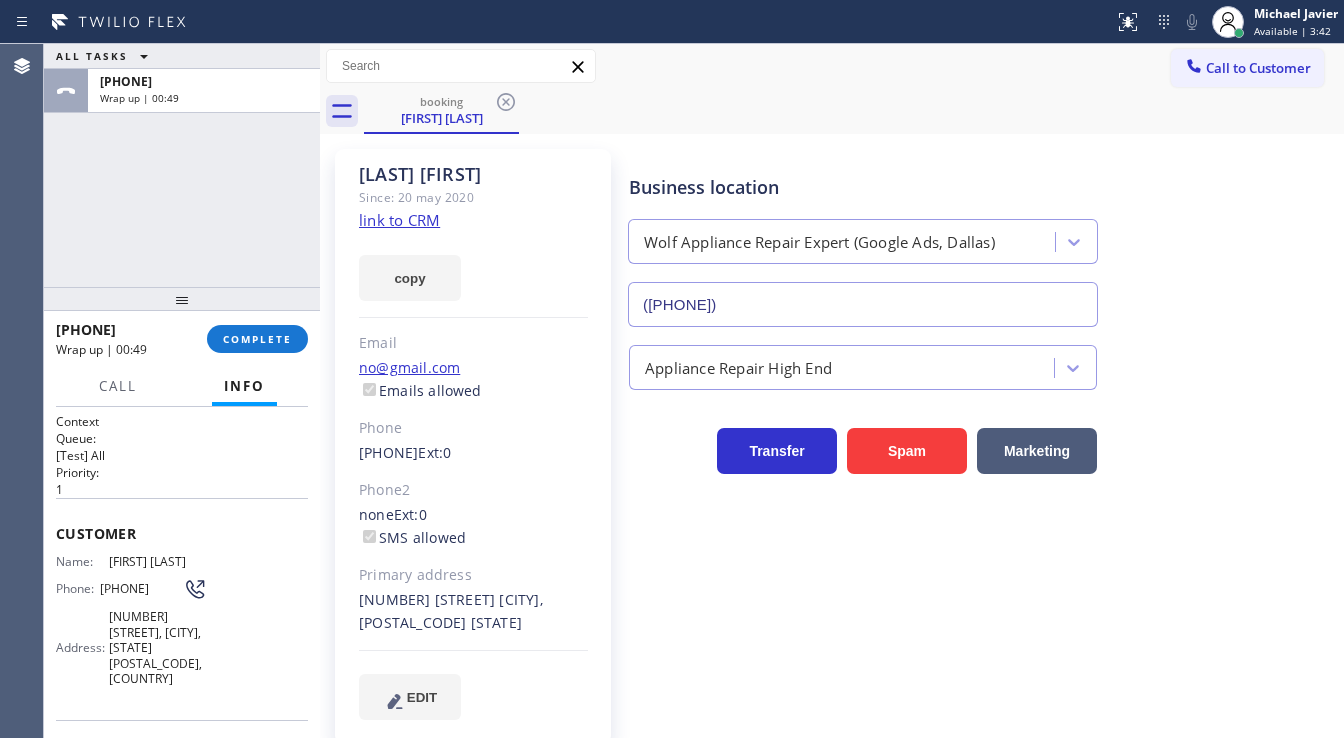click on "ALL TASKS ALL TASKS ACTIVE TASKS TASKS IN WRAP UP [PHONE] Wrap up | 00:49" at bounding box center [182, 165] 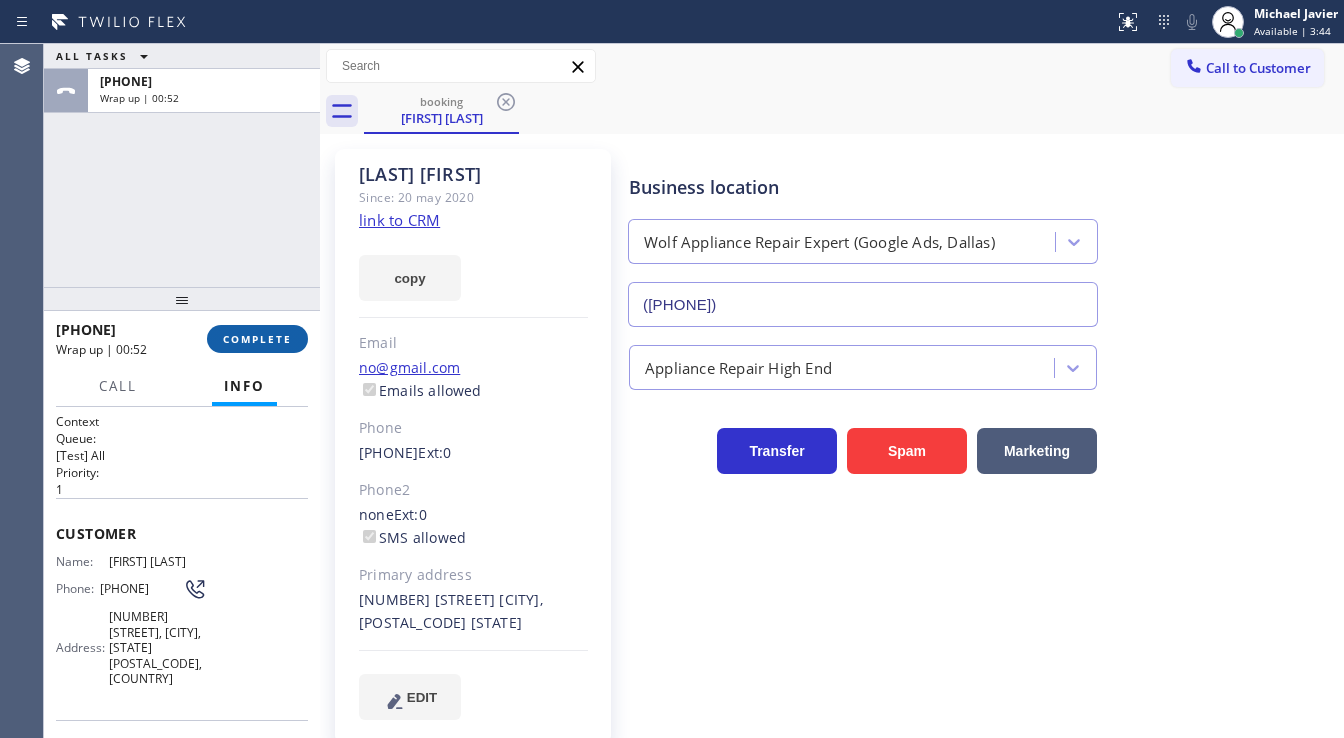 click on "COMPLETE" at bounding box center [257, 339] 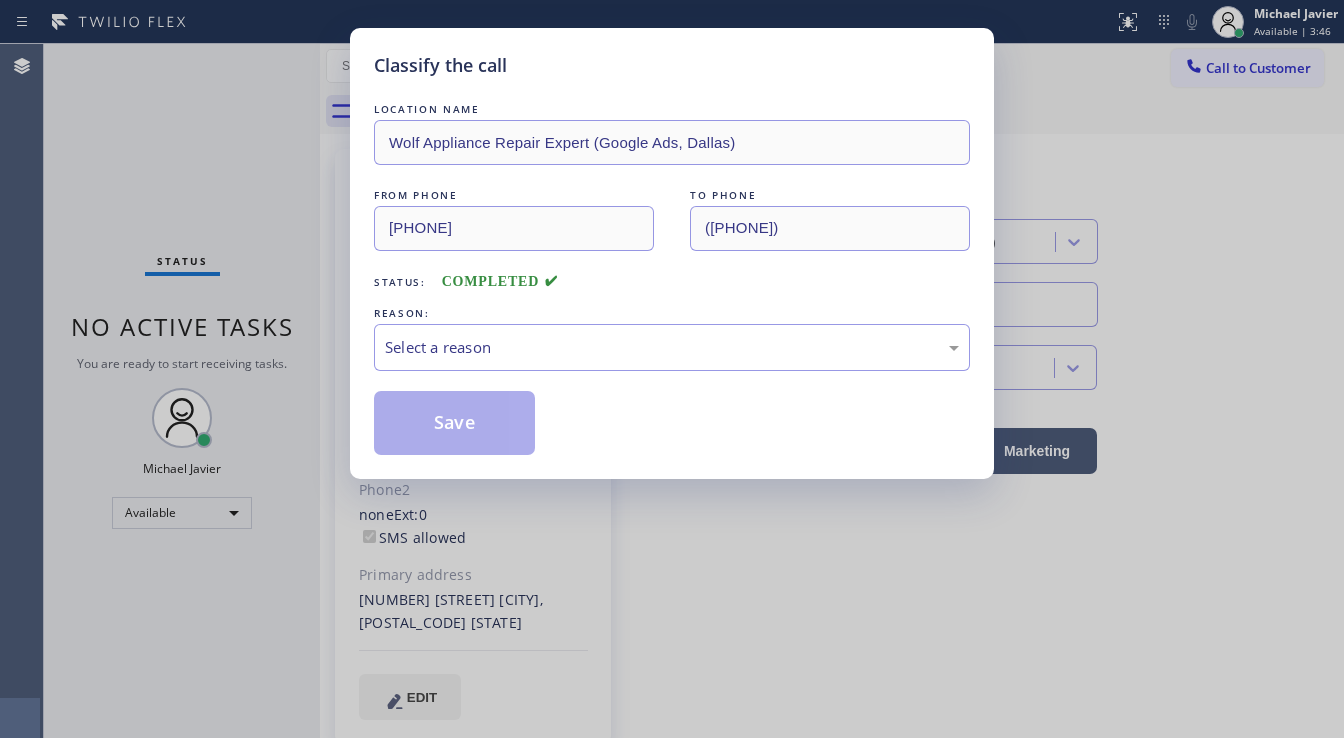 drag, startPoint x: 495, startPoint y: 293, endPoint x: 498, endPoint y: 322, distance: 29.15476 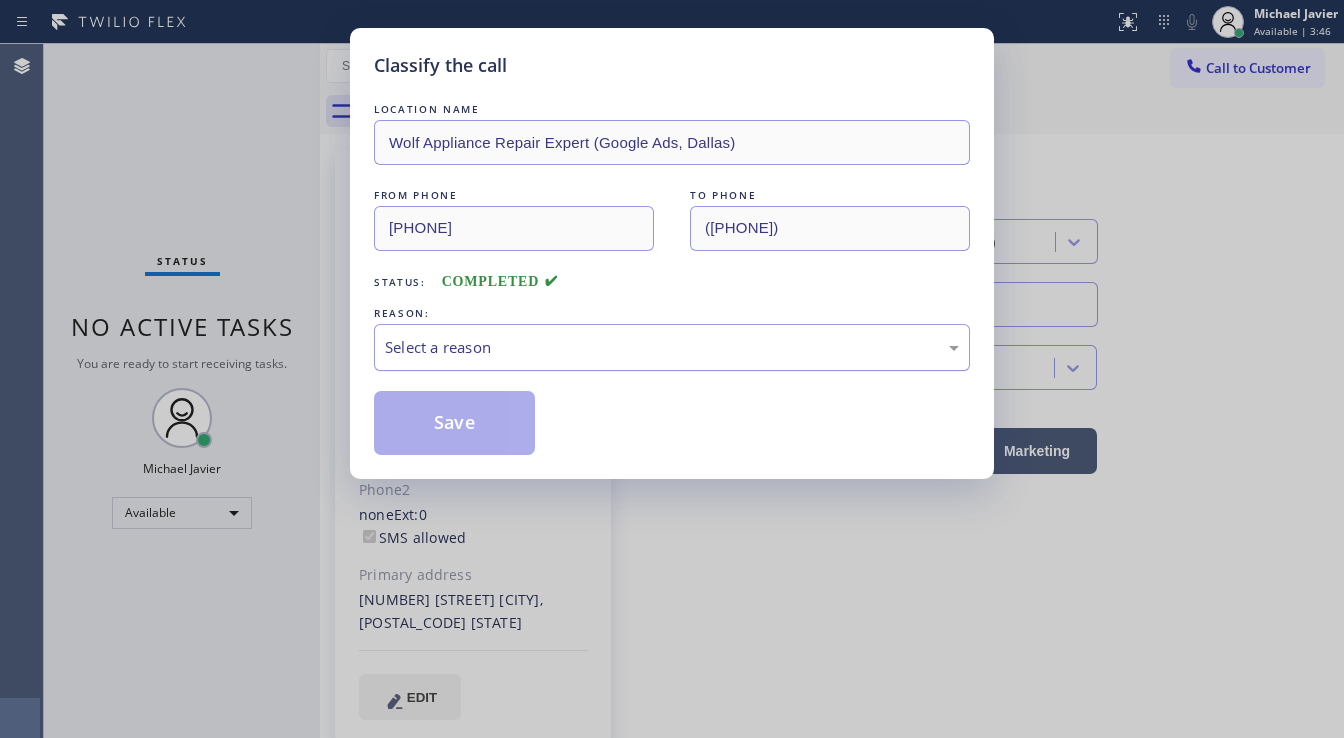 click on "Select a reason" at bounding box center [672, 347] 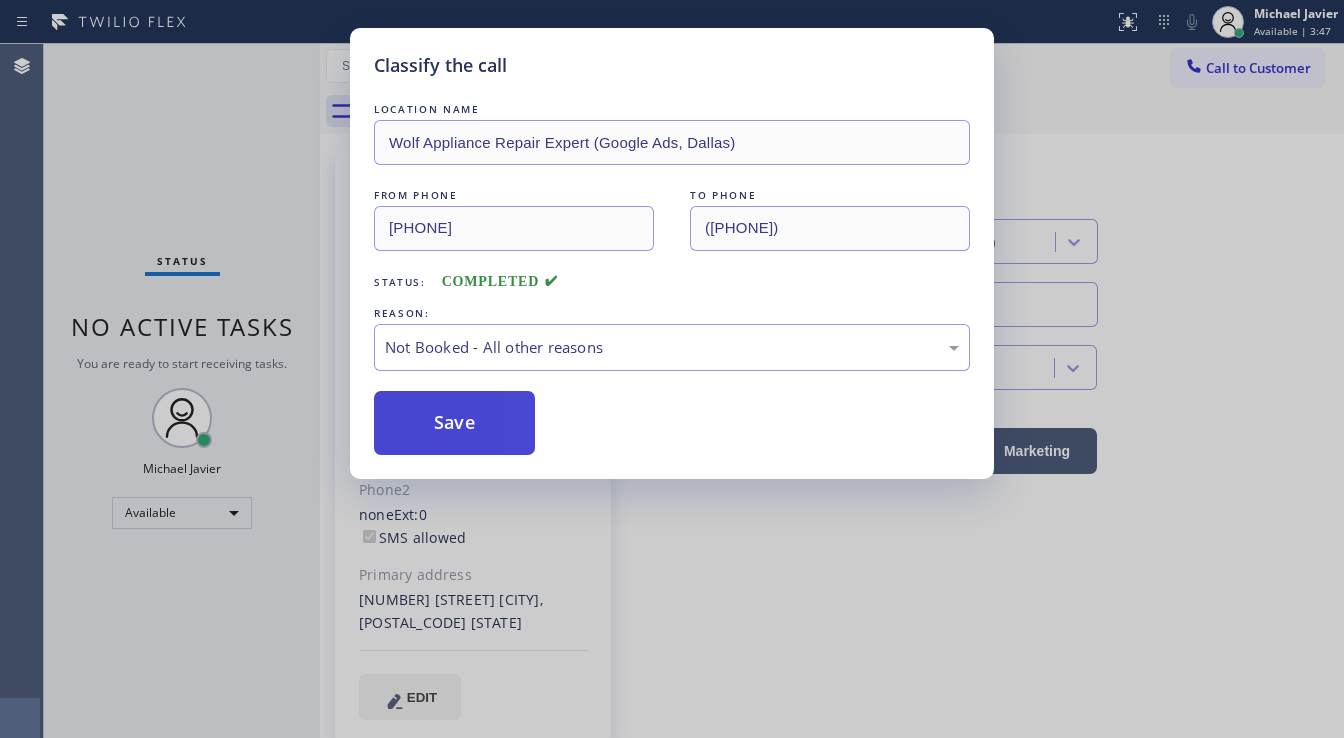 click on "Save" at bounding box center [454, 423] 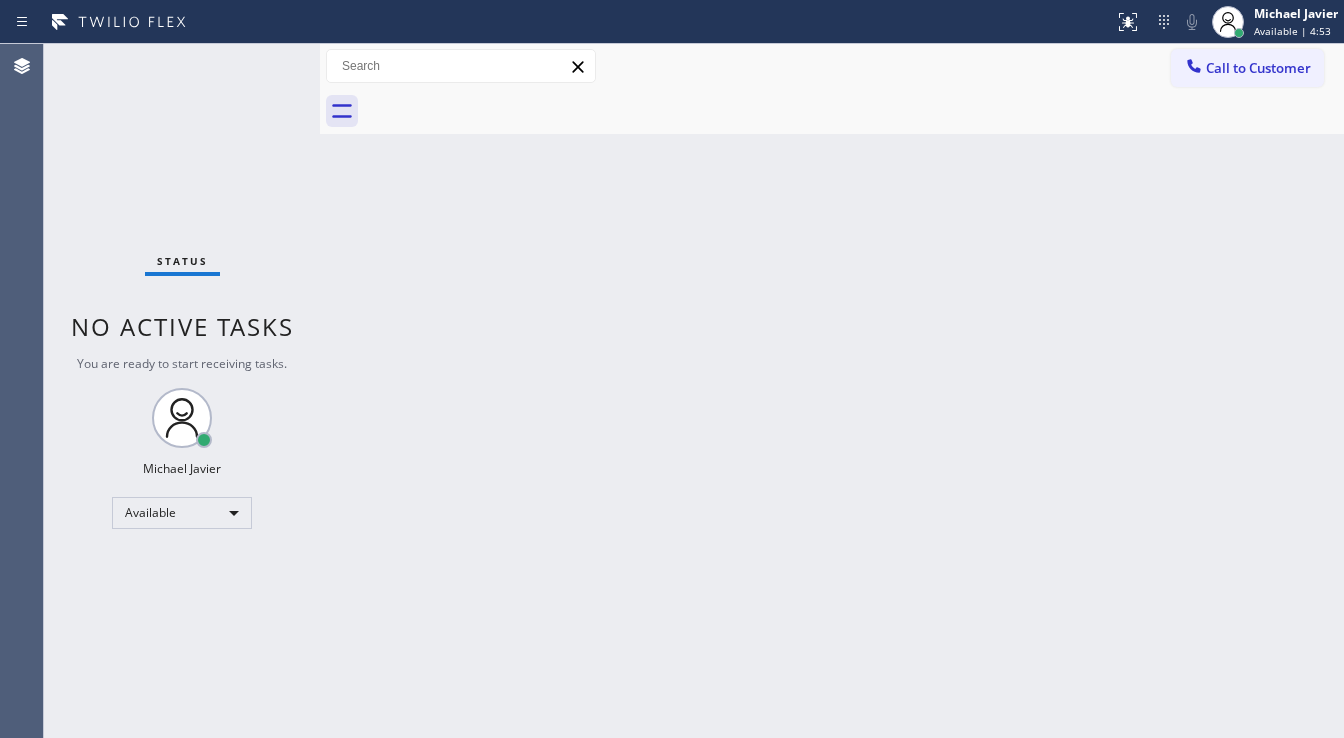 click on "Status   No active tasks     You are ready to start receiving tasks.   Michael Javier Available" at bounding box center (182, 391) 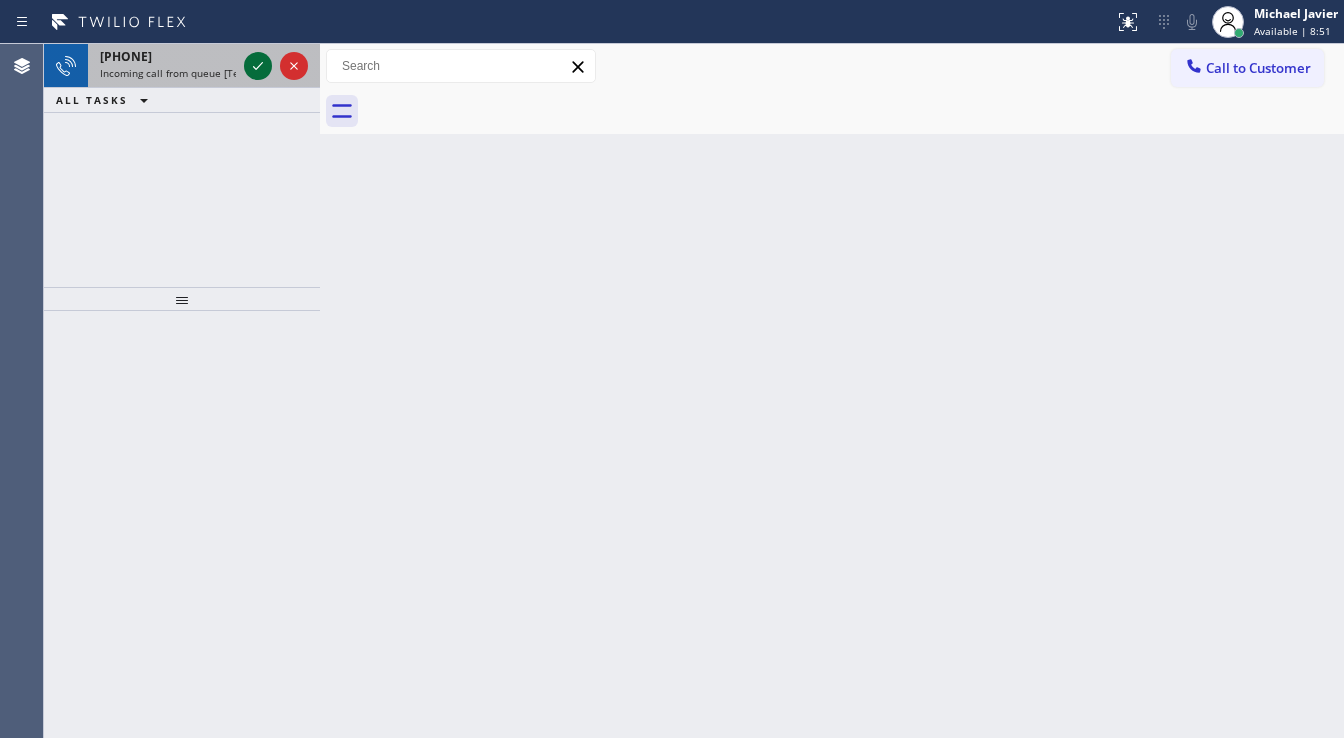 click 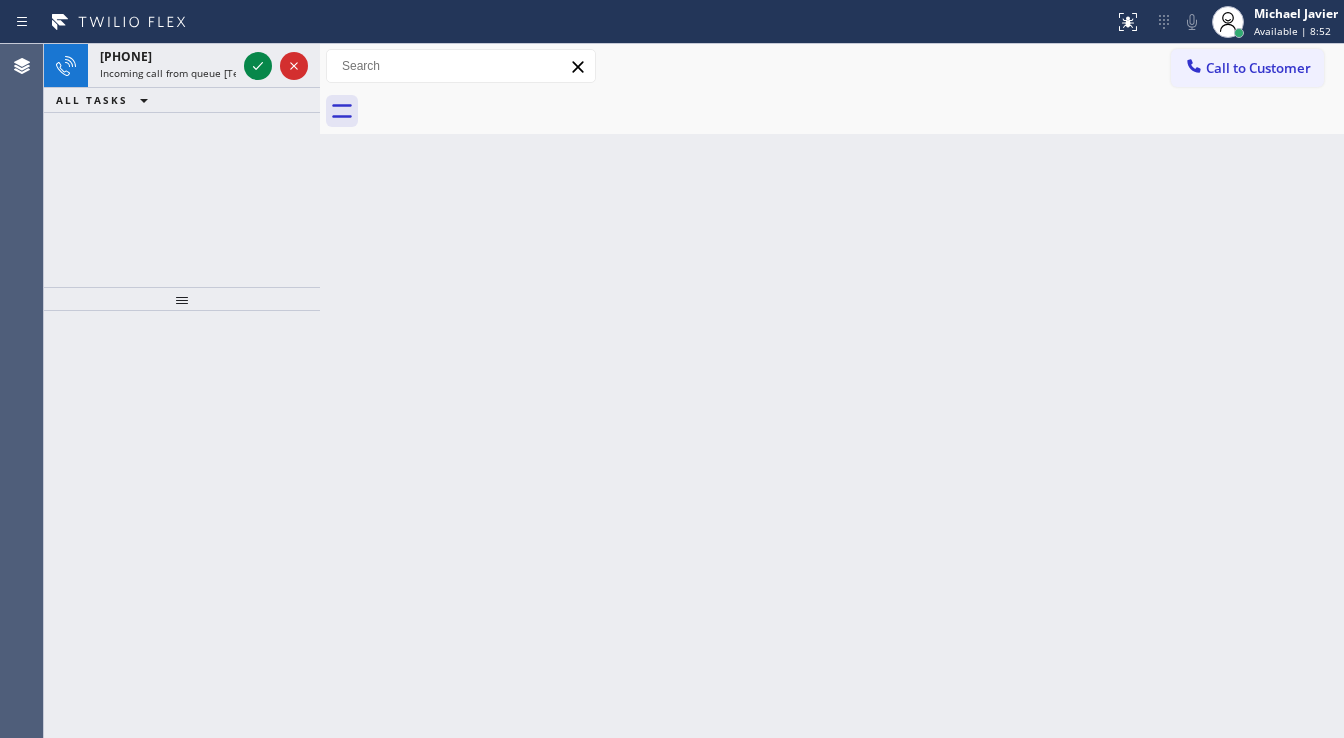 click 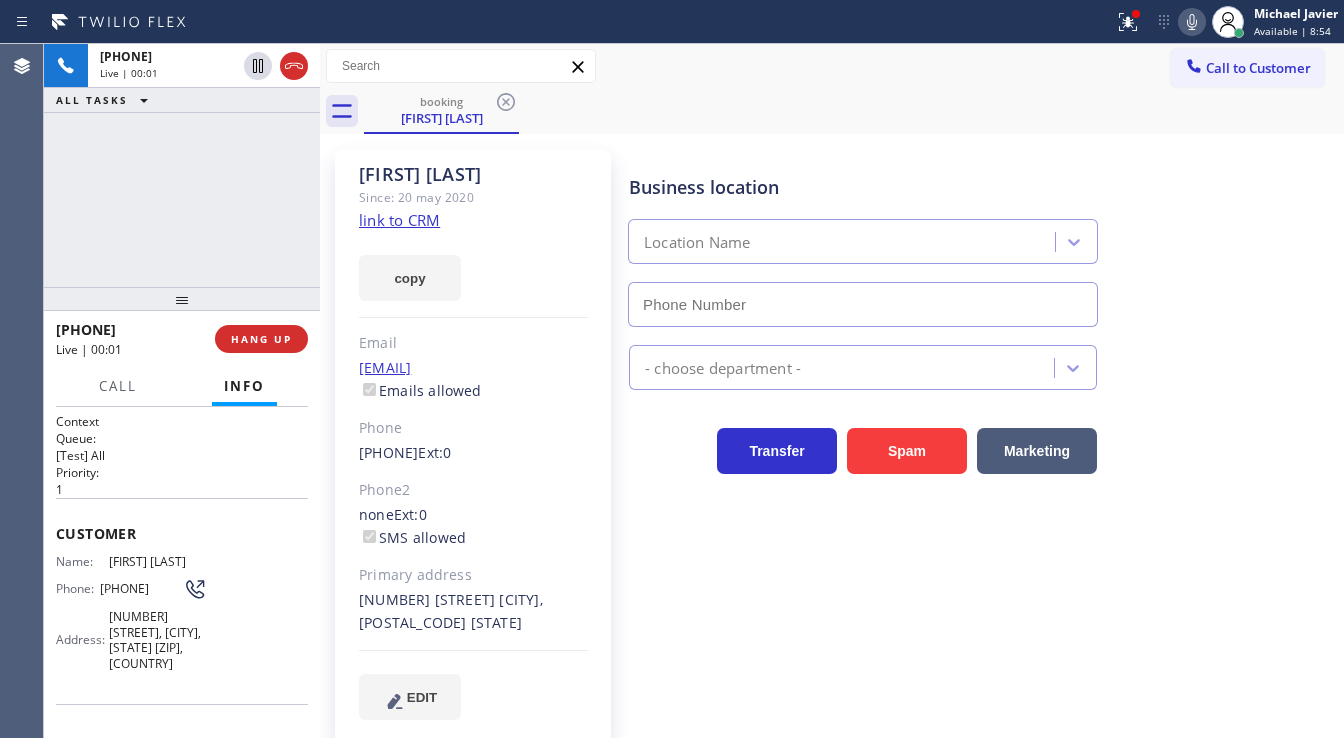 type on "([PHONE])" 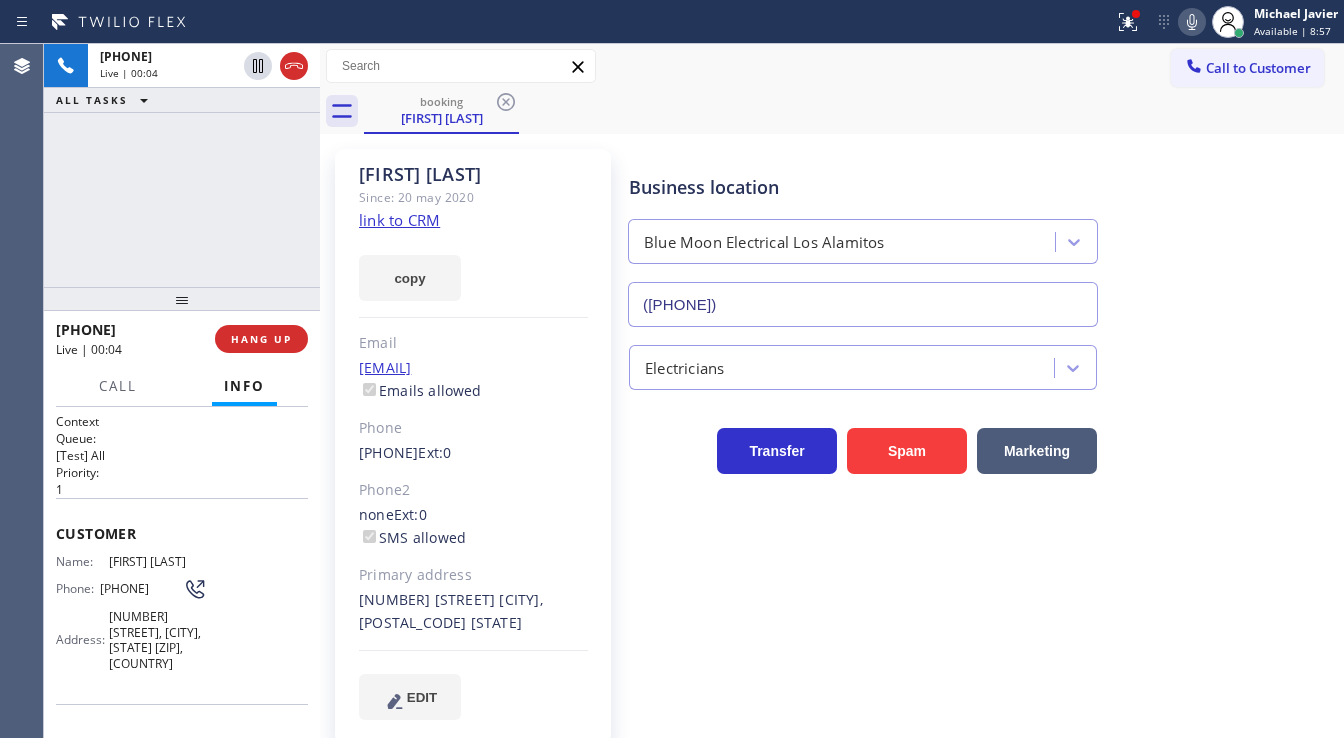 click on "link to CRM" 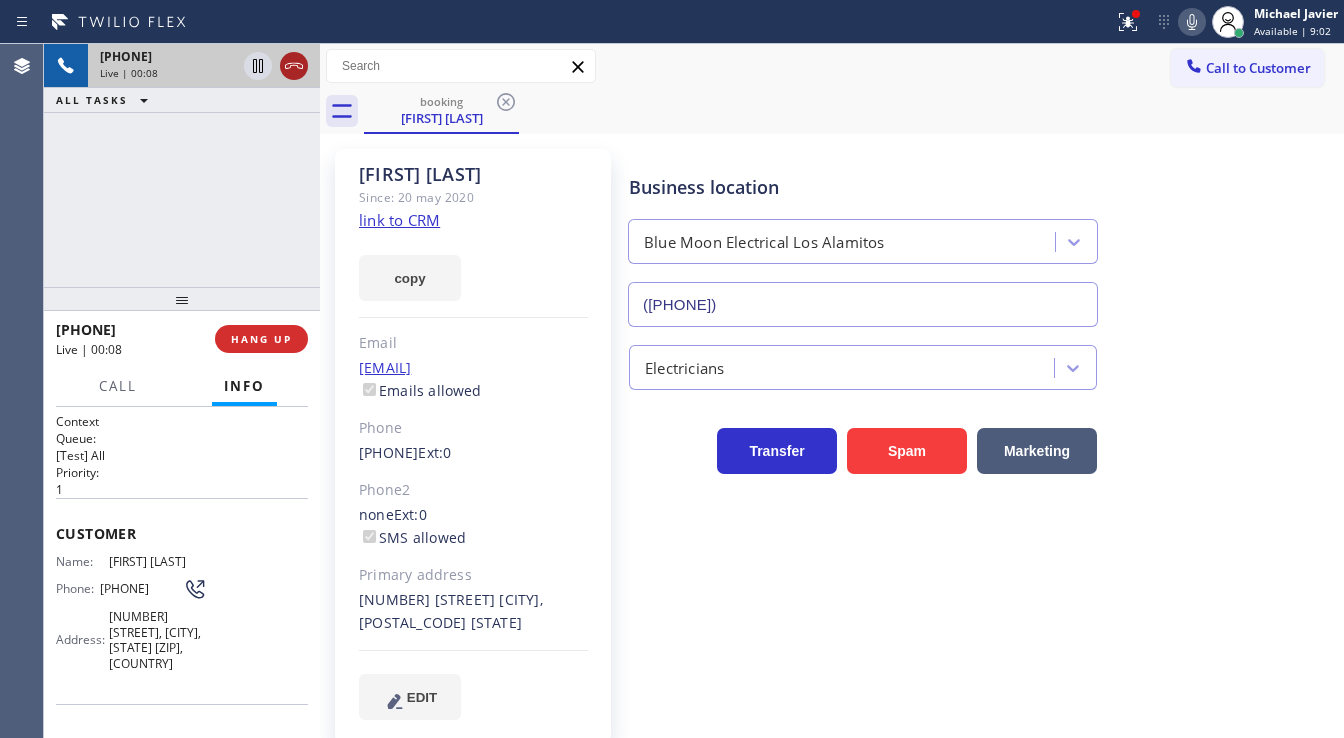 click 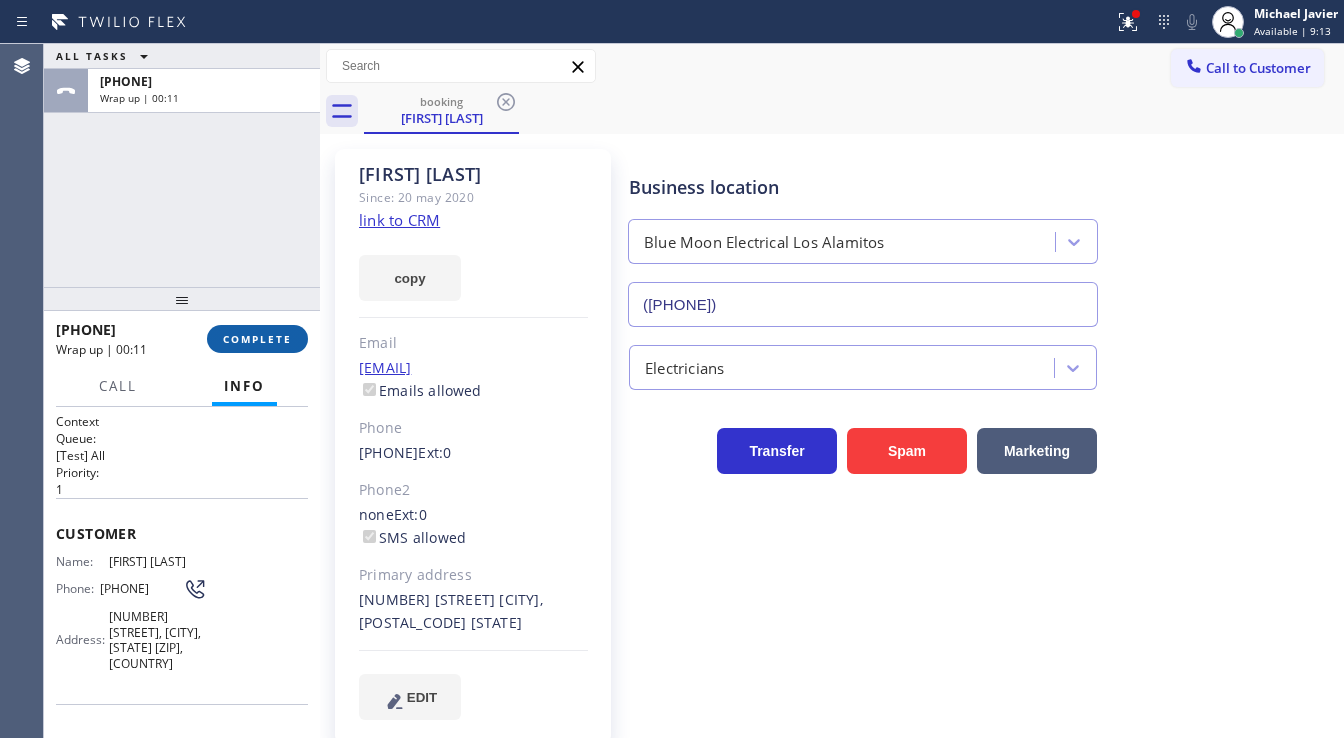 click on "COMPLETE" at bounding box center (257, 339) 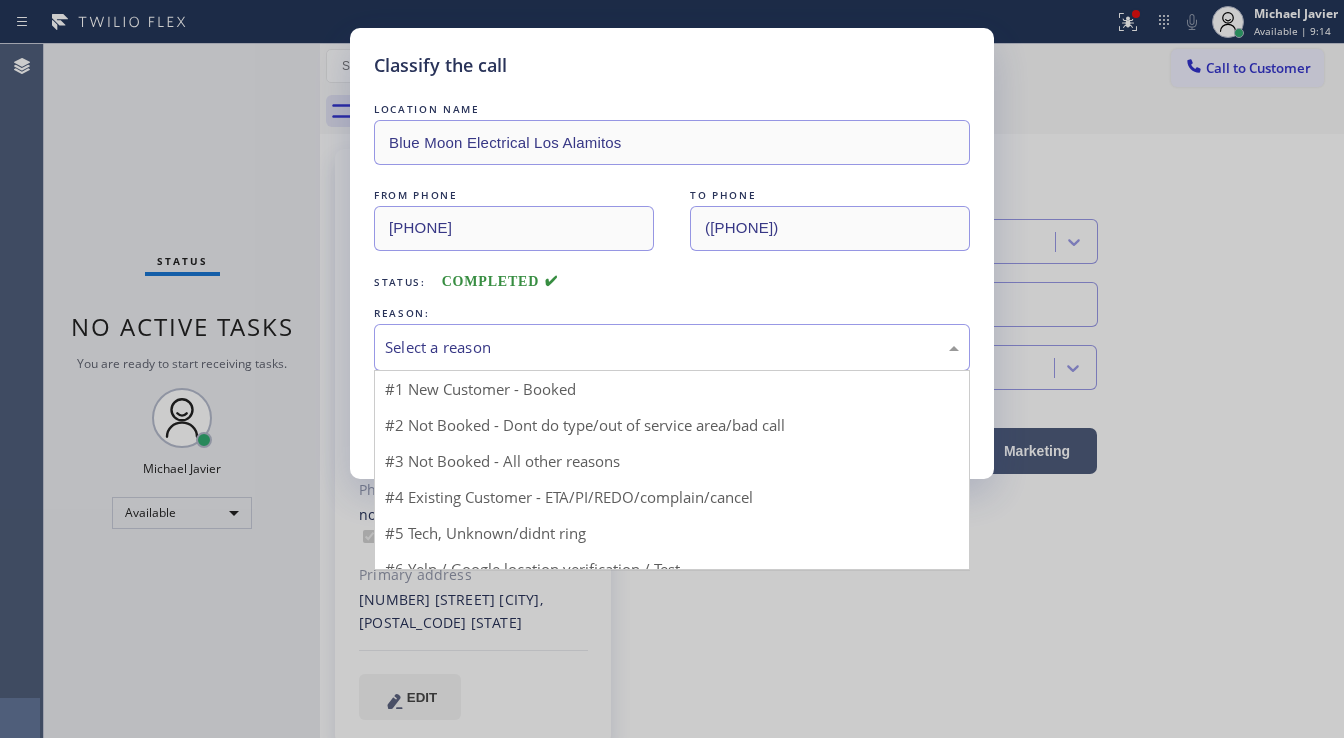 drag, startPoint x: 471, startPoint y: 348, endPoint x: 464, endPoint y: 437, distance: 89.27486 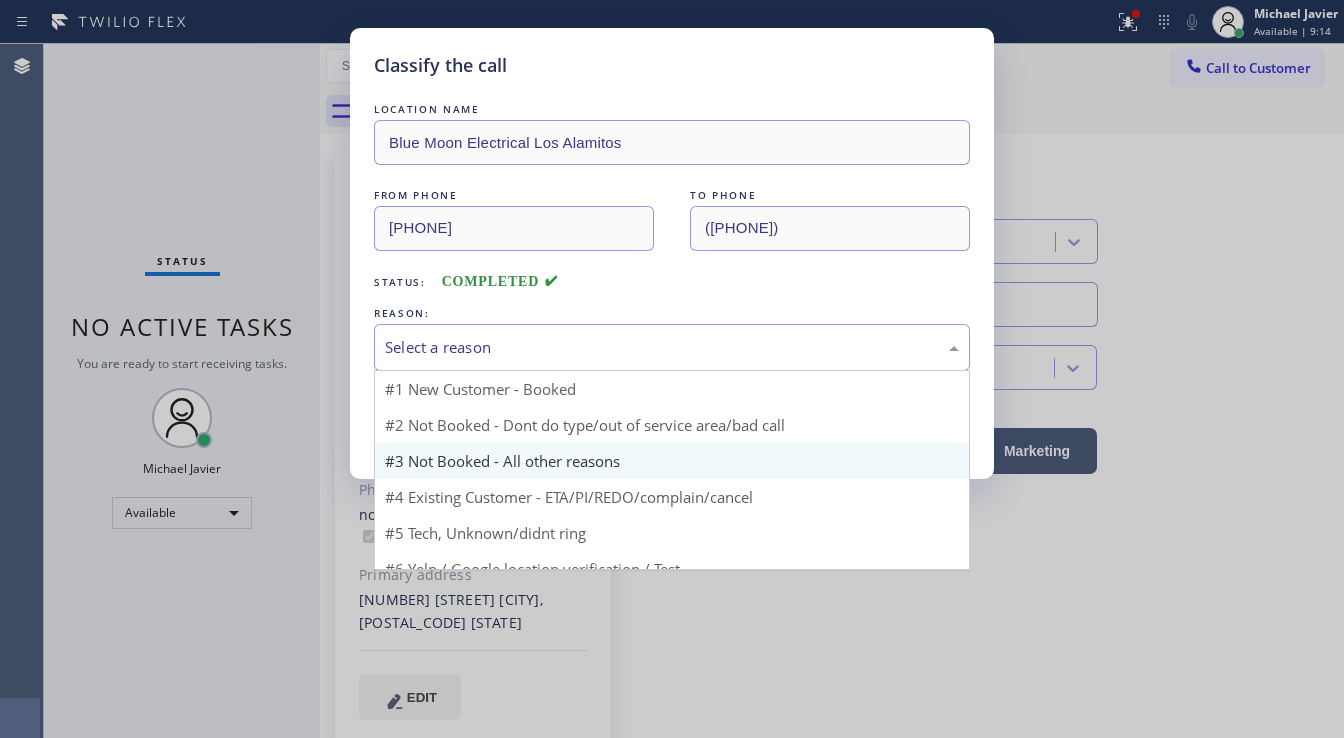 click on "Select a reason" at bounding box center [672, 347] 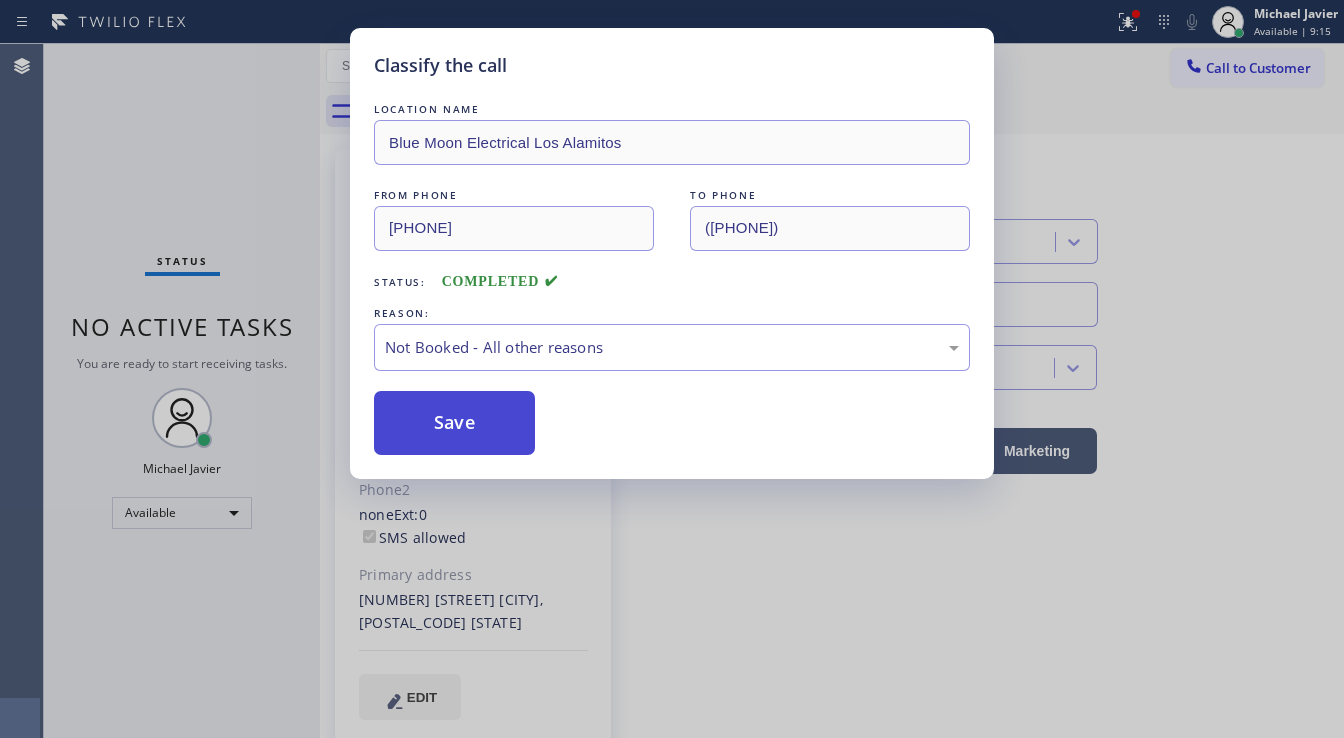 click on "Save" at bounding box center [454, 423] 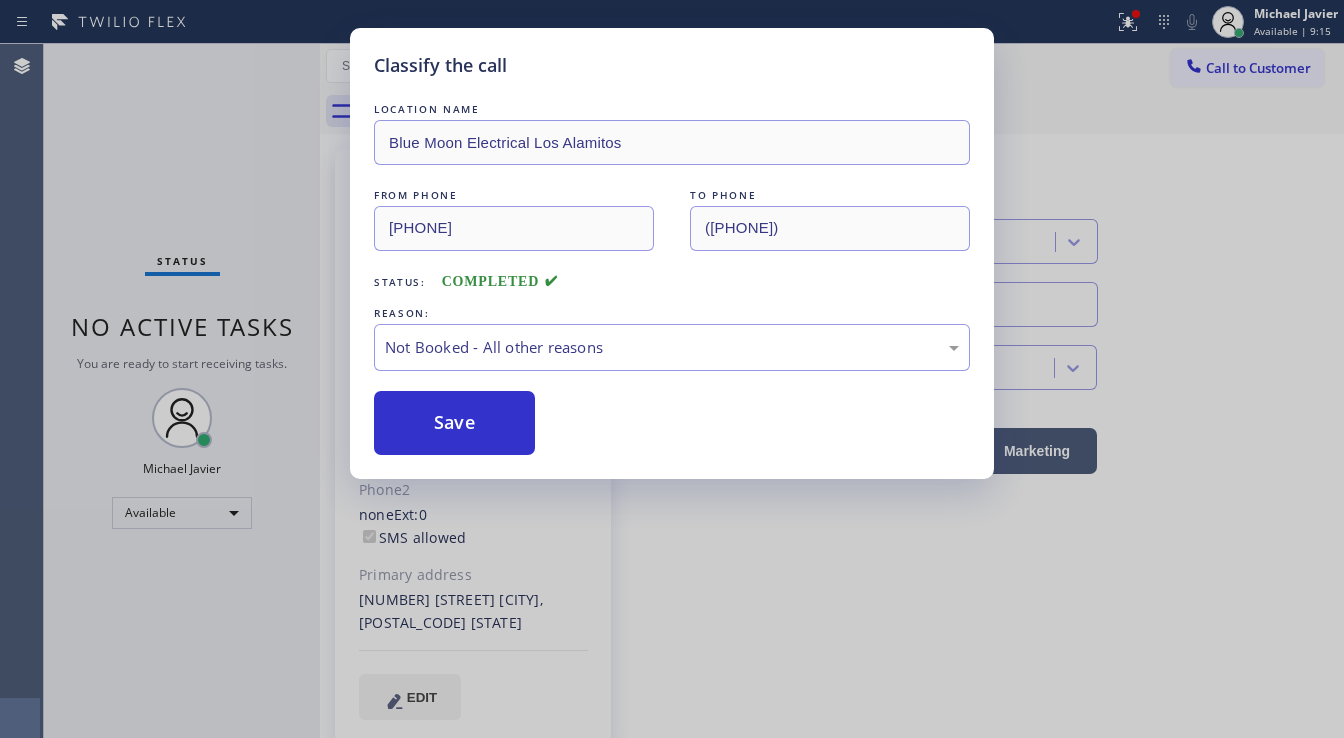 click on "Save" at bounding box center [454, 423] 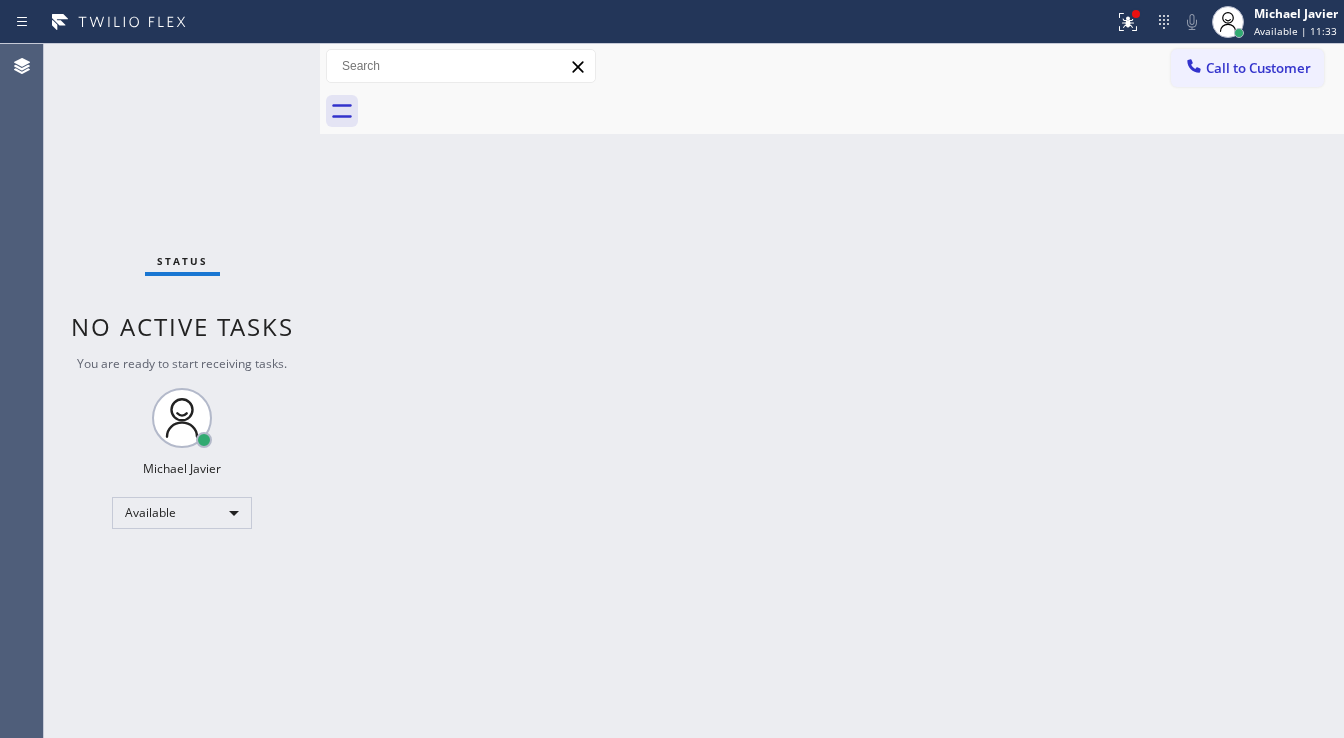 click 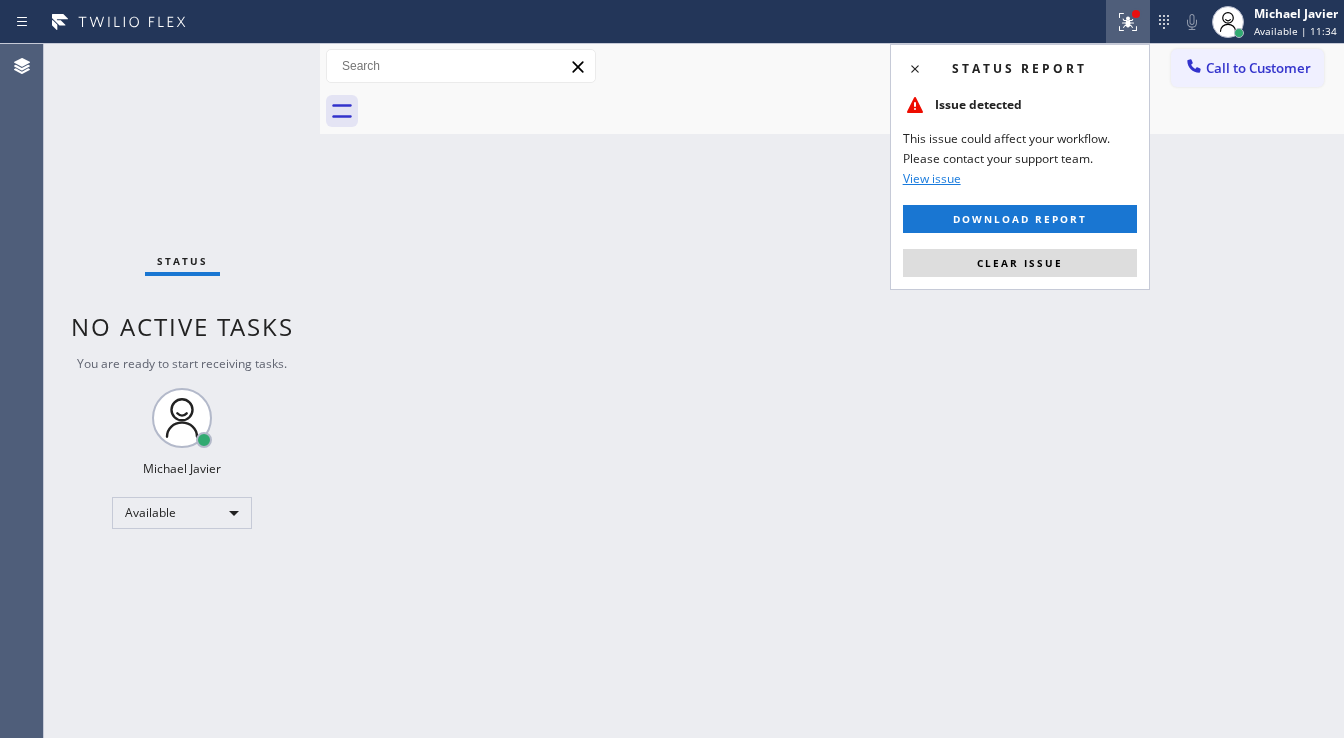click on "Clear issue" at bounding box center (1020, 263) 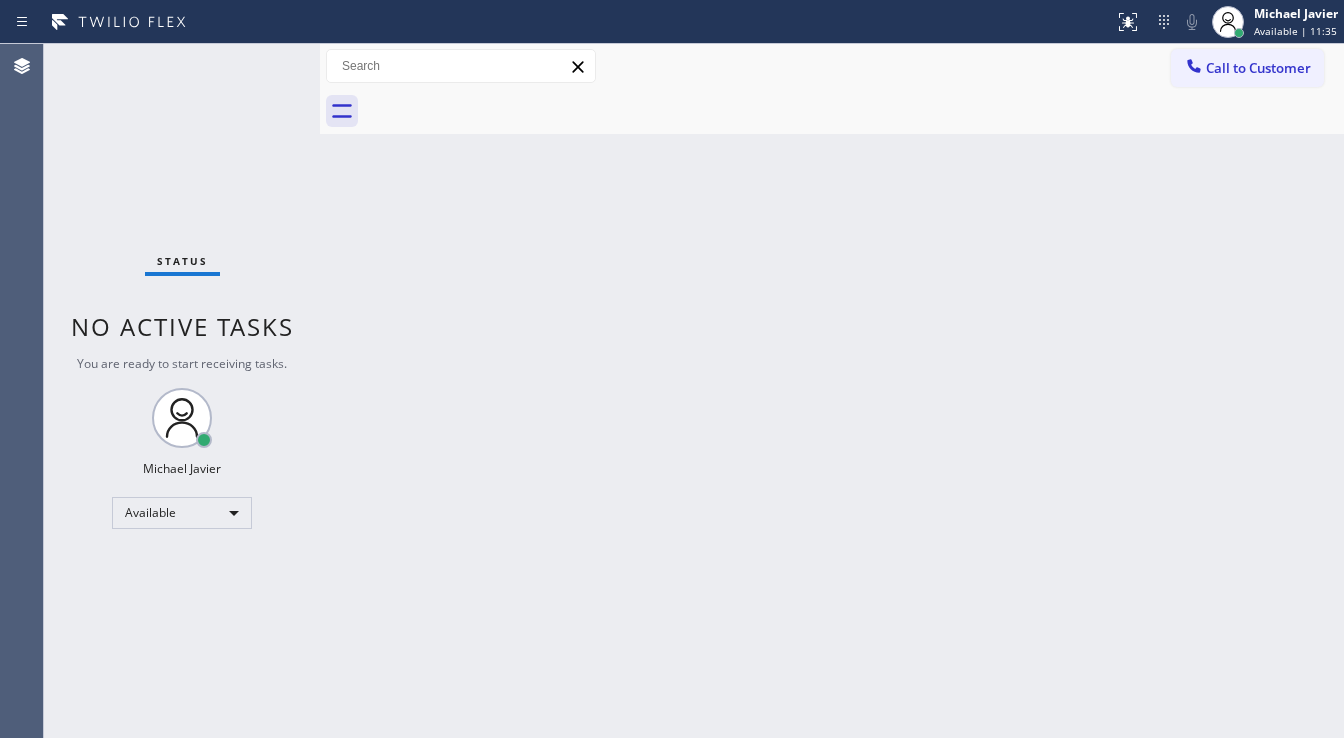 click on "Status   No active tasks     You are ready to start receiving tasks.   Michael Javier Available" at bounding box center (182, 391) 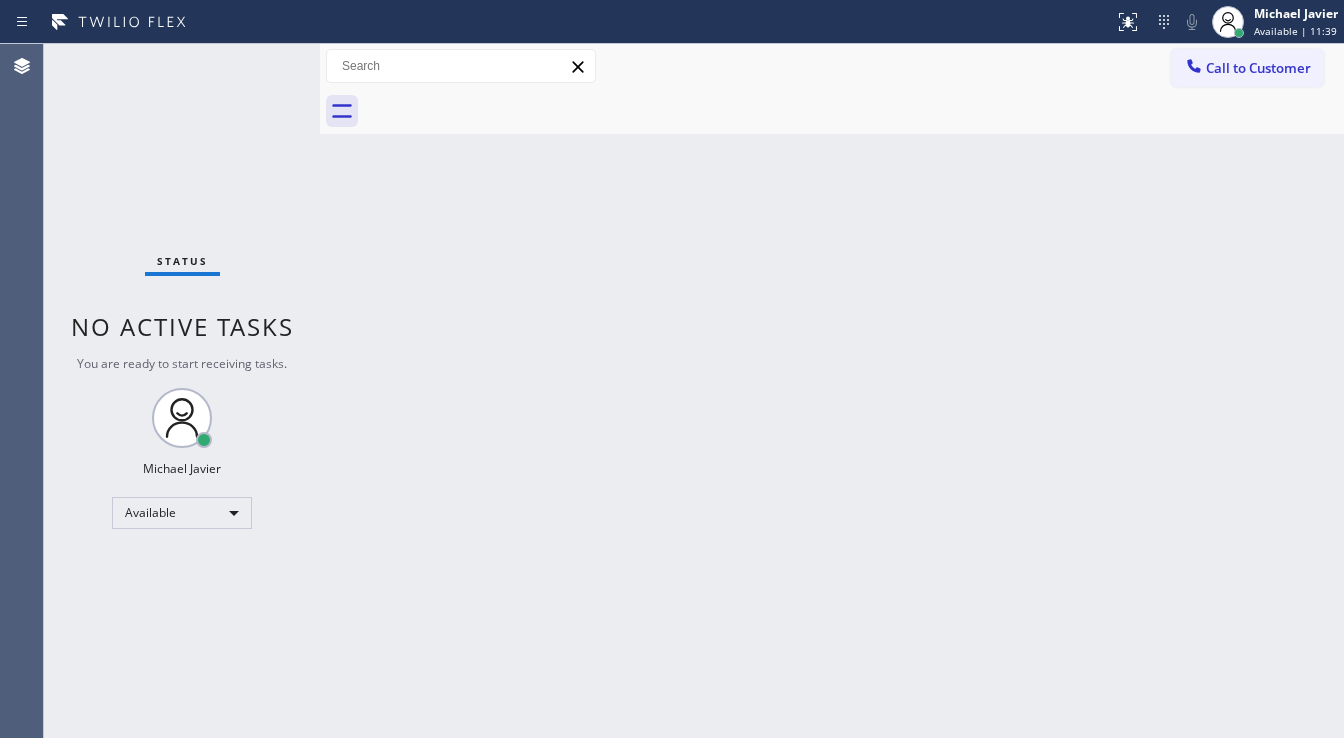 click on "Status   No active tasks     You are ready to start receiving tasks.   Michael Javier Available" at bounding box center [182, 391] 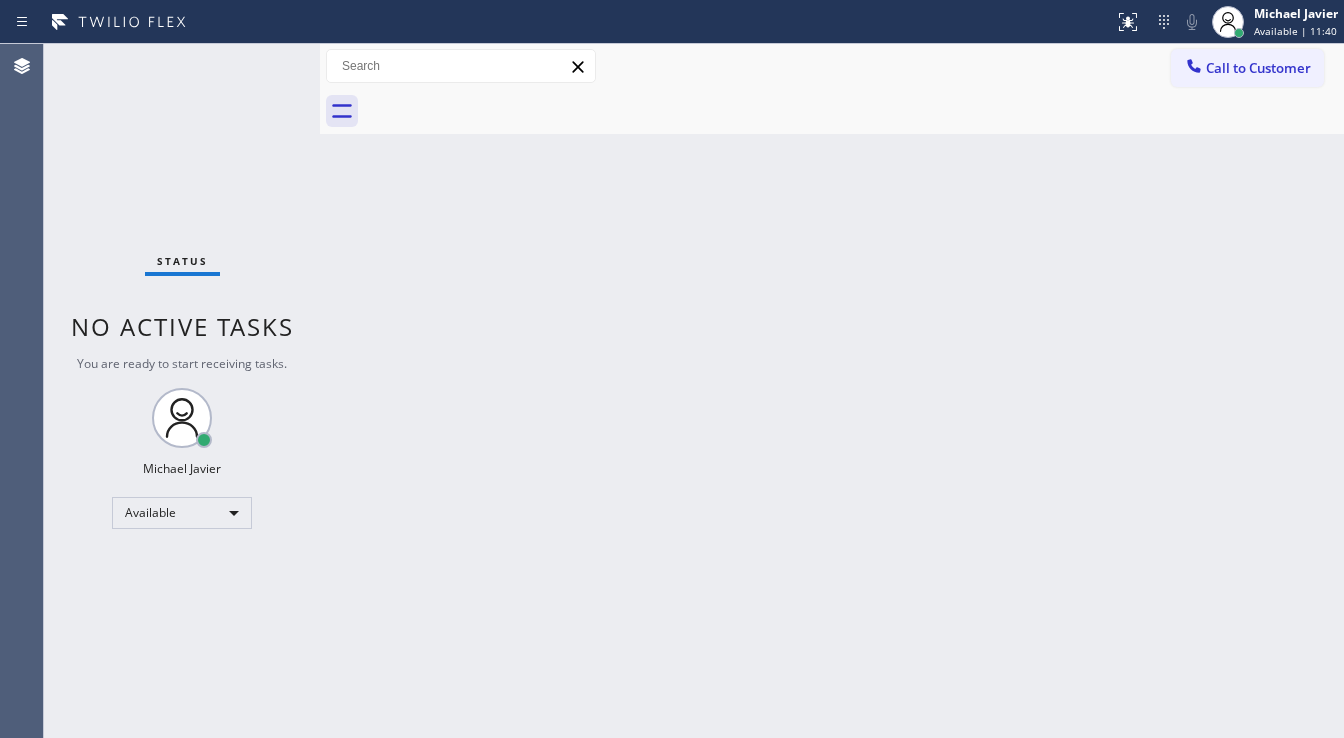 click on "Status   No active tasks     You are ready to start receiving tasks.   Michael Javier Available" at bounding box center (182, 391) 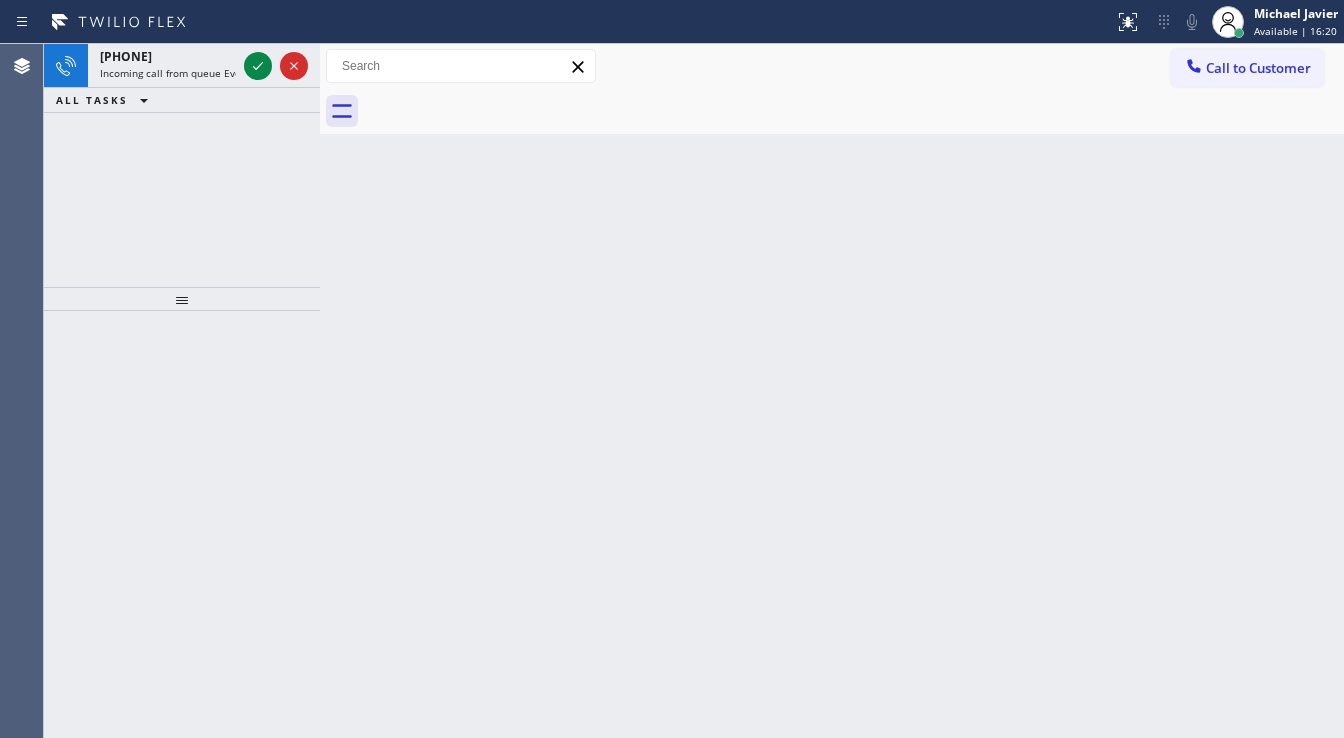click 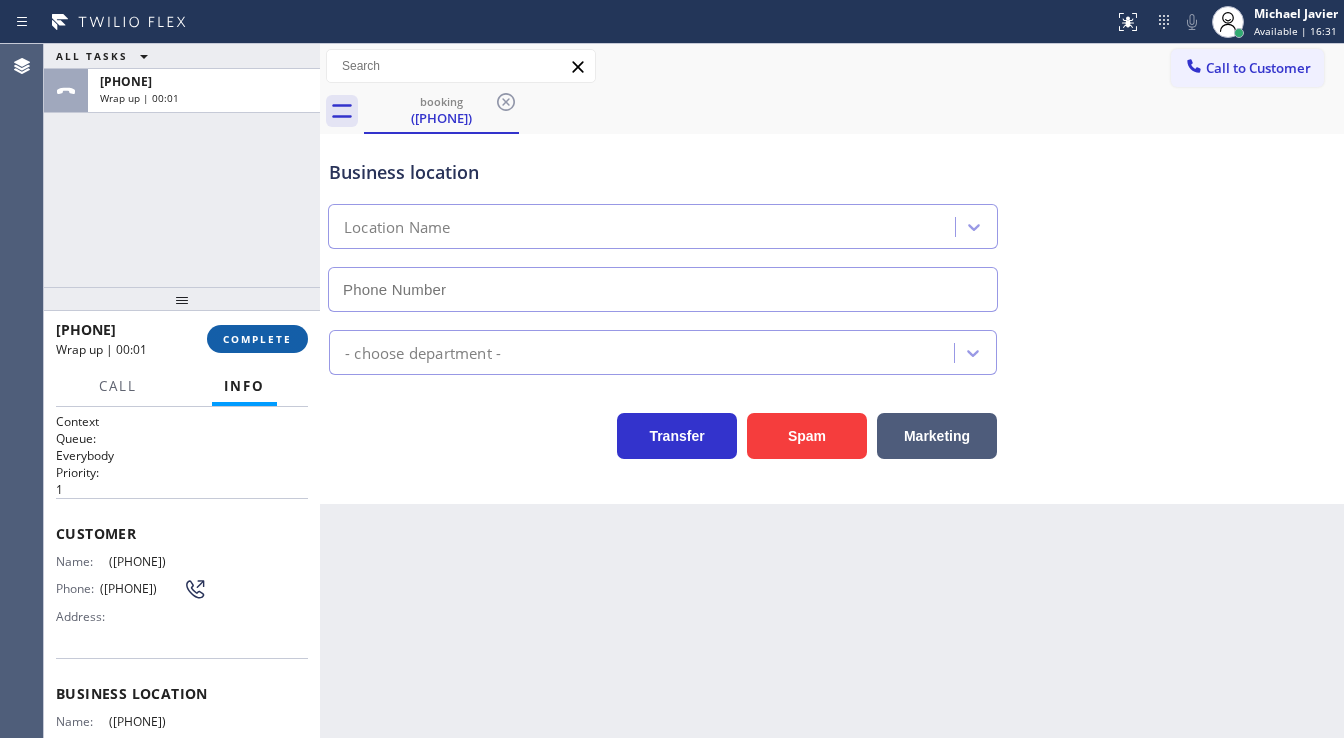 click on "COMPLETE" at bounding box center [257, 339] 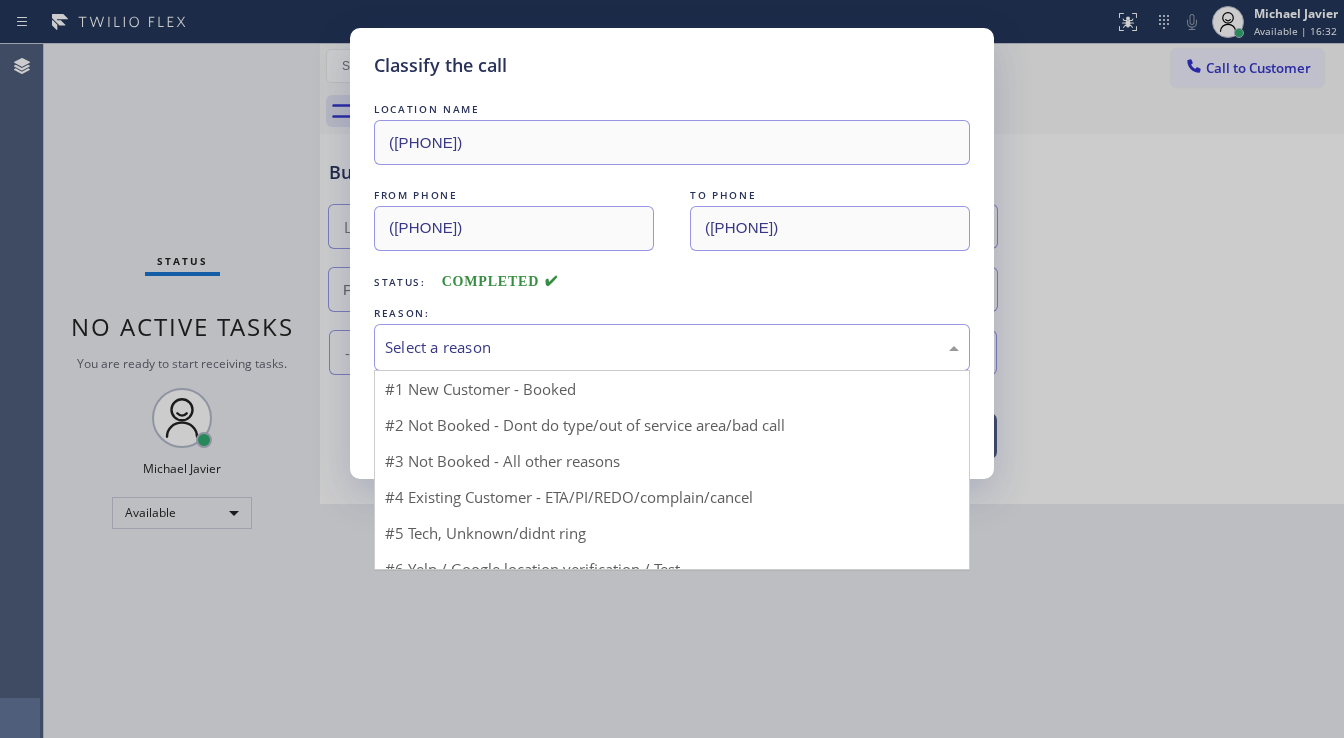 click on "Select a reason" at bounding box center (672, 347) 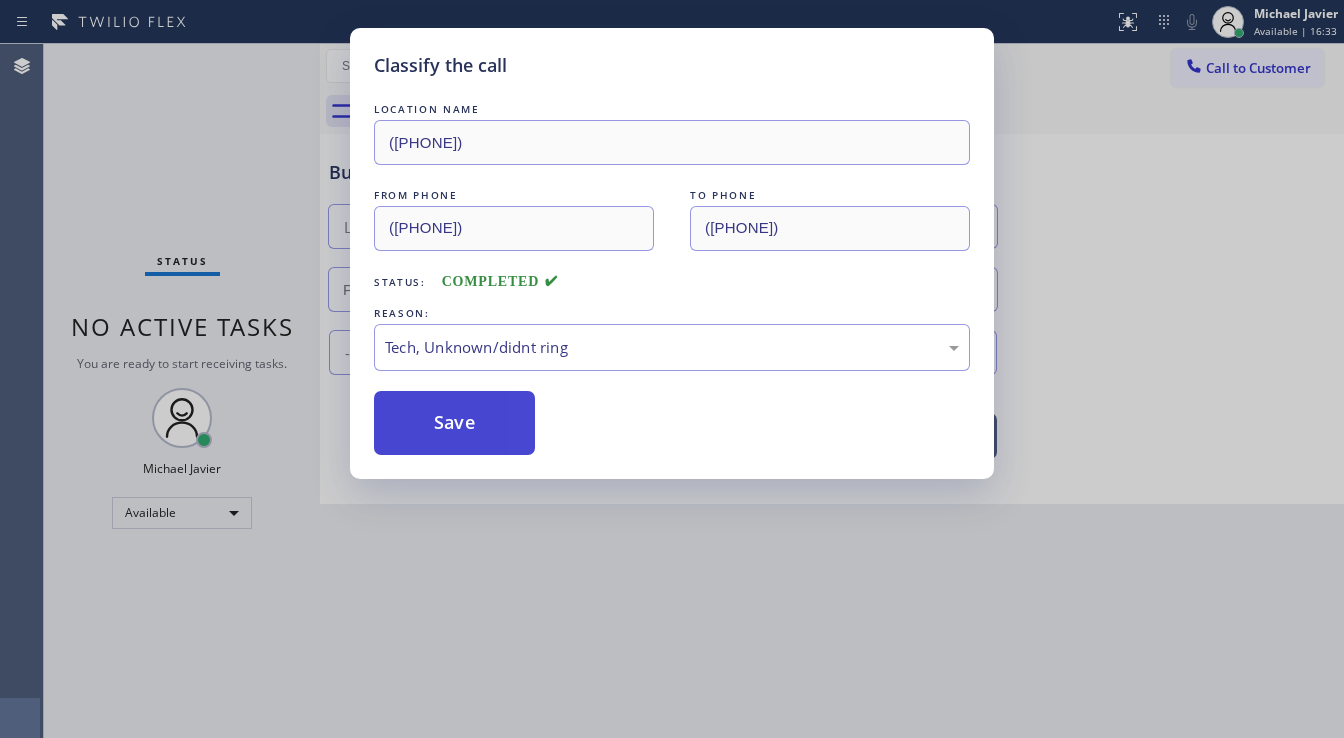 click on "Save" at bounding box center (454, 423) 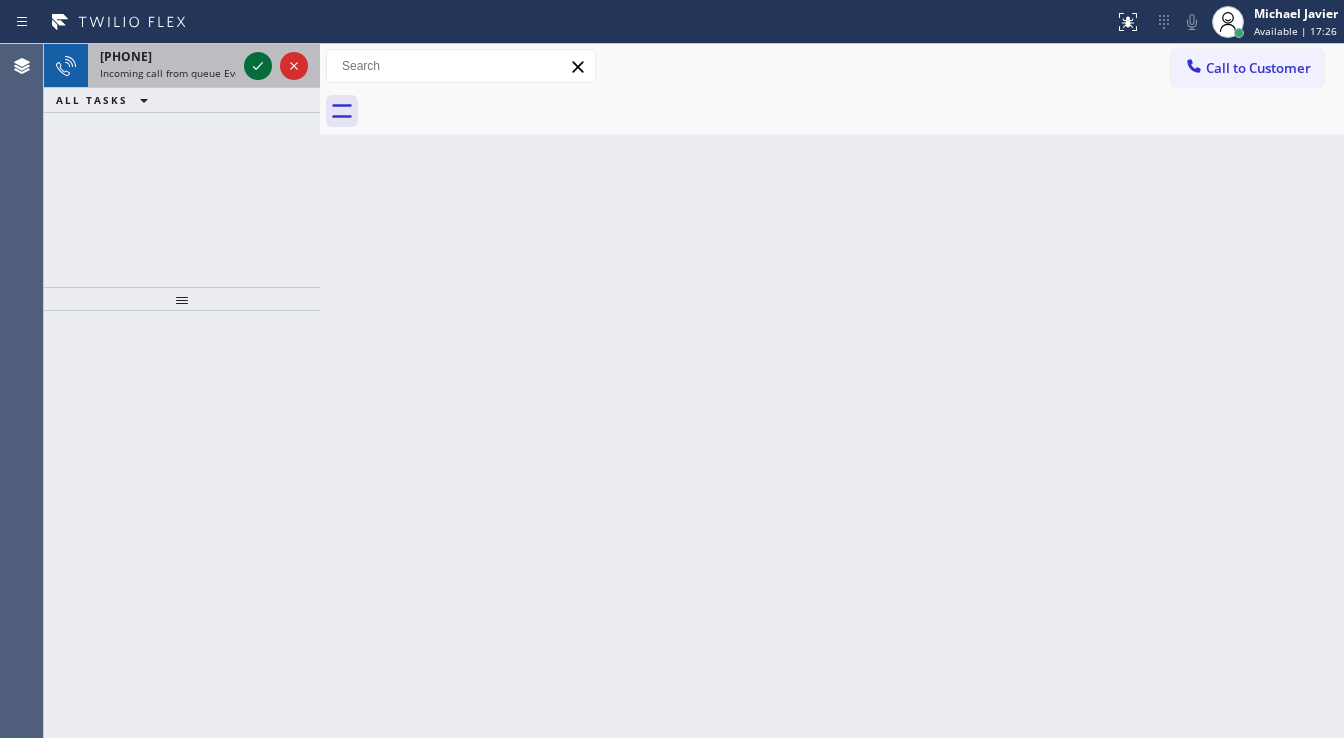 click 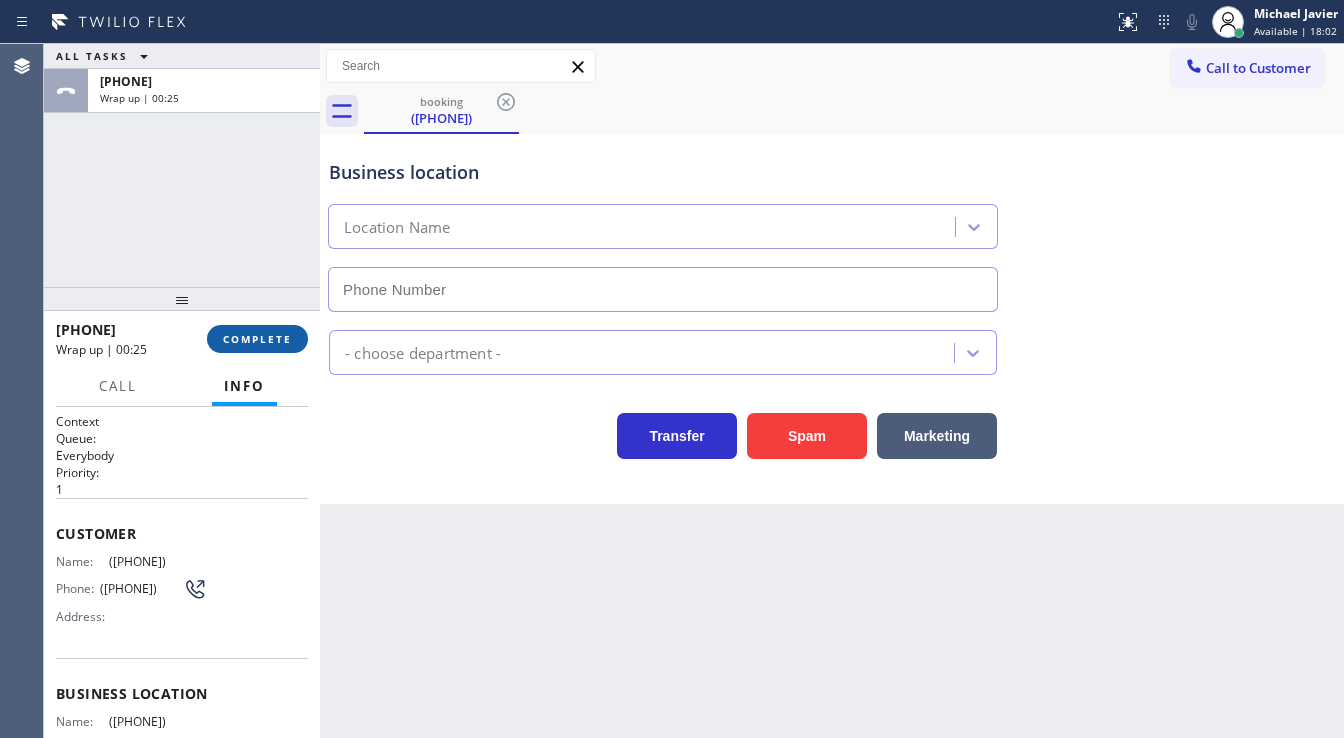 click on "COMPLETE" at bounding box center (257, 339) 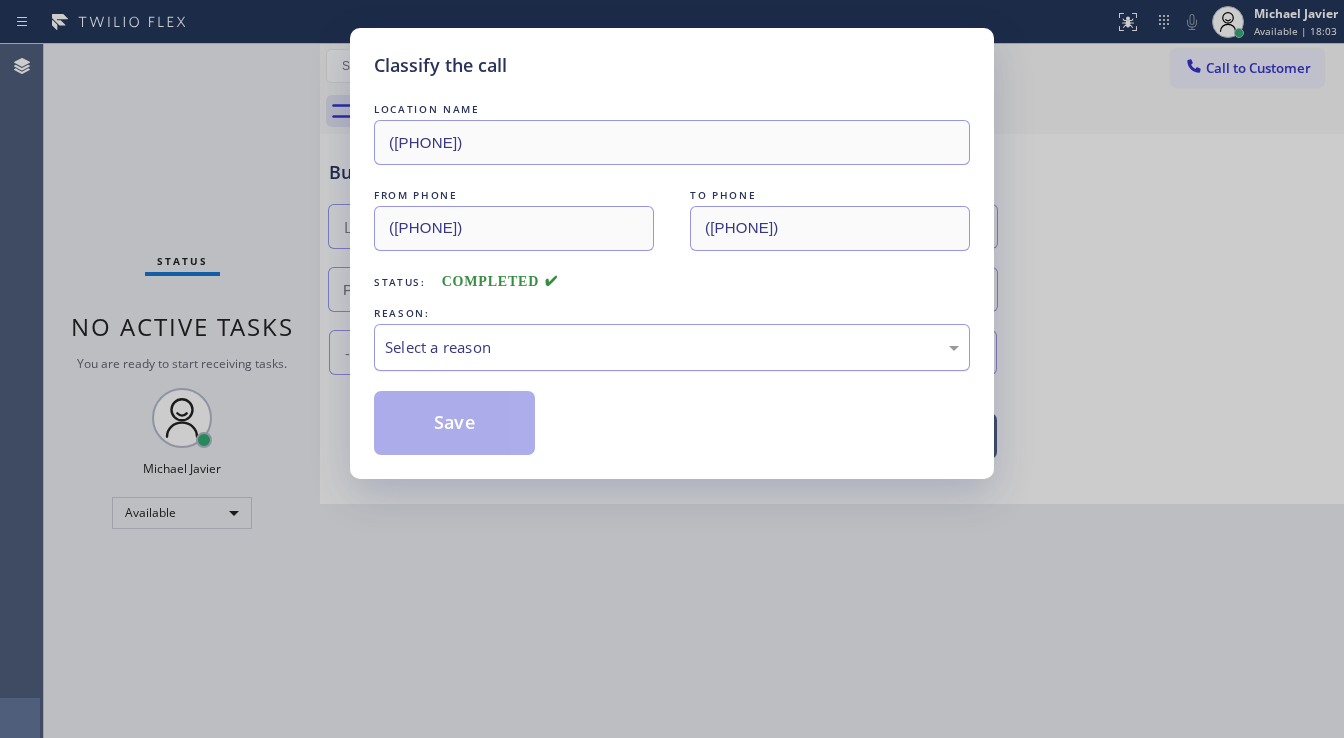 click on "Select a reason" at bounding box center (672, 347) 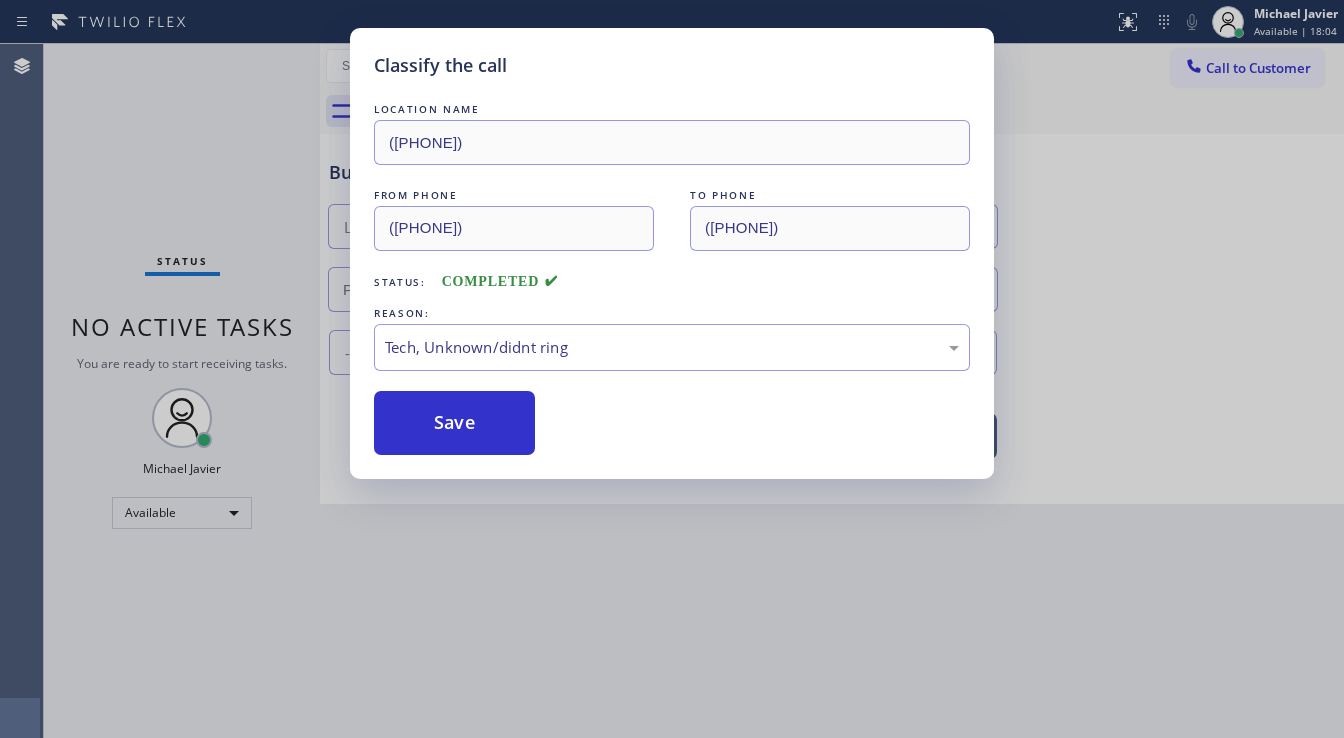 click on "Save" at bounding box center [454, 423] 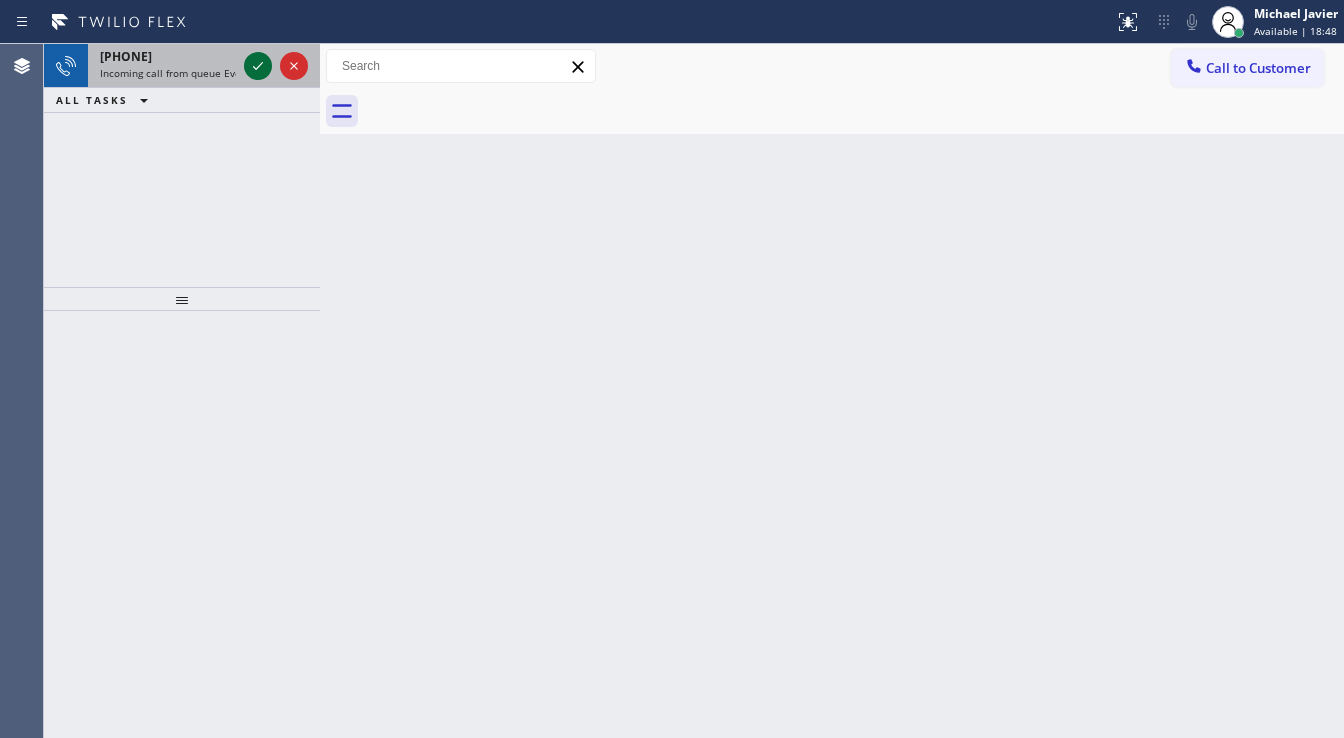 click 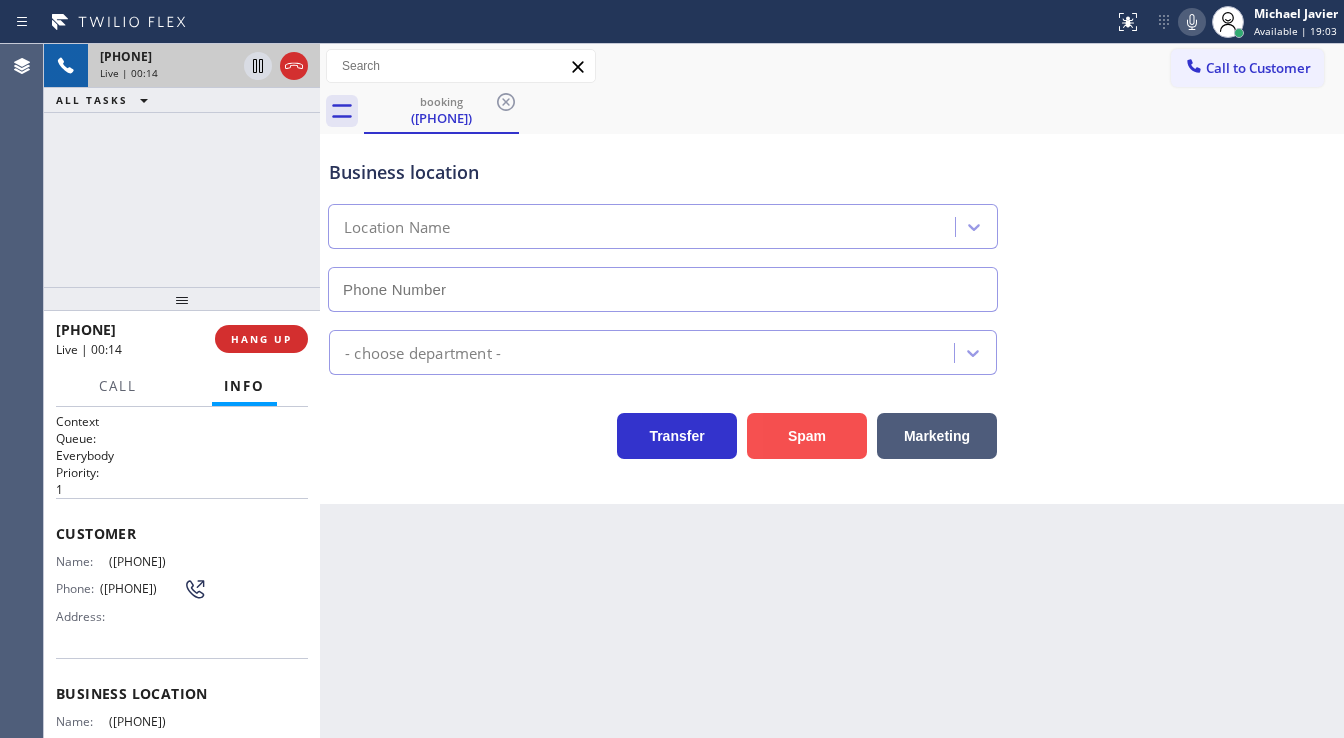 click on "Spam" at bounding box center [807, 436] 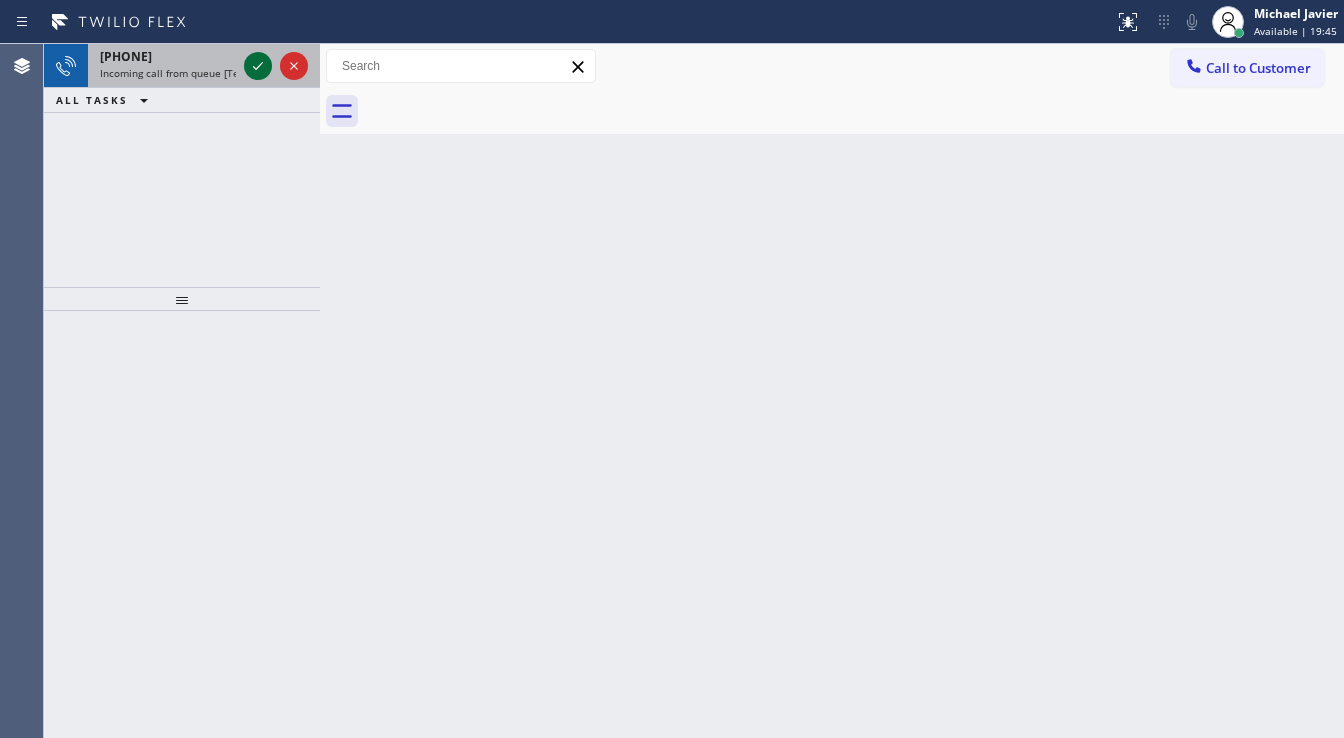 click 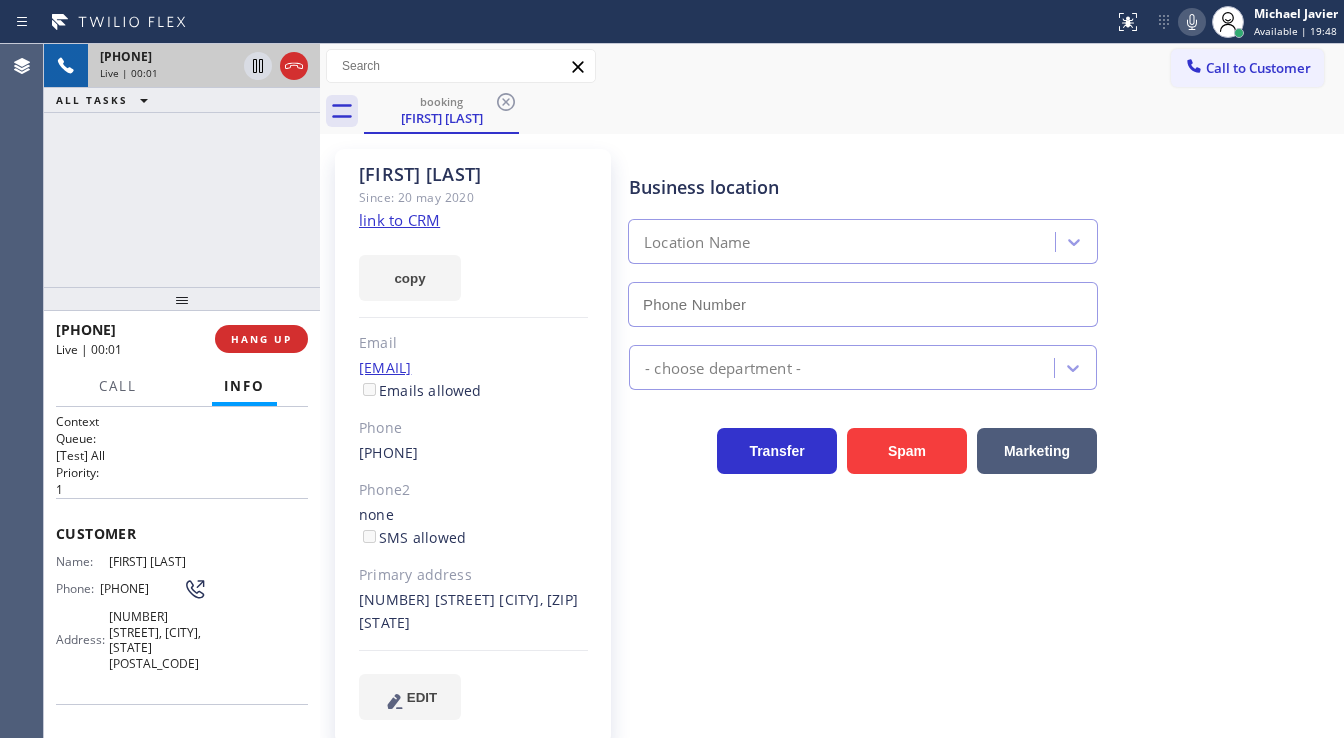 type on "([PHONE])" 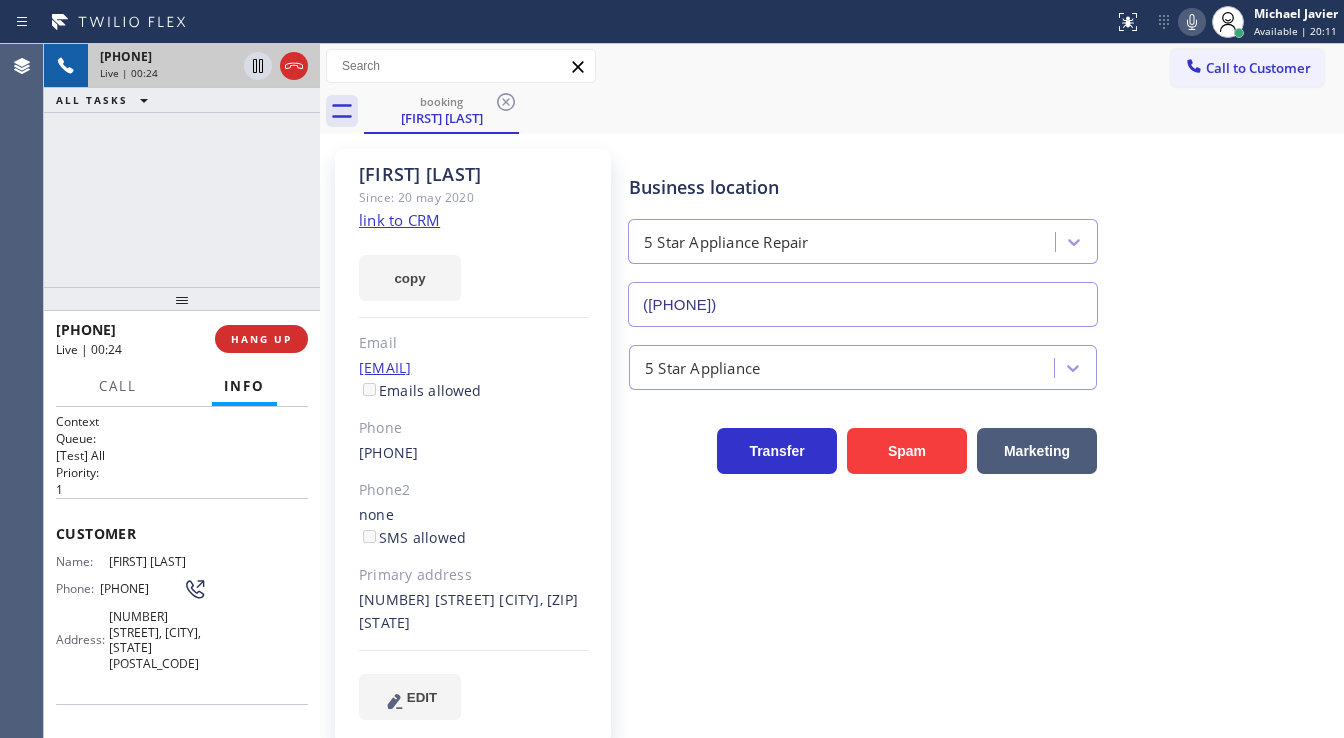 click on "link to CRM" 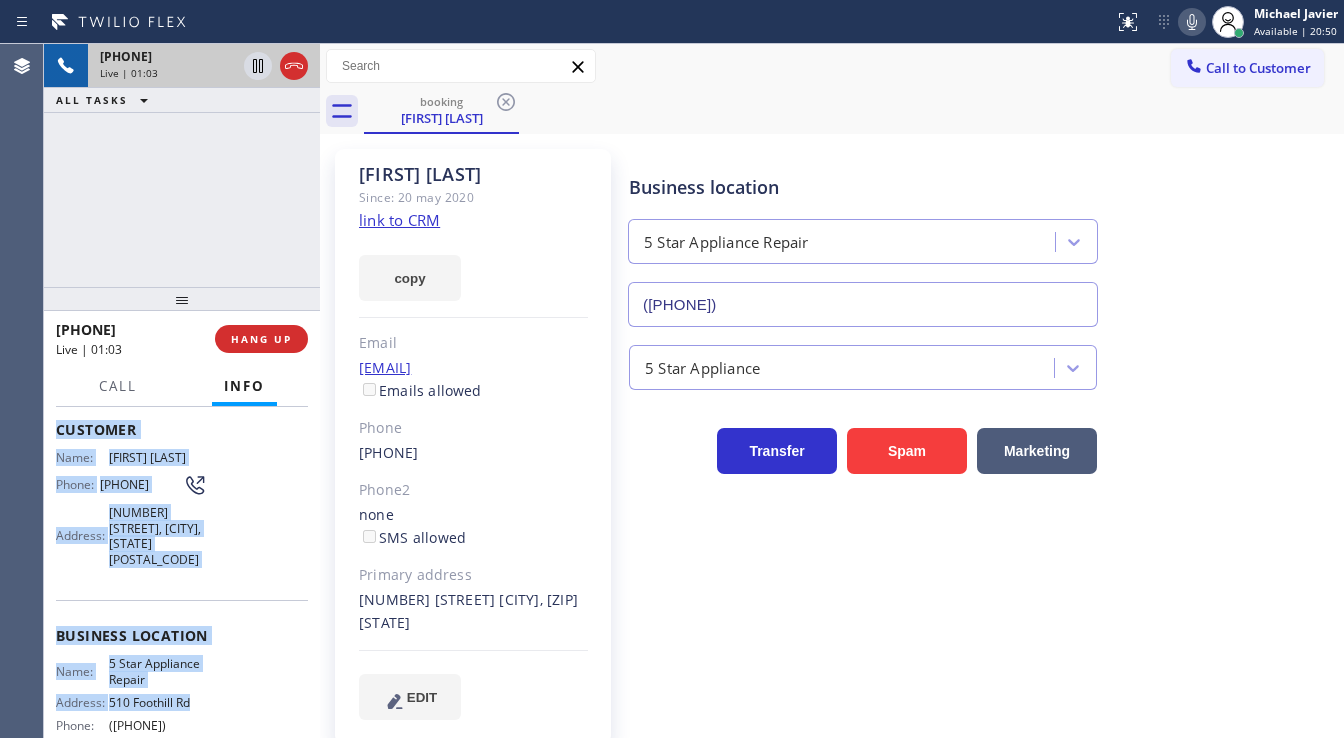 scroll, scrollTop: 292, scrollLeft: 0, axis: vertical 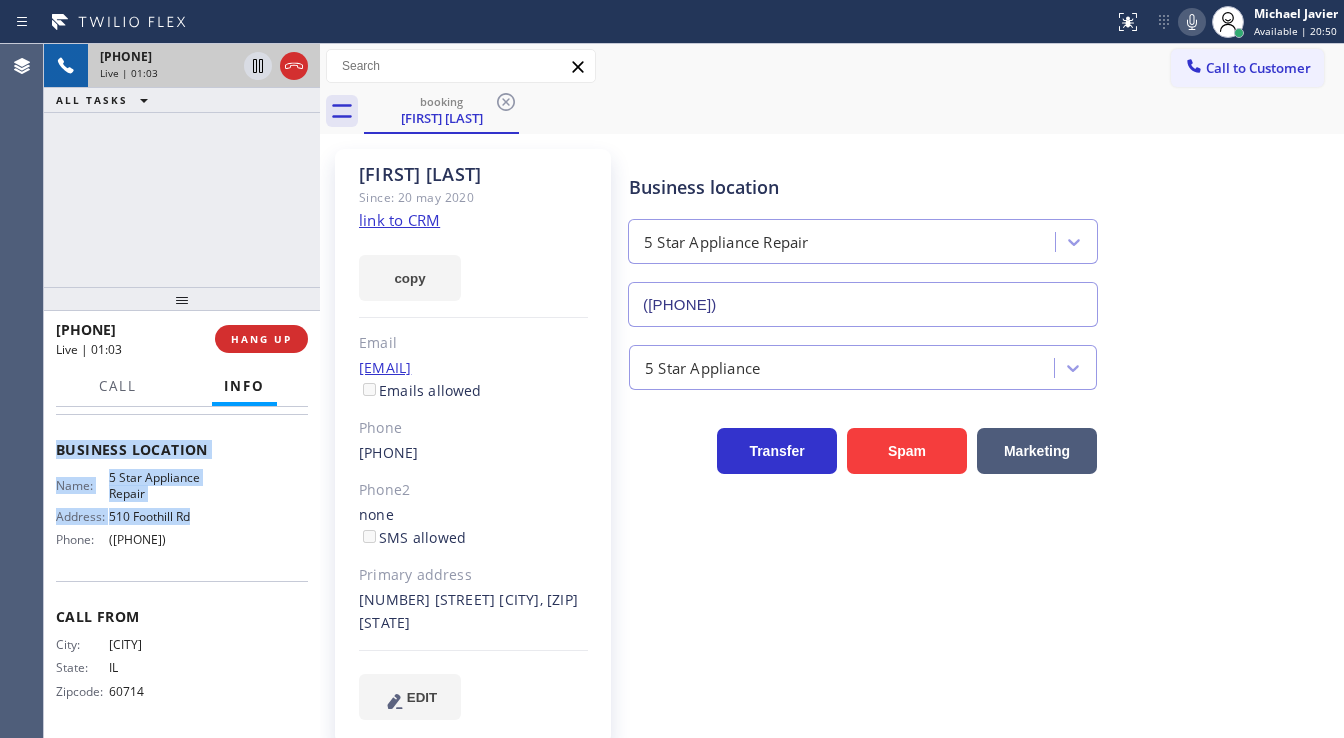 copy on "Customer Name: [FIRST] [LAST] Phone: ([PHONE]) Address: [NUMBER] [STREET], [CITY], [STATE] [POSTAL_CODE] Business location Name: 5 Star Appliance Repair Address: [NUMBER] [STREET] Phone: ([PHONE])" 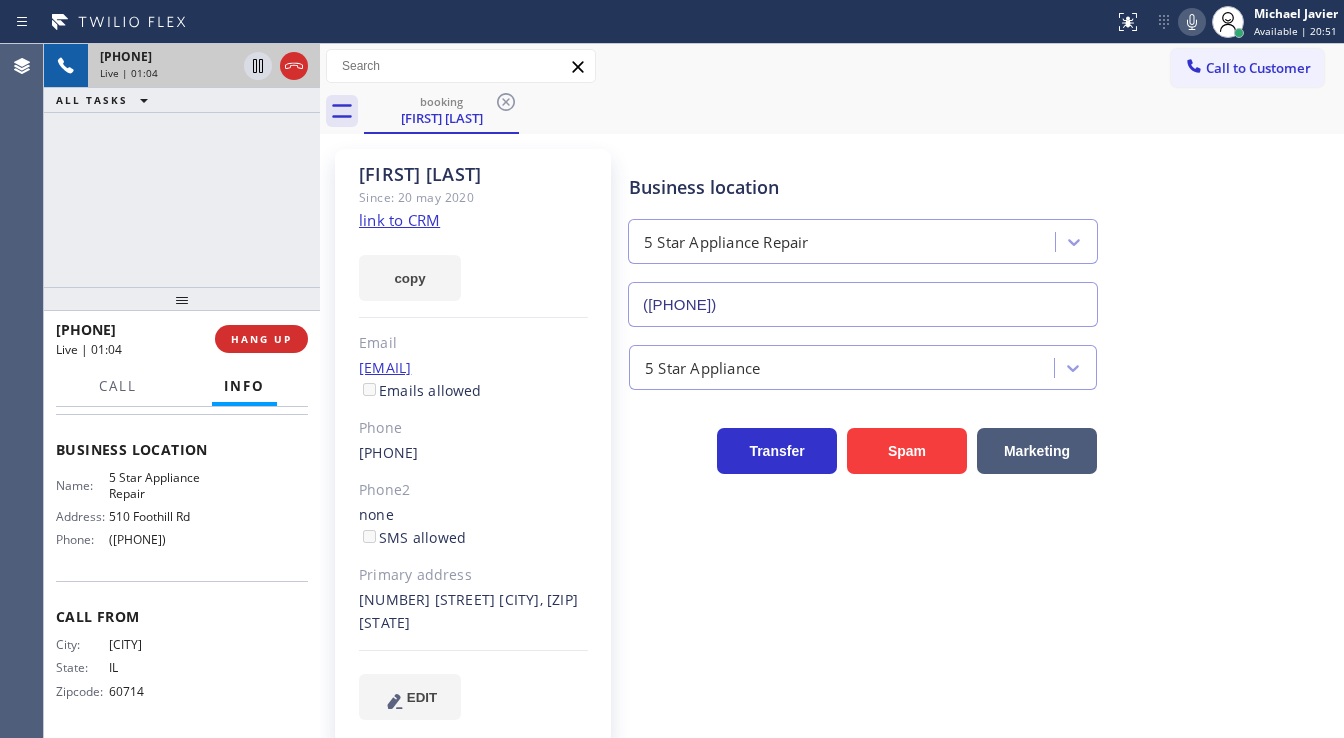 click on "+1[PHONE] Live | 01:04 ALL TASKS ALL TASKS ACTIVE TASKS TASKS IN WRAP UP" at bounding box center (182, 165) 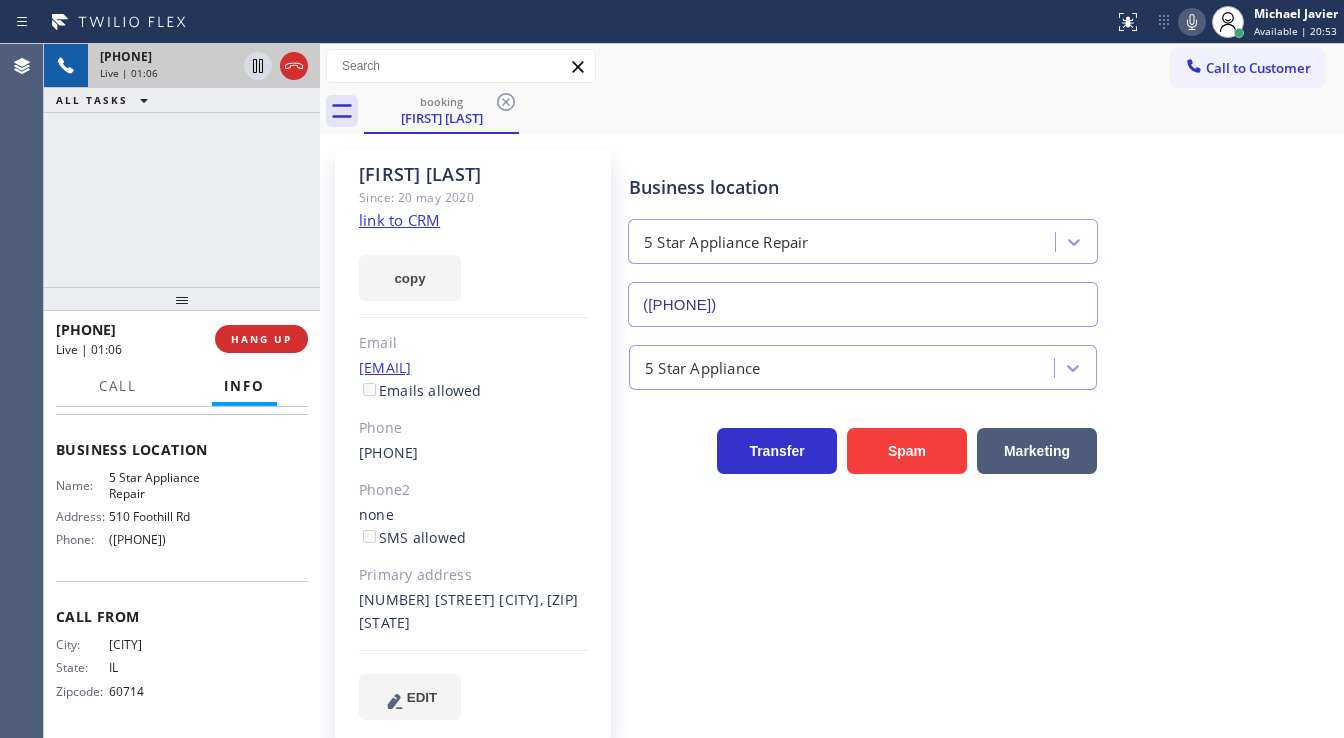 click on "[PHONE] Live | 01:06 ALL TASKS ALL TASKS ACTIVE TASKS TASKS IN WRAP UP" at bounding box center (182, 165) 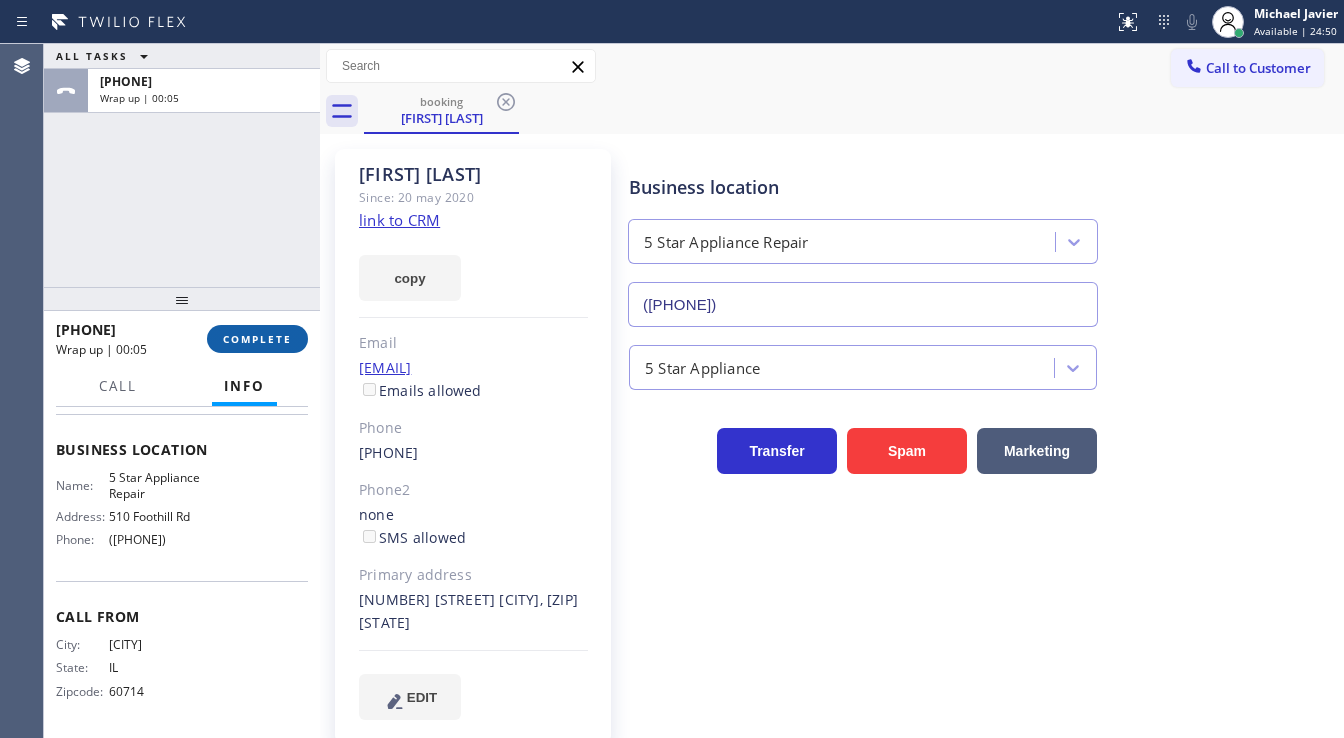 click on "COMPLETE" at bounding box center (257, 339) 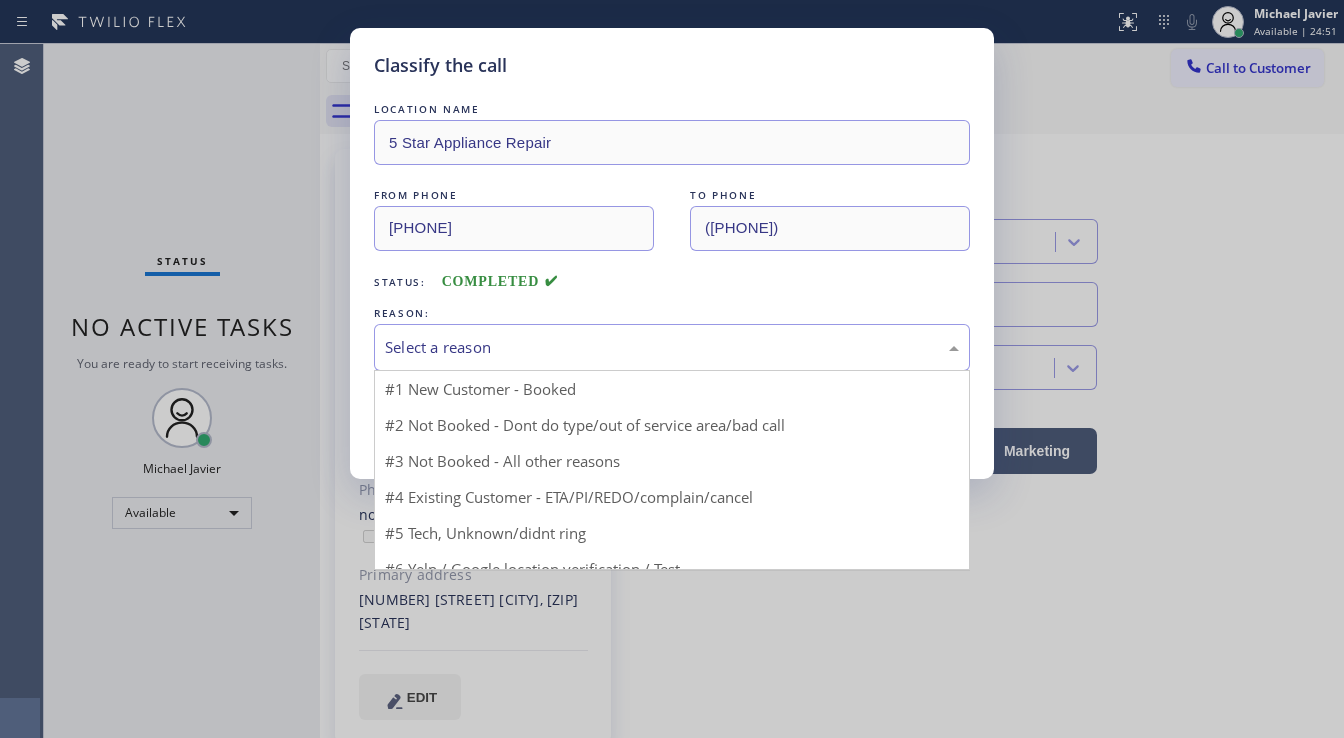 click on "Select a reason" at bounding box center [672, 347] 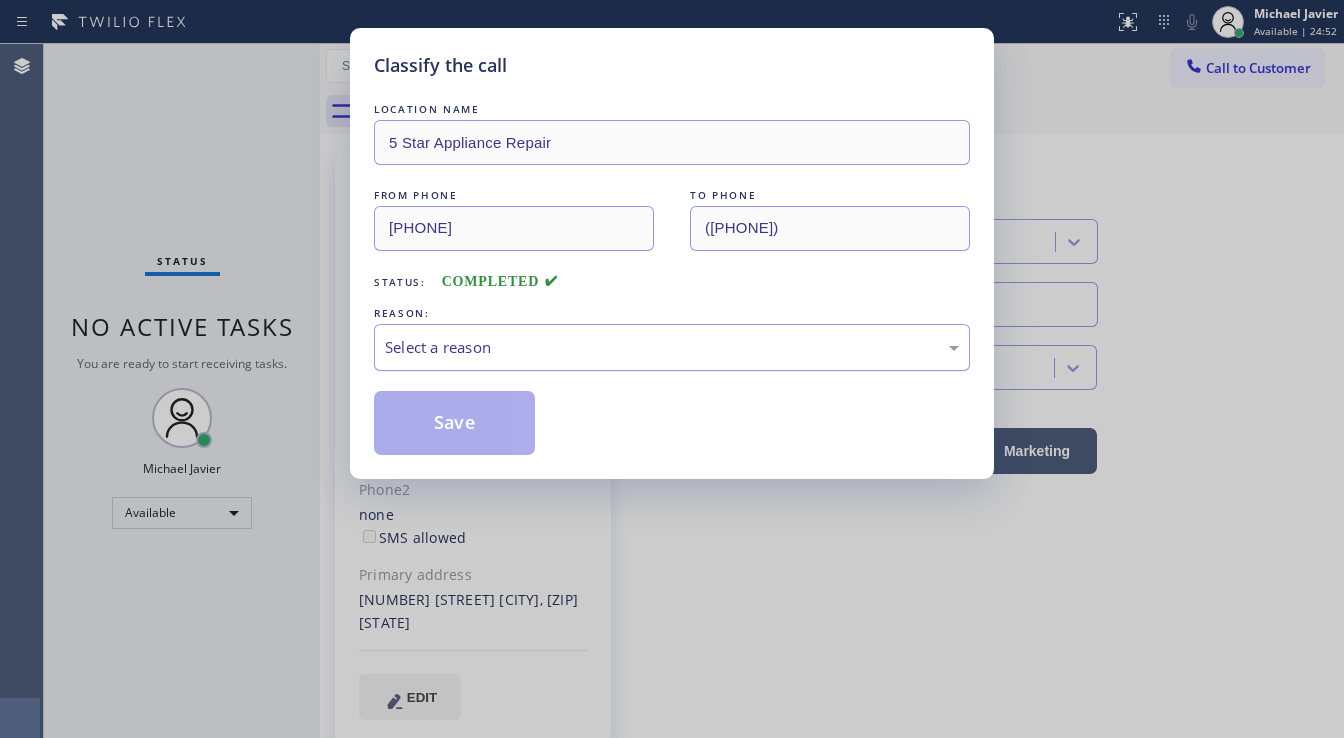 click on "Select a reason" at bounding box center [672, 347] 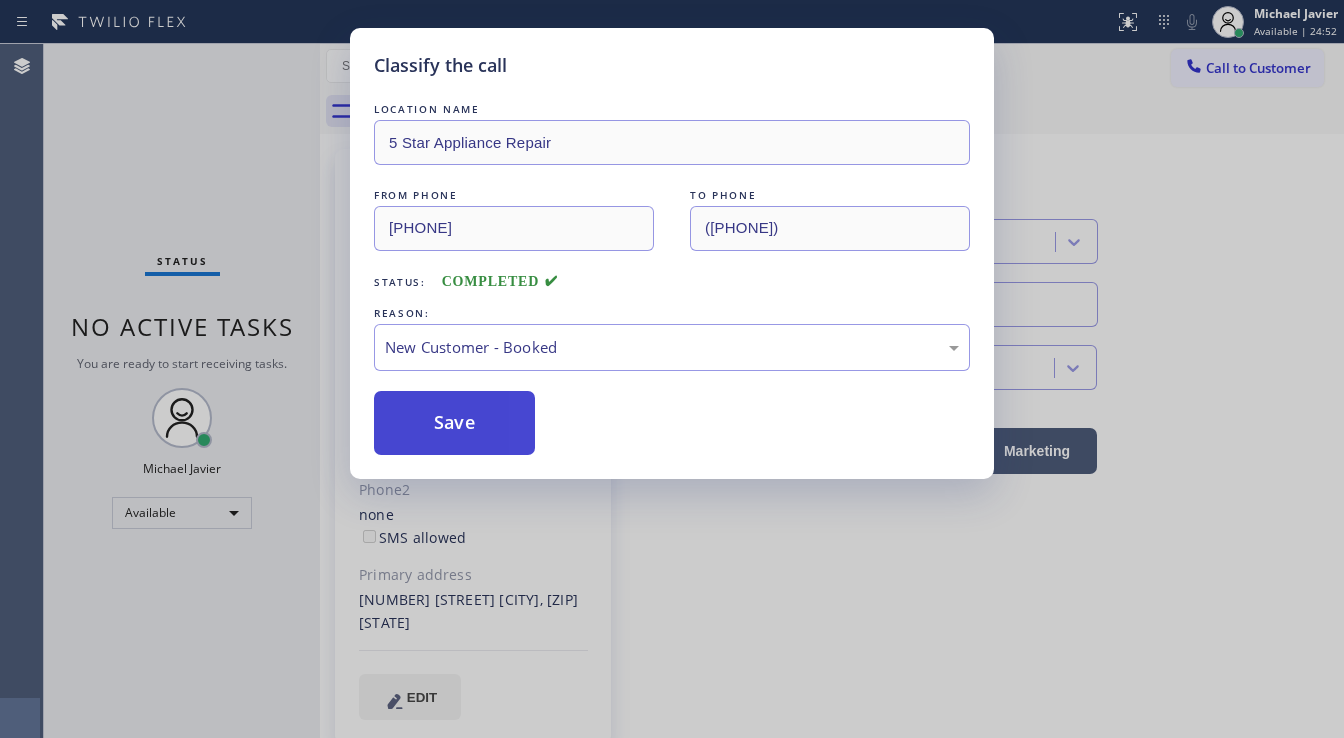 click on "Save" at bounding box center (454, 423) 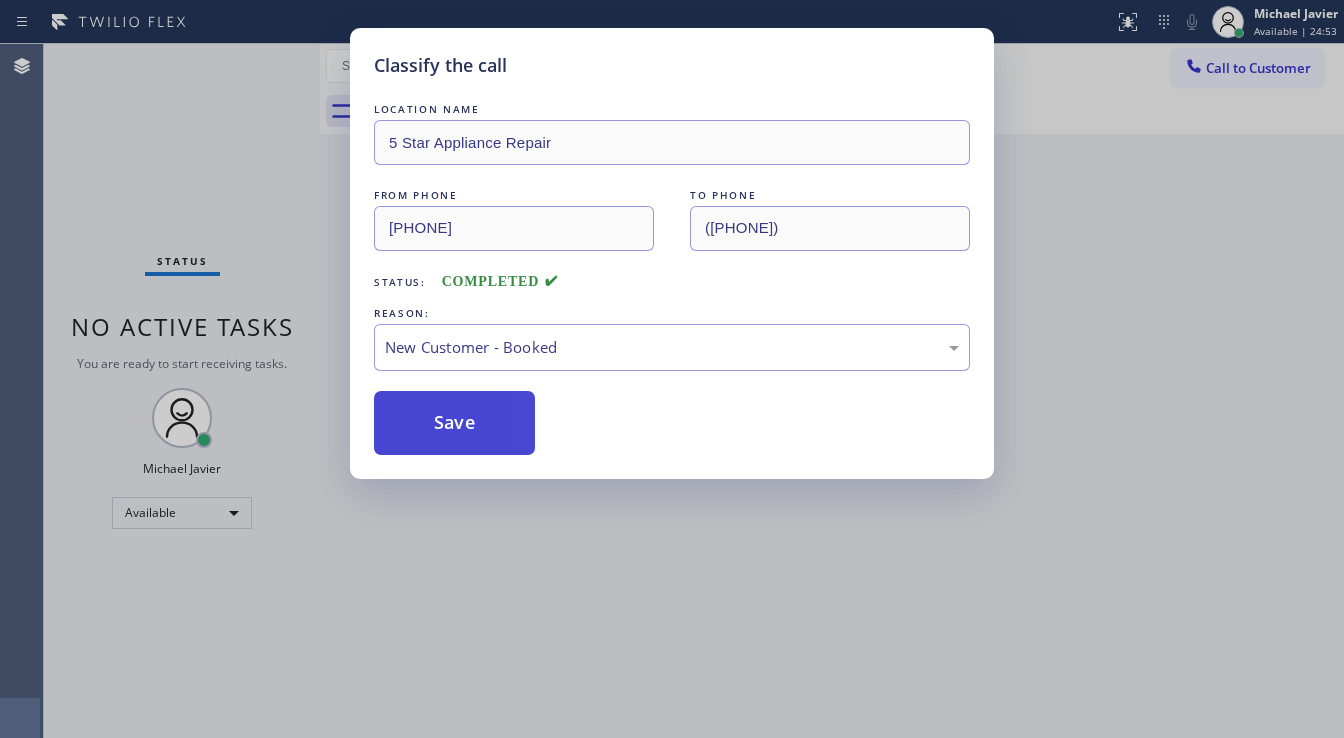 click on "Save" at bounding box center [454, 423] 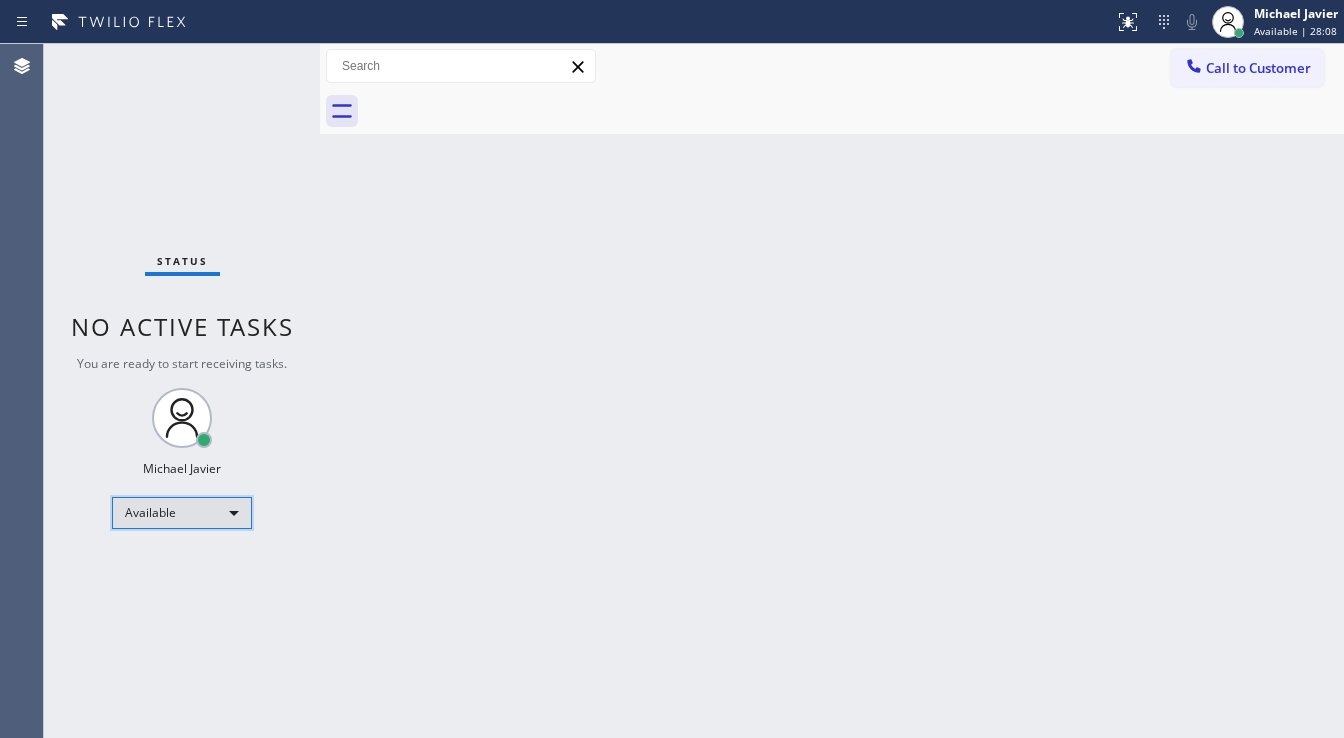 click on "Available" at bounding box center [182, 513] 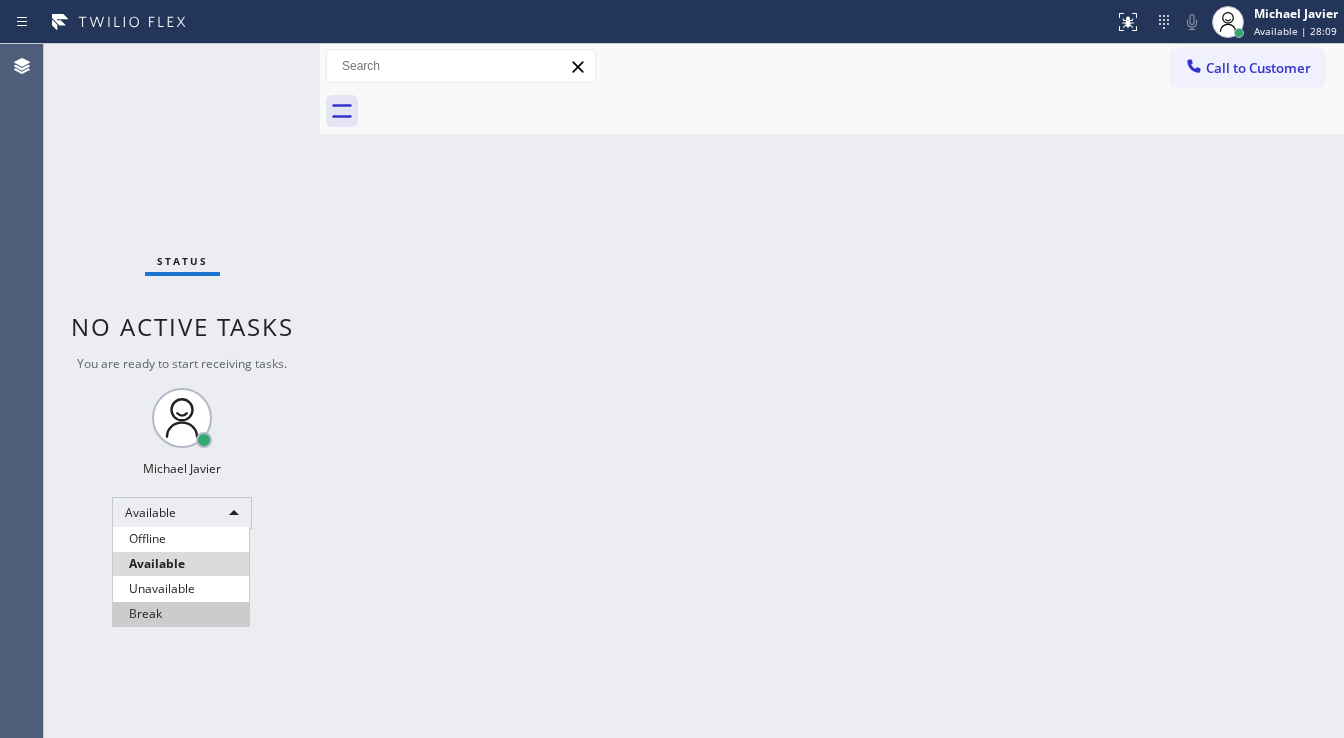 drag, startPoint x: 153, startPoint y: 617, endPoint x: 456, endPoint y: 616, distance: 303.00165 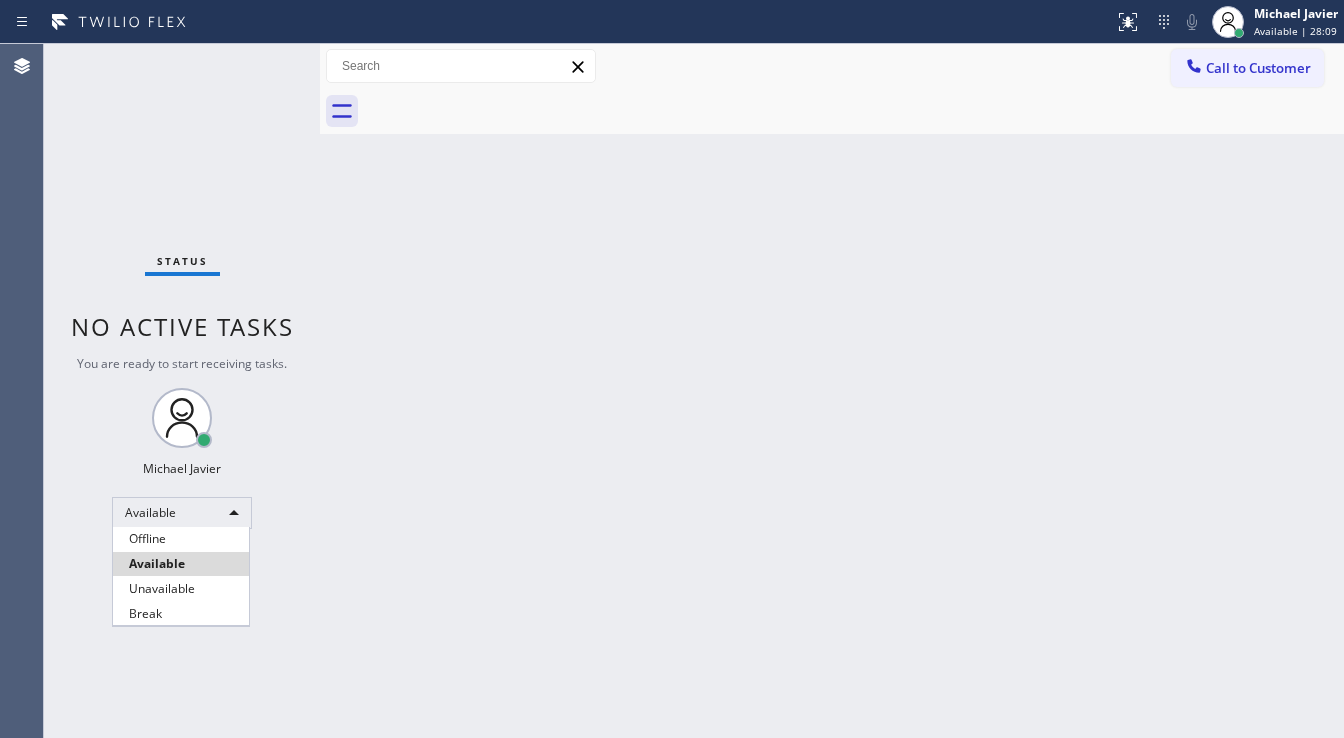 click on "Break" at bounding box center (181, 614) 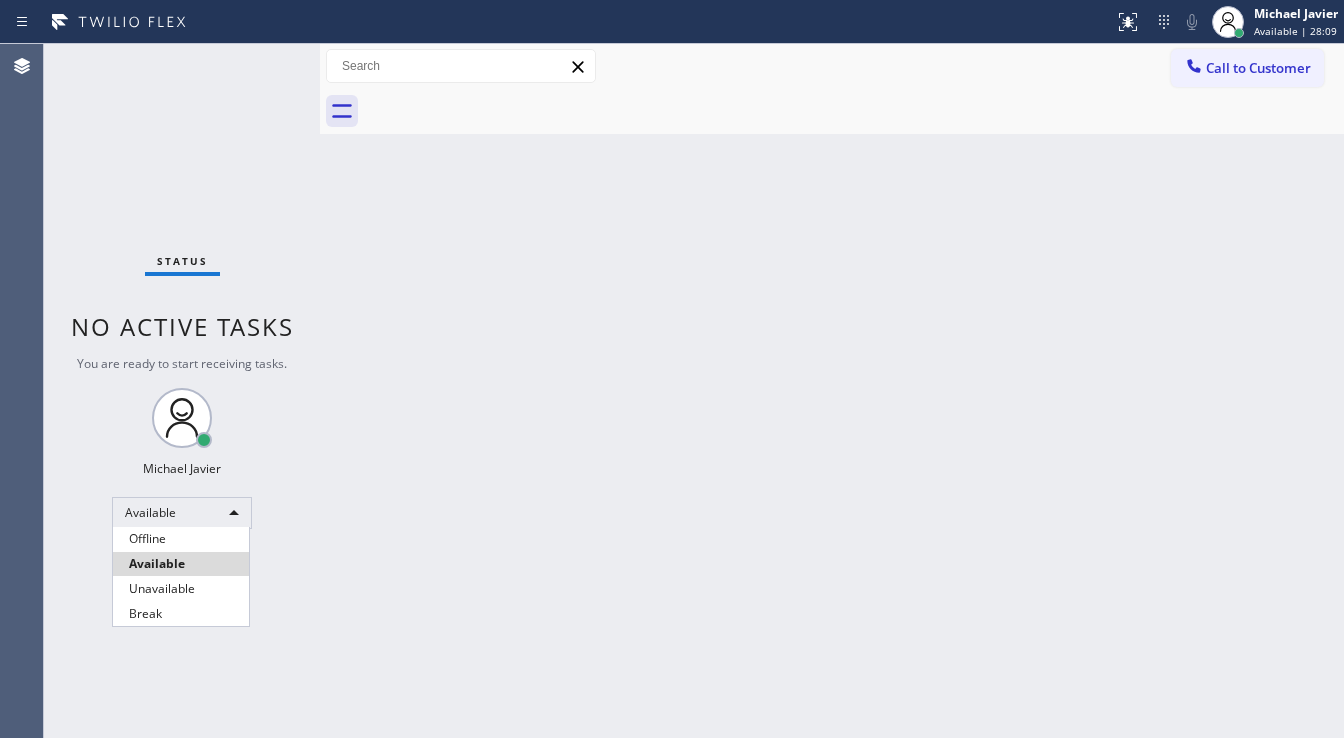 click on "Back to Dashboard Change Sender ID Customers Technicians Select a contact Outbound call Technician Search Technician Your caller id phone number Your caller id phone number Call Technician info Name Phone none Address none Change Sender ID HVAC [PHONE] 5 Star Appliance [PHONE] Appliance Repair [PHONE] Plumbing [PHONE] Air Duct Cleaning [PHONE] Electricians [PHONE] Cancel Change Check personal SMS Reset Change No tabs Call to Customer Outbound call Location Search location Your caller id phone number ([PHONE]) Customer number Call Outbound call Technician Search Technician Your caller id phone number Your caller id phone number Call" at bounding box center [832, 391] 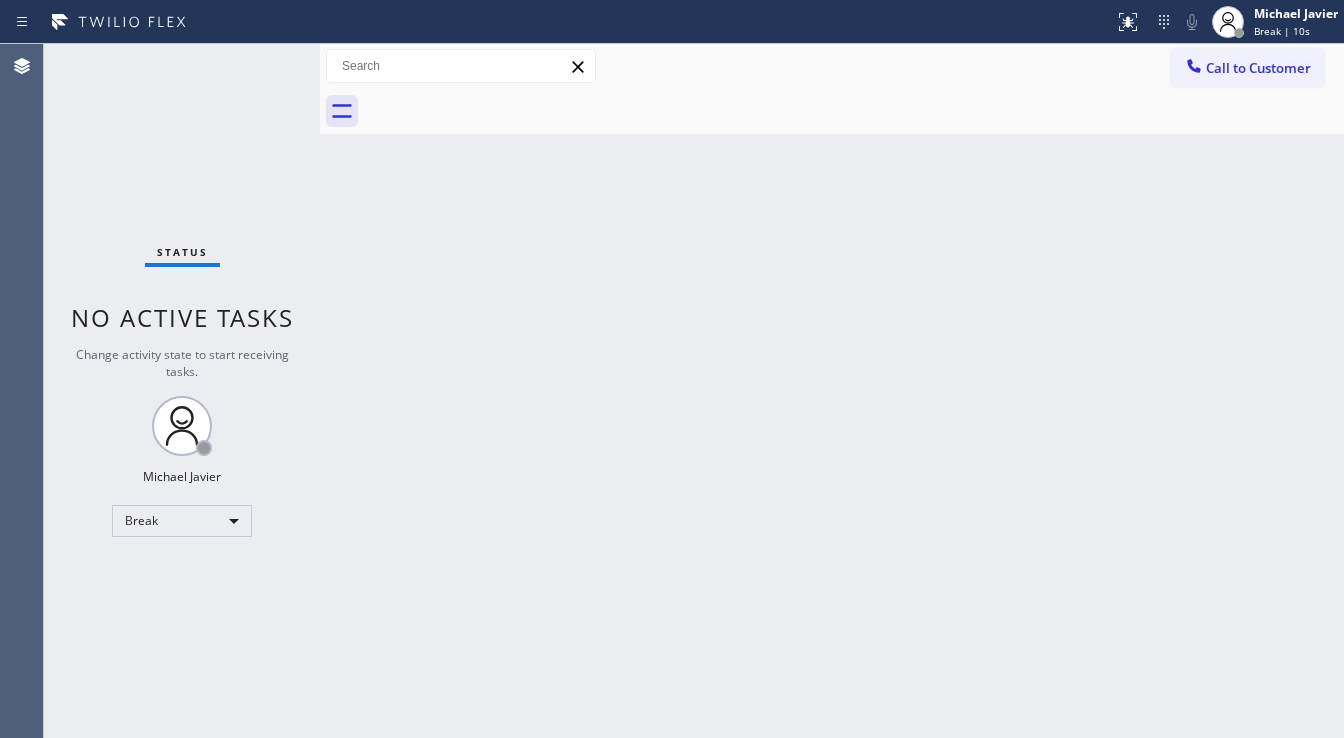 drag, startPoint x: 127, startPoint y: 457, endPoint x: 133, endPoint y: 473, distance: 17.088007 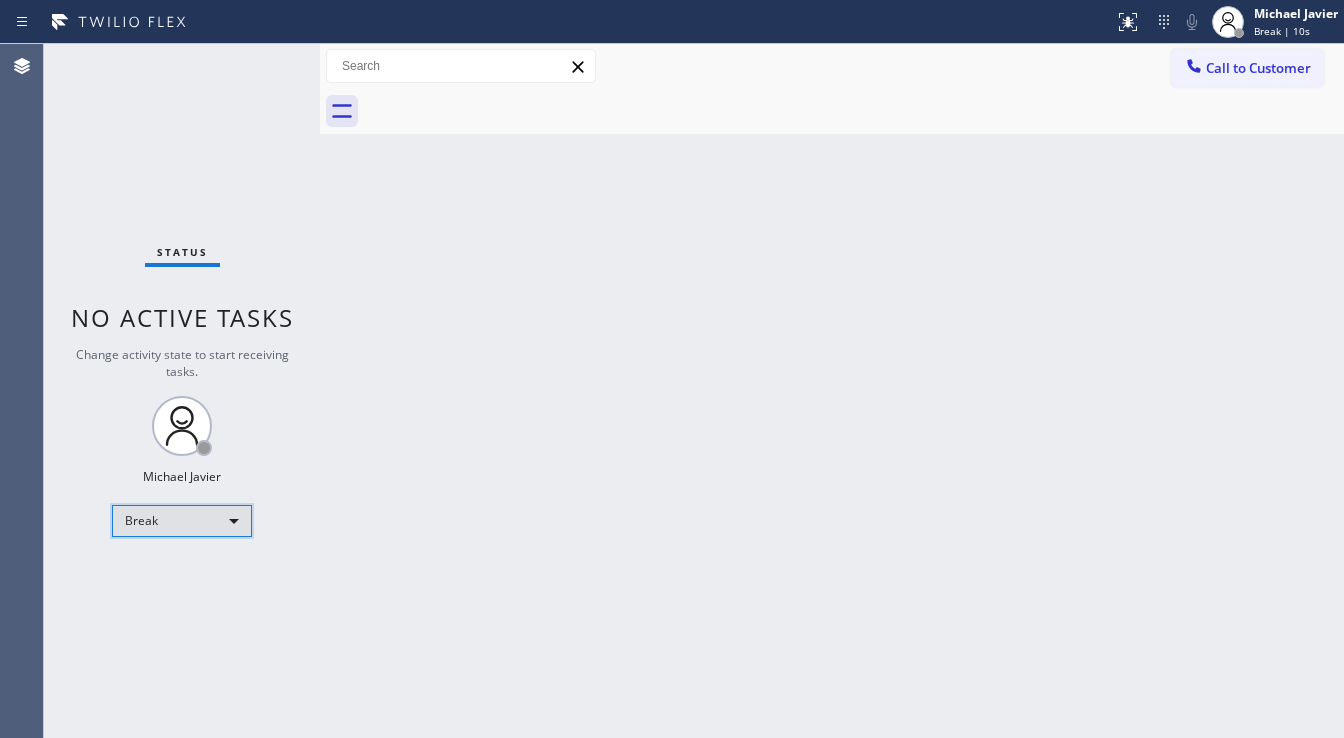 click on "Break" at bounding box center [182, 521] 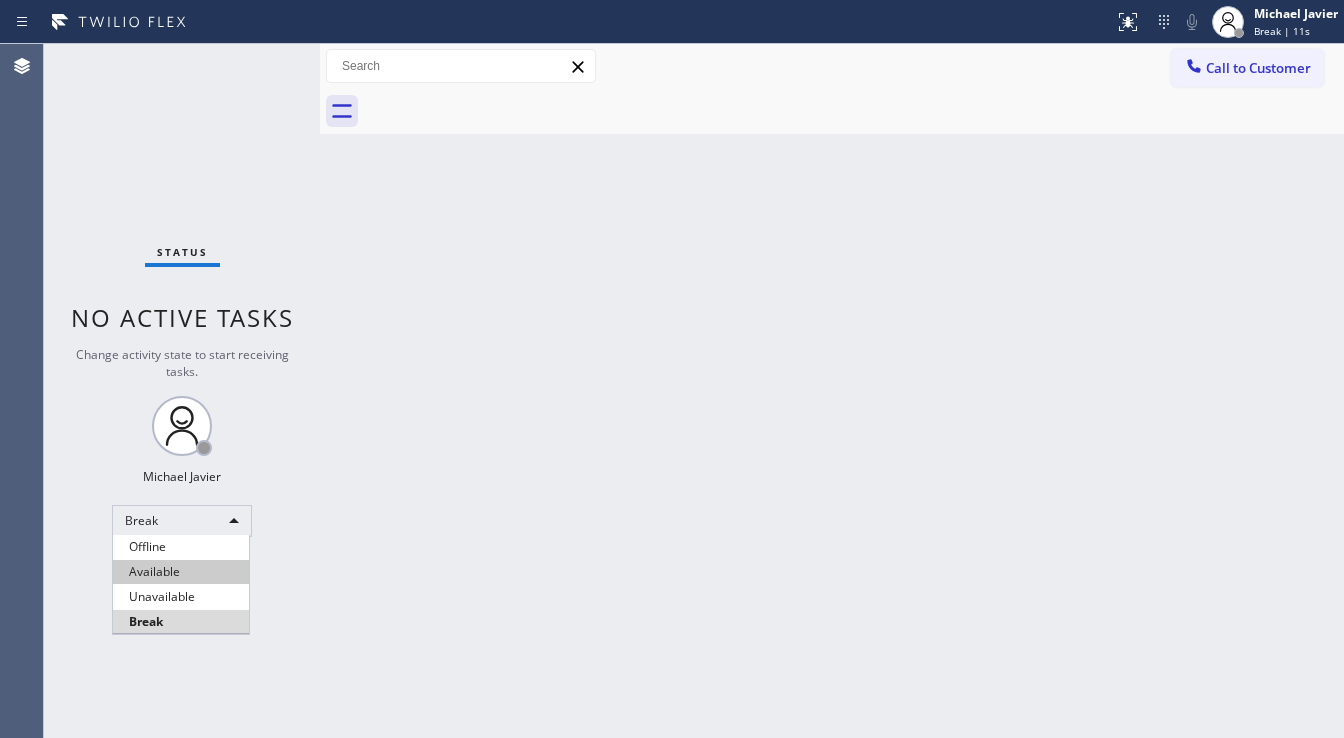 click on "Available" at bounding box center (181, 572) 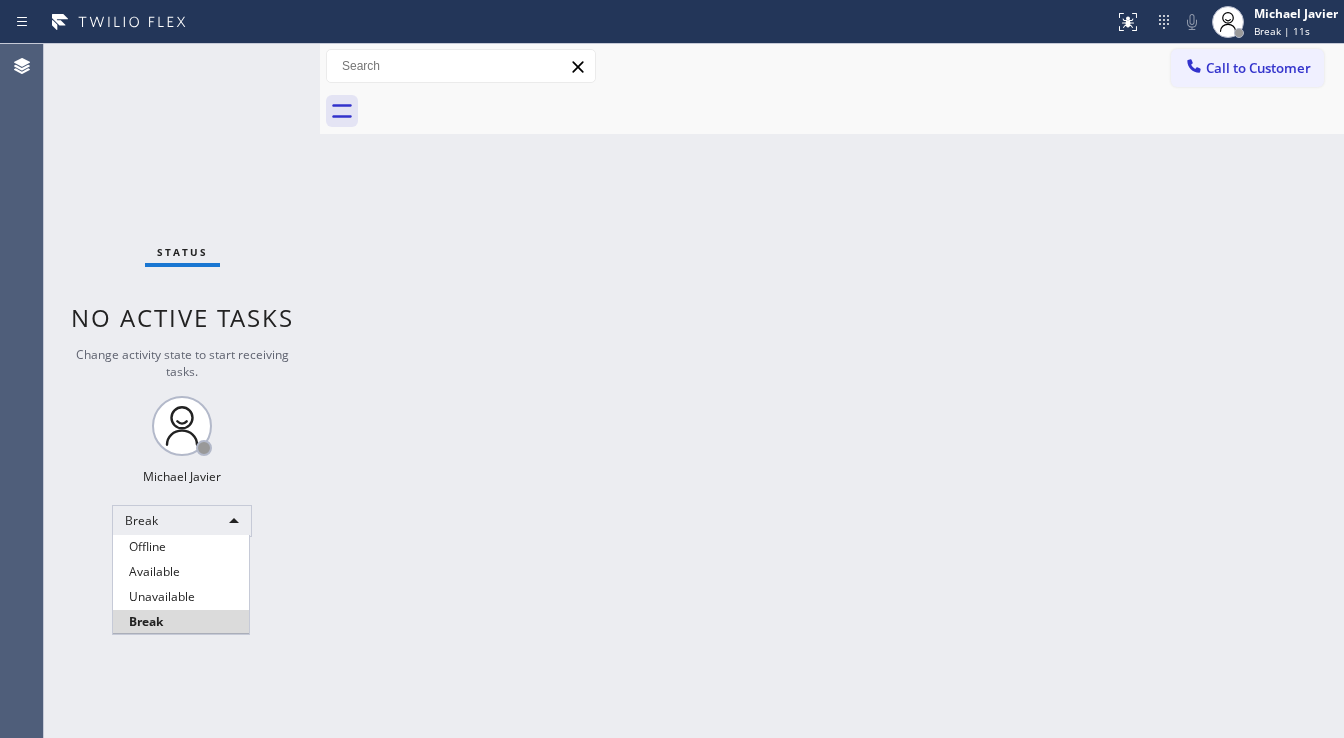 click on "Back to Dashboard Change Sender ID Customers Technicians Select a contact Outbound call Technician Search Technician Your caller id phone number Your caller id phone number Call Technician info Name Phone none Address none Change Sender ID HVAC [PHONE] 5 Star Appliance [PHONE] Appliance Repair [PHONE] Plumbing [PHONE] Air Duct Cleaning [PHONE] Electricians [PHONE] Cancel Change Check personal SMS Reset Change No tabs Call to Customer Outbound call Location Search location Your caller id phone number ([PHONE]) Customer number Call Outbound call Technician Search Technician Your caller id phone number Your caller id phone number Call" at bounding box center (832, 391) 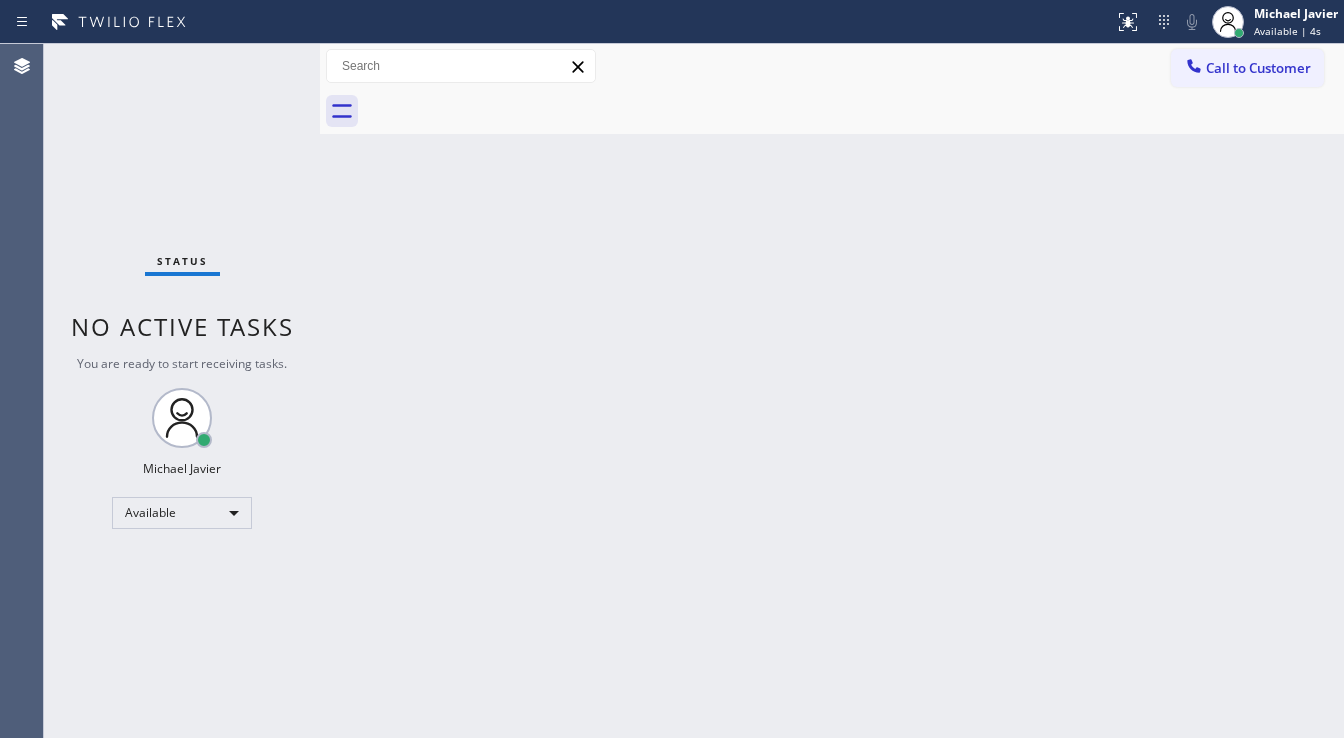 click on "No active tasks" at bounding box center (182, 326) 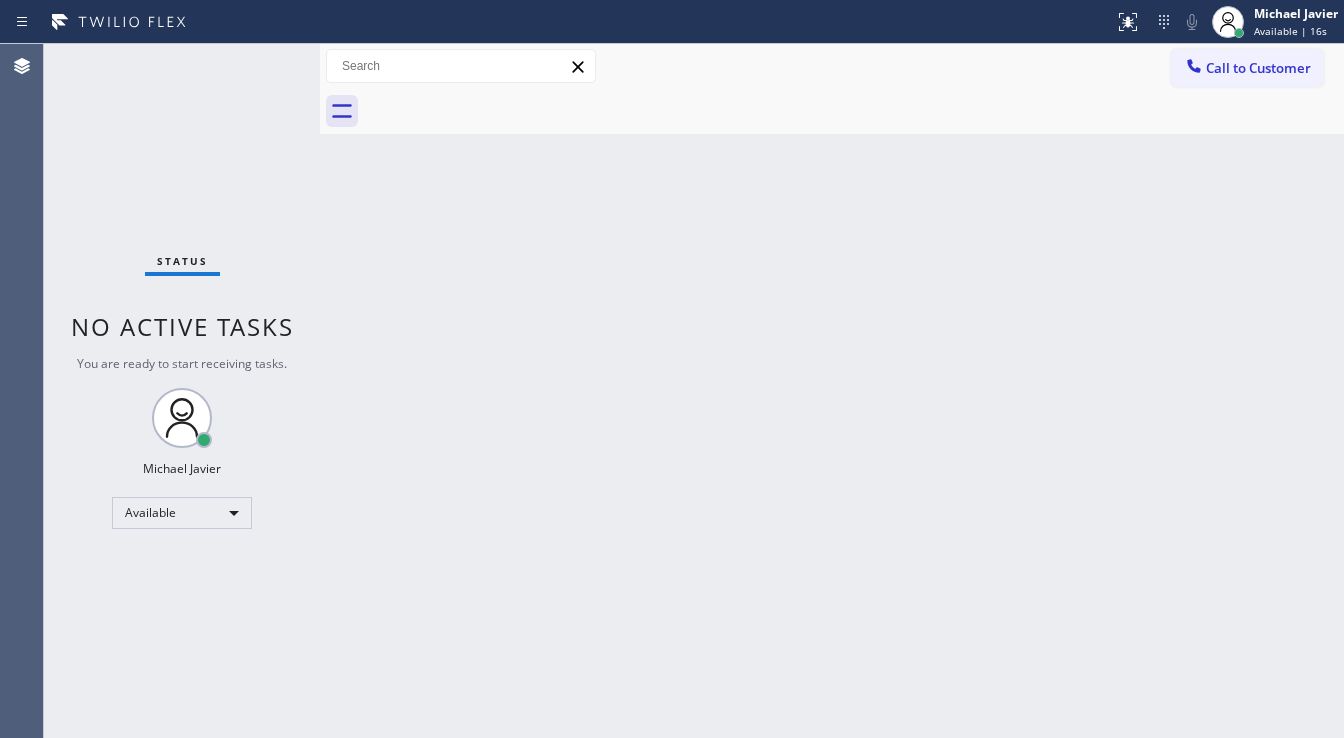 click on "No active tasks" at bounding box center [182, 326] 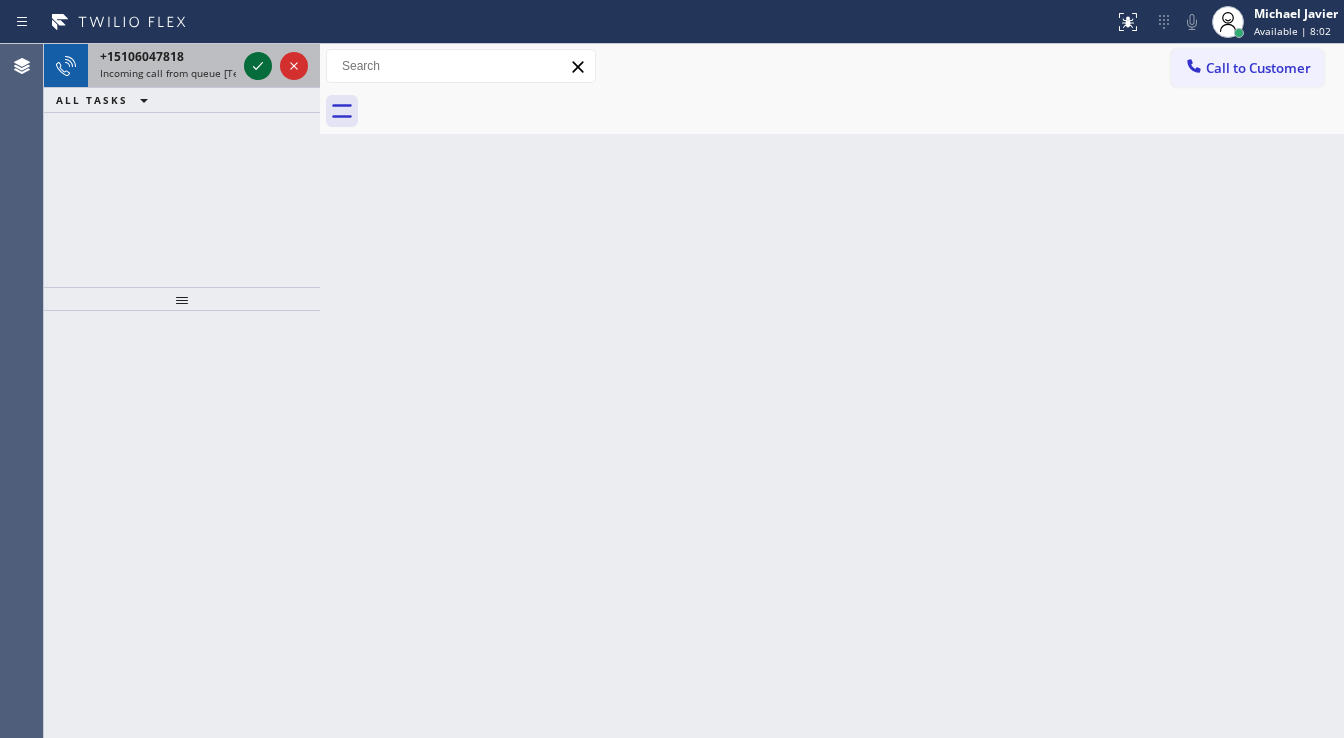 click 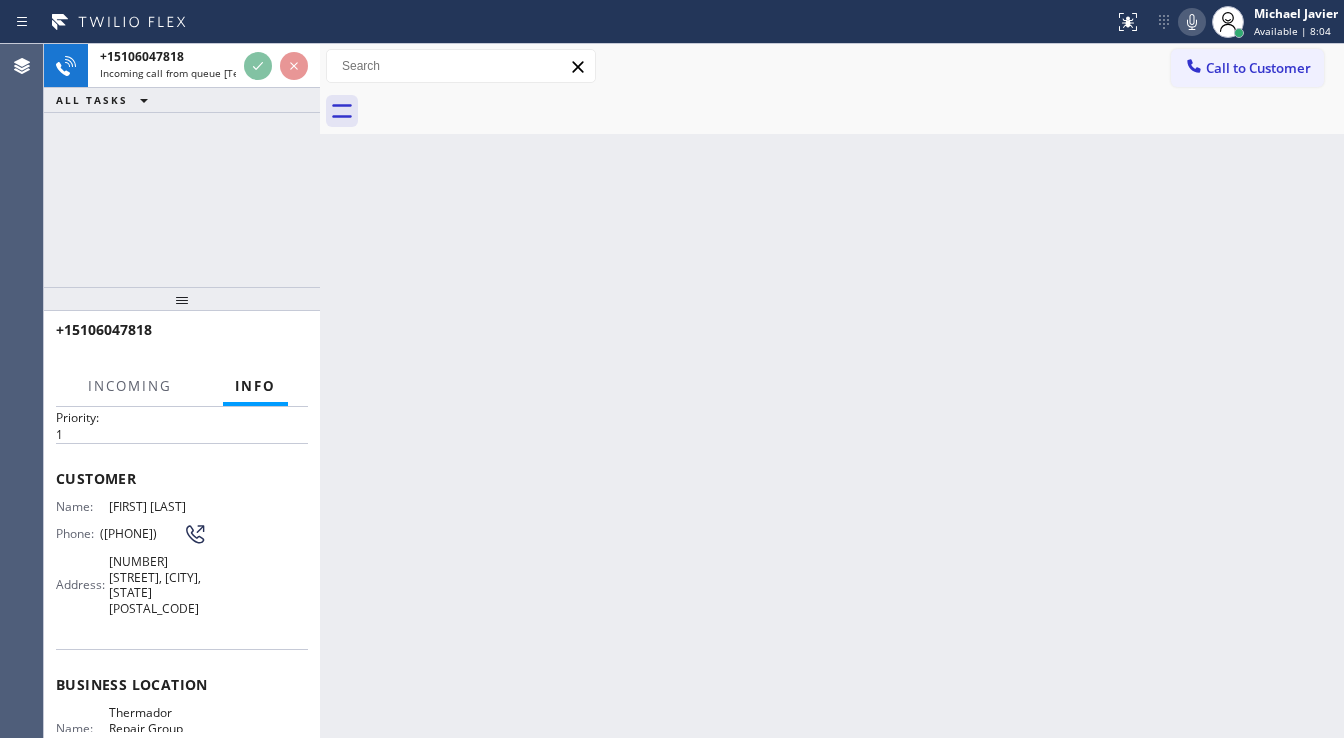 scroll, scrollTop: 80, scrollLeft: 0, axis: vertical 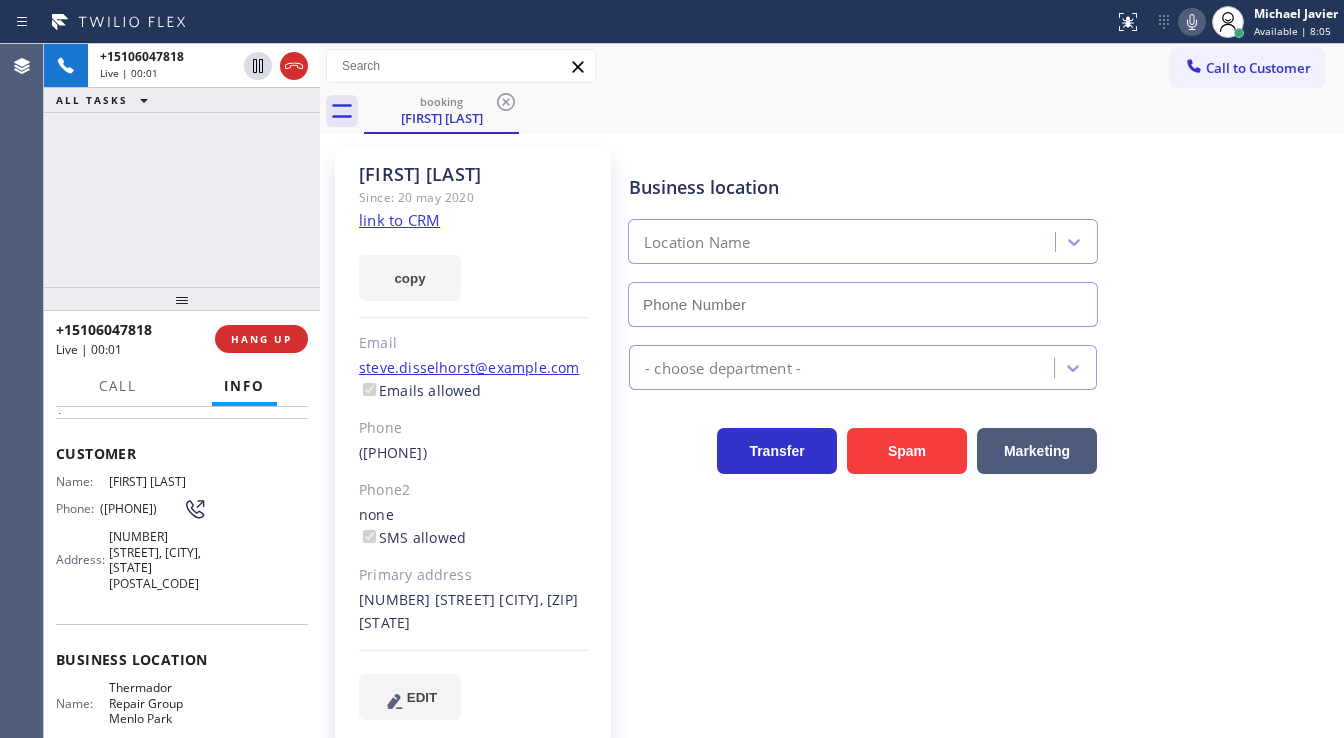 type on "([PHONE])" 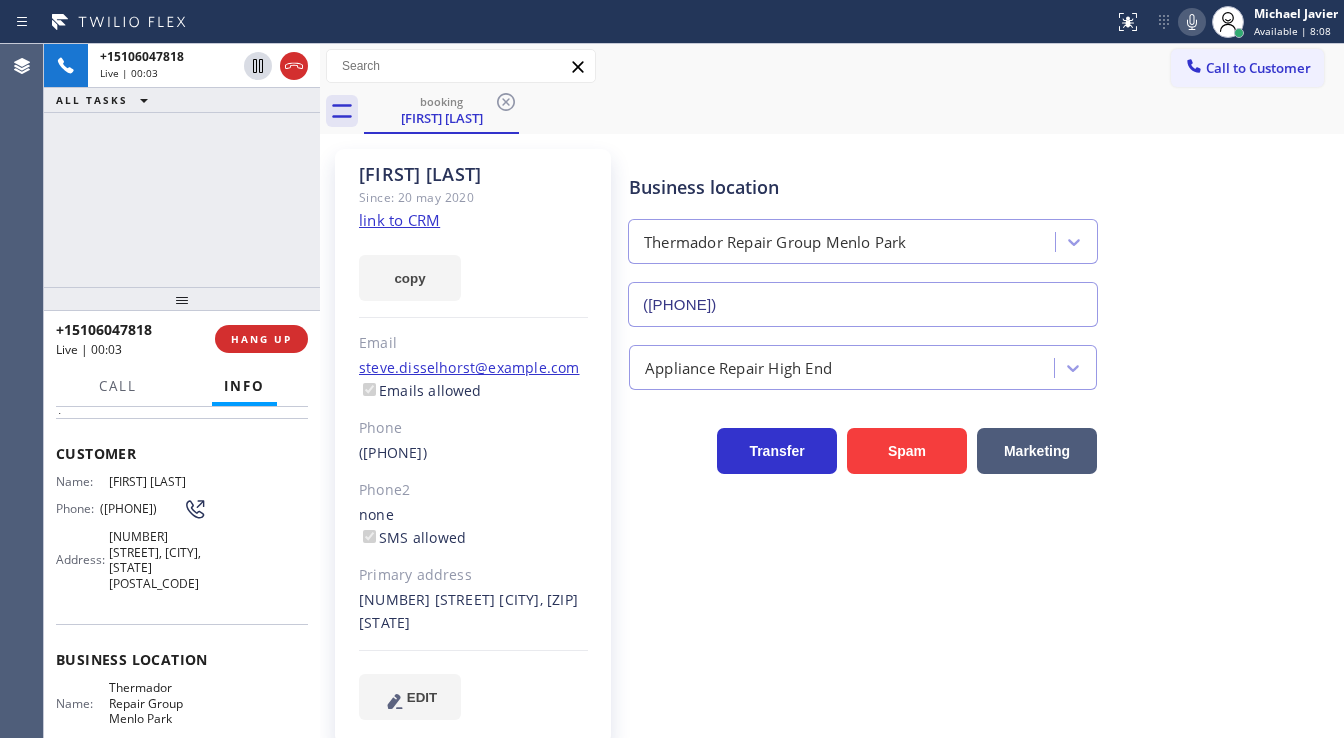 click on "link to CRM" 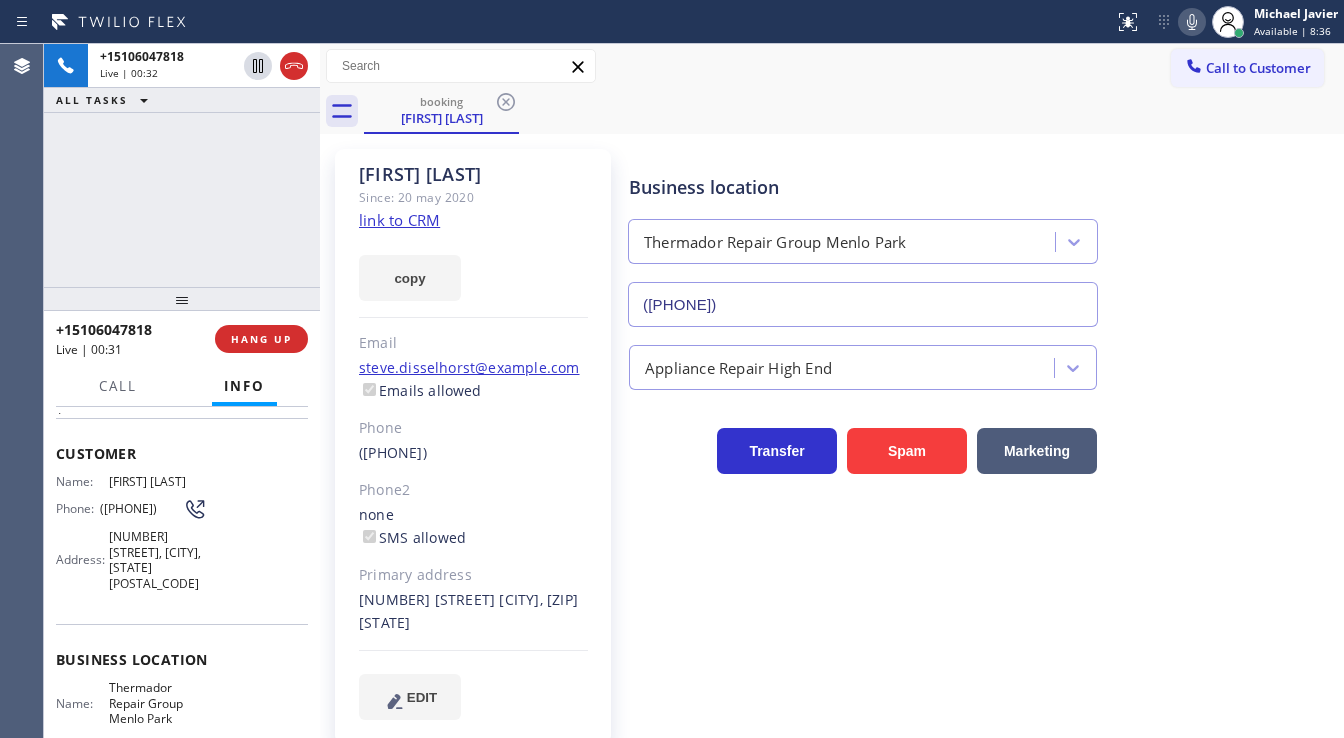 drag, startPoint x: 129, startPoint y: 526, endPoint x: 96, endPoint y: 510, distance: 36.67424 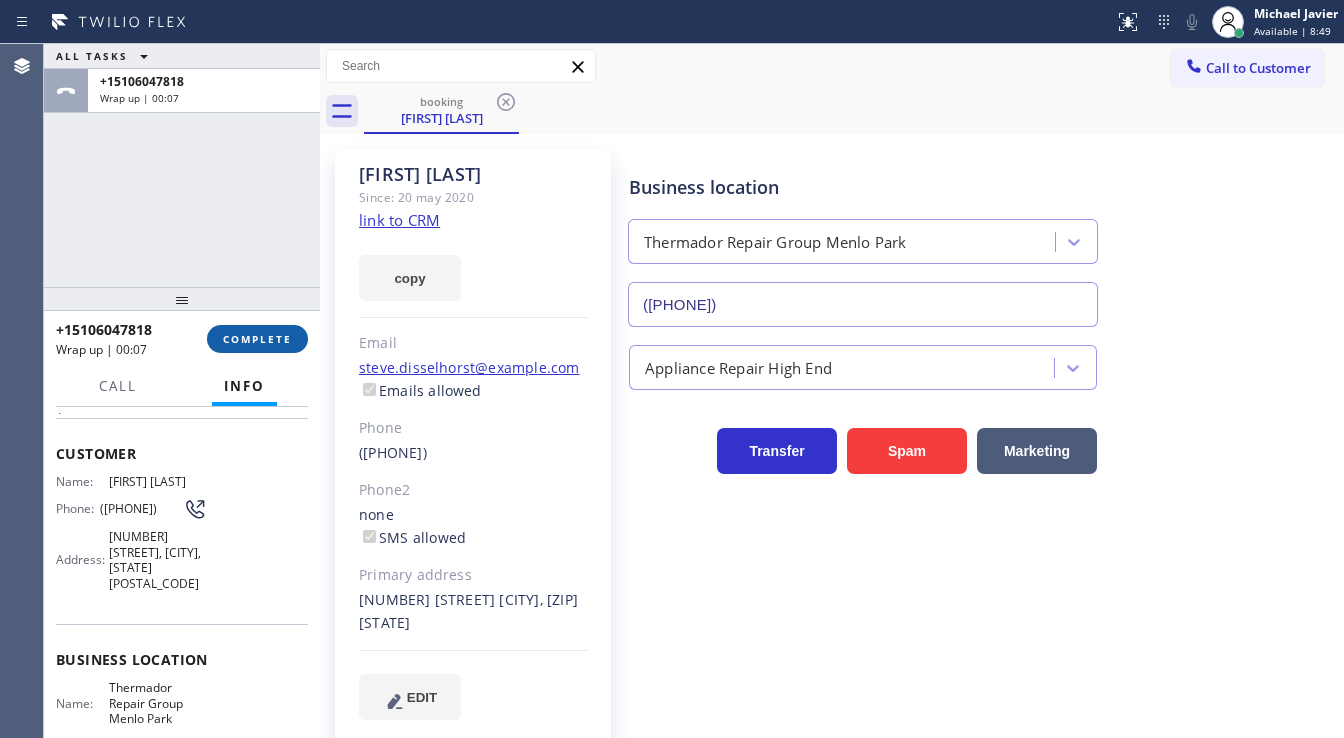 click on "COMPLETE" at bounding box center (257, 339) 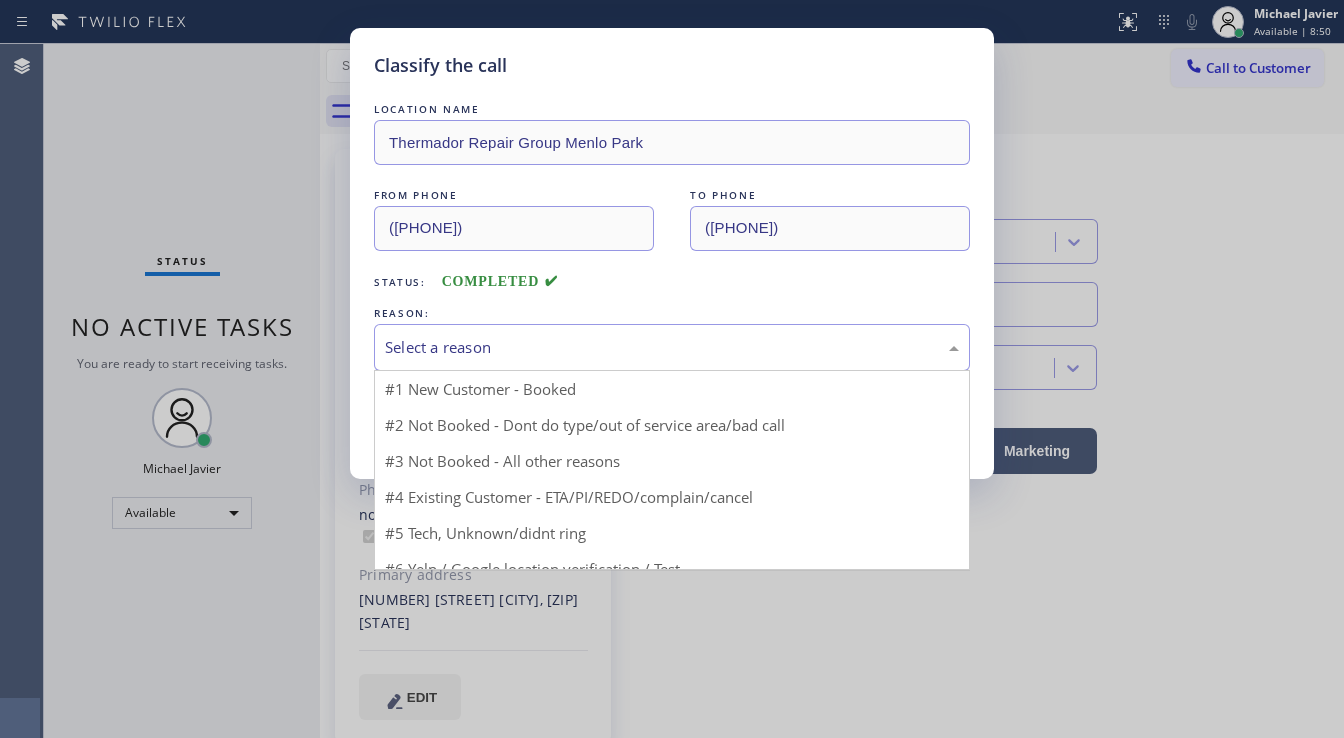 click on "Select a reason" at bounding box center [672, 347] 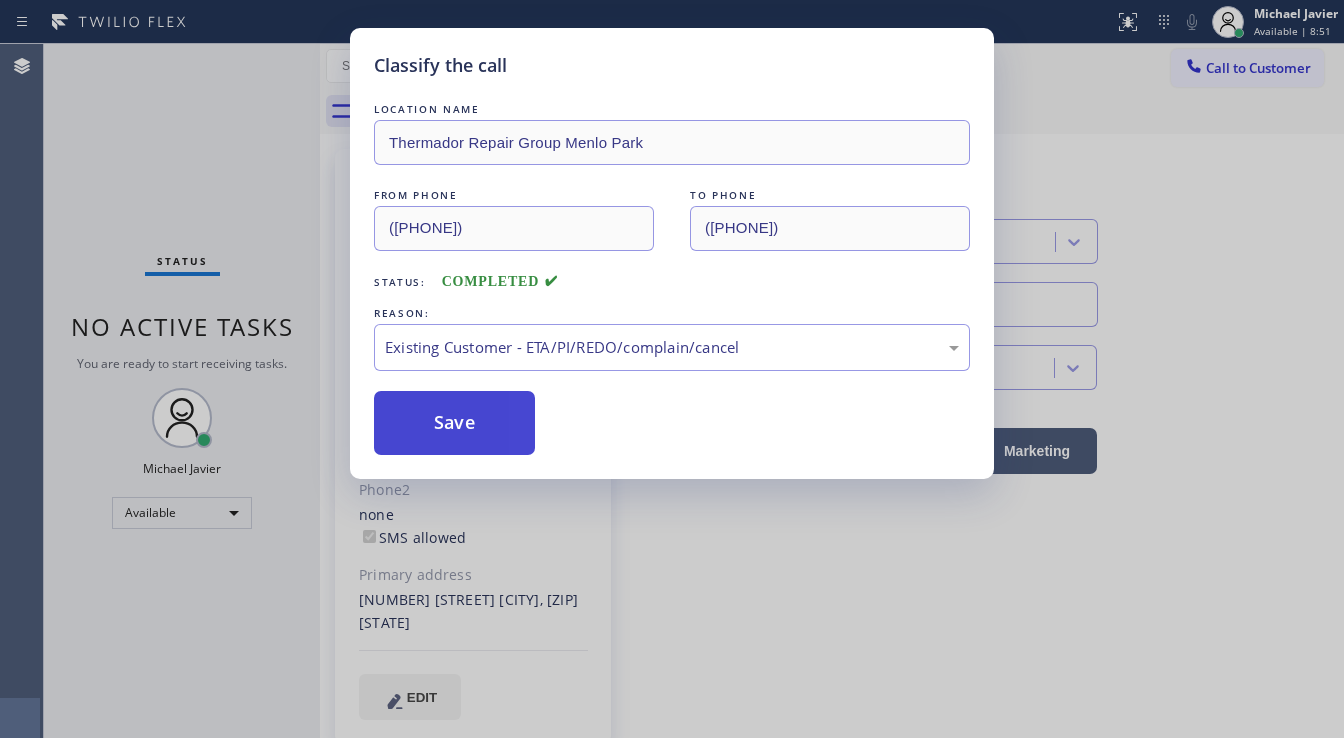 click on "Save" at bounding box center (454, 423) 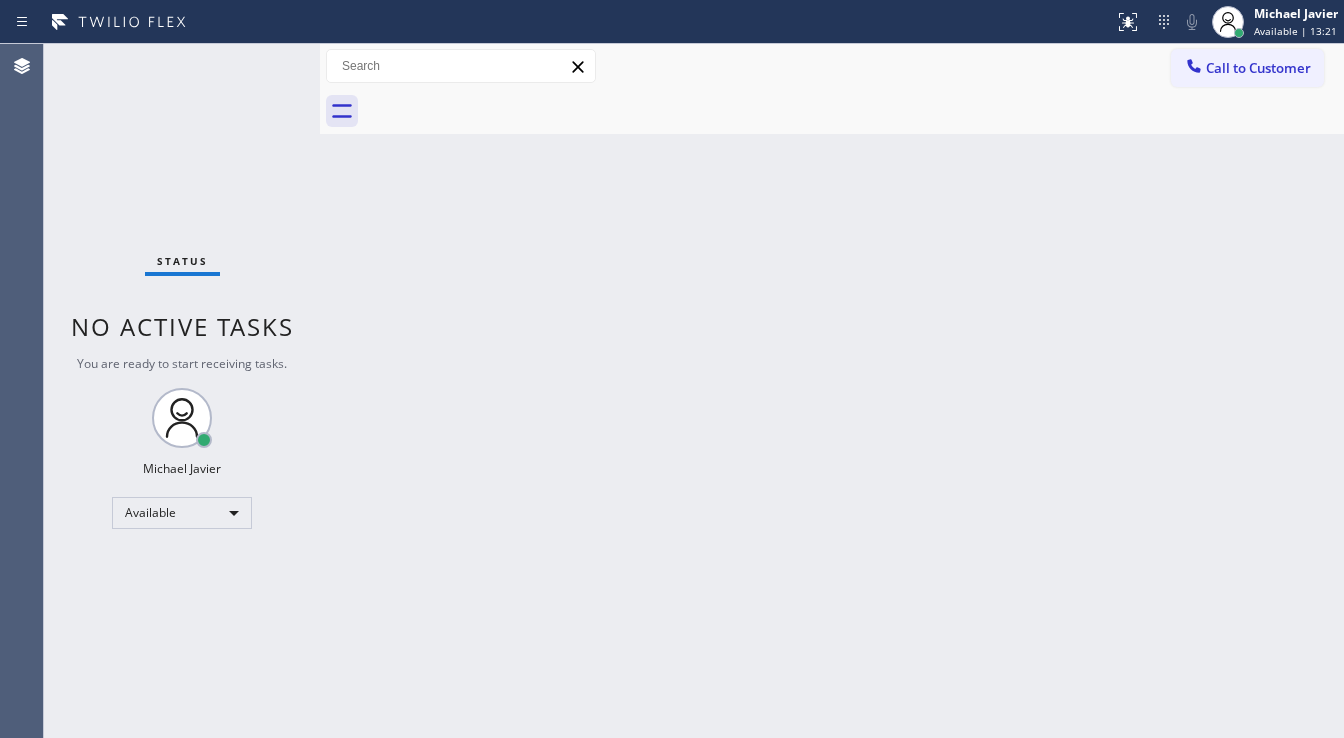 click at bounding box center [182, 418] 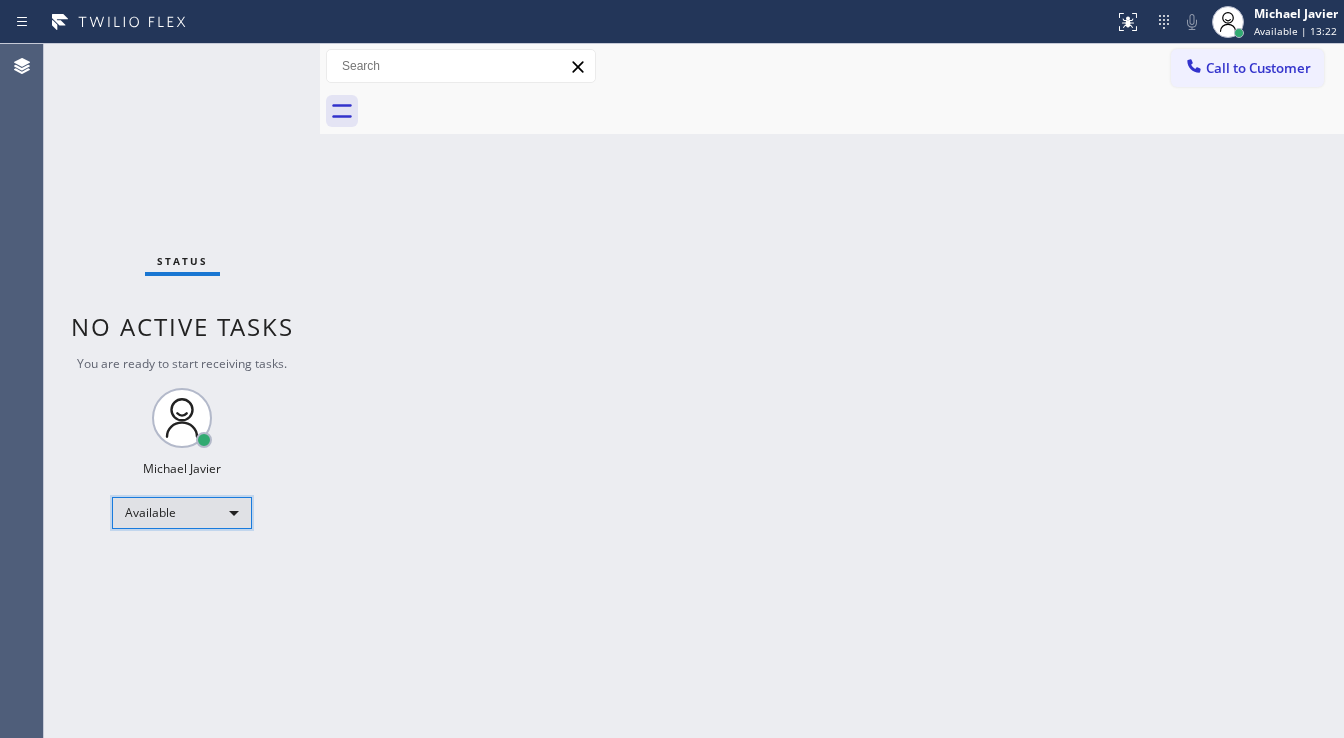 click on "Available" at bounding box center (182, 513) 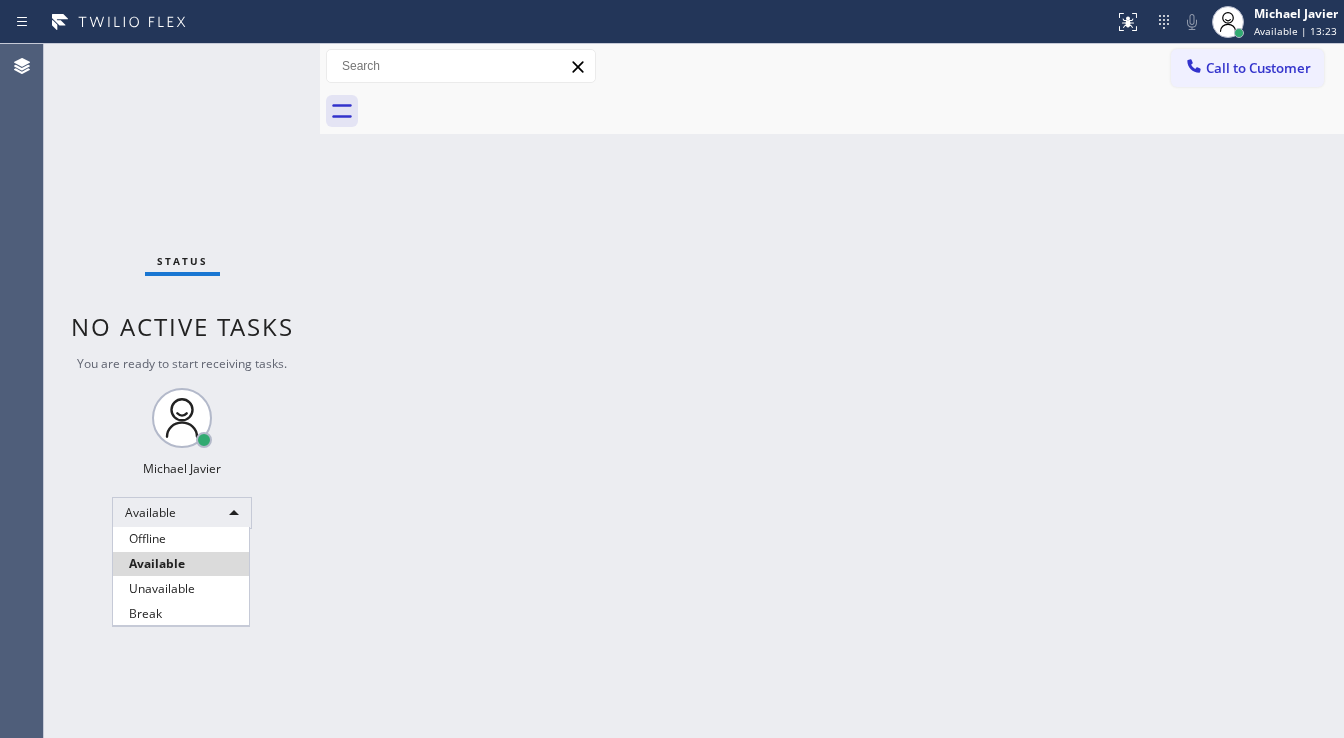 click on "Break" at bounding box center (181, 614) 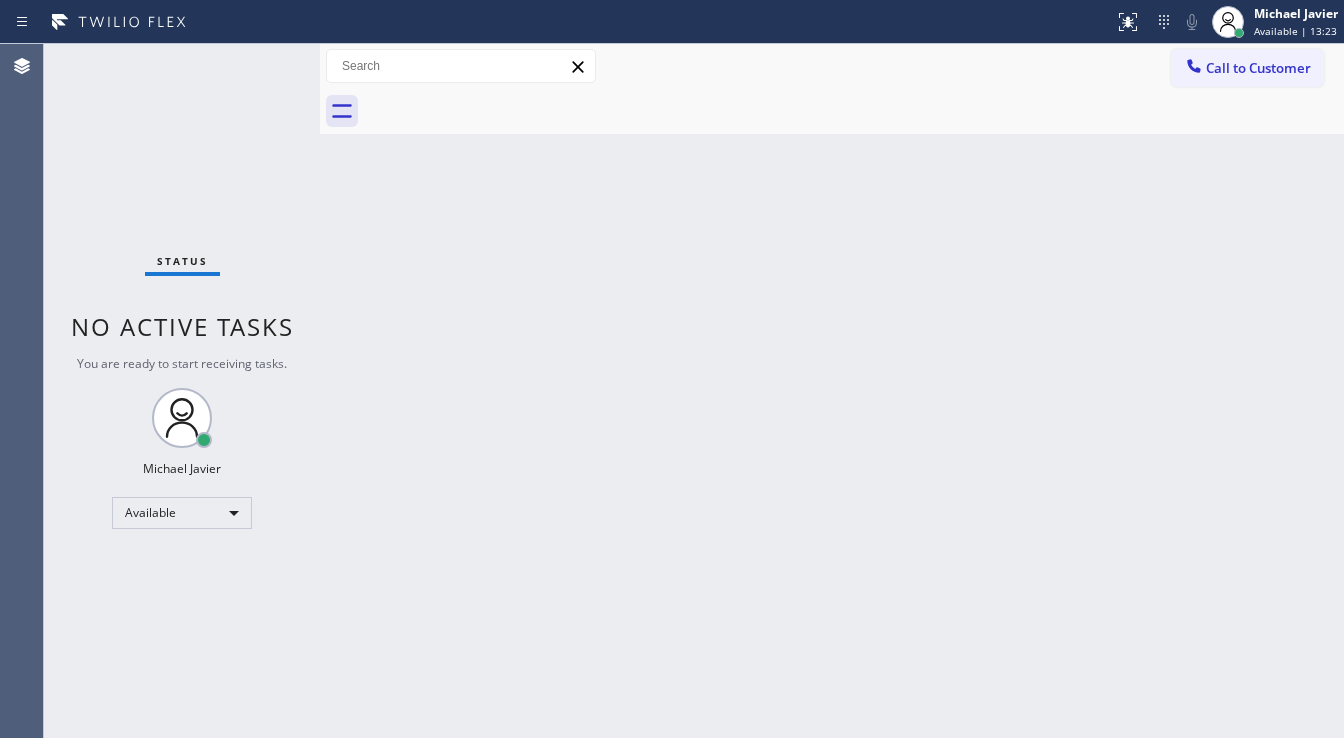 click on "Back to Dashboard Change Sender ID Customers Technicians Select a contact Outbound call Technician Search Technician Your caller id phone number Your caller id phone number Call Technician info Name Phone none Address none Change Sender ID HVAC [PHONE] 5 Star Appliance [PHONE] Appliance Repair [PHONE] Plumbing [PHONE] Air Duct Cleaning [PHONE] Electricians [PHONE] Cancel Change Check personal SMS Reset Change No tabs Call to Customer Outbound call Location Search location Your caller id phone number ([PHONE]) Customer number Call Outbound call Technician Search Technician Your caller id phone number Your caller id phone number Call" at bounding box center [832, 391] 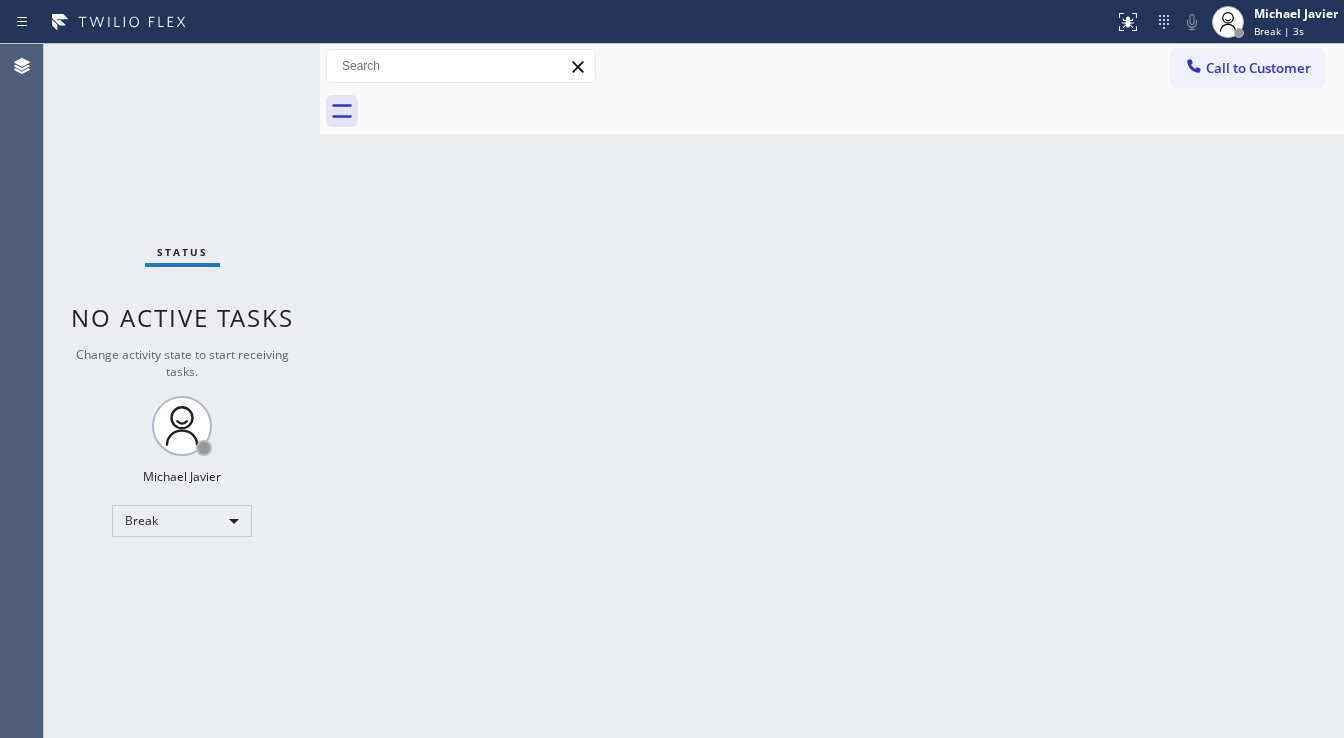 click on "Back to Dashboard Change Sender ID Customers Technicians Select a contact Outbound call Technician Search Technician Your caller id phone number Your caller id phone number Call Technician info Name Phone none Address none Change Sender ID HVAC [PHONE] 5 Star Appliance [PHONE] Appliance Repair [PHONE] Plumbing [PHONE] Air Duct Cleaning [PHONE] Electricians [PHONE] Cancel Change Check personal SMS Reset Change No tabs Call to Customer Outbound call Location Search location Your caller id phone number ([PHONE]) Customer number Call Outbound call Technician Search Technician Your caller id phone number Your caller id phone number Call" at bounding box center [832, 391] 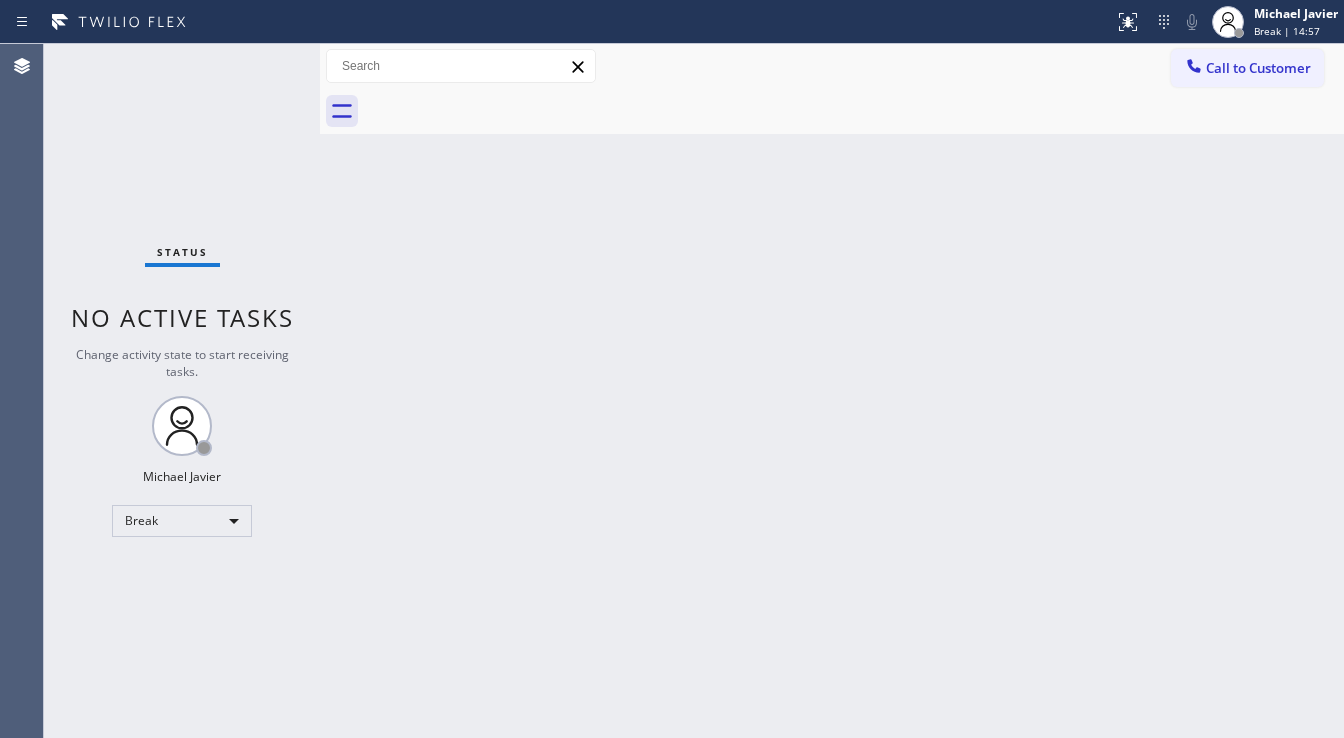 click on "Status   No active tasks     Change activity state to start receiving tasks.   [FIRST] [LAST]" at bounding box center [182, 391] 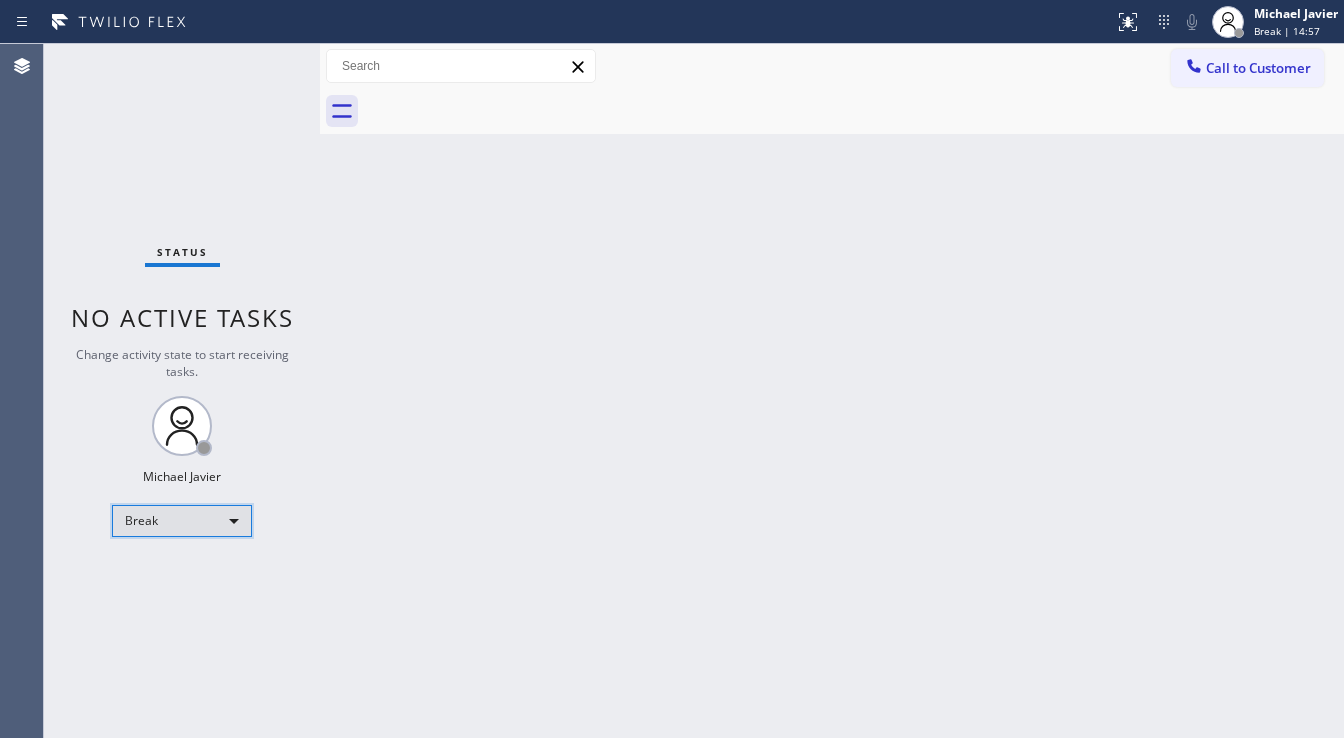 click on "Break" at bounding box center [182, 521] 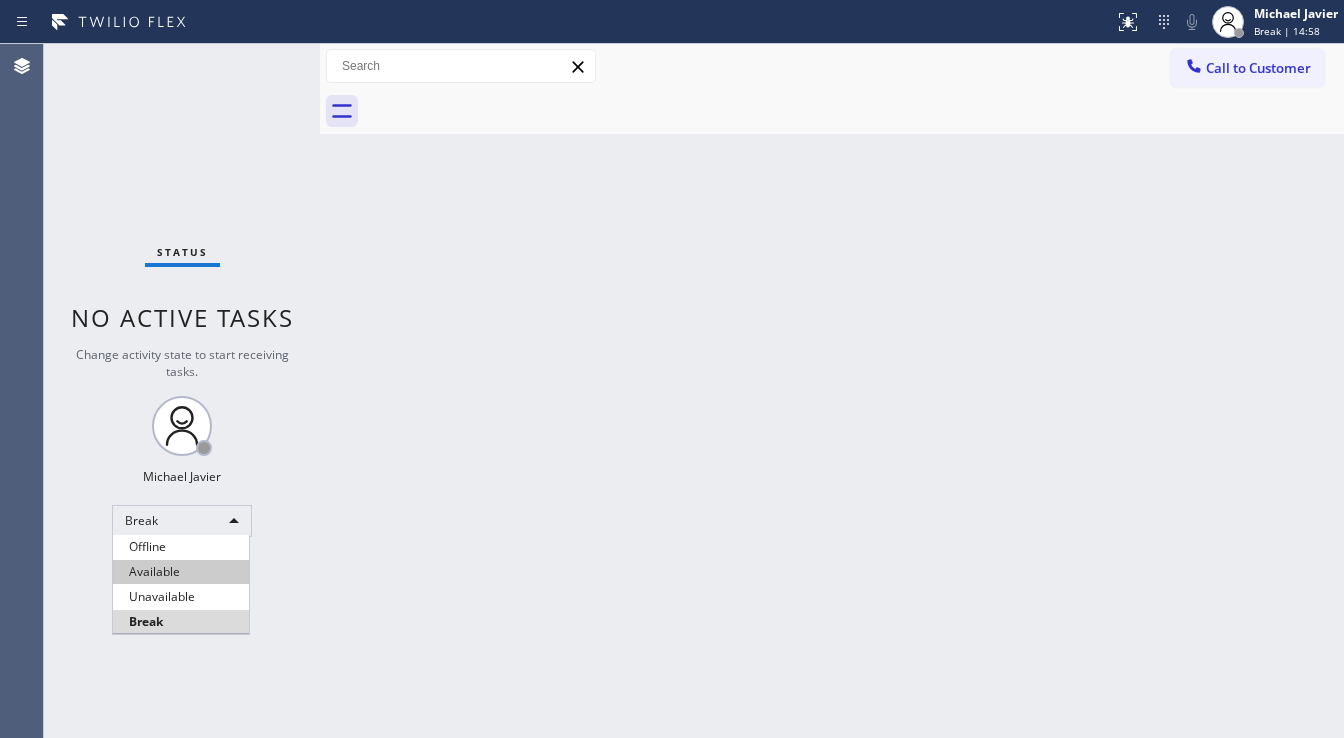 click on "Available" at bounding box center [181, 572] 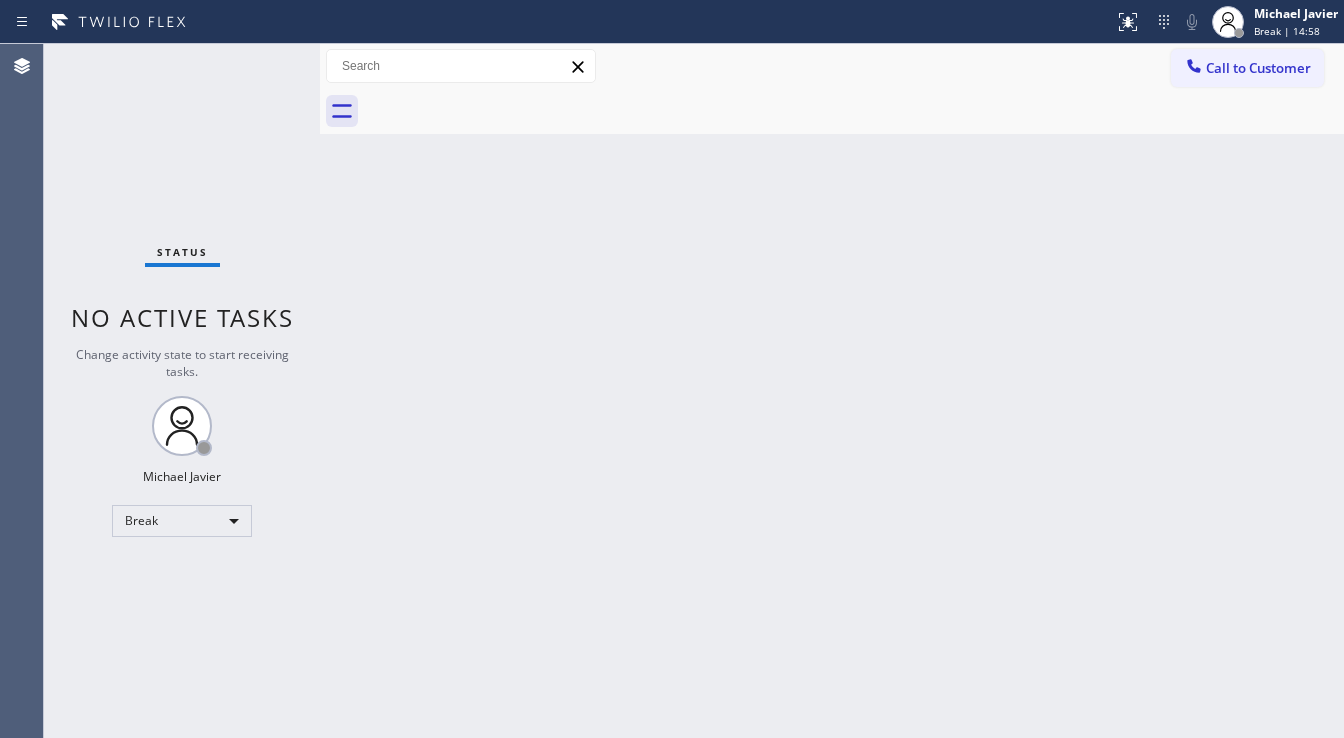 click on "Back to Dashboard Change Sender ID Customers Technicians Select a contact Outbound call Technician Search Technician Your caller id phone number Your caller id phone number Call Technician info Name Phone none Address none Change Sender ID HVAC [PHONE] 5 Star Appliance [PHONE] Appliance Repair [PHONE] Plumbing [PHONE] Air Duct Cleaning [PHONE] Electricians [PHONE] Cancel Change Check personal SMS Reset Change No tabs Call to Customer Outbound call Location Search location Your caller id phone number ([PHONE]) Customer number Call Outbound call Technician Search Technician Your caller id phone number Your caller id phone number Call" at bounding box center [832, 391] 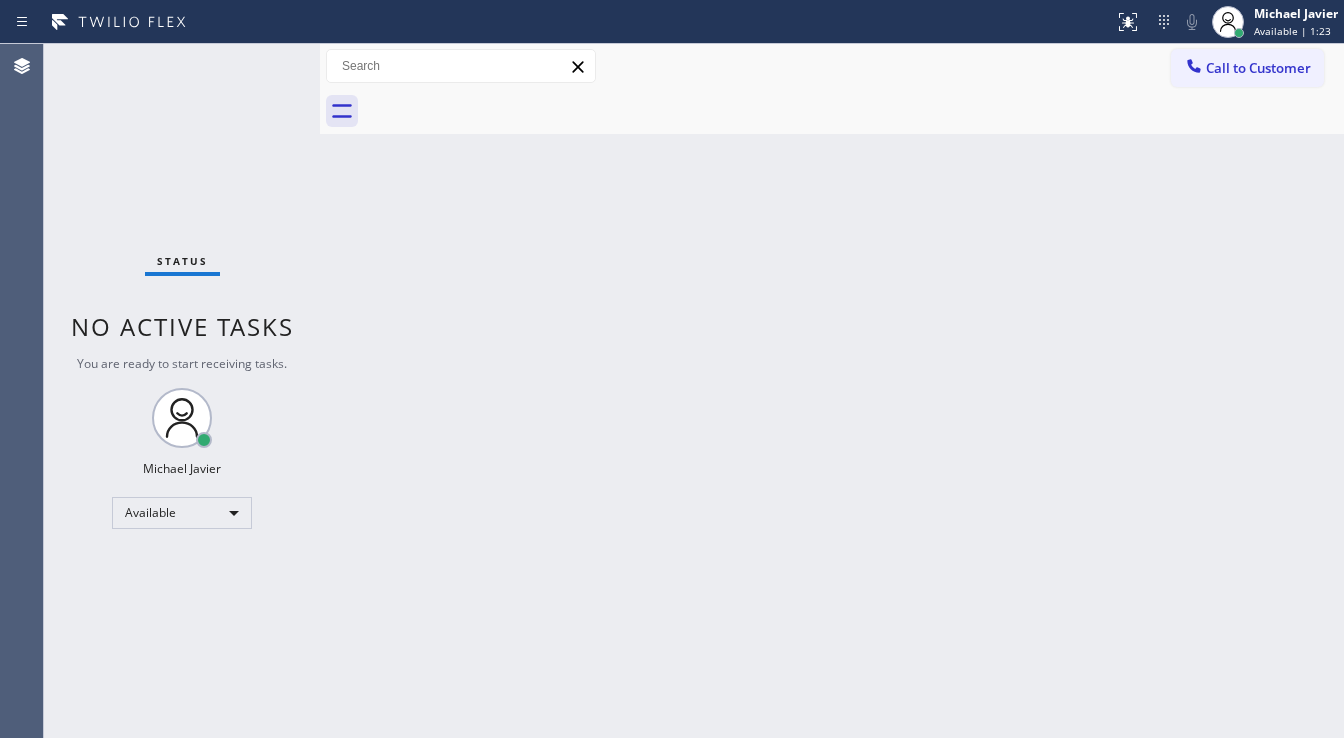drag, startPoint x: 585, startPoint y: 425, endPoint x: 561, endPoint y: 424, distance: 24.020824 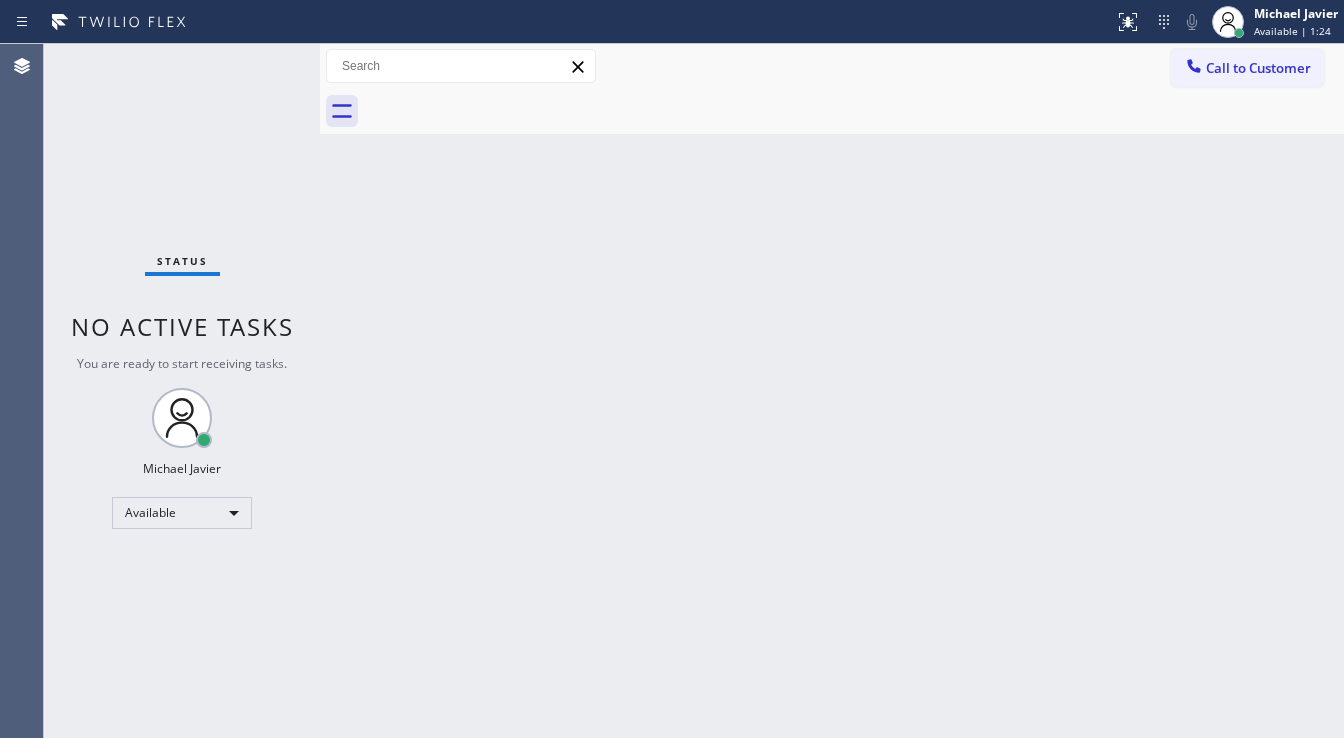 click on "Back to Dashboard Change Sender ID Customers Technicians Select a contact Outbound call Technician Search Technician Your caller id phone number Your caller id phone number Call Technician info Name Phone none Address none Change Sender ID HVAC [PHONE] 5 Star Appliance [PHONE] Appliance Repair [PHONE] Plumbing [PHONE] Air Duct Cleaning [PHONE] Electricians [PHONE] Cancel Change Check personal SMS Reset Change No tabs Call to Customer Outbound call Location Search location Your caller id phone number ([PHONE]) Customer number Call Outbound call Technician Search Technician Your caller id phone number Your caller id phone number Call" at bounding box center [832, 391] 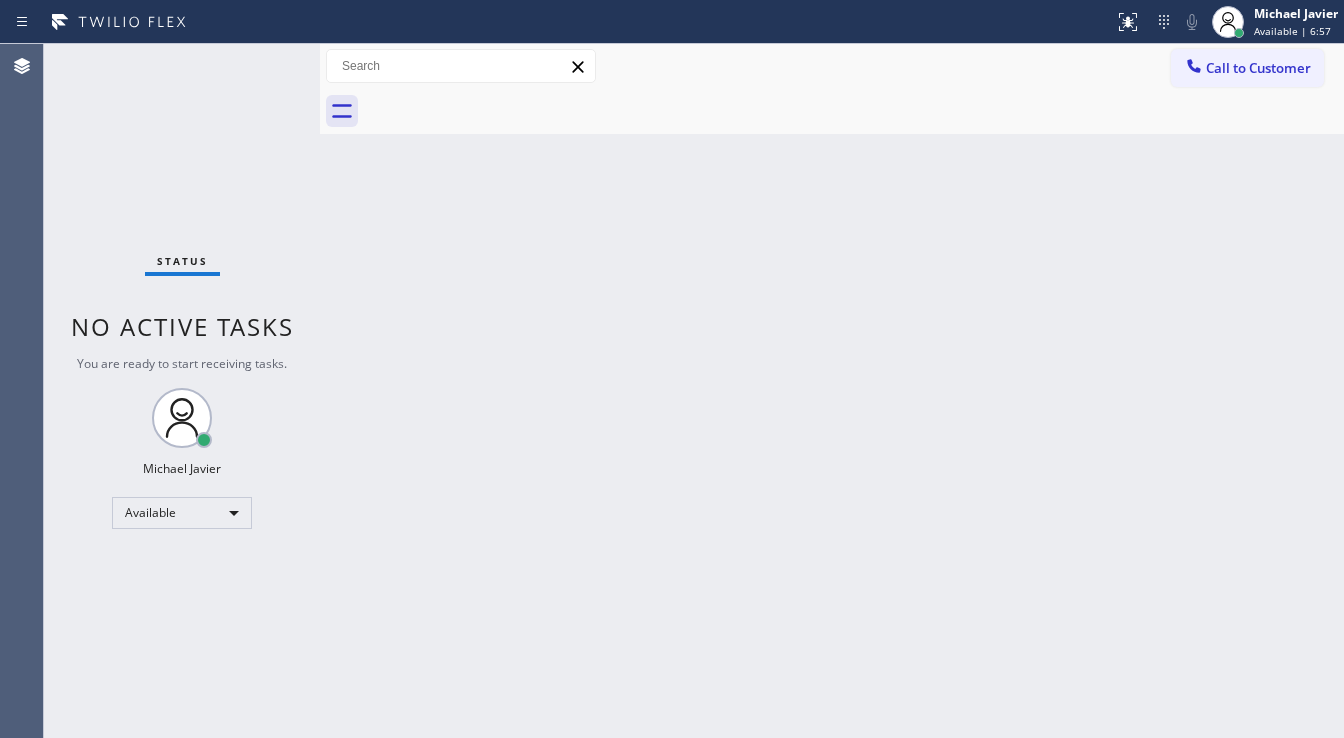 click on "Agent Desktop" at bounding box center [21, 391] 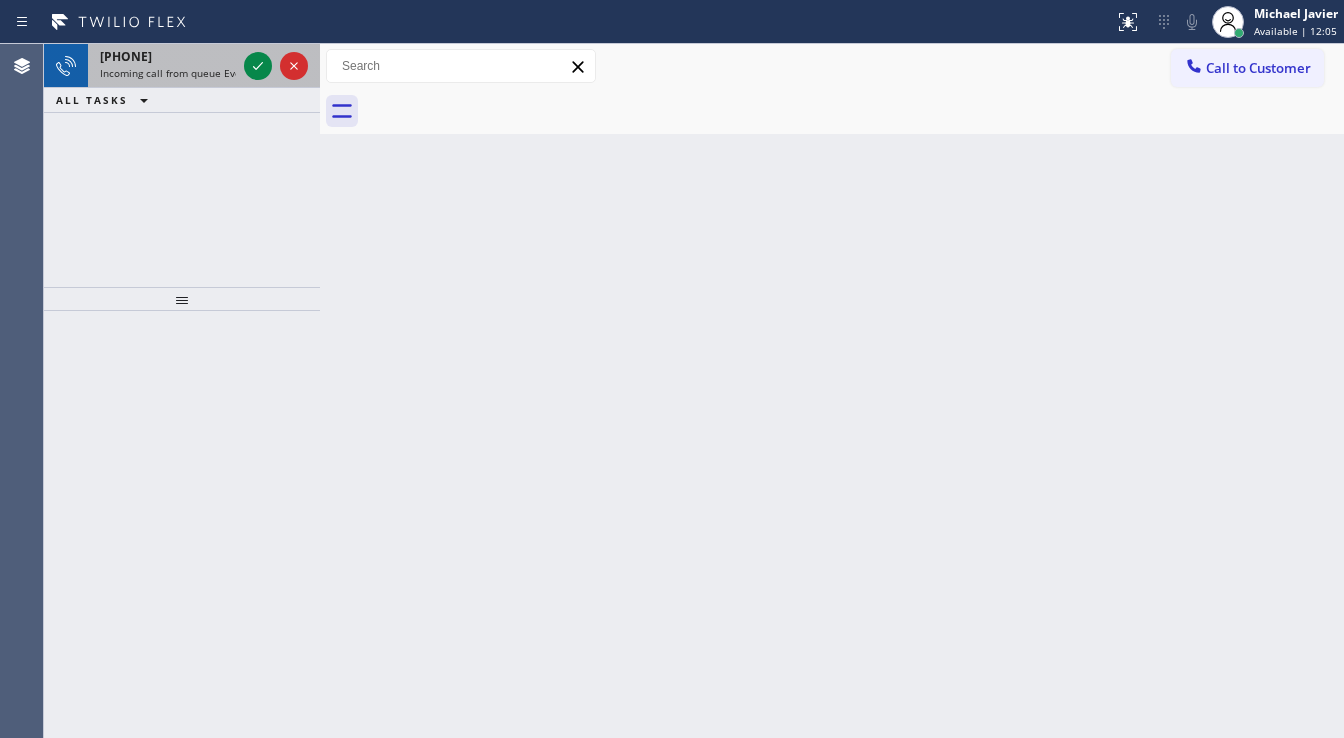 click on "[PHONE] Incoming call from queue Everybody" at bounding box center (164, 66) 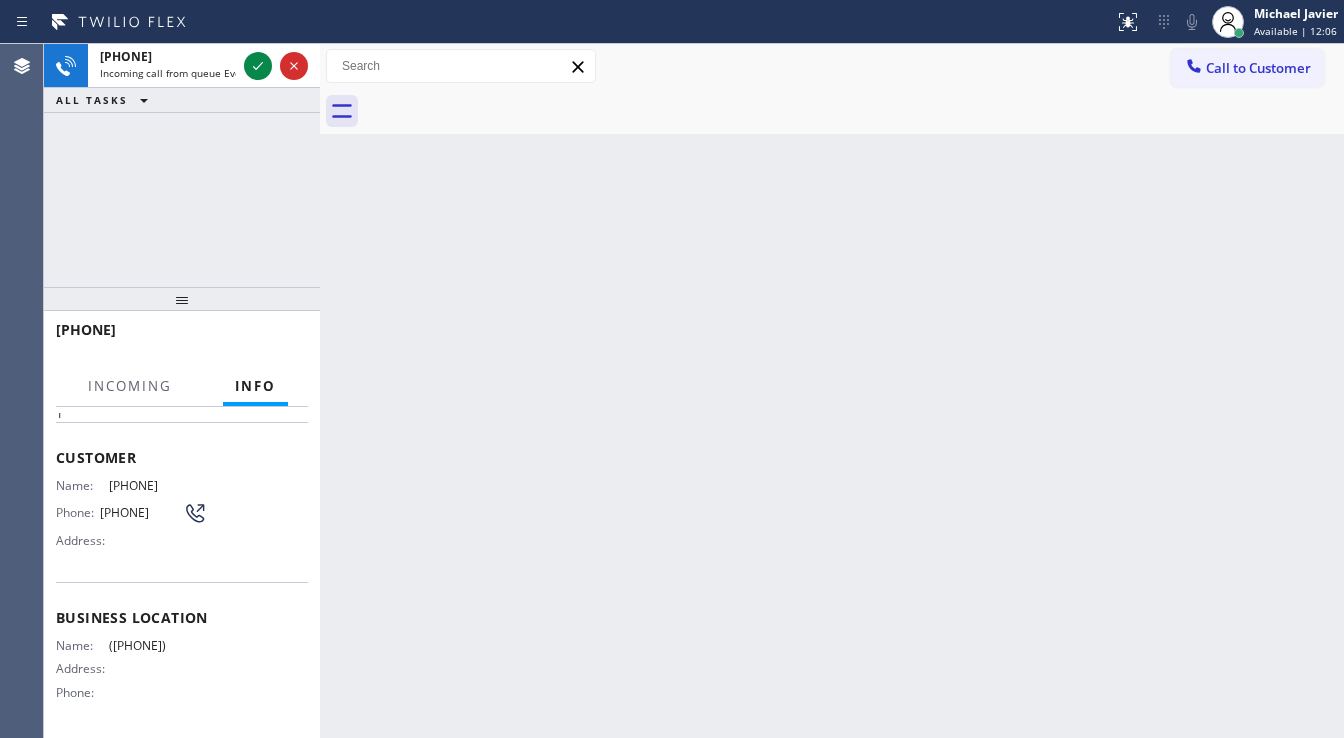 scroll, scrollTop: 160, scrollLeft: 0, axis: vertical 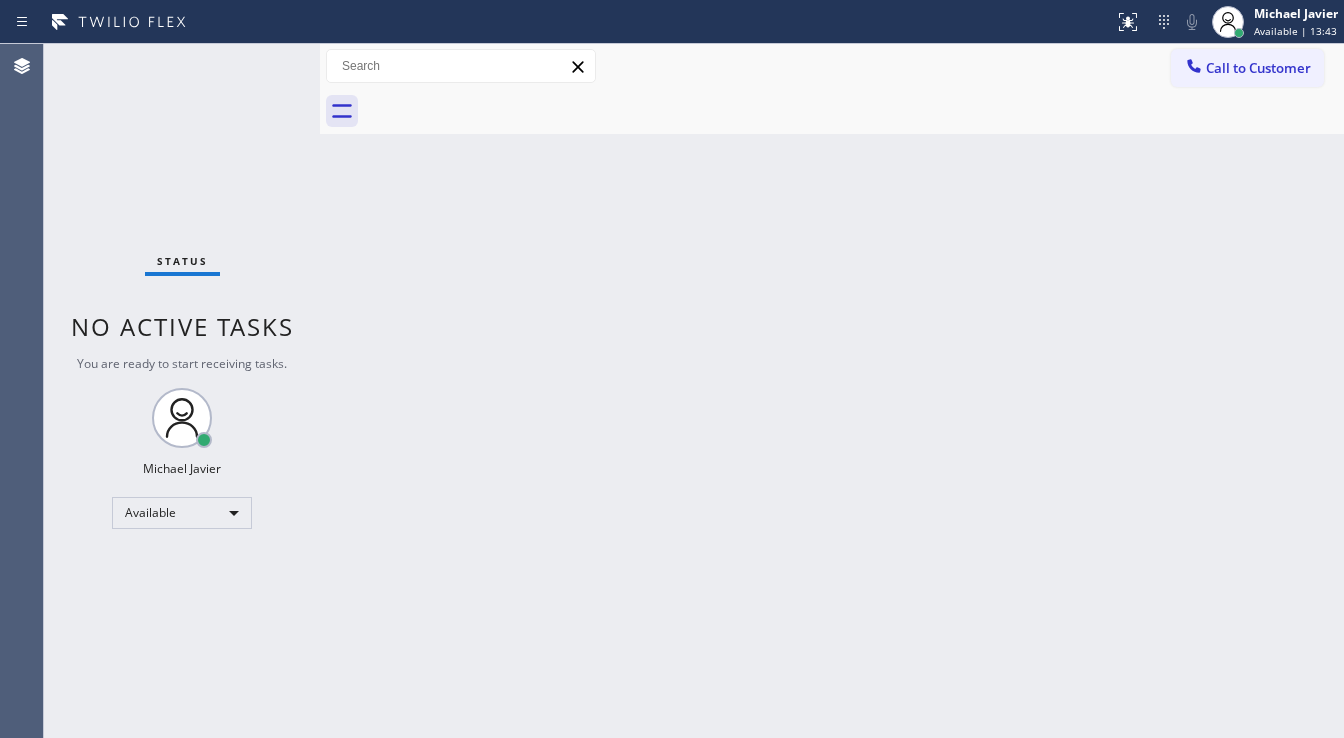 click on "Agent Desktop" at bounding box center [21, 391] 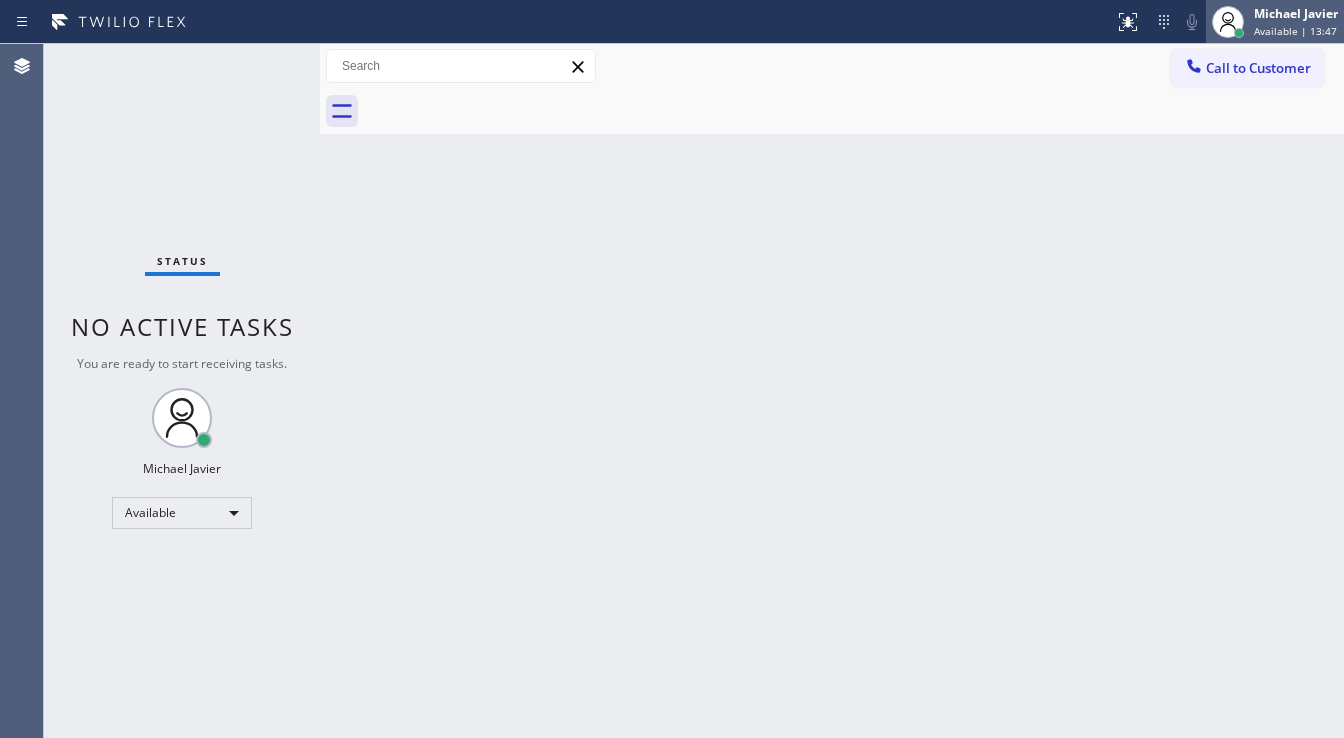 click on "Available | 13:47" at bounding box center (1295, 31) 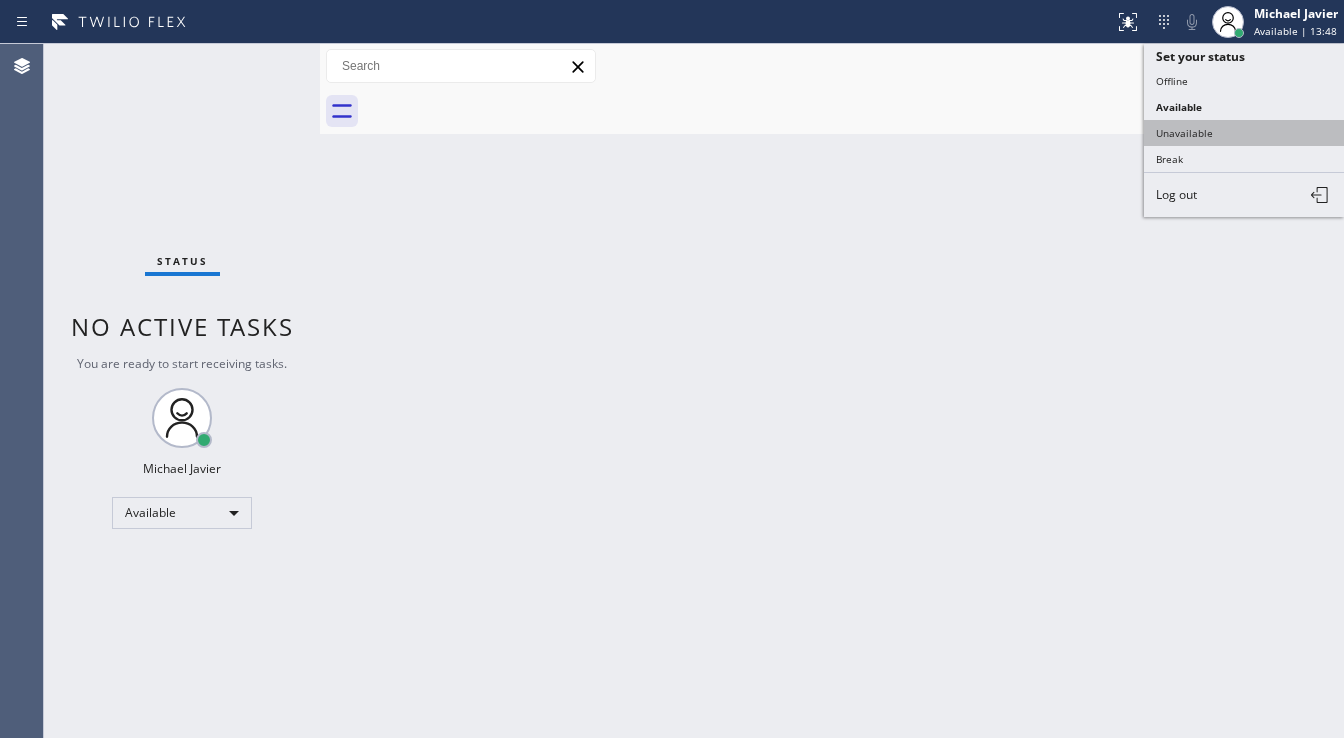 click on "Unavailable" at bounding box center [1244, 133] 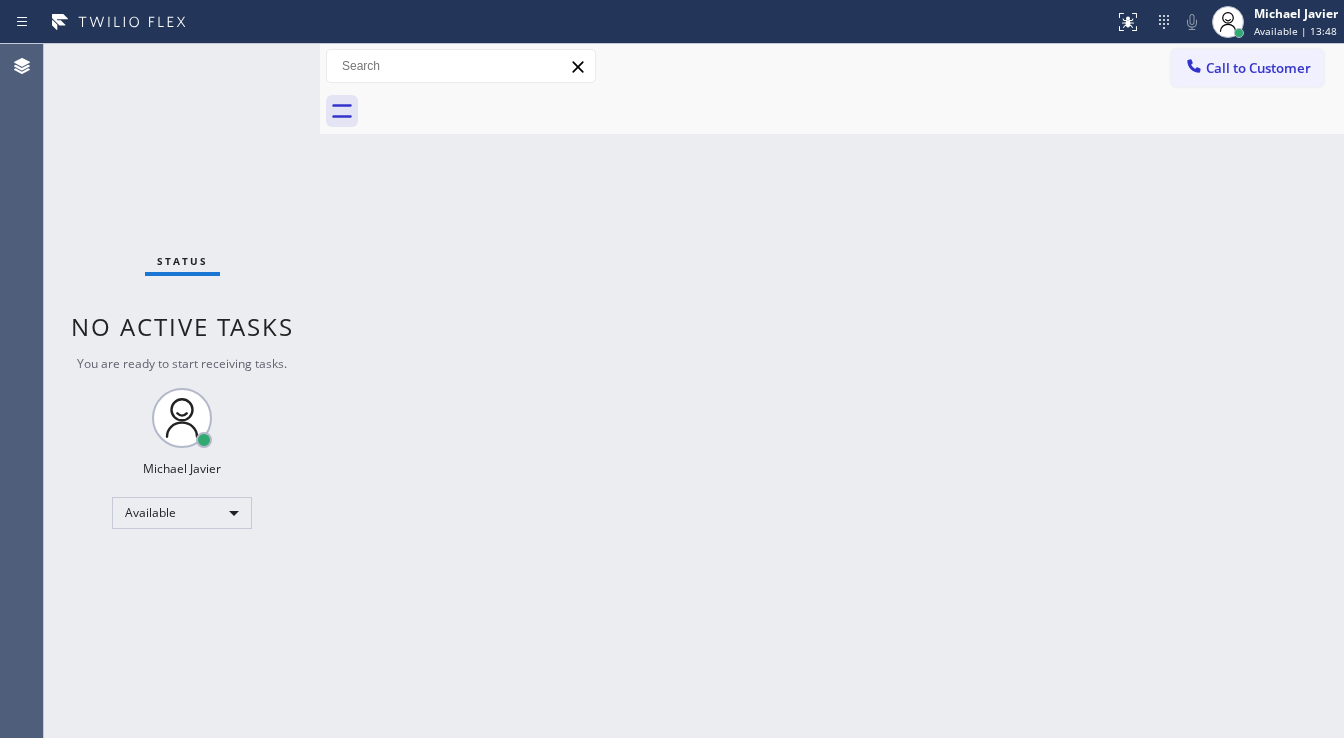 click on "Back to Dashboard Change Sender ID Customers Technicians Select a contact Outbound call Technician Search Technician Your caller id phone number Your caller id phone number Call Technician info Name Phone none Address none Change Sender ID HVAC [PHONE] 5 Star Appliance [PHONE] Appliance Repair [PHONE] Plumbing [PHONE] Air Duct Cleaning [PHONE] Electricians [PHONE] Cancel Change Check personal SMS Reset Change No tabs Call to Customer Outbound call Location Search location Your caller id phone number ([PHONE]) Customer number Call Outbound call Technician Search Technician Your caller id phone number Your caller id phone number Call" at bounding box center (832, 391) 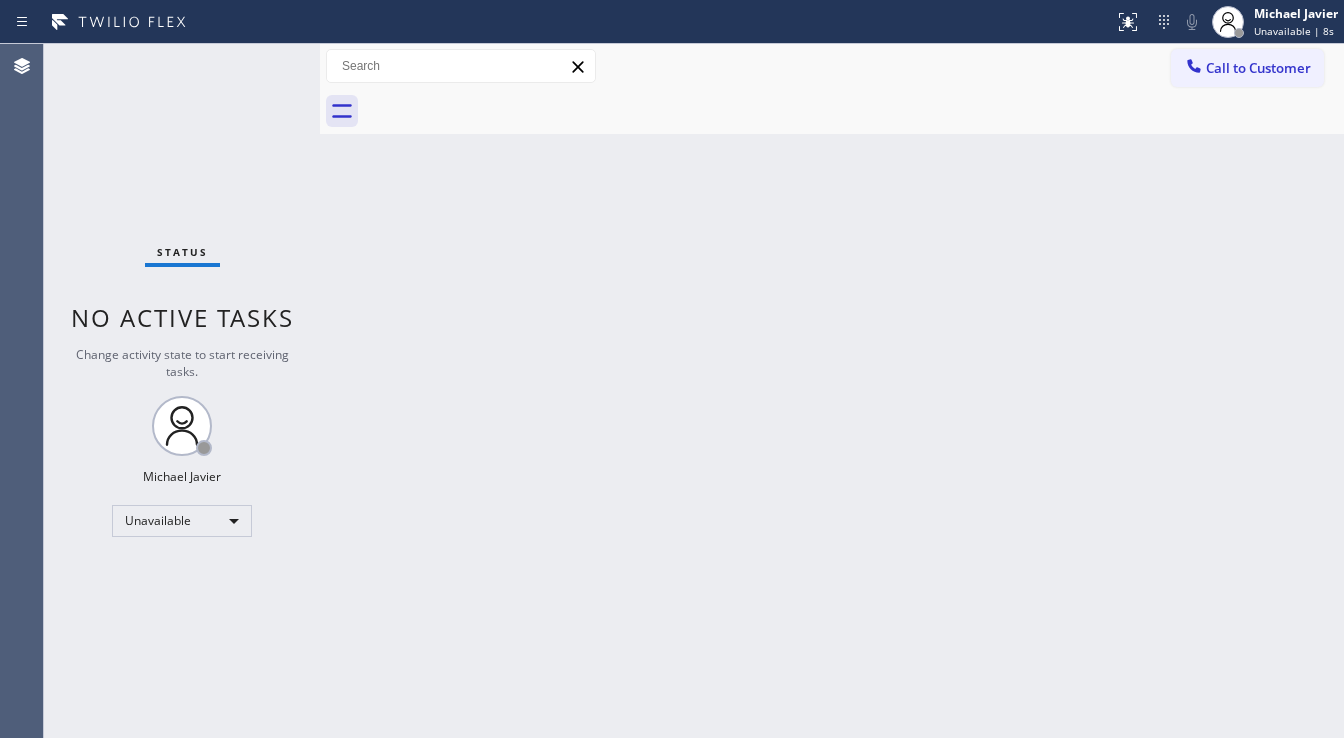 click on "No active tasks" at bounding box center (182, 317) 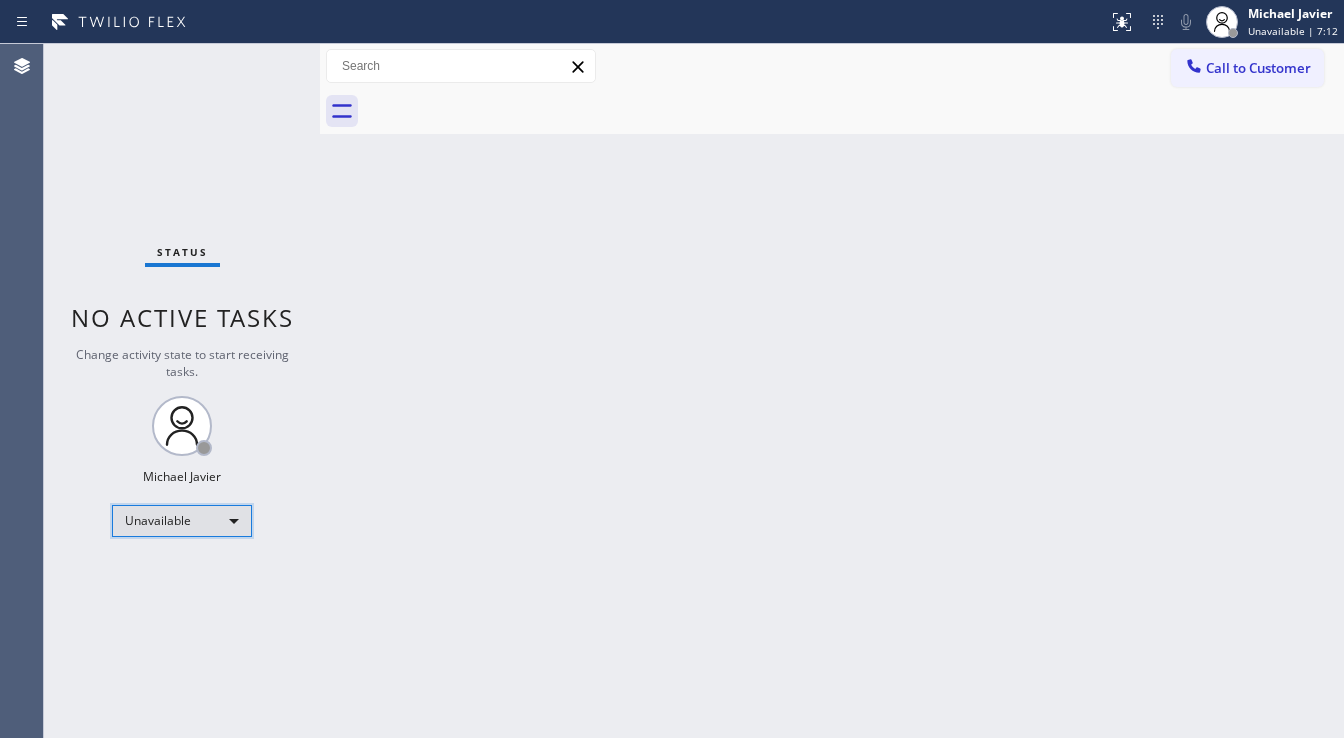 click on "Unavailable" at bounding box center [182, 521] 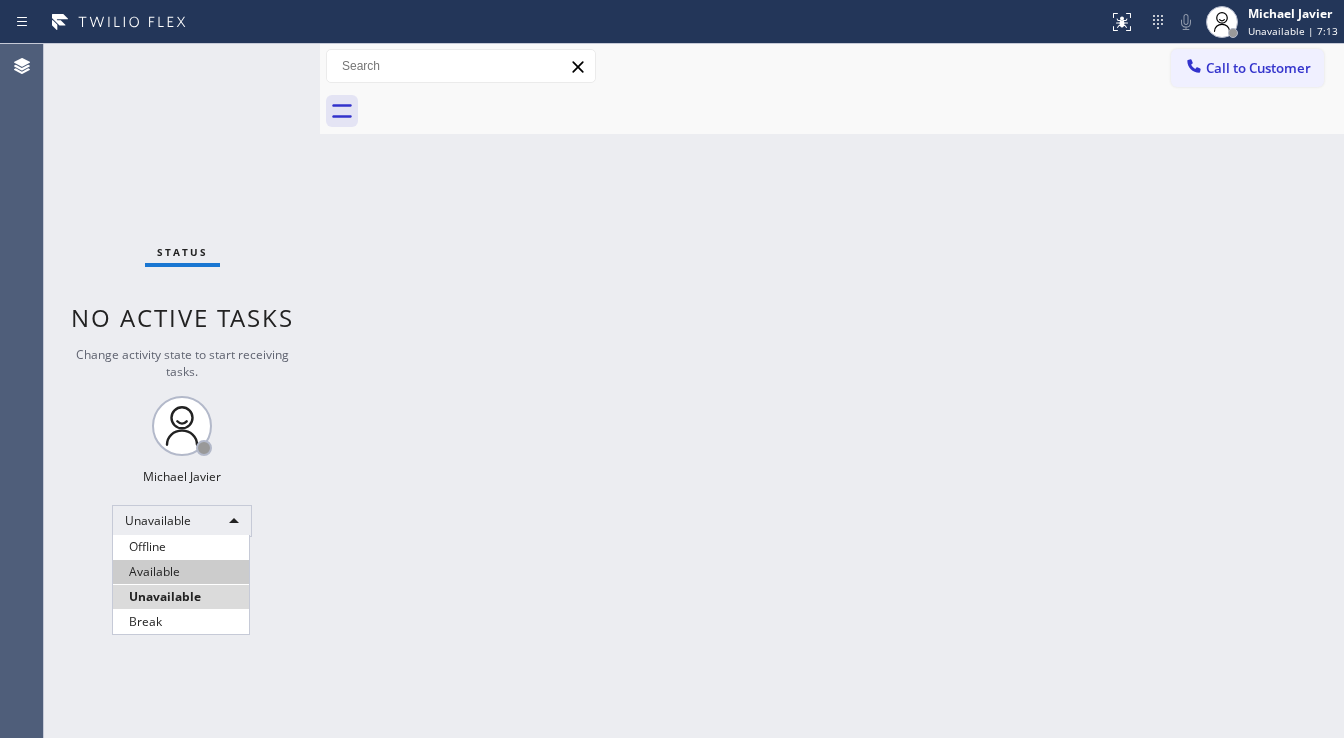 click on "Available" at bounding box center [181, 572] 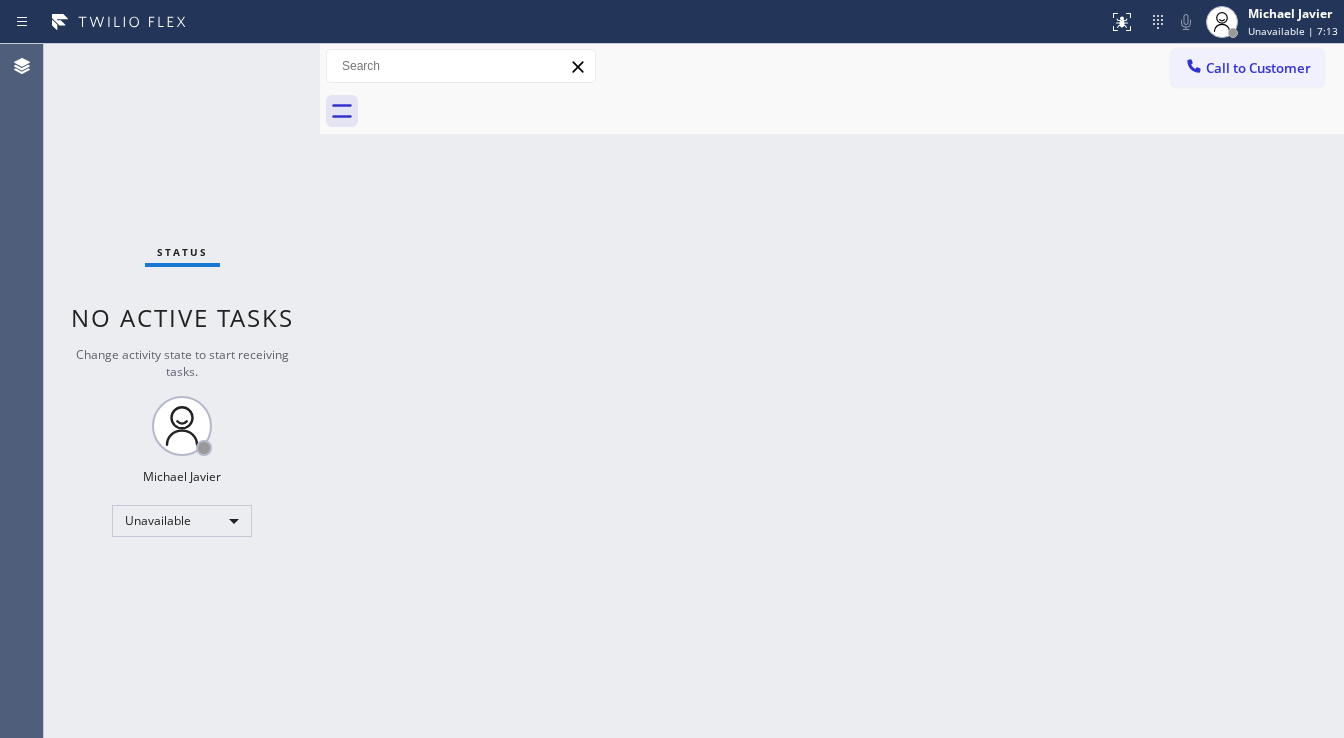click on "Status   No active tasks     Change activity state to start receiving tasks.   [FIRST] [LAST] Unavailable" at bounding box center [182, 391] 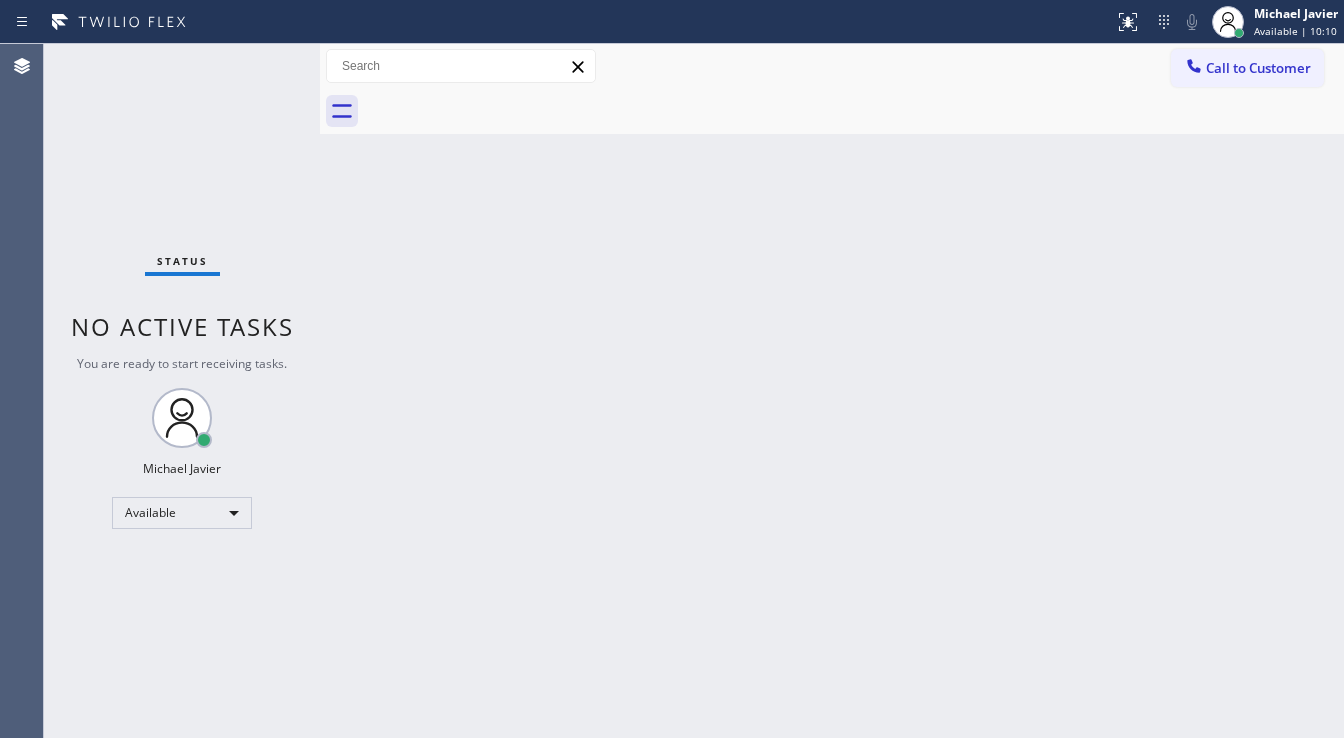 click on "Agent Desktop" at bounding box center (21, 391) 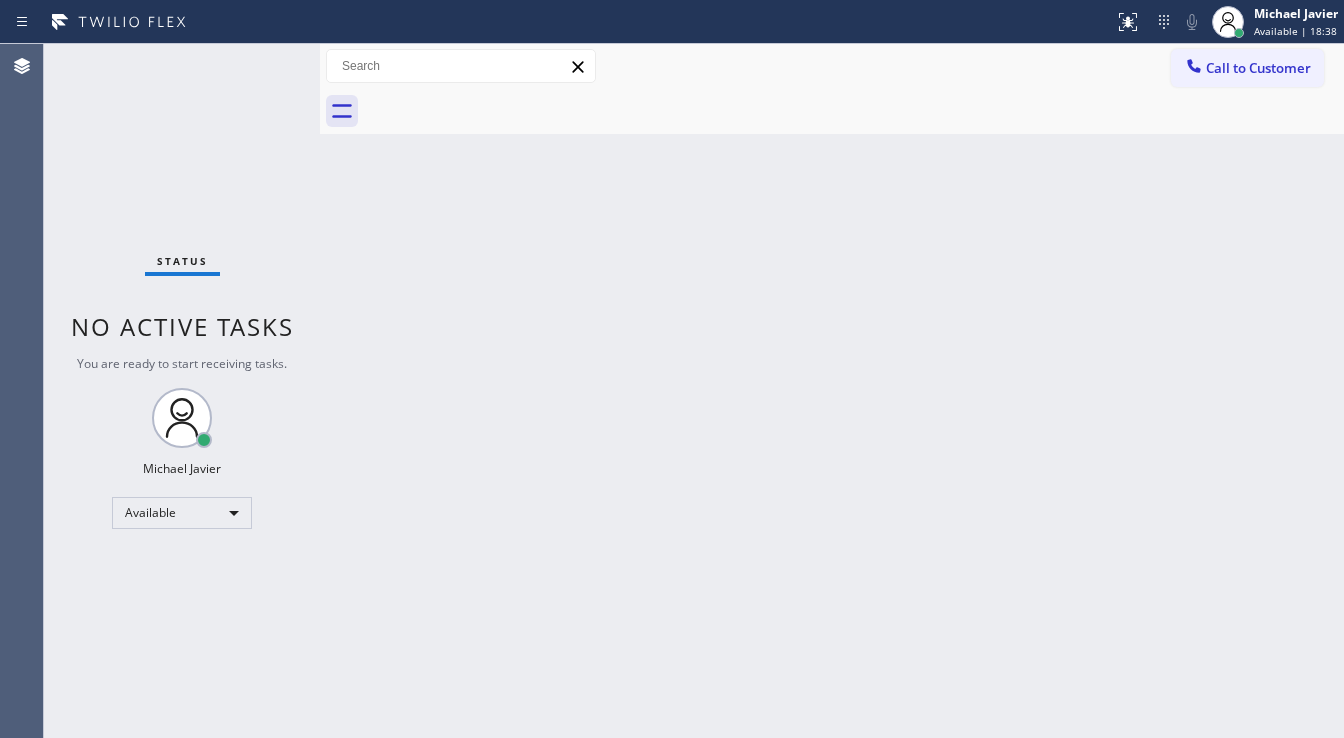 click on "Status   No active tasks     You are ready to start receiving tasks.   Michael Javier Available" at bounding box center (182, 391) 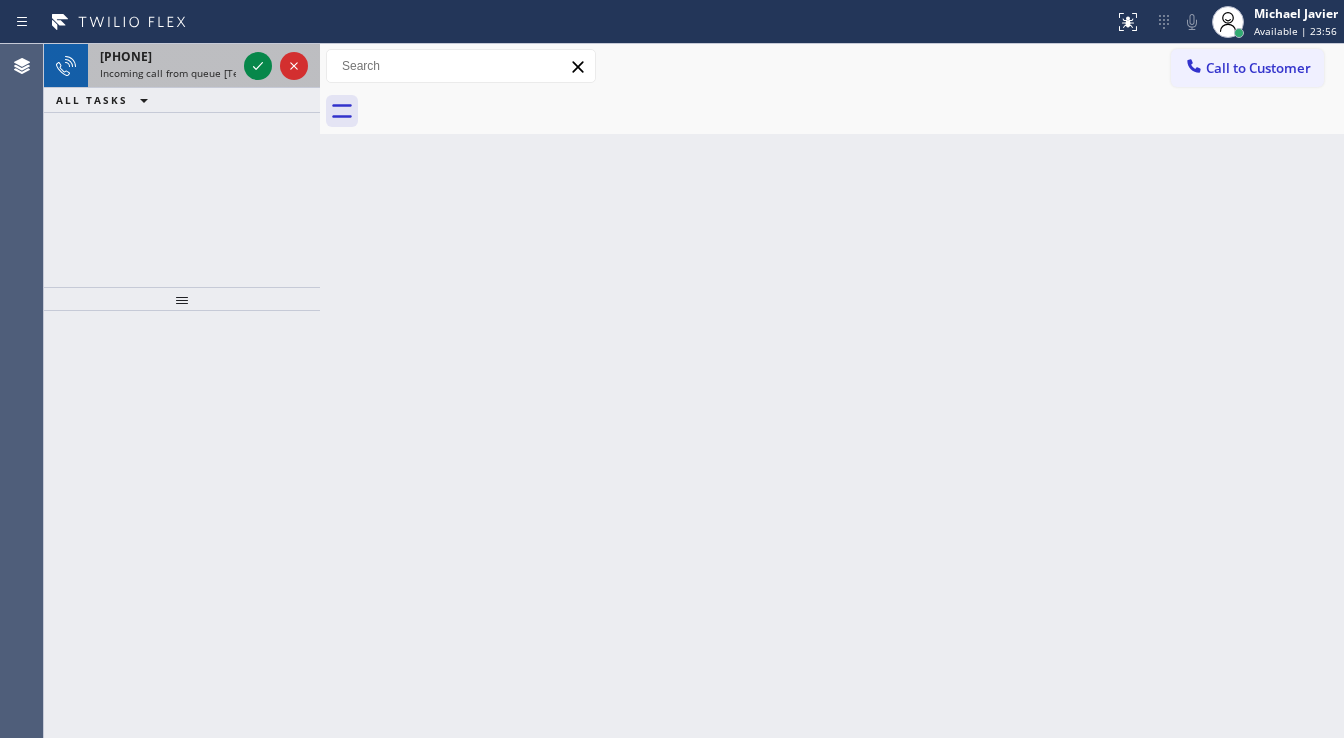 click on "Incoming call from queue [Test] All" at bounding box center (183, 73) 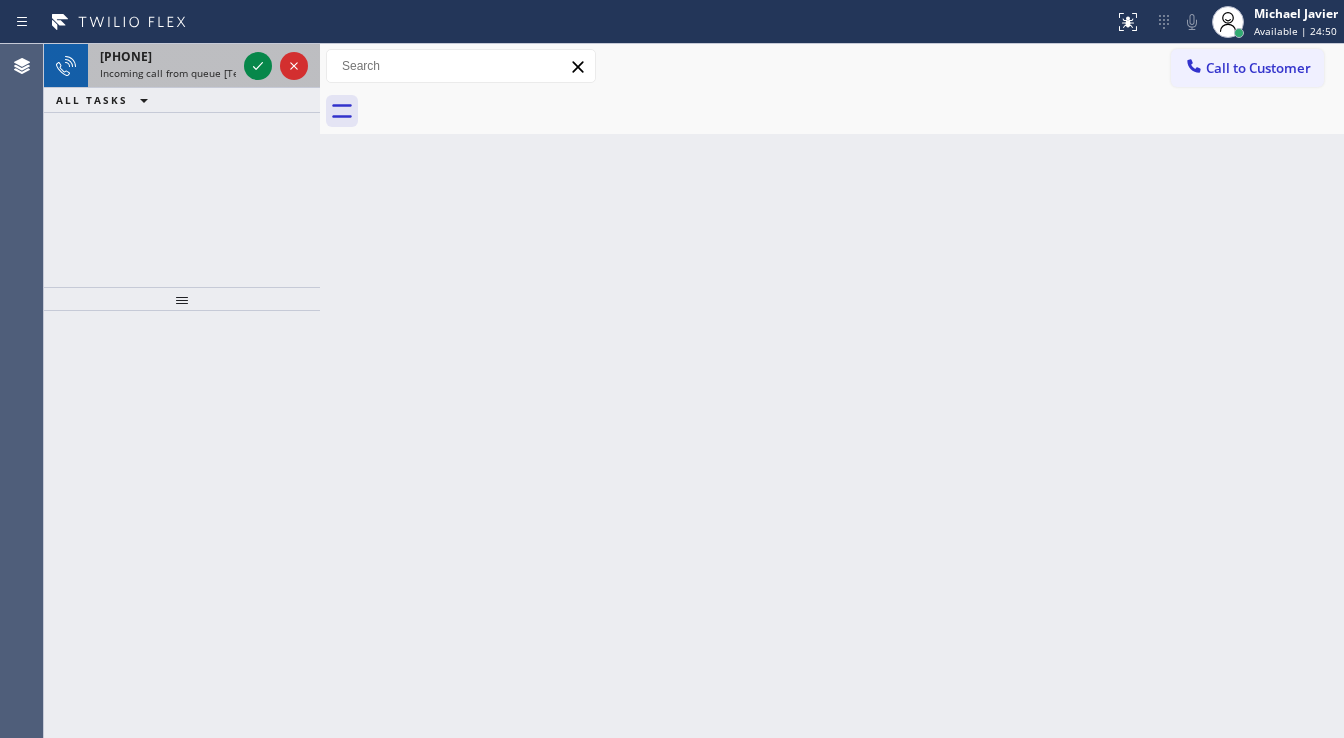 click on "[PHONE]" at bounding box center [168, 56] 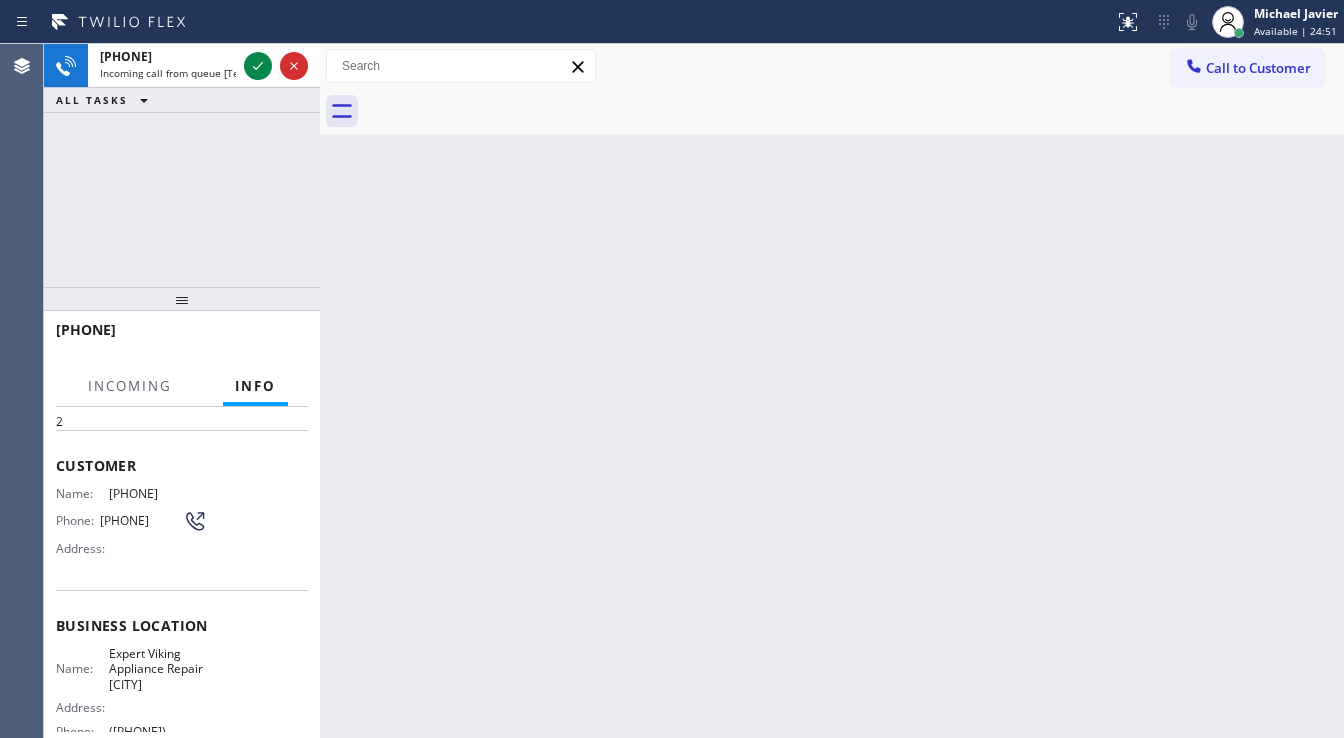 scroll, scrollTop: 160, scrollLeft: 0, axis: vertical 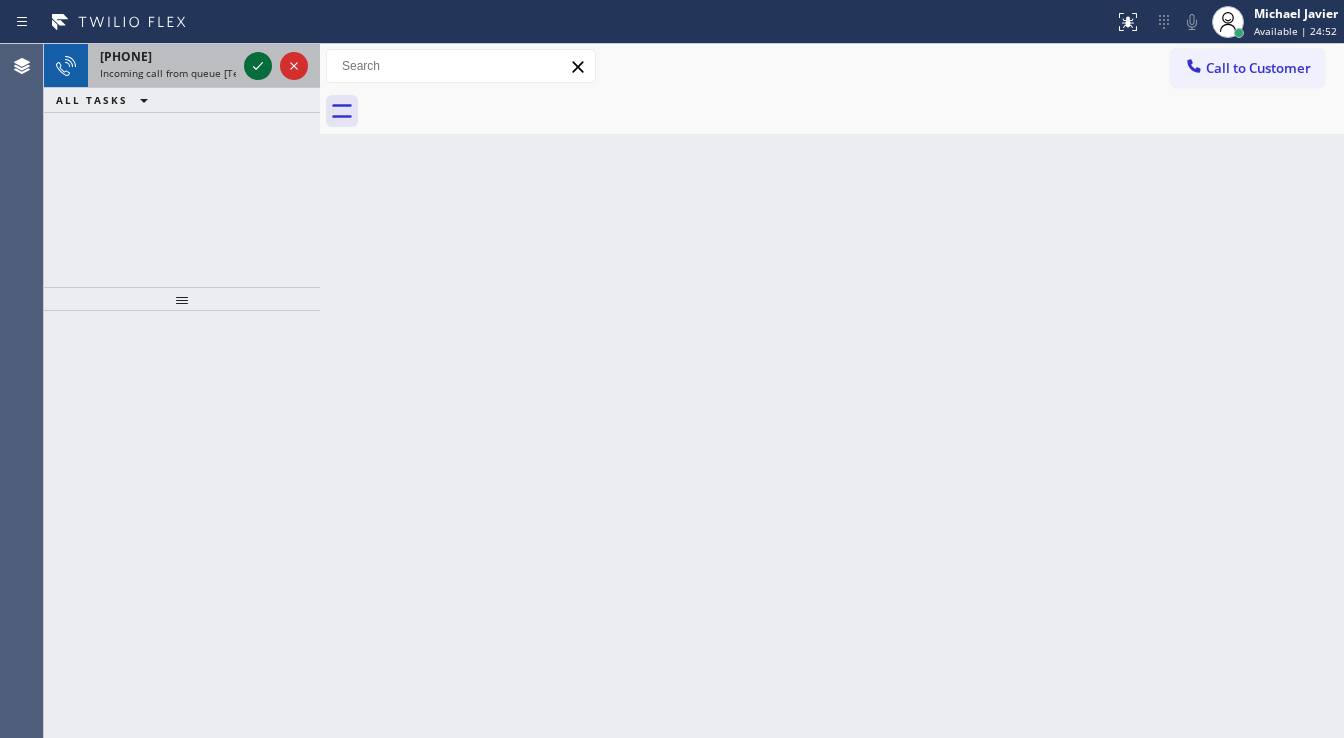 click 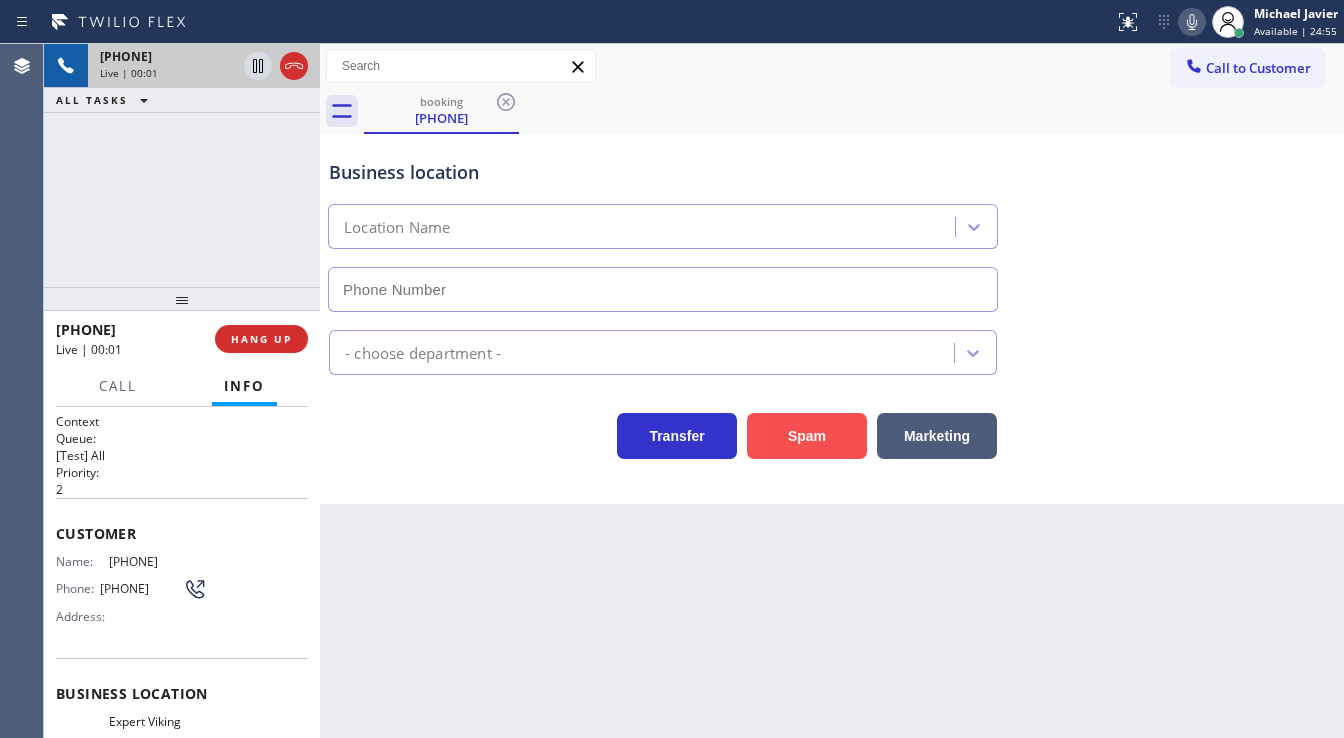 type on "([PHONE])" 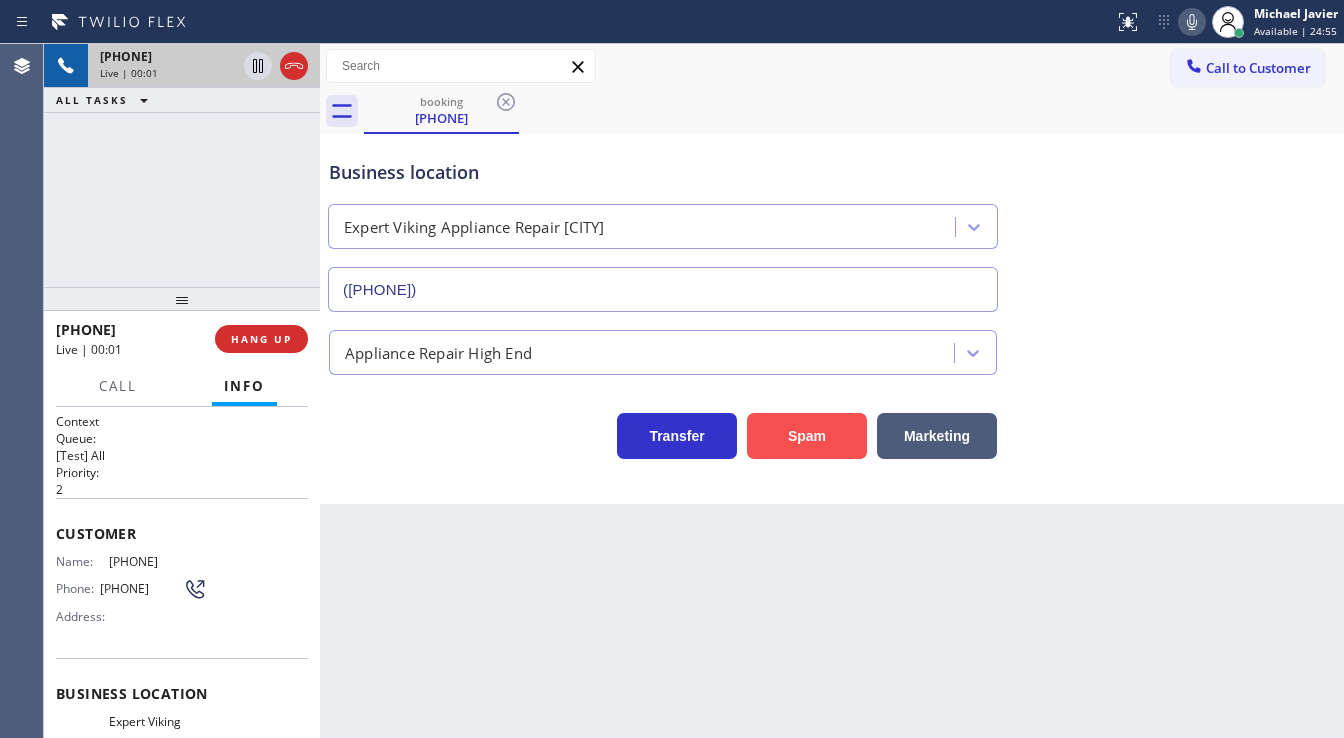 click on "Spam" at bounding box center [807, 436] 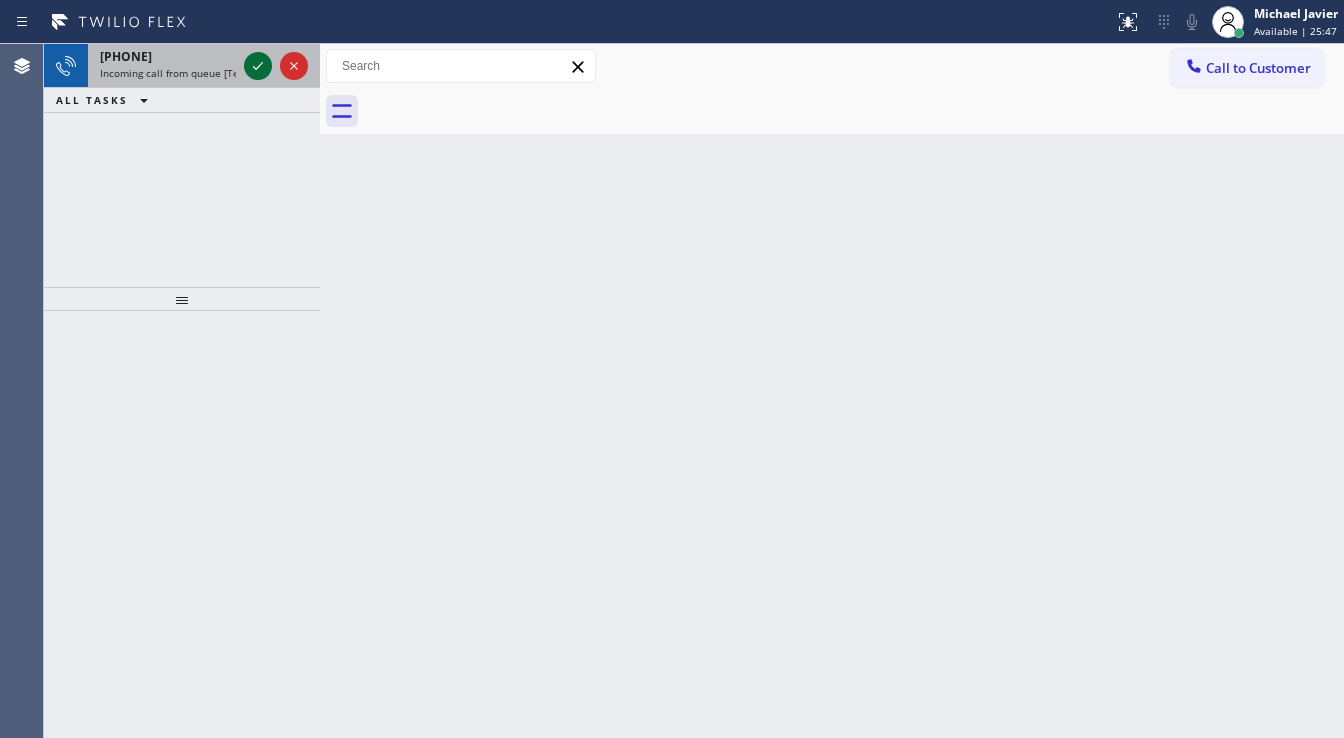 click 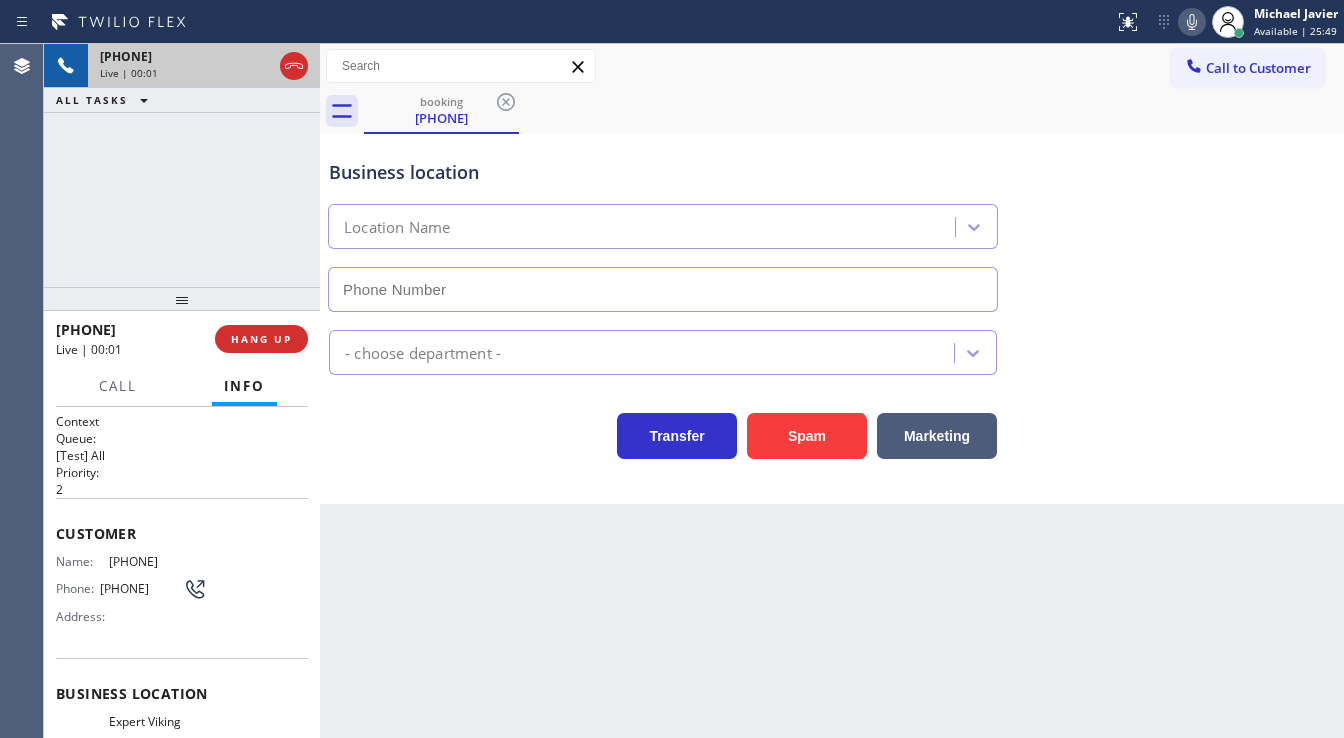 type on "([PHONE])" 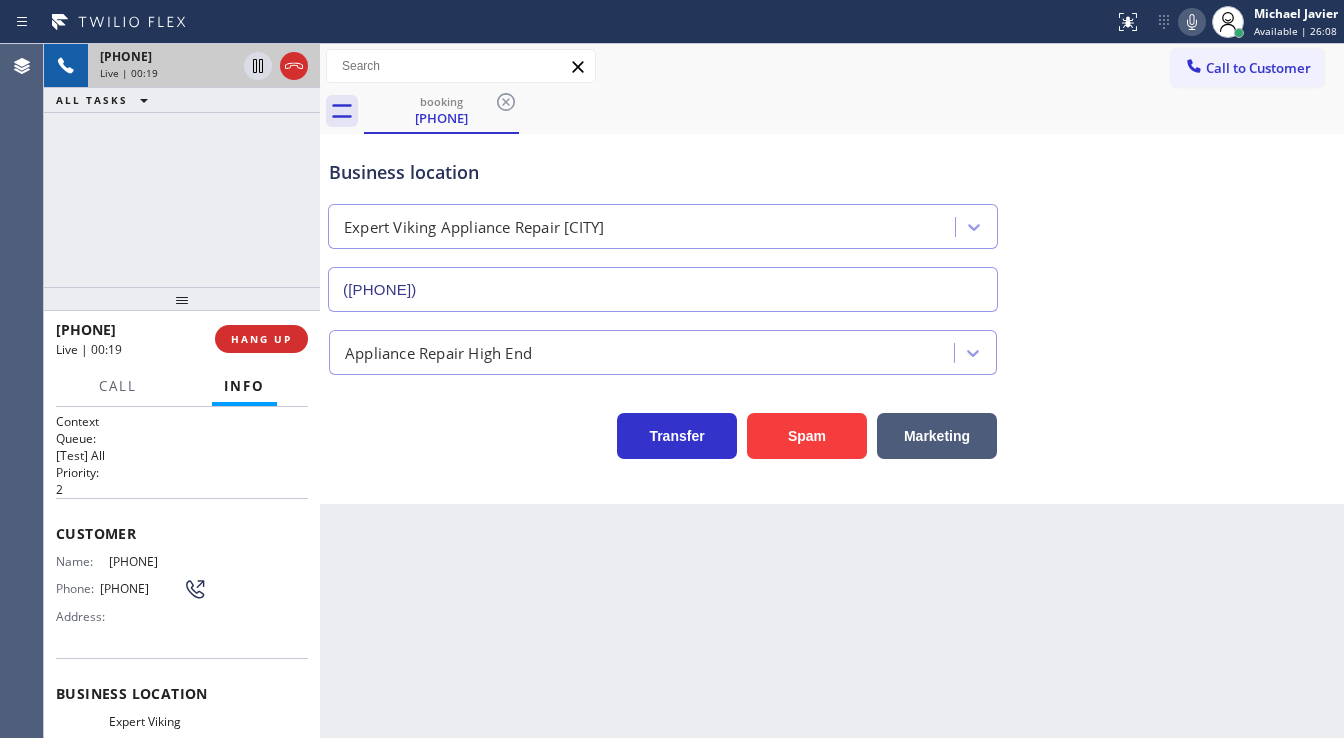 click on "[PHONE] Live | 00:19 ALL TASKS ALL TASKS ACTIVE TASKS TASKS IN WRAP UP" at bounding box center (182, 165) 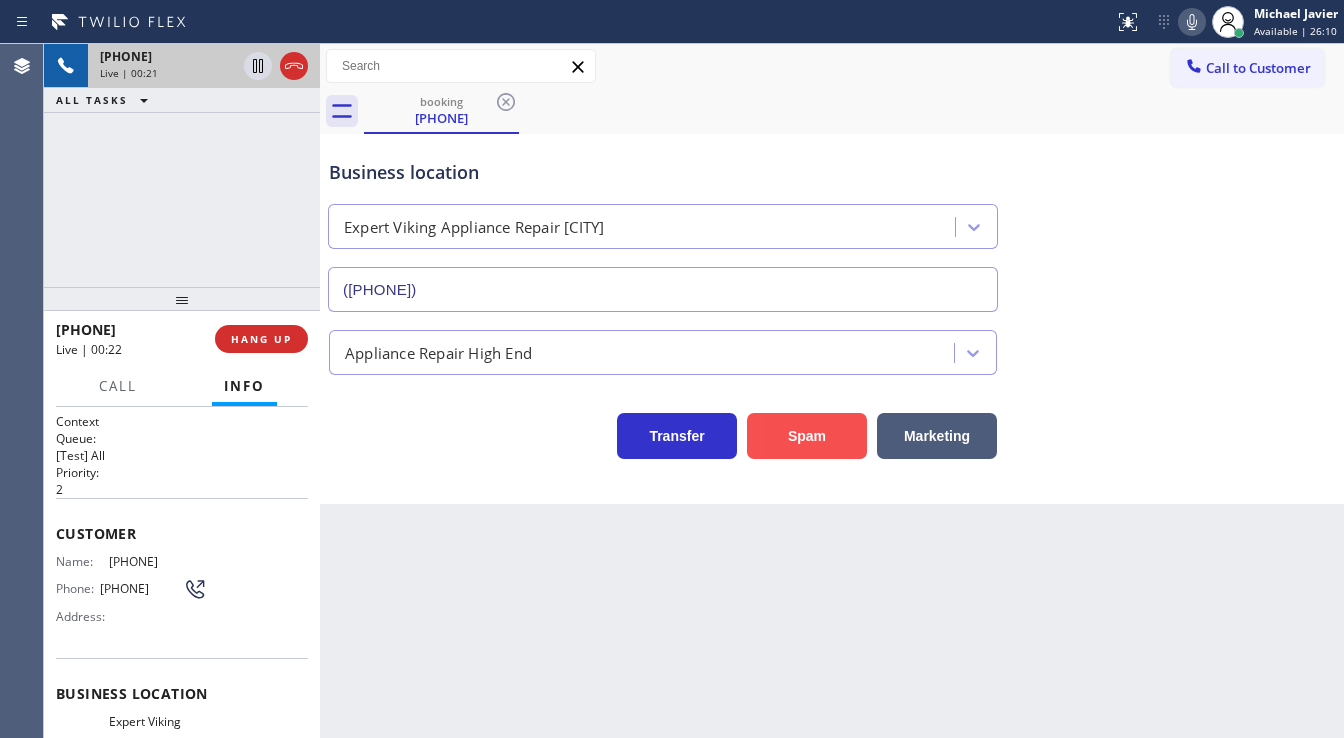 click on "Spam" at bounding box center (807, 436) 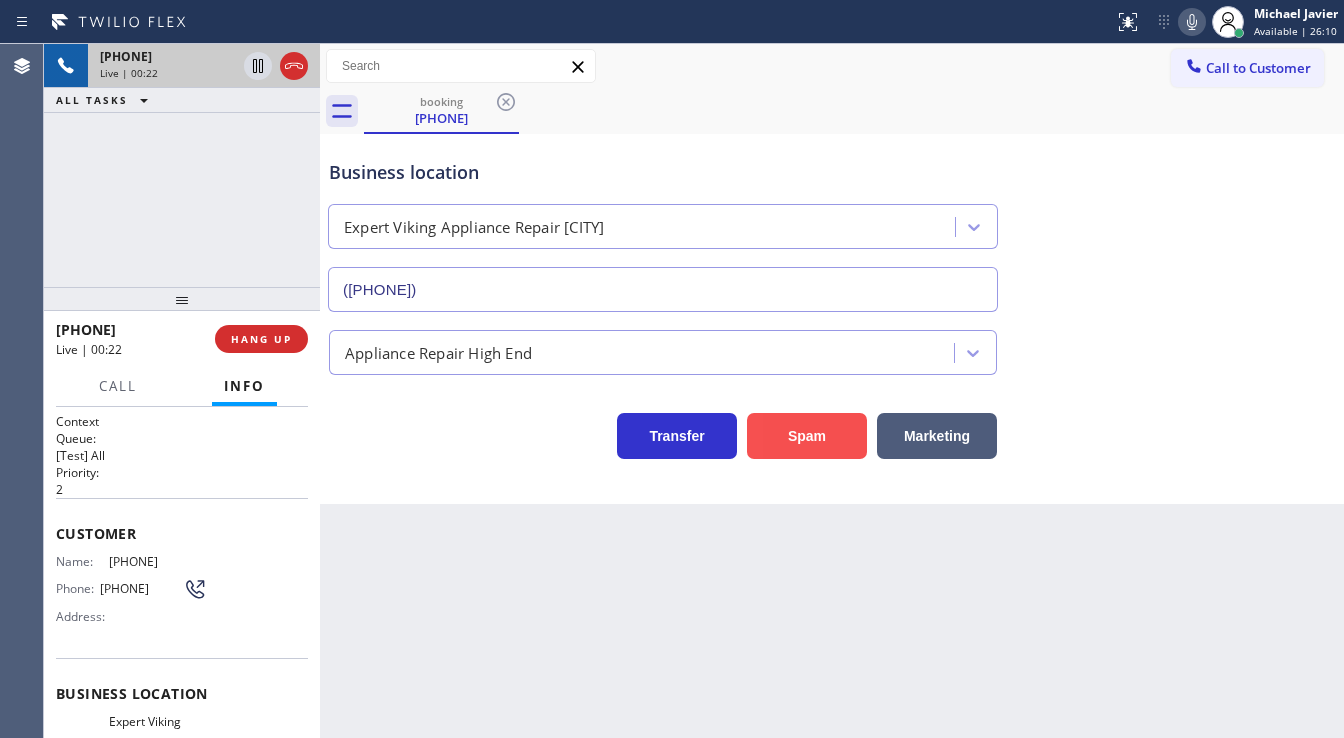 click on "Spam" at bounding box center (807, 436) 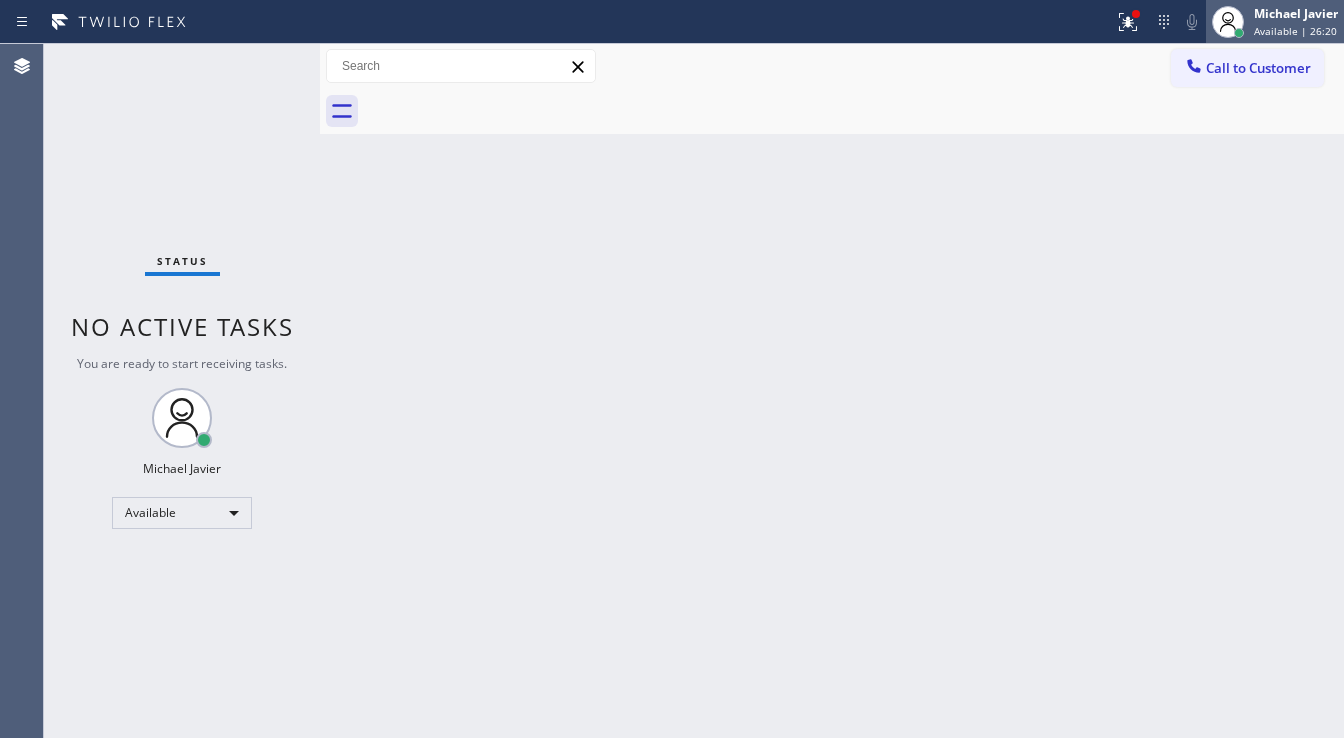 click on "Available | 26:20" at bounding box center (1295, 31) 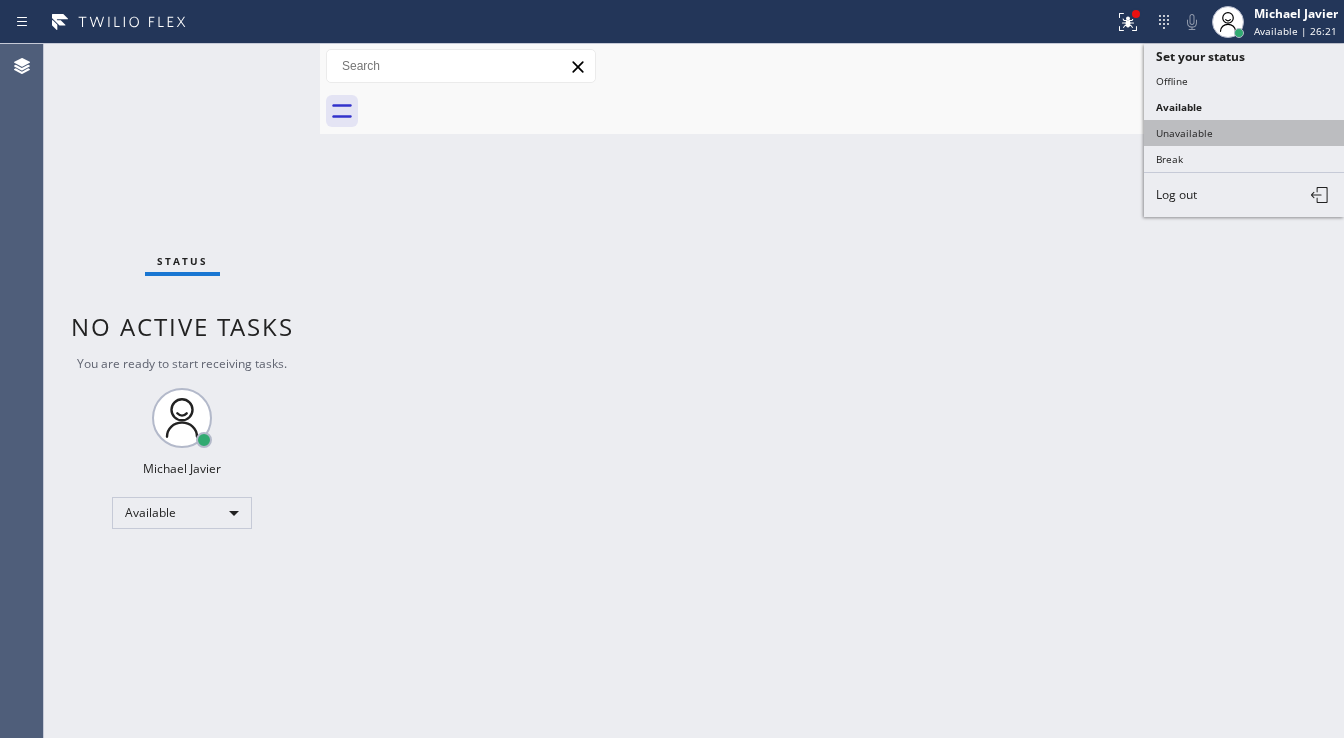 click on "Unavailable" at bounding box center (1244, 133) 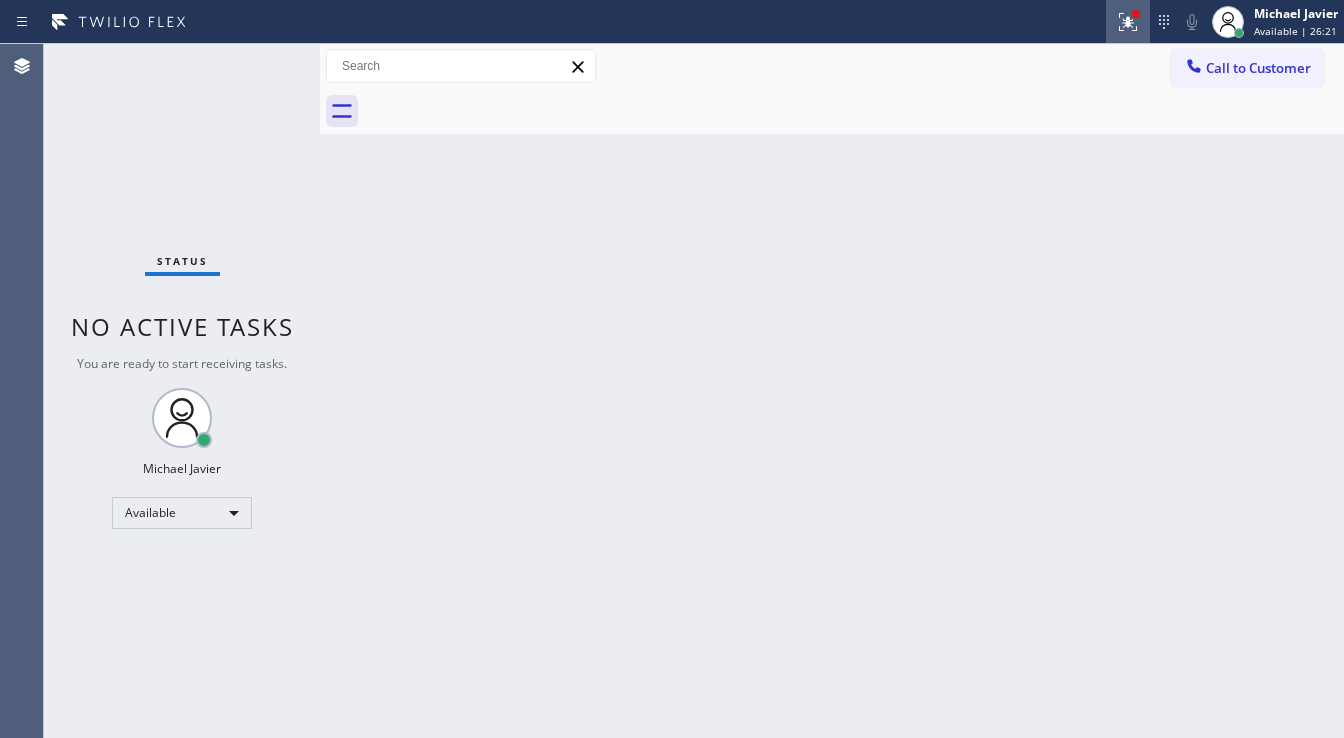 click on "Status report Issues detected These issues could affect your workflow. Please contact your support team. View issues Download report Clear issues [FIRST] [LAST] Available | 26:21 Set your status Offline Available Unavailable Break Log out" at bounding box center (672, 22) 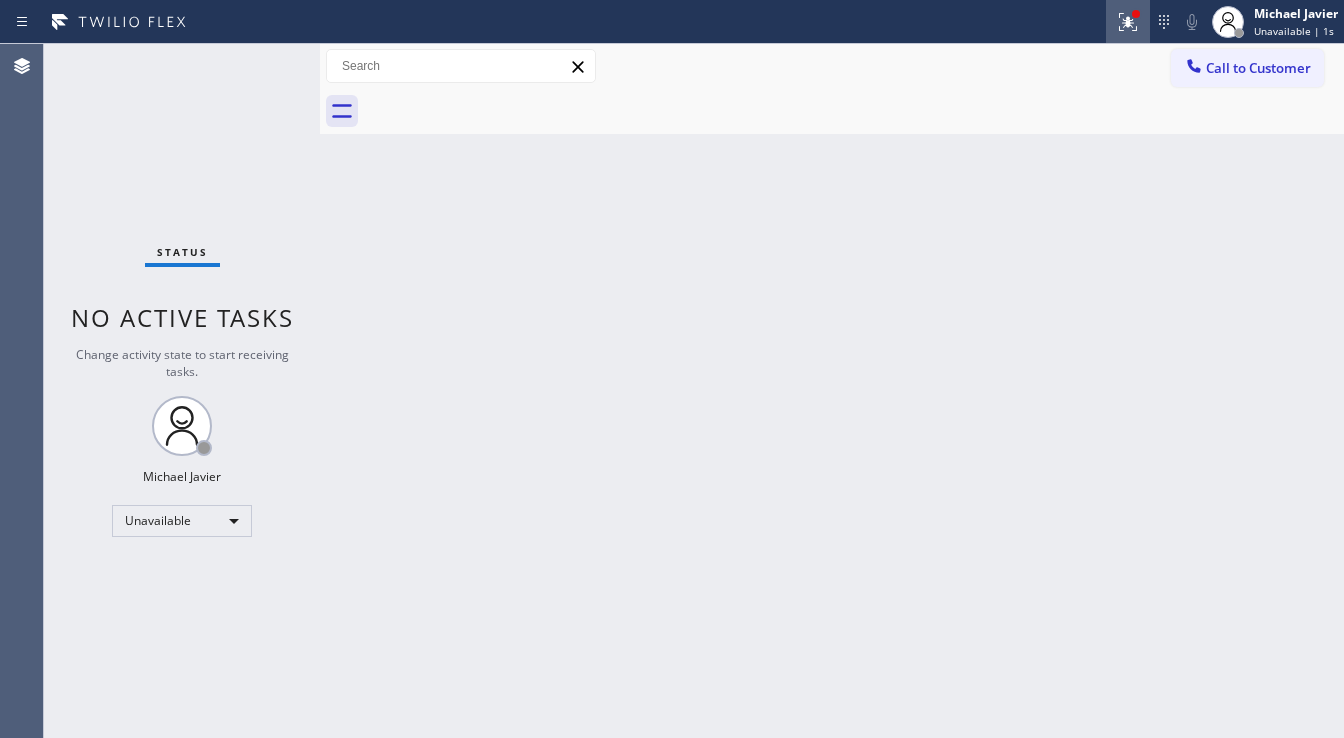 click 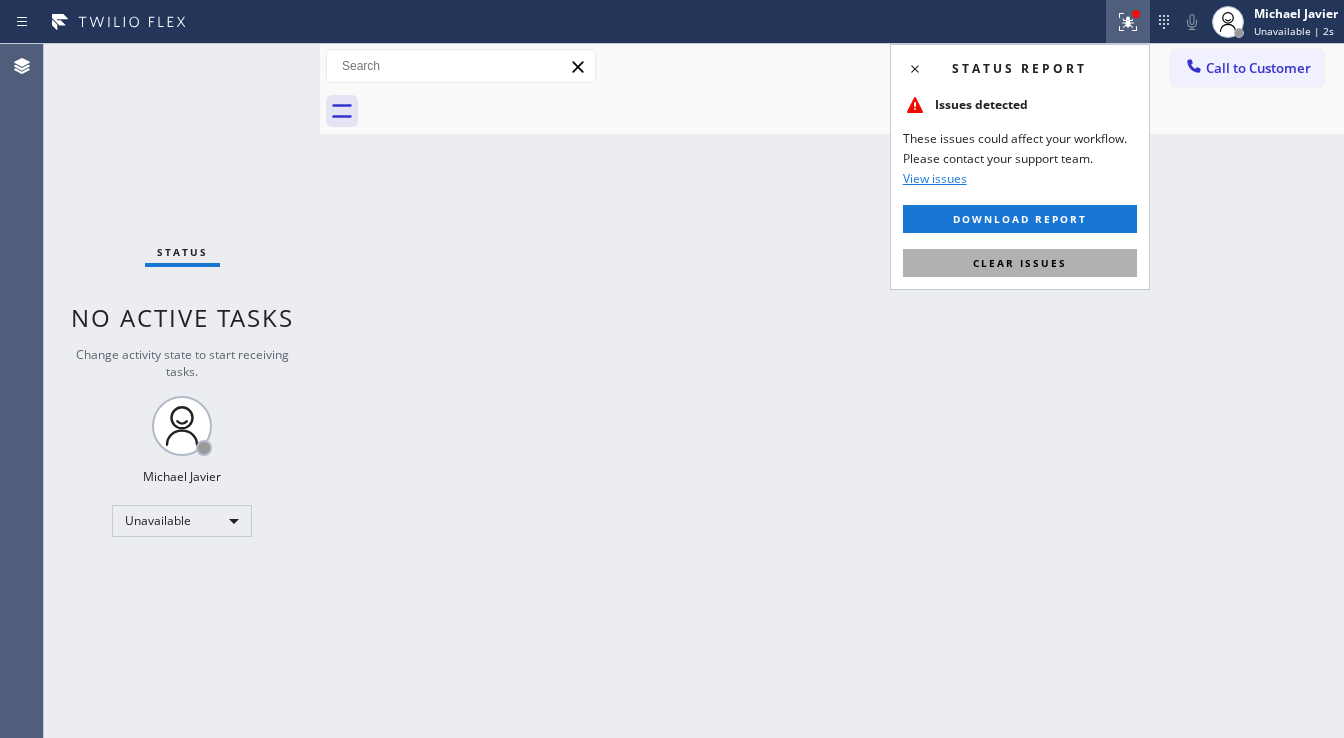 click on "Clear issues" at bounding box center [1020, 263] 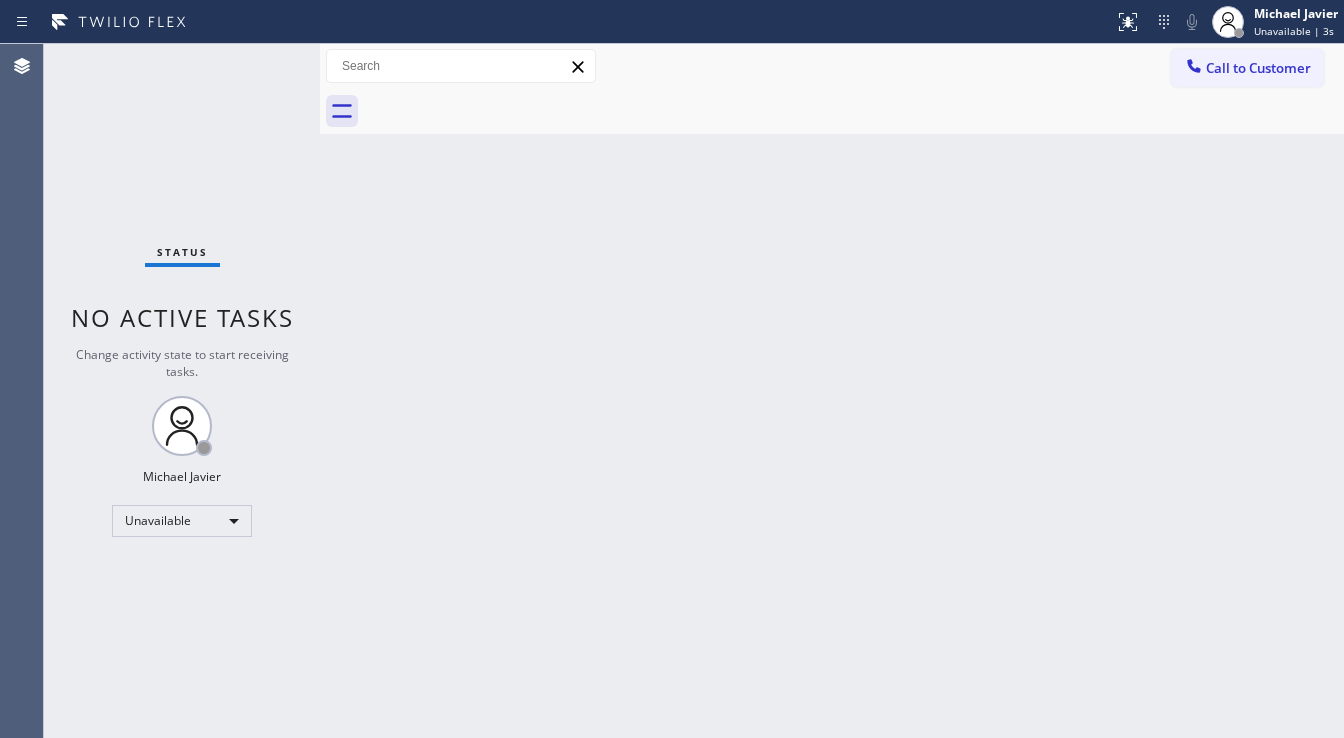 click at bounding box center [854, 111] 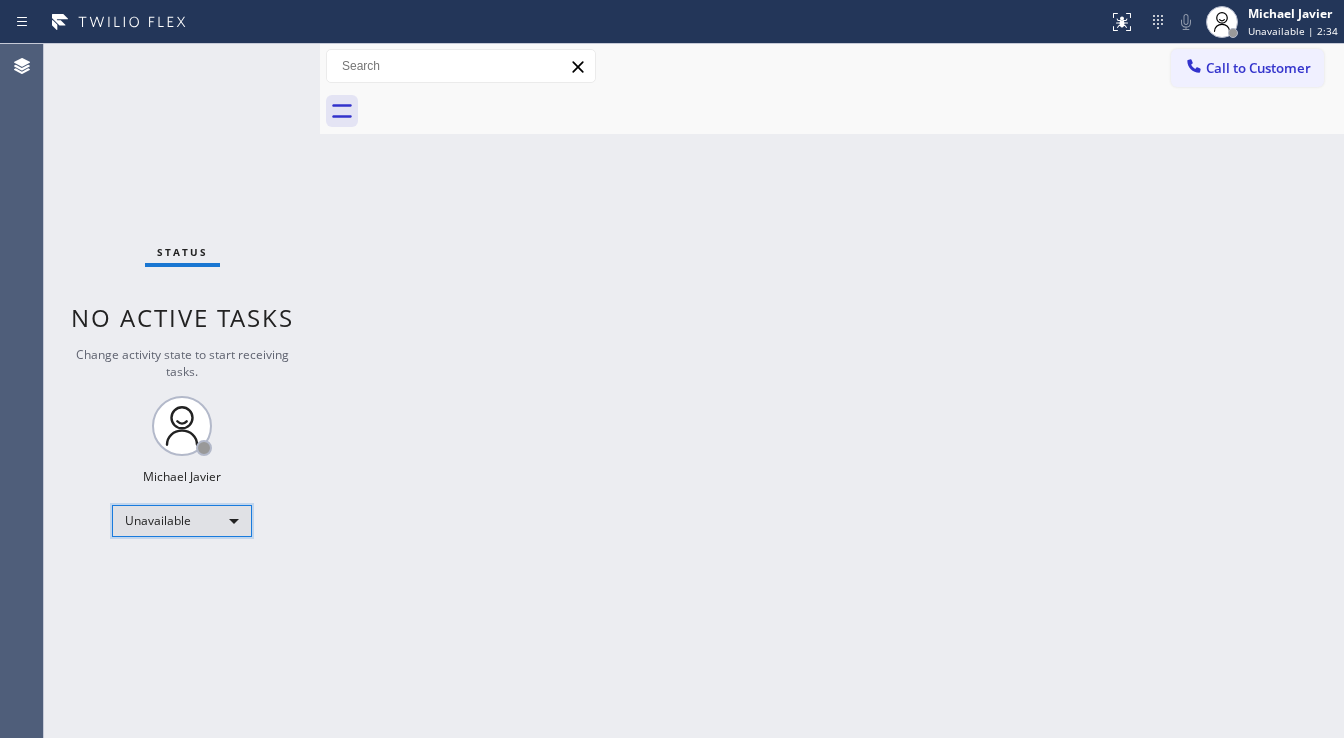 click on "Unavailable" at bounding box center [182, 521] 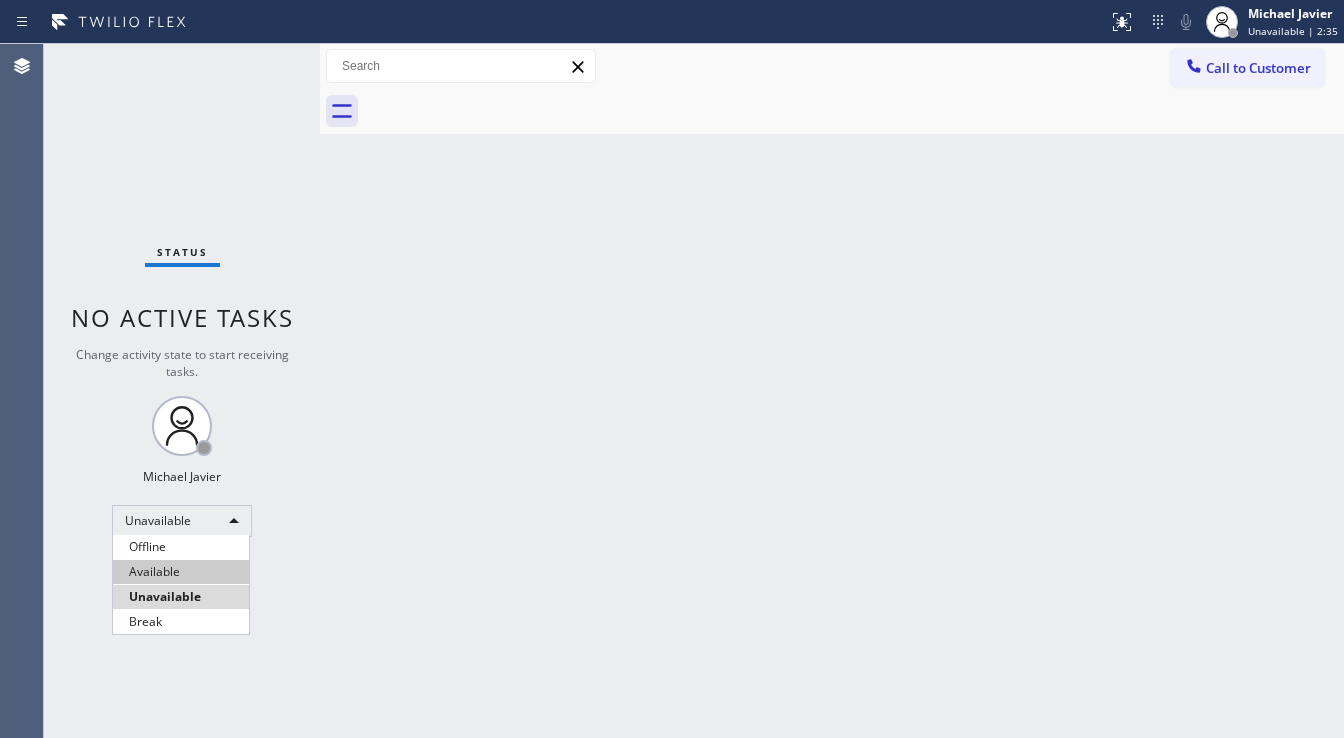click on "Available" at bounding box center (181, 572) 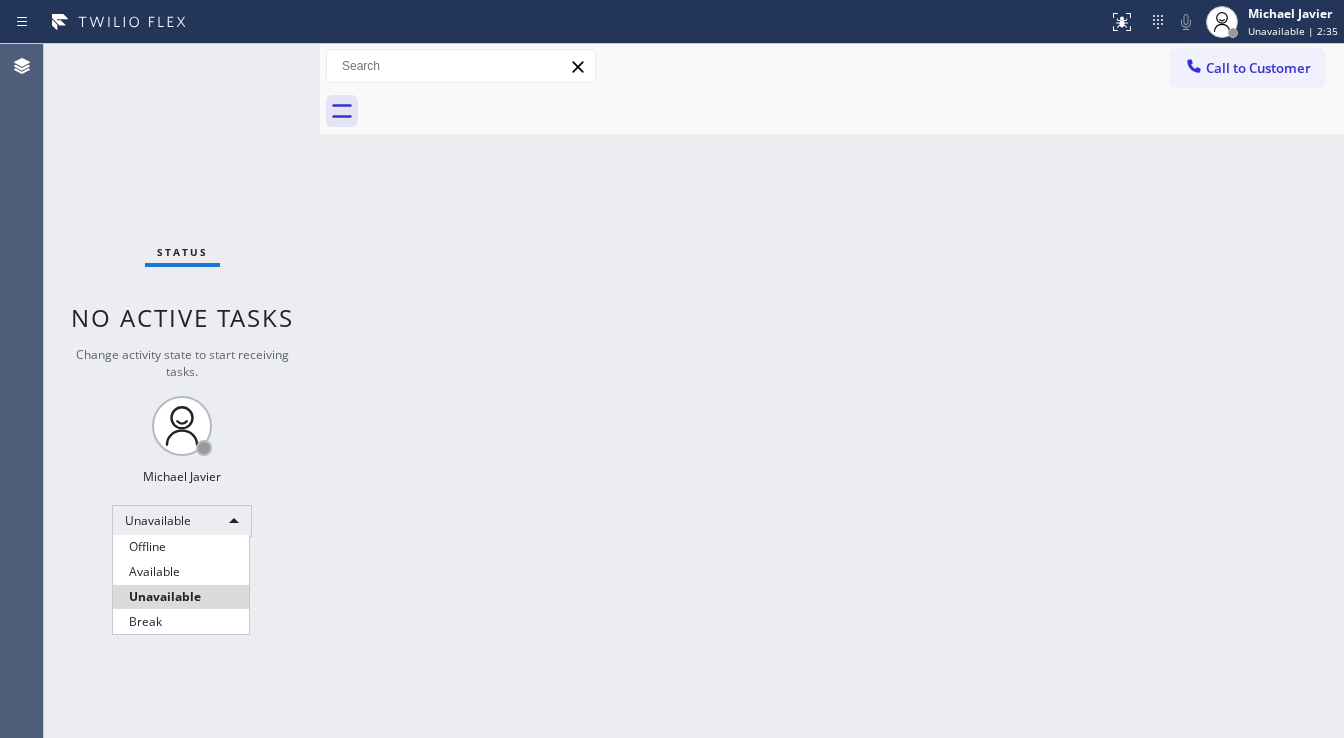 click on "Back to Dashboard Change Sender ID Customers Technicians Select a contact Outbound call Technician Search Technician Your caller id phone number Your caller id phone number Call Technician info Name Phone none Address none Change Sender ID HVAC [PHONE] 5 Star Appliance [PHONE] Appliance Repair [PHONE] Plumbing [PHONE] Air Duct Cleaning [PHONE] Electricians [PHONE] Cancel Change Check personal SMS Reset Change No tabs Call to Customer Outbound call Location Search location Your caller id phone number ([PHONE]) Customer number Call Outbound call Technician Search Technician Your caller id phone number Your caller id phone number Call" at bounding box center [832, 391] 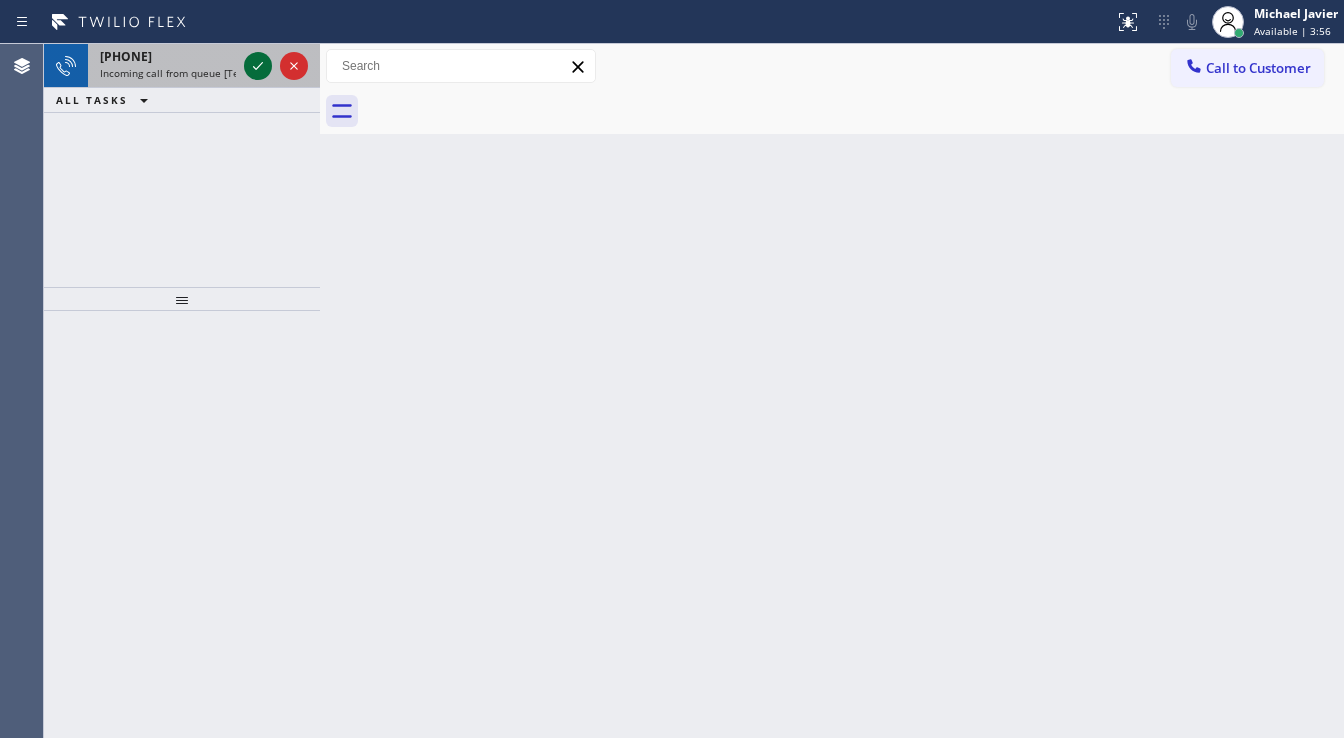 click 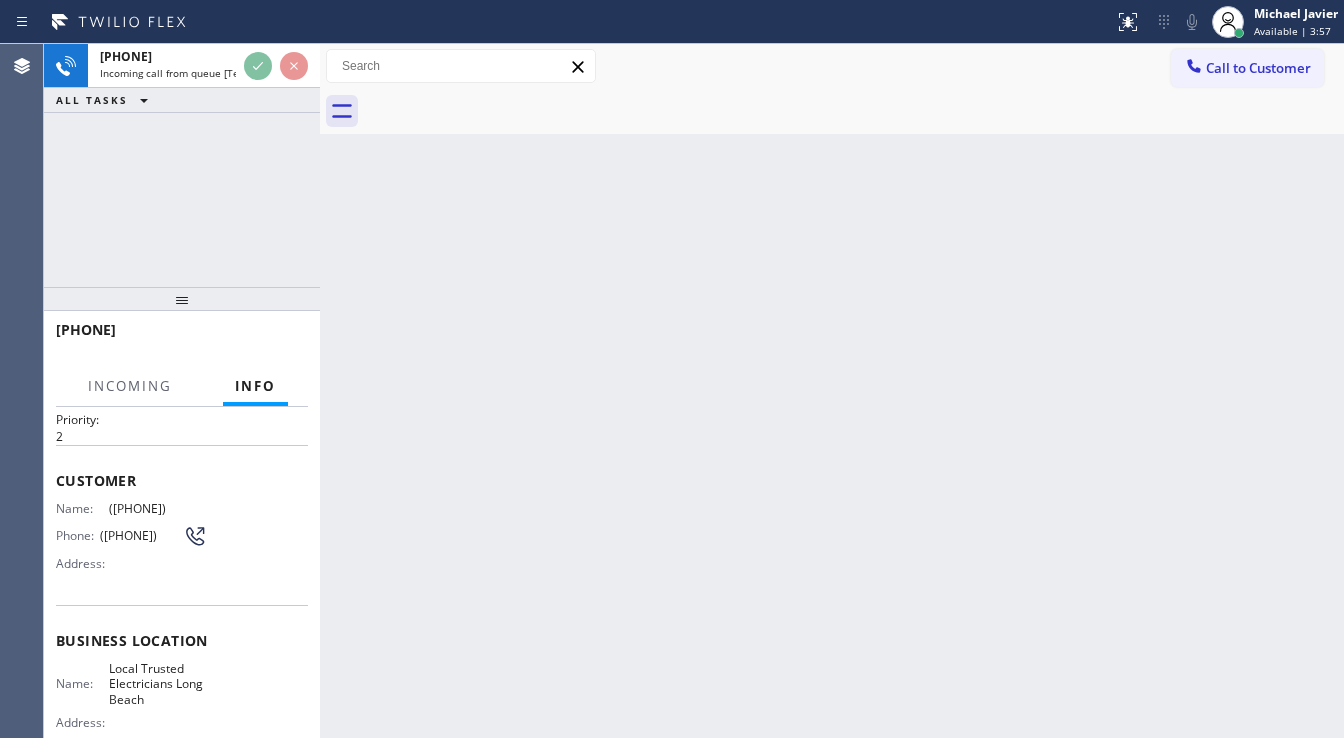 scroll, scrollTop: 80, scrollLeft: 0, axis: vertical 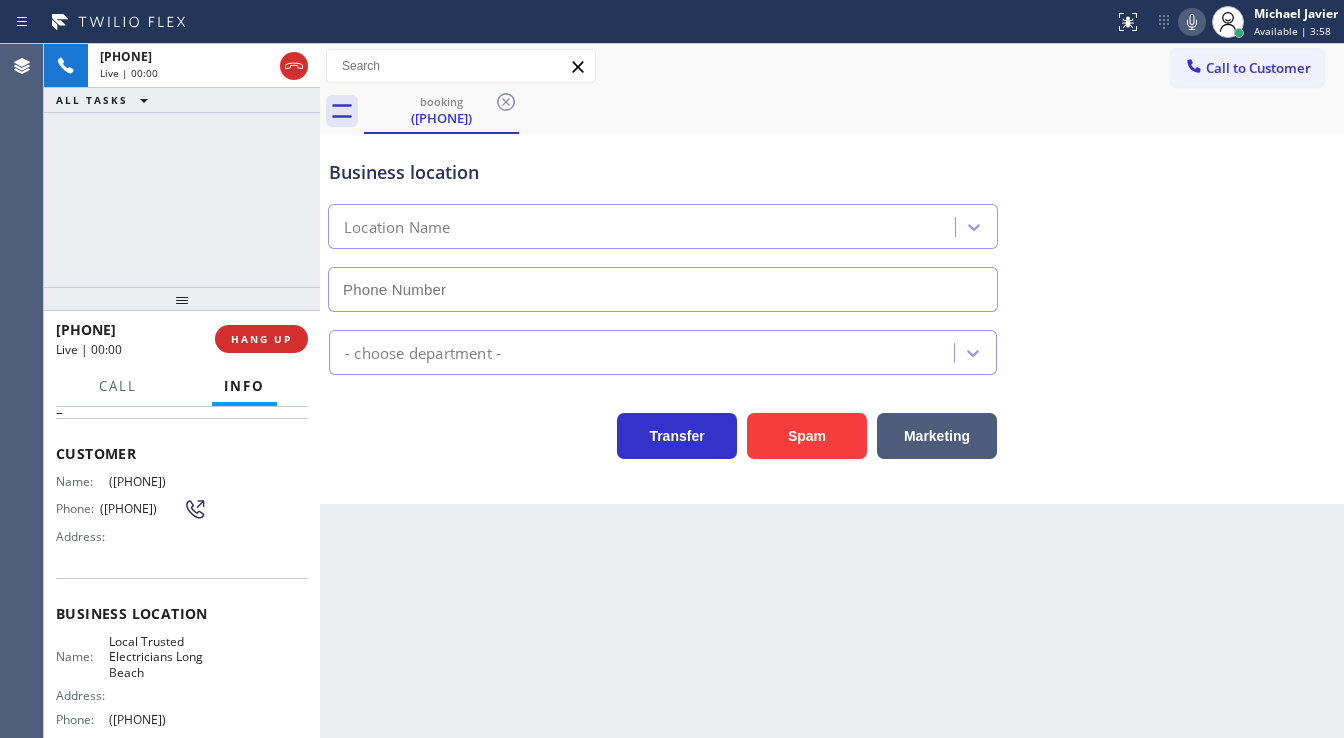 type on "([PHONE])" 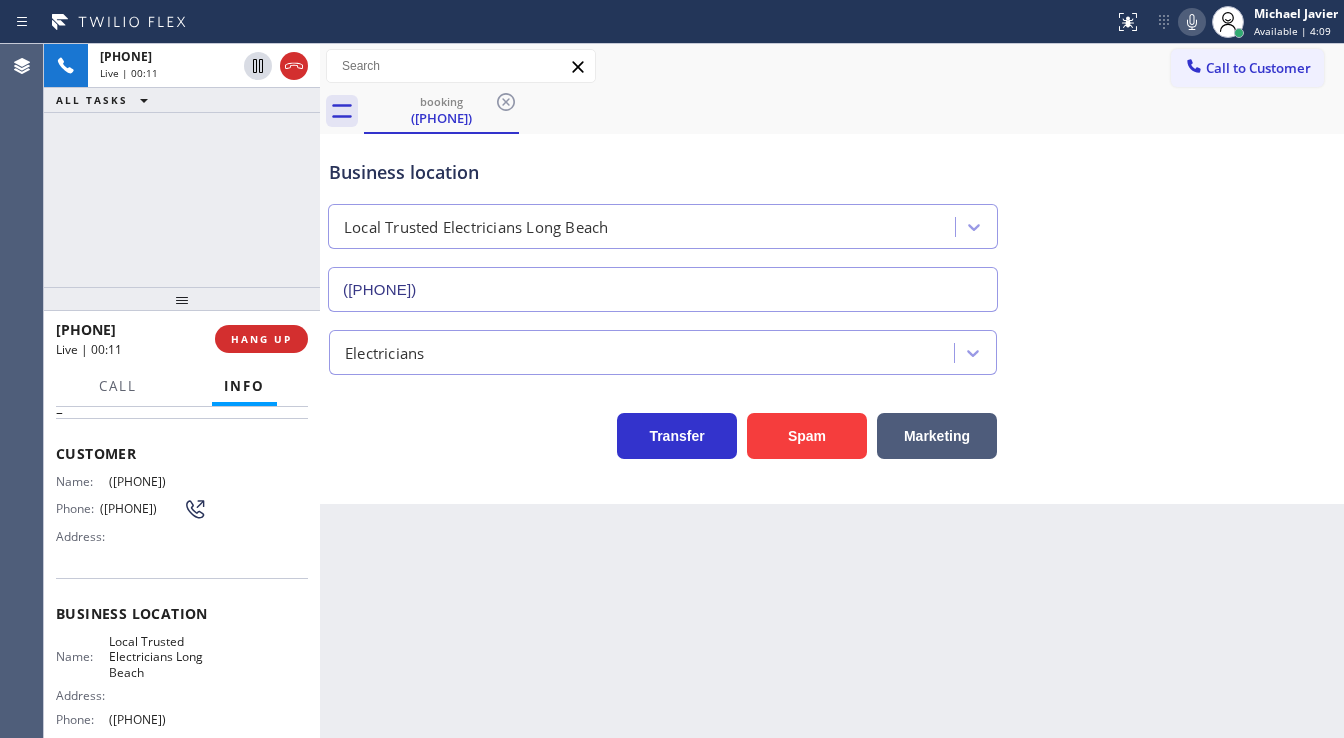 drag, startPoint x: 93, startPoint y: 224, endPoint x: 91, endPoint y: 439, distance: 215.00931 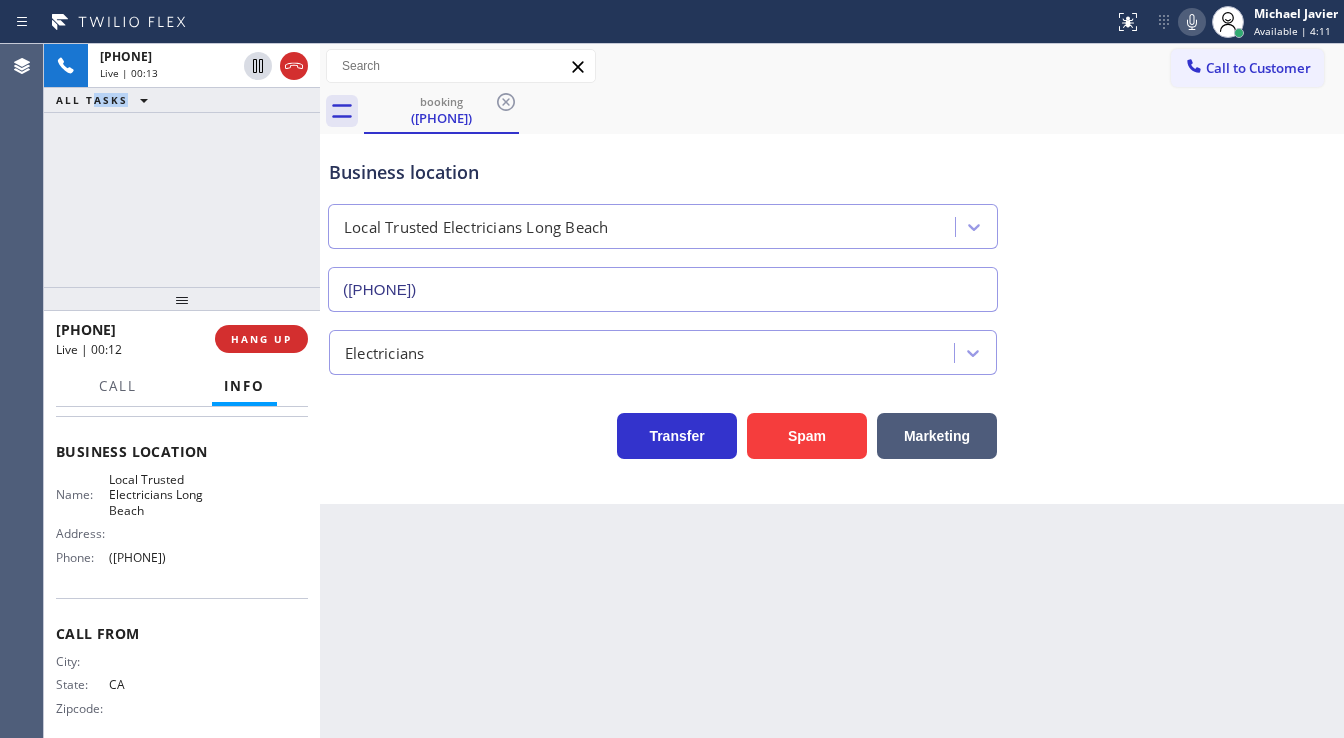 scroll, scrollTop: 260, scrollLeft: 0, axis: vertical 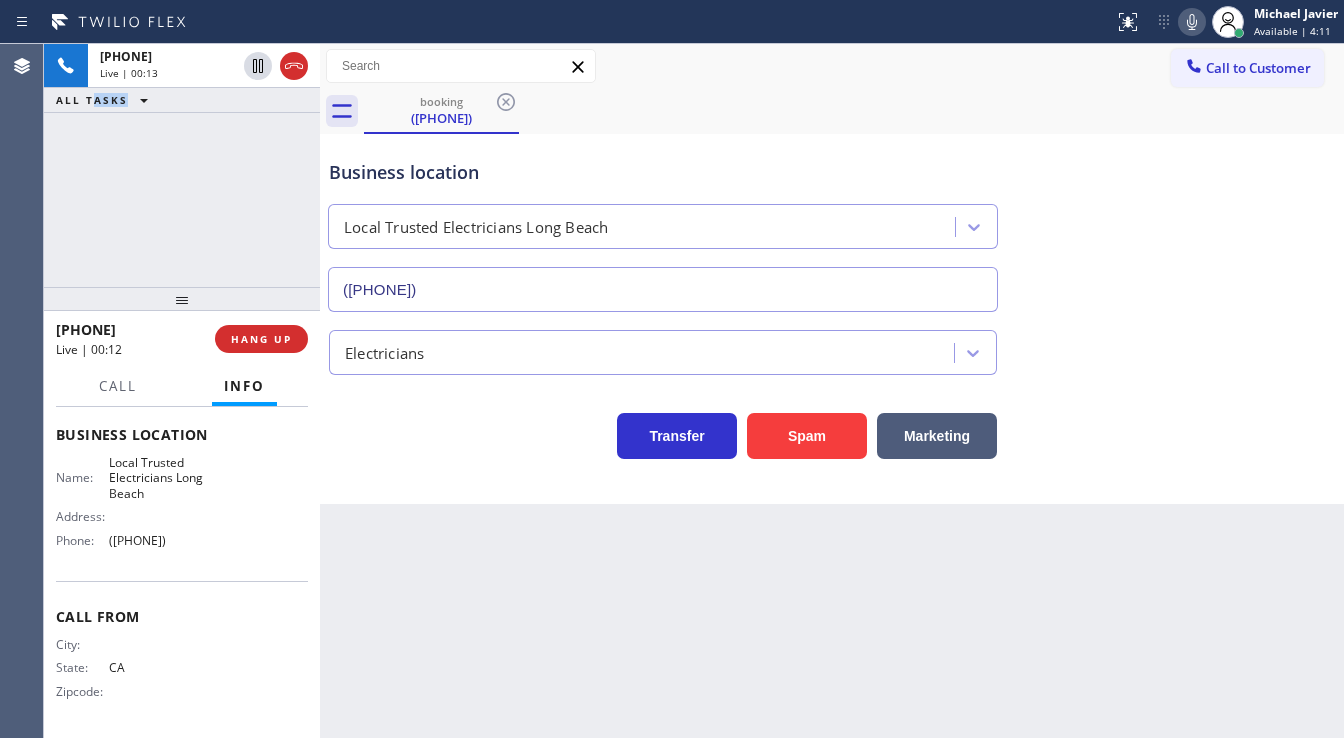 drag, startPoint x: 81, startPoint y: 448, endPoint x: 216, endPoint y: 544, distance: 165.65326 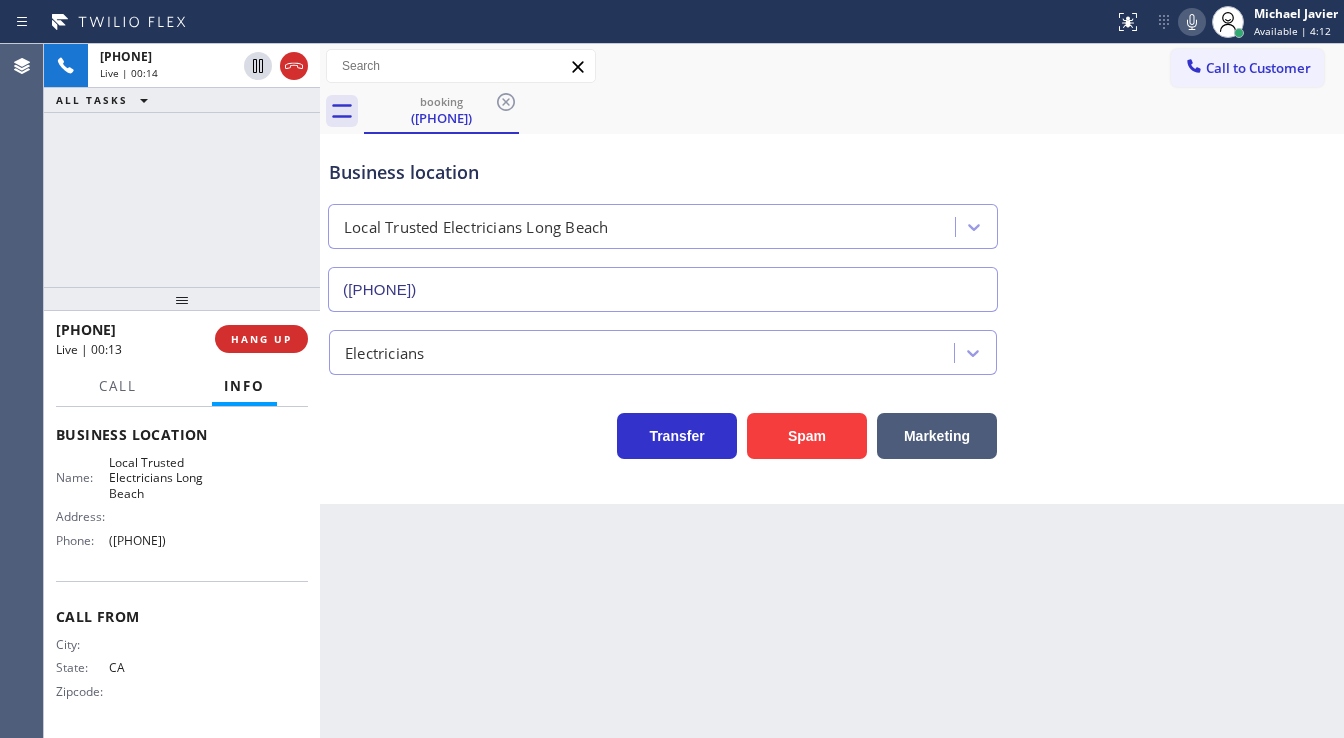 click on "+1[PHONE] Live | 00:14 ALL TASKS ALL TASKS ACTIVE TASKS TASKS IN WRAP UP" at bounding box center (182, 165) 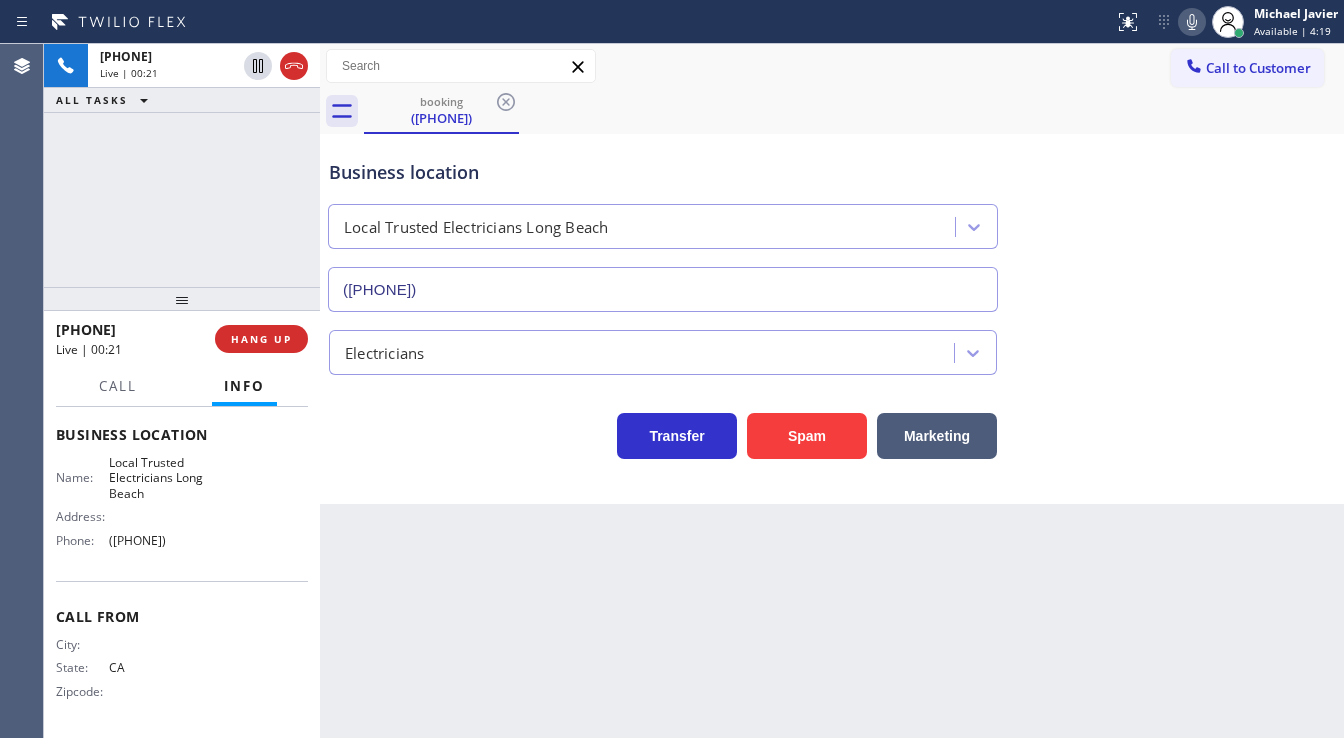 click on "[PHONE] Live | 00:21 ALL TASKS ALL TASKS ACTIVE TASKS TASKS IN WRAP UP" at bounding box center (182, 165) 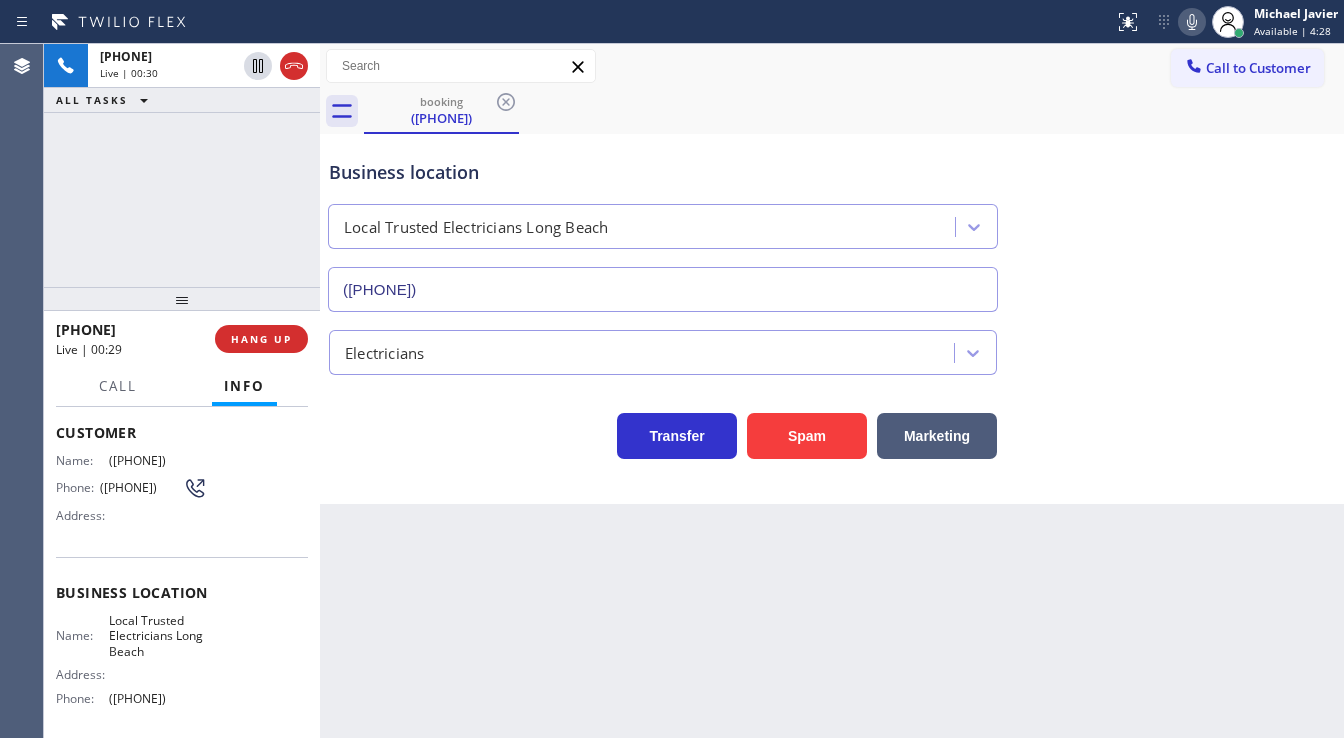scroll, scrollTop: 100, scrollLeft: 0, axis: vertical 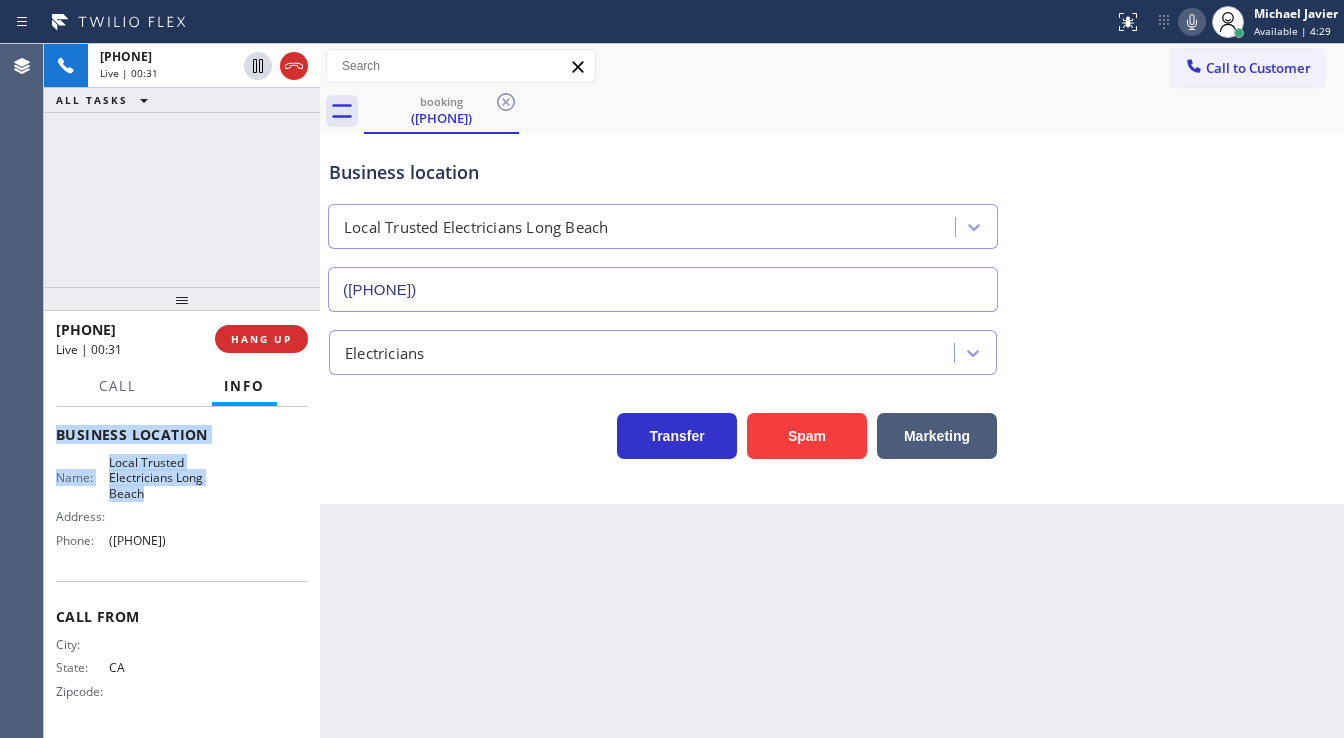 drag, startPoint x: 56, startPoint y: 427, endPoint x: 242, endPoint y: 546, distance: 220.80988 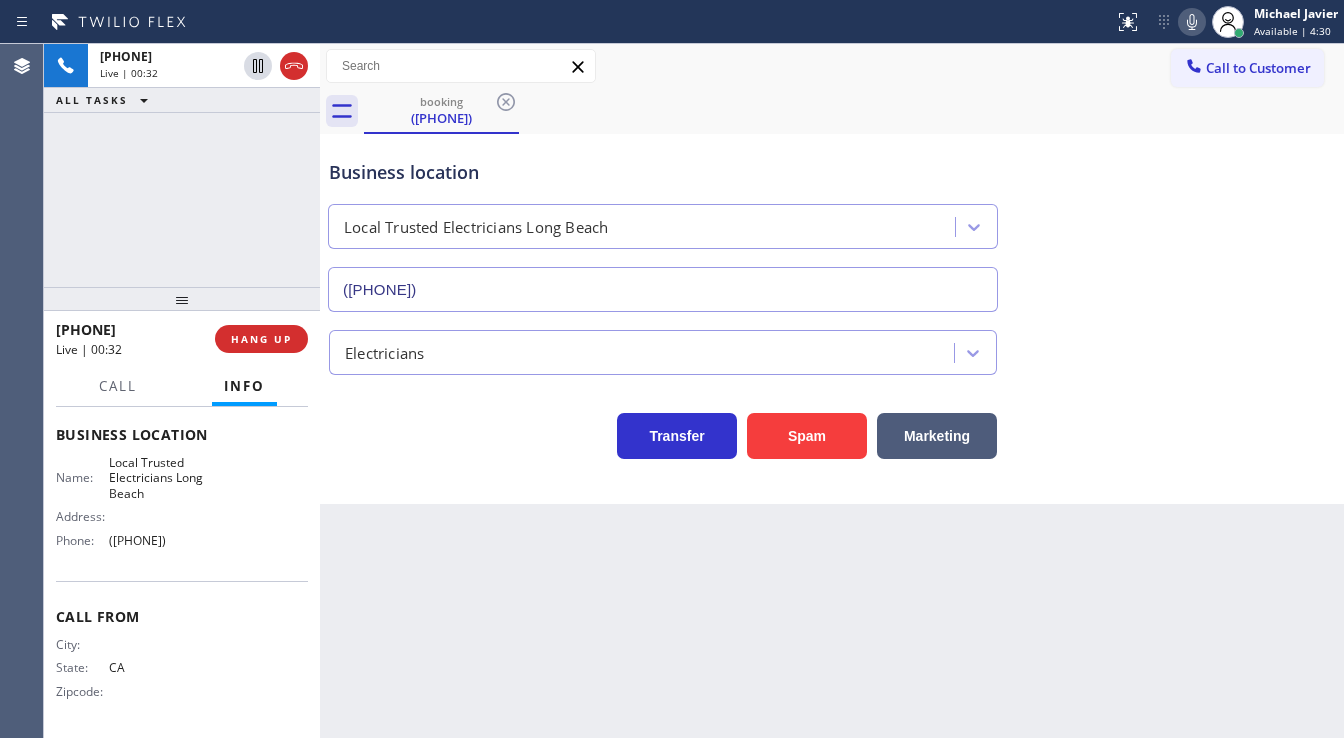 click on "[PHONE] Live | 00:32 ALL TASKS ALL TASKS ACTIVE TASKS TASKS IN WRAP UP" at bounding box center [182, 165] 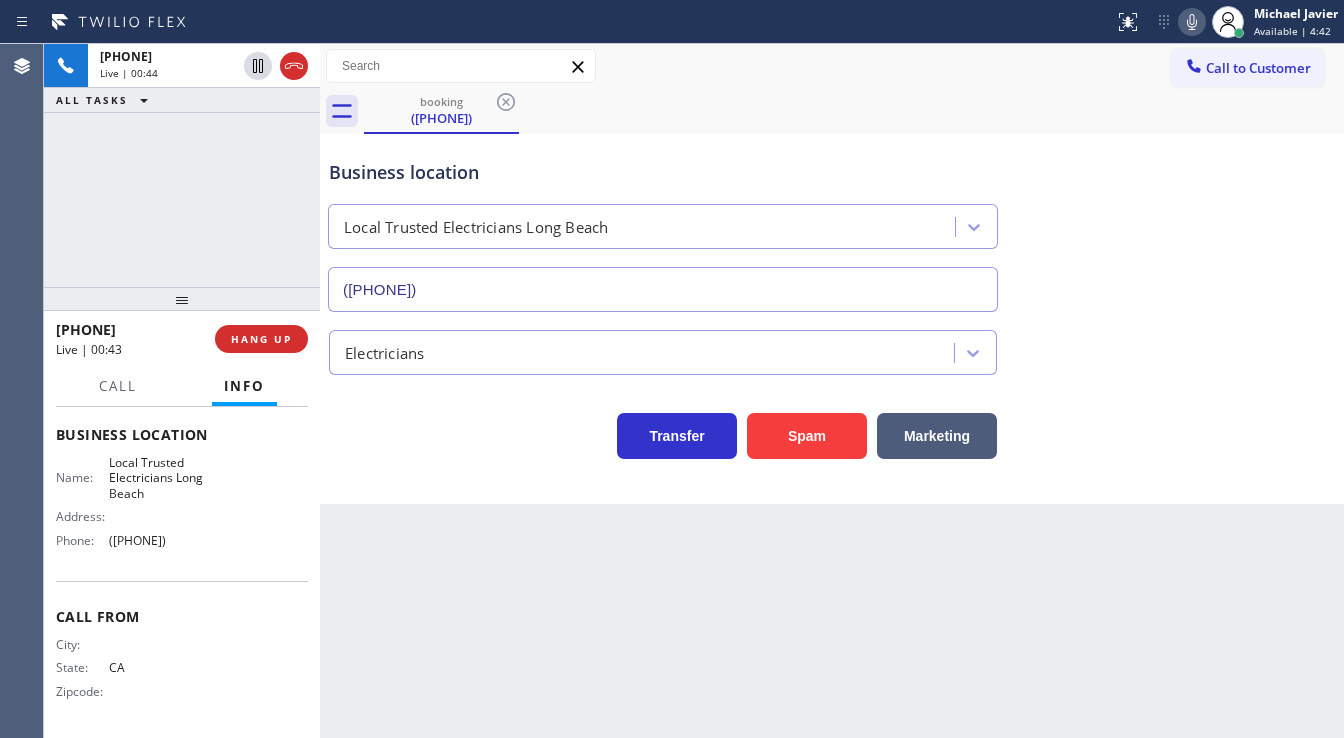 click on "[PHONE] Live | 00:44 ALL TASKS ALL TASKS ACTIVE TASKS TASKS IN WRAP UP" at bounding box center [182, 165] 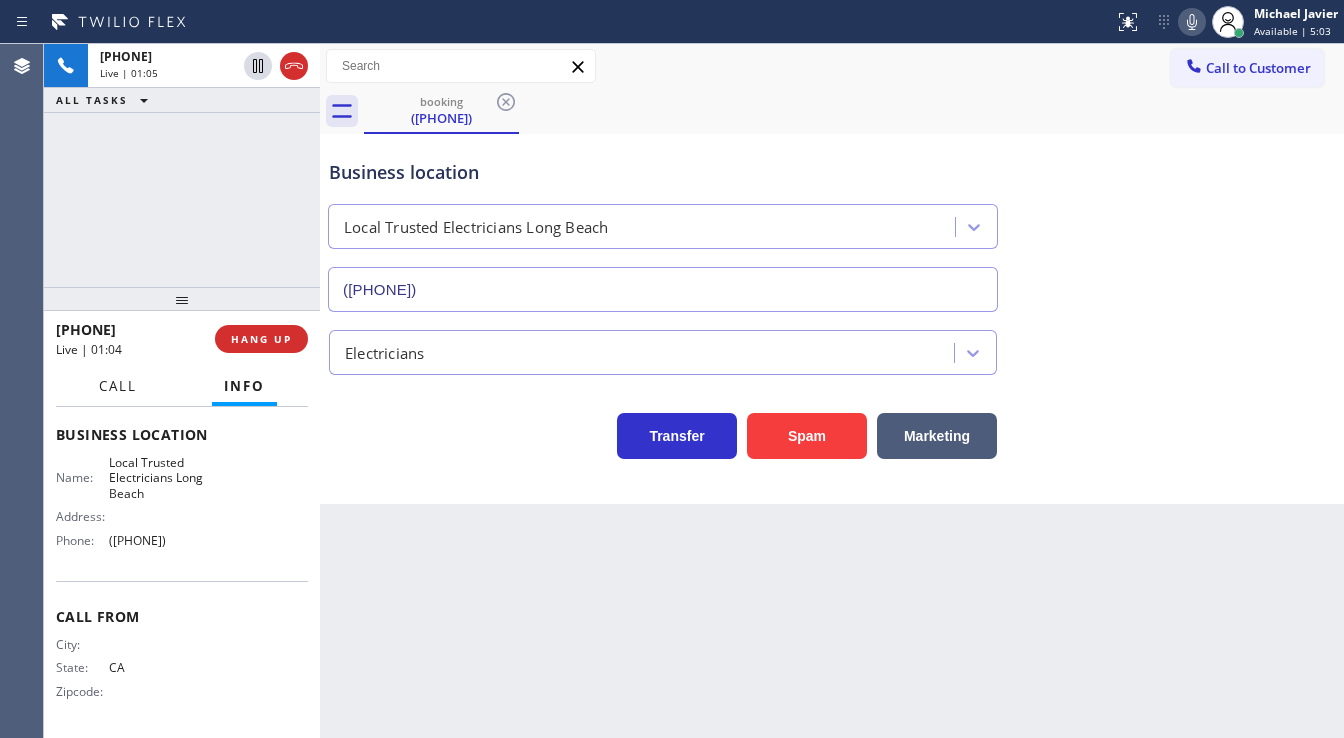 click on "Call" at bounding box center [118, 386] 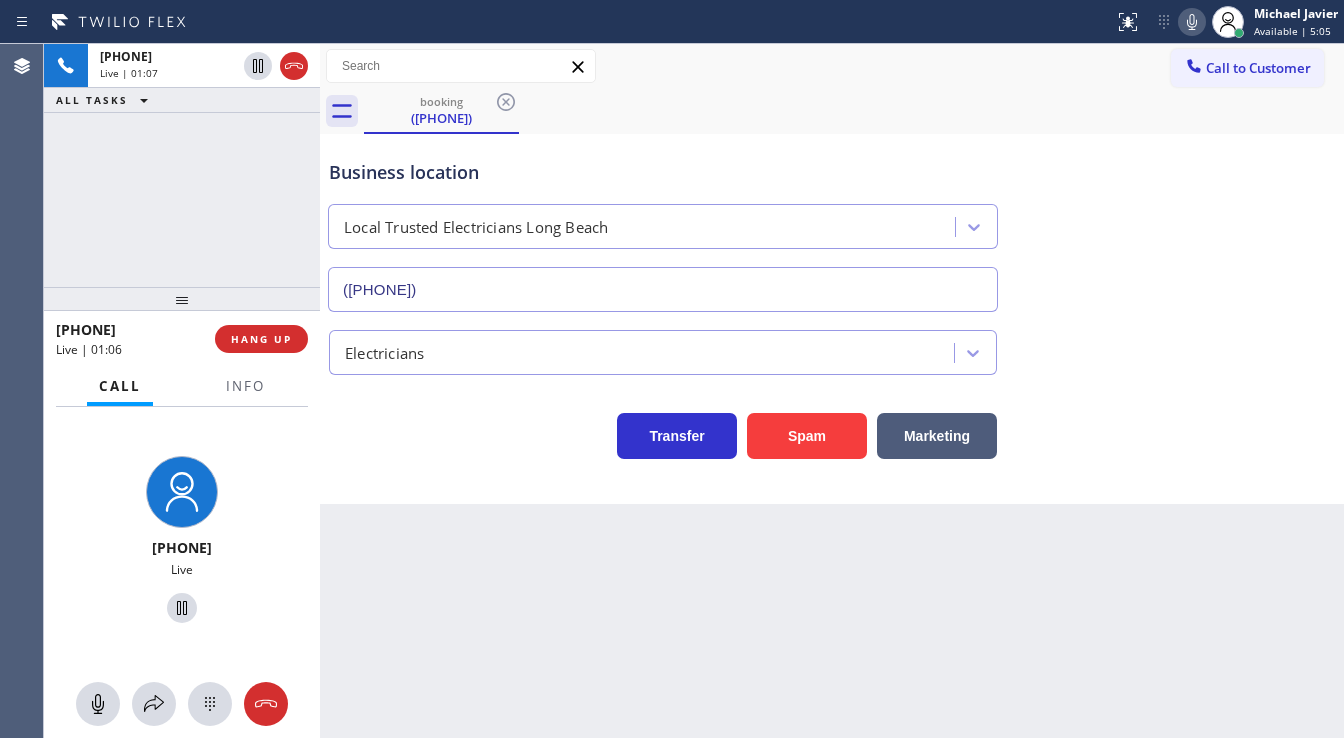 click on "[PHONE] Live | 01:07 ALL TASKS ALL TASKS ACTIVE TASKS TASKS IN WRAP UP" at bounding box center (182, 165) 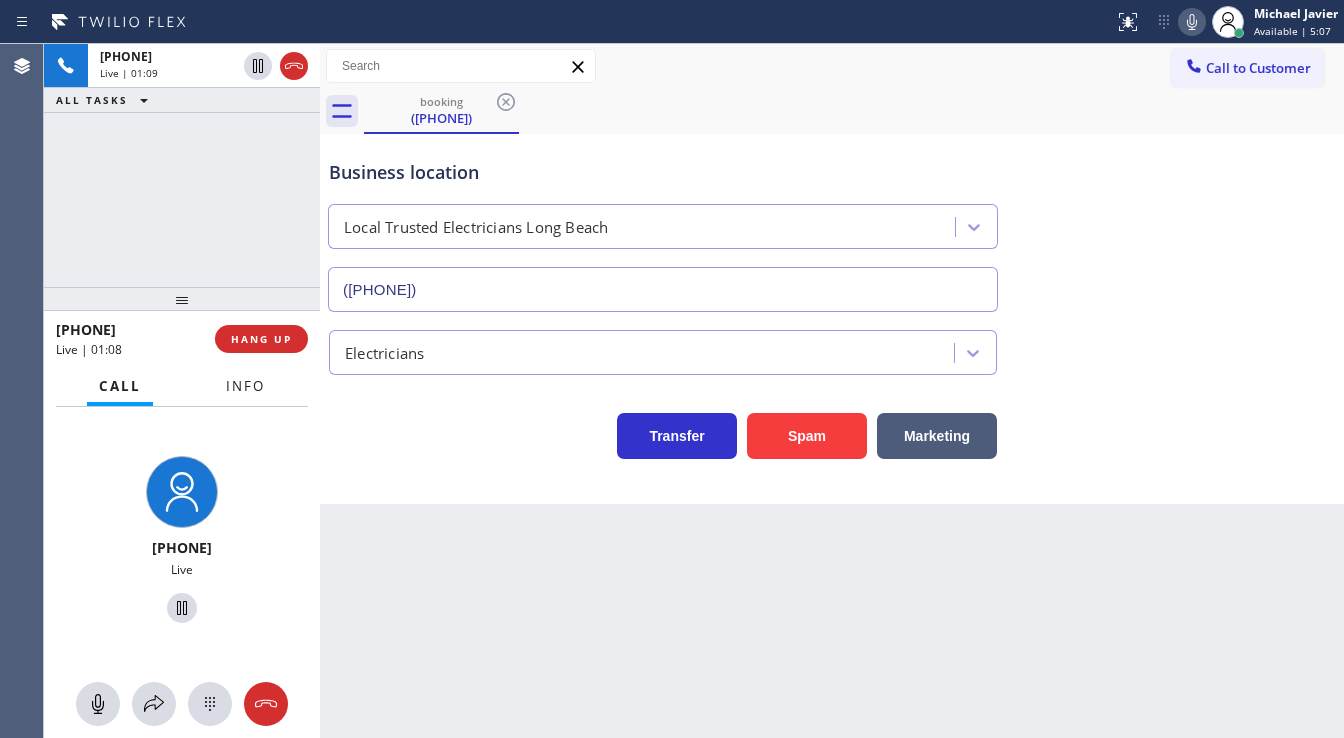click on "Info" at bounding box center (245, 386) 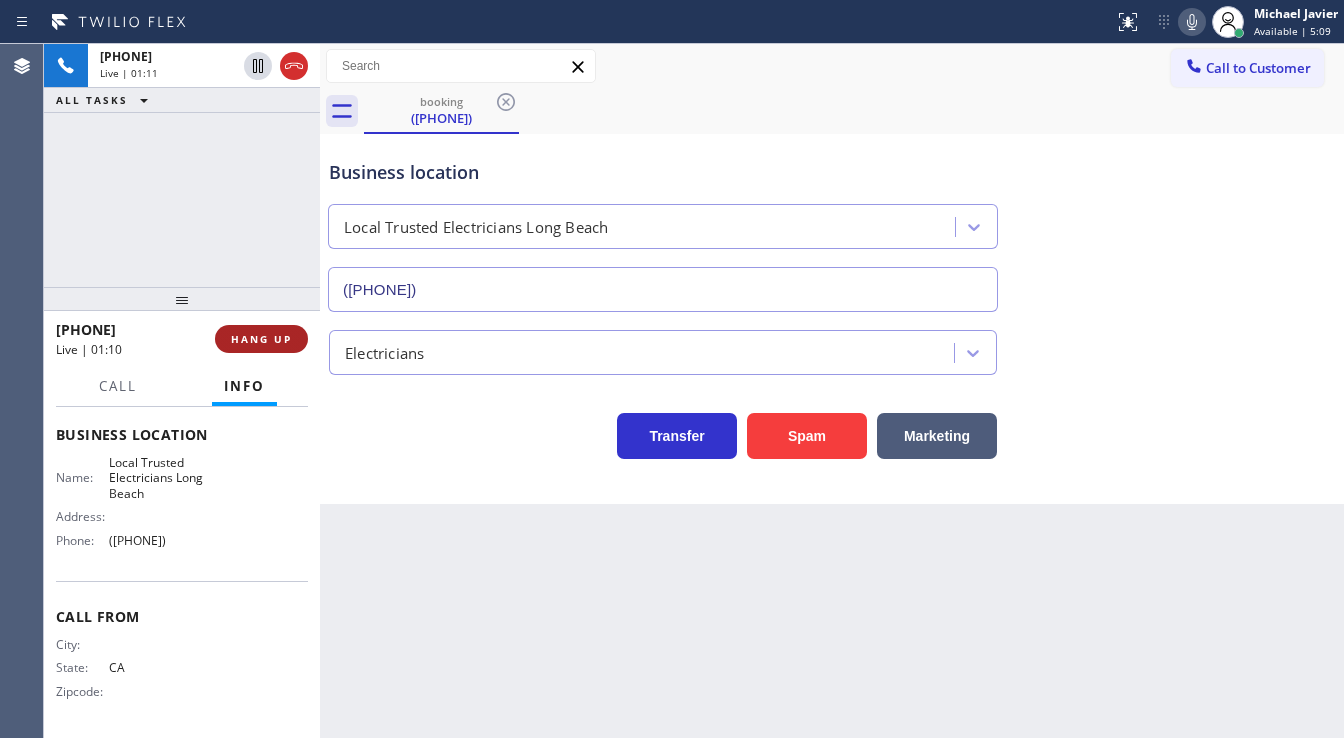 click on "HANG UP" at bounding box center (261, 339) 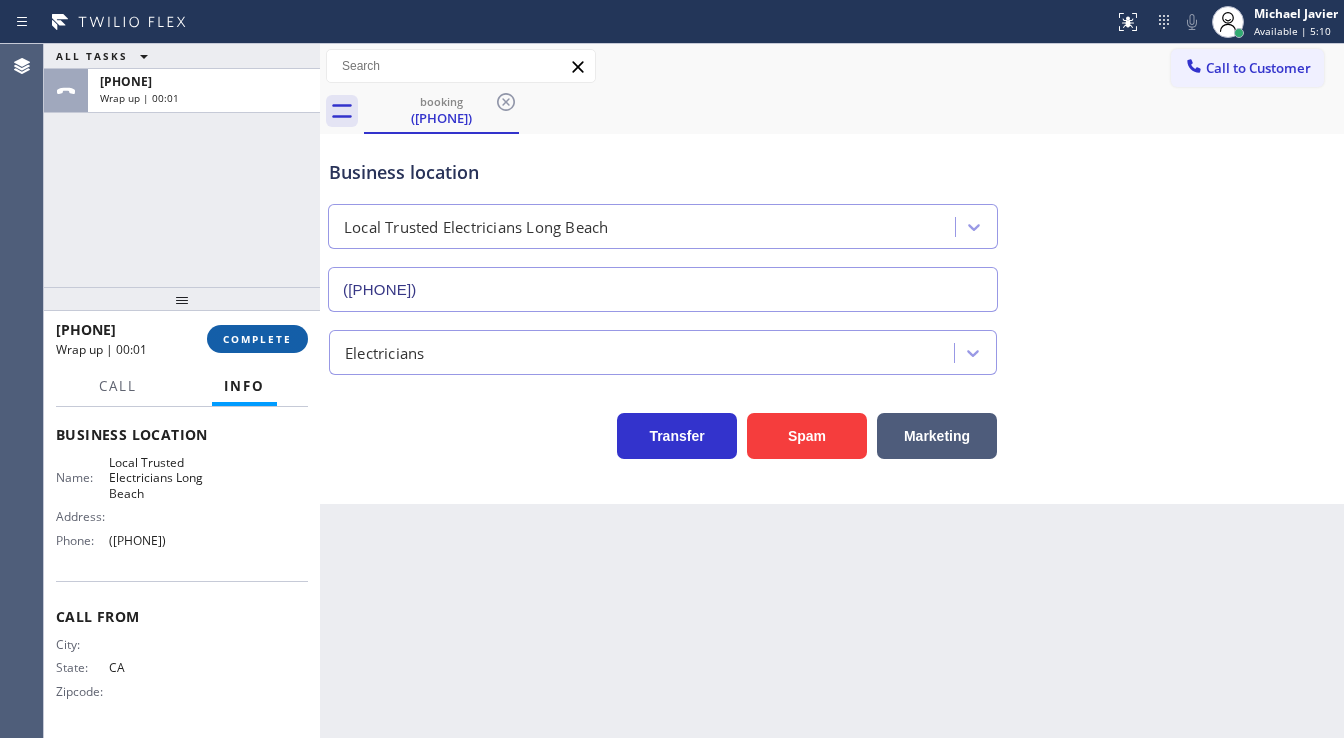 click on "COMPLETE" at bounding box center (257, 339) 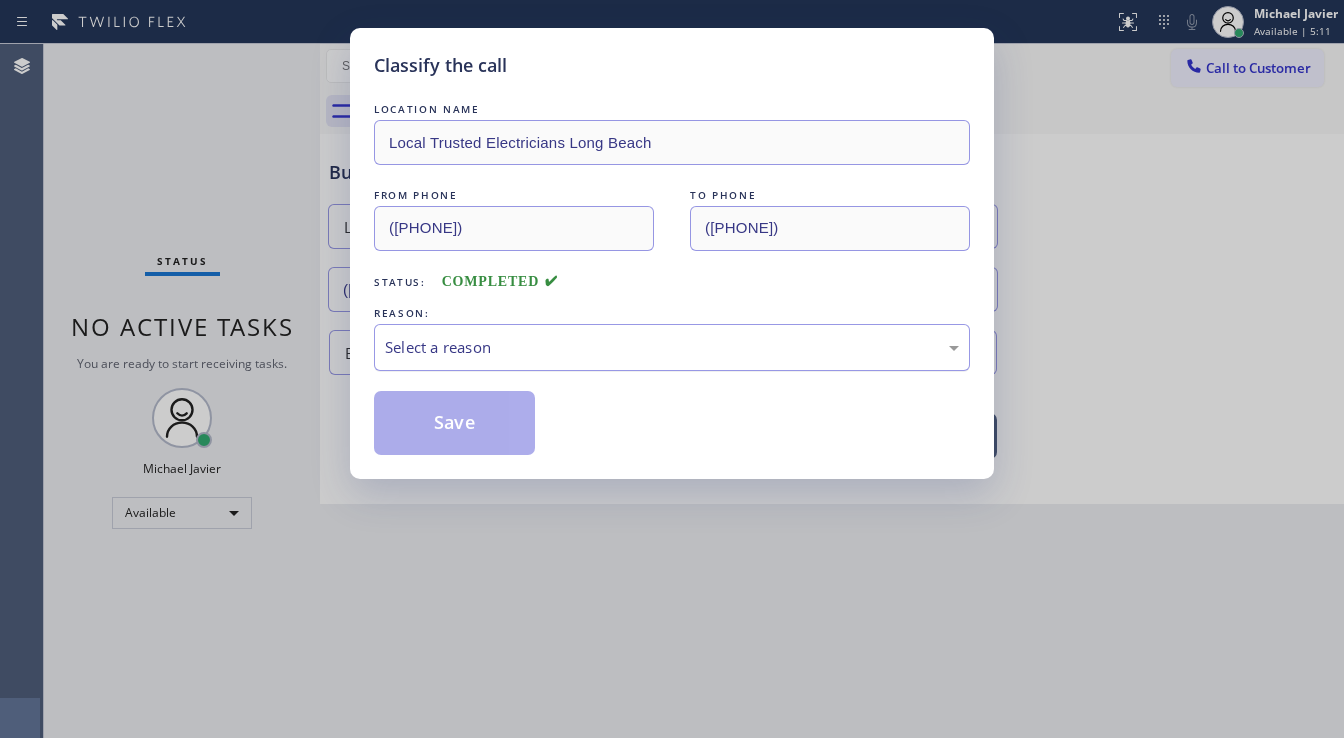 click on "Select a reason" at bounding box center (672, 347) 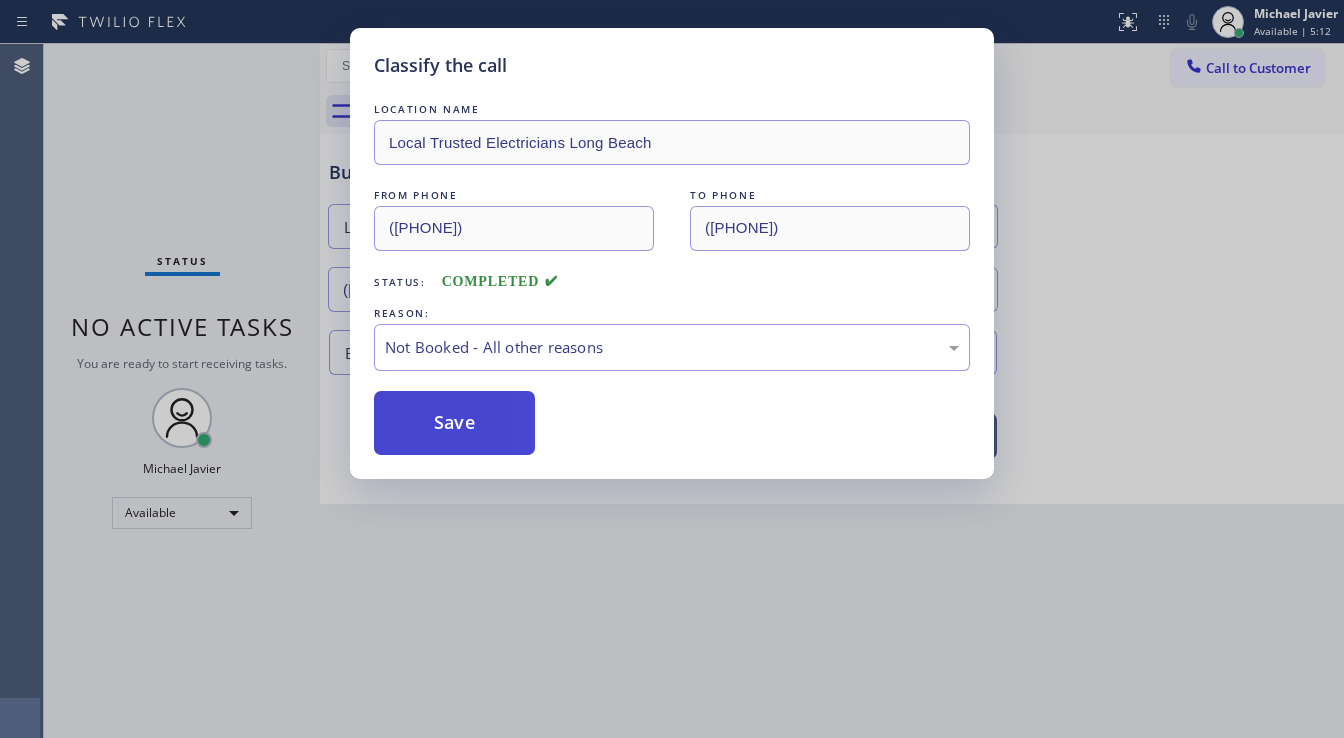 click on "Save" at bounding box center (454, 423) 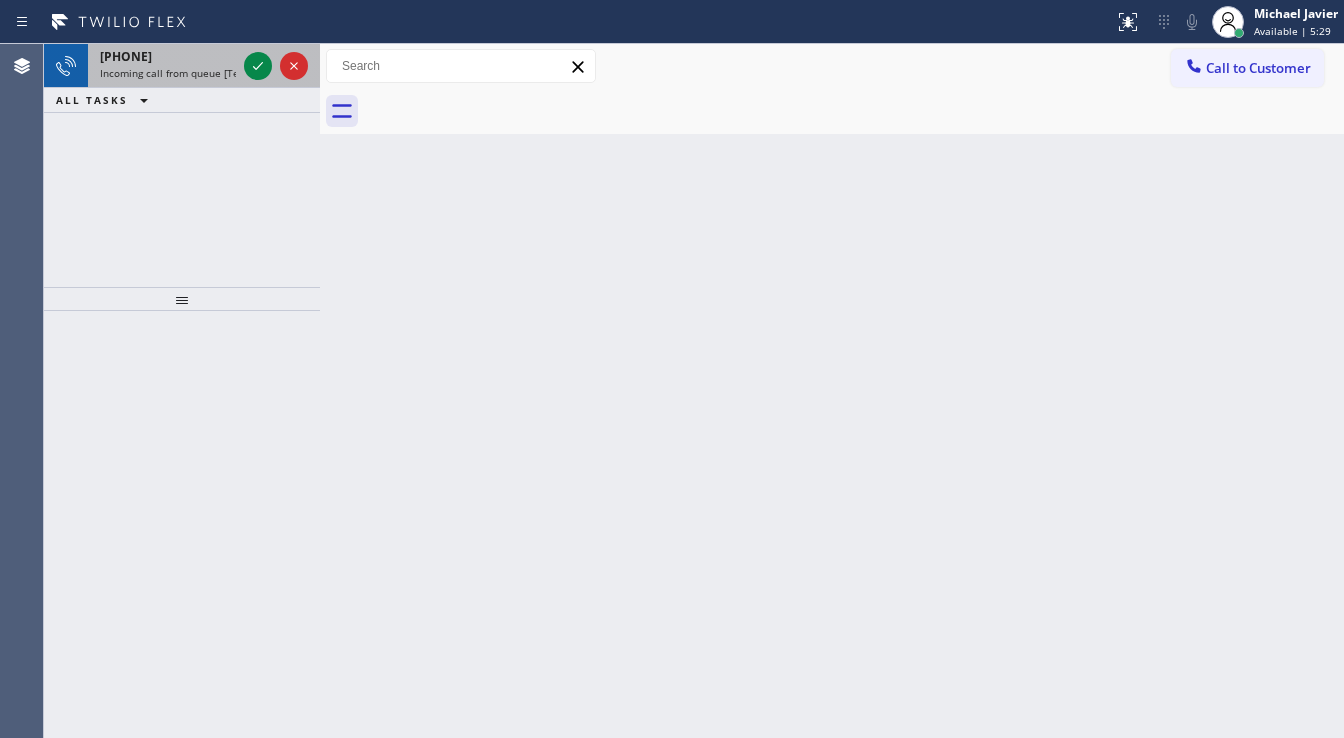 click on "[PHONE]" at bounding box center (126, 56) 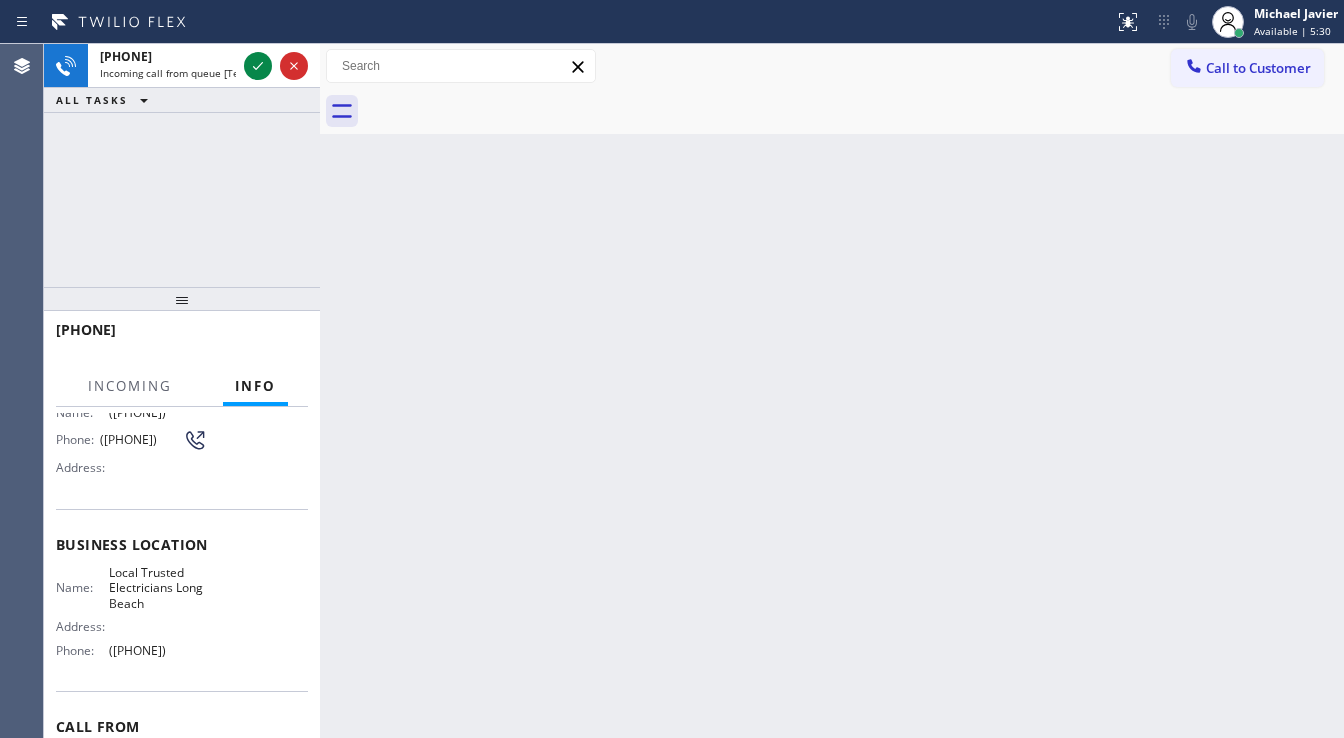 scroll, scrollTop: 160, scrollLeft: 0, axis: vertical 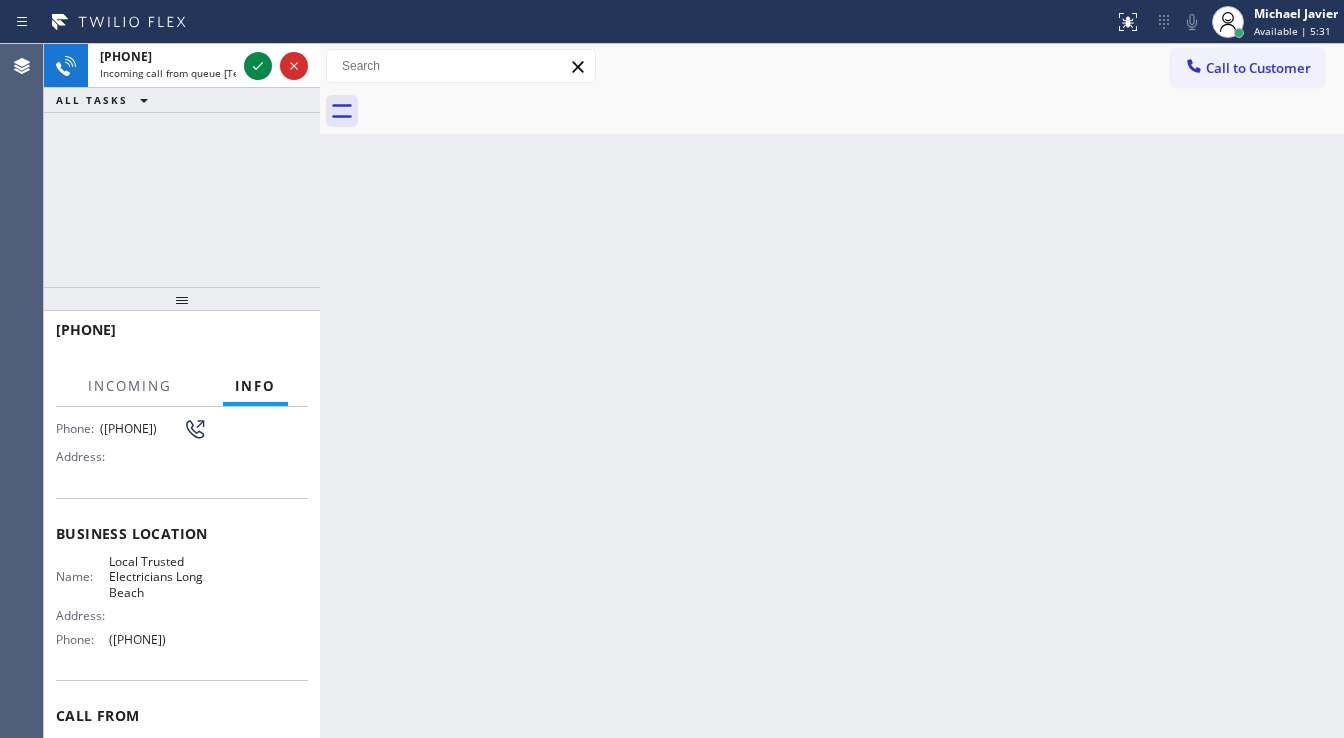 click on "[PHONE] Incoming call from queue [Test] All ALL TASKS ALL TASKS ACTIVE TASKS TASKS IN WRAP UP" at bounding box center [182, 165] 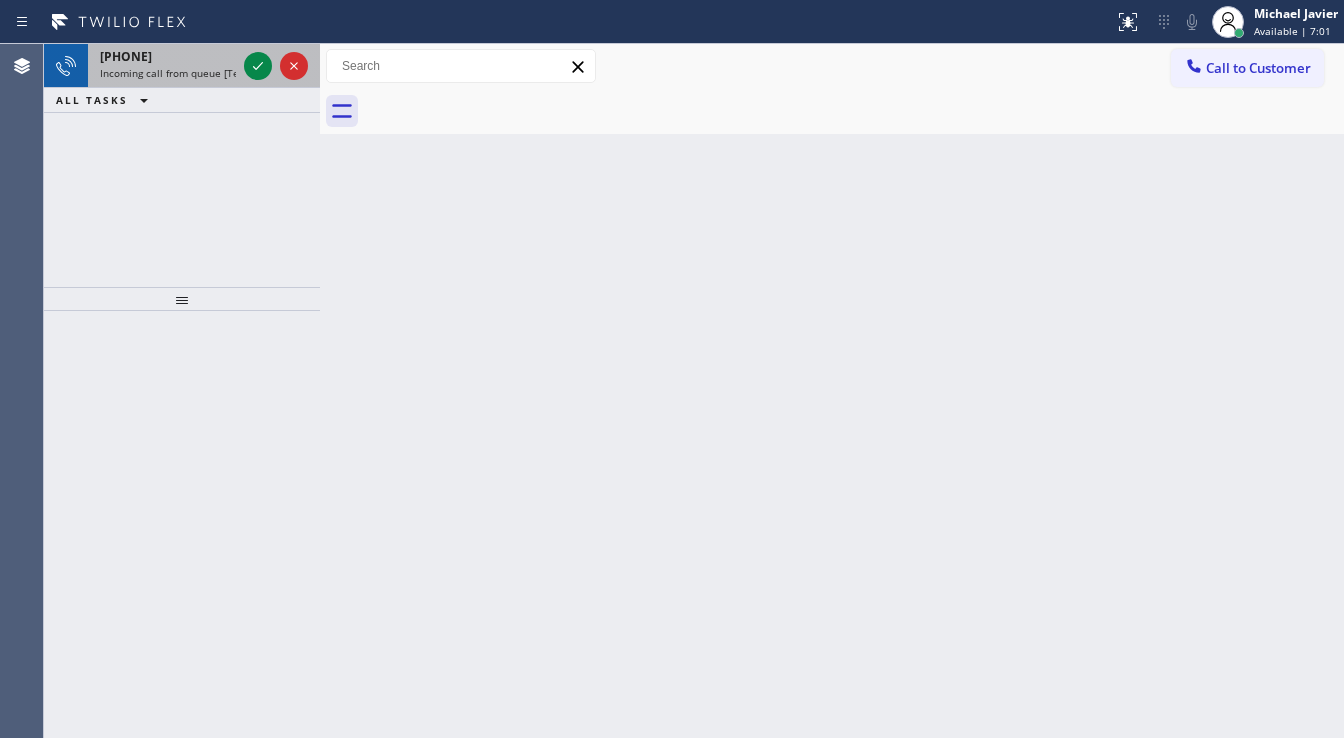 click on "[PHONE]" at bounding box center (126, 56) 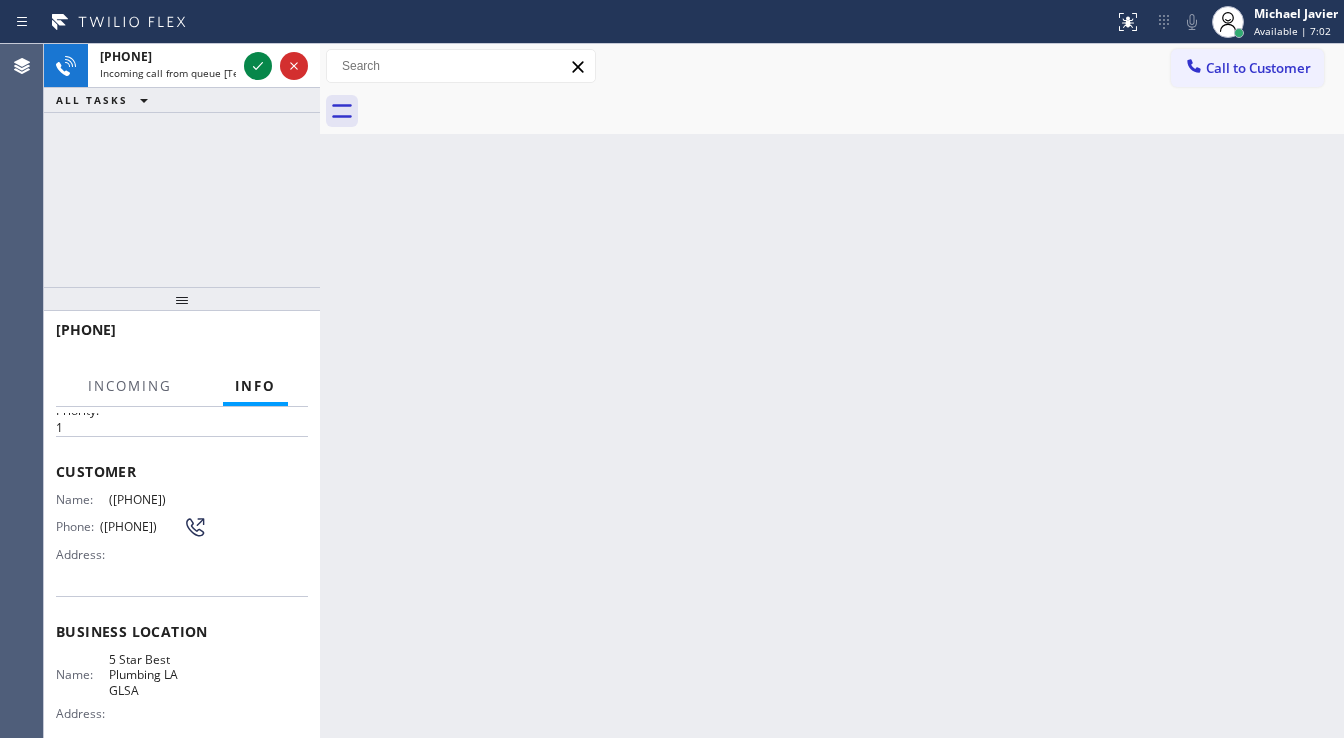 scroll, scrollTop: 80, scrollLeft: 0, axis: vertical 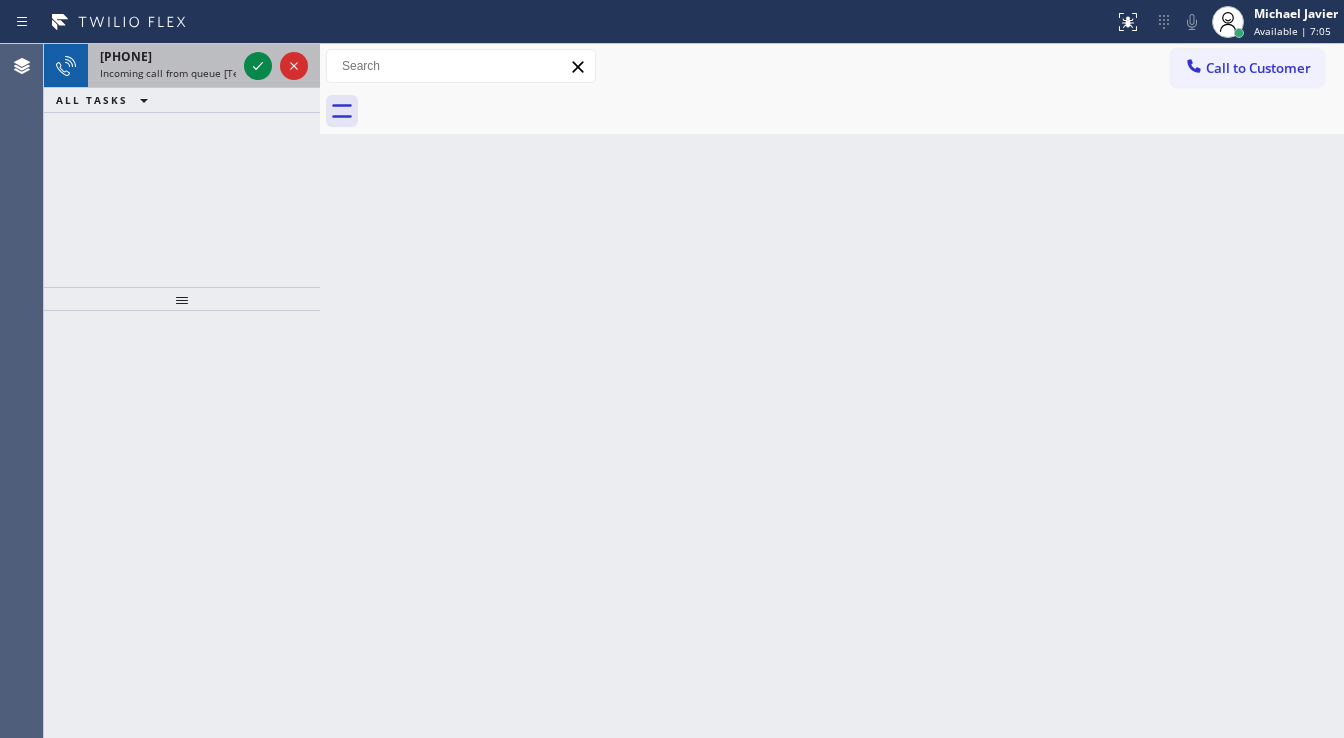 click on "Incoming call from queue [Test] All" at bounding box center [183, 73] 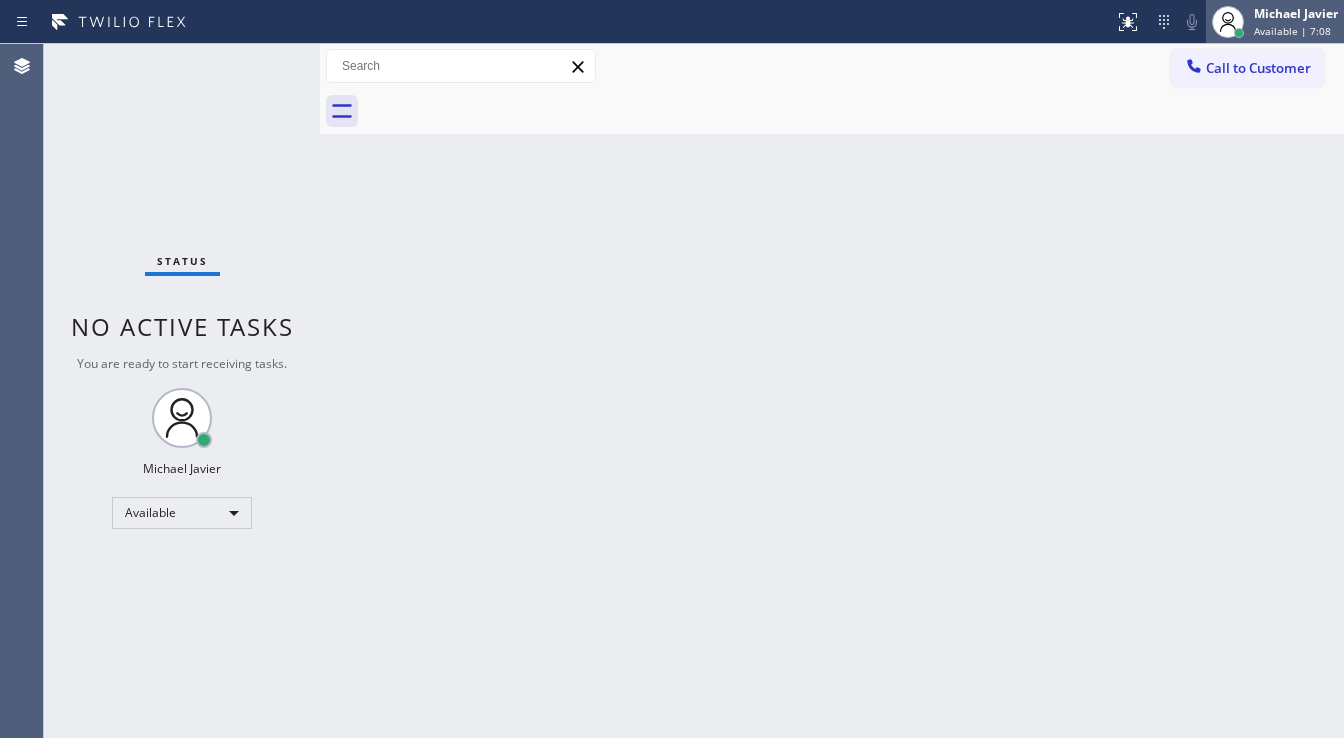click at bounding box center [1239, 33] 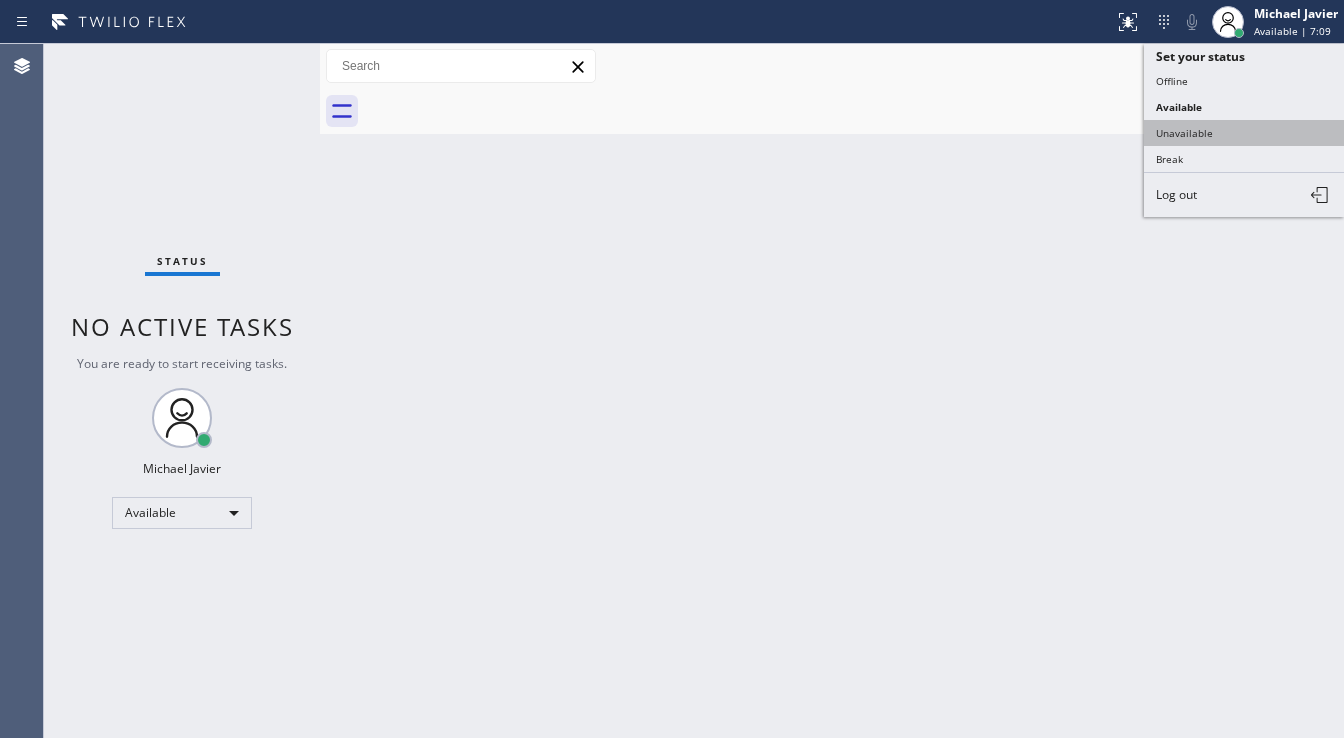 click on "Unavailable" at bounding box center (1244, 133) 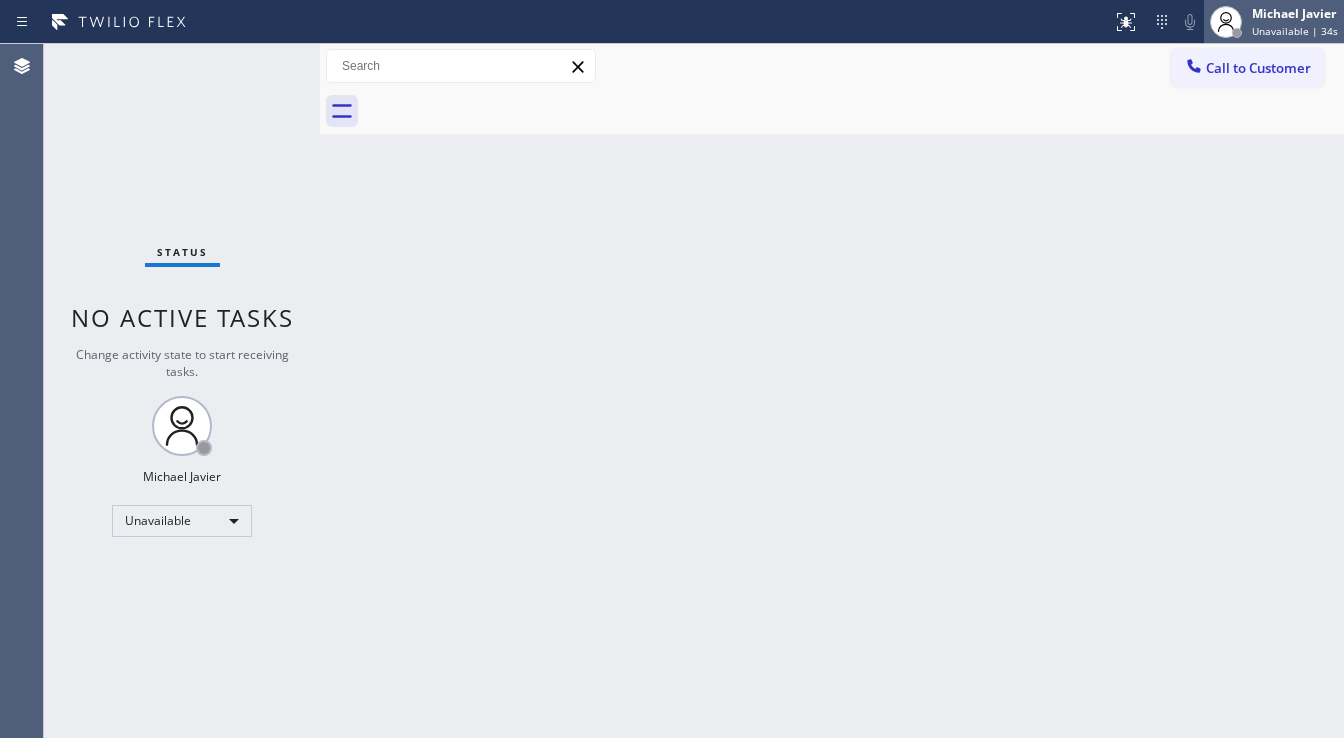 click on "Michael Javier" at bounding box center [1295, 13] 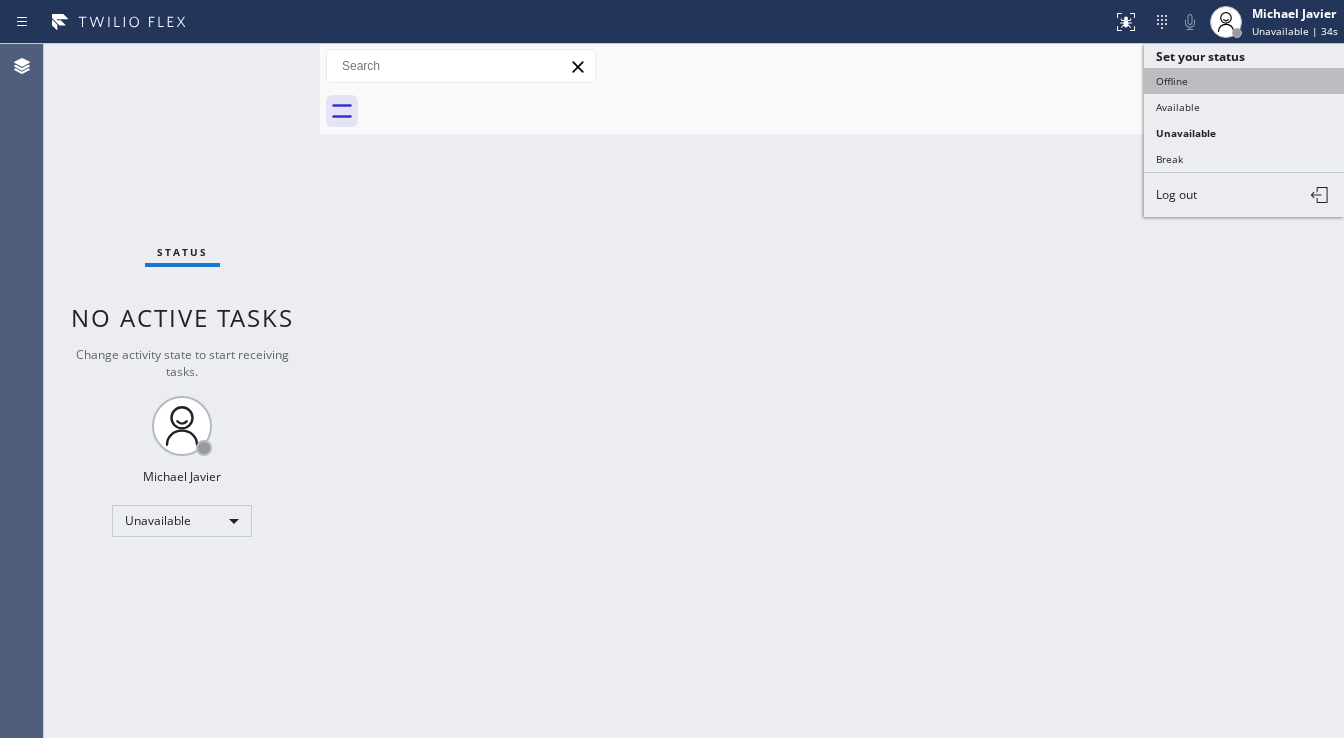 click on "Offline" at bounding box center (1244, 81) 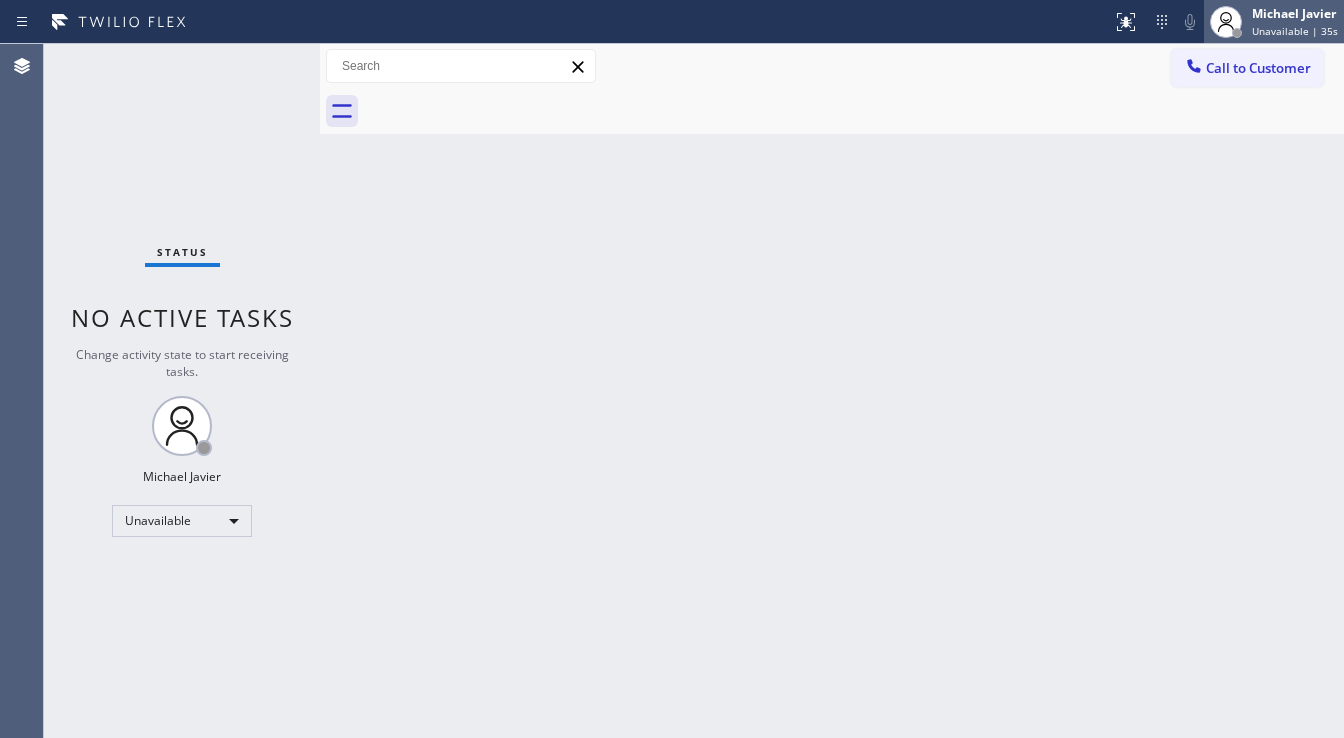 click on "Unavailable | 35s" at bounding box center (1295, 31) 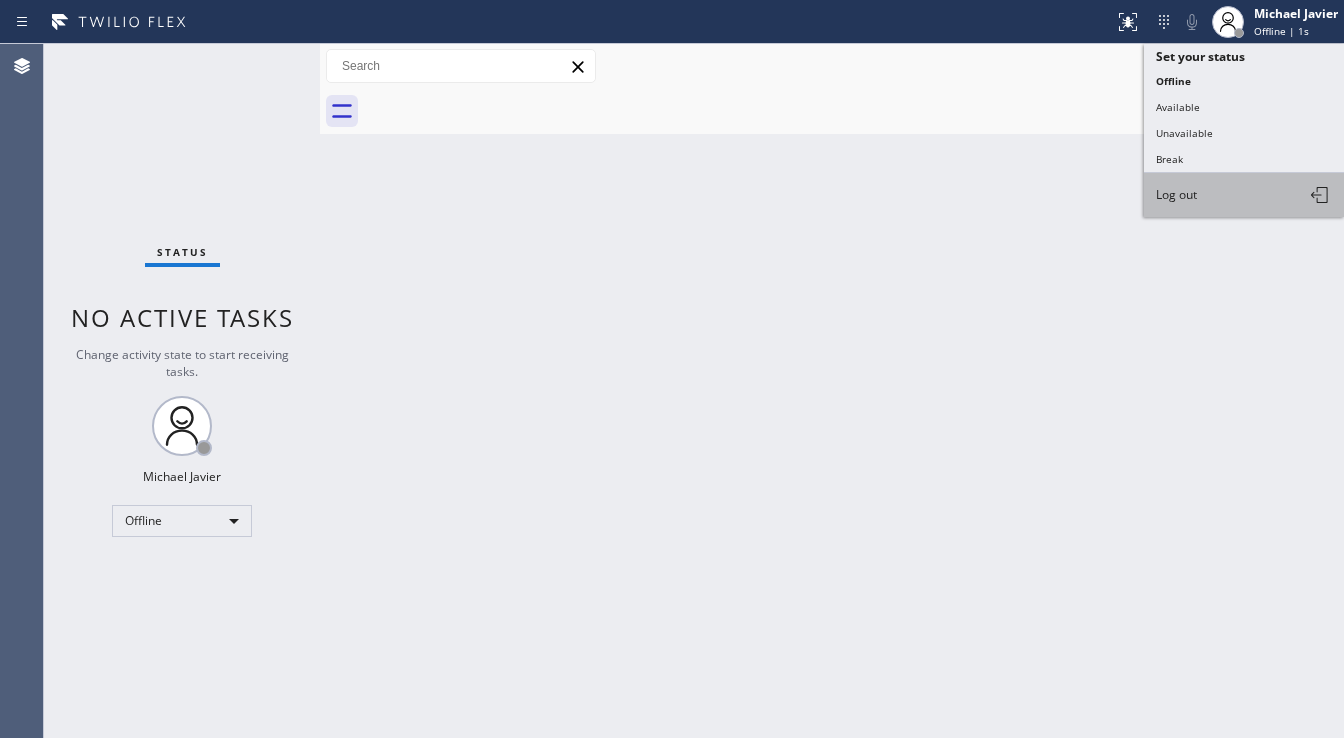 click on "Log out" at bounding box center (1244, 195) 